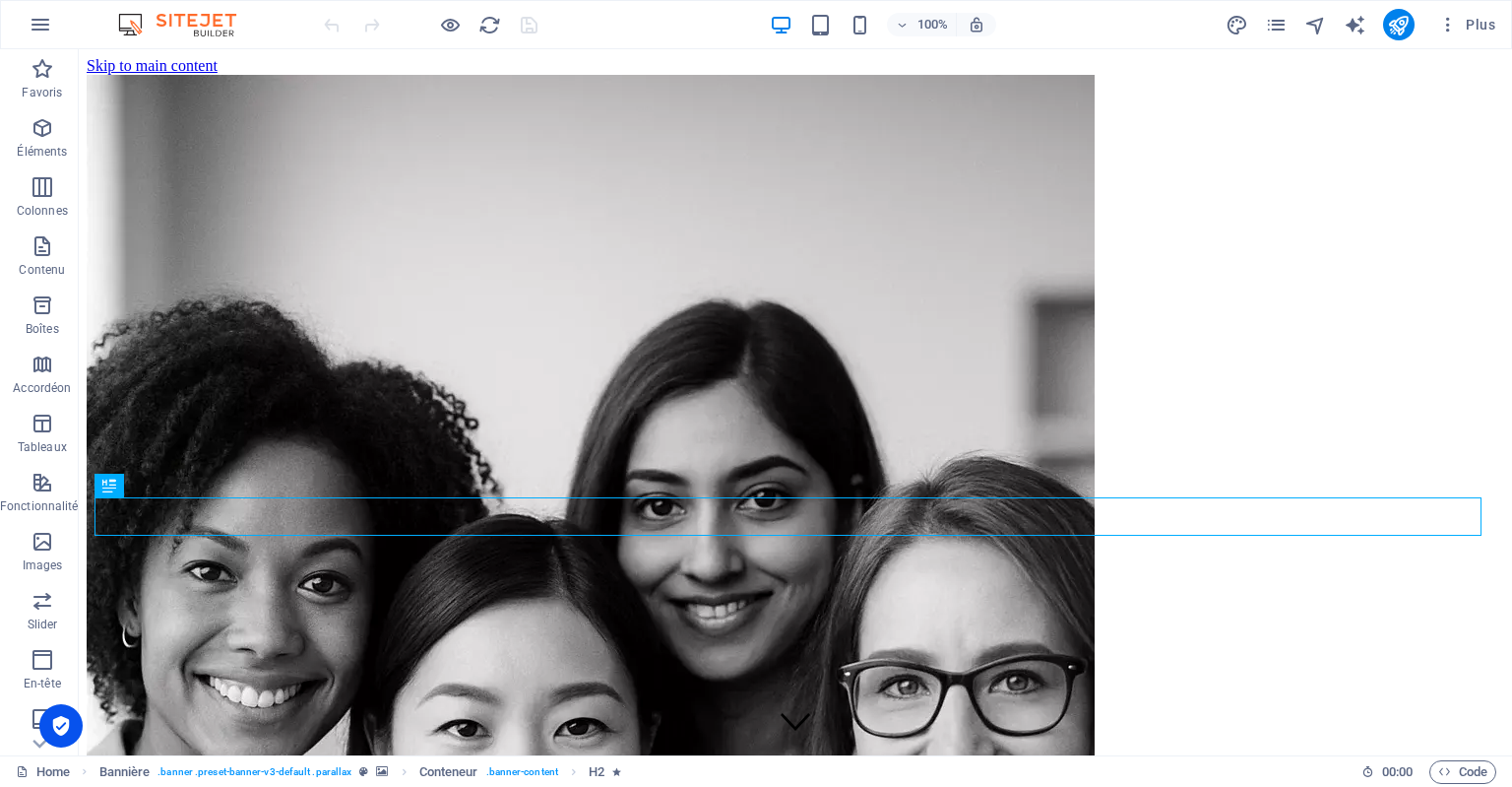 scroll, scrollTop: 0, scrollLeft: 0, axis: both 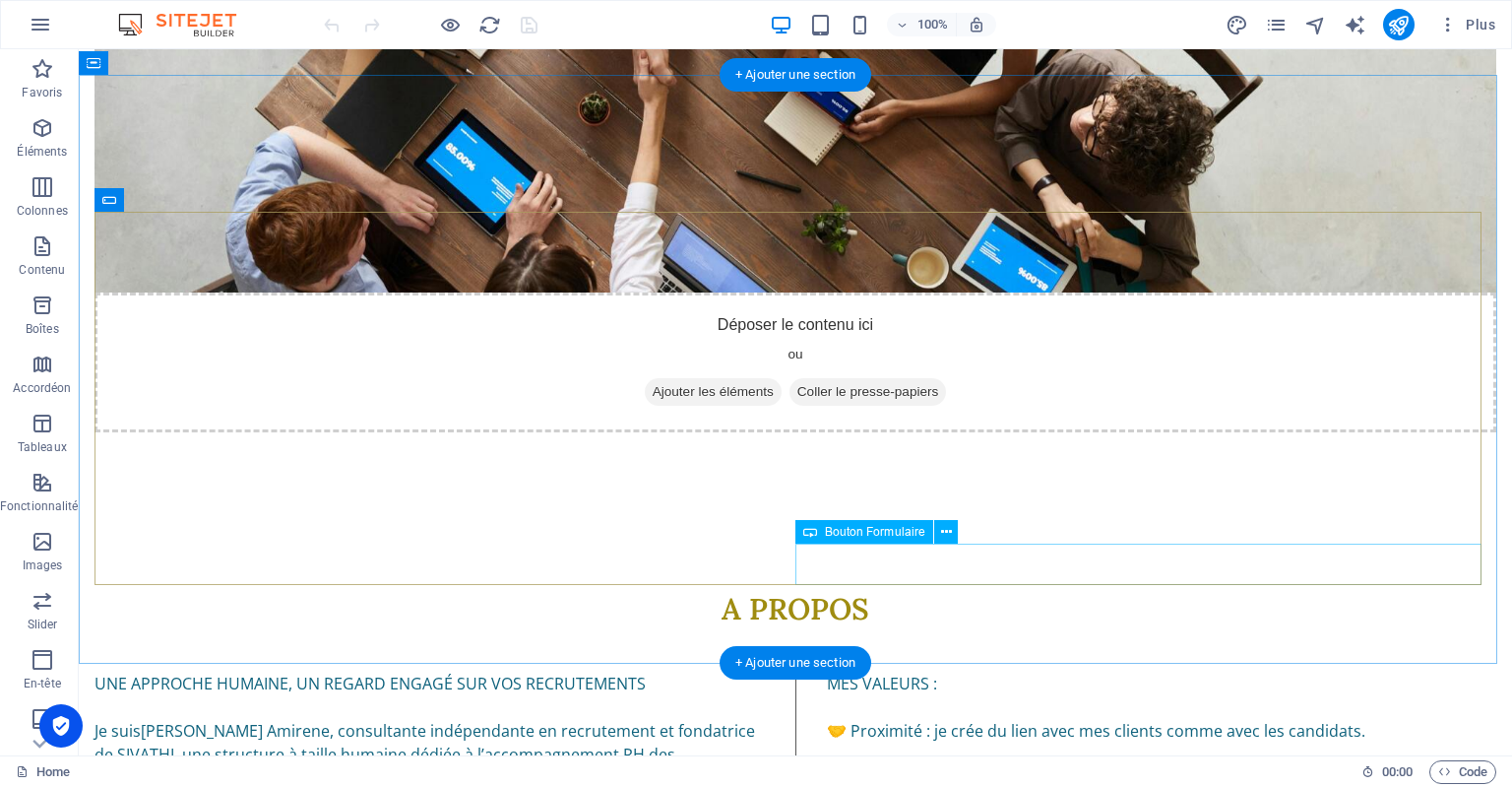 click on "Send" at bounding box center (1150, 4389) 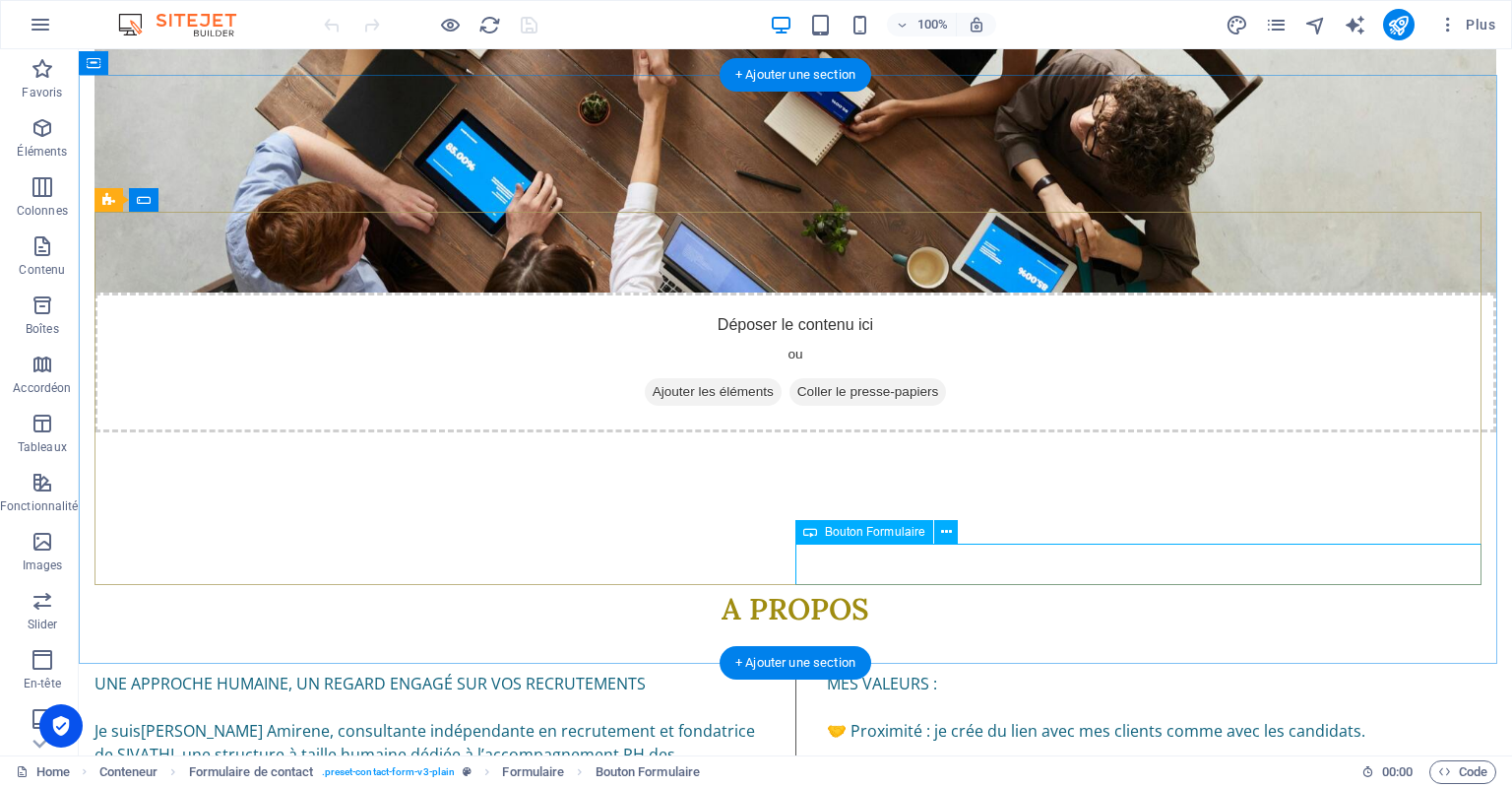 click on "Send" at bounding box center (1150, 4389) 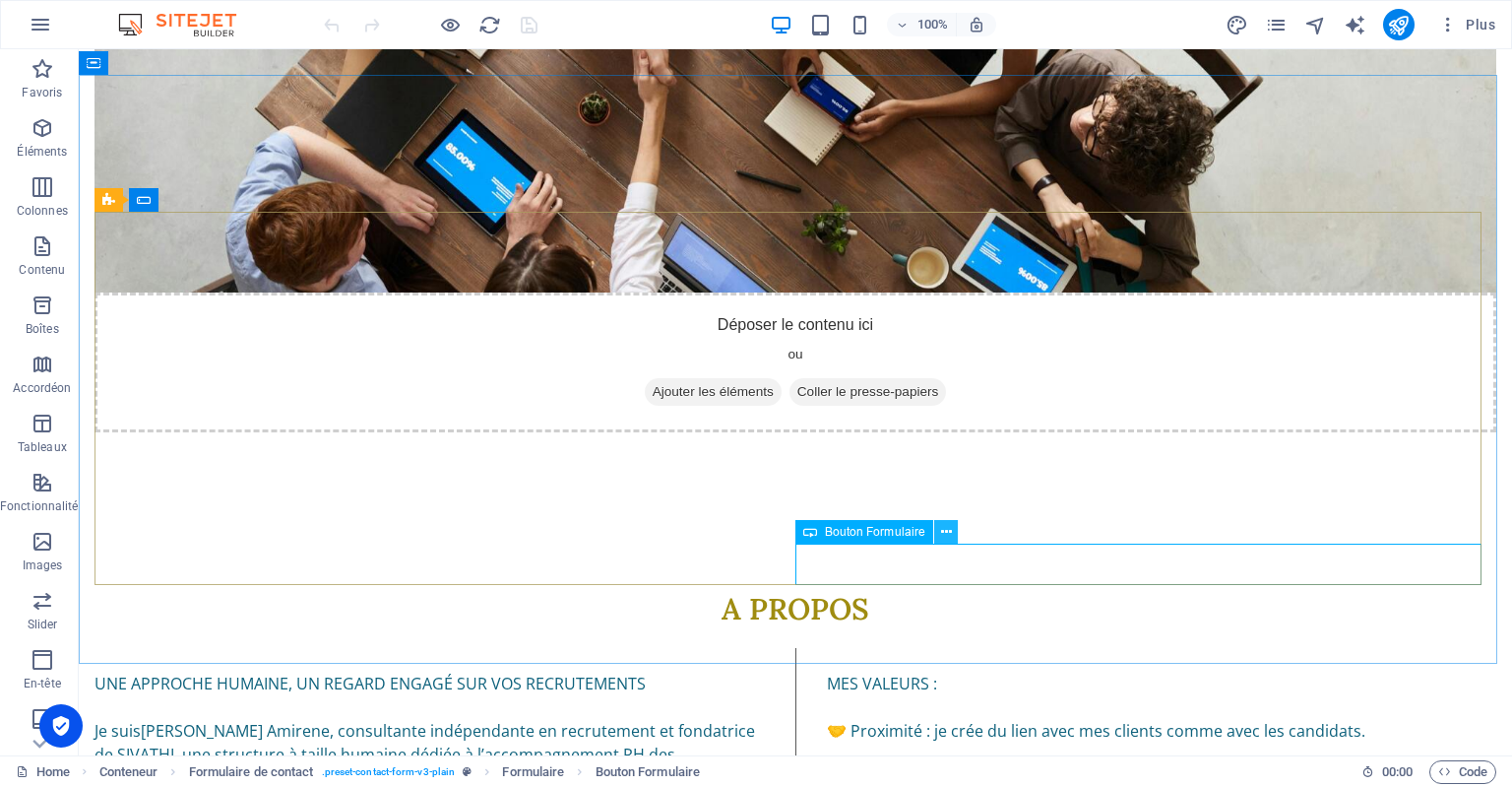 click at bounding box center [946, 532] 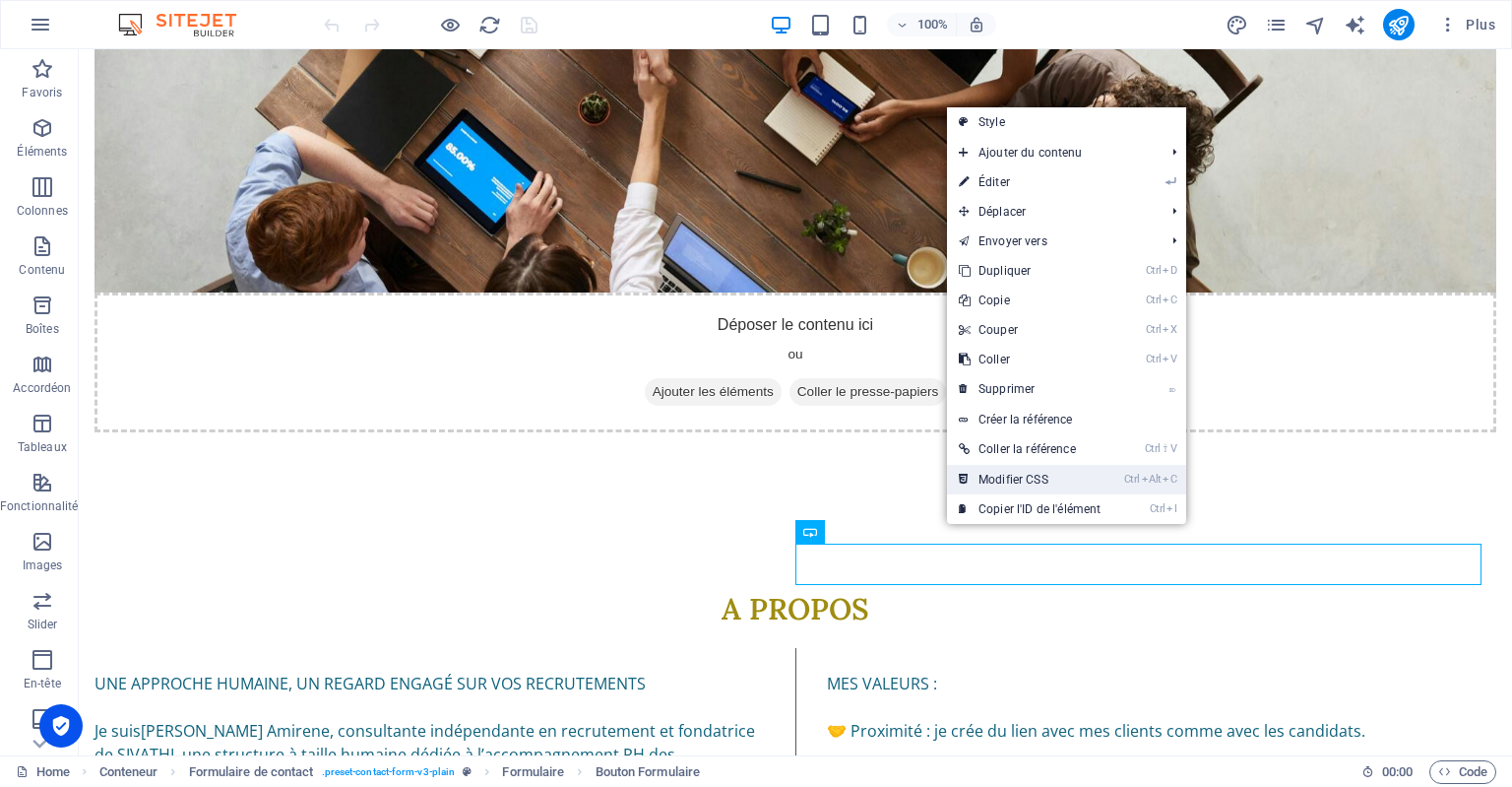 click on "Ctrl Alt C  Modifier CSS" at bounding box center [1030, 480] 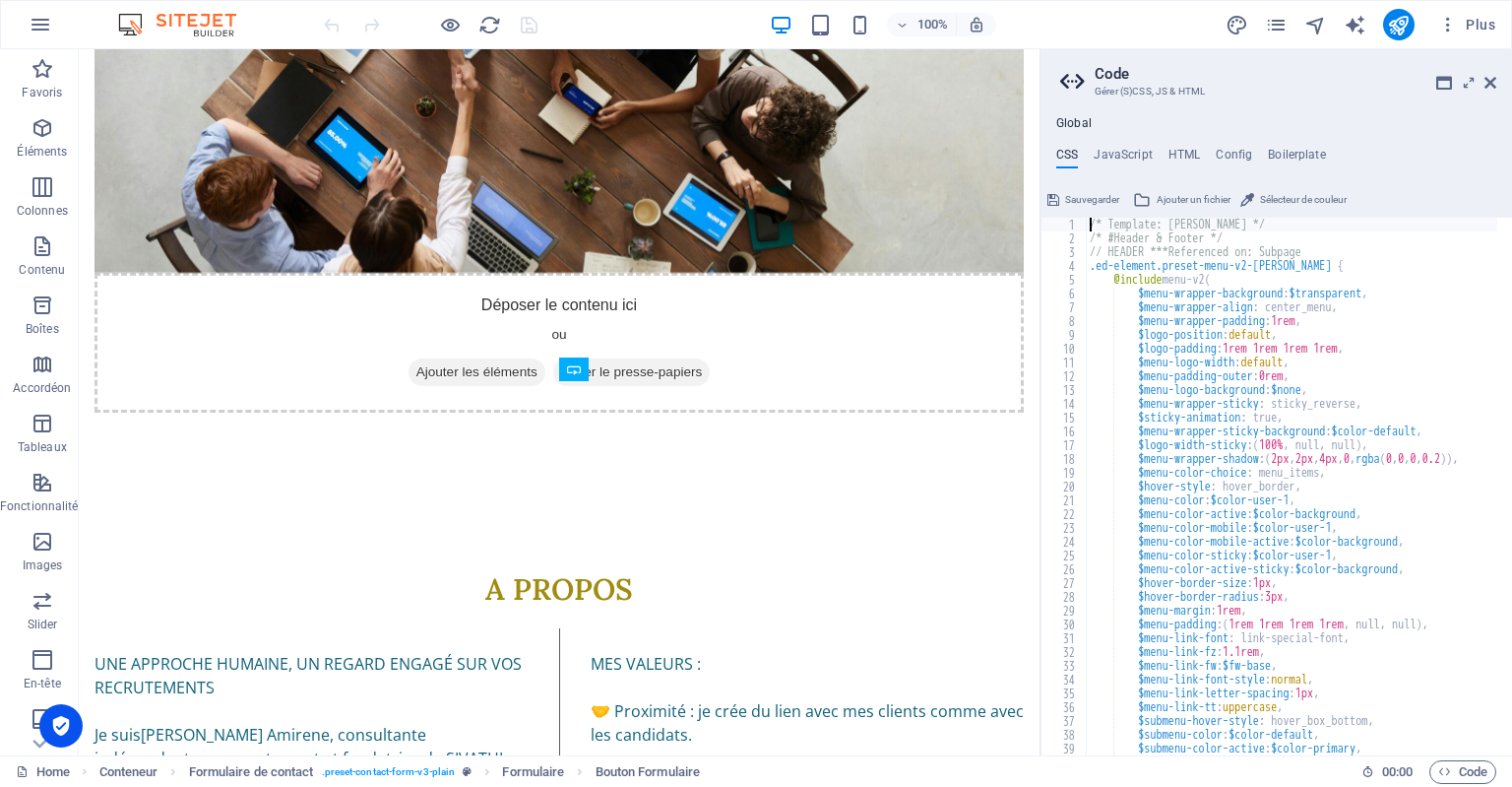 scroll, scrollTop: 4395, scrollLeft: 0, axis: vertical 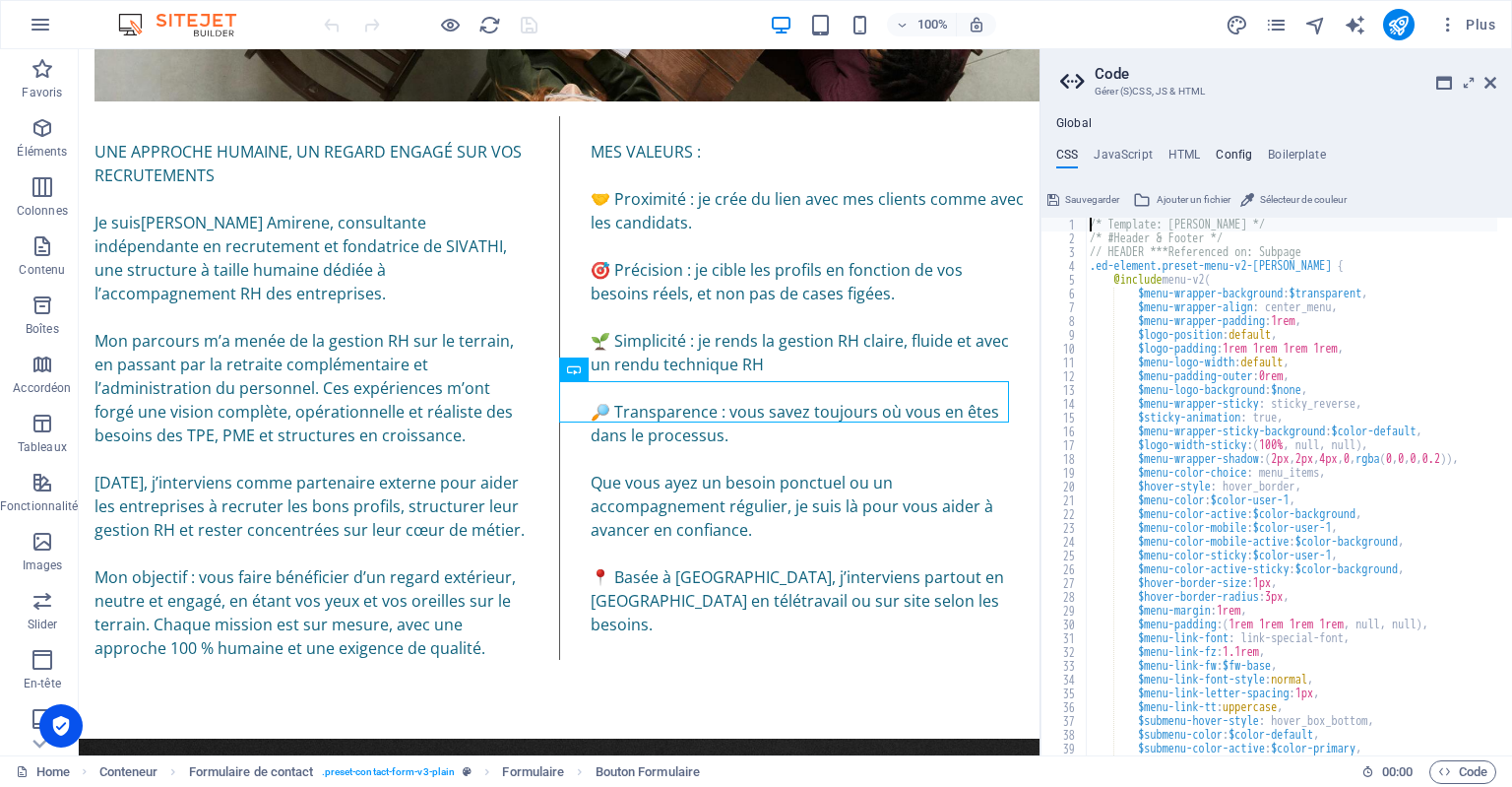 click on "Config" at bounding box center (1233, 159) 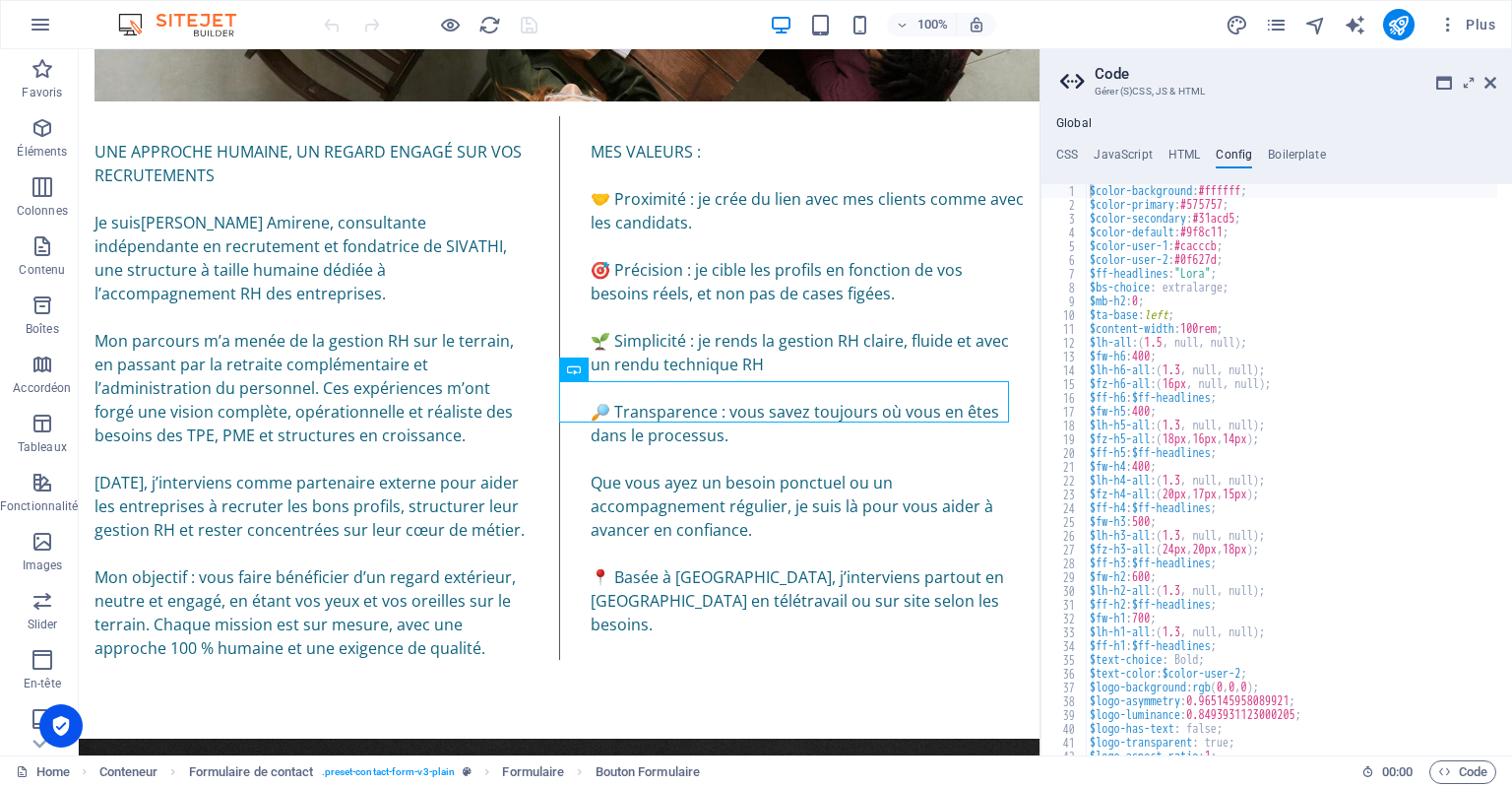 click on "Code Gérer (S)CSS, JS & HTML Global CSS JavaScript HTML Config Boilerplate /* Template: Williams */ 1 2 3 4 5 6 7 8 9 10 11 12 13 14 15 16 17 18 19 20 21 22 23 24 25 26 27 28 29 30 31 32 33 34 35 36 37 38 39 40 41 /* Template: Williams */ /* #Header & Footer */ // HEADER ***Referenced on: Subpage .ed-element.preset-menu-v2-williams   {      @include  menu-v2 (           $menu-wrapper-background :  $transparent ,            $menu-wrapper-align : center_menu,            $menu-wrapper-padding :  1rem ,            $logo-position :  default ,            $logo-padding :  1rem   1rem   1rem   1rem ,            $menu-logo-width :  default ,            $menu-padding-outer :  0rem ,            $menu-logo-background :  $none ,            $menu-wrapper-sticky : sticky_reverse,            $sticky-animation : true,            $menu-wrapper-sticky-background :  $color-default ,            $logo-width-sticky :  ( 100% , null, null ) ,            $menu-wrapper-shadow :  ( 2px ,  2px ,  4px ,  0 ,  rgba ( 0 ,  0 ,  0 ,  0.2 (" at bounding box center (1276, 402) 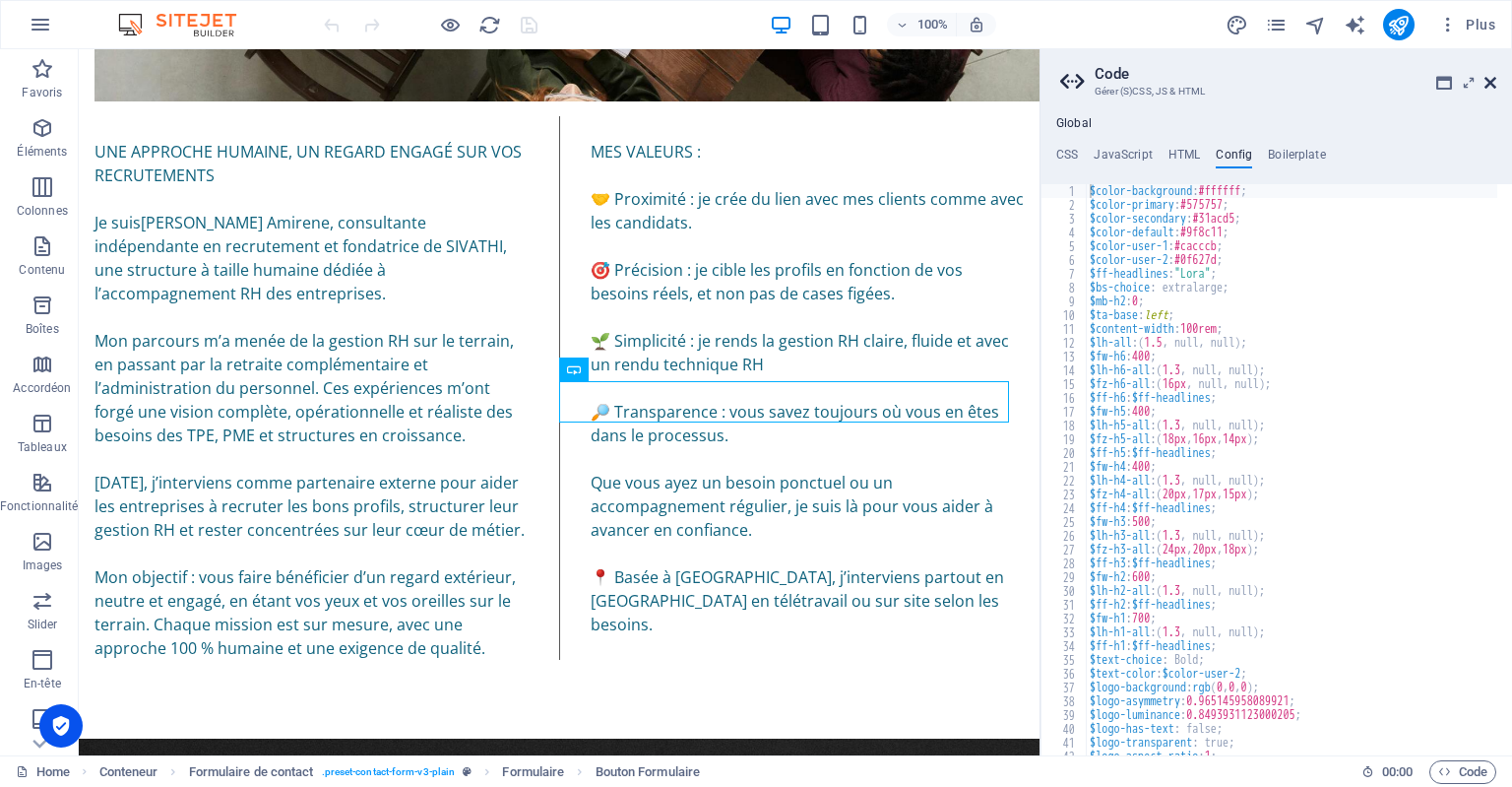 click at bounding box center [1490, 83] 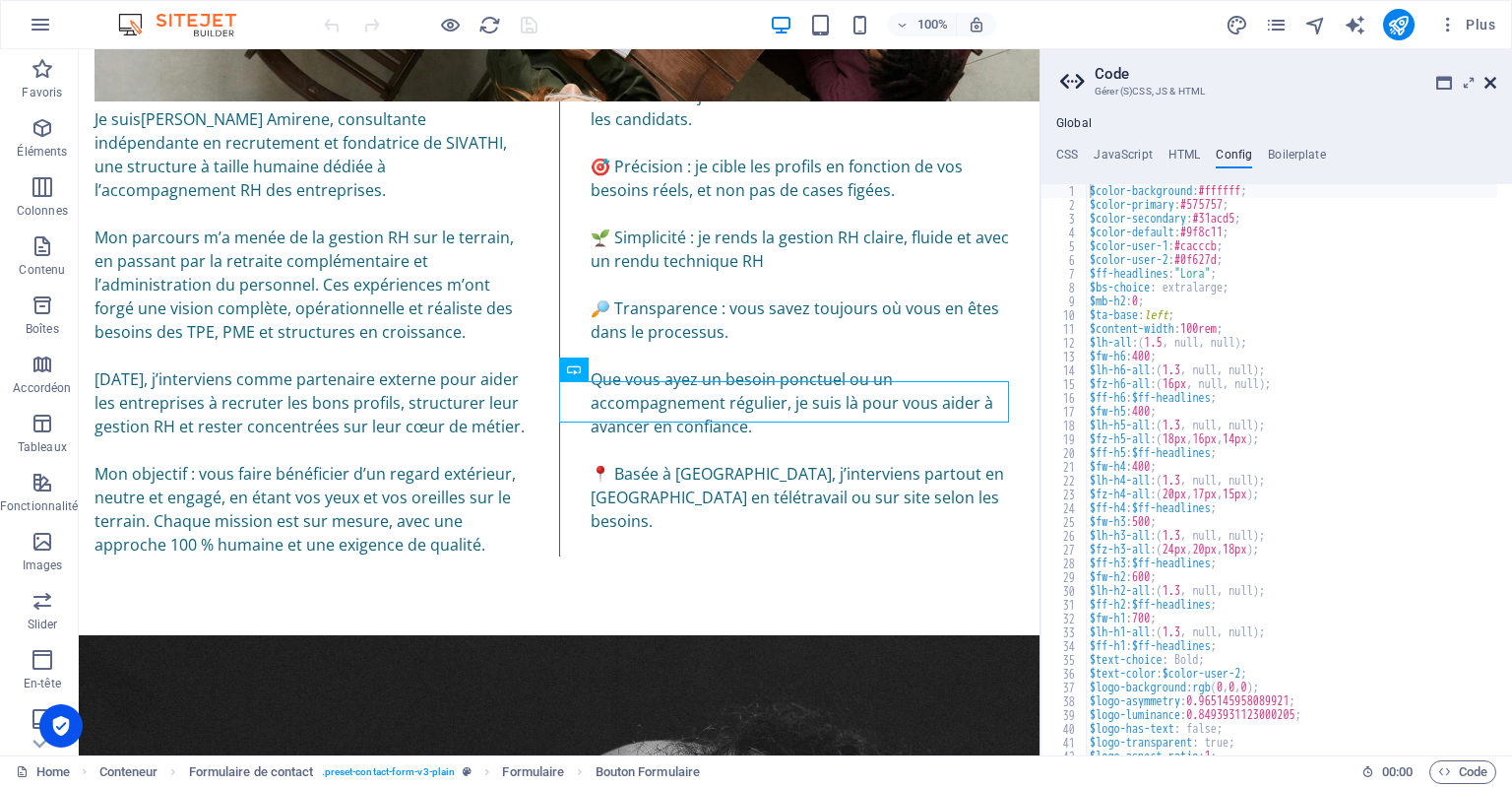 scroll, scrollTop: 3942, scrollLeft: 0, axis: vertical 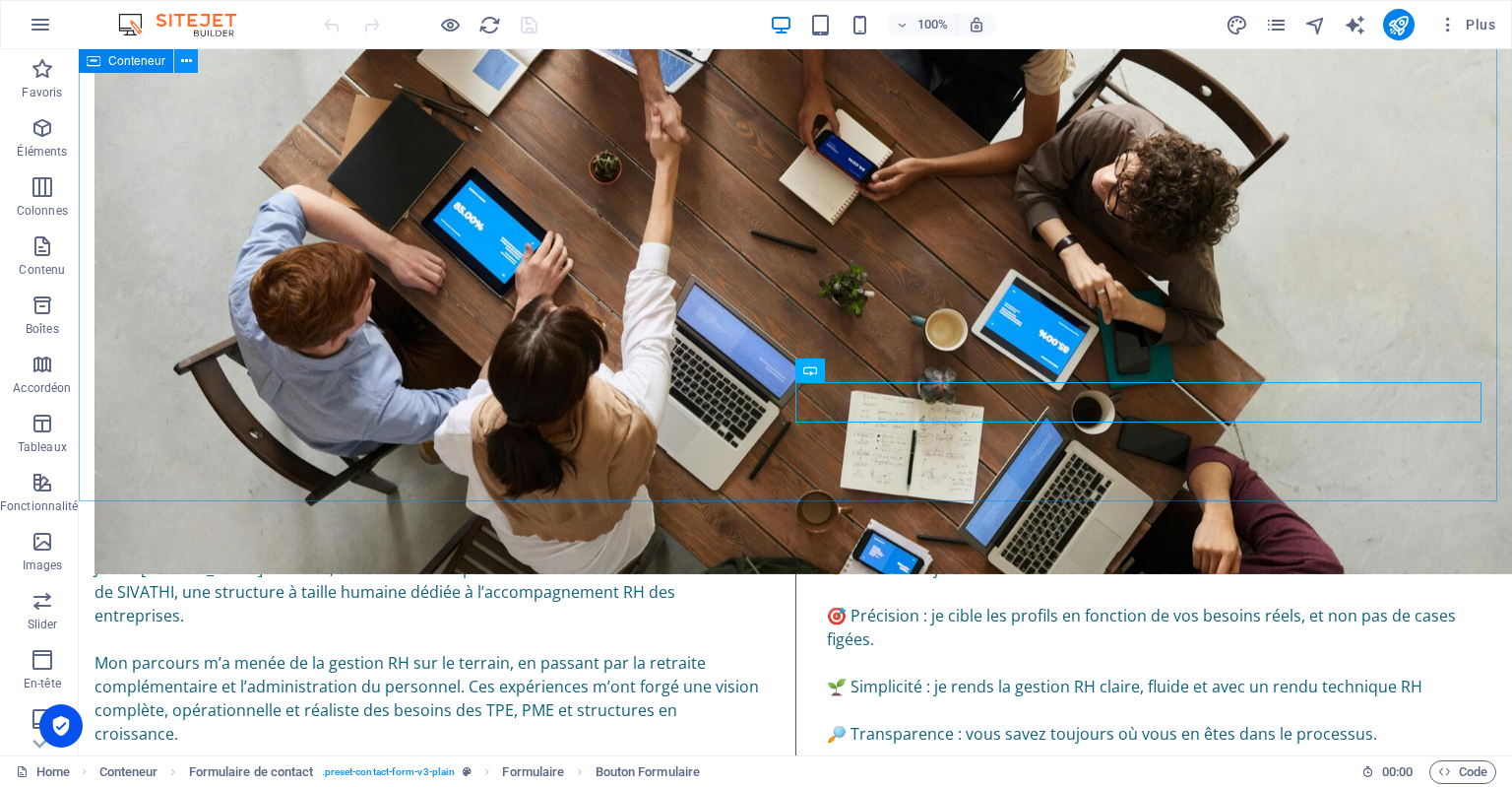 click at bounding box center (186, 61) 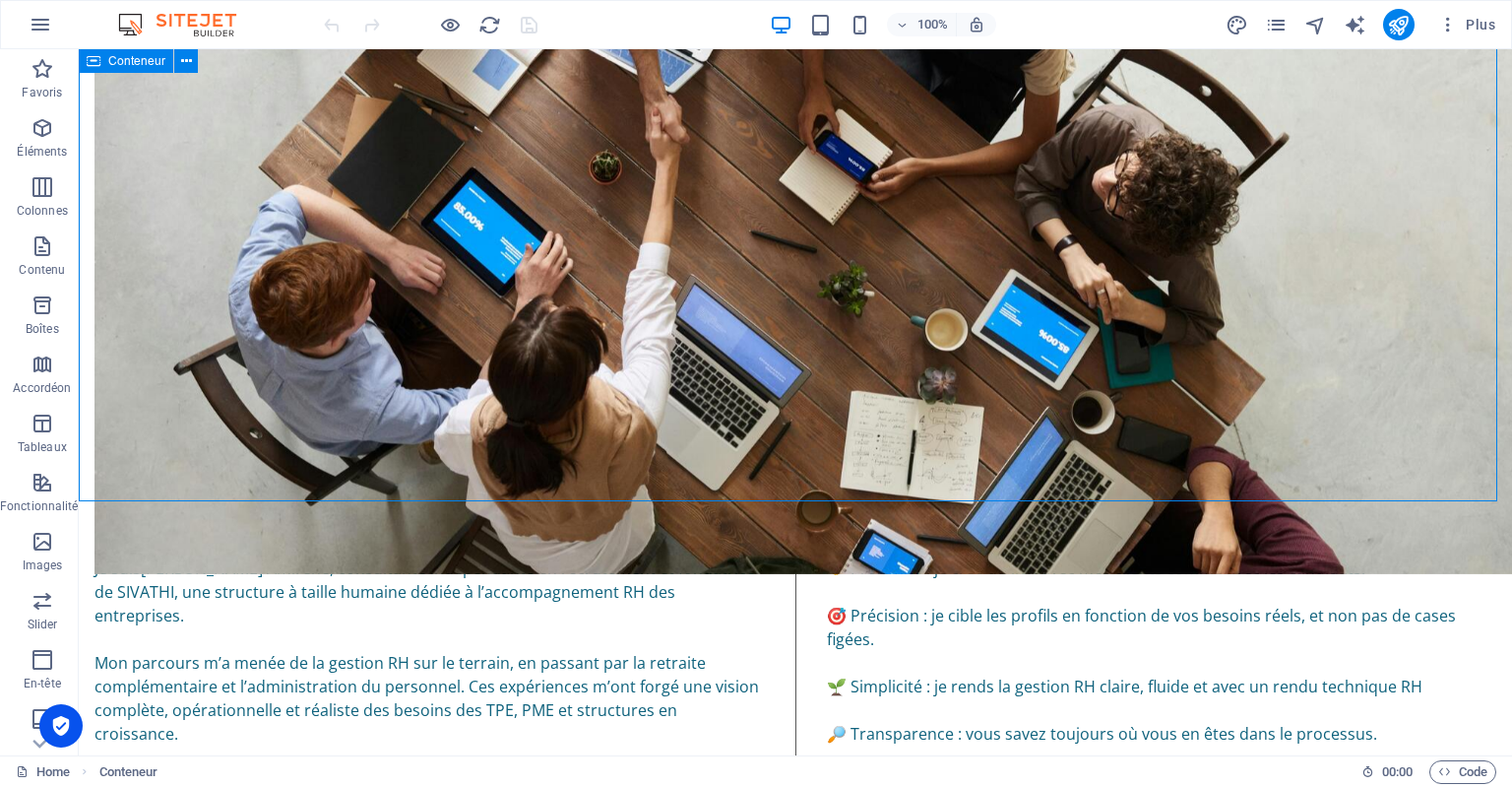 click on "Conteneur" at bounding box center [126, 61] 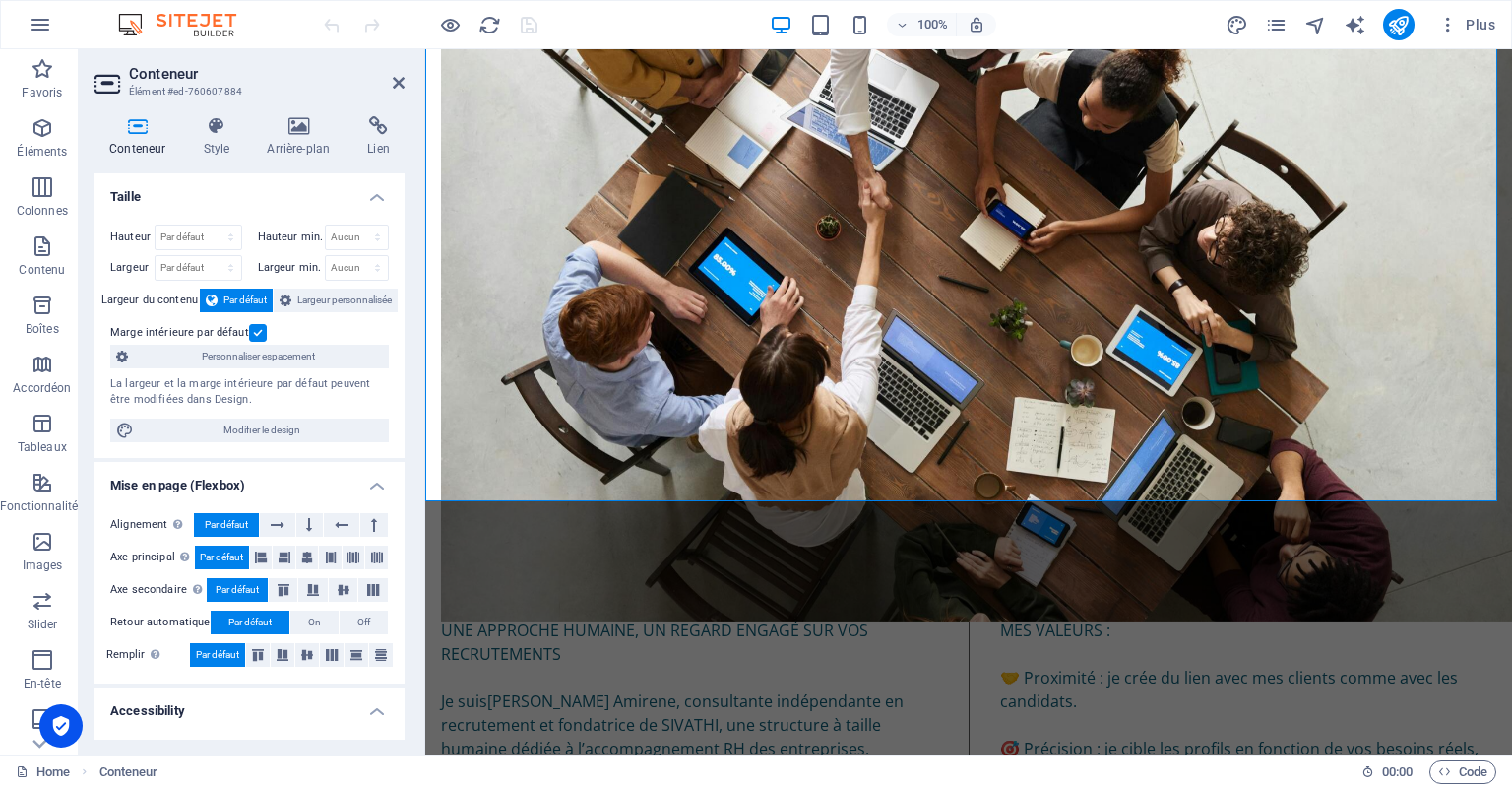 scroll, scrollTop: 4187, scrollLeft: 0, axis: vertical 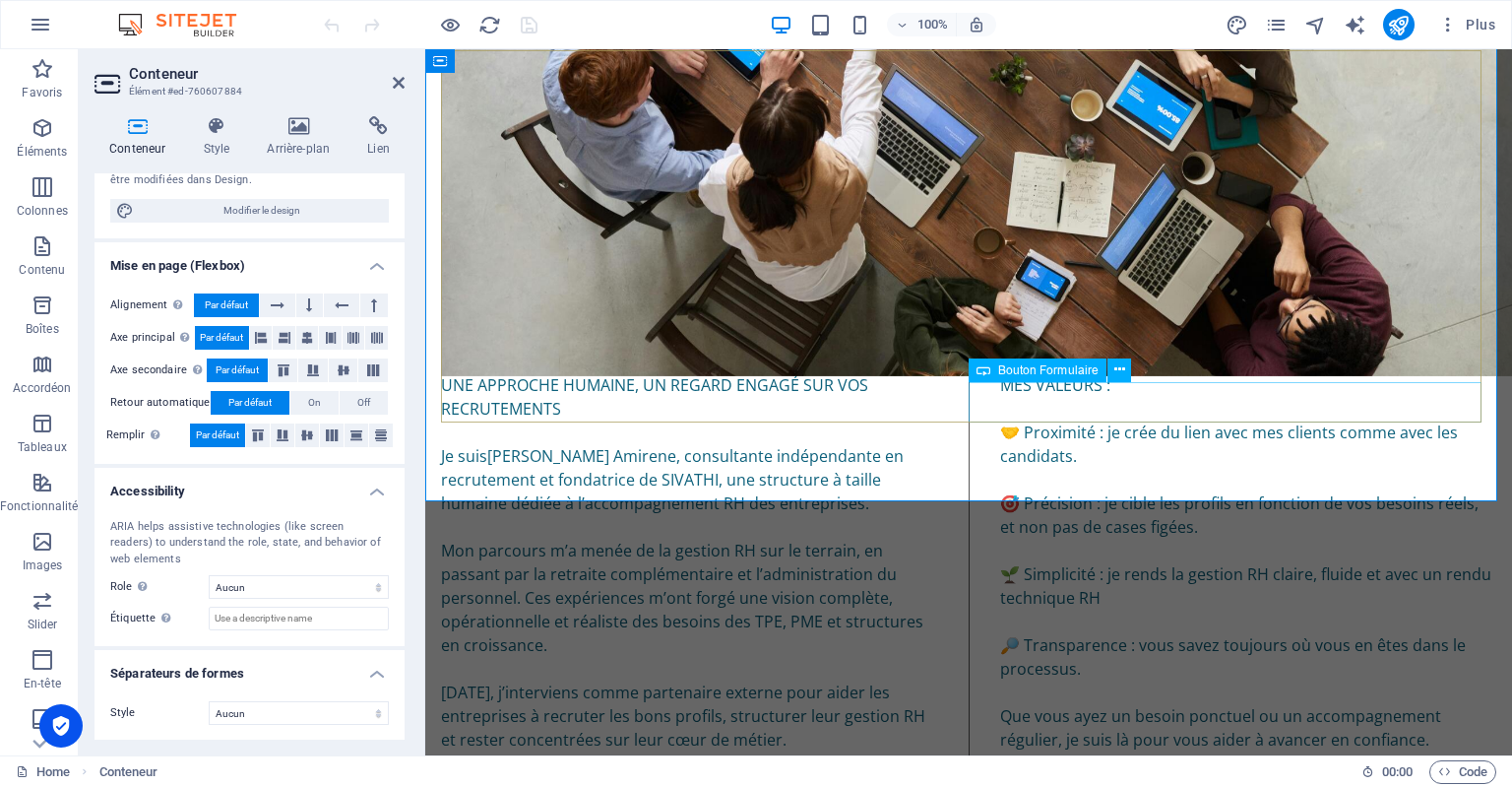 click on "Send" at bounding box center [1236, 4230] 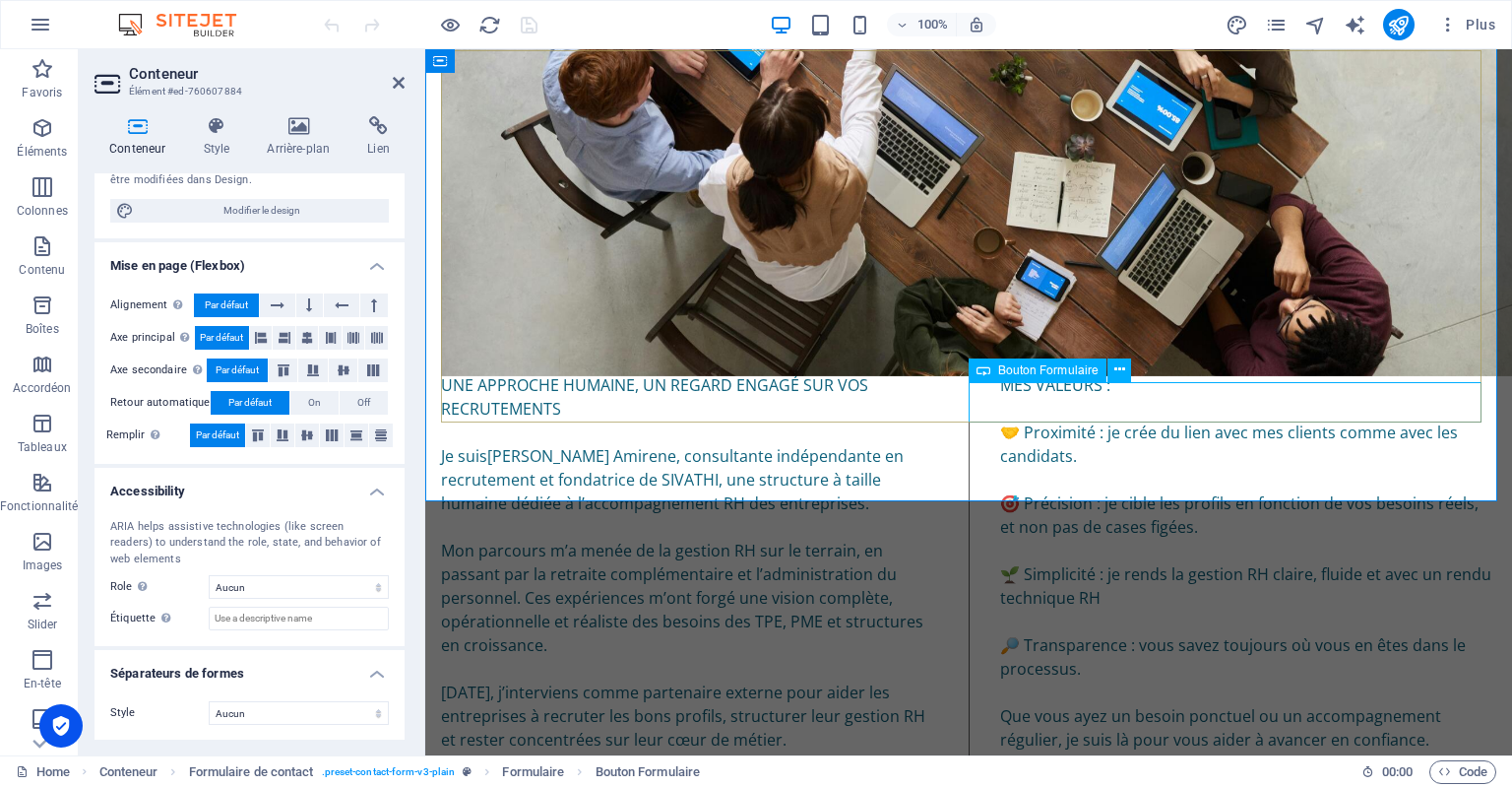 click on "Bouton Formulaire" at bounding box center [1038, 370] 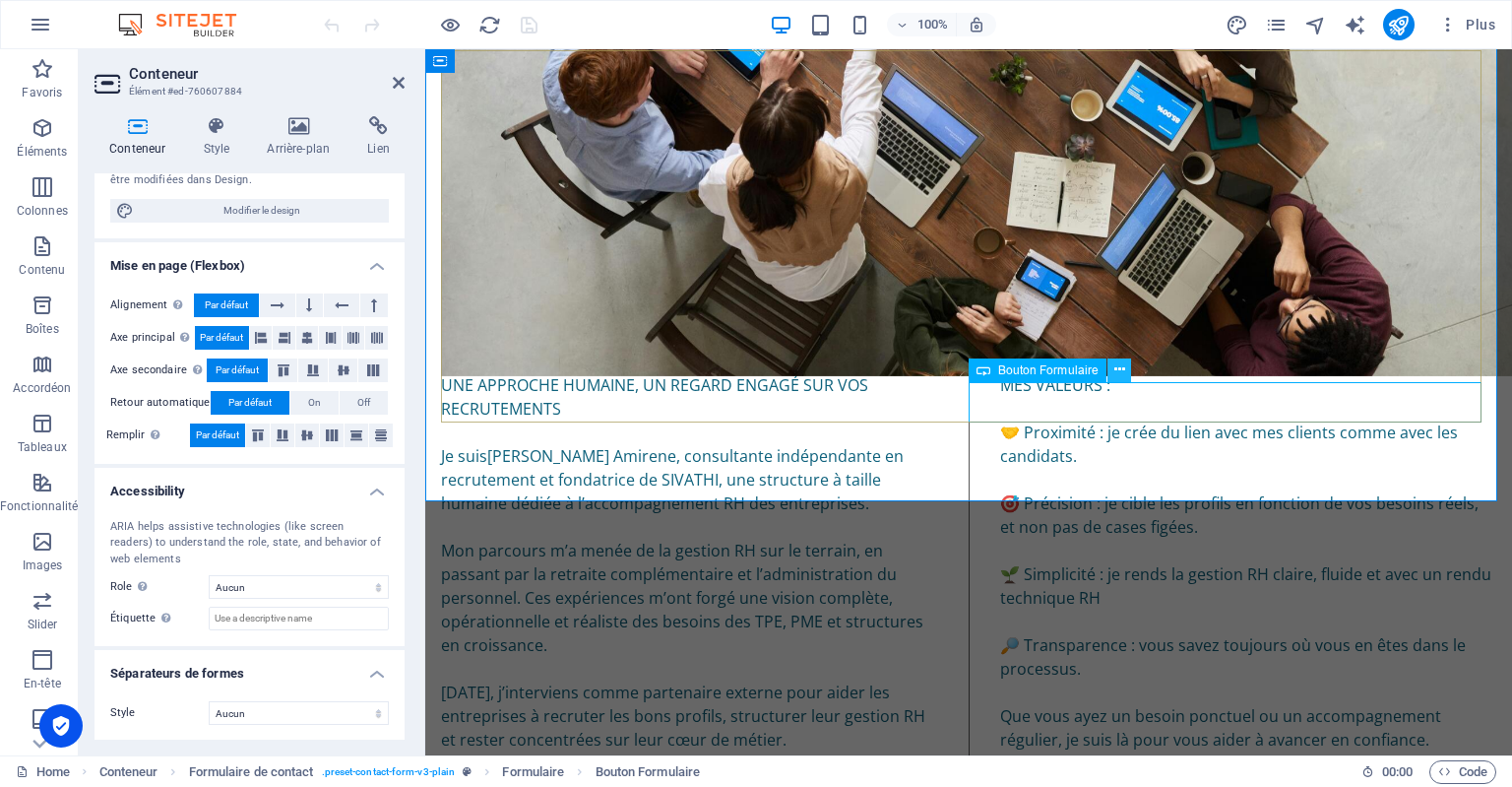 click at bounding box center [1119, 369] 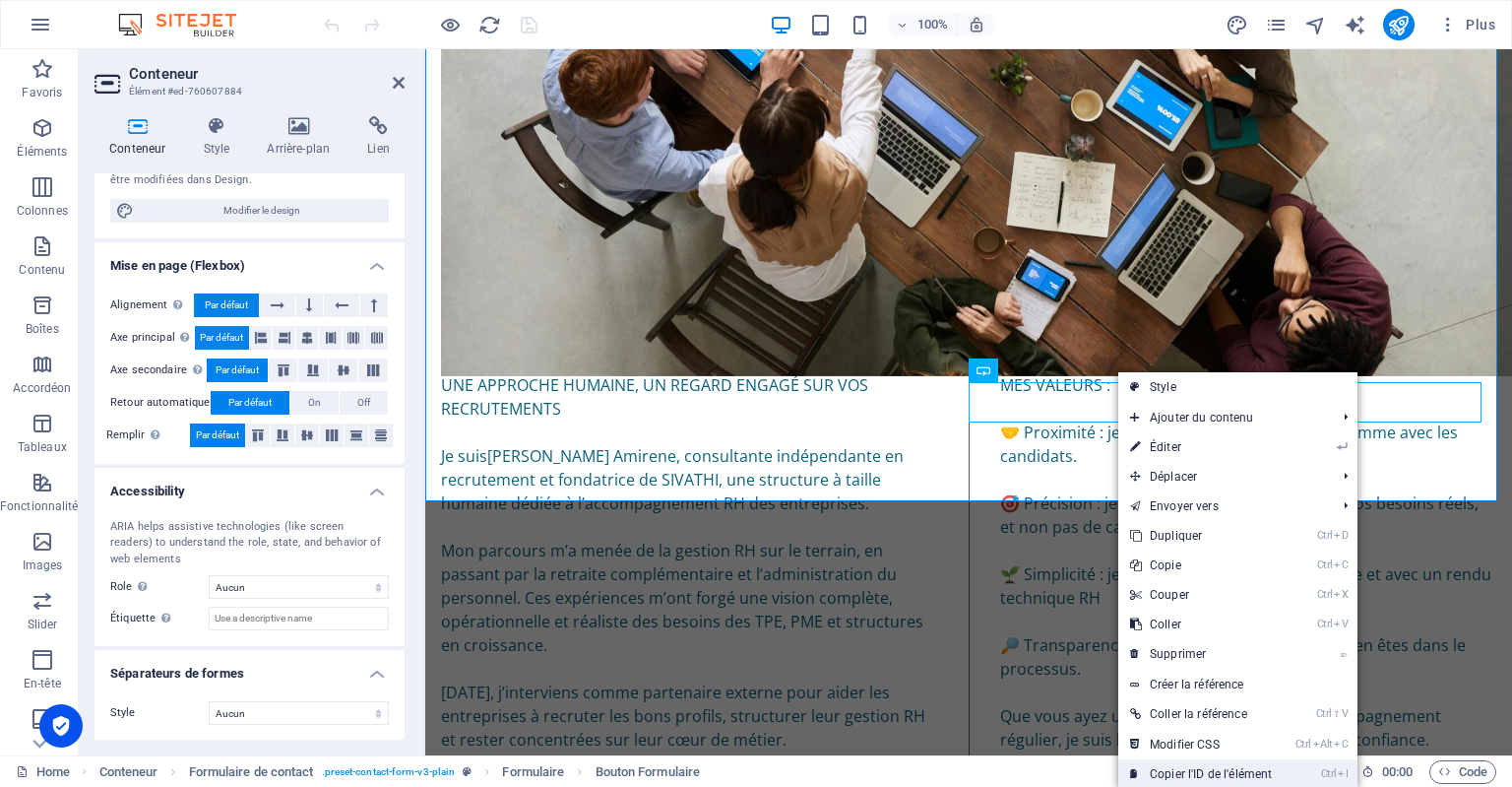 click on "Ctrl I  Copier l'ID de l'élément" at bounding box center [1201, 774] 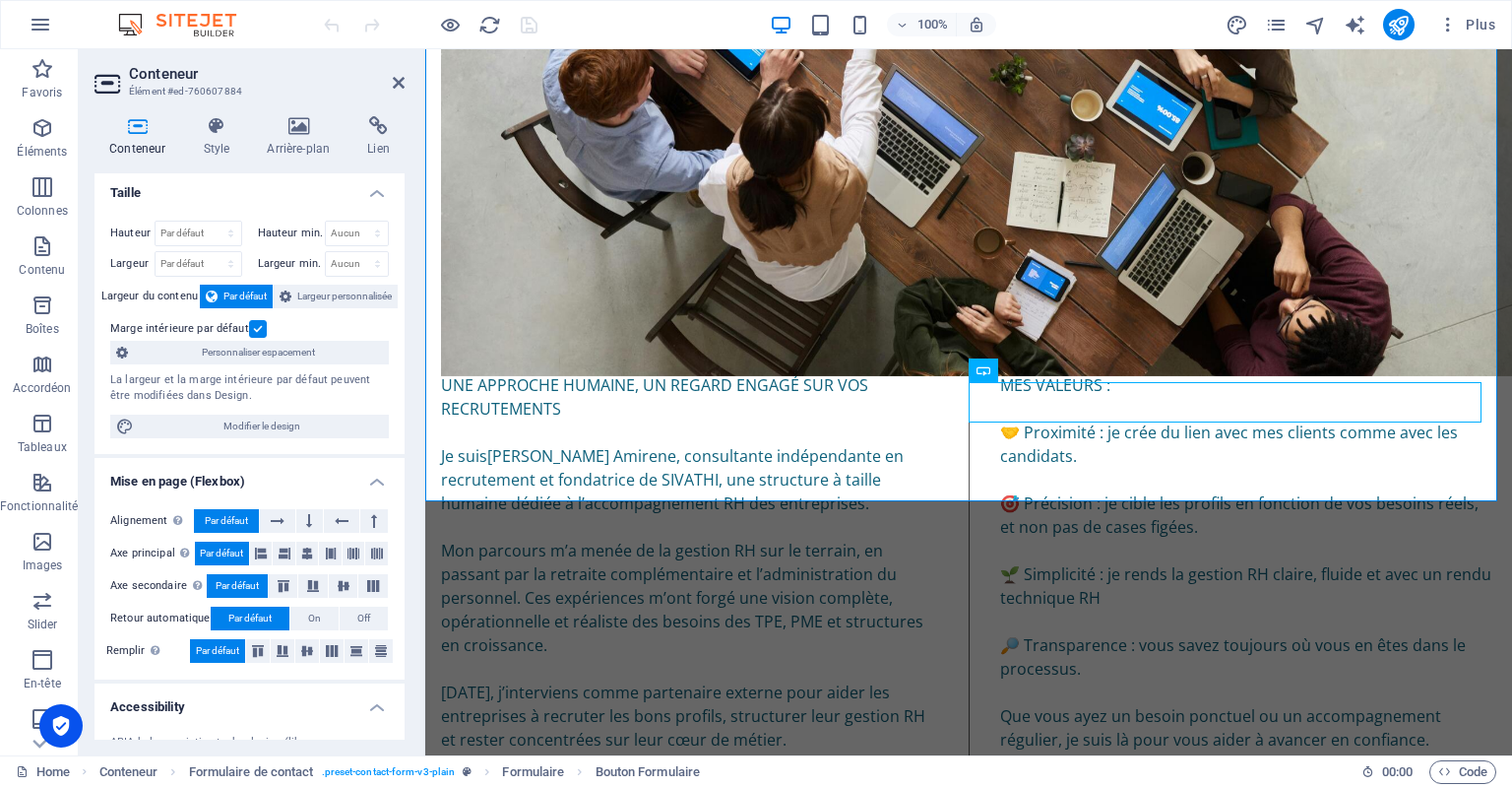scroll, scrollTop: 0, scrollLeft: 0, axis: both 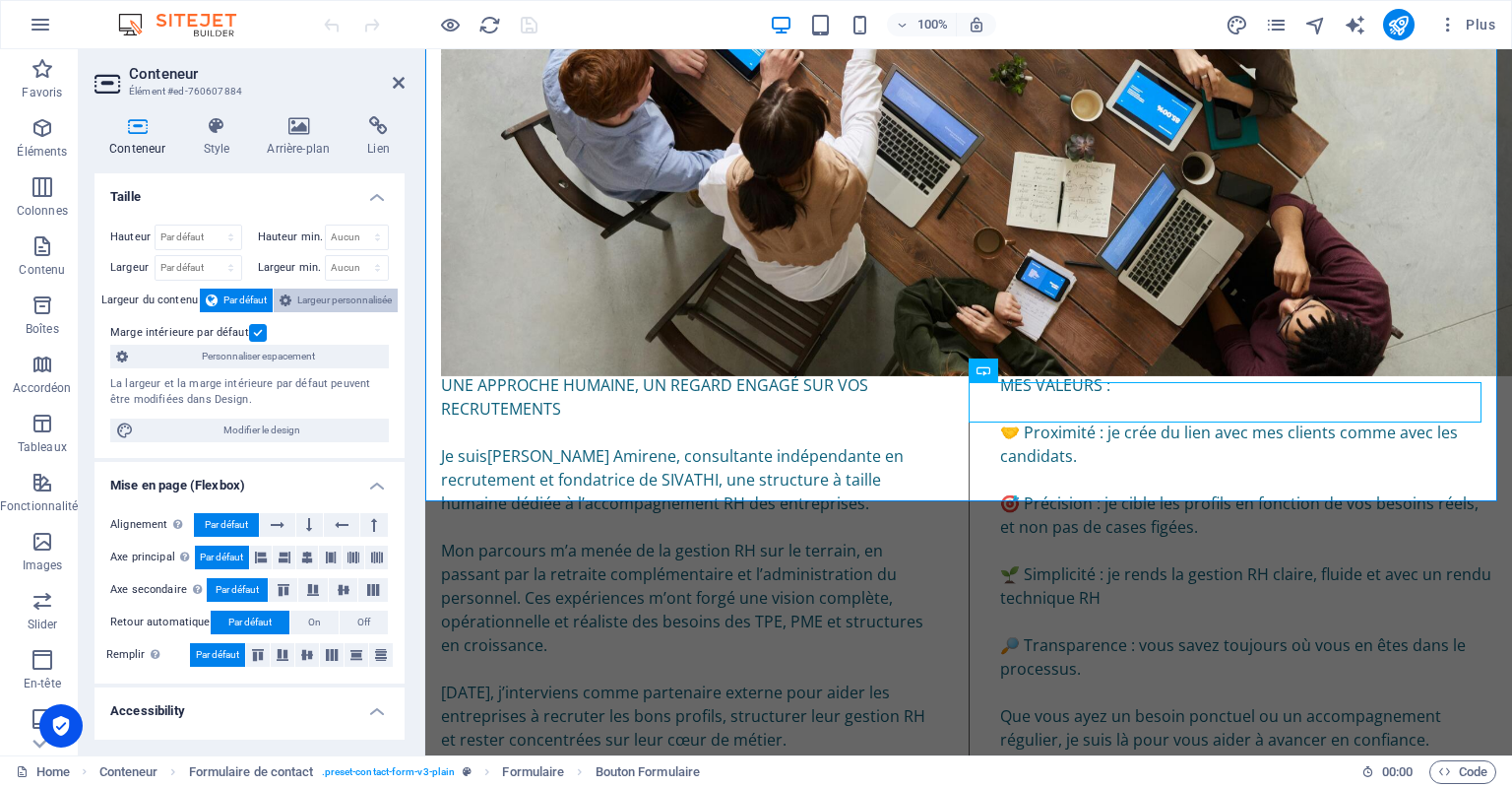 click on "Largeur personnalisée" at bounding box center [345, 300] 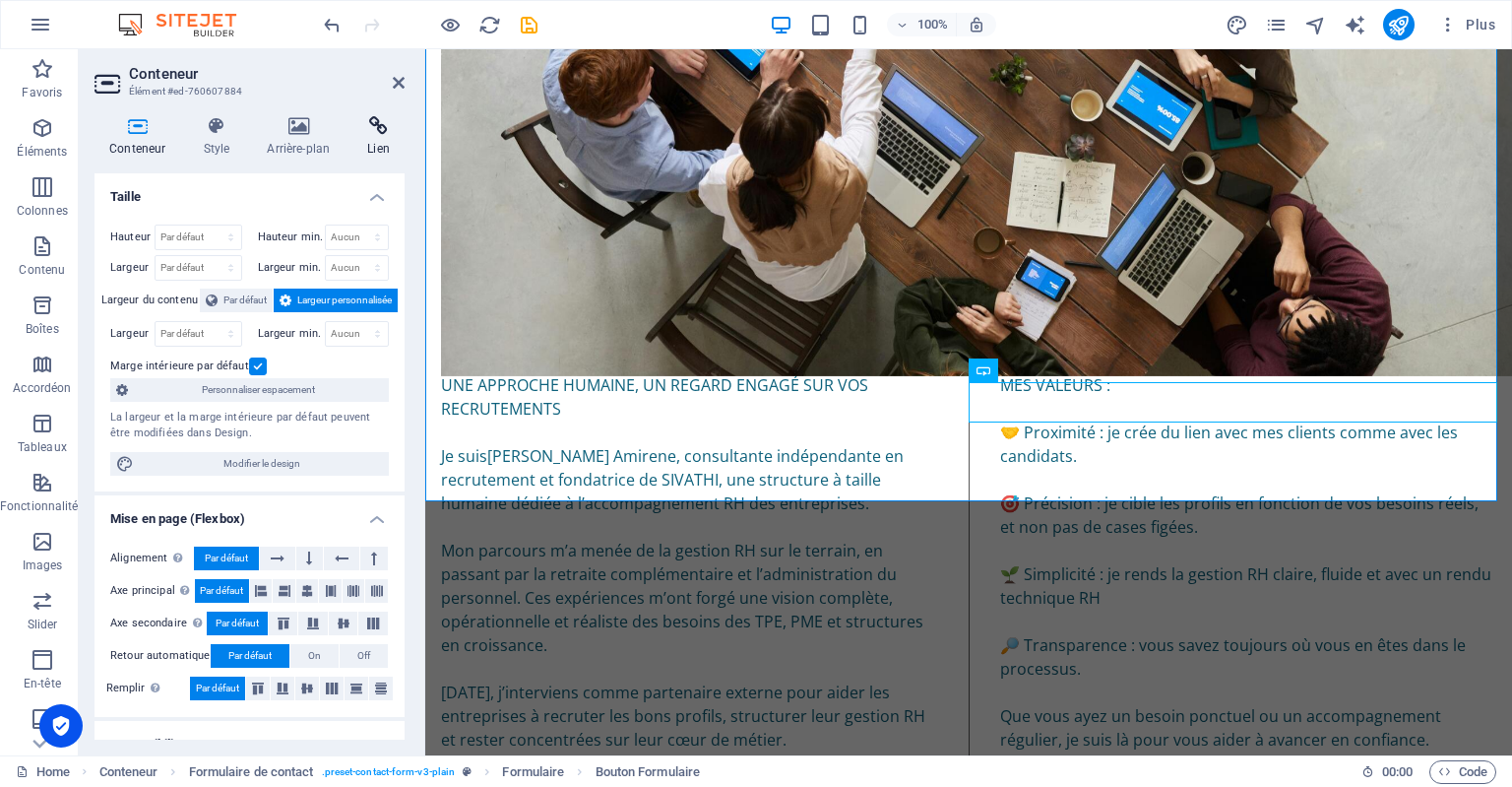 drag, startPoint x: 397, startPoint y: 367, endPoint x: 374, endPoint y: 129, distance: 239.10876 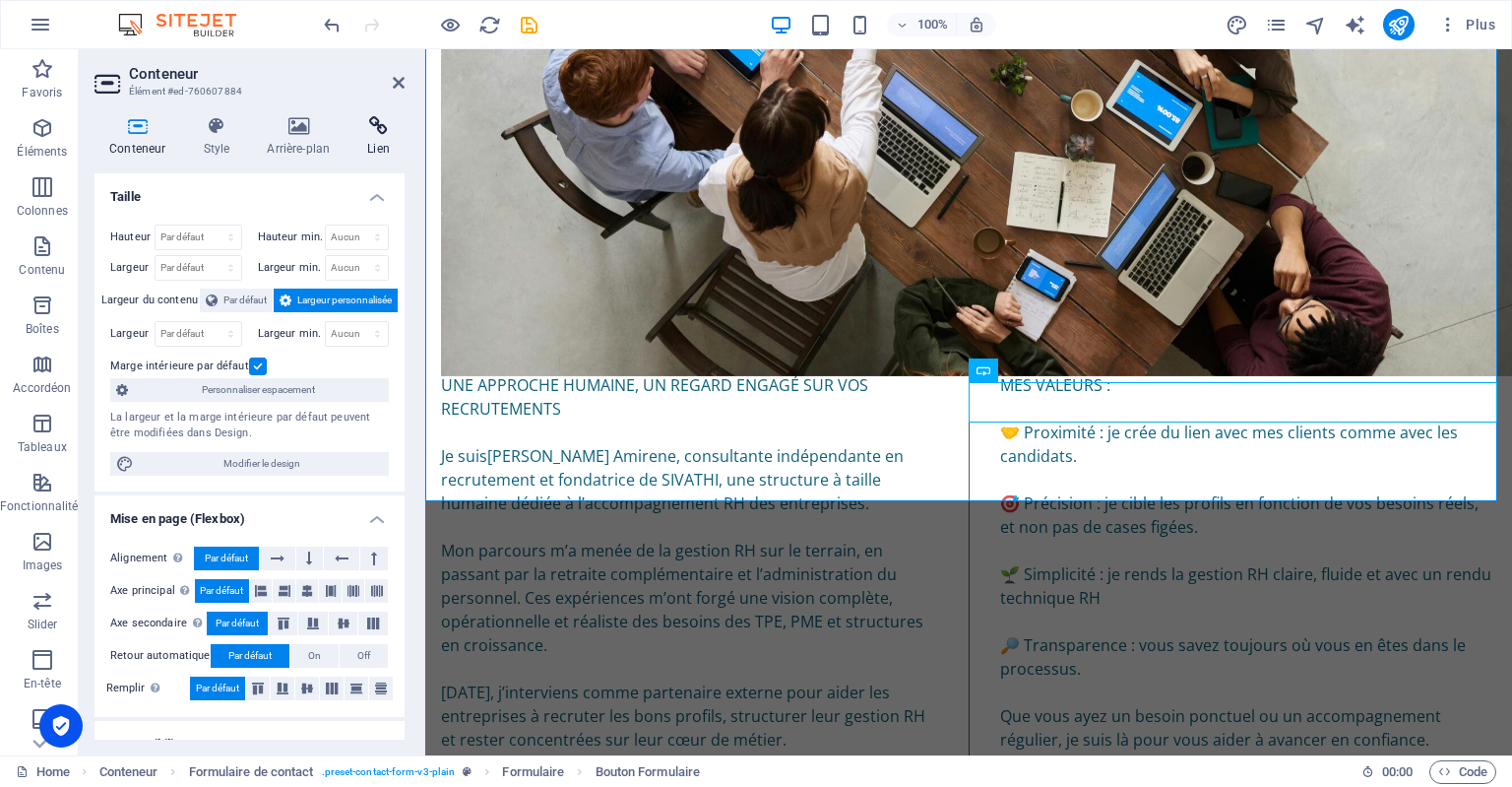 click on "Conteneur Style Arrière-plan Lien Taille Hauteur Par défaut px rem % vh vw Hauteur min. Aucun px rem % vh vw Largeur Par défaut px rem % em vh vw Largeur min. Aucun px rem % vh vw Largeur du contenu Par défaut Largeur personnalisée Largeur Par défaut px rem % em vh vw Largeur min. Aucun px rem % vh vw Marge intérieure par défaut Personnaliser espacement La largeur et la marge intérieure par défaut peuvent être modifiées dans Design. Modifier le design Mise en page (Flexbox) Alignement Détermine la direction de l'axe (flex). Par défaut Axe principal Détermine comment les éléments doivent se comporter le long de l'axe principal de ce conteneur (justify content) Par défaut Axe secondaire Contrôle la direction verticale de l'élément à l'intérieur du conteneur (align-items). Par défaut Retour automatique Par défaut On Off Remplir Contrôle les distances et la direction des éléments sur l'axe Y sur plusieurs lignes (align-content). Par défaut Accessibility Role Aucun 100" at bounding box center [249, 427] 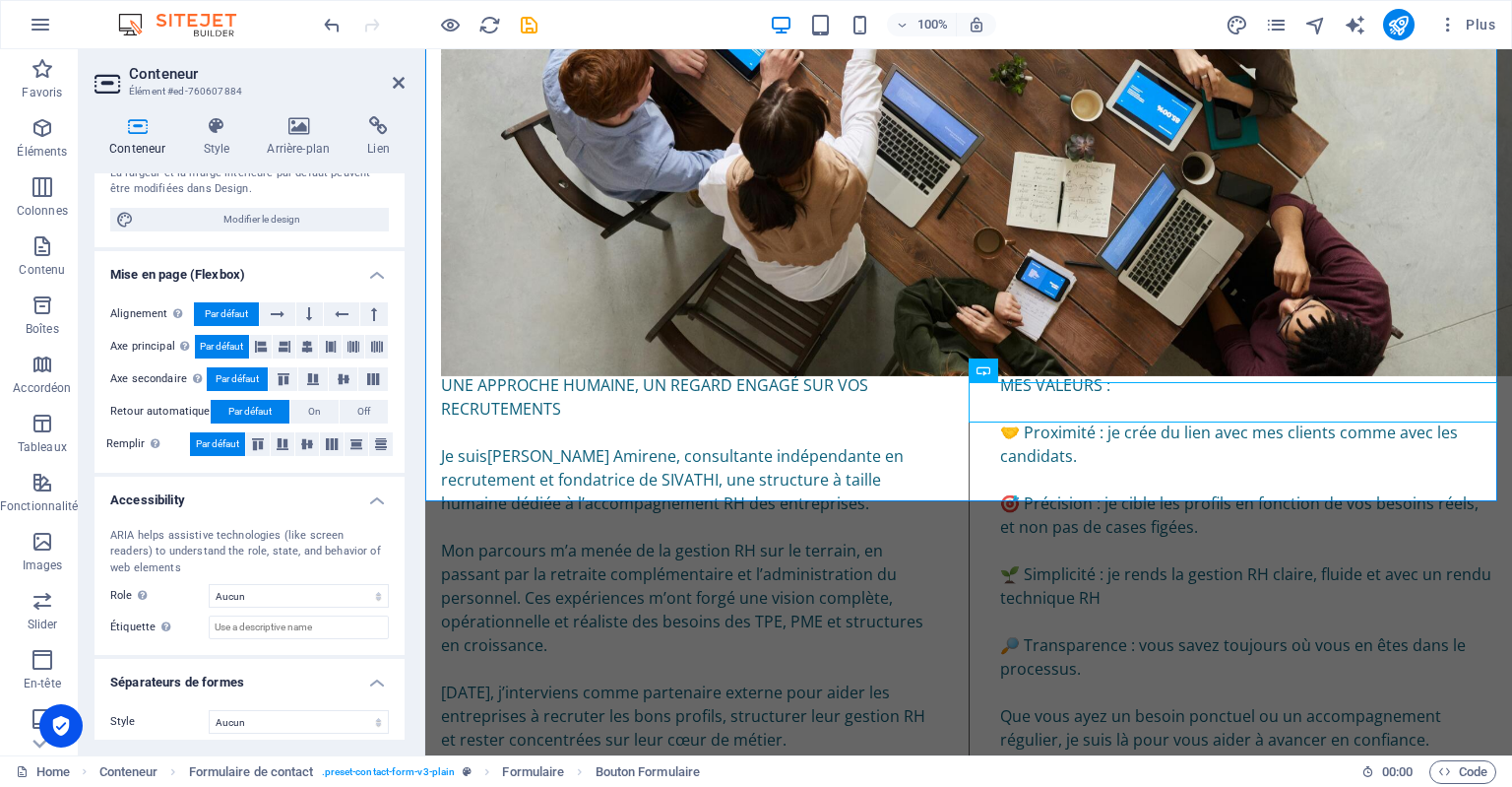 scroll, scrollTop: 252, scrollLeft: 0, axis: vertical 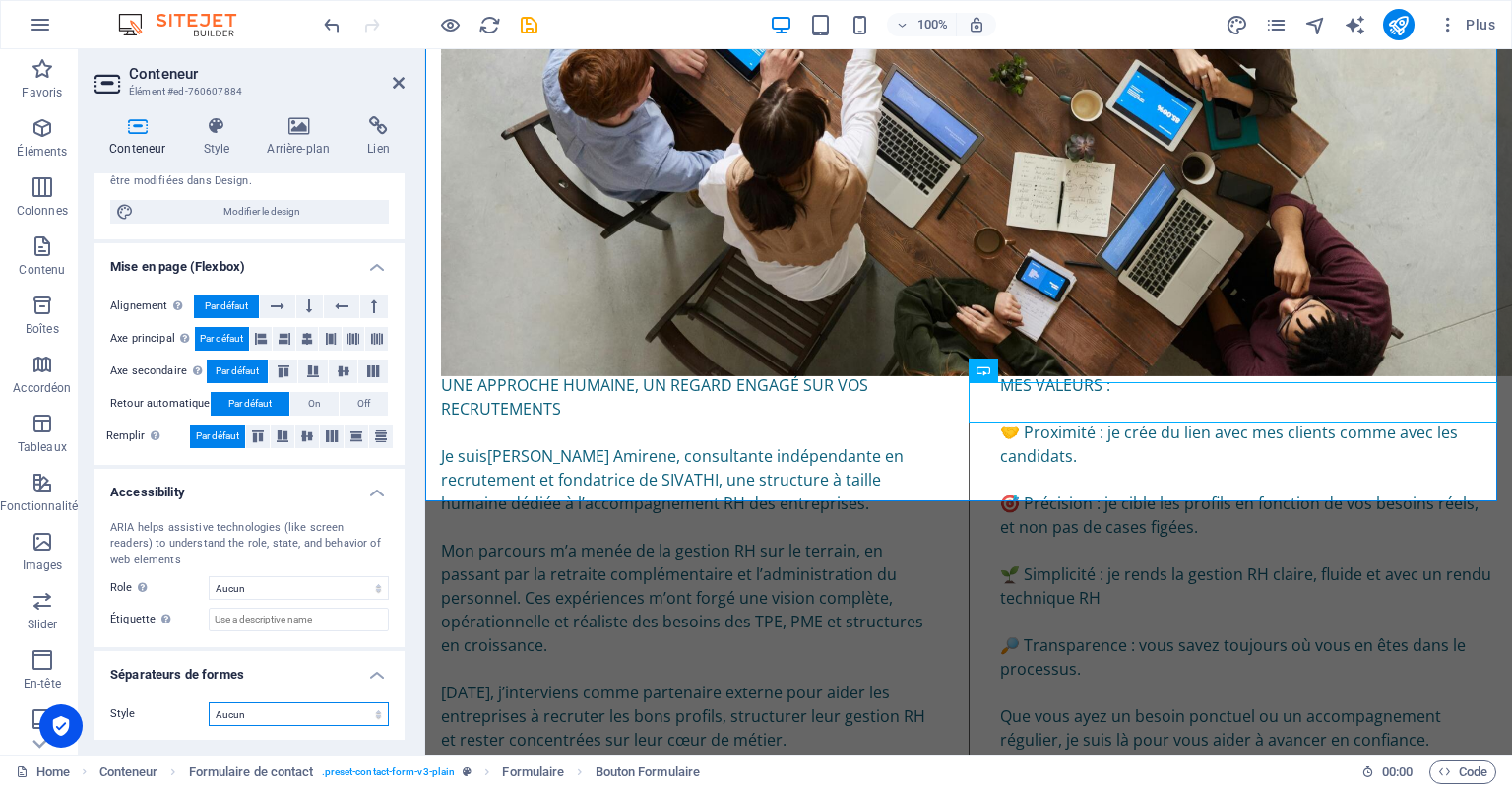 click on "Aucun Triangle Carré Diagonale Polygone 1 Polygone 2 Zigzag Plusieurs zigzags Vagues Plusieurs vagues Demi-cercle Rond Cercle avec ombre Immeubles Hexagones Clouds Plusieurs nuages Éventail Pyramides Livre Gouttes de peinture Flammes Papier déchiqueté Flèche" at bounding box center [298, 714] 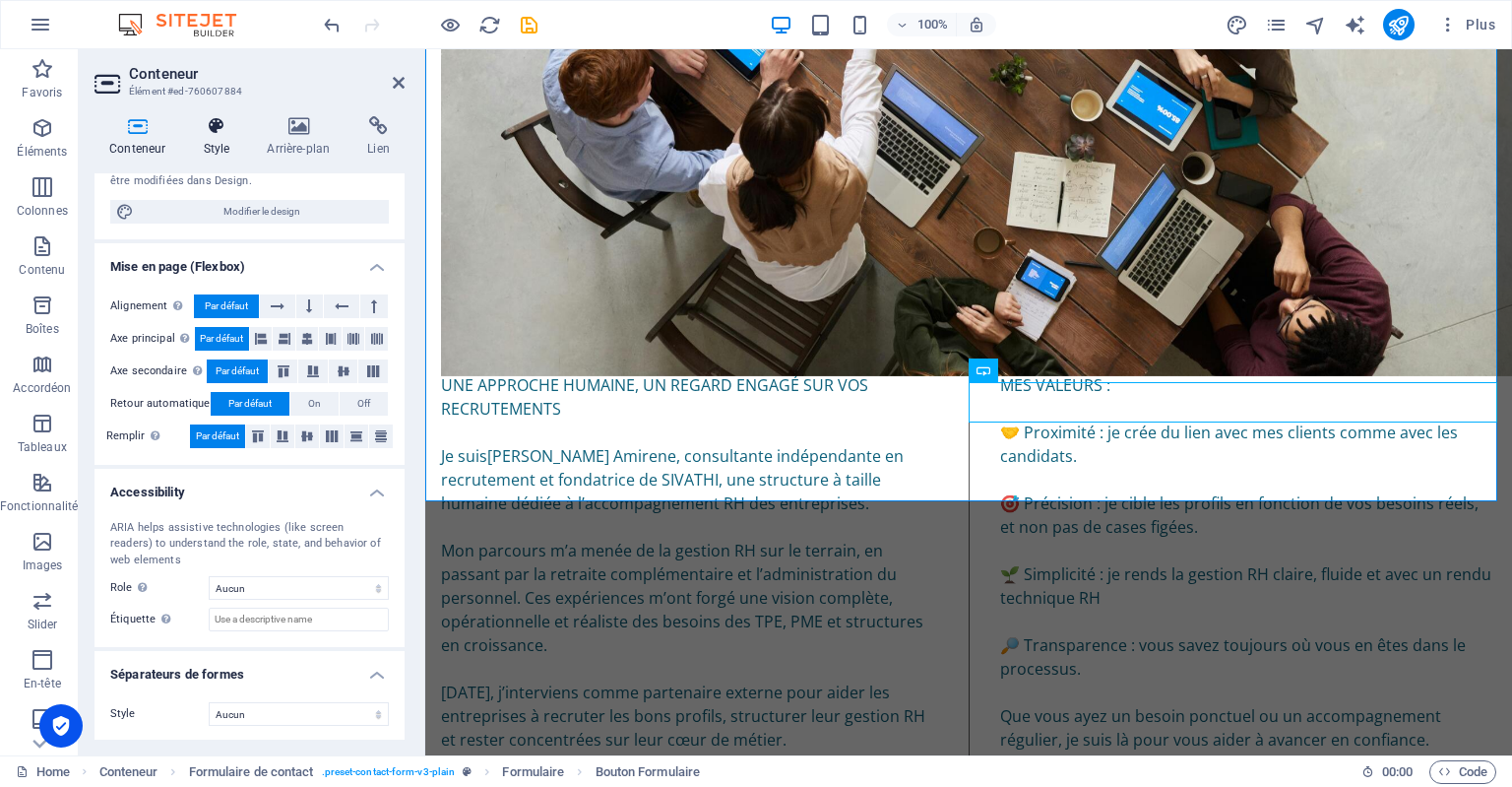 click at bounding box center (216, 126) 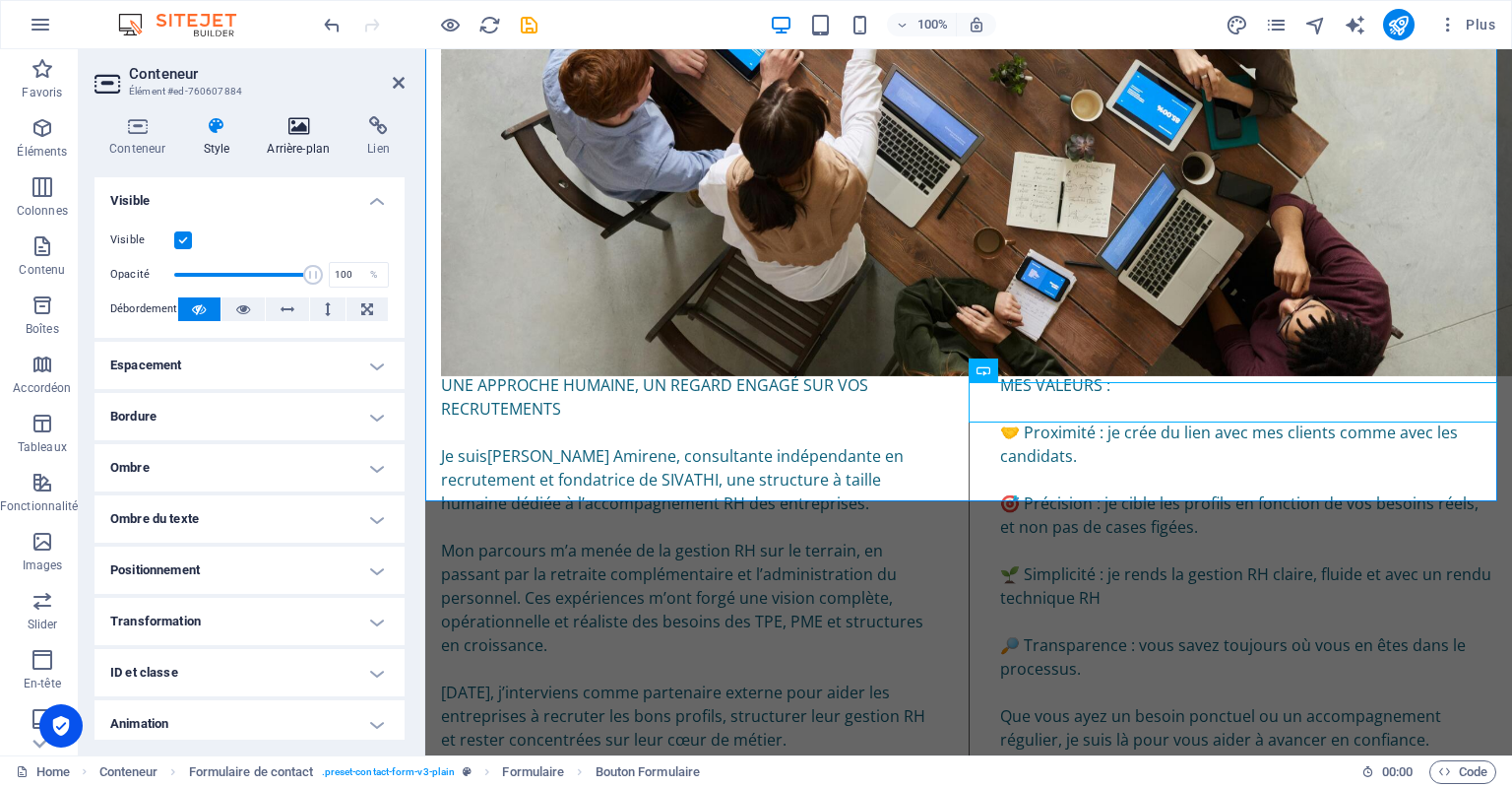 click on "Arrière-plan" at bounding box center [302, 137] 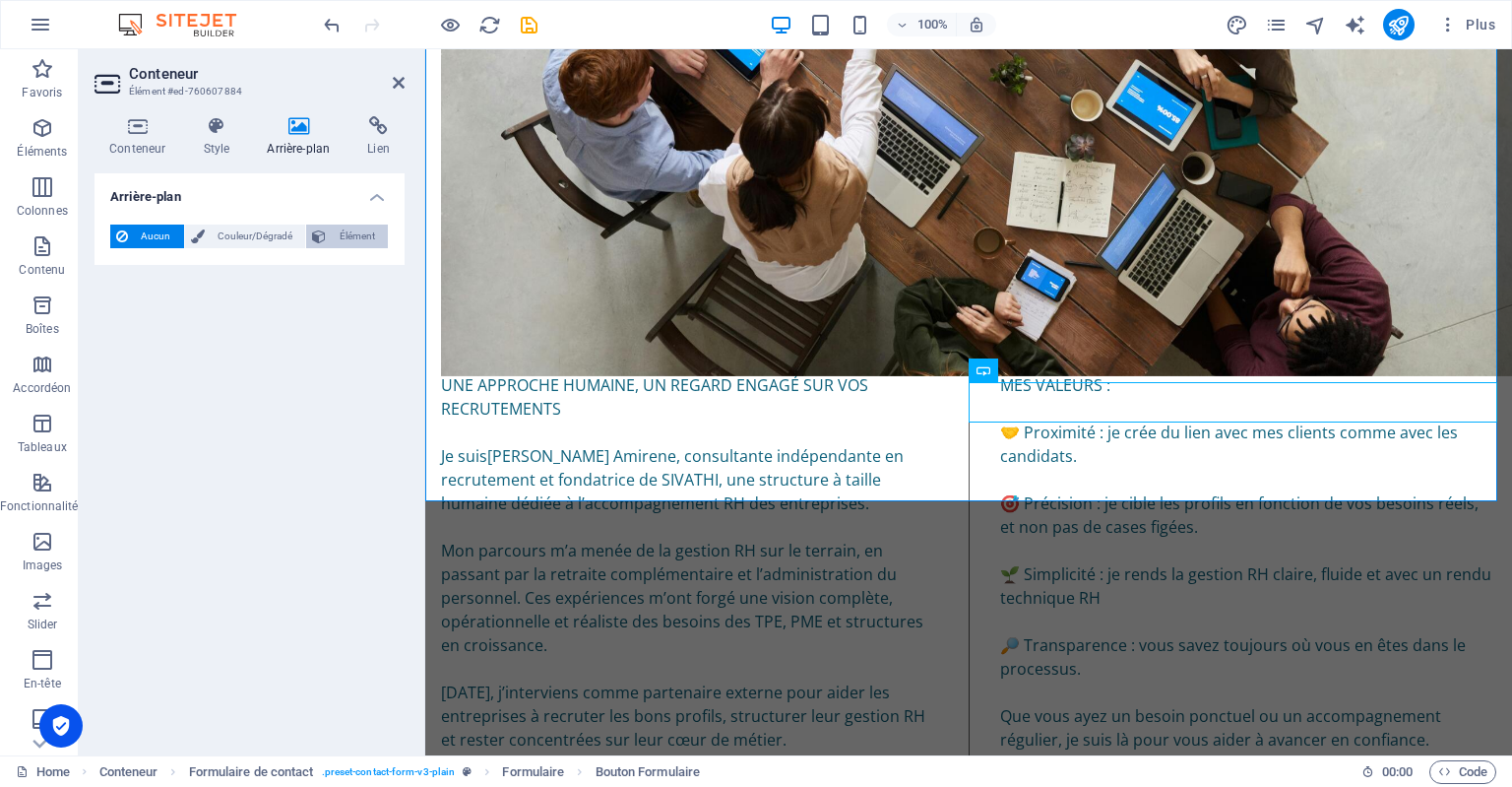 click on "Élément" at bounding box center (356, 236) 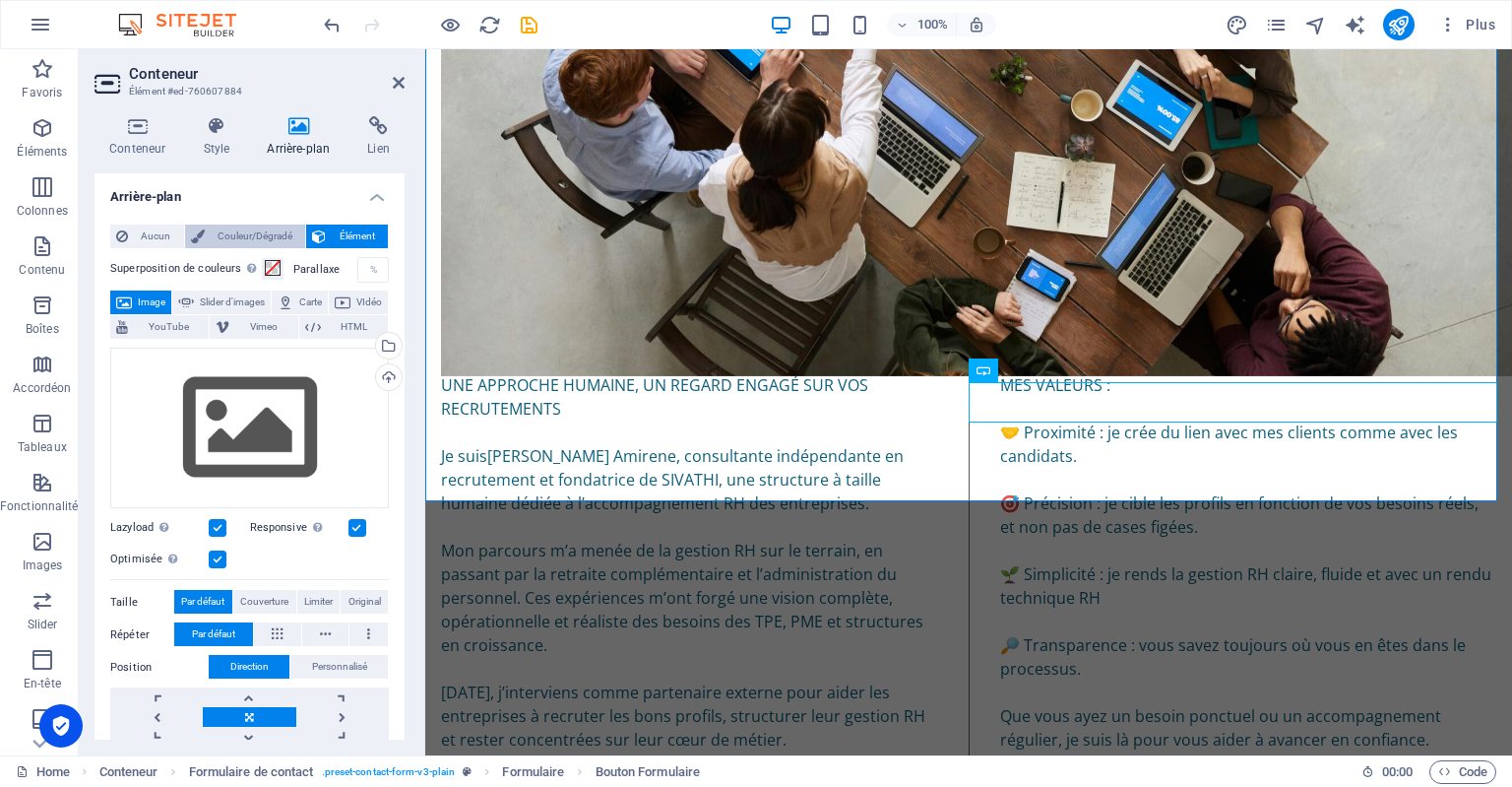click on "Couleur/Dégradé" at bounding box center [255, 236] 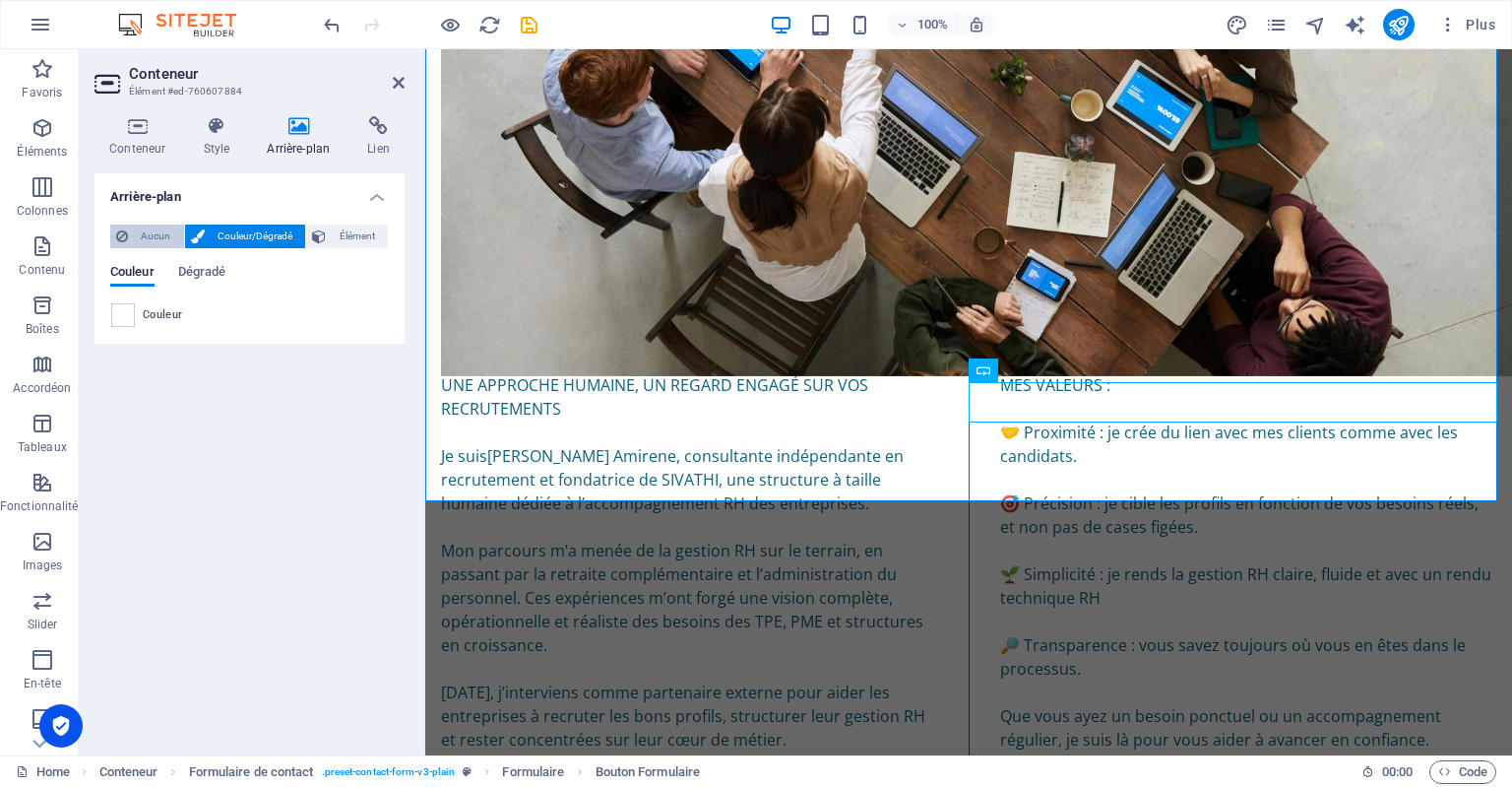 click on "Aucun" at bounding box center [156, 236] 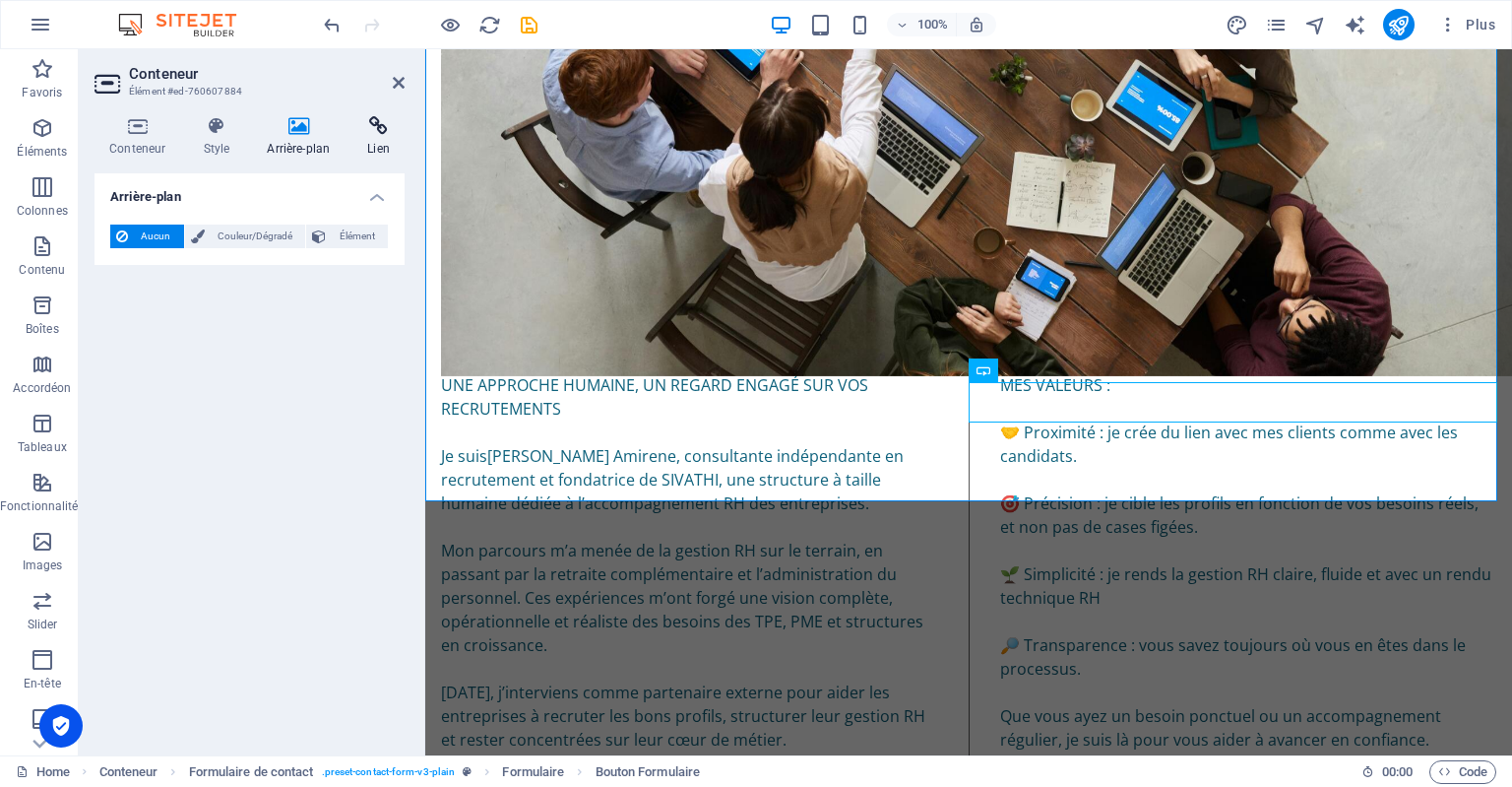 click on "Lien" at bounding box center [378, 137] 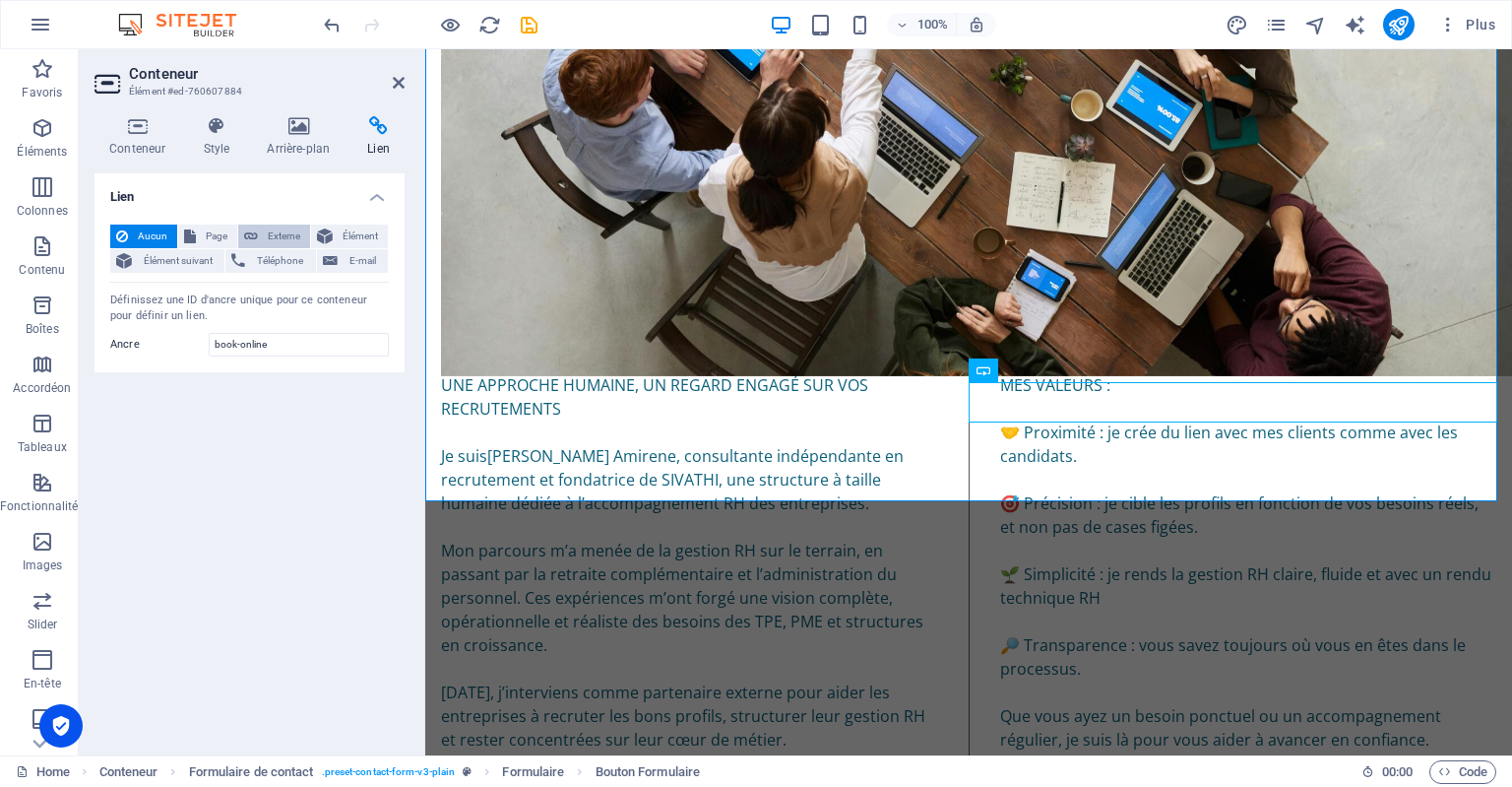 click on "Externe" at bounding box center [284, 236] 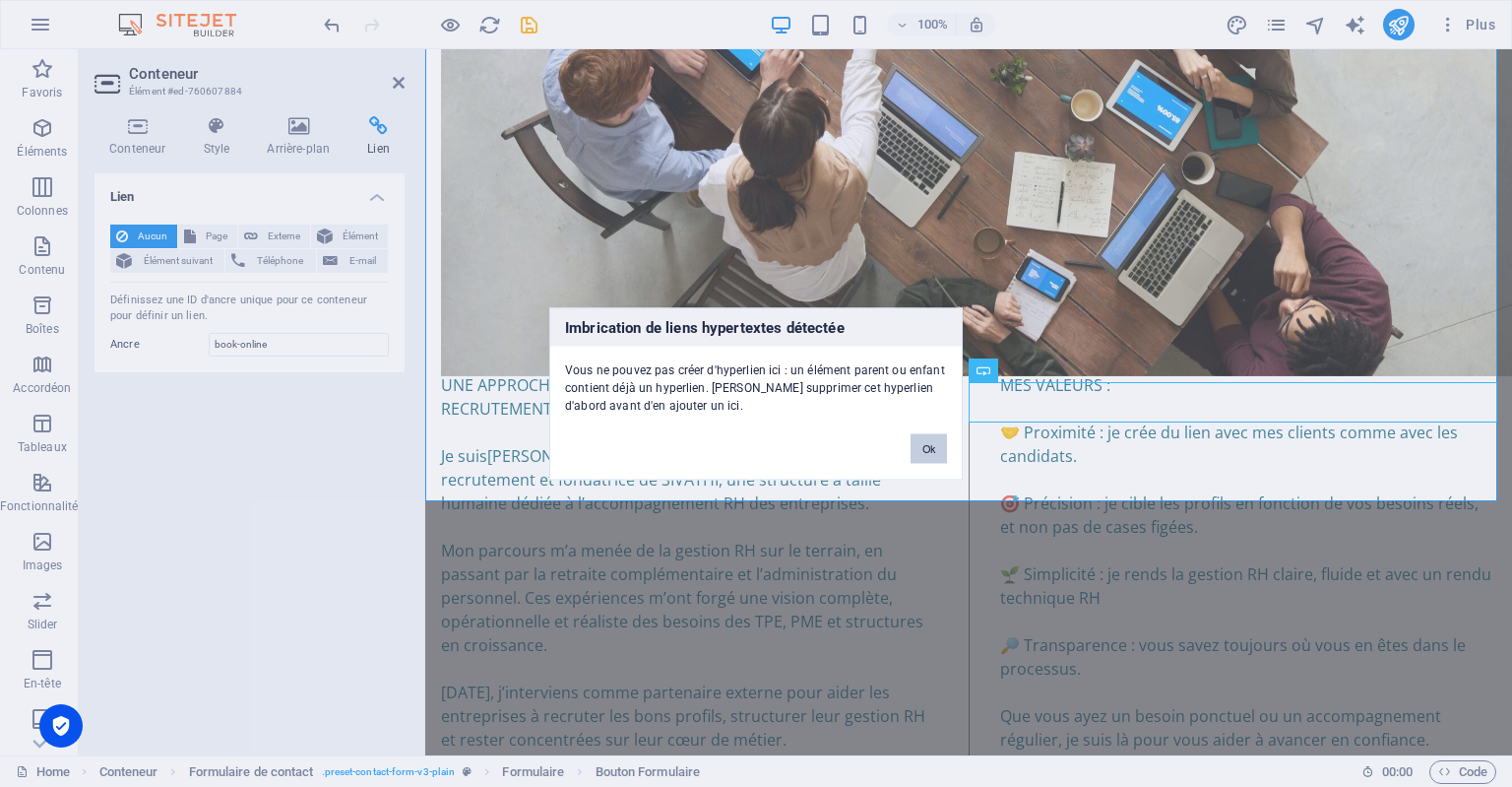 click on "Ok" at bounding box center [928, 448] 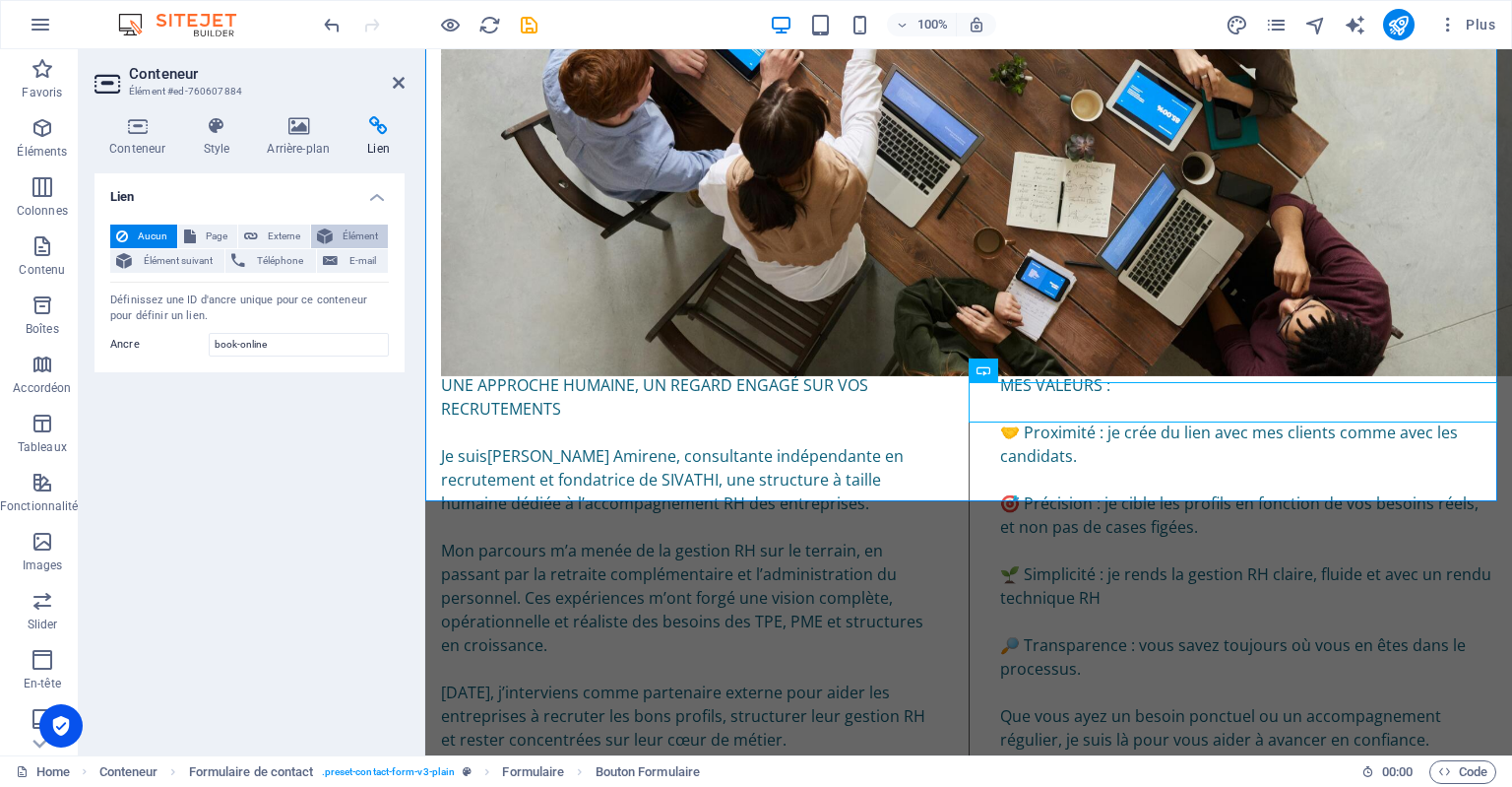 click on "Élément" at bounding box center (360, 236) 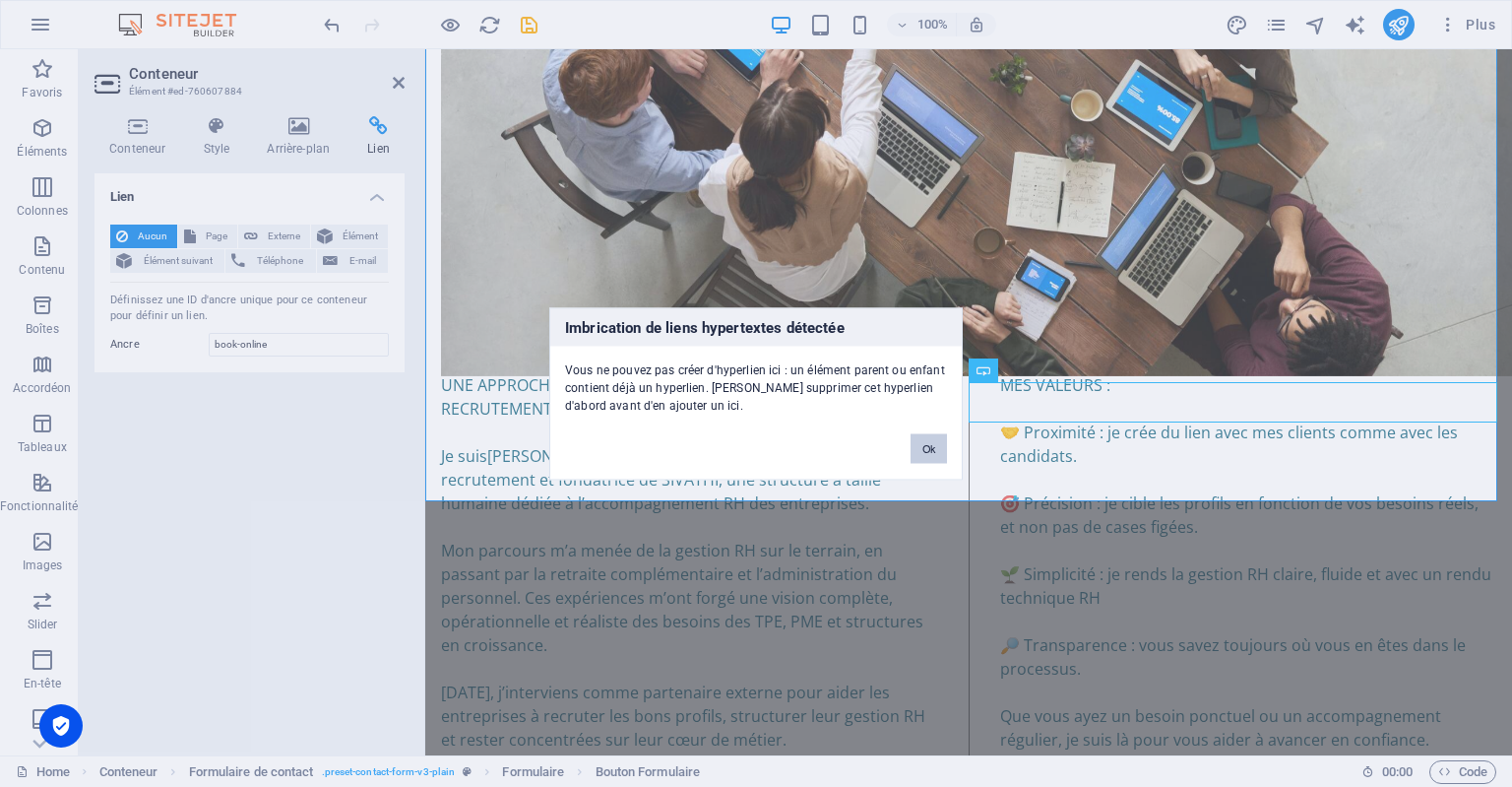 click on "Ok" at bounding box center (928, 448) 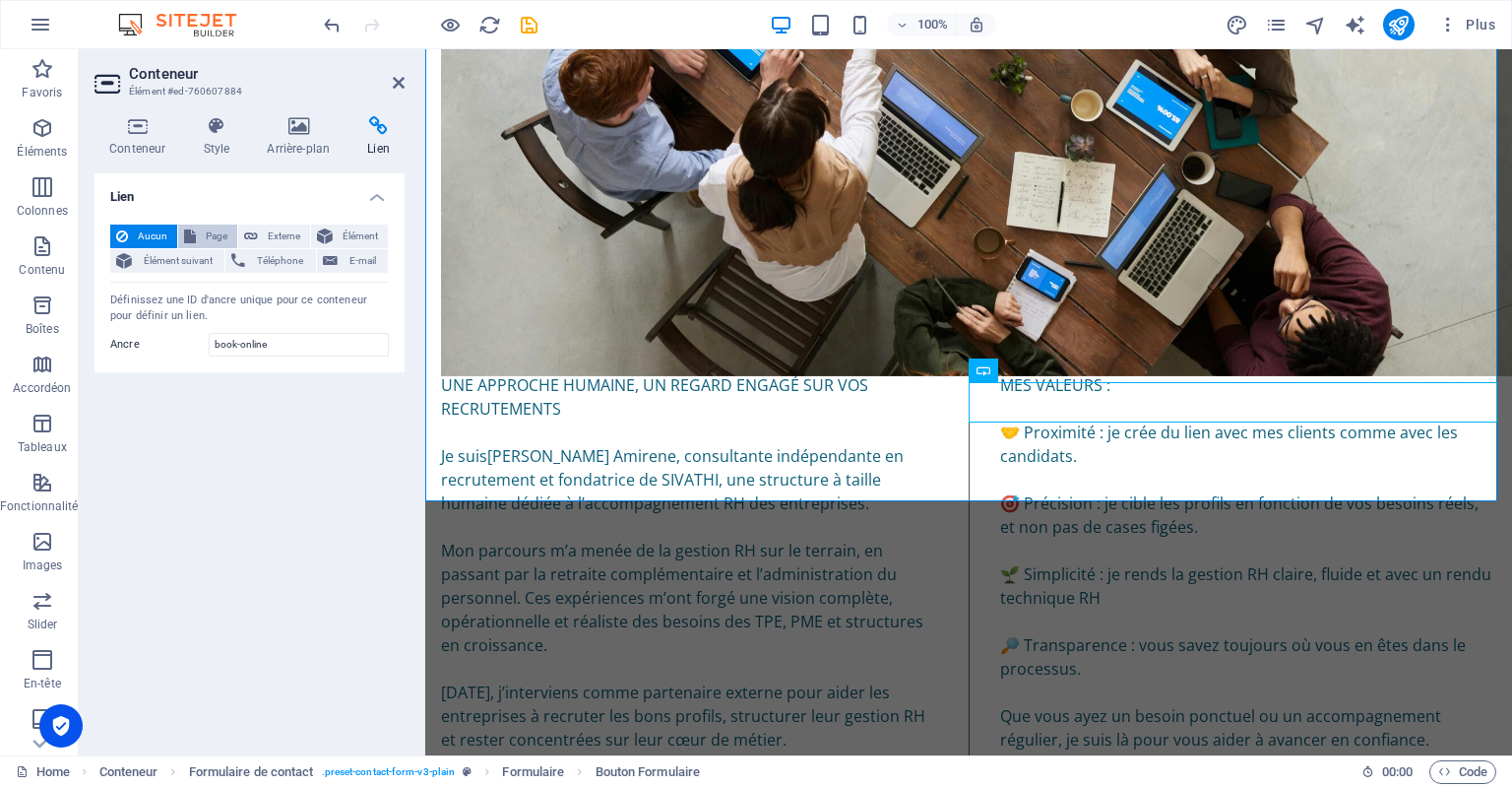 click at bounding box center (190, 236) 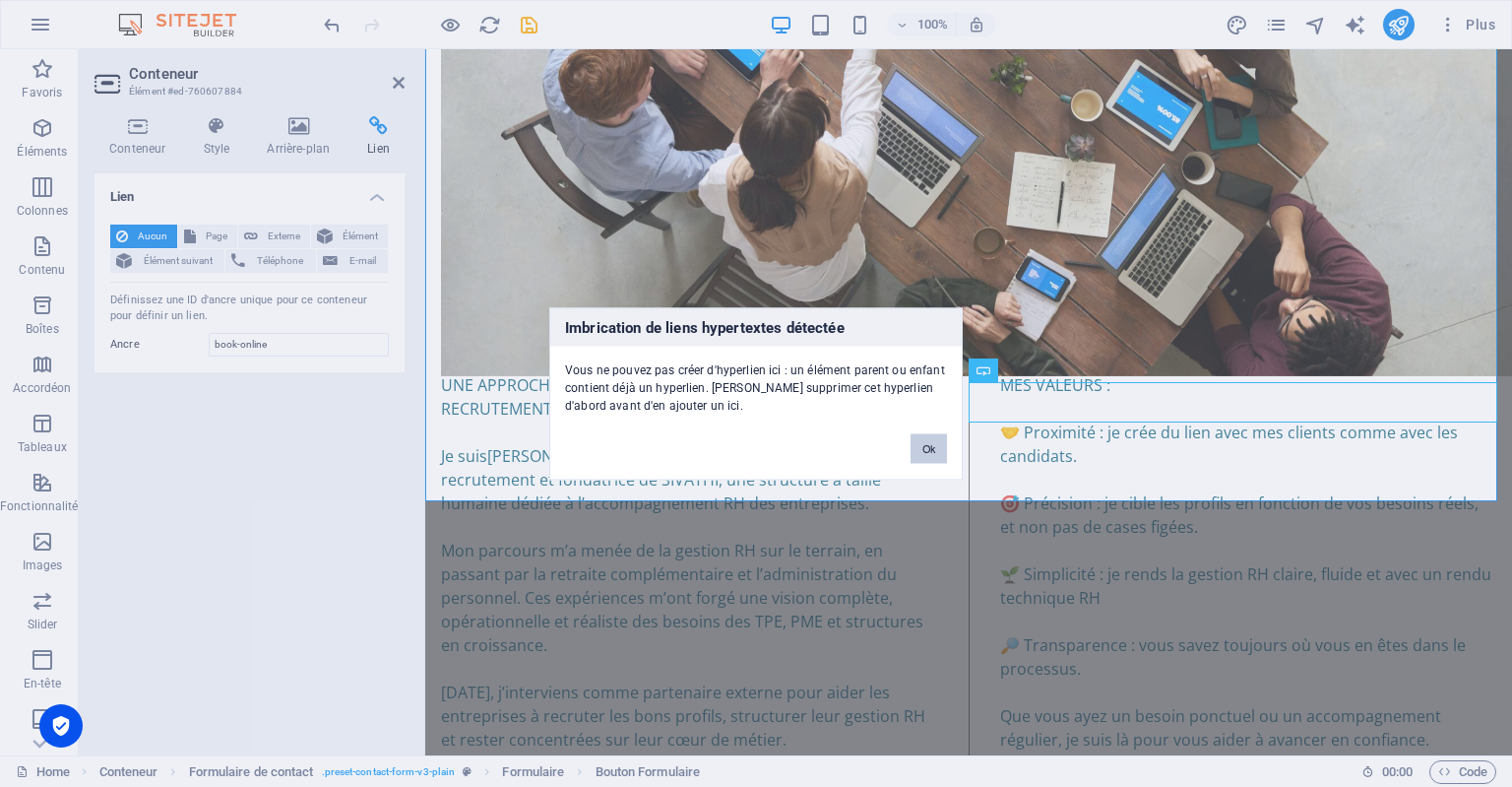 click on "Ok" at bounding box center [928, 448] 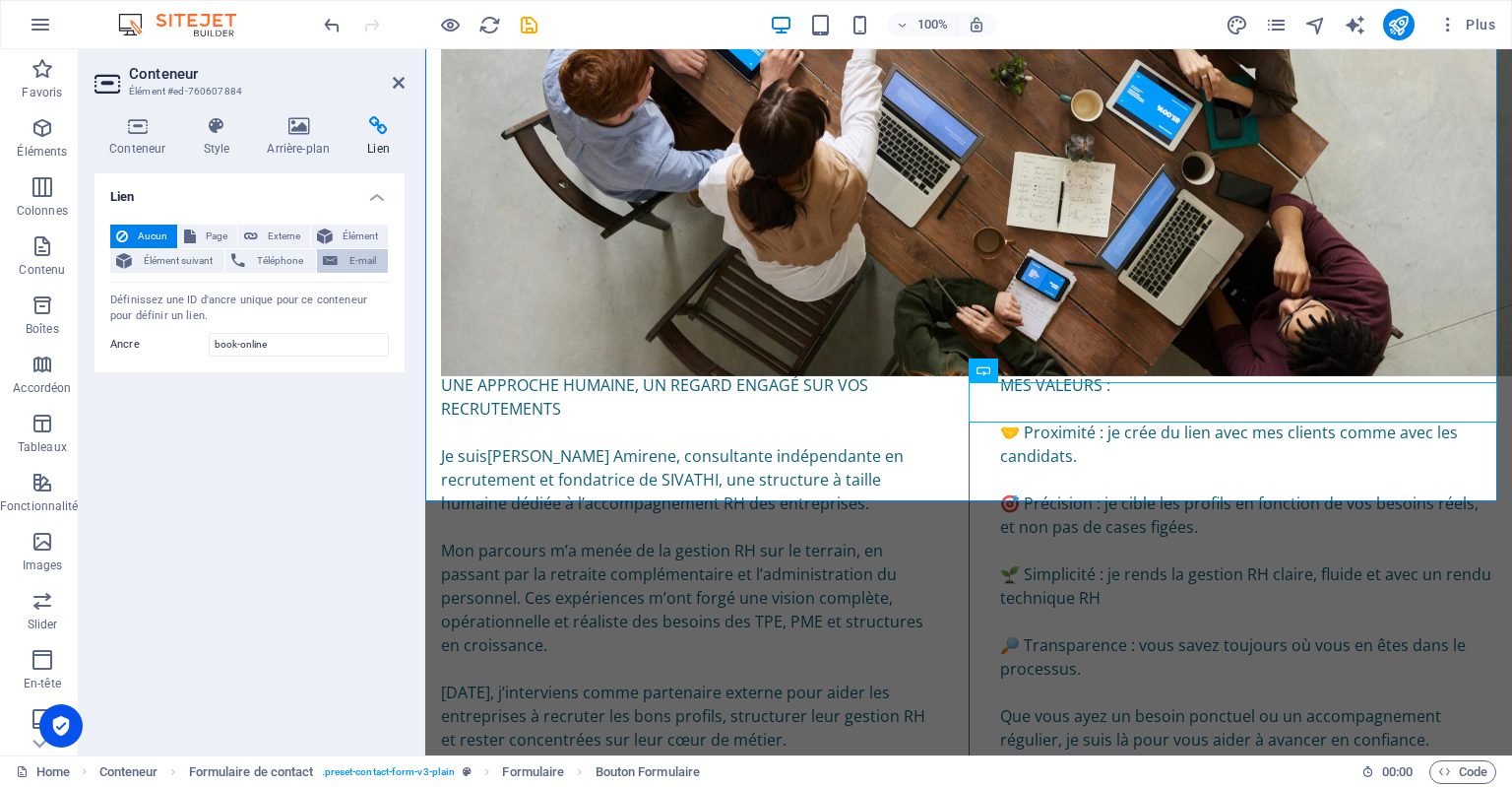 click on "E-mail" at bounding box center (362, 261) 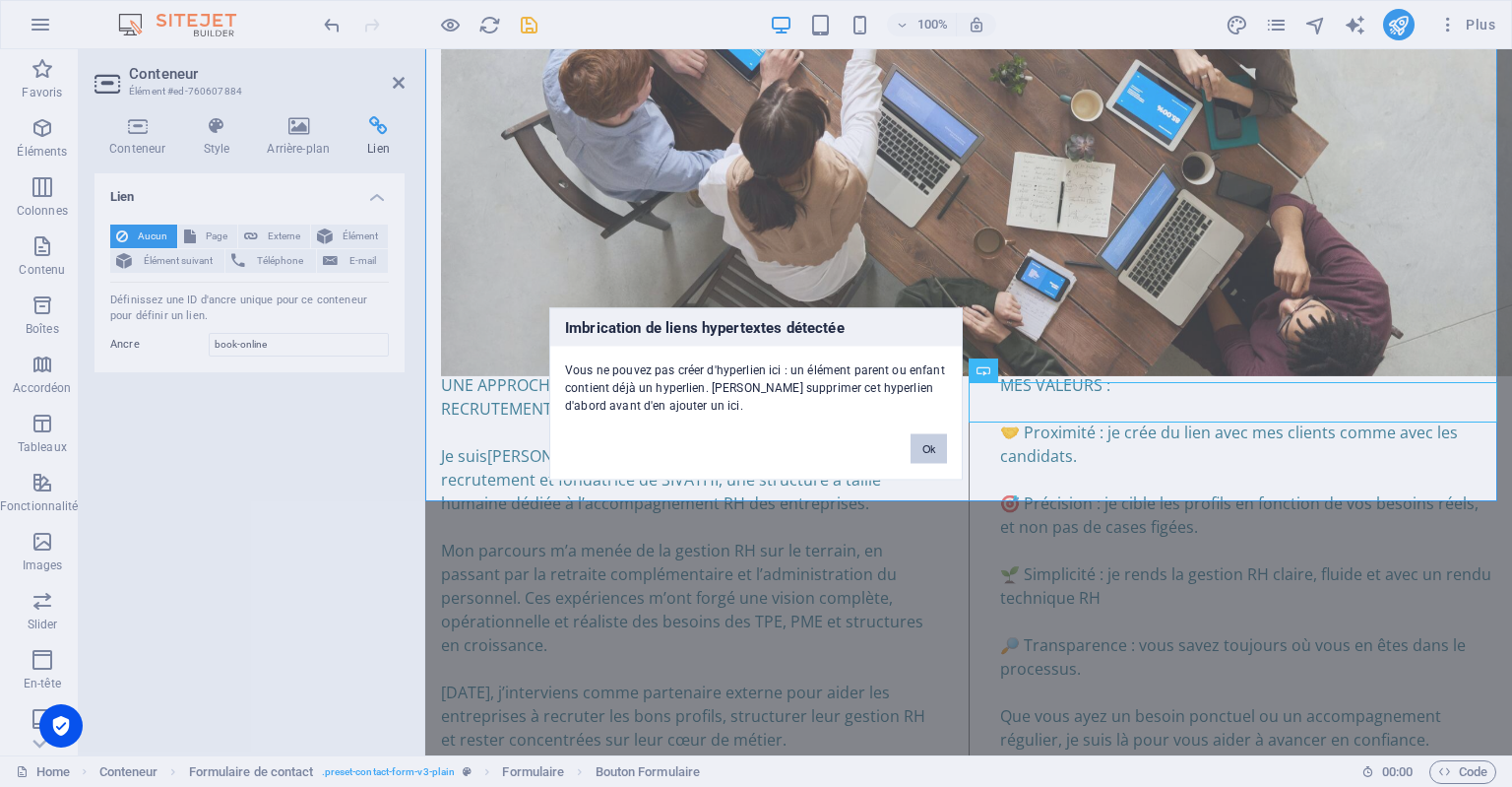 click on "Ok" at bounding box center [928, 448] 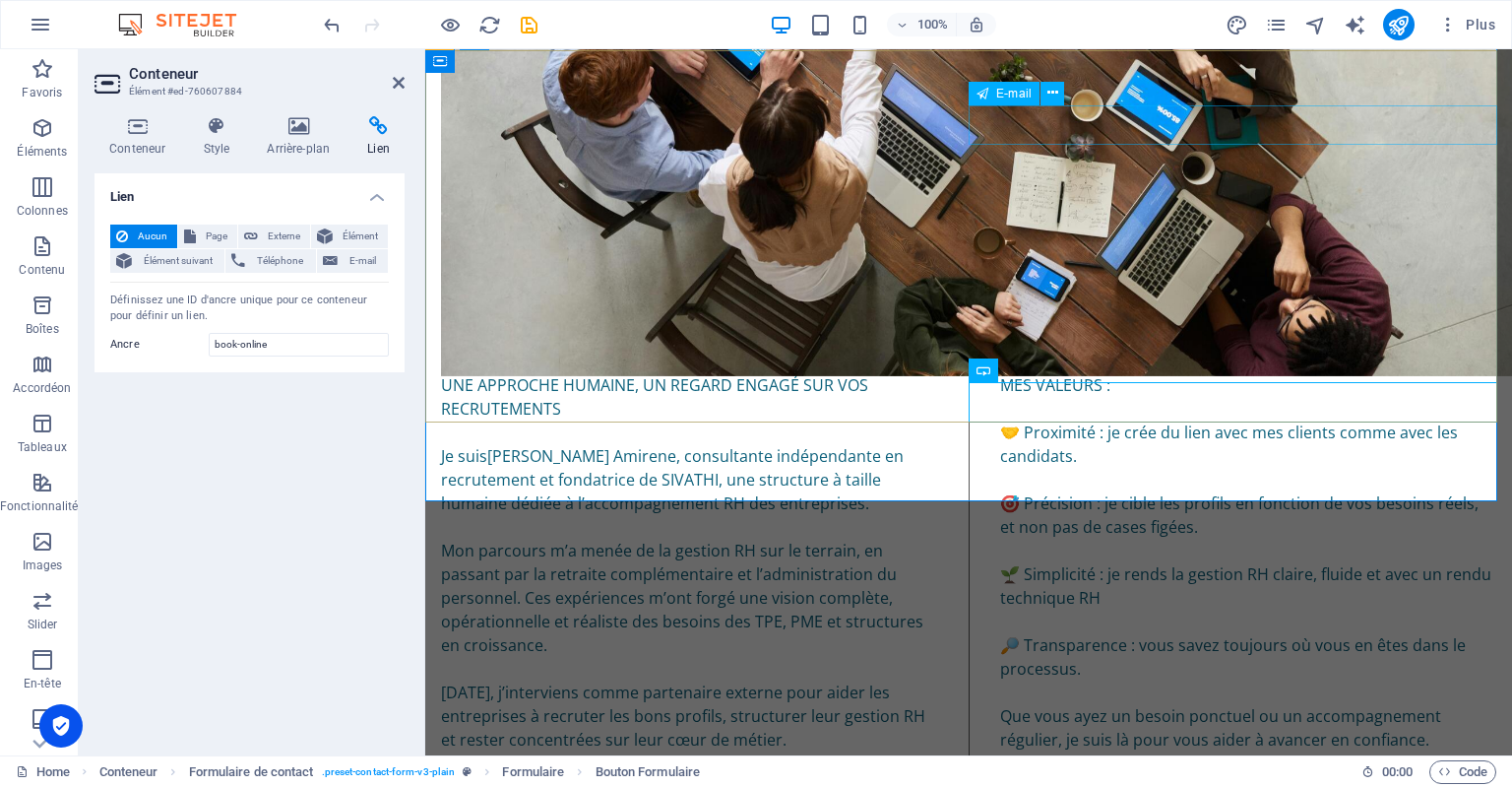 click at bounding box center [1080, 3944] 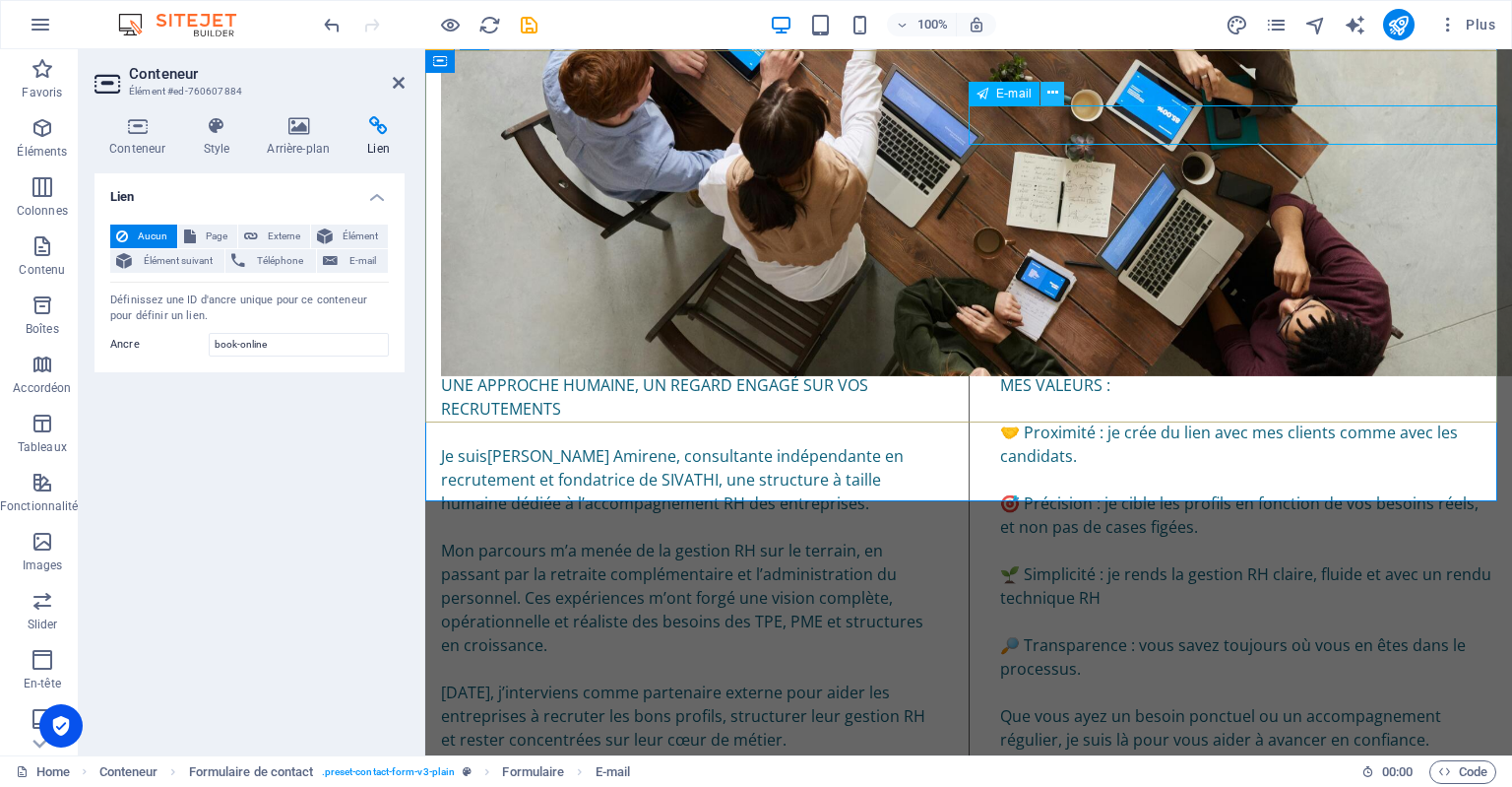 click at bounding box center (1052, 93) 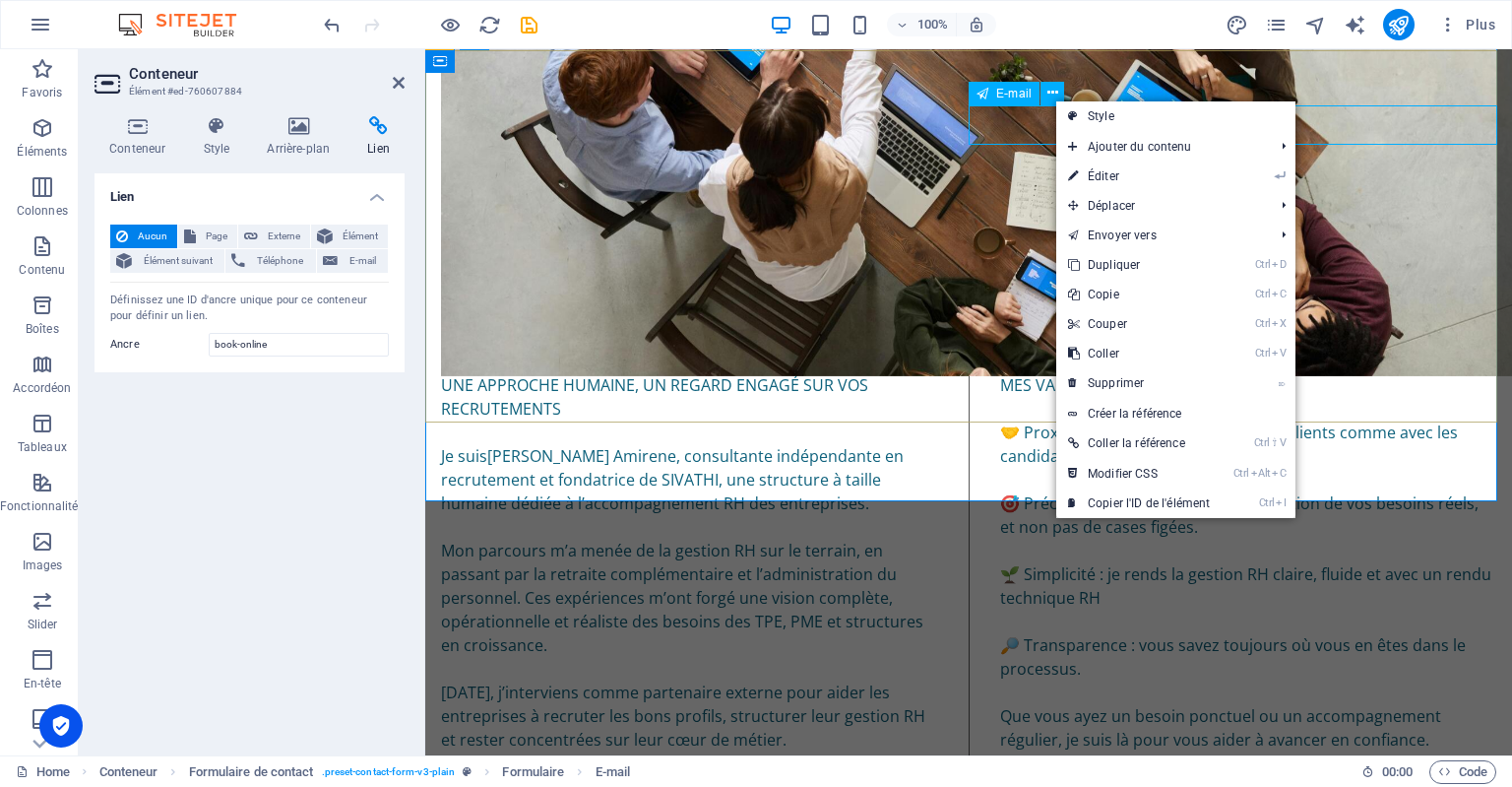 click on "E-mail" at bounding box center (1014, 94) 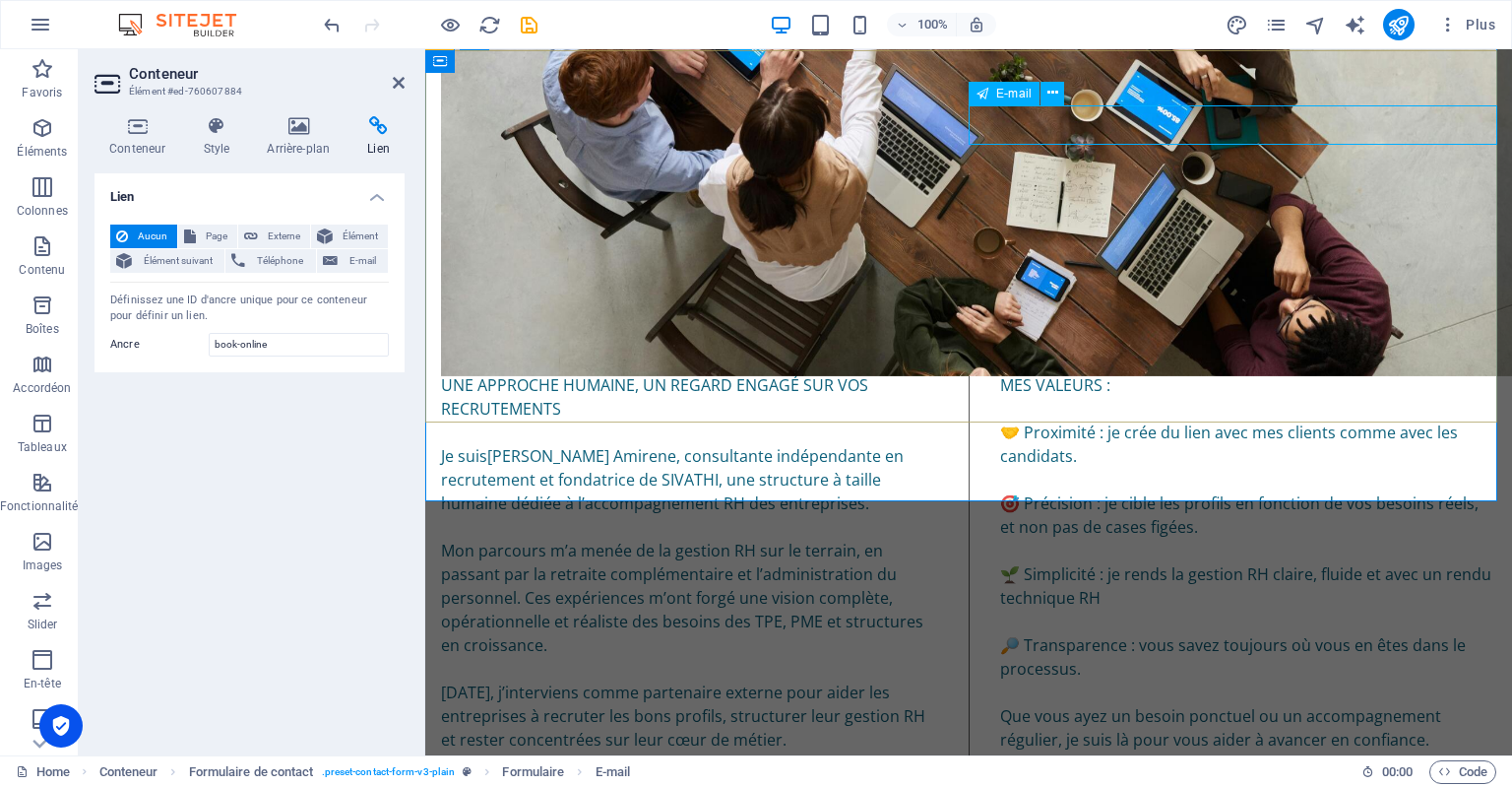 click on "E-mail" at bounding box center [1014, 94] 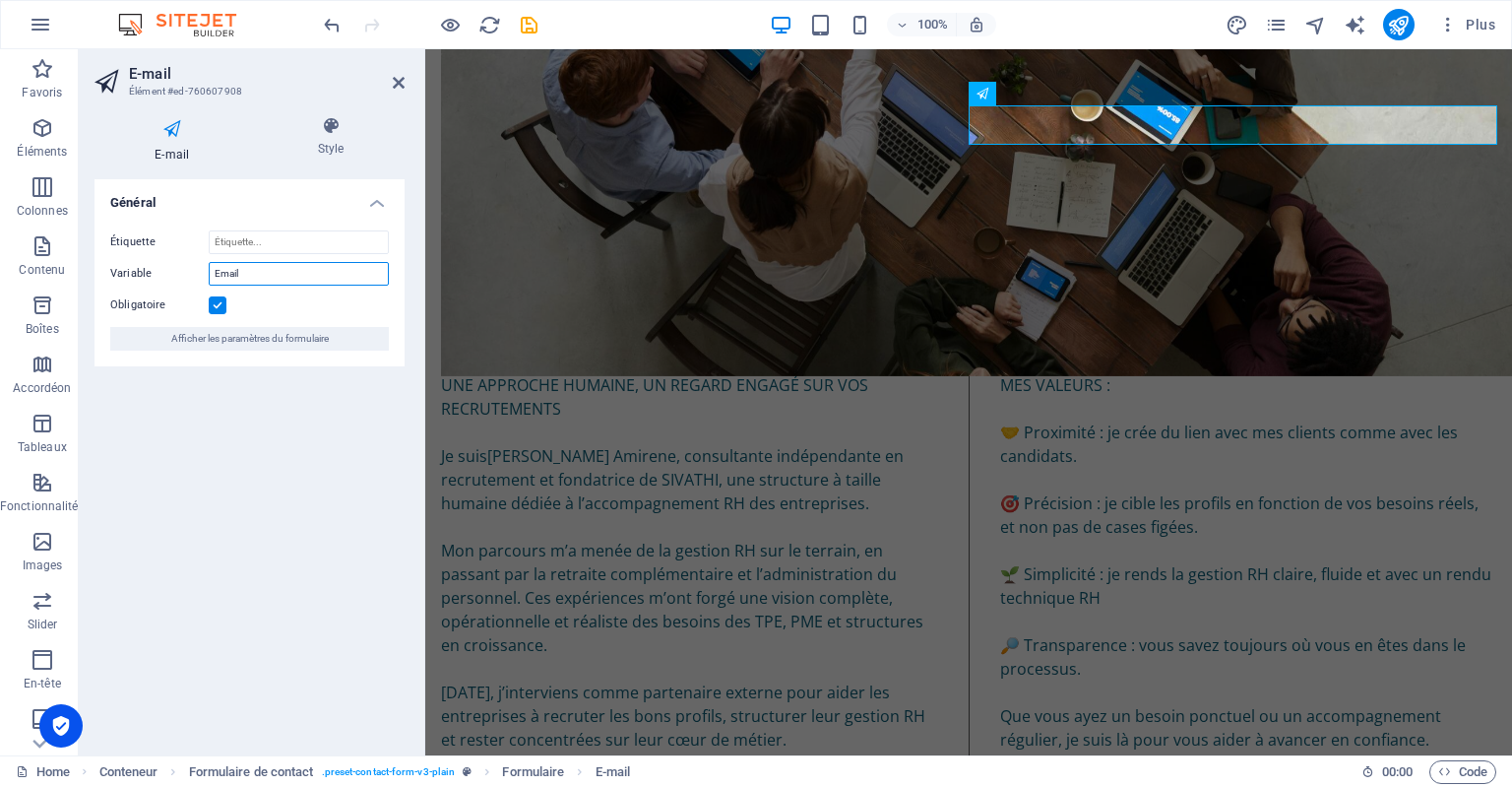 click on "Email" at bounding box center (298, 274) 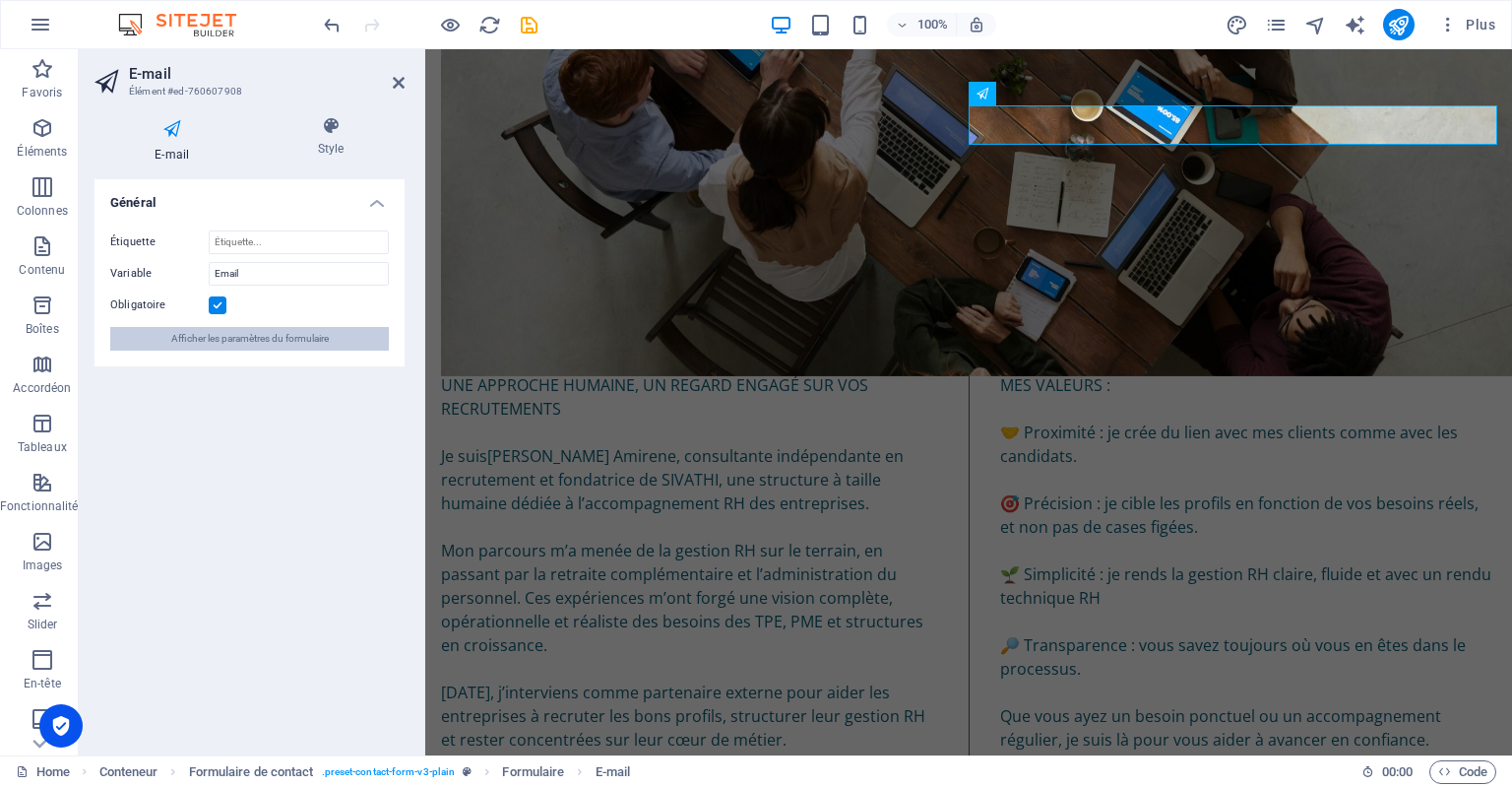 click on "Afficher les paramètres du formulaire" at bounding box center (250, 339) 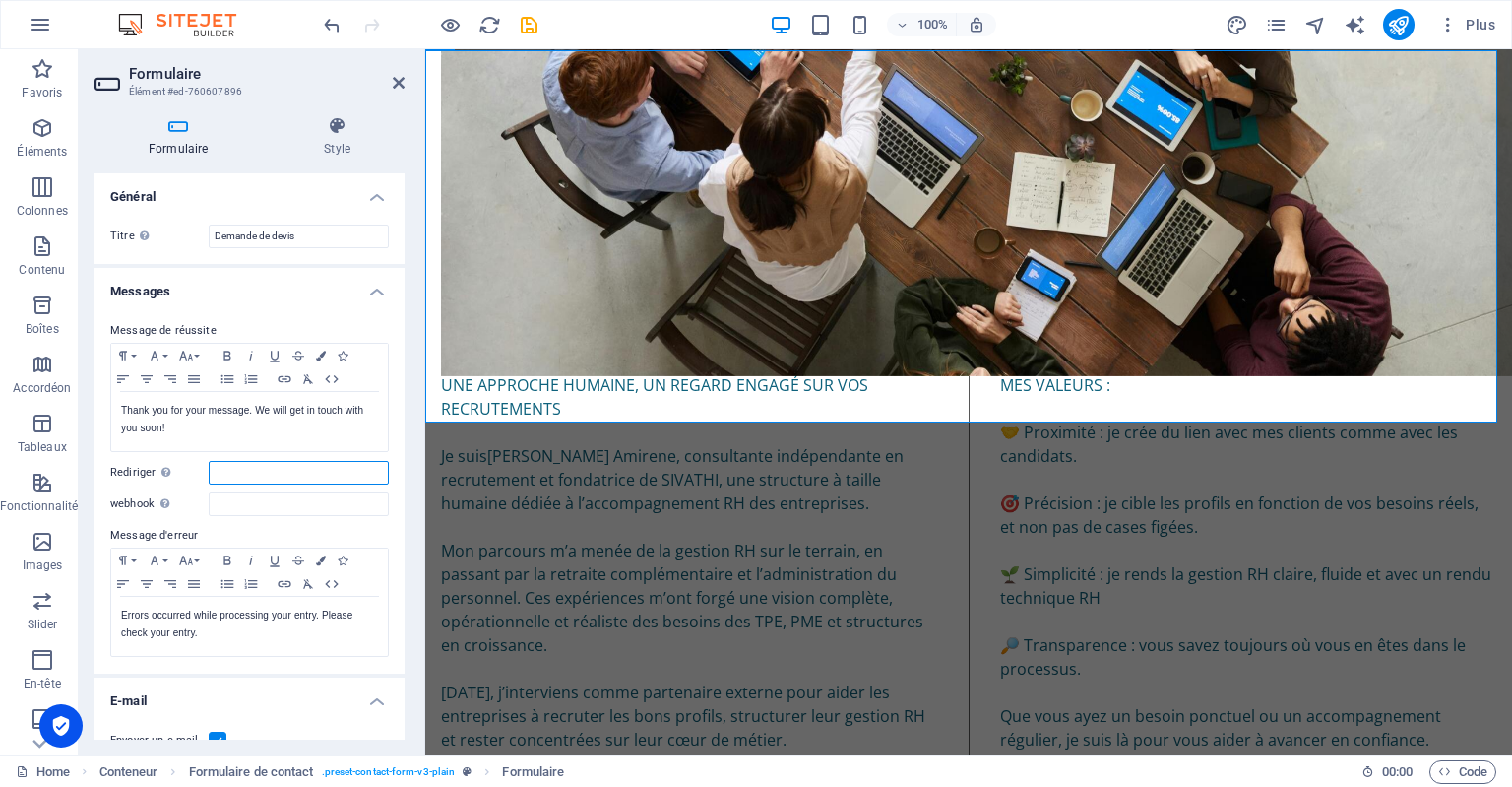 click on "Rediriger Définissez une cible pour la redirection lorsqu'un formulaire a bien été envoyé (par exemple, une page de réussite pour l'envoi)." at bounding box center [298, 473] 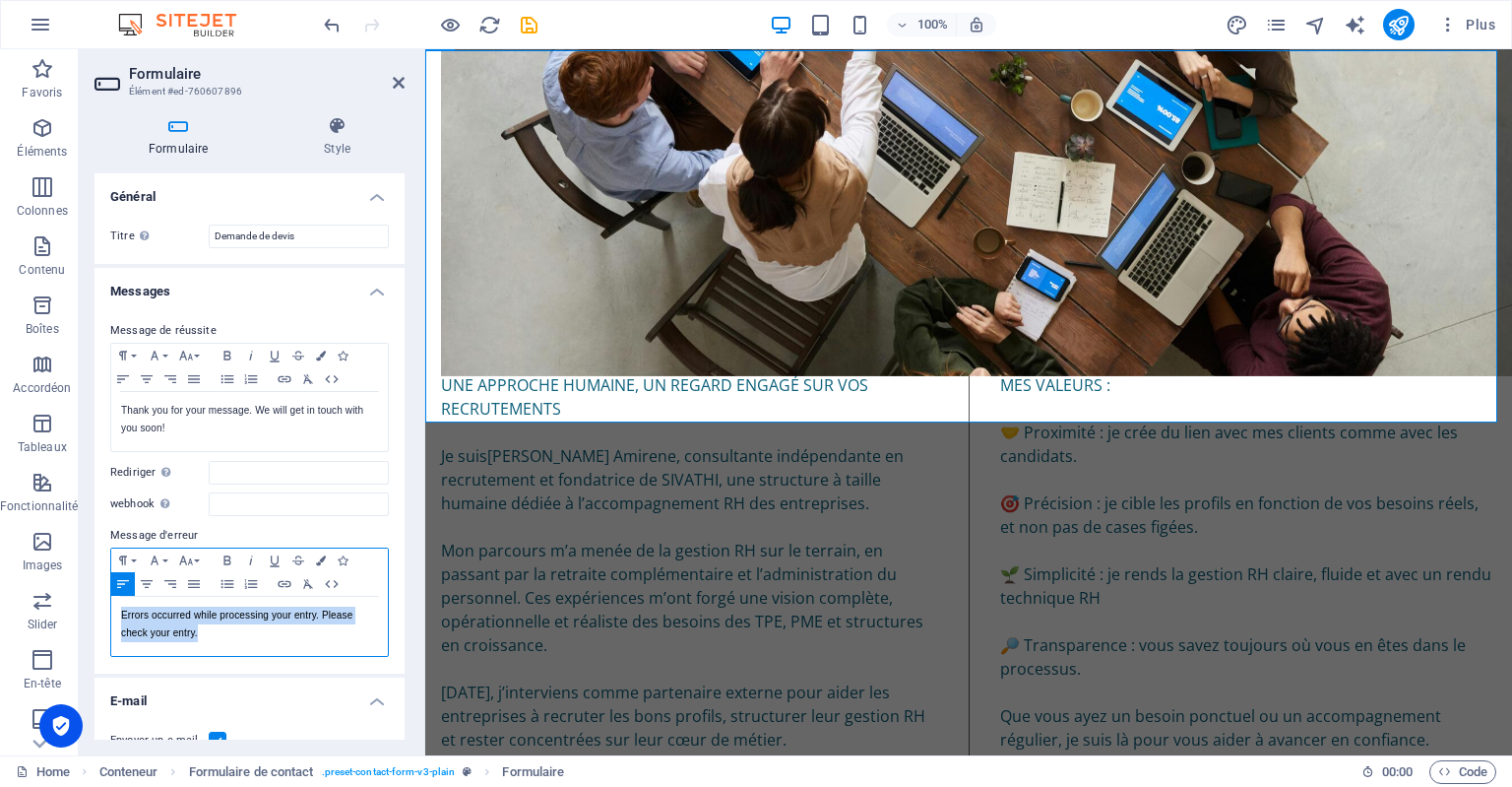 drag, startPoint x: 224, startPoint y: 634, endPoint x: 102, endPoint y: 602, distance: 126.12692 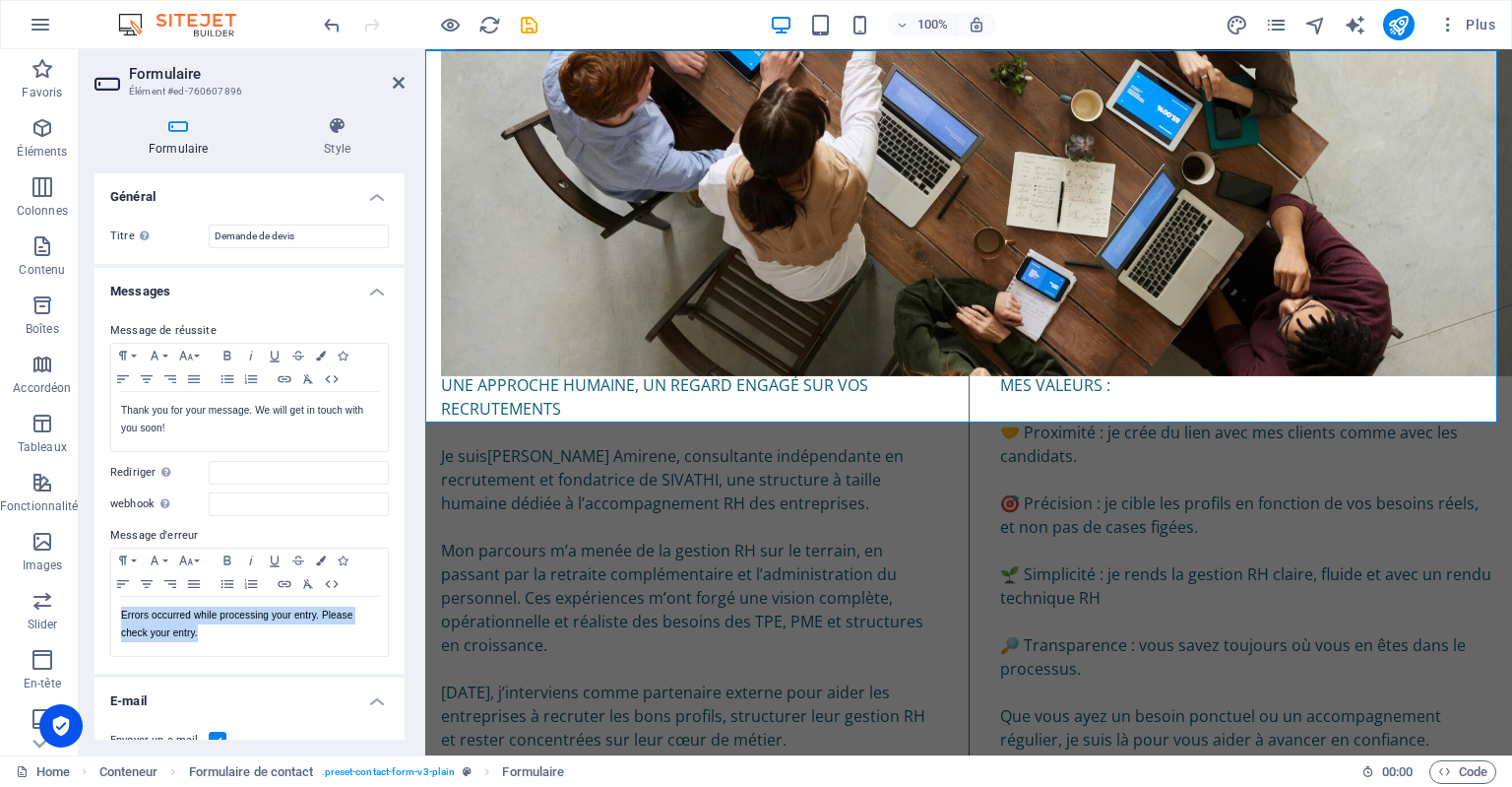 drag, startPoint x: 400, startPoint y: 455, endPoint x: 405, endPoint y: 483, distance: 28.442925 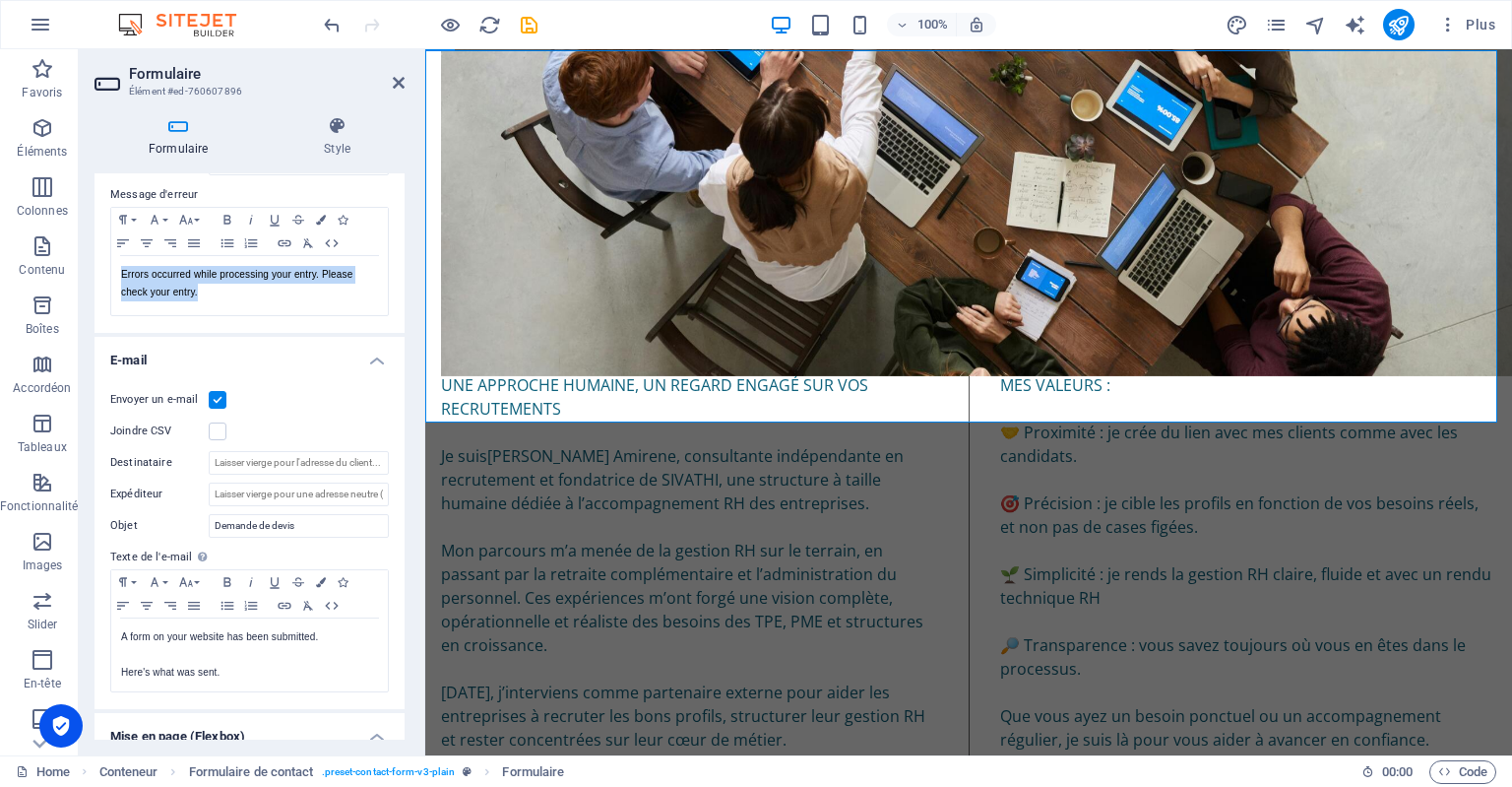 scroll, scrollTop: 343, scrollLeft: 0, axis: vertical 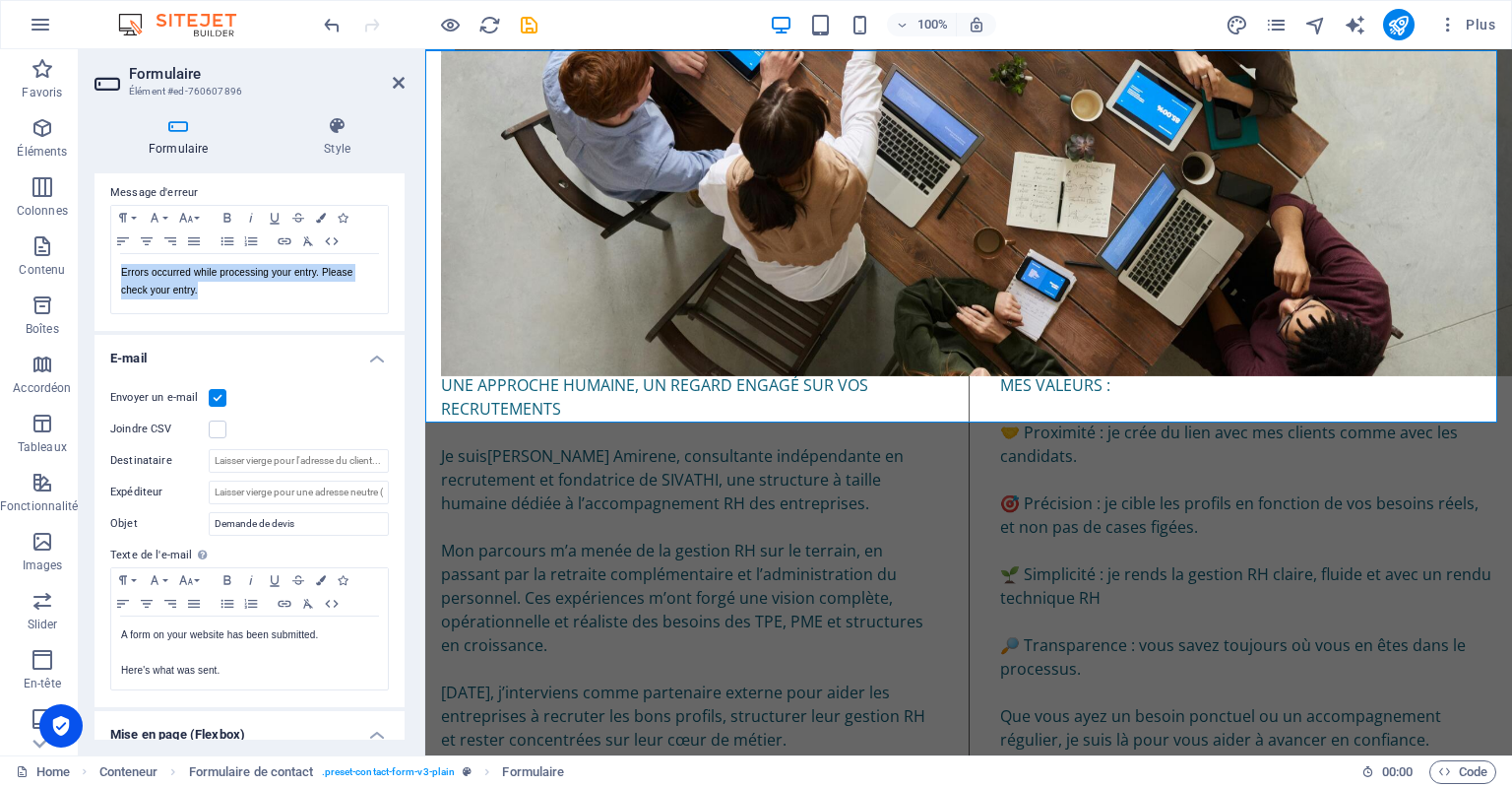 drag, startPoint x: 401, startPoint y: 454, endPoint x: 8, endPoint y: 581, distance: 413.0109 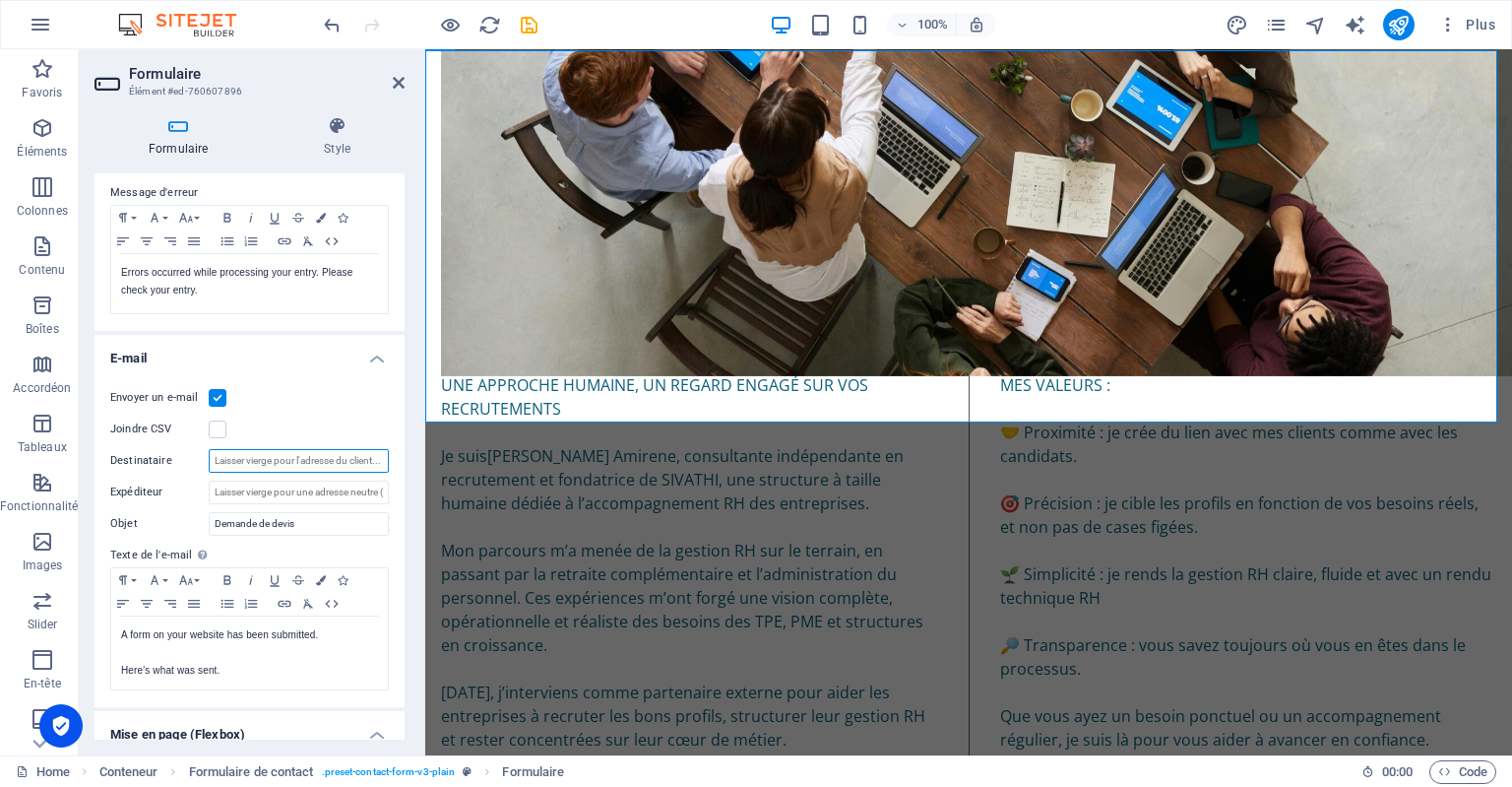 click on "Destinataire" at bounding box center (298, 461) 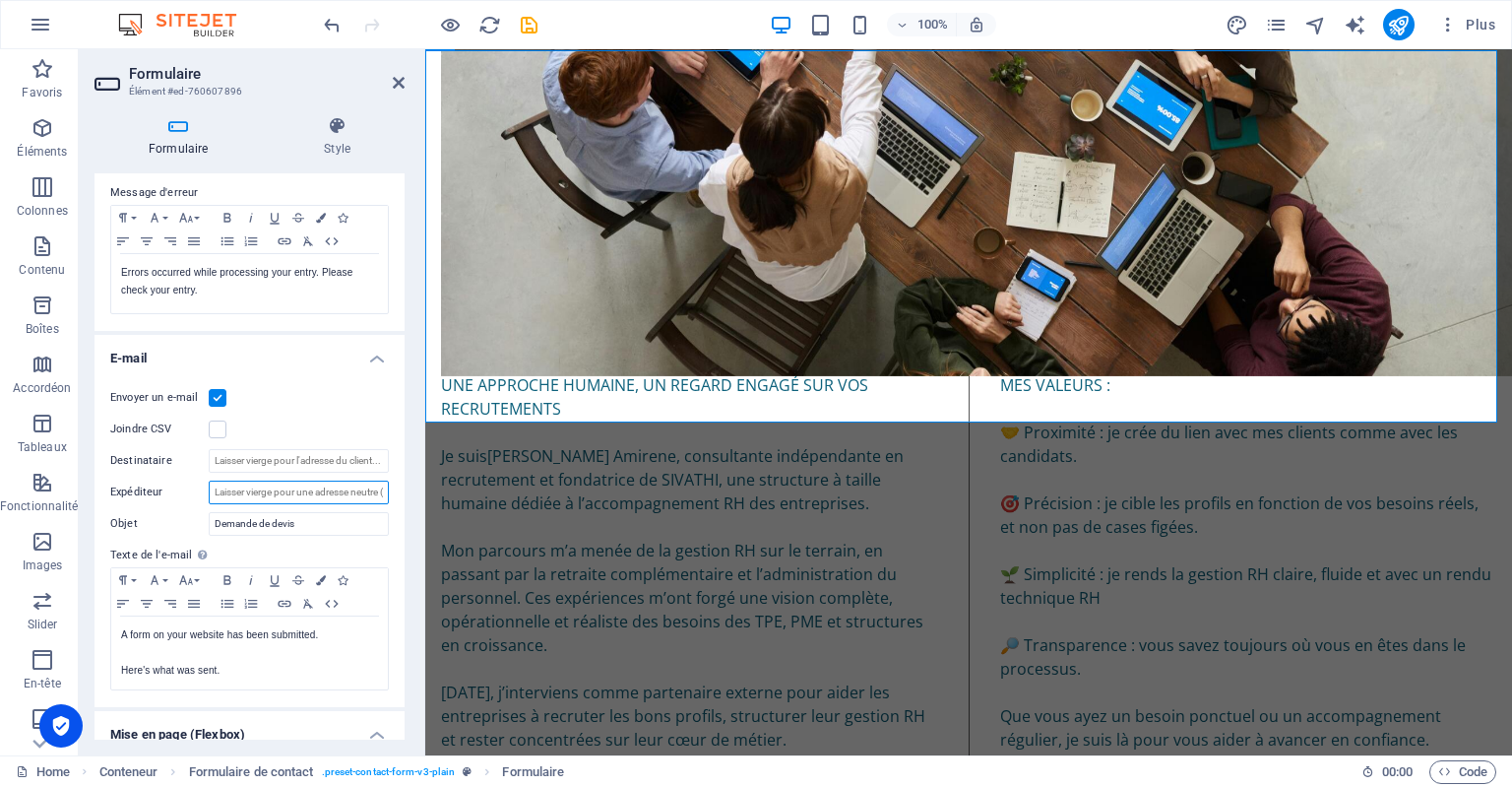 click on "Expéditeur" at bounding box center [298, 492] 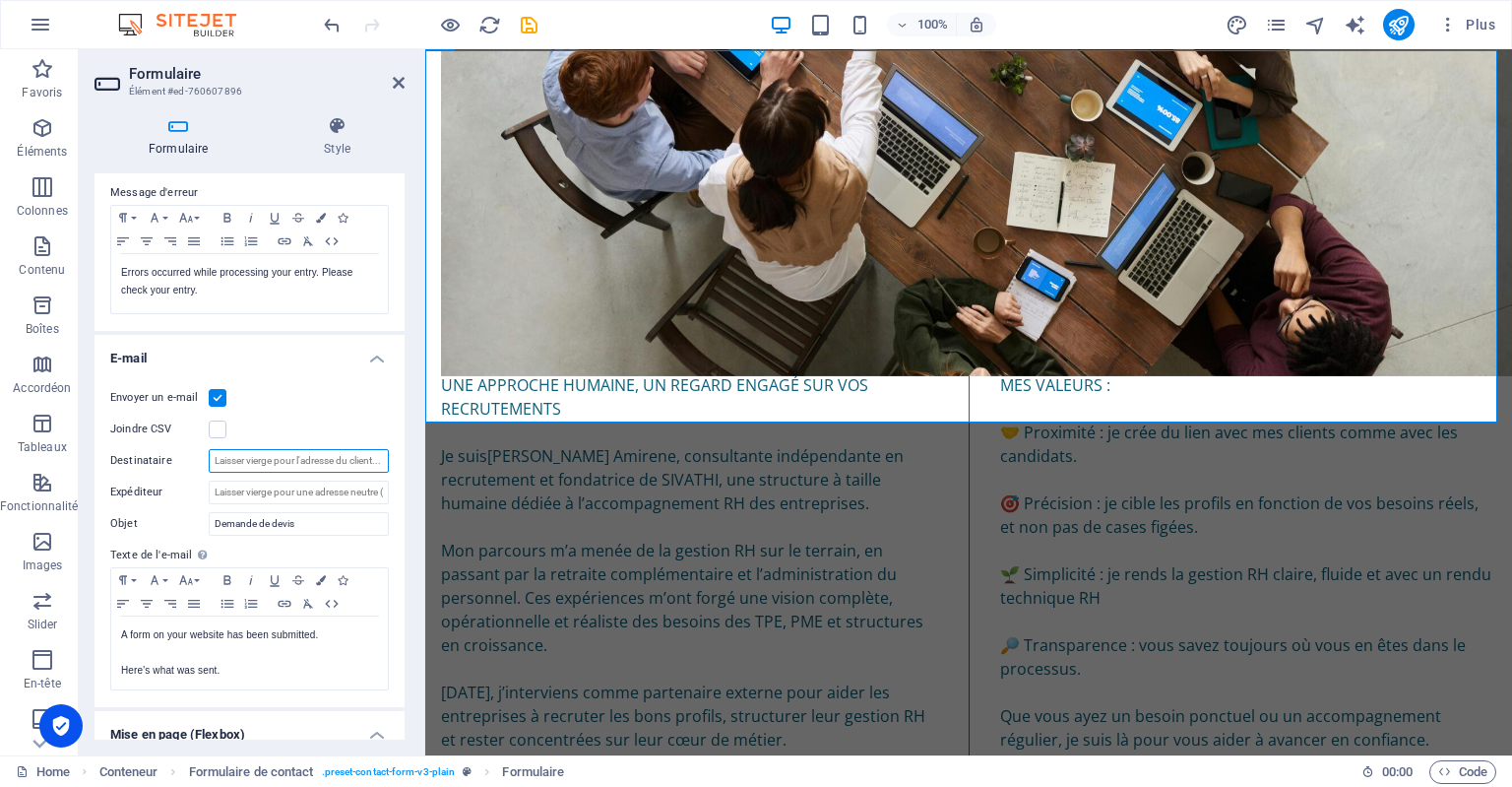 click on "Destinataire" at bounding box center [298, 461] 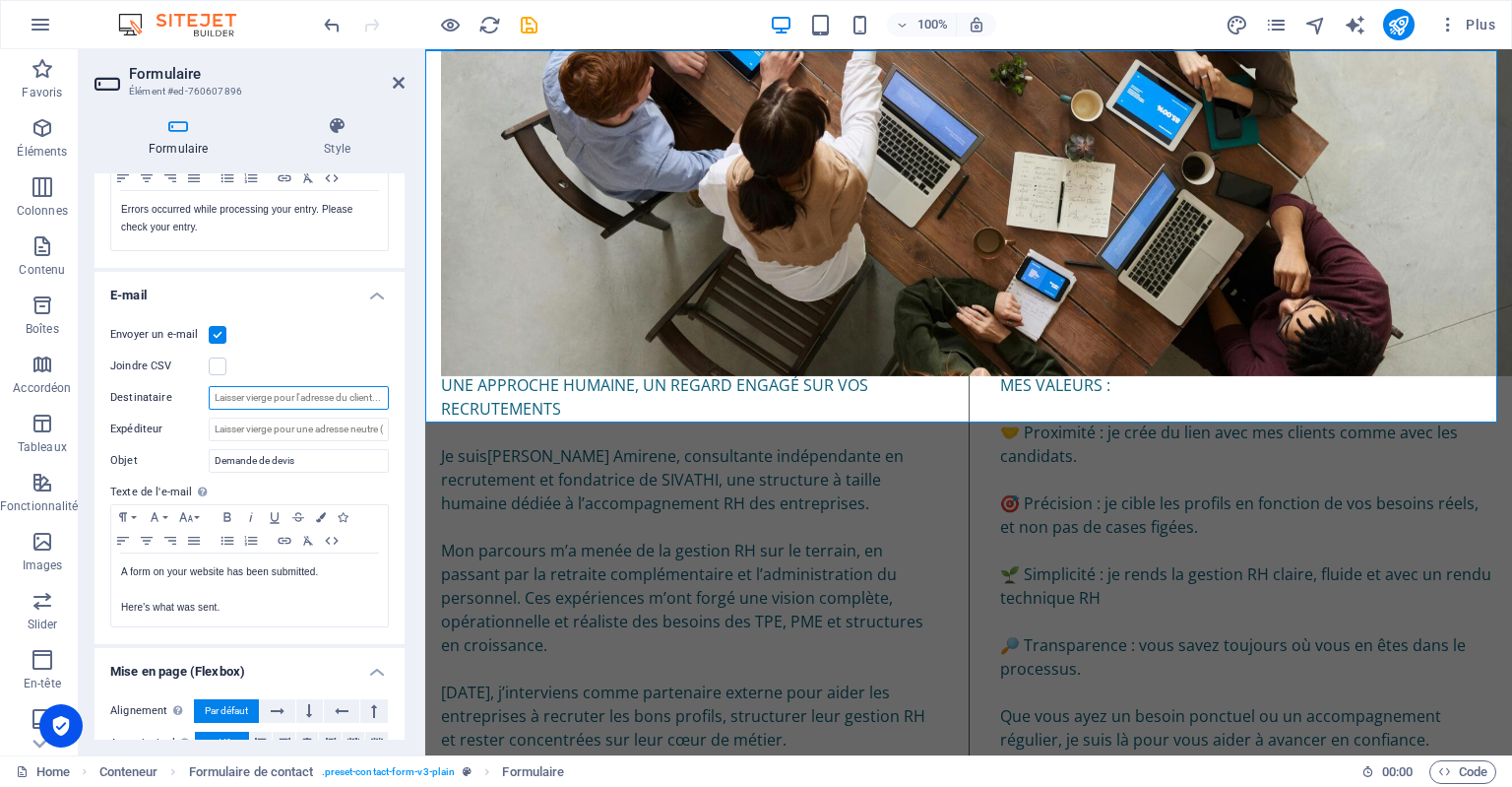 scroll, scrollTop: 409, scrollLeft: 0, axis: vertical 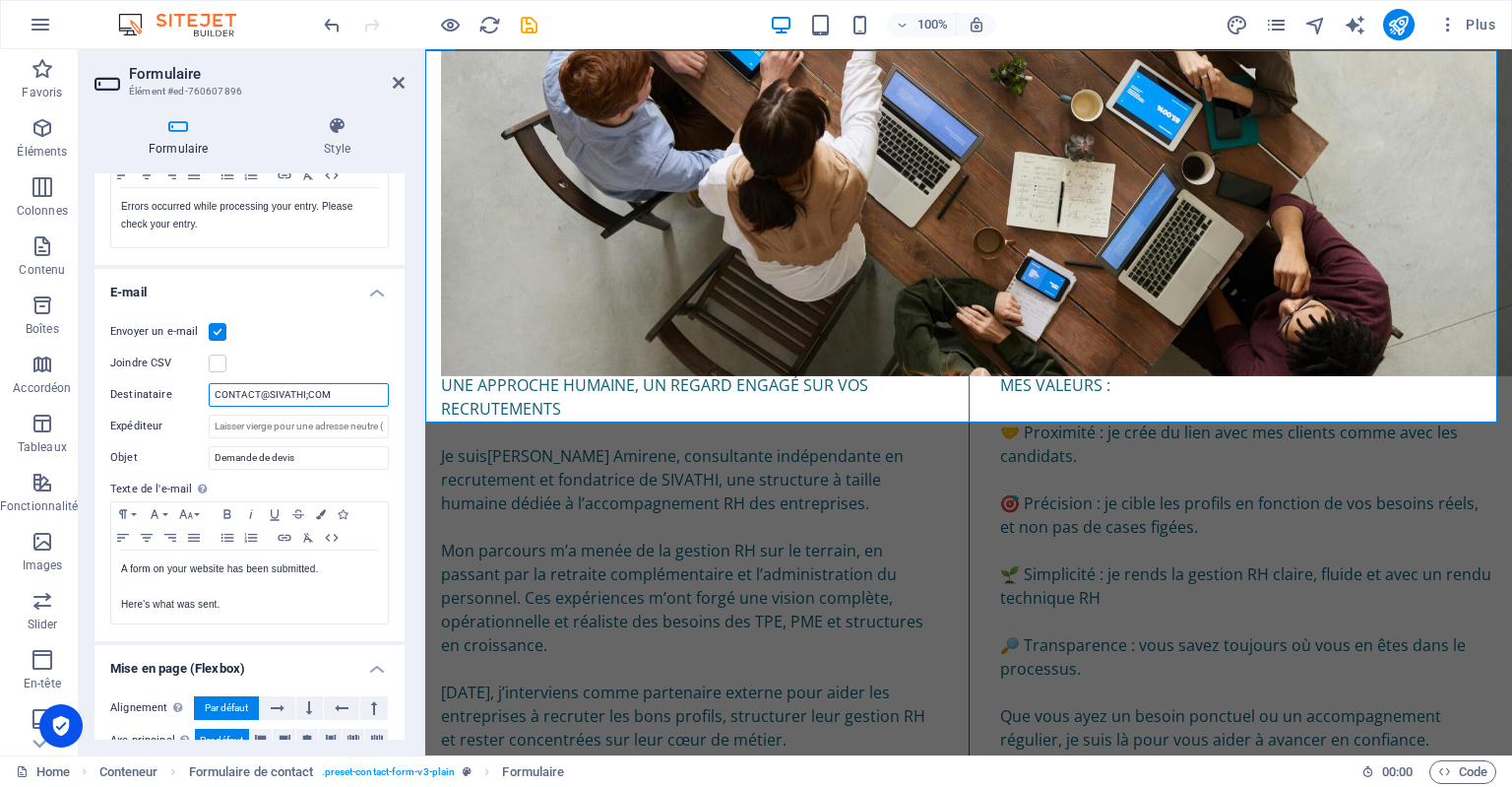 click on "CONTACT@SIVATHI;COM" at bounding box center [298, 395] 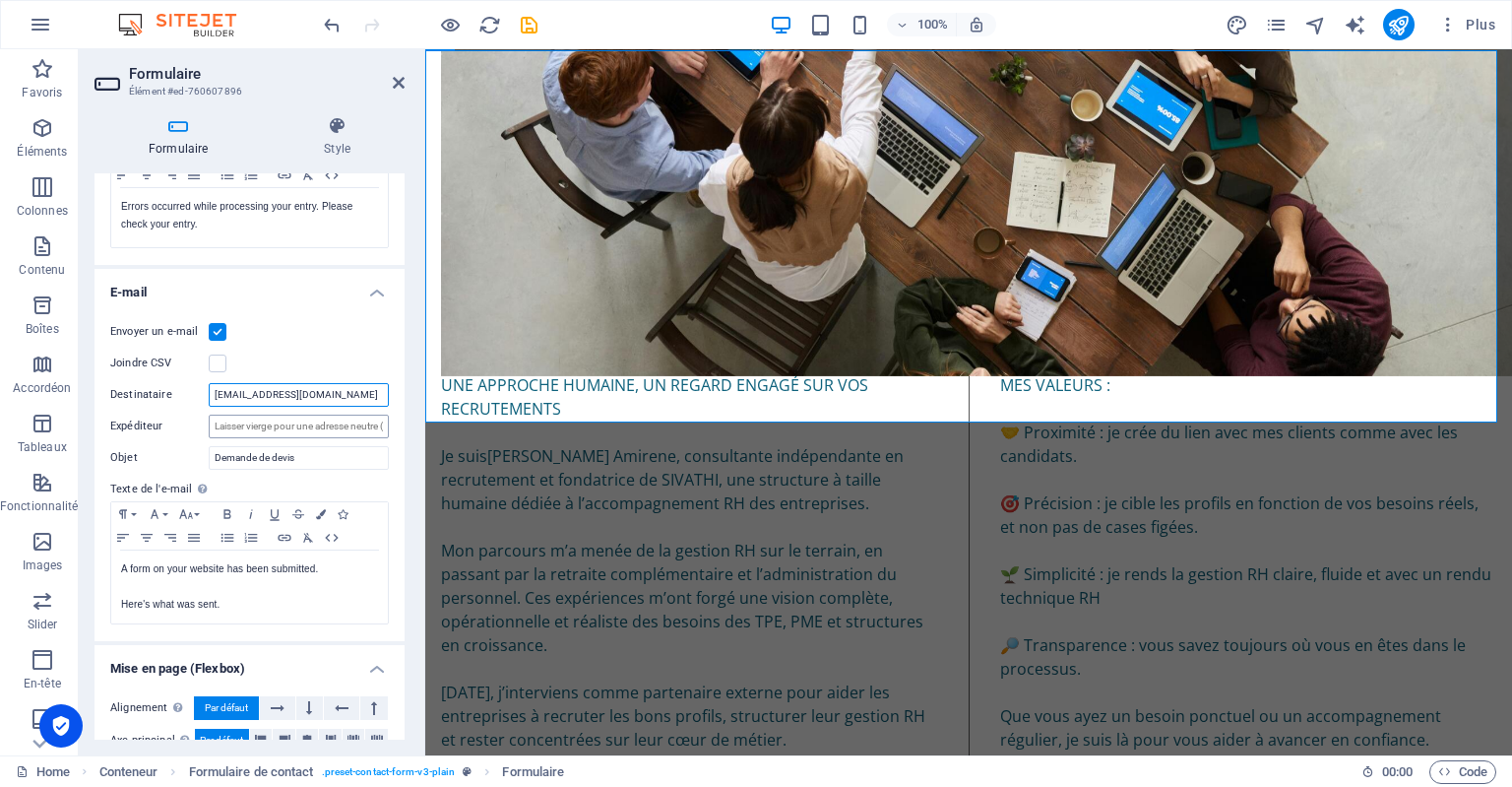 type on "[EMAIL_ADDRESS][DOMAIN_NAME]" 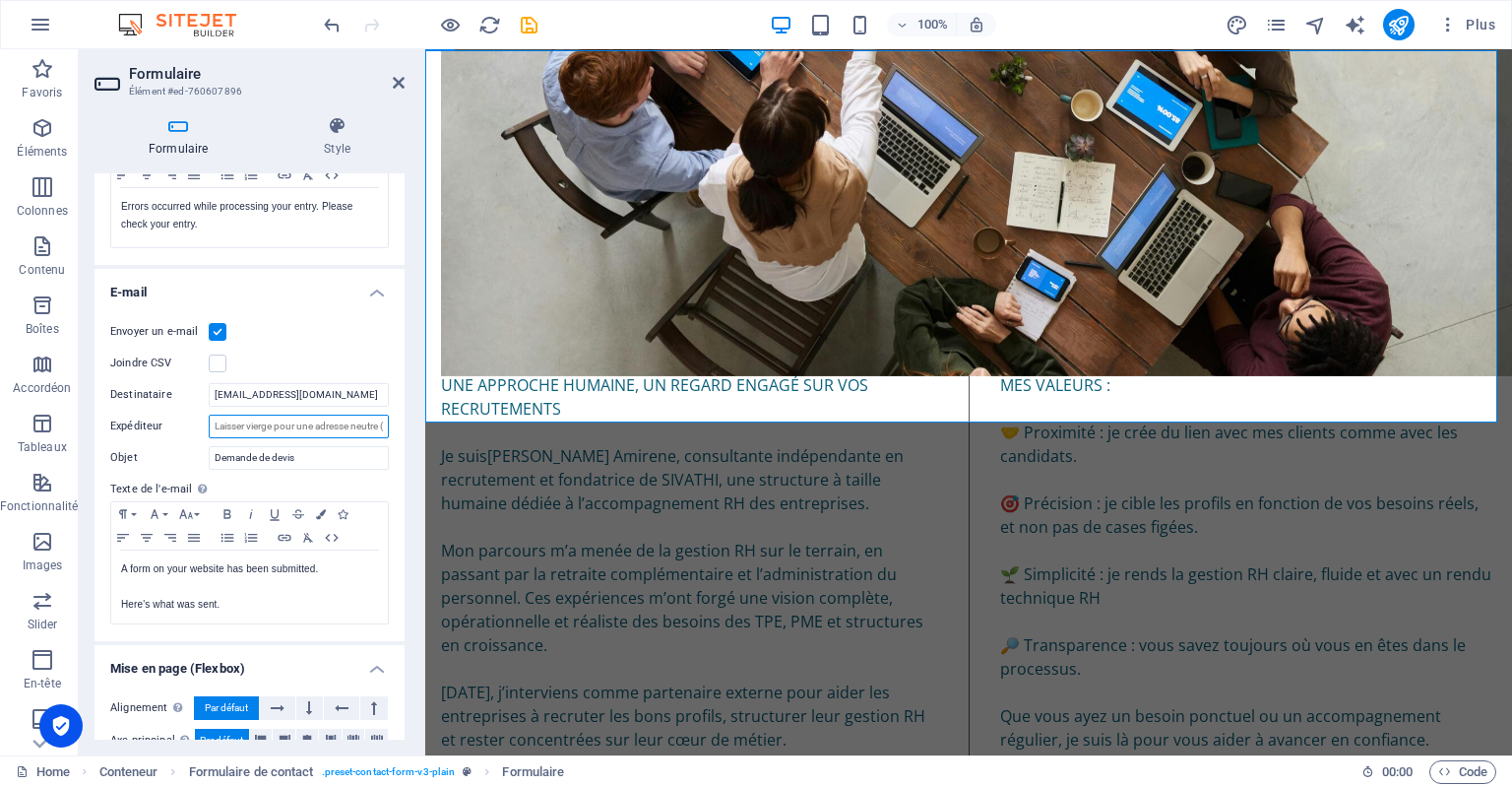 click on "Expéditeur" at bounding box center (298, 426) 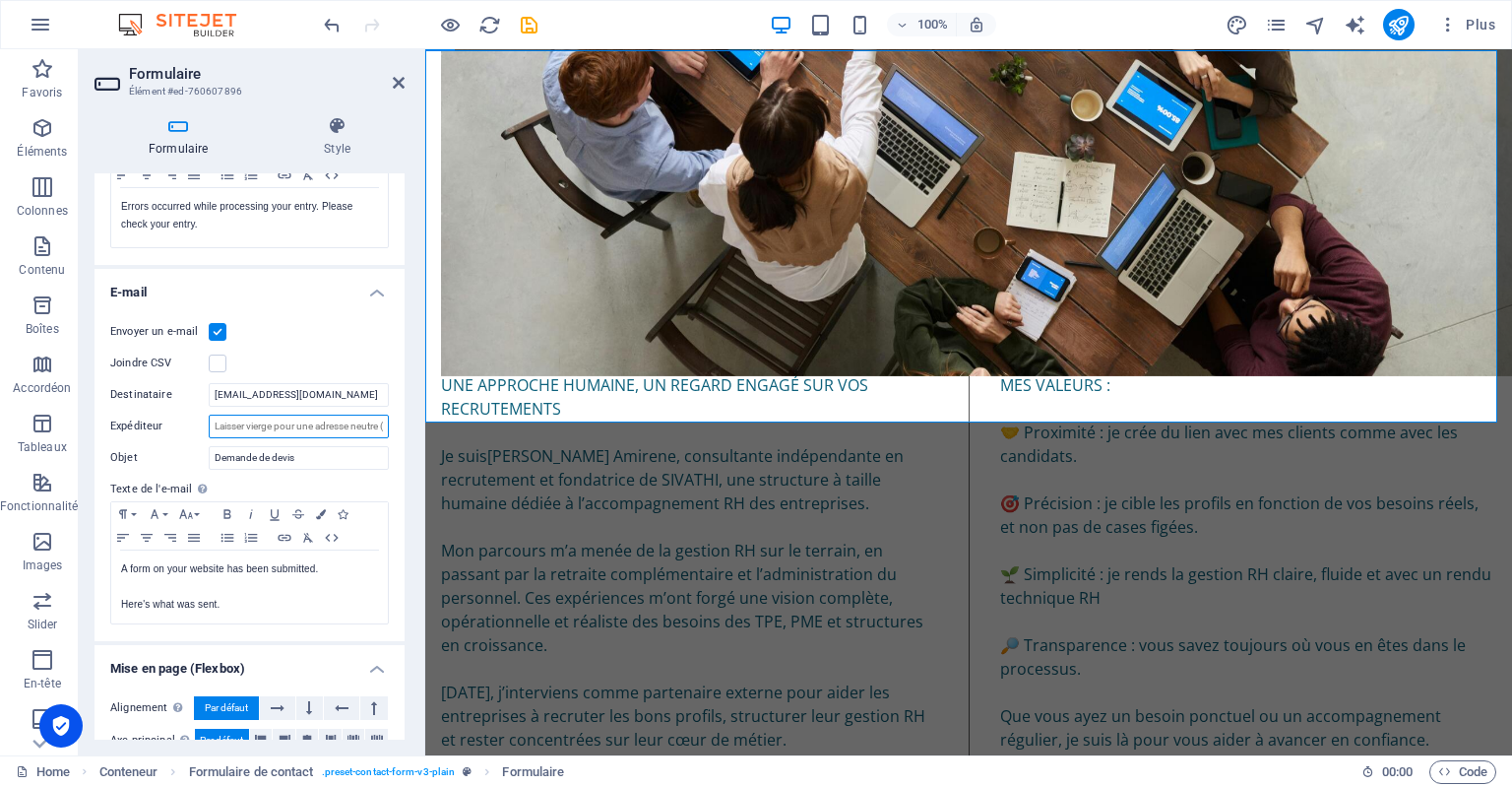 click on "Expéditeur" at bounding box center [298, 426] 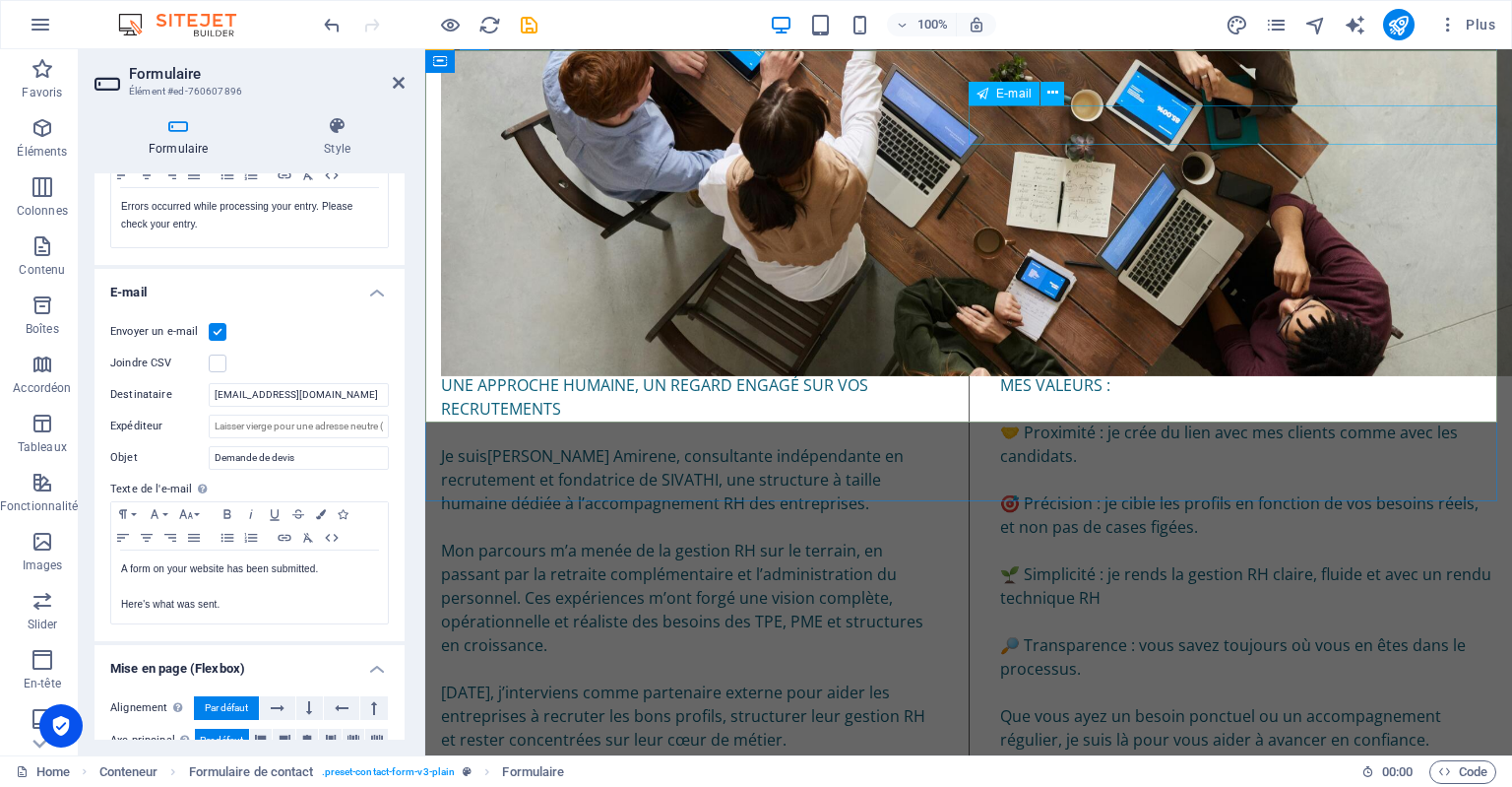 click at bounding box center [1080, 3944] 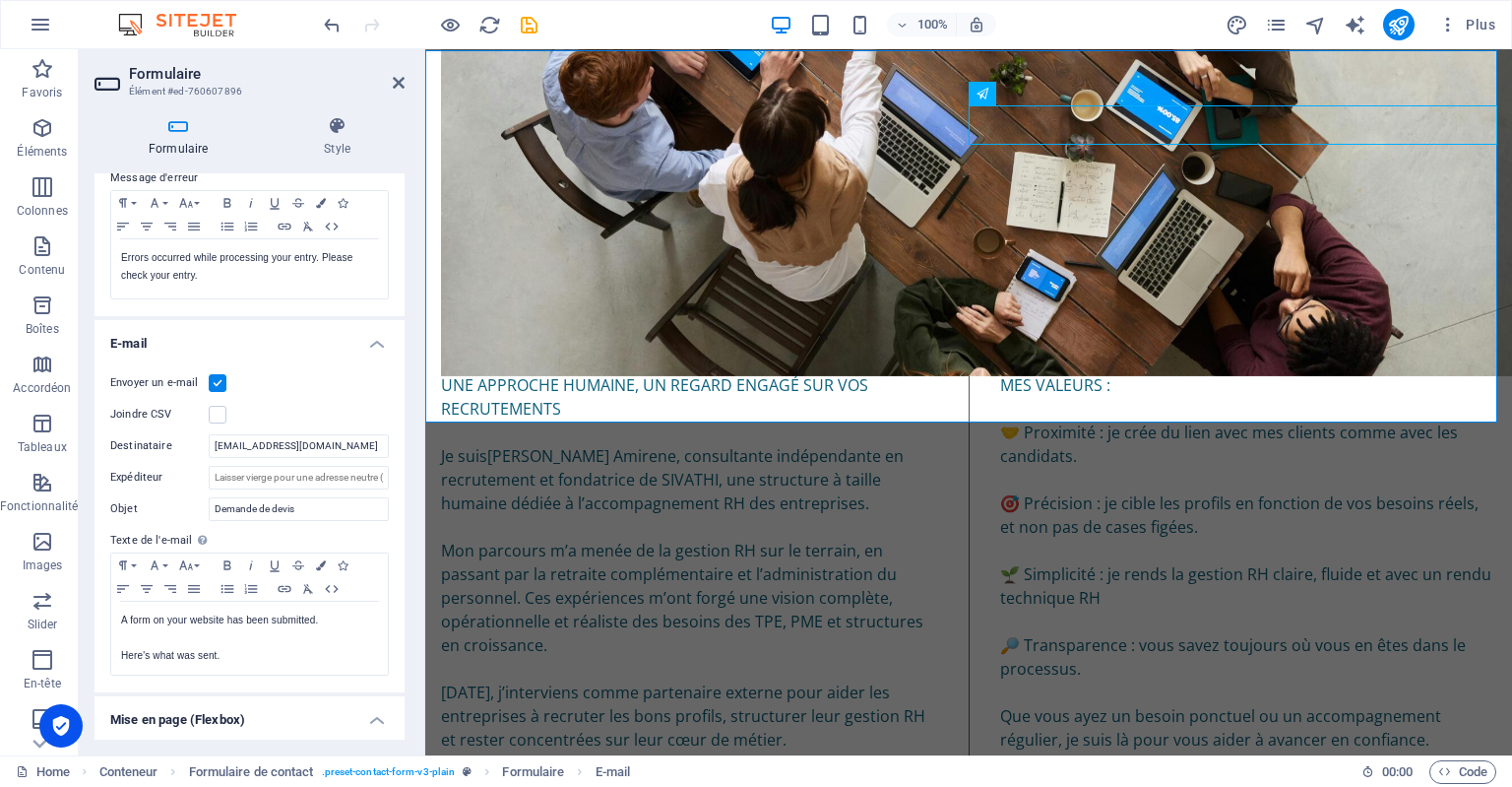 scroll, scrollTop: 338, scrollLeft: 0, axis: vertical 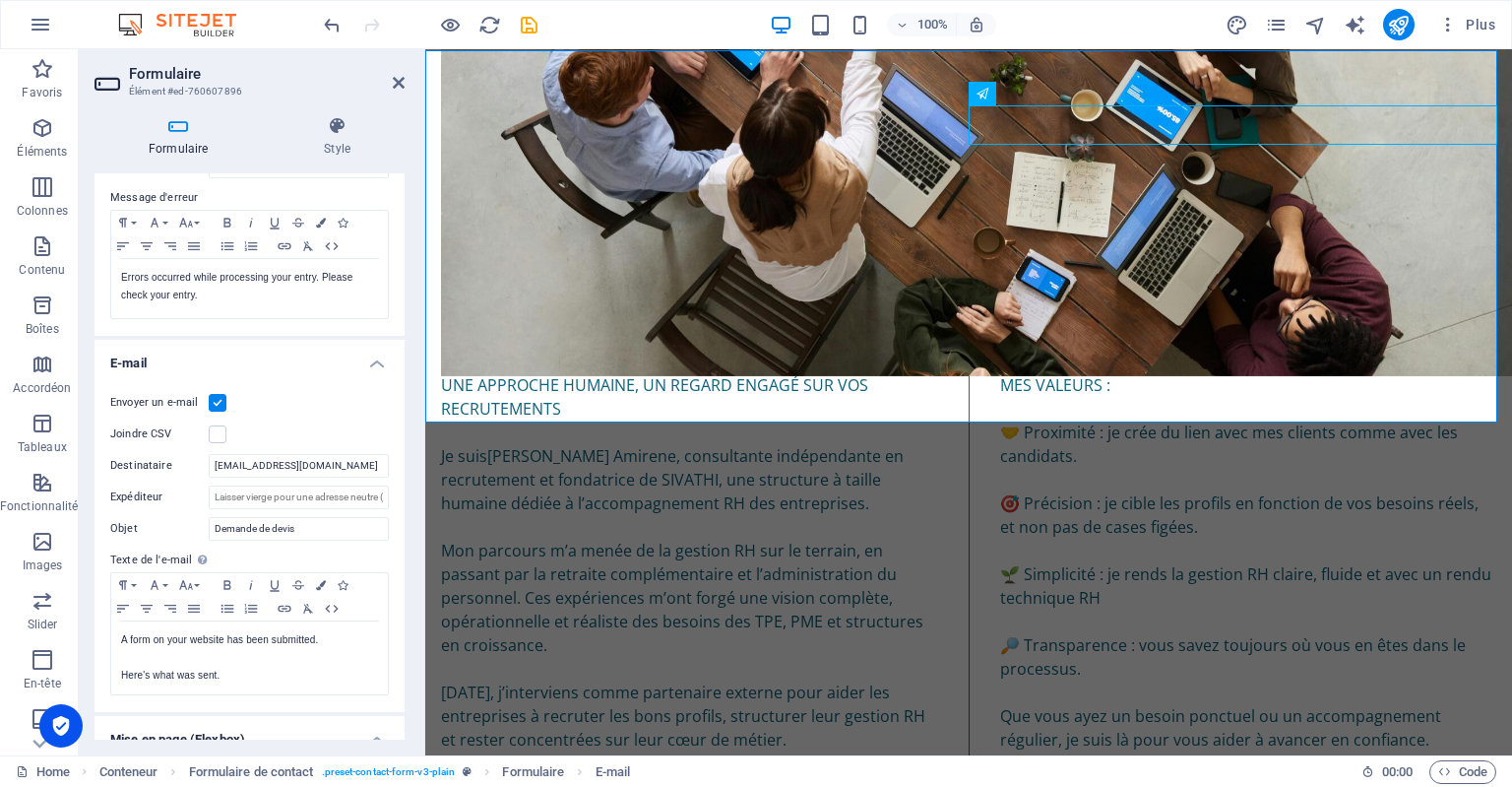 click at bounding box center [218, 403] 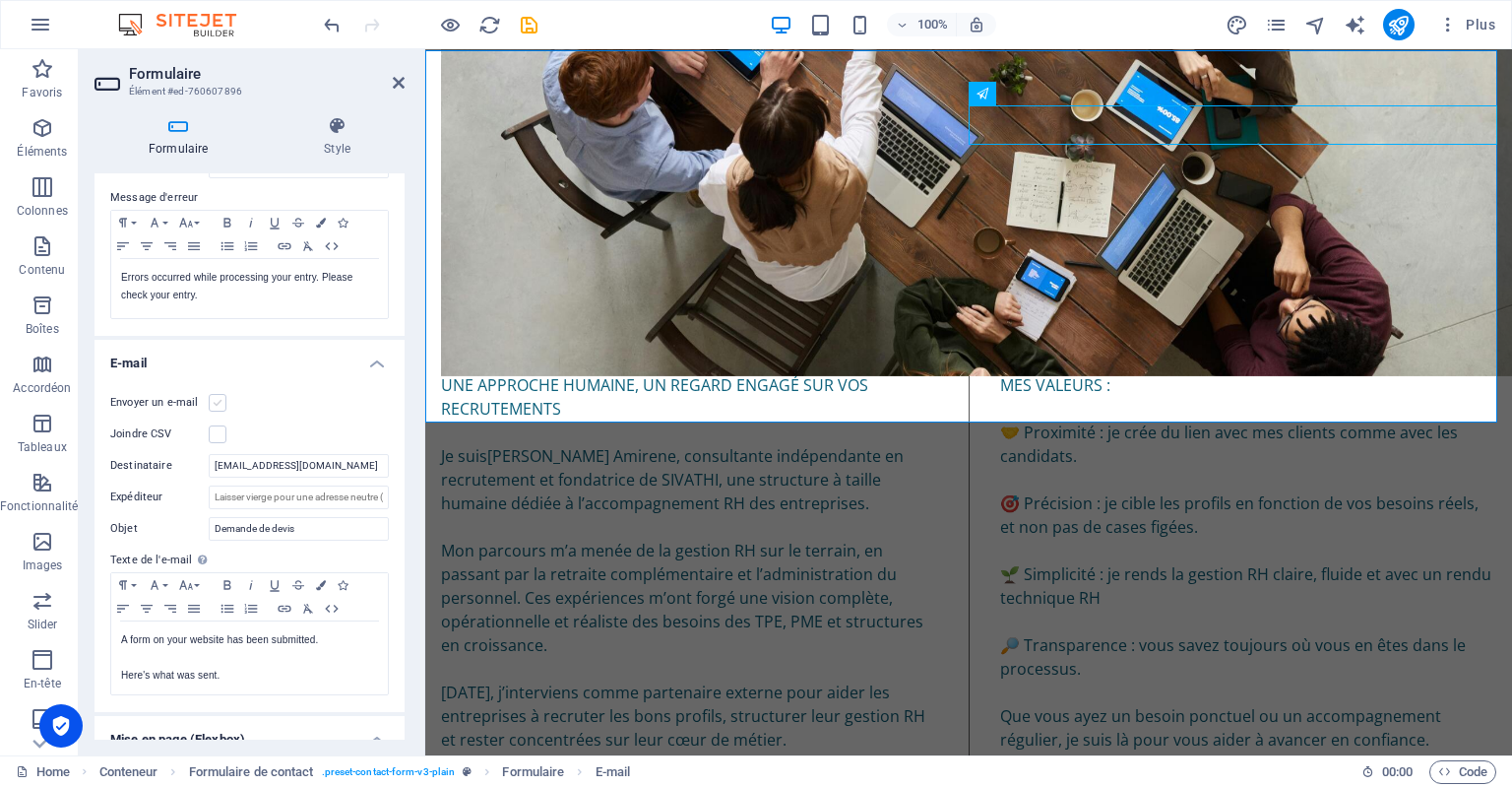click at bounding box center (218, 403) 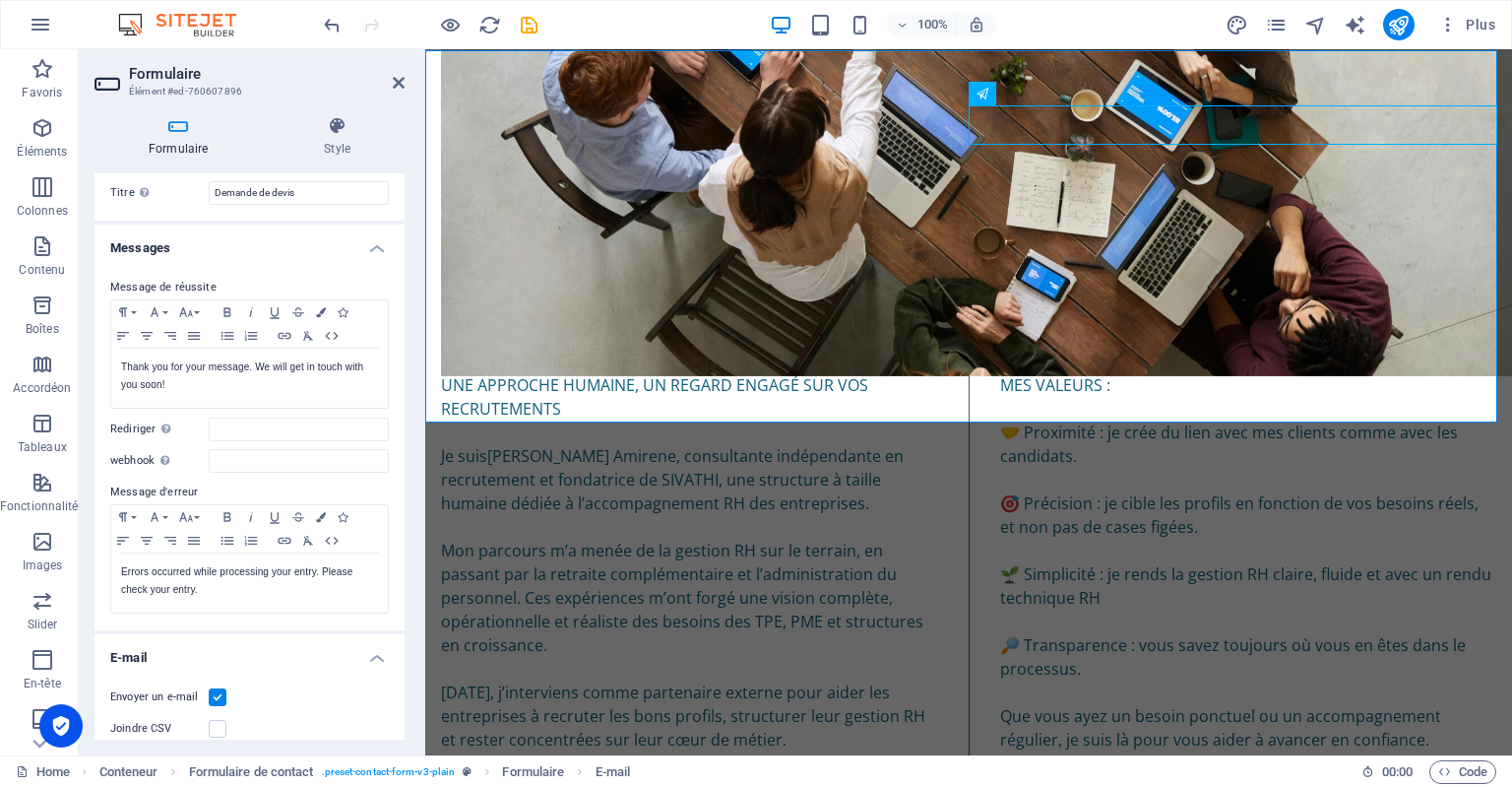 scroll, scrollTop: 0, scrollLeft: 0, axis: both 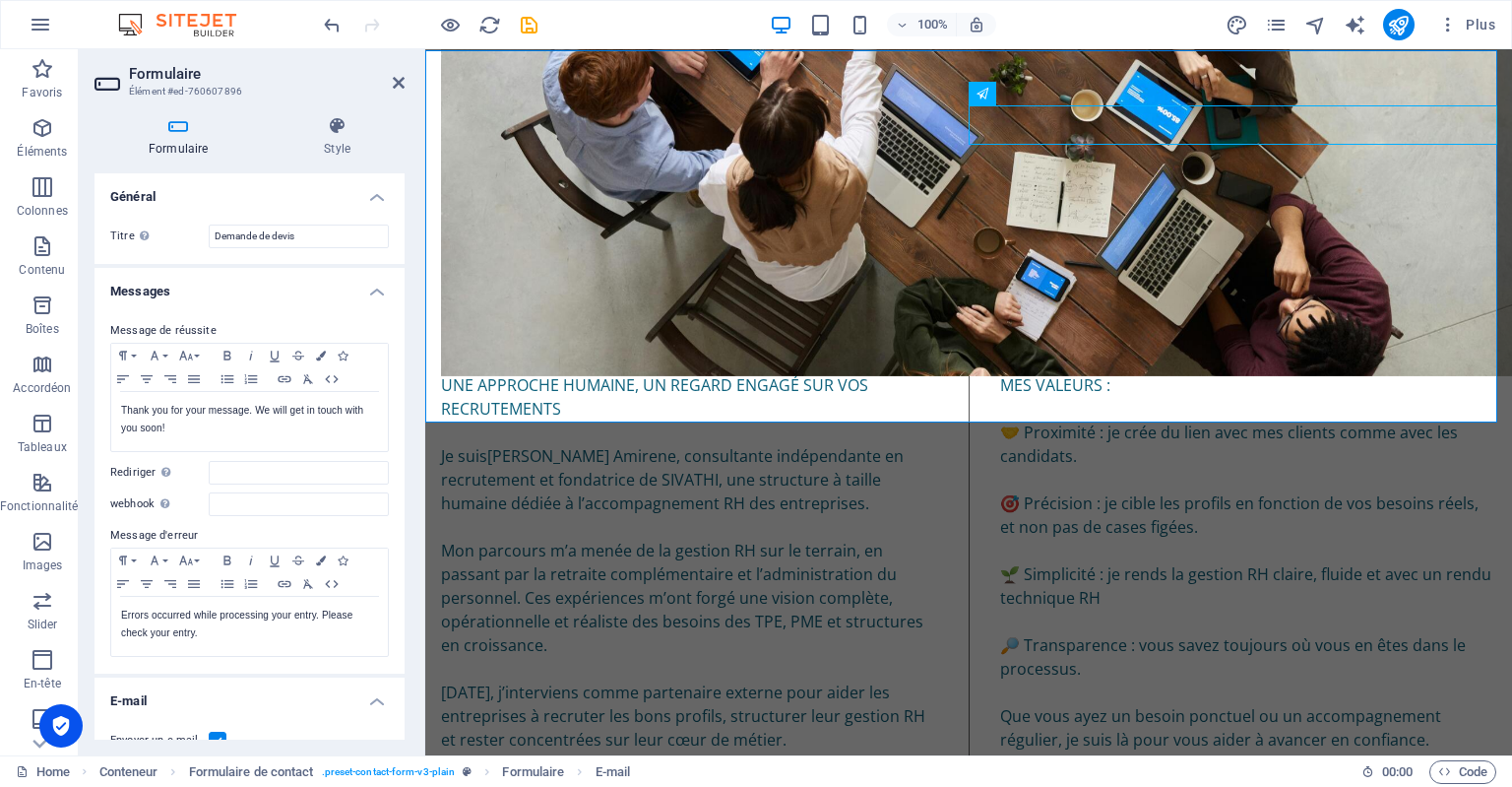 drag, startPoint x: 402, startPoint y: 397, endPoint x: 4, endPoint y: 103, distance: 494.8131 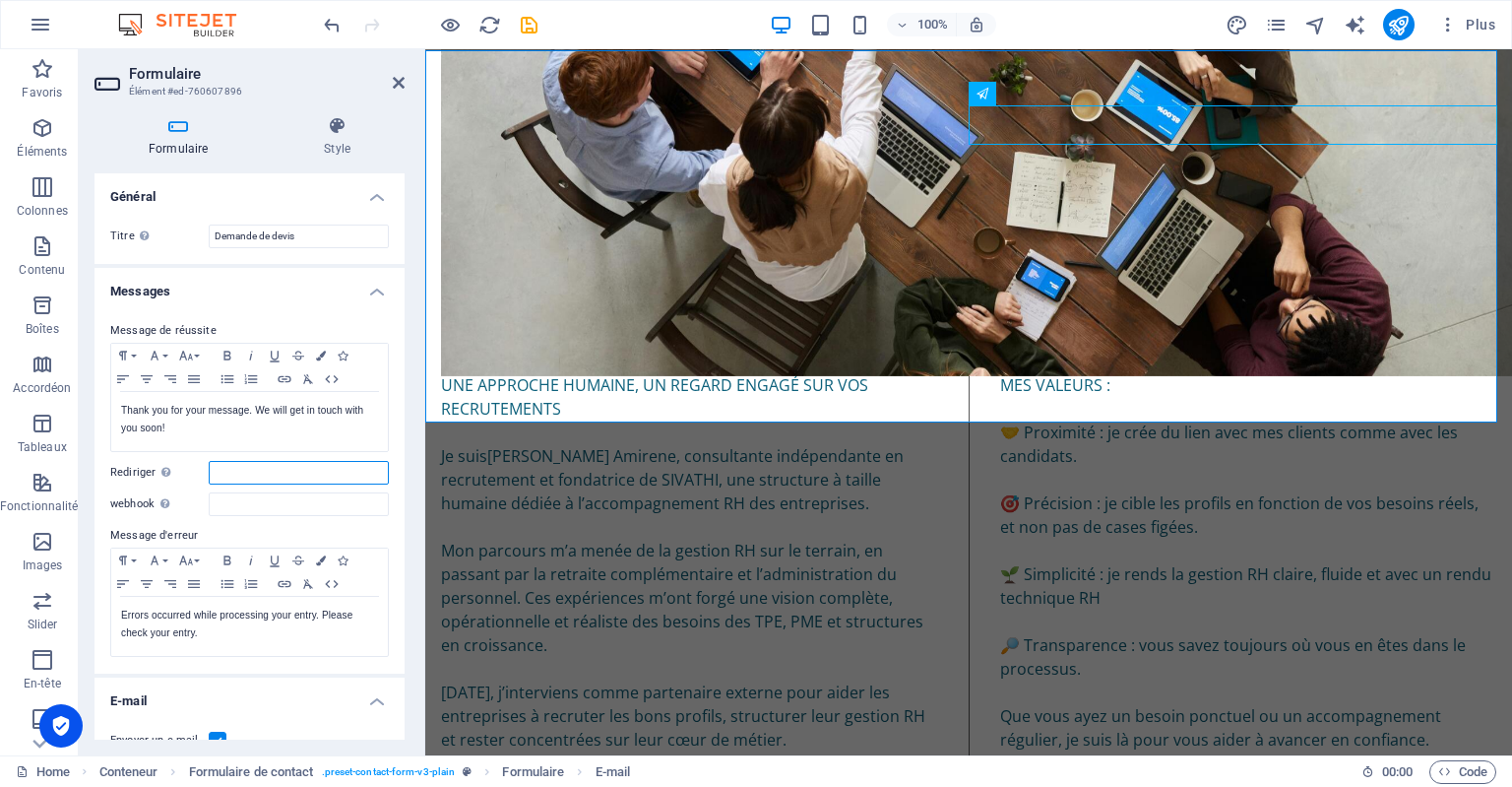 click on "Rediriger Définissez une cible pour la redirection lorsqu'un formulaire a bien été envoyé (par exemple, une page de réussite pour l'envoi)." at bounding box center (298, 473) 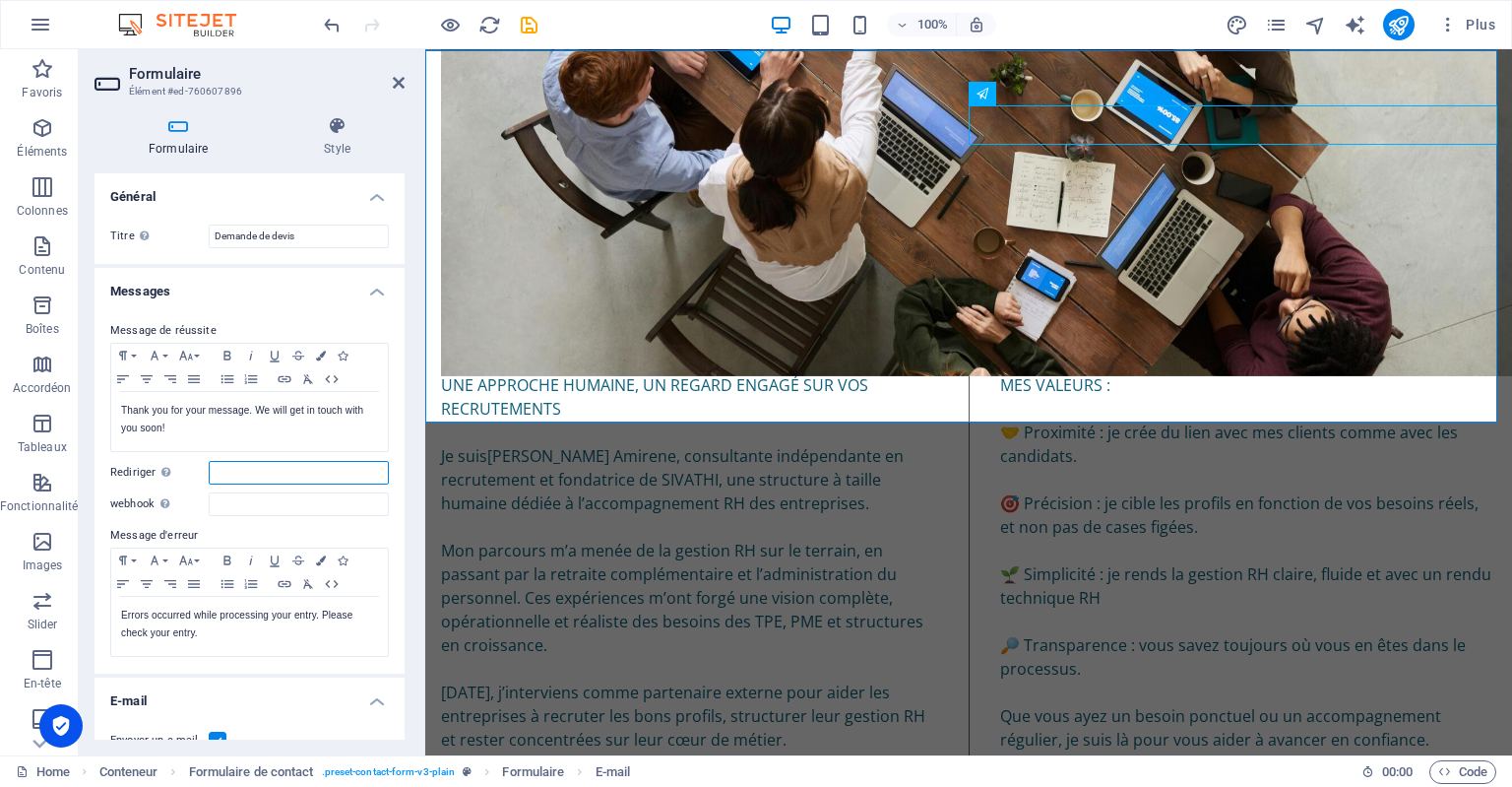 click on "Rediriger Définissez une cible pour la redirection lorsqu'un formulaire a bien été envoyé (par exemple, une page de réussite pour l'envoi)." at bounding box center (298, 473) 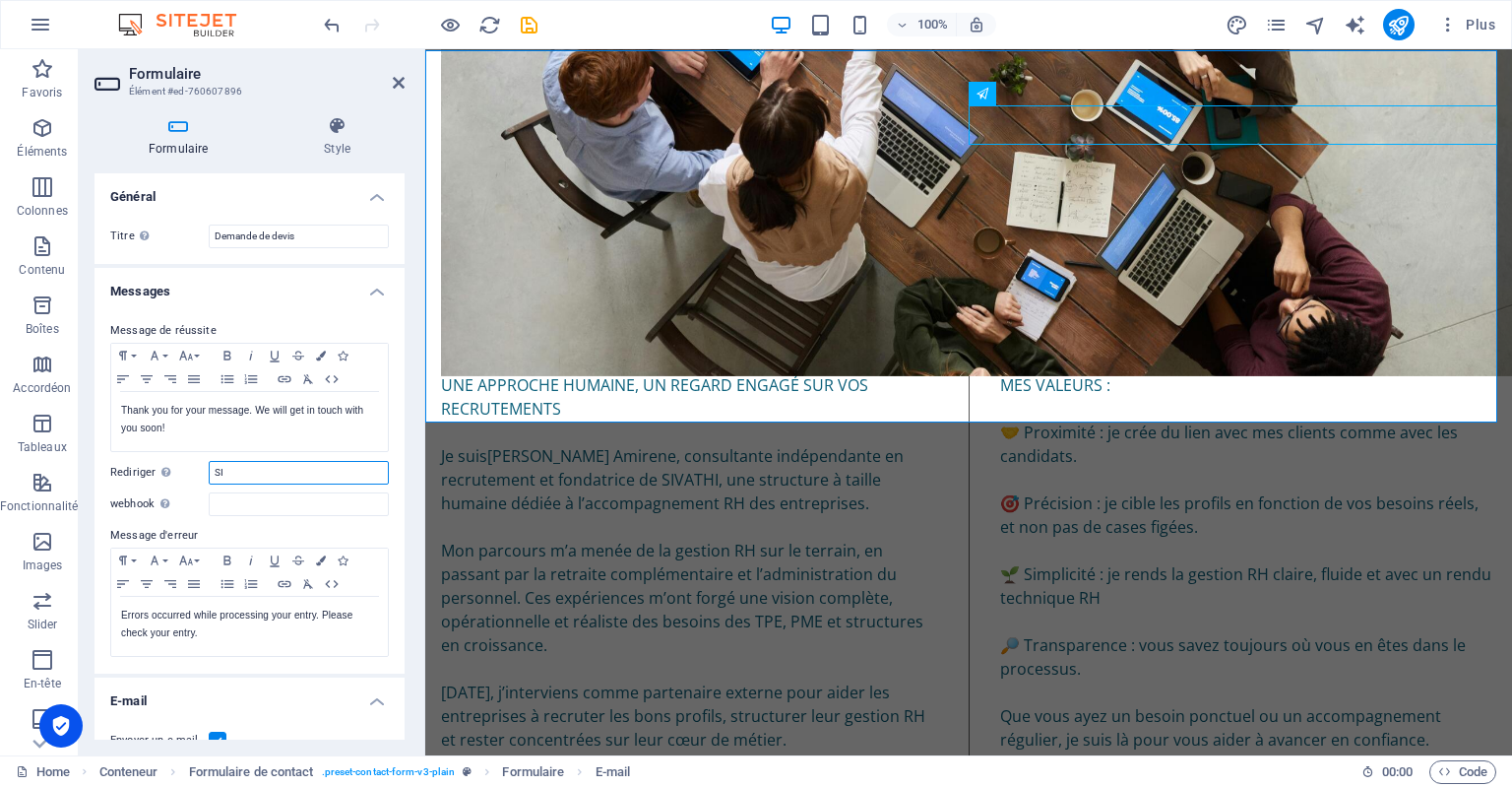 type on "S" 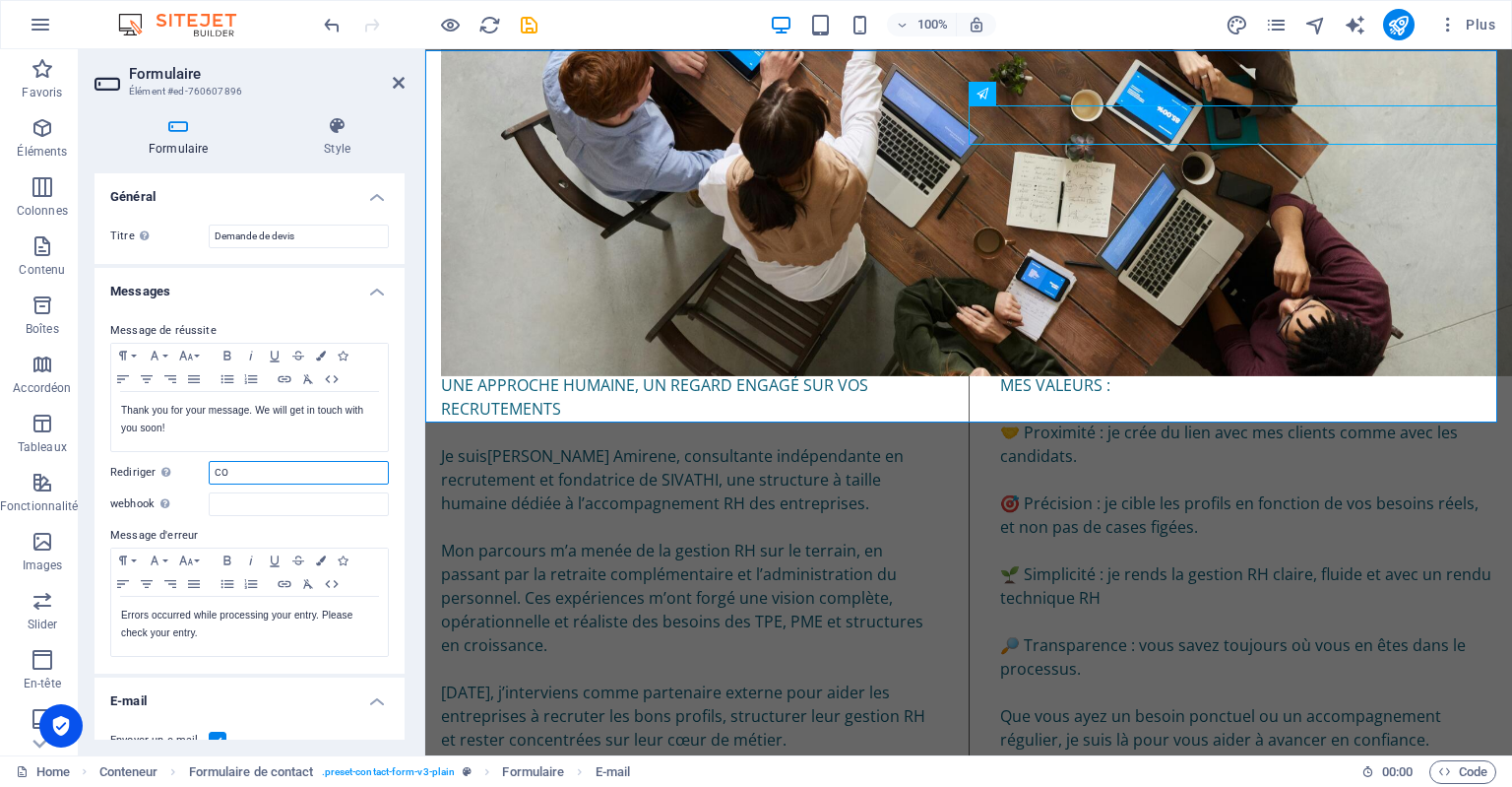 type on "C" 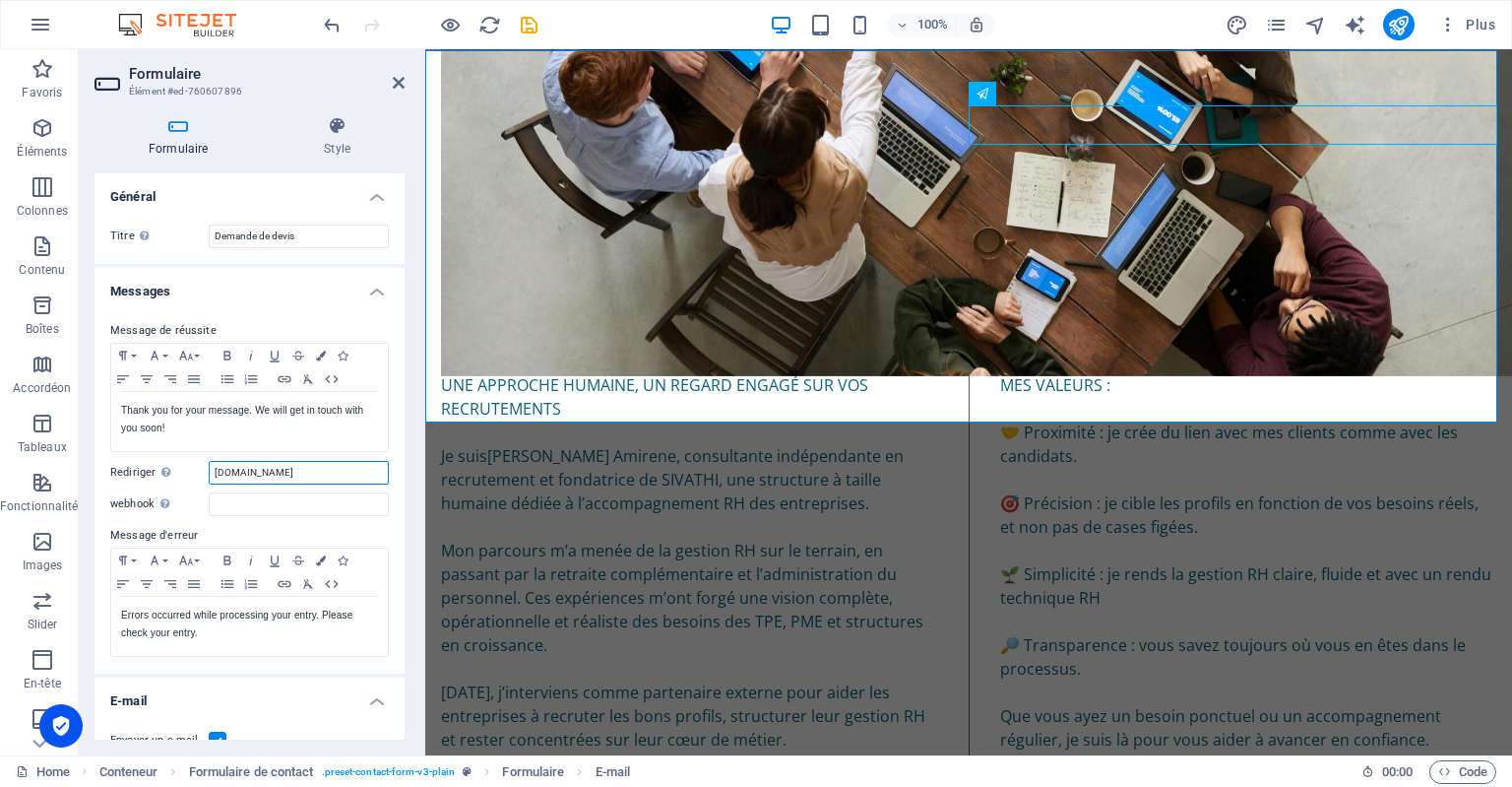 click on "contactsivathi.com" at bounding box center (298, 473) 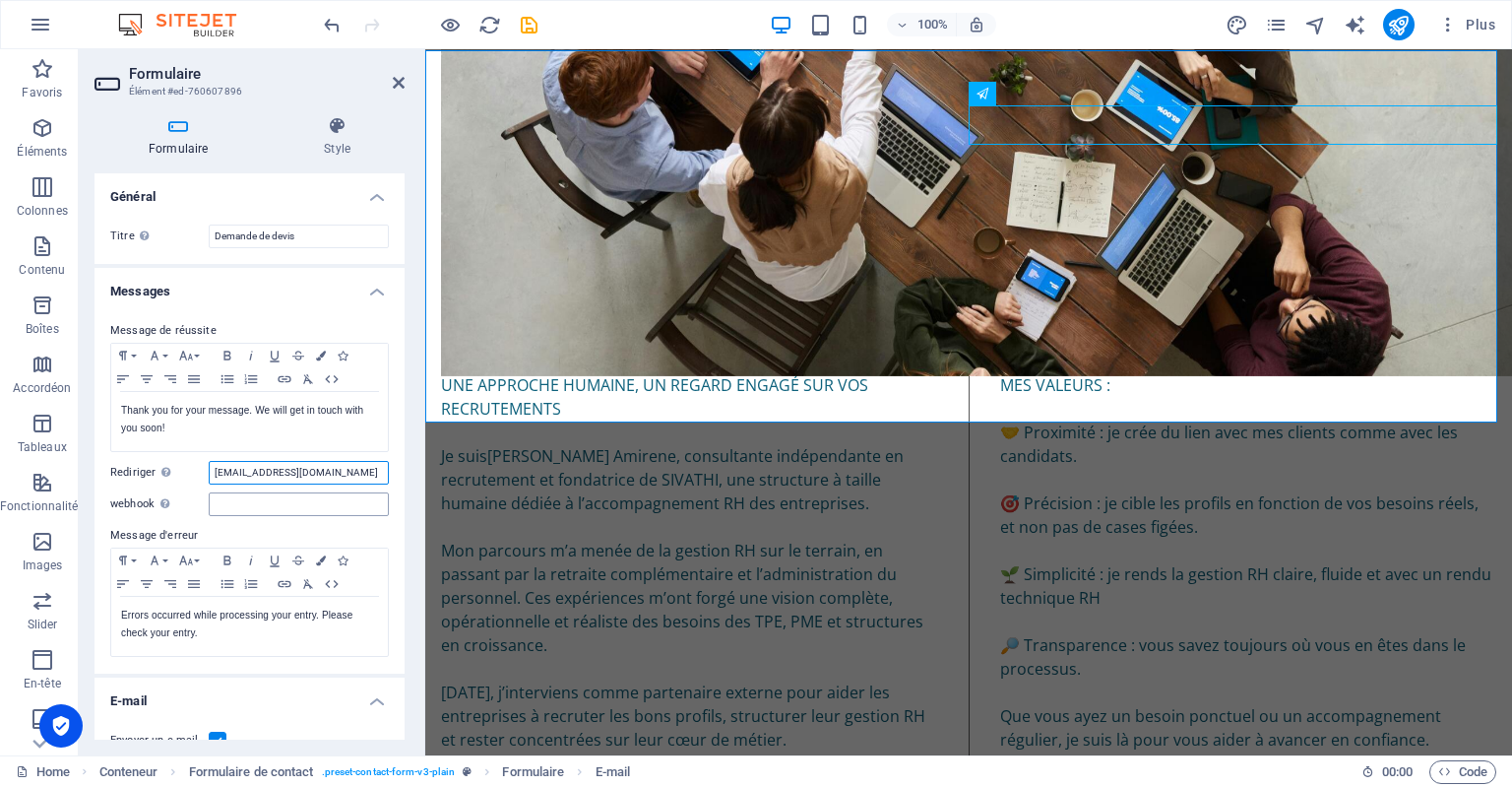 type on "[EMAIL_ADDRESS][DOMAIN_NAME]" 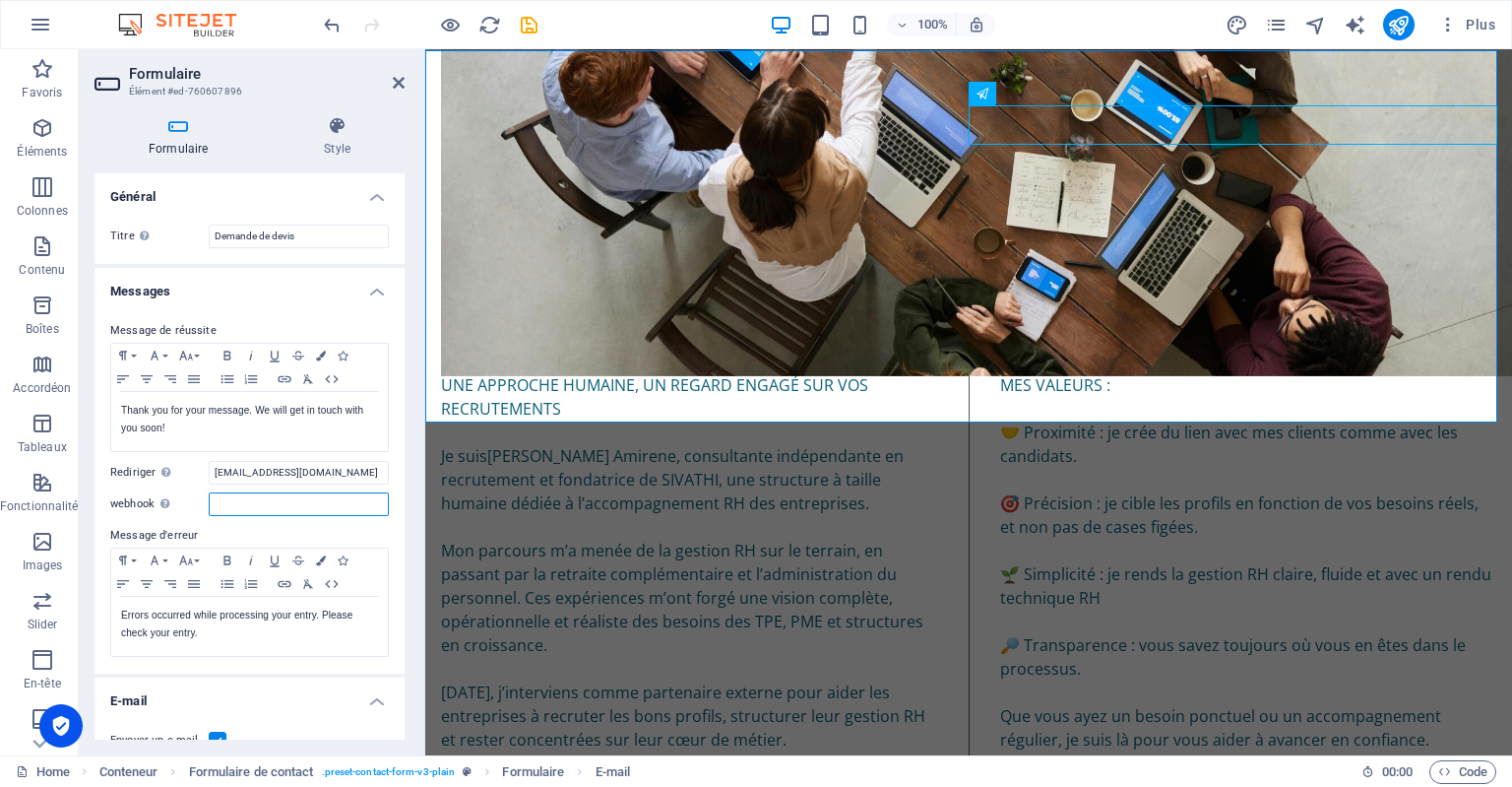 click on "webhook Un "webhook" est une notification push de ce formulaire vers un autre serveur. À chaque fois qu'un visiteur soumet un formulaire, les données sont poussées sur votre serveur." at bounding box center (298, 504) 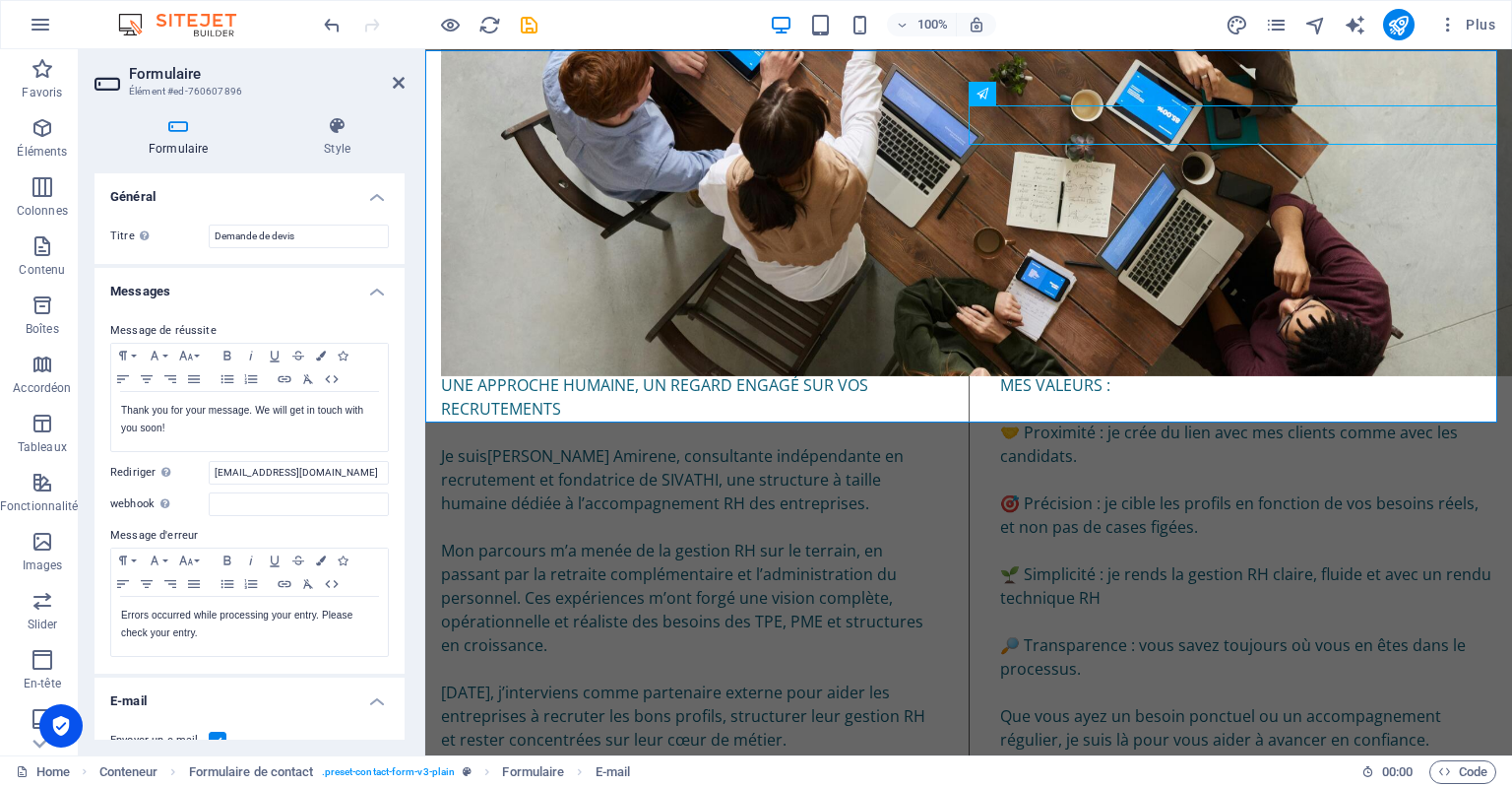 click on "Message d'erreur" at bounding box center [249, 536] 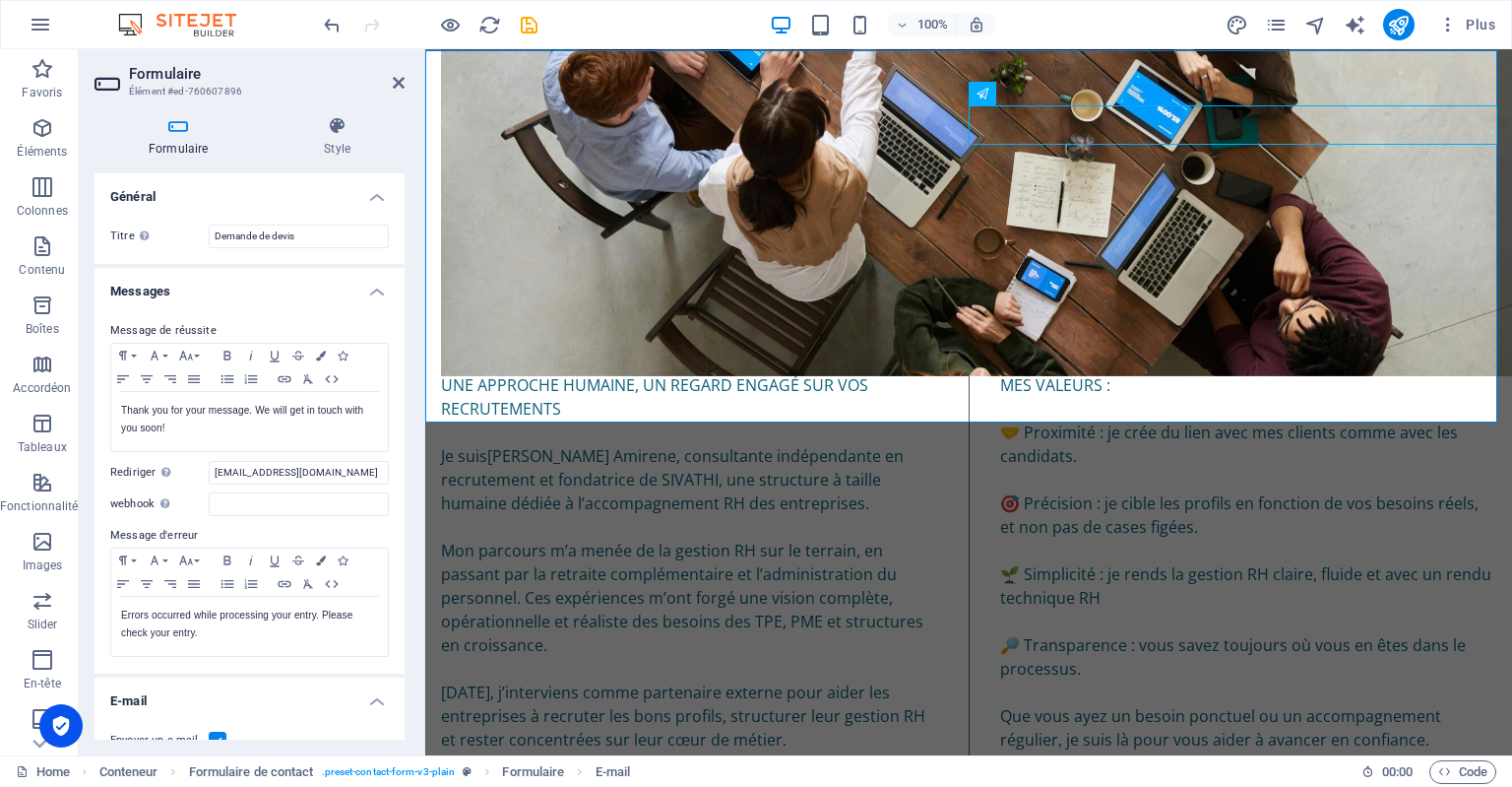 scroll, scrollTop: 534, scrollLeft: 0, axis: vertical 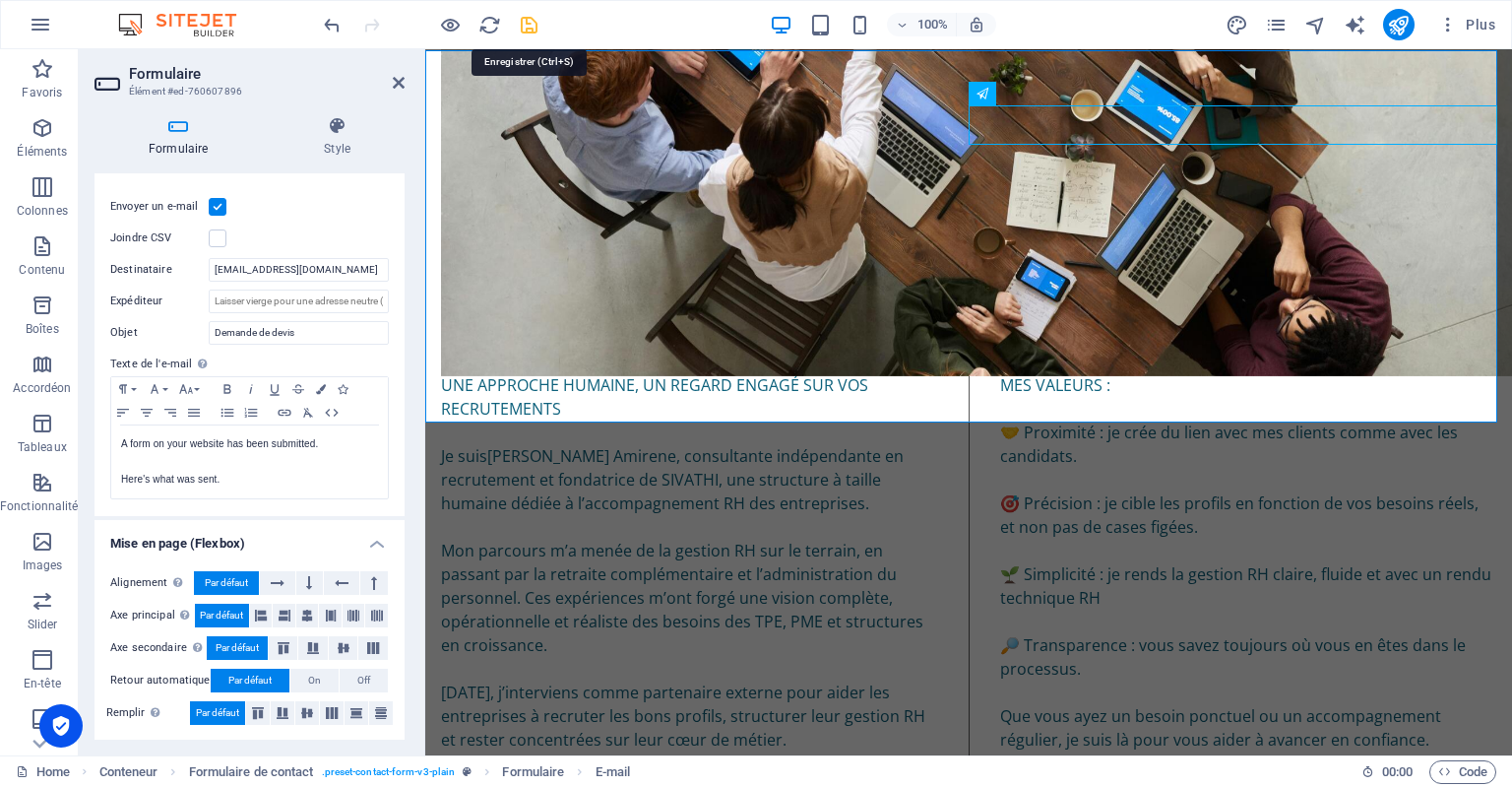 click at bounding box center (529, 25) 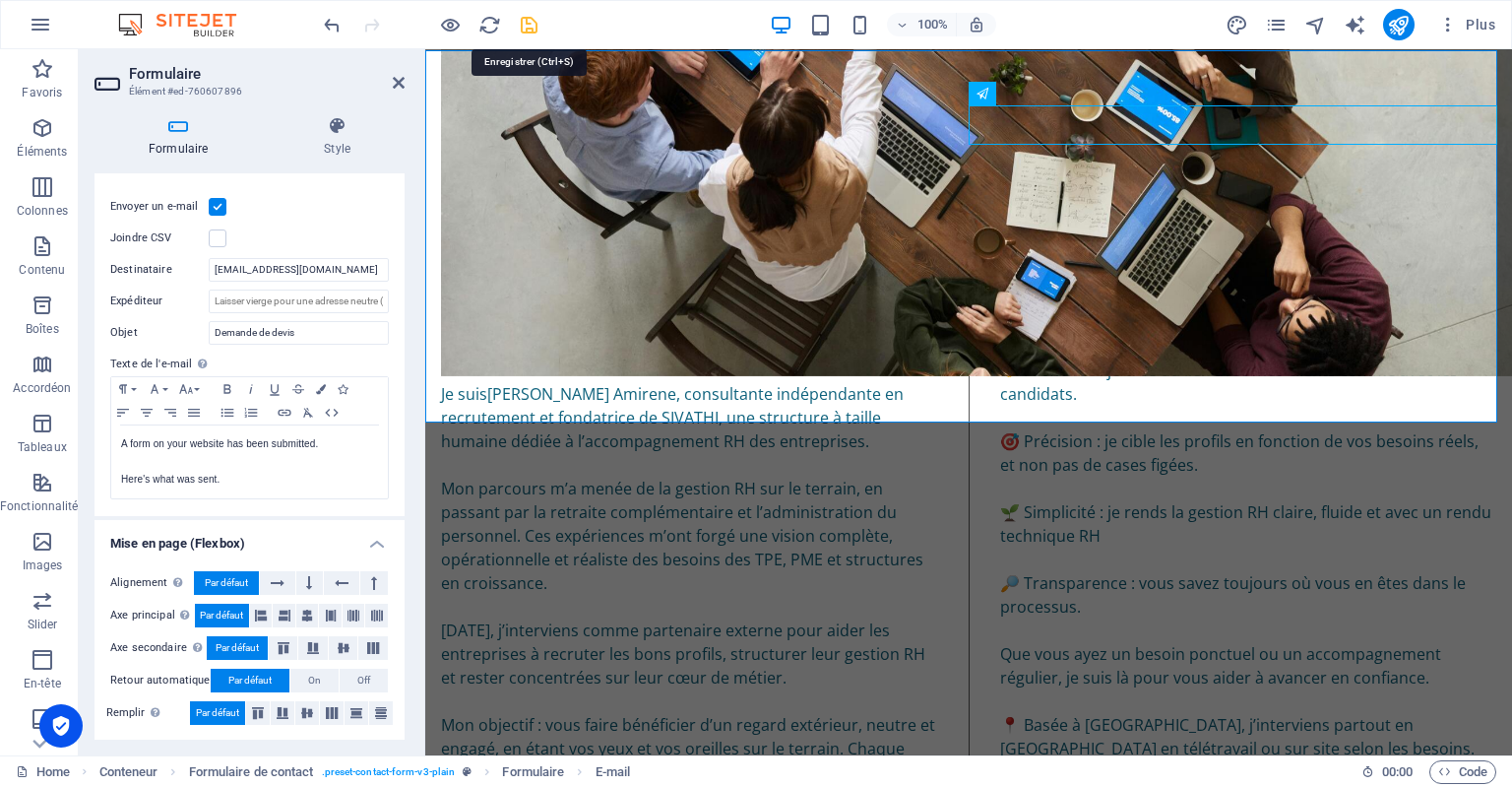 scroll, scrollTop: 3942, scrollLeft: 0, axis: vertical 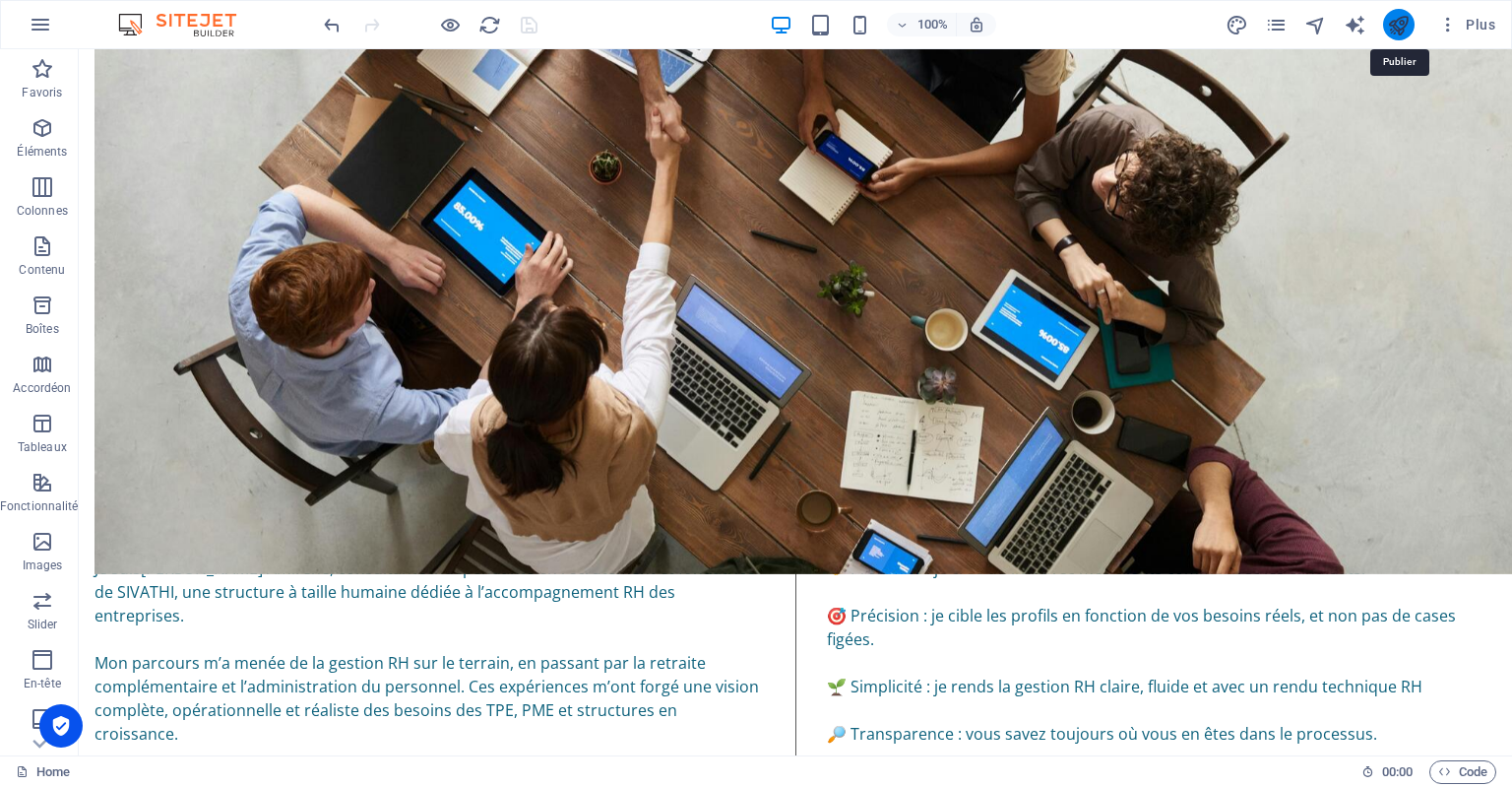 click at bounding box center (1398, 25) 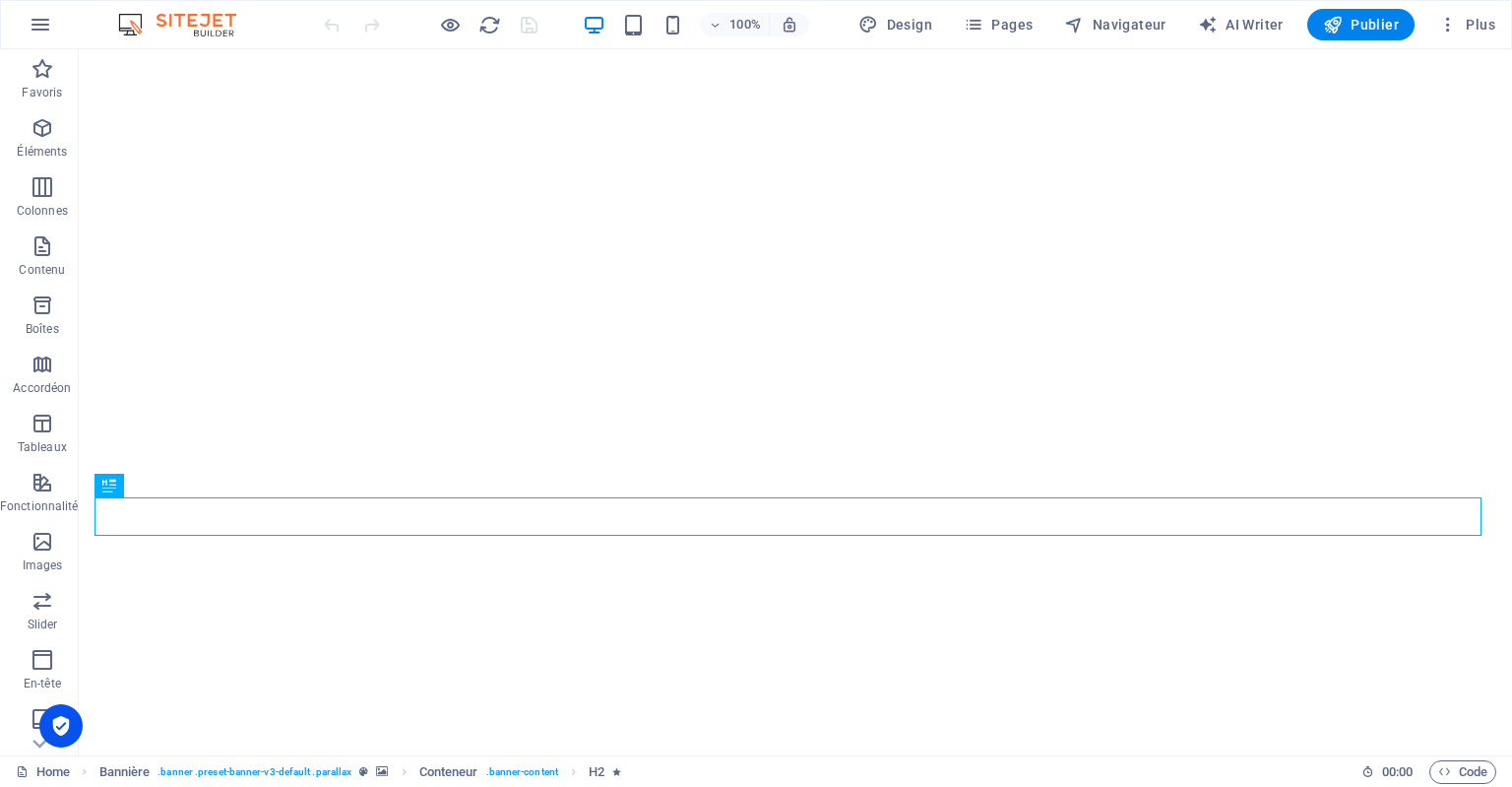 scroll, scrollTop: 0, scrollLeft: 0, axis: both 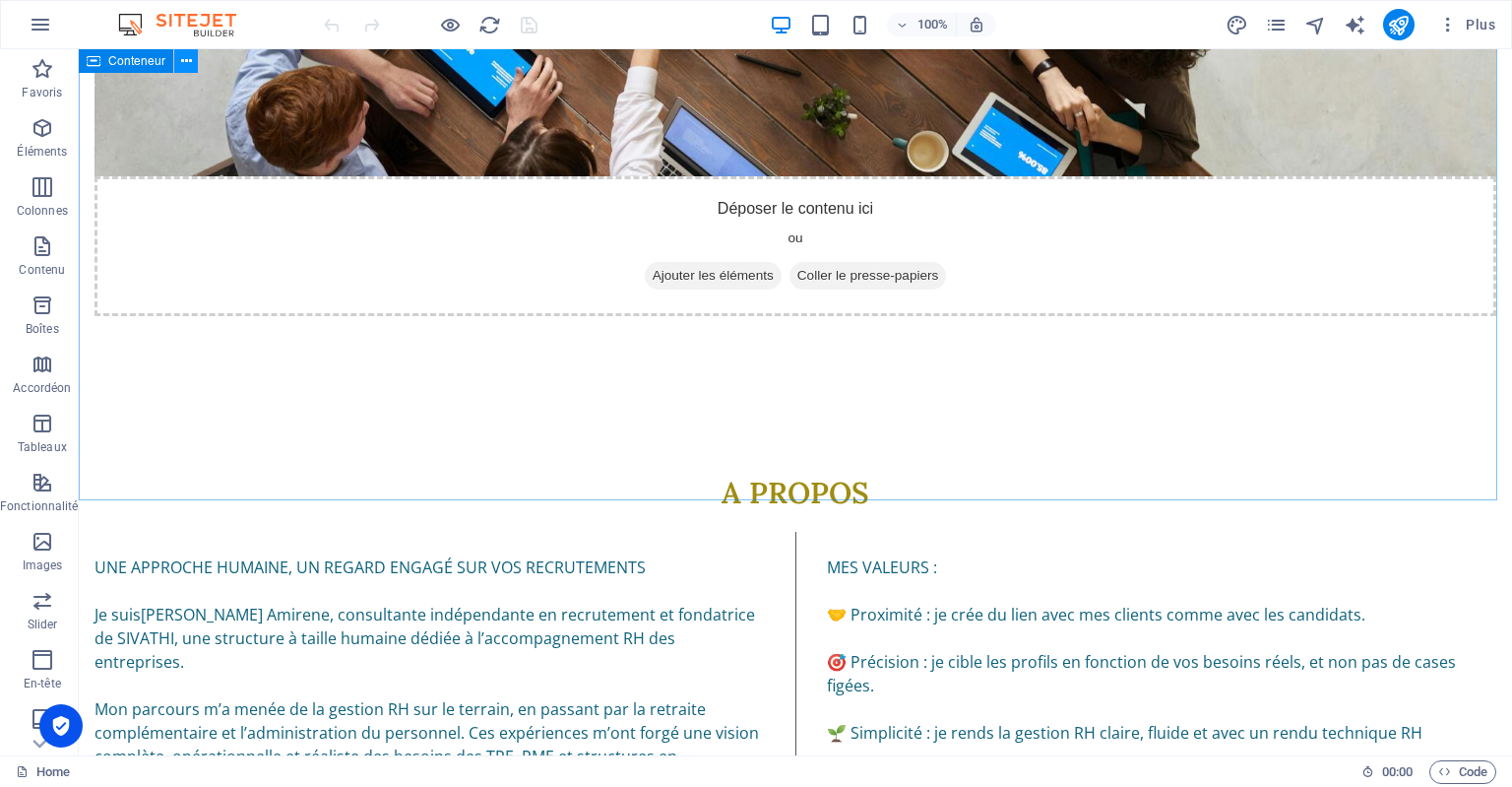 click at bounding box center (186, 61) 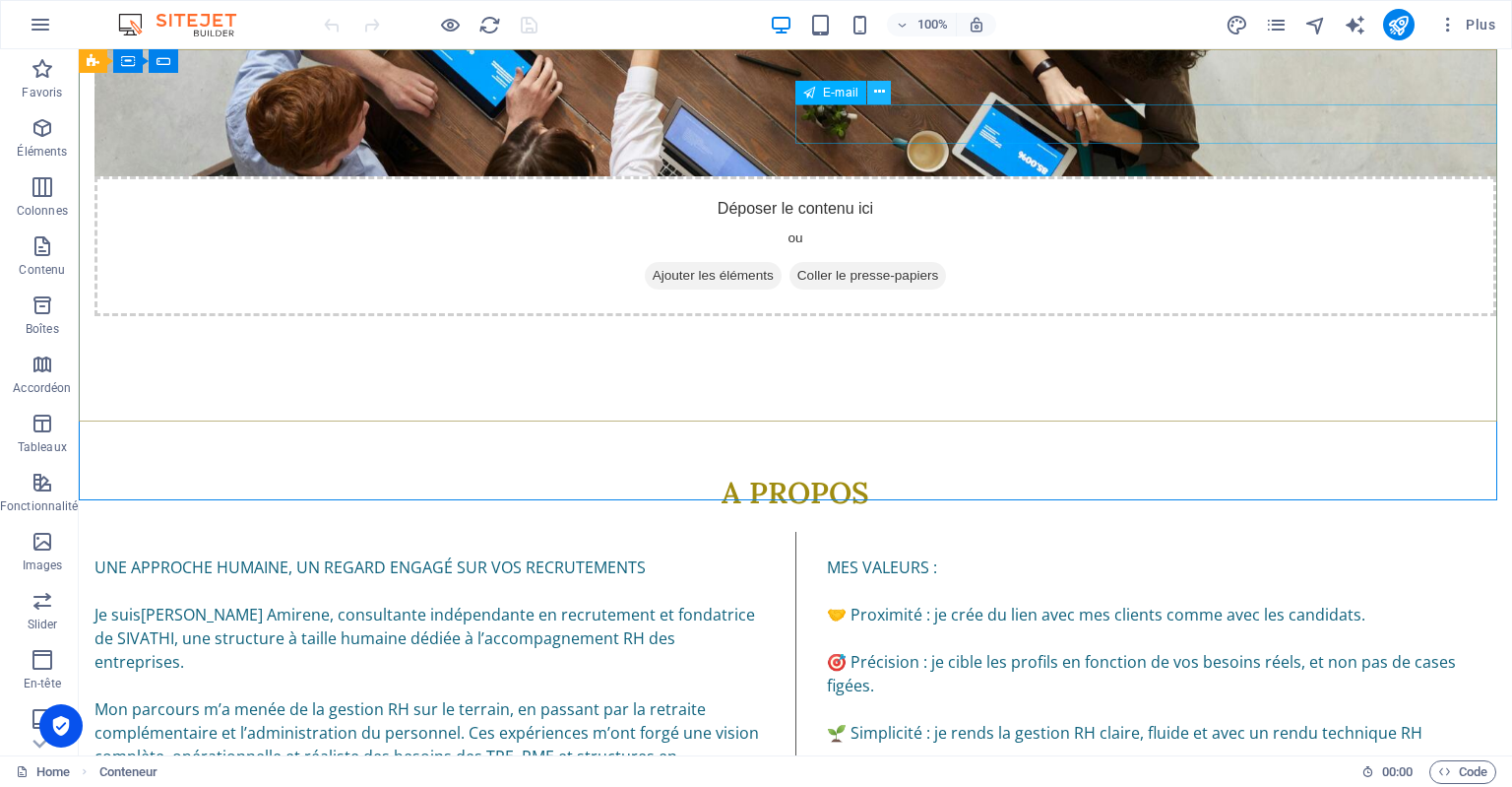 click at bounding box center [879, 92] 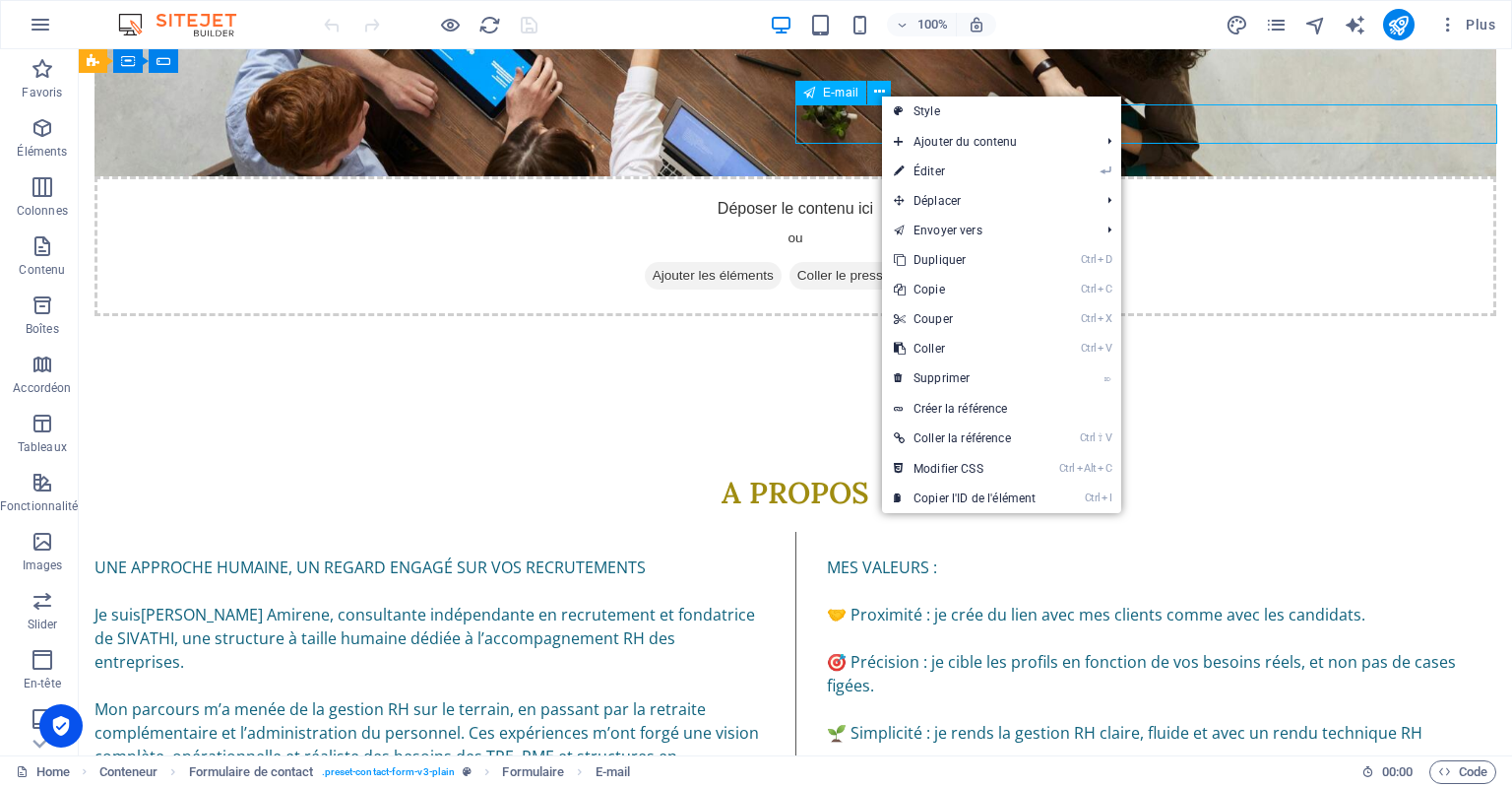 click on "E-mail" at bounding box center [841, 93] 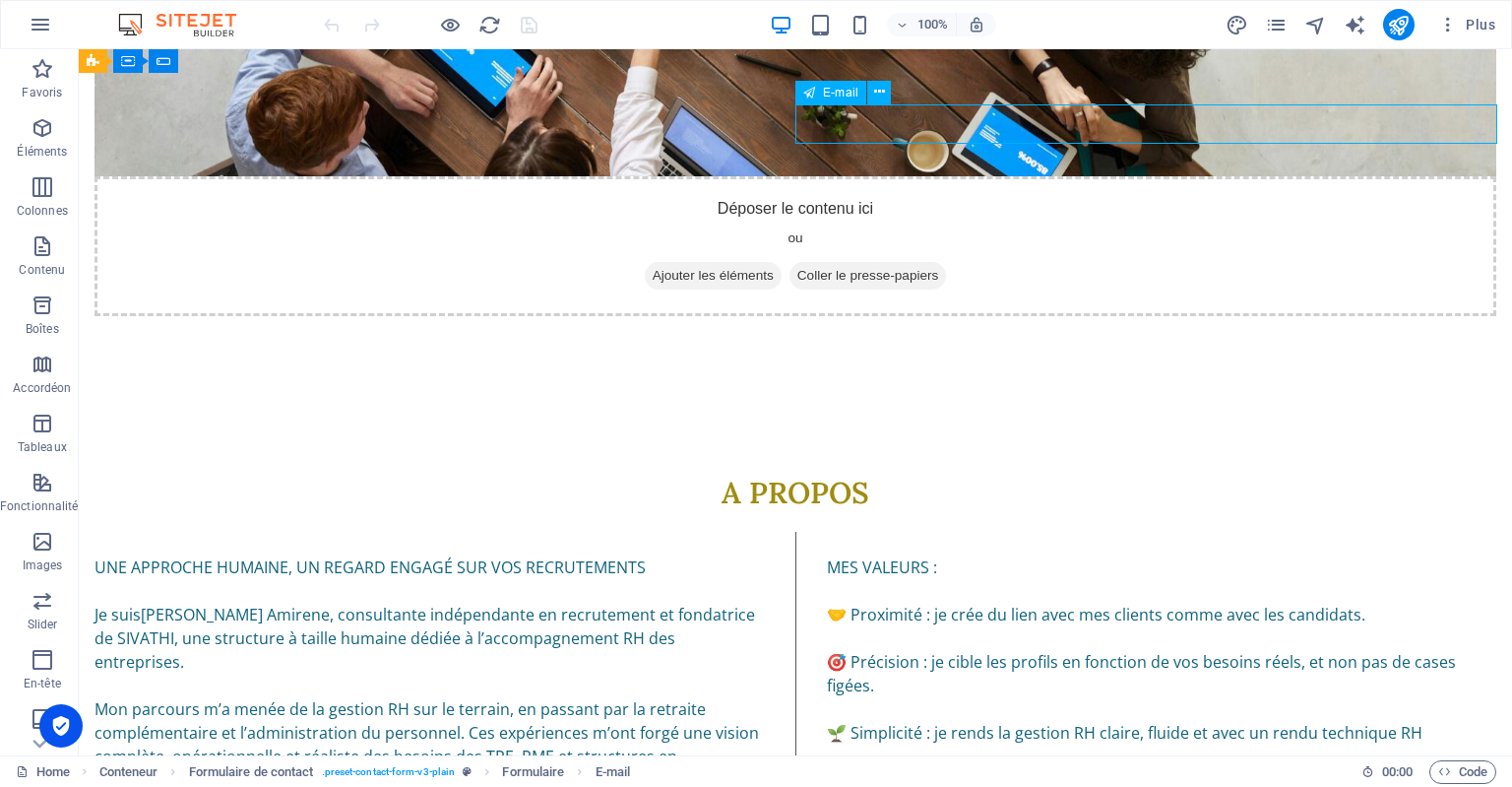 click on "E-mail" at bounding box center (841, 93) 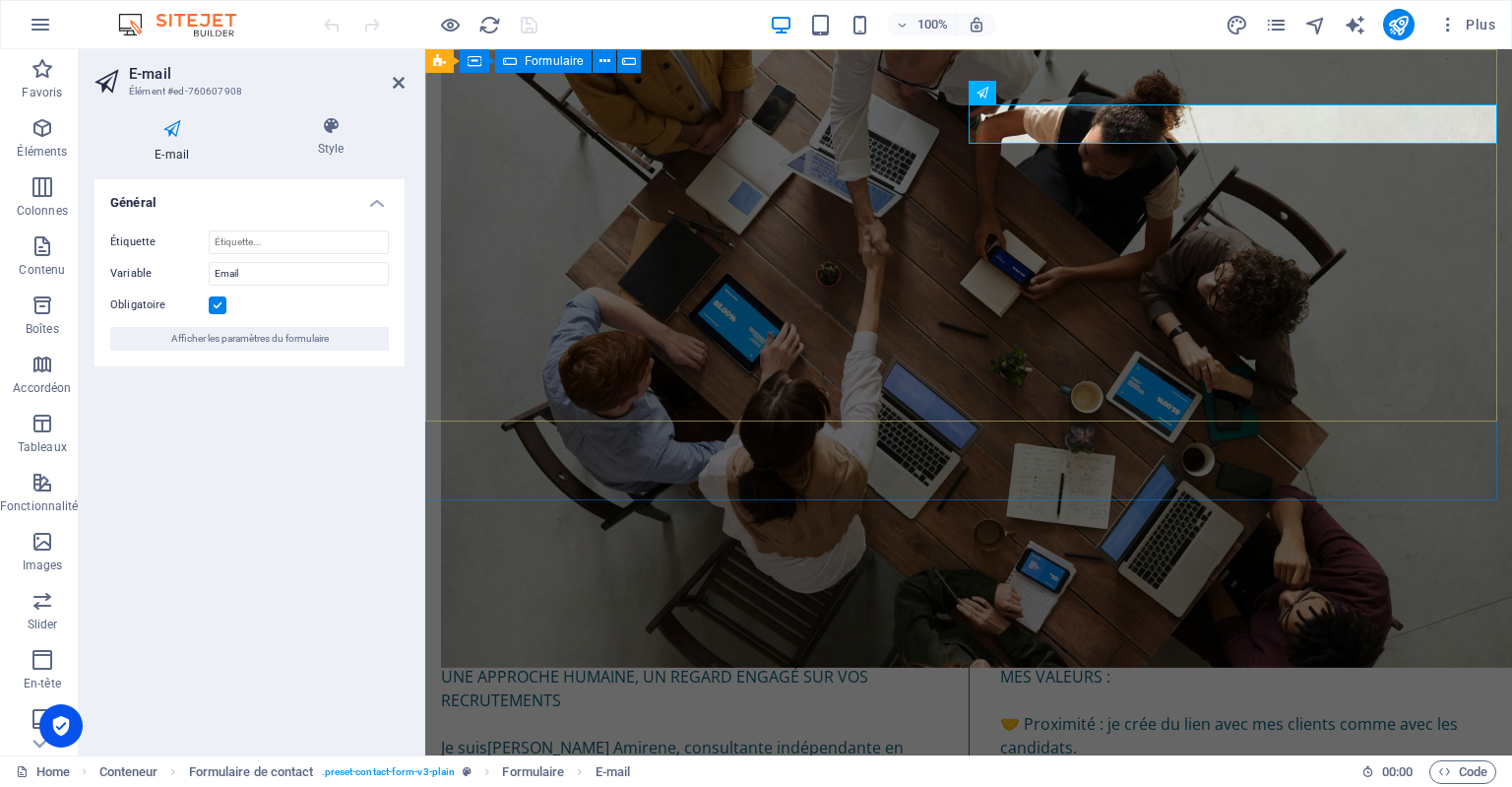 scroll, scrollTop: 4188, scrollLeft: 0, axis: vertical 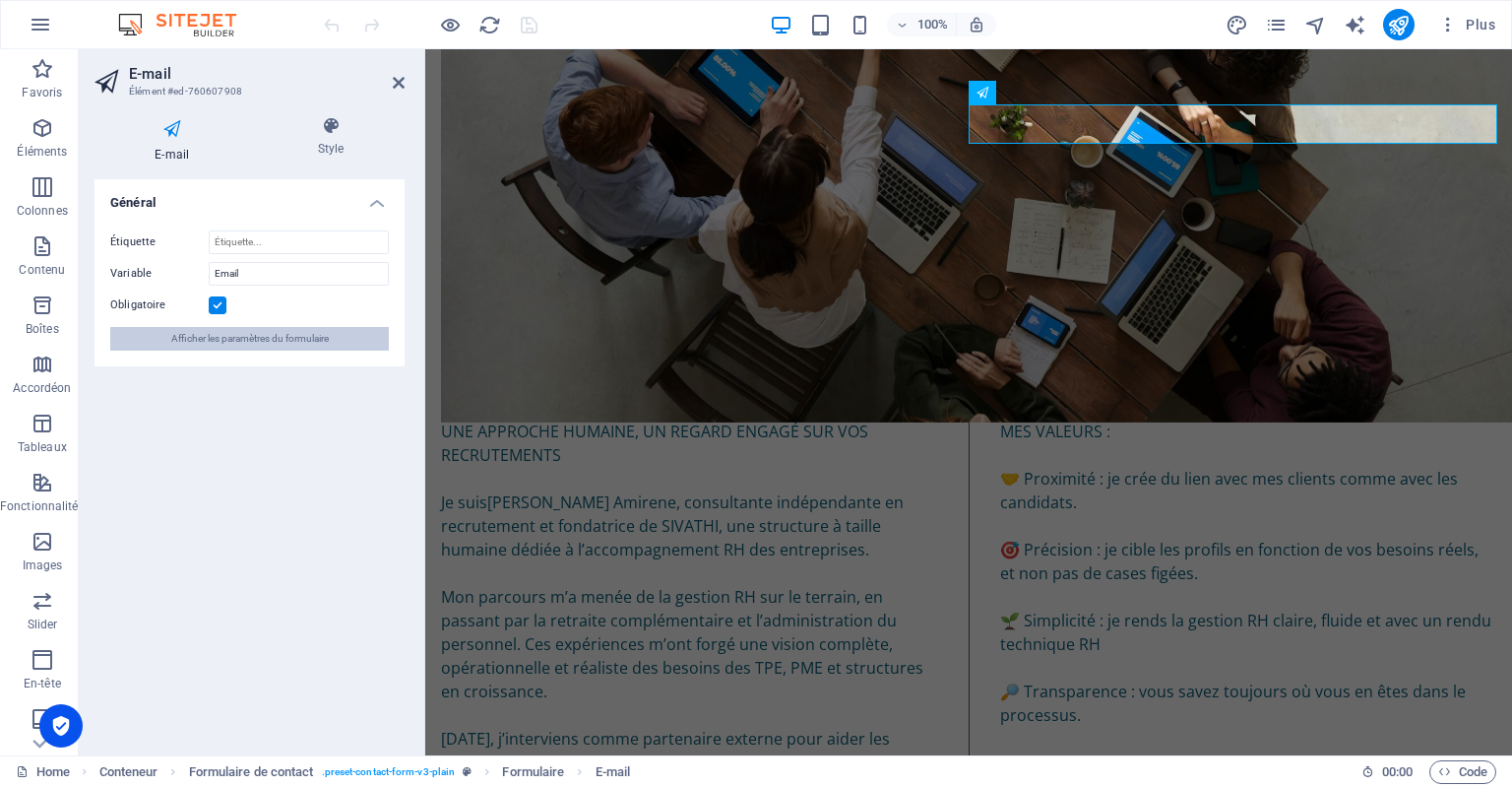 click on "Afficher les paramètres du formulaire" at bounding box center [250, 339] 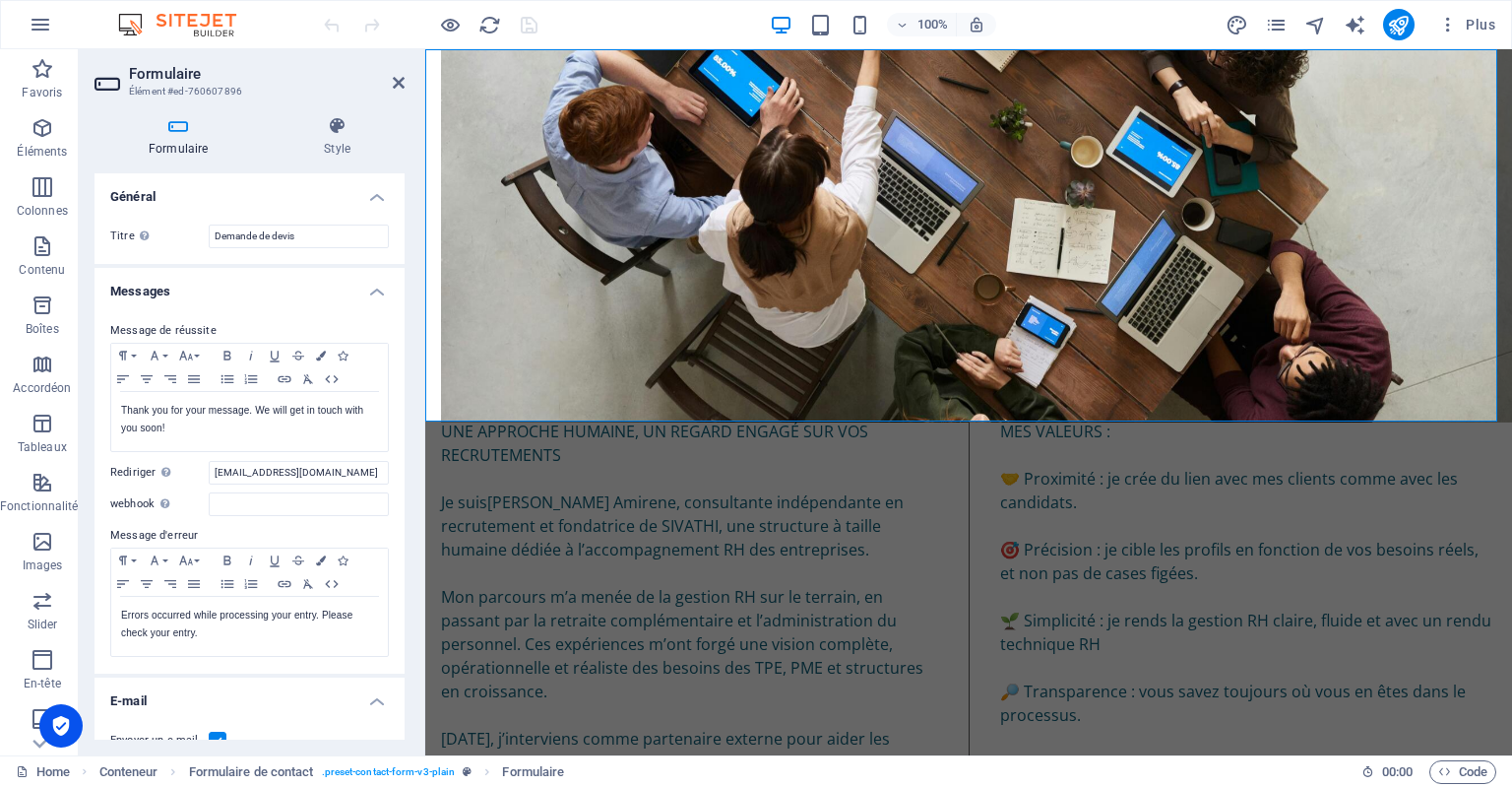 drag, startPoint x: 400, startPoint y: 209, endPoint x: 404, endPoint y: 247, distance: 38.20995 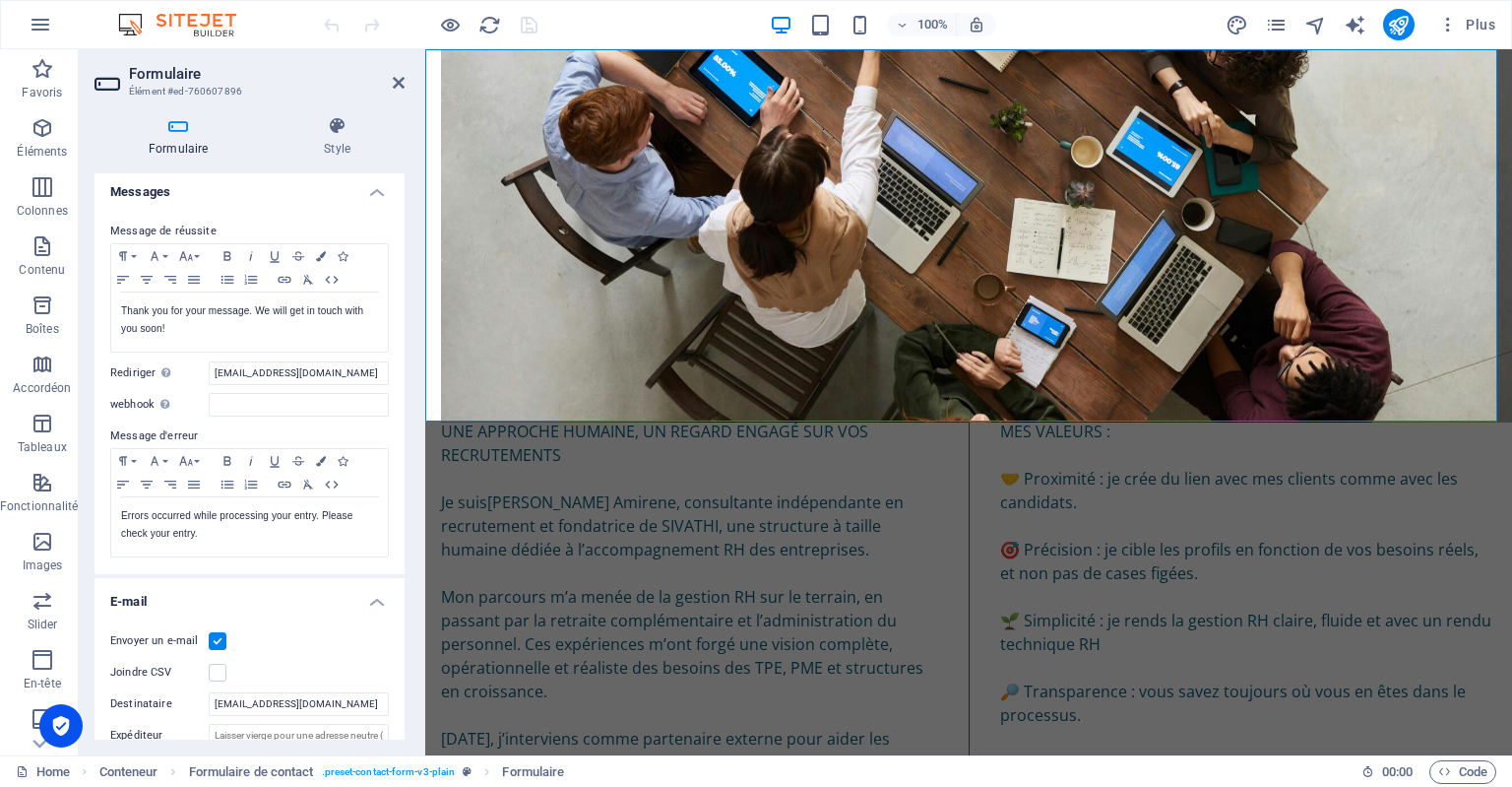 scroll, scrollTop: 115, scrollLeft: 0, axis: vertical 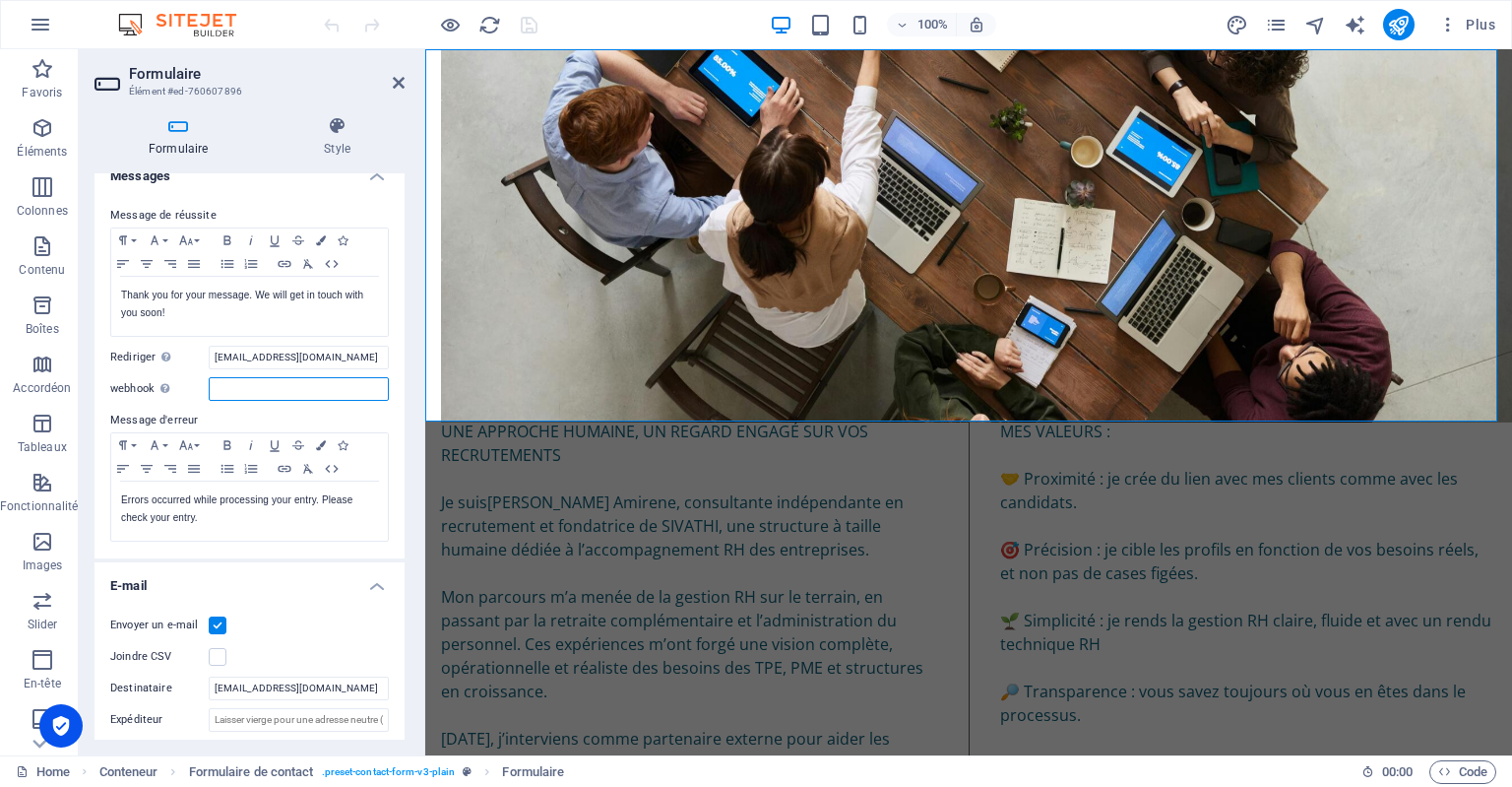 click on "webhook Un "webhook" est une notification push de ce formulaire vers un autre serveur. À chaque fois qu'un visiteur soumet un formulaire, les données sont poussées sur votre serveur." at bounding box center [298, 389] 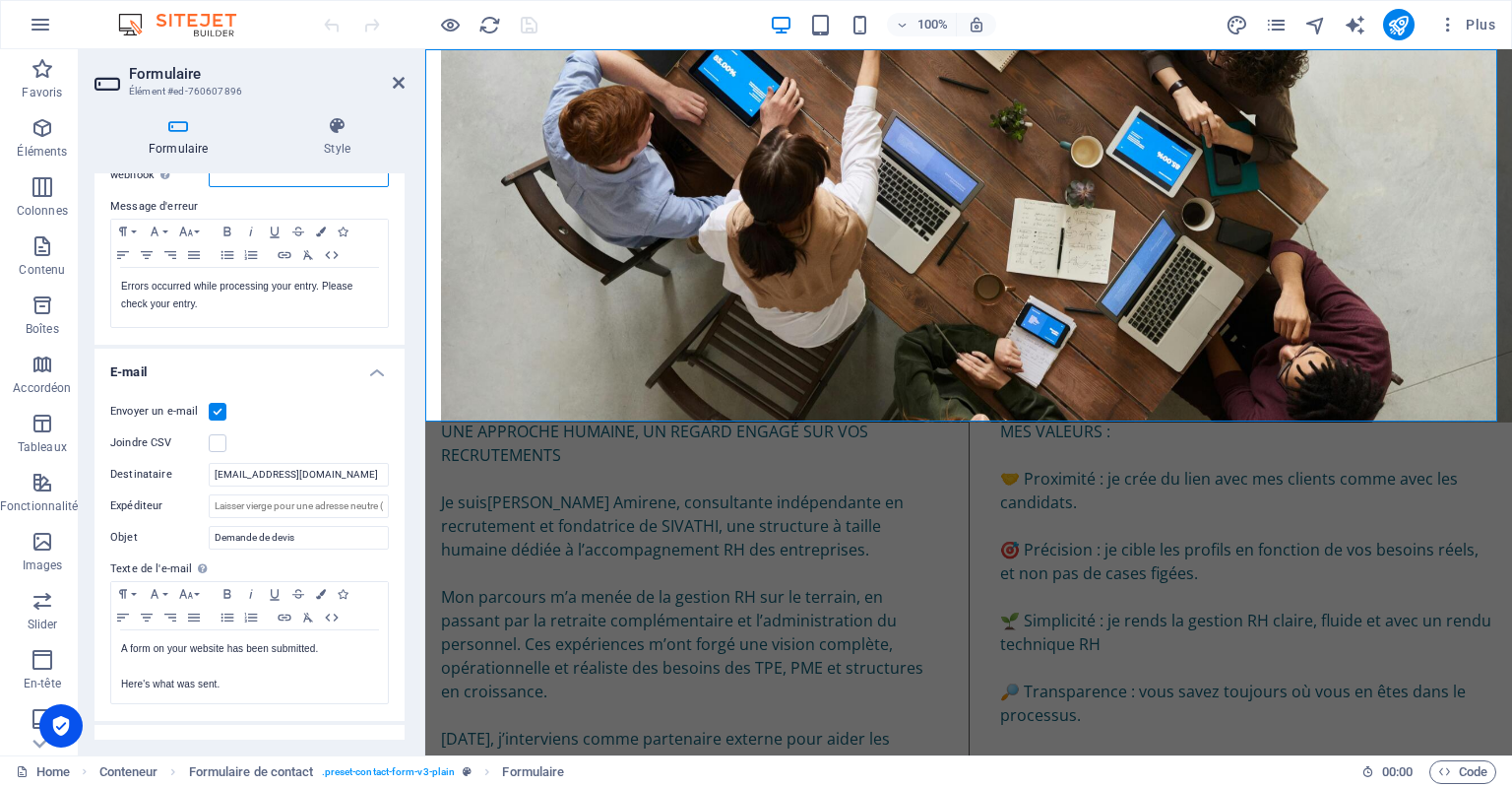 scroll, scrollTop: 331, scrollLeft: 0, axis: vertical 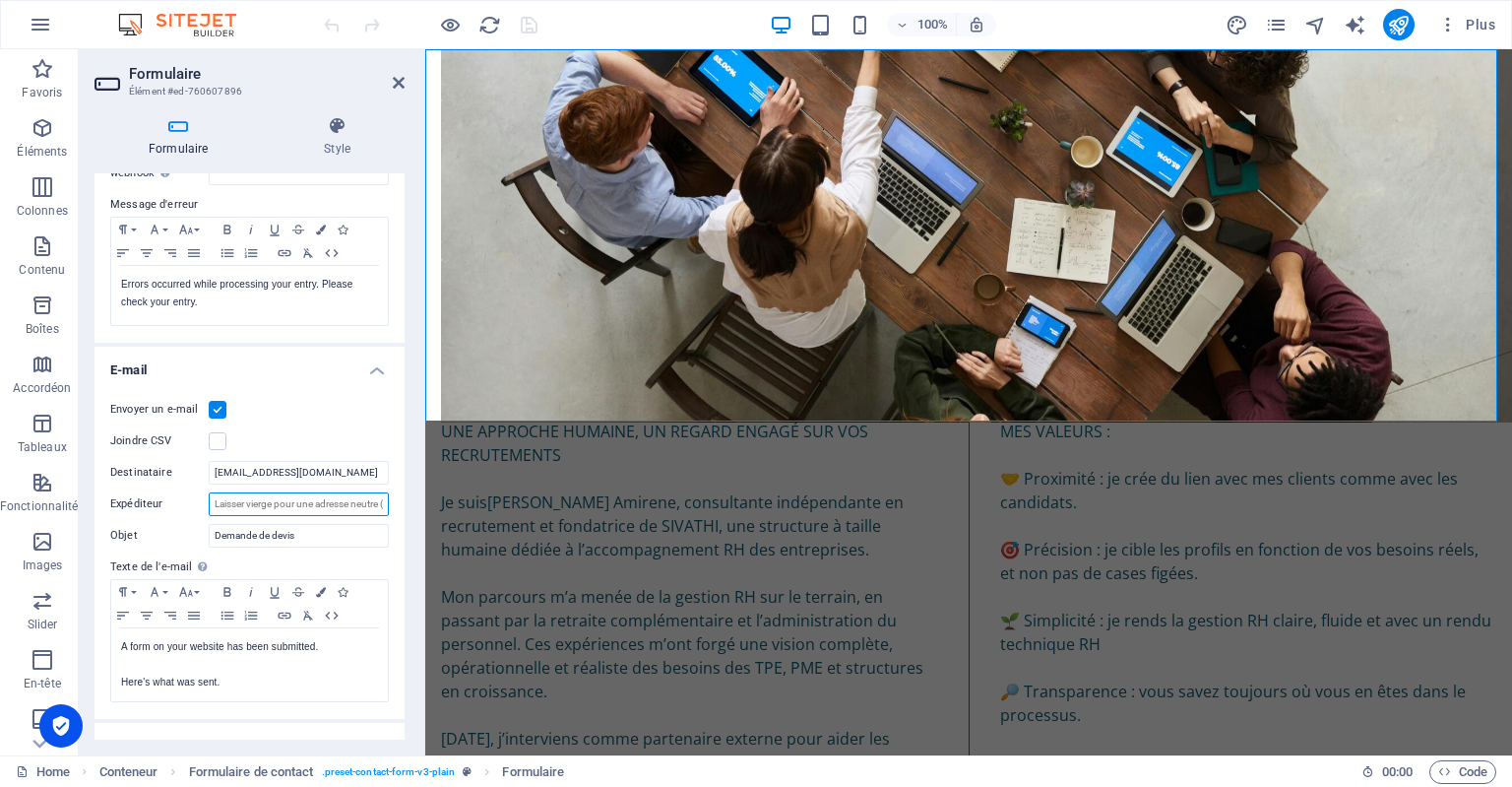 click on "Expéditeur" at bounding box center [298, 504] 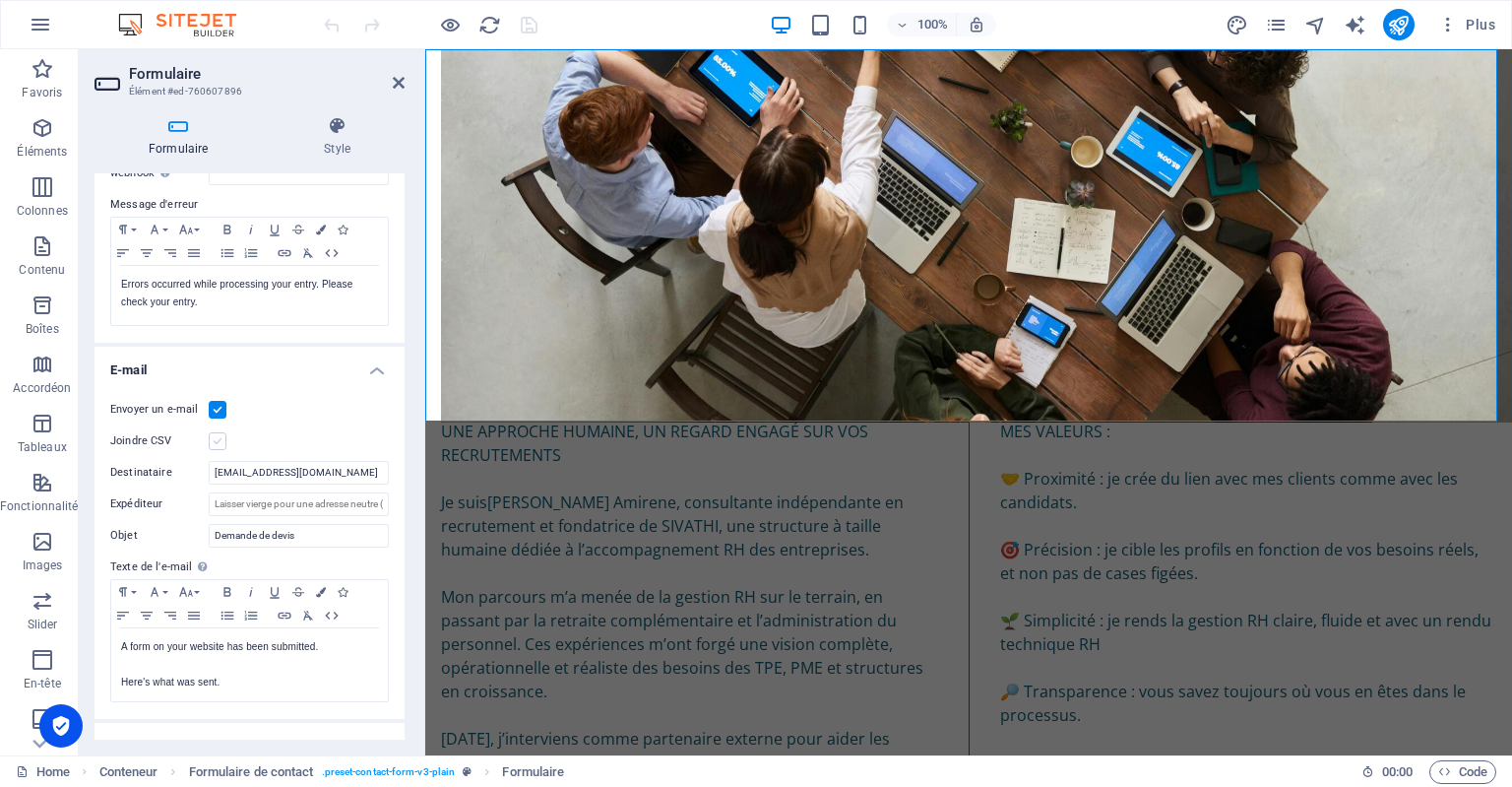 click at bounding box center (218, 441) 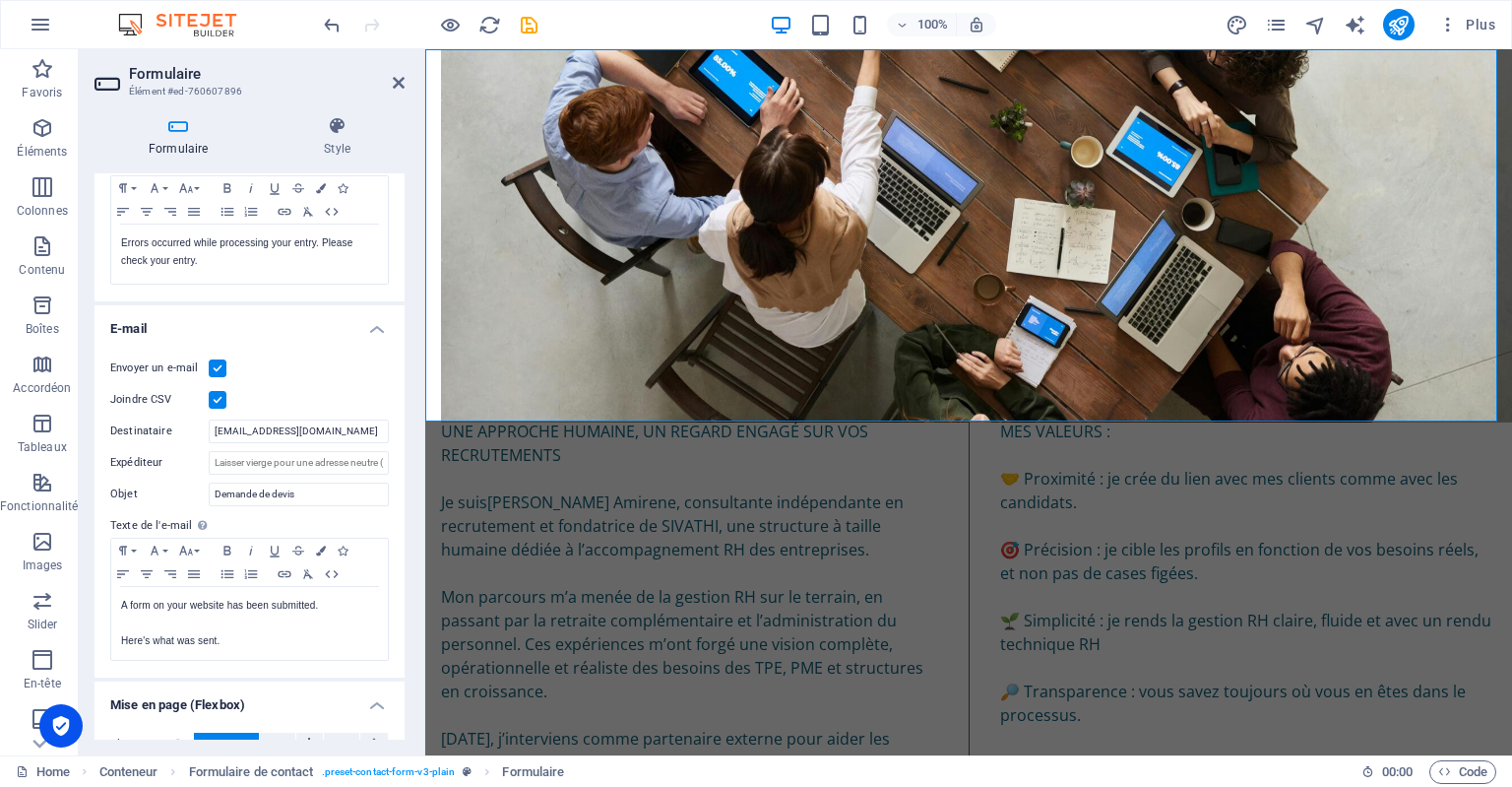 scroll, scrollTop: 370, scrollLeft: 0, axis: vertical 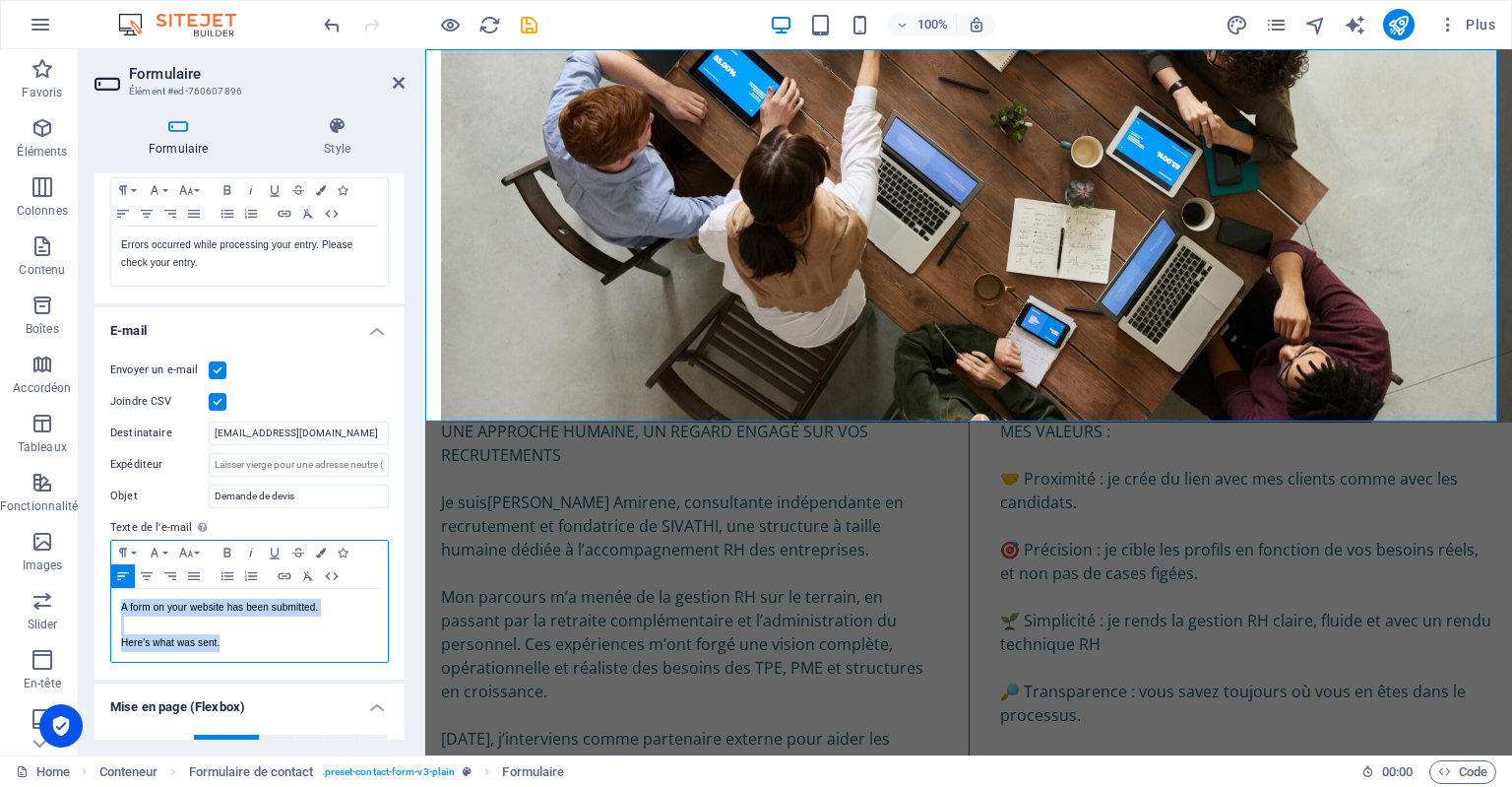 drag, startPoint x: 121, startPoint y: 602, endPoint x: 327, endPoint y: 637, distance: 208.95215 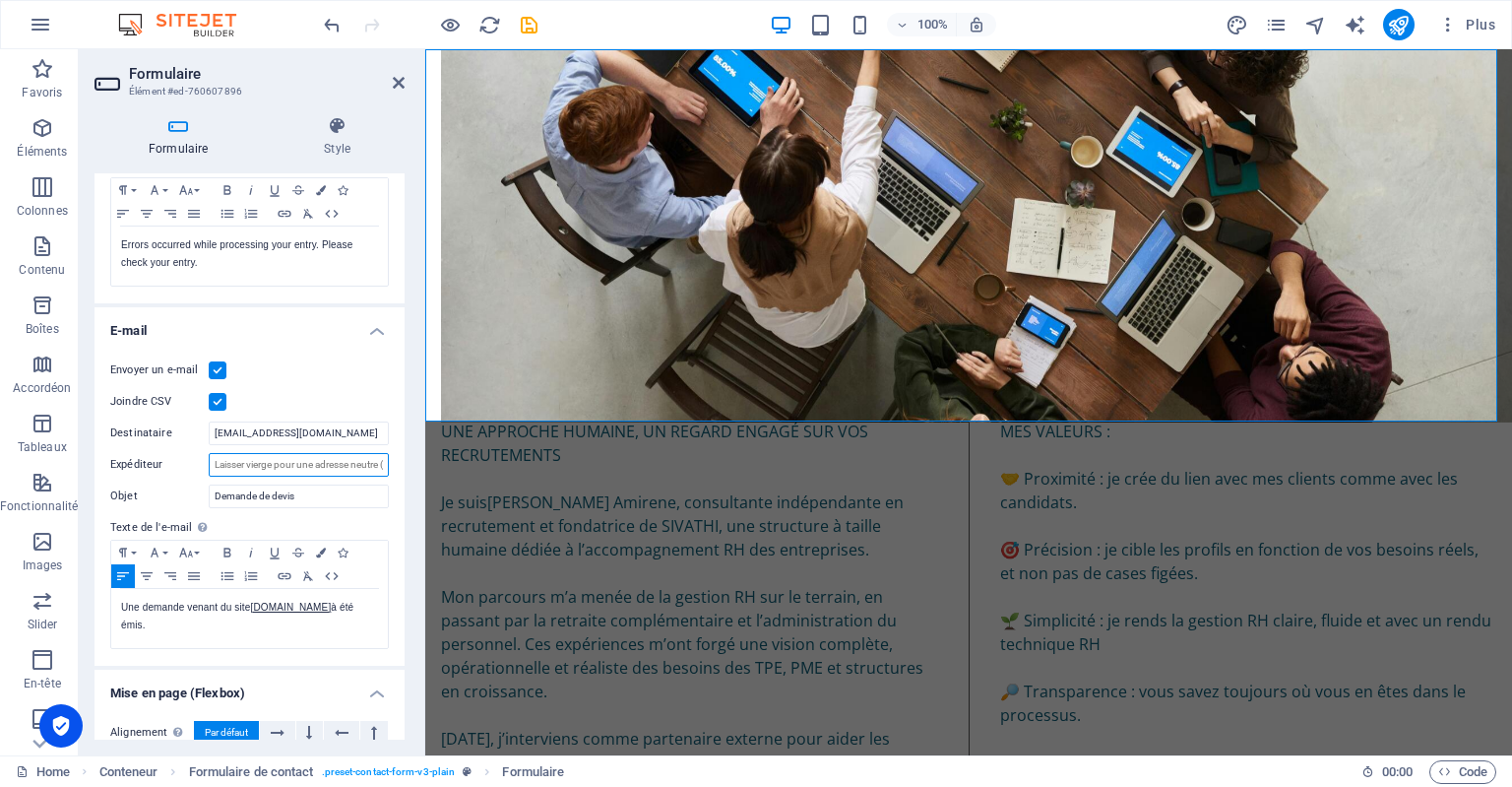 click on "Expéditeur" at bounding box center (298, 465) 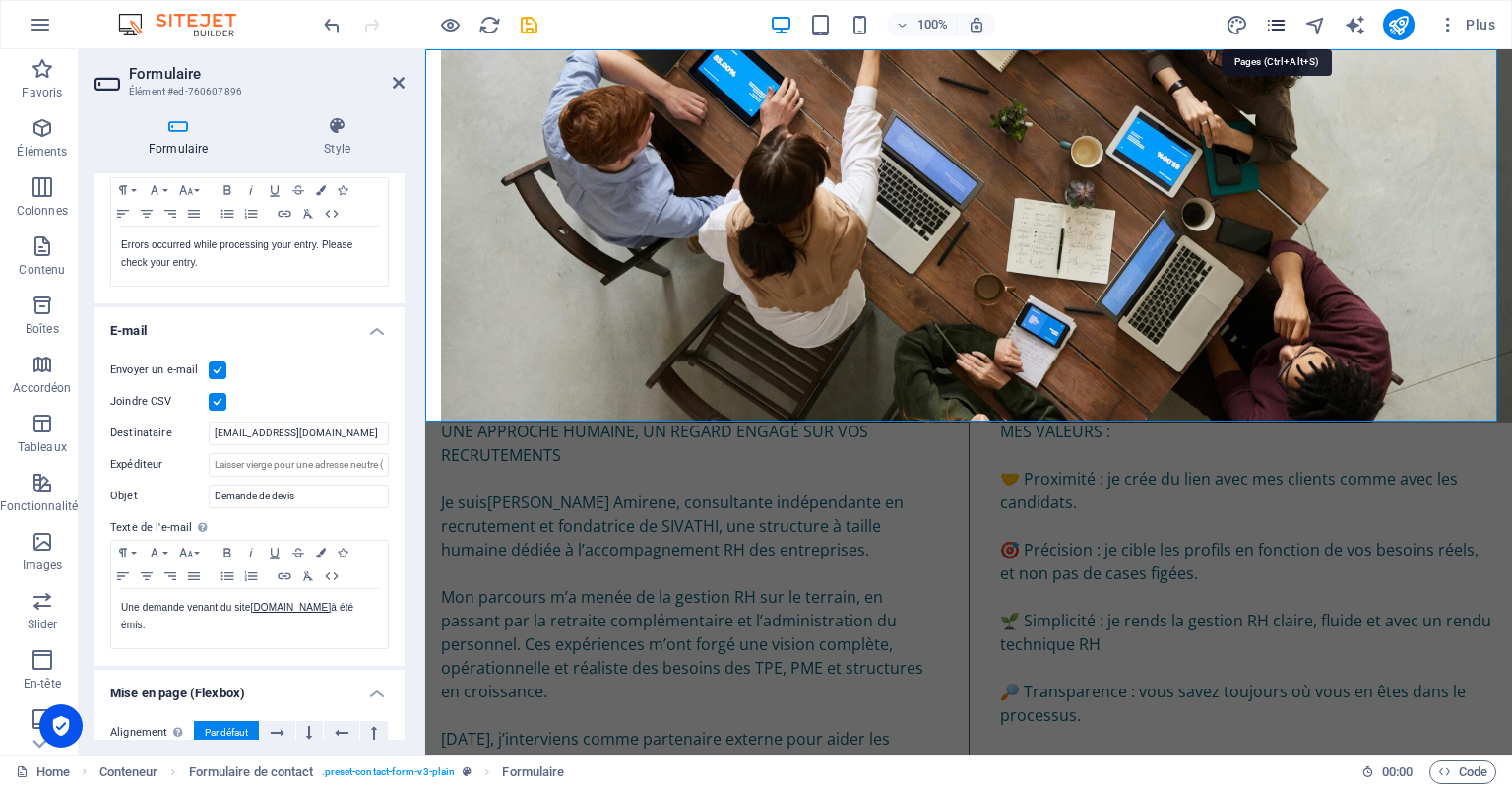 click at bounding box center [1276, 25] 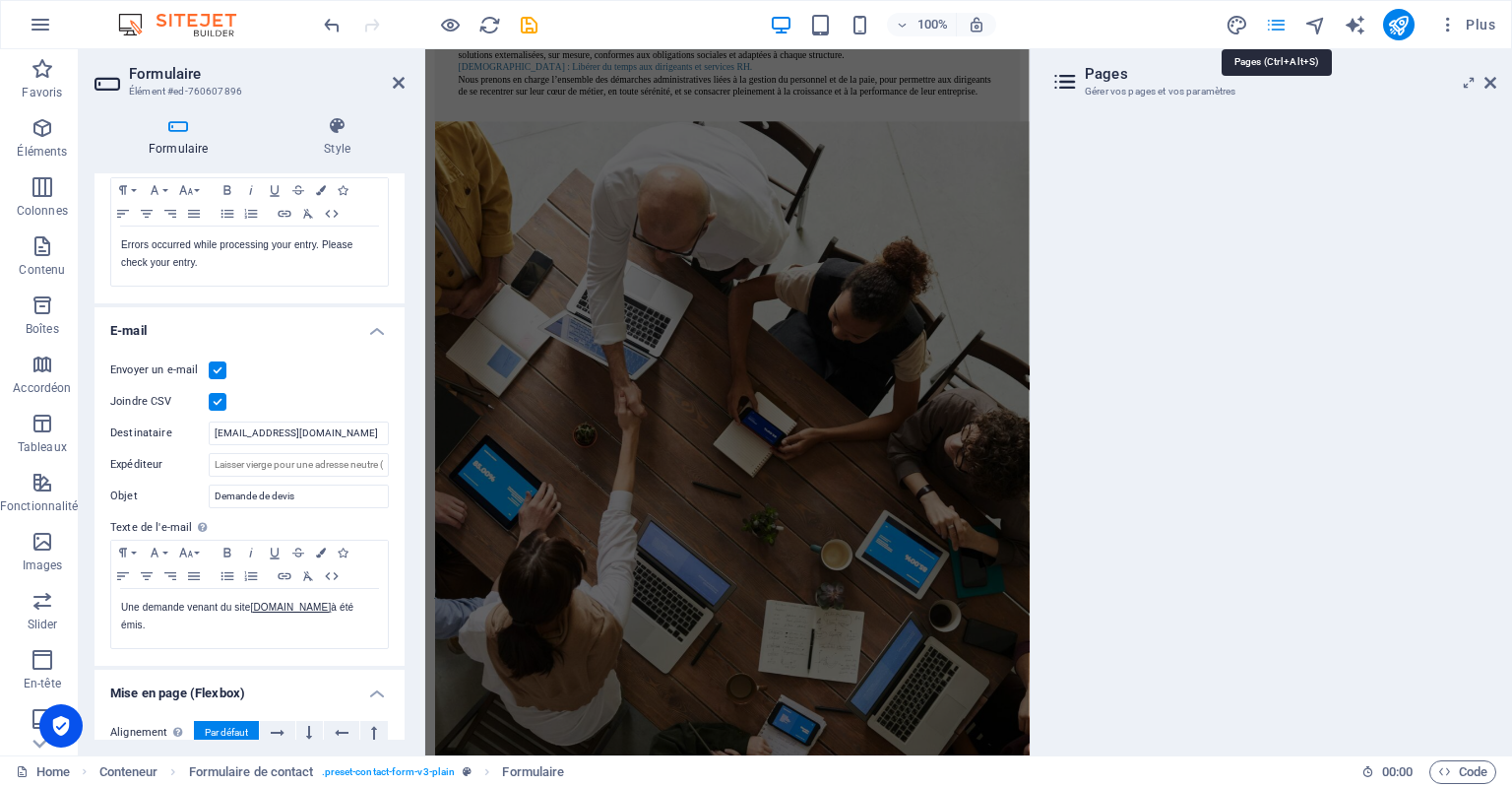 scroll, scrollTop: 4775, scrollLeft: 0, axis: vertical 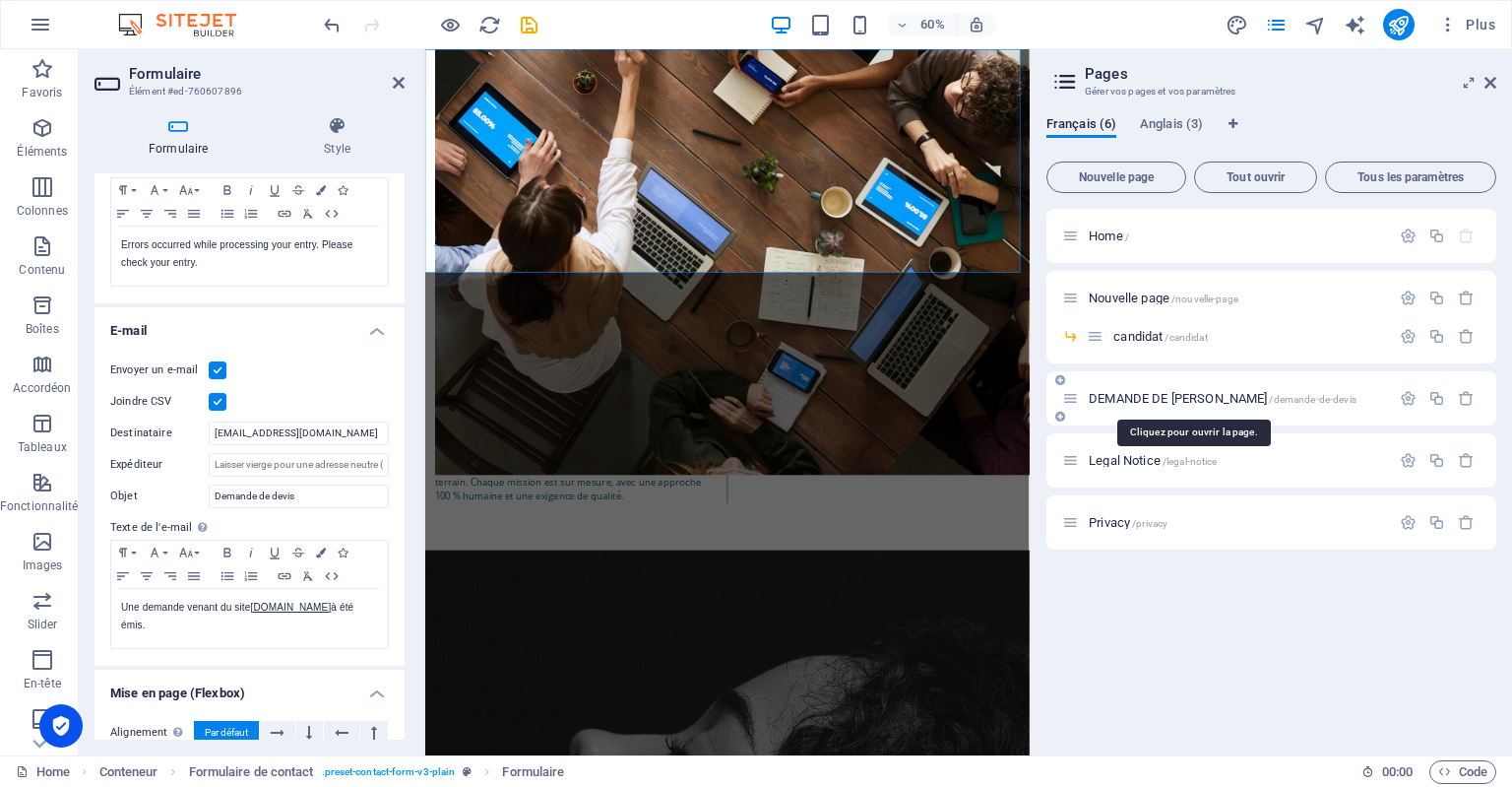 click on "DEMANDE DE [PERSON_NAME] /demande-de-[PERSON_NAME]" at bounding box center [1223, 398] 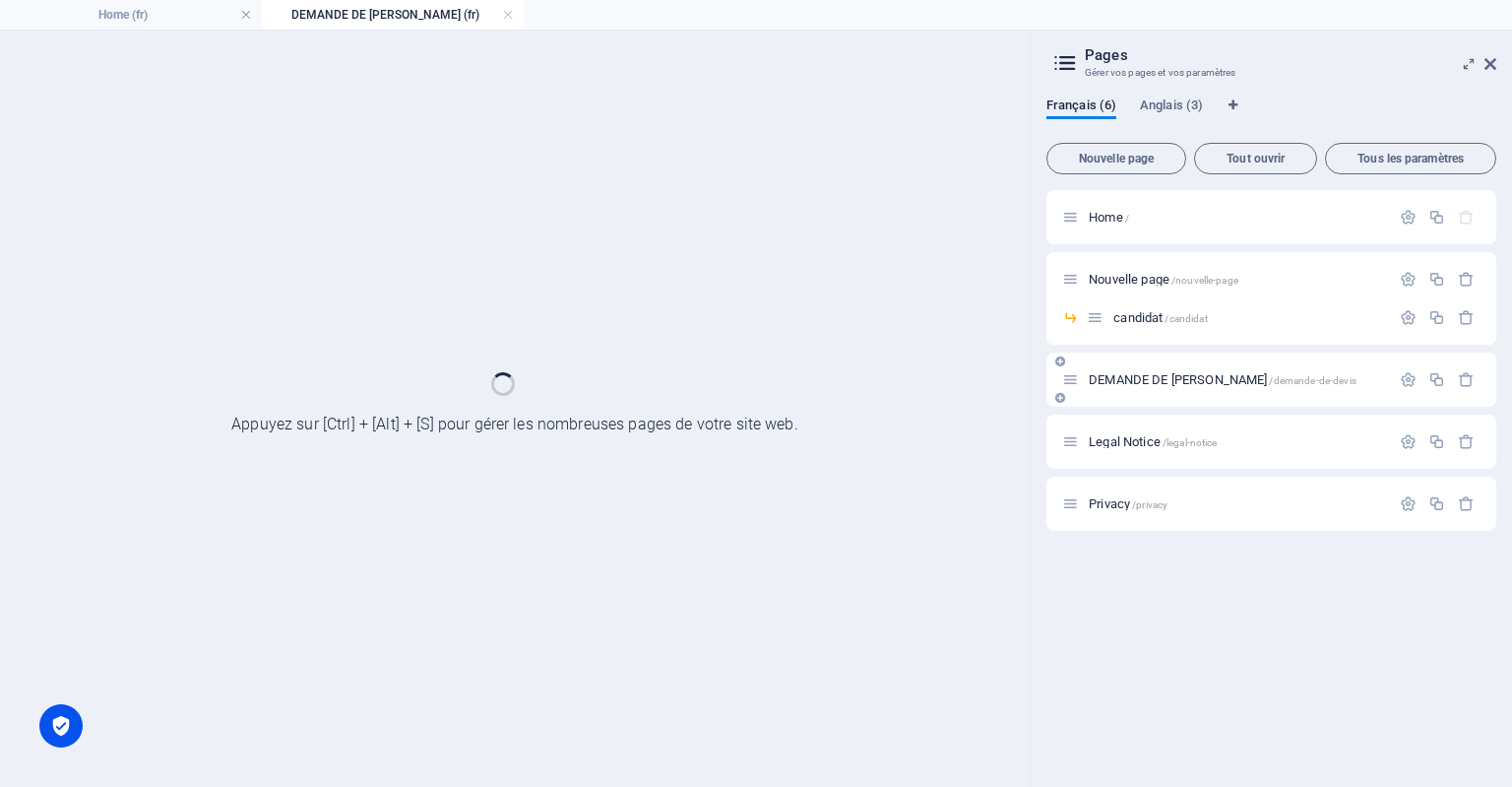 scroll, scrollTop: 0, scrollLeft: 0, axis: both 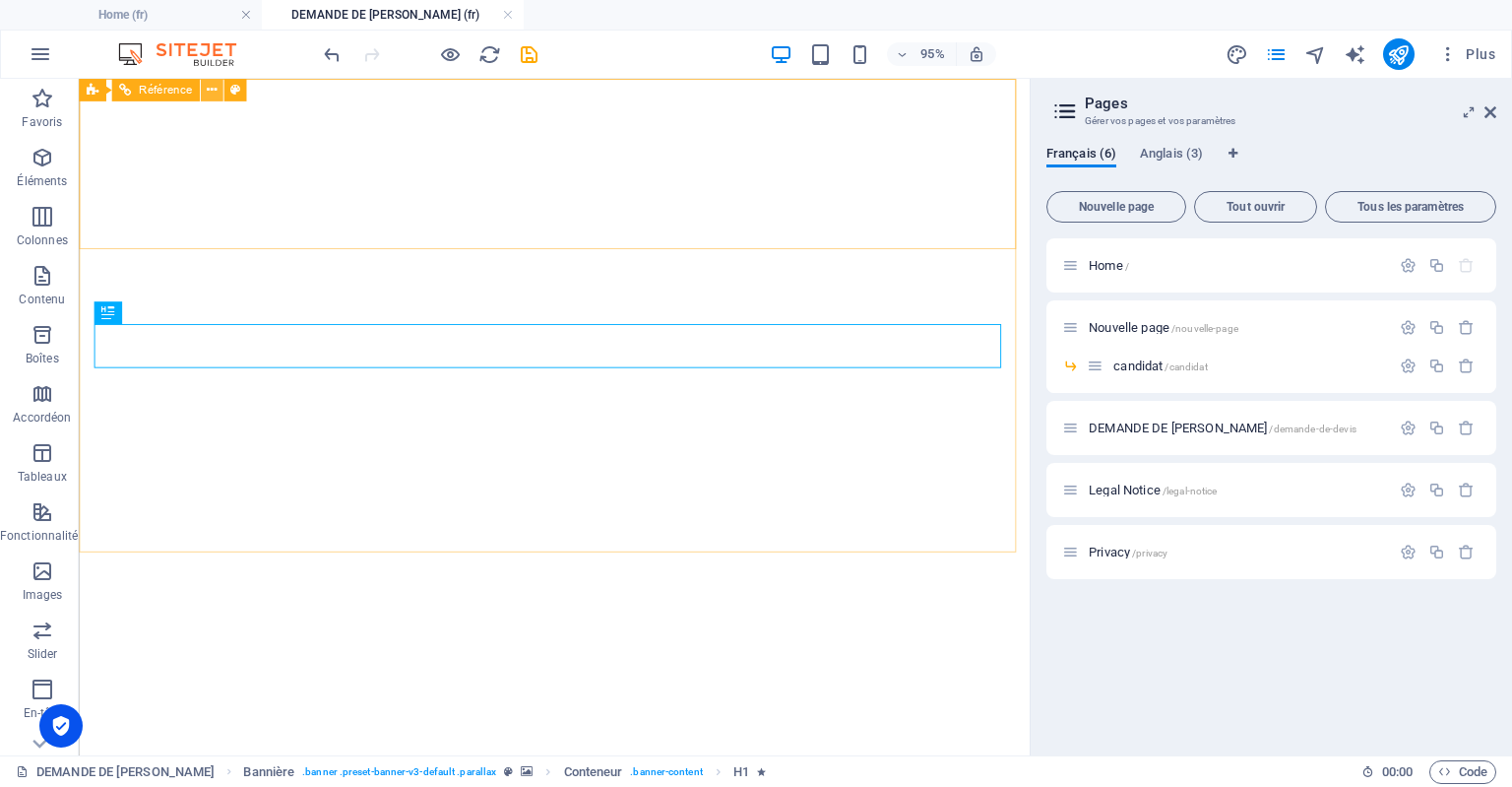 click at bounding box center (212, 90) 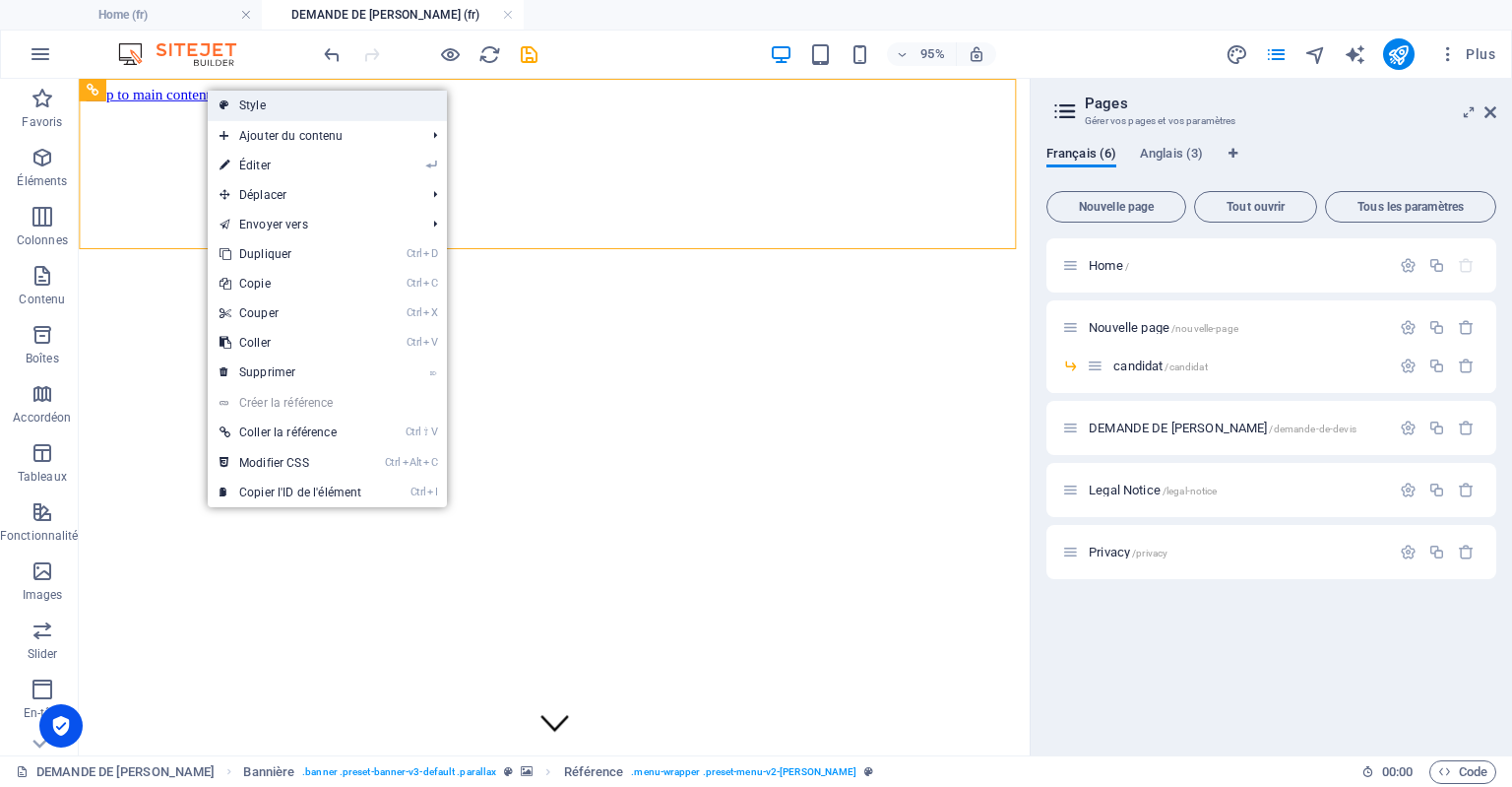 scroll, scrollTop: 0, scrollLeft: 0, axis: both 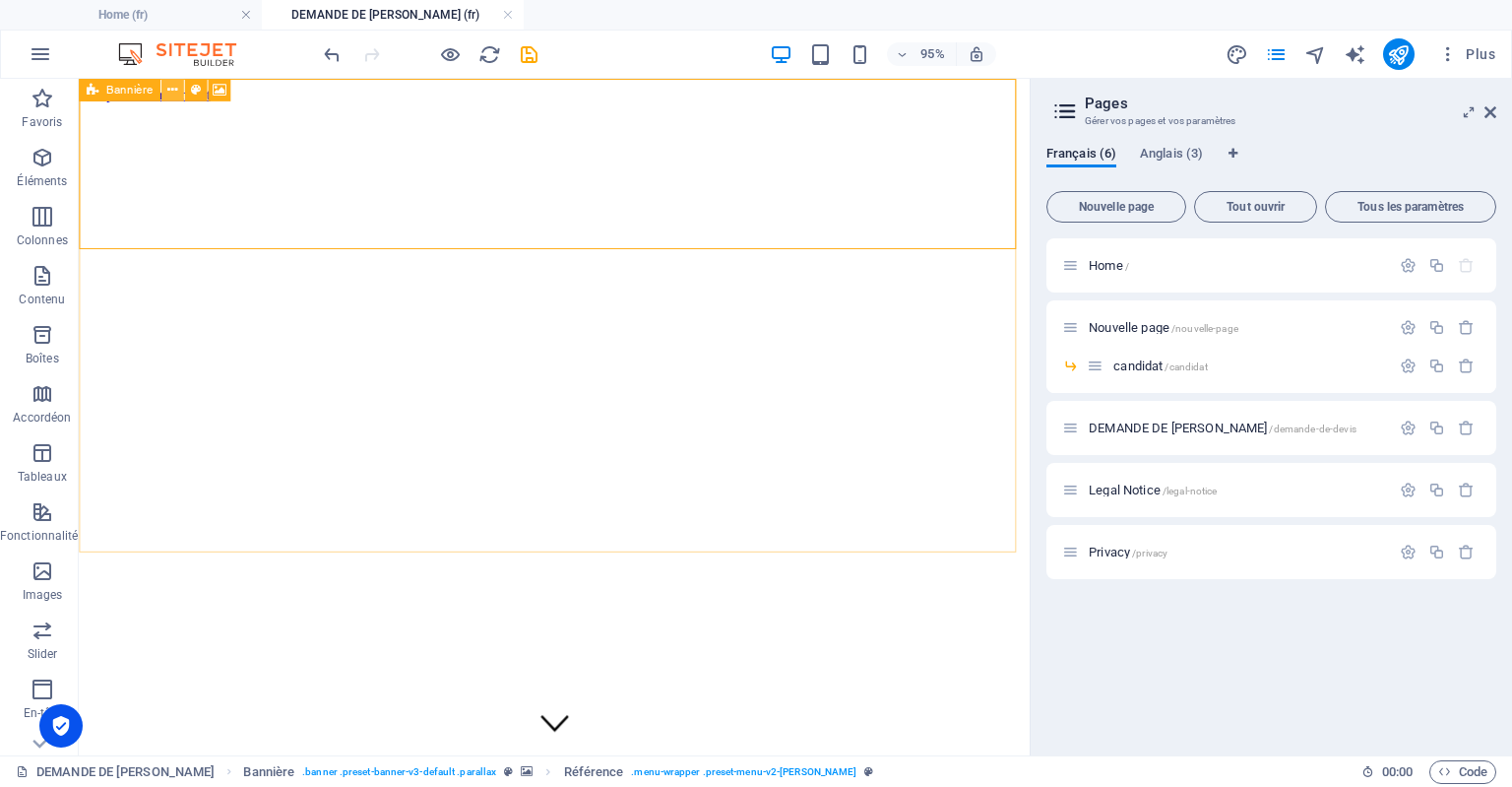 click at bounding box center (172, 90) 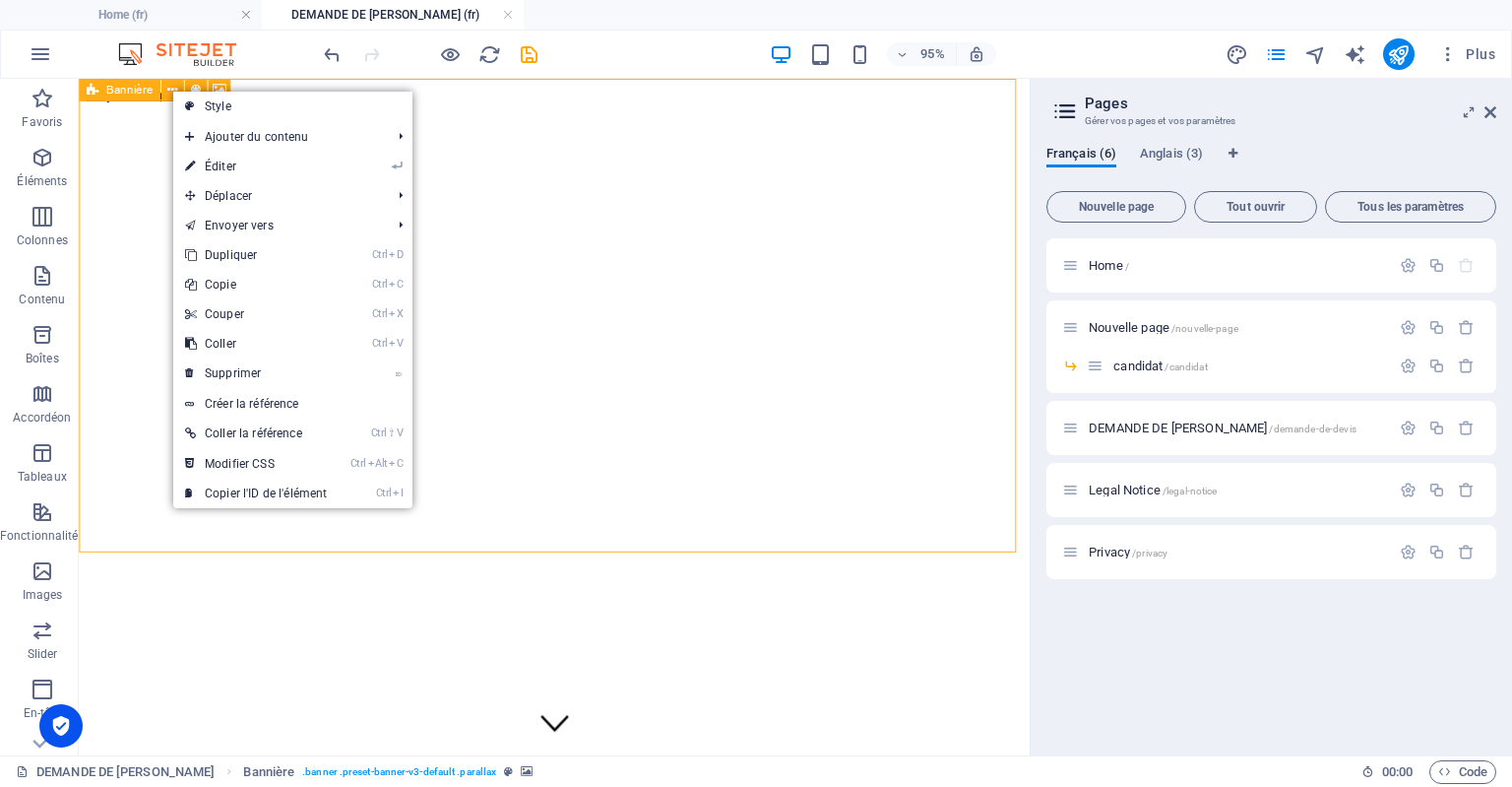 click on "Bannière" at bounding box center (129, 90) 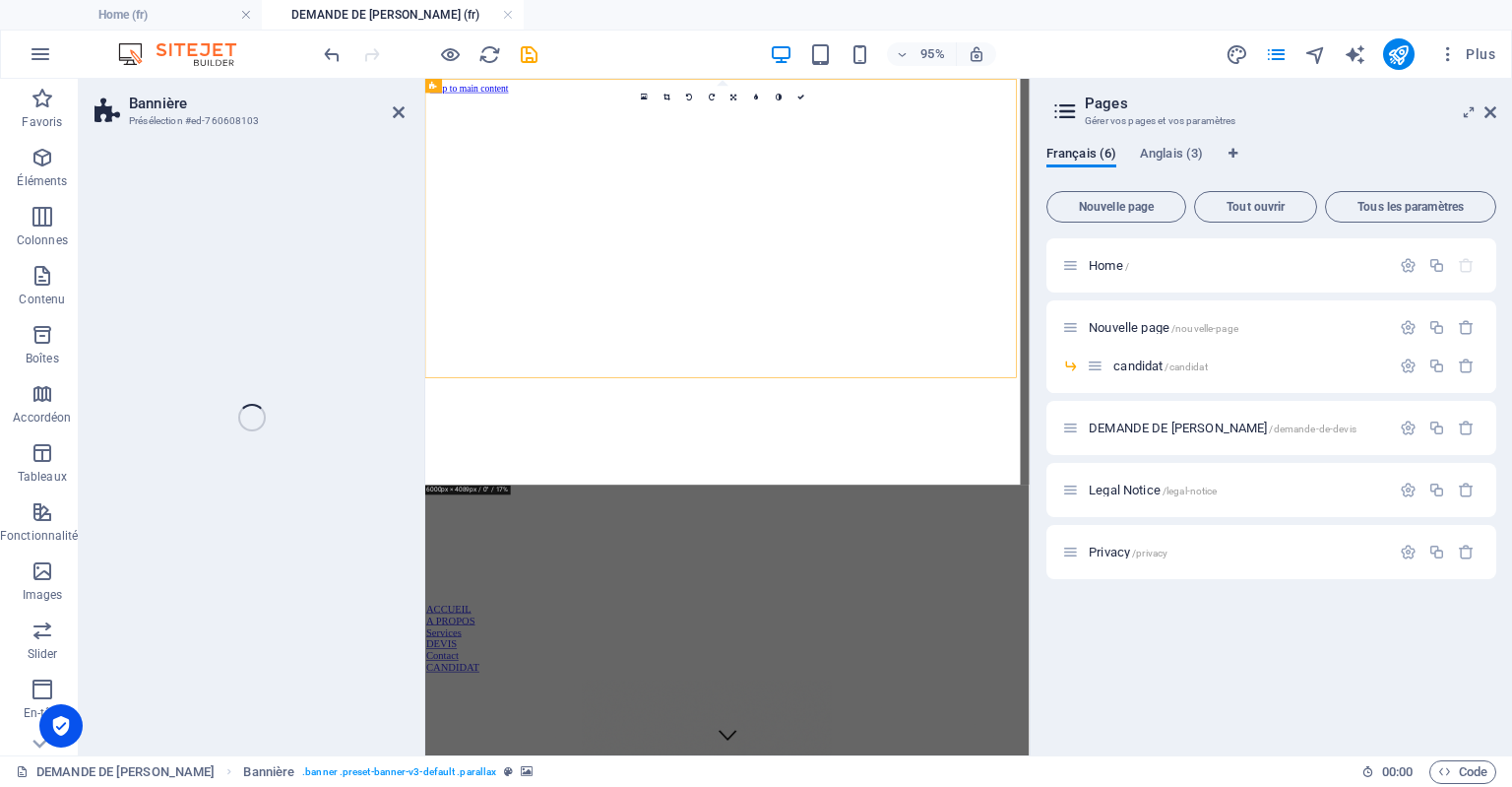 select on "vh" 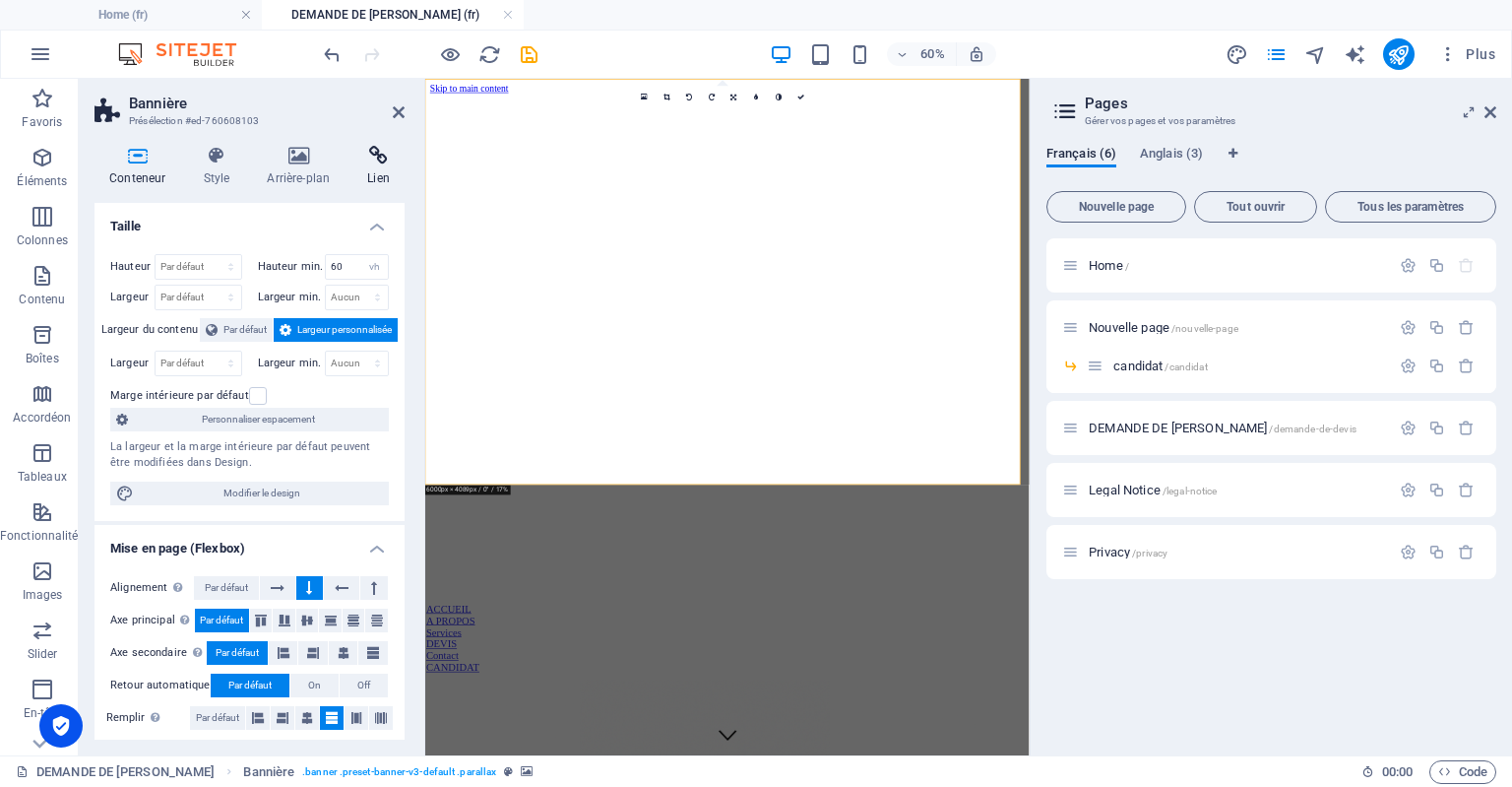 click at bounding box center (378, 156) 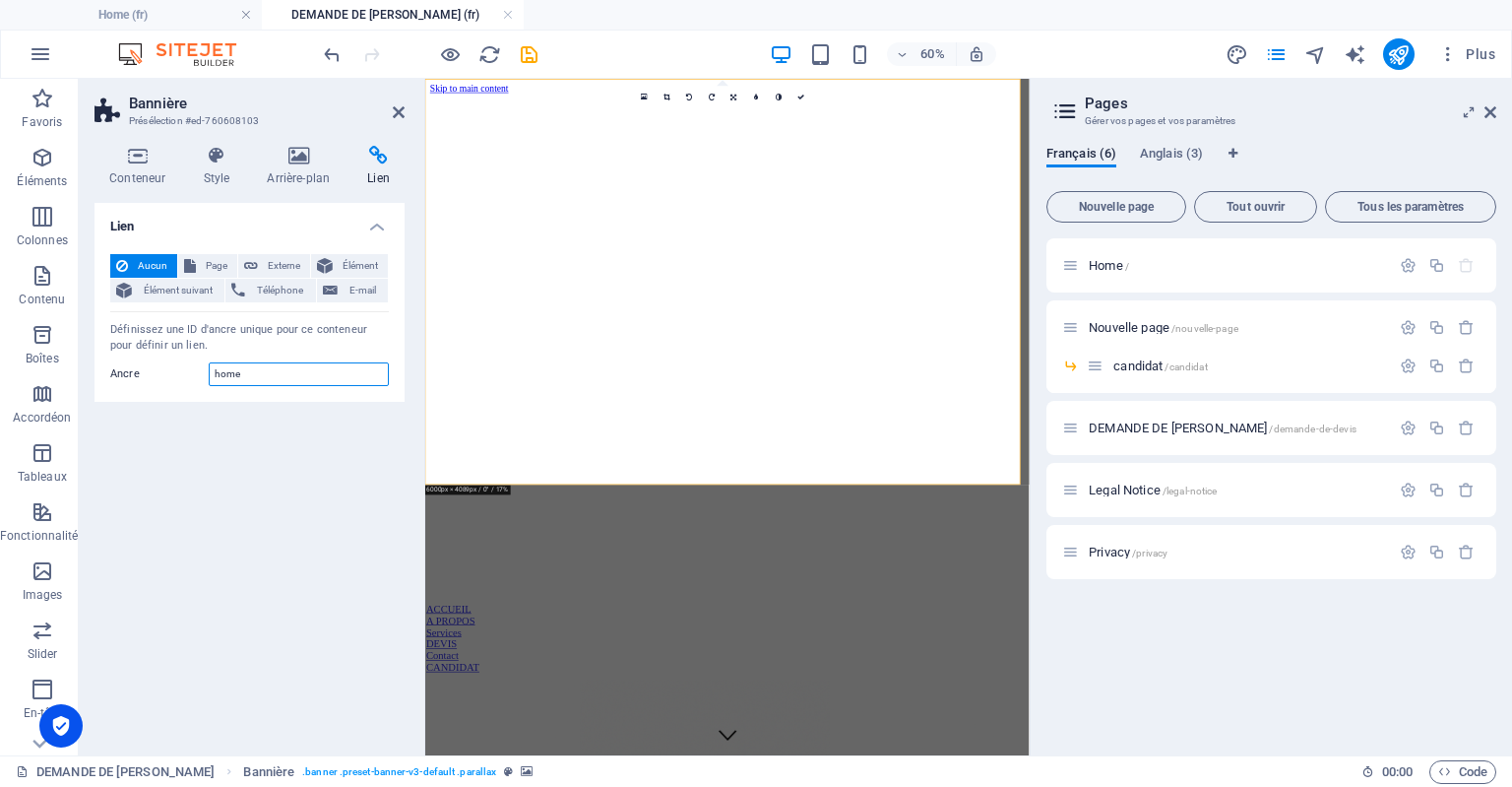 drag, startPoint x: 254, startPoint y: 372, endPoint x: 207, endPoint y: 379, distance: 47.518417 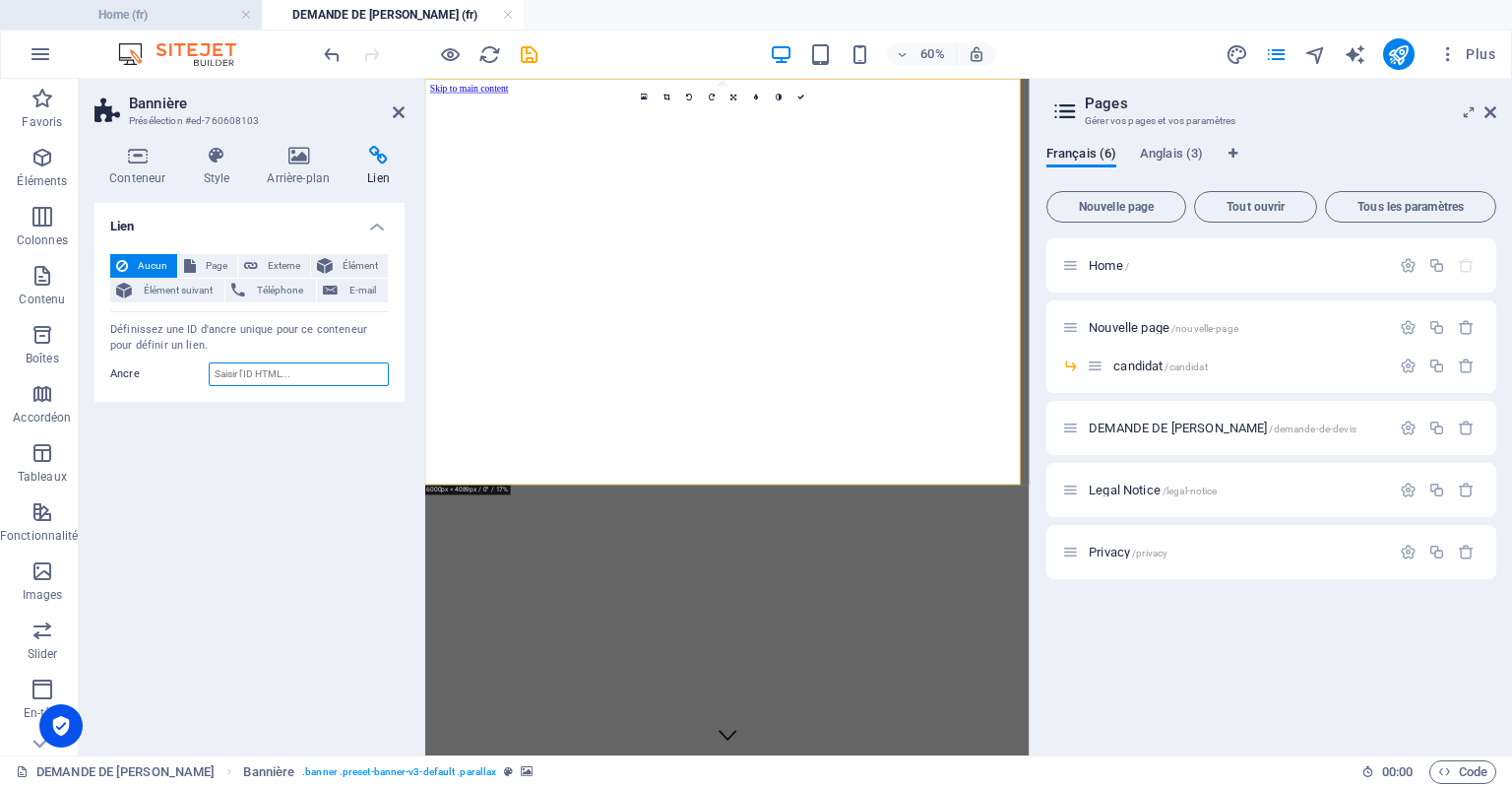 type 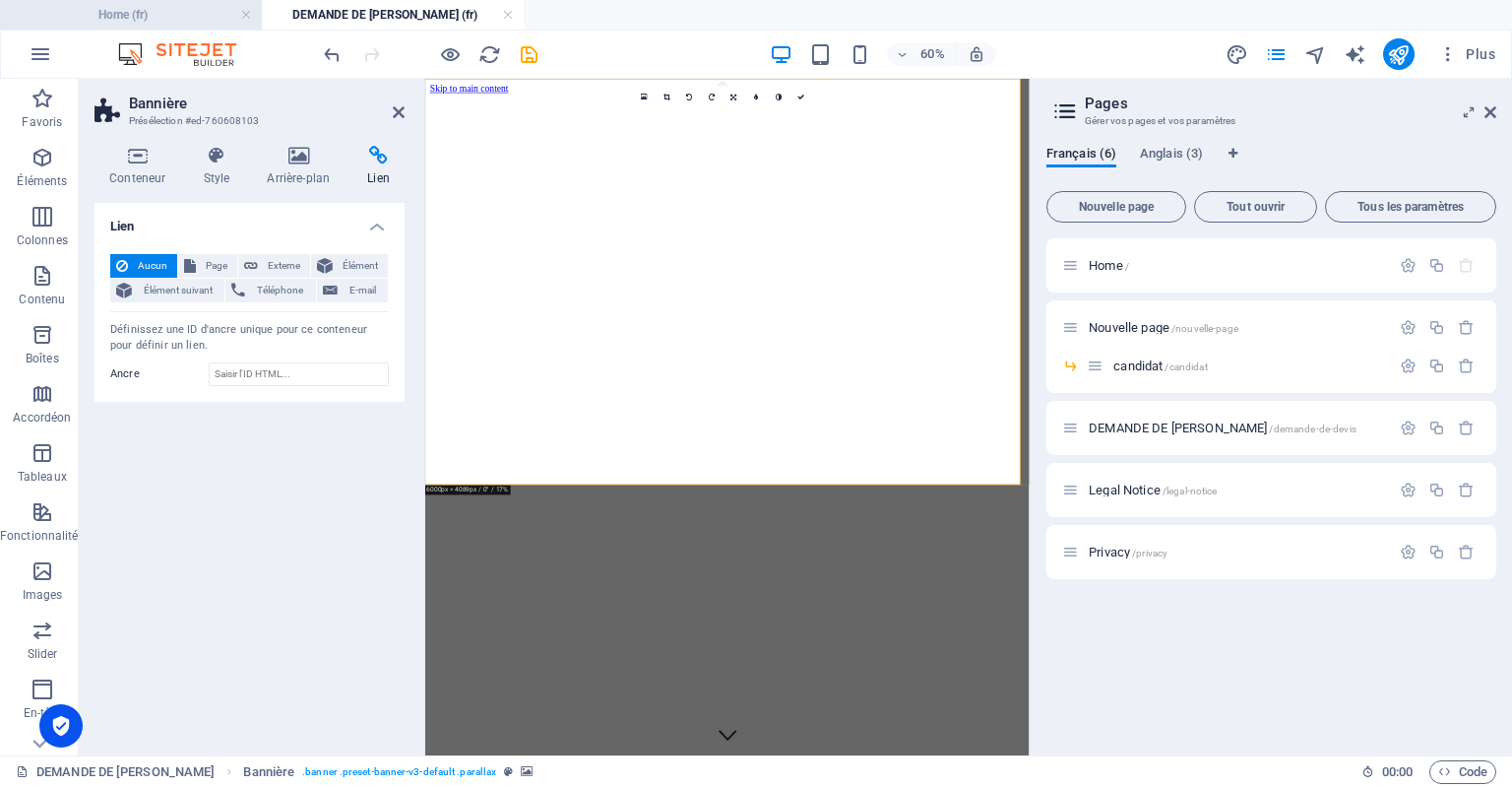 click on "Home (fr)" at bounding box center [131, 15] 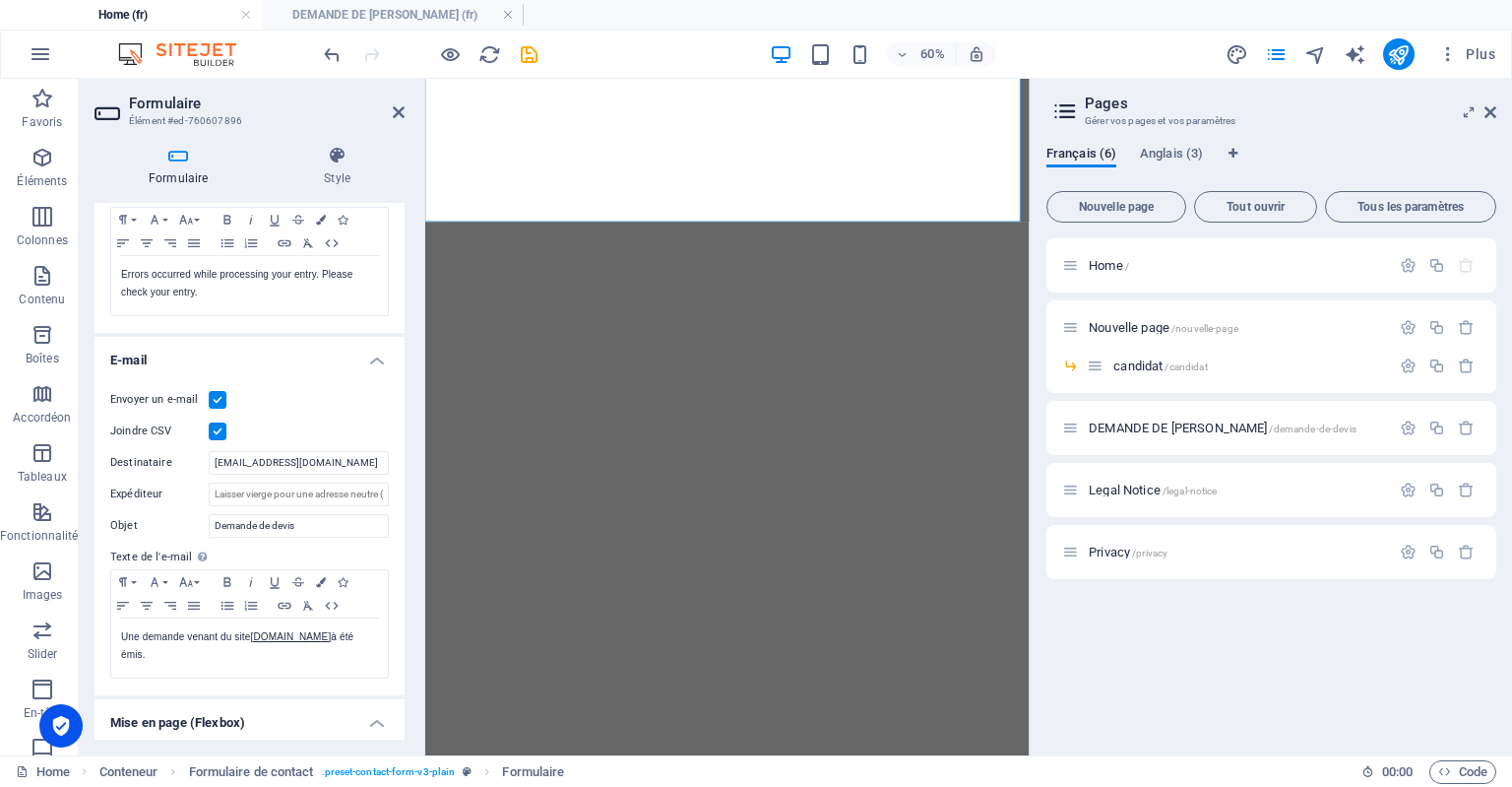 scroll, scrollTop: 4860, scrollLeft: 0, axis: vertical 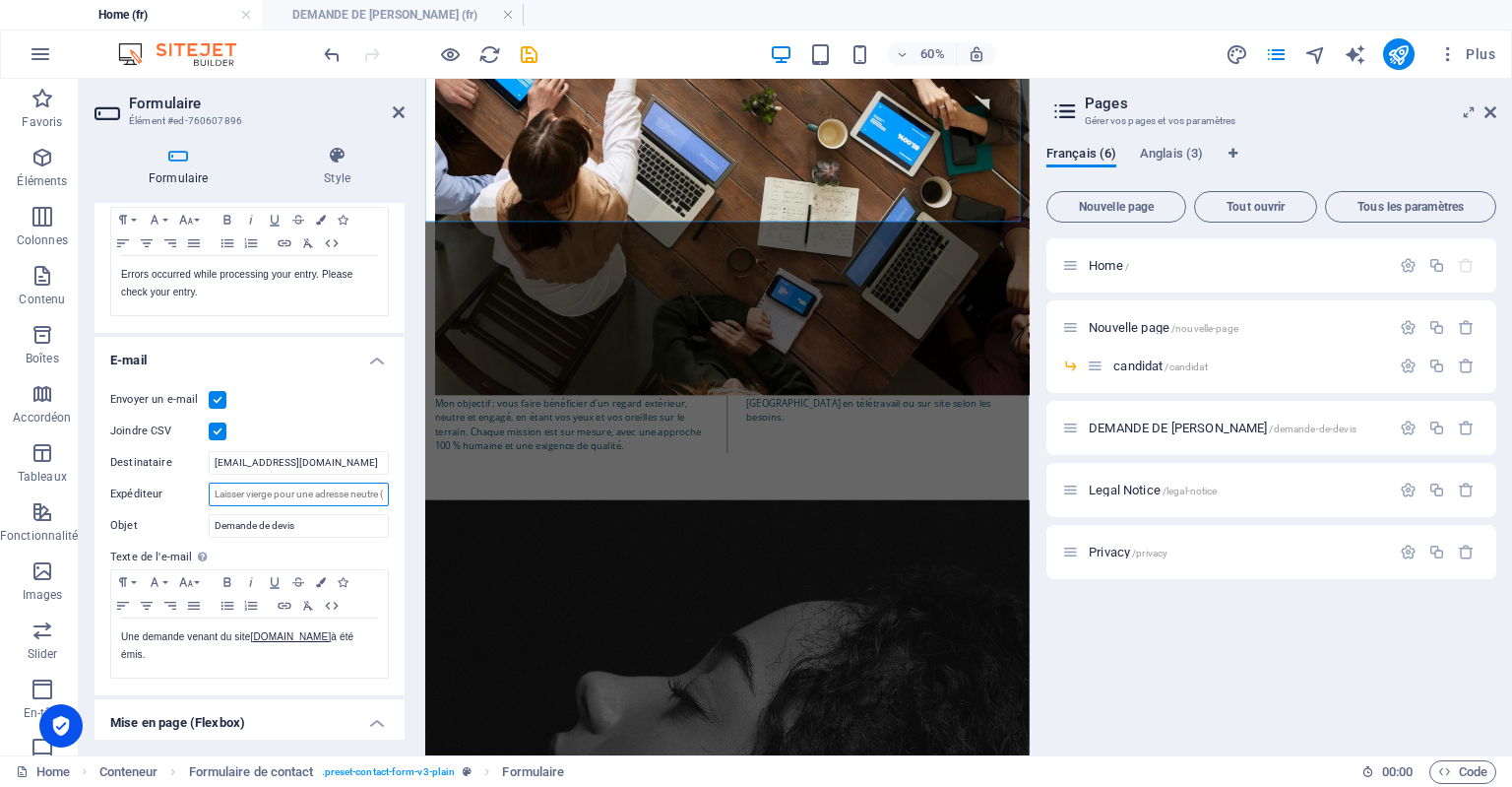 click on "Expéditeur" at bounding box center (298, 494) 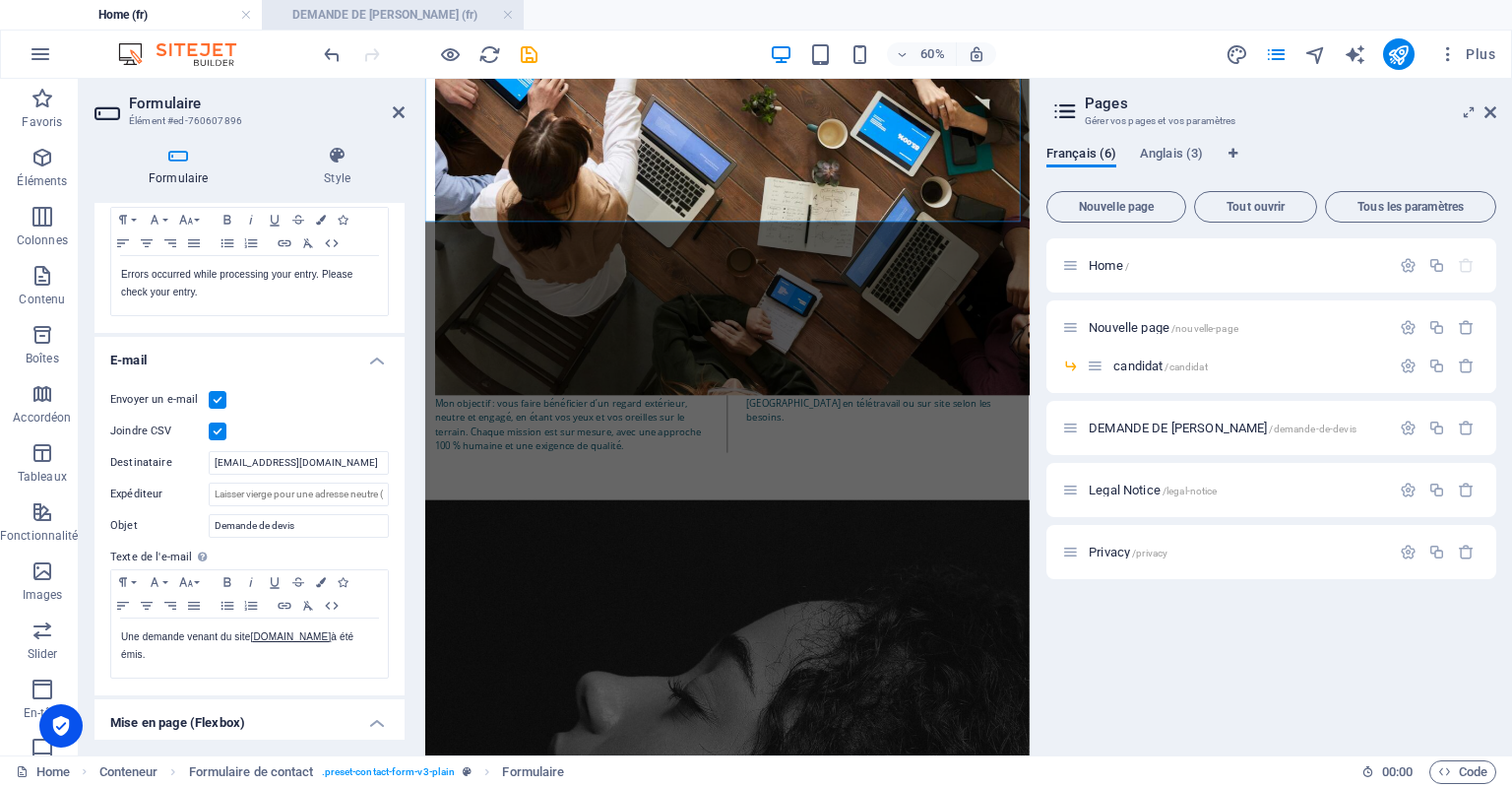 click on "DEMANDE DE [PERSON_NAME] (fr)" at bounding box center (393, 15) 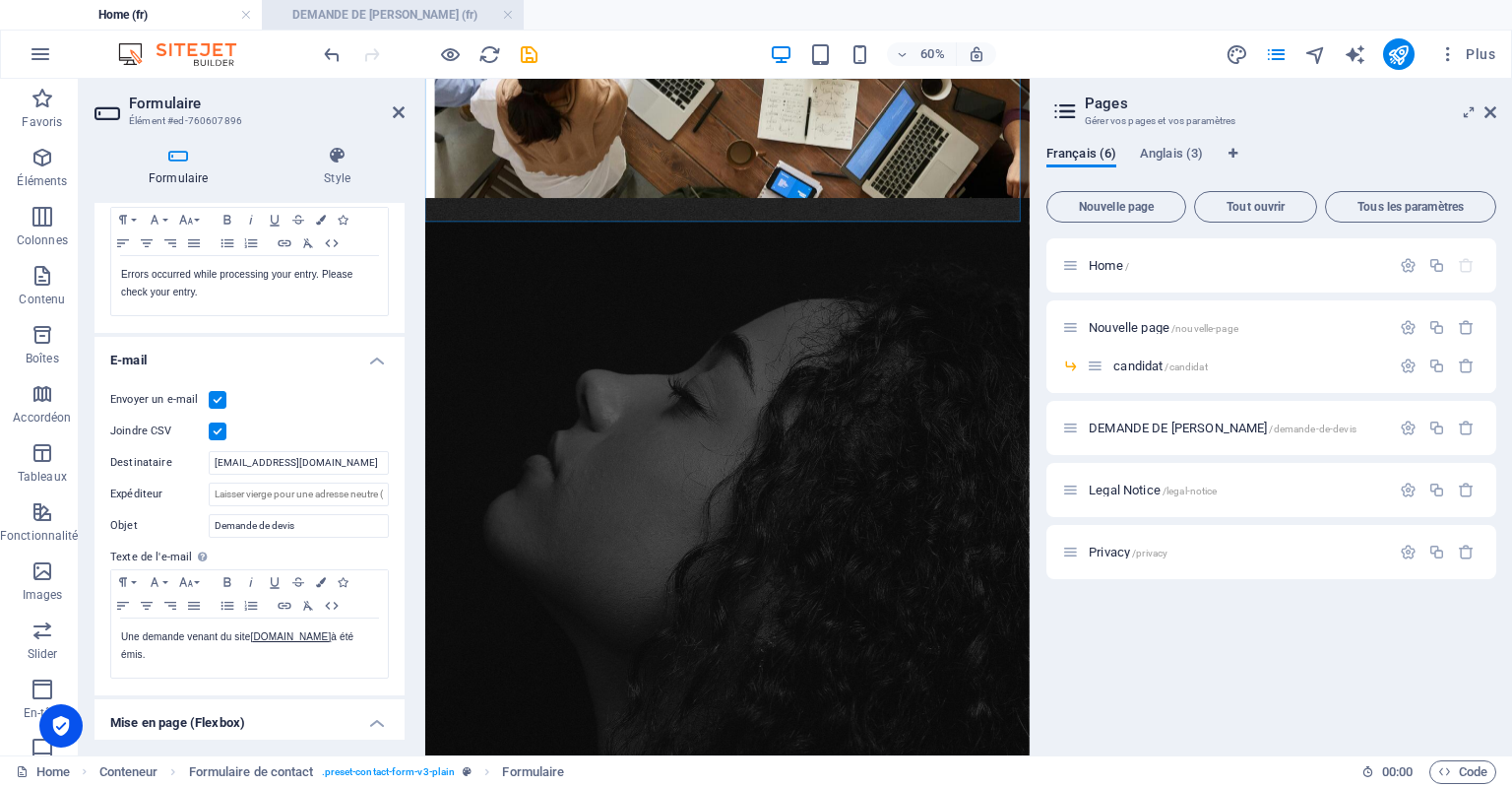 scroll, scrollTop: 0, scrollLeft: 0, axis: both 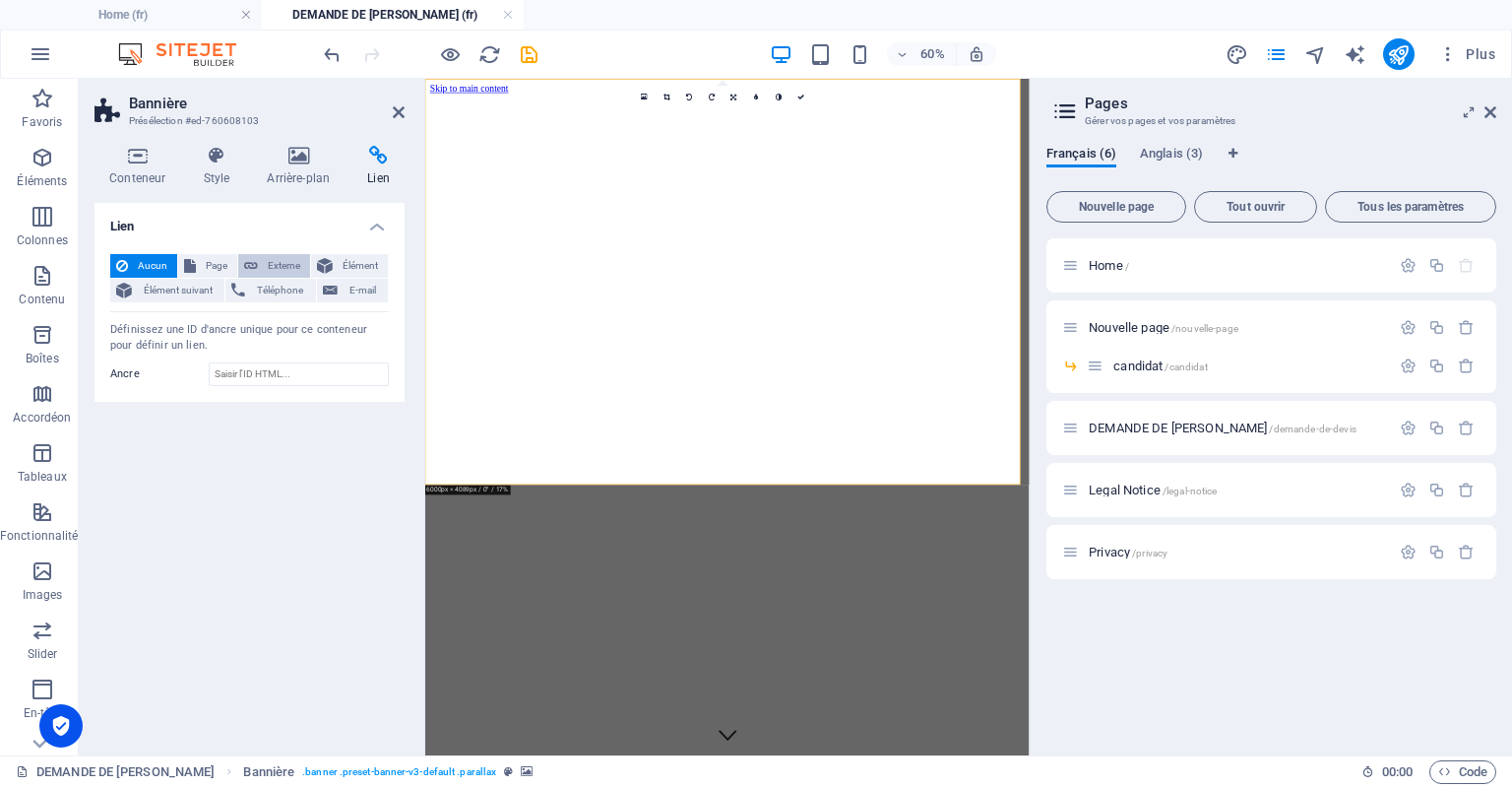 click on "Externe" at bounding box center [284, 266] 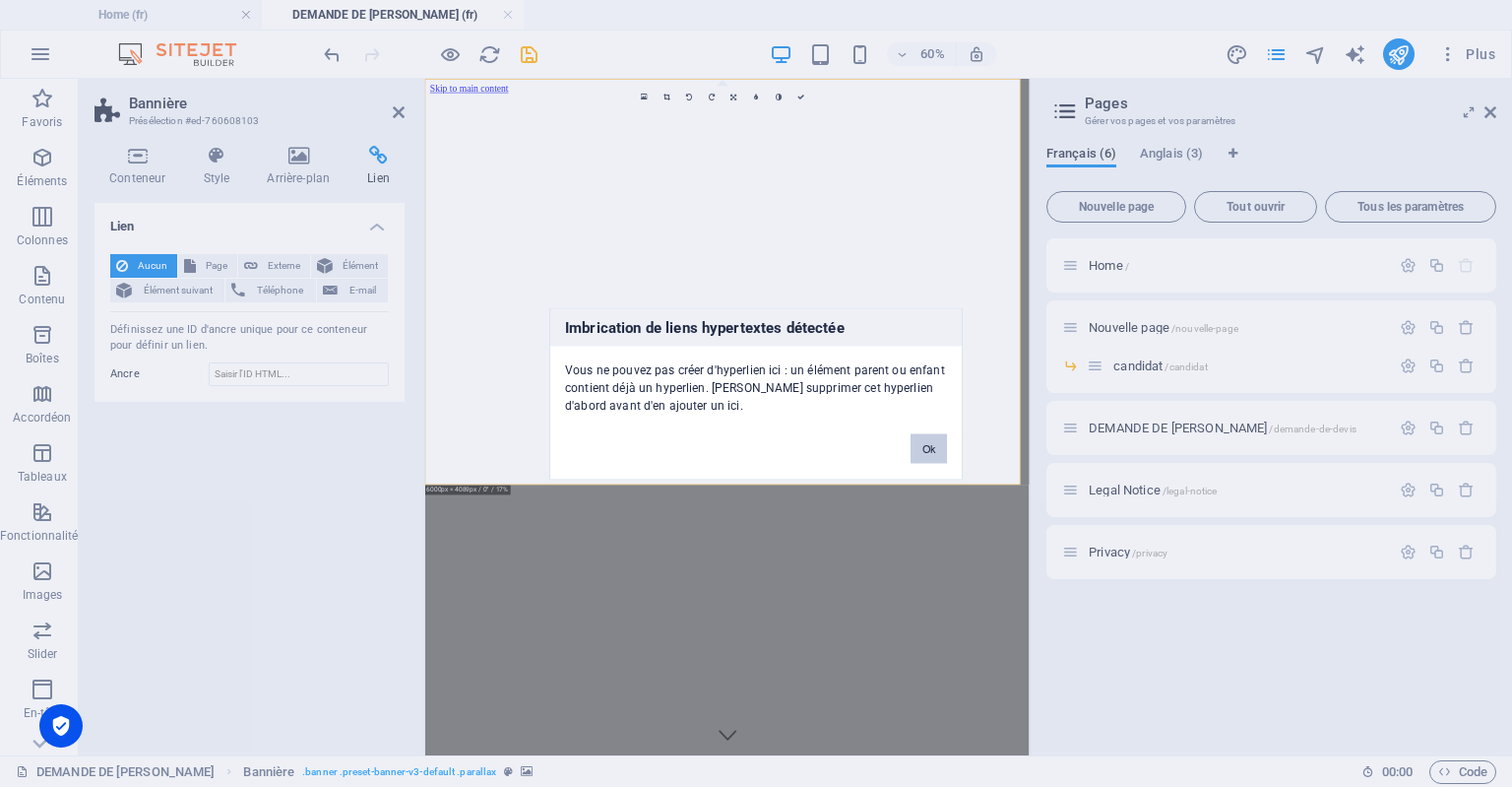click on "Ok" at bounding box center (928, 448) 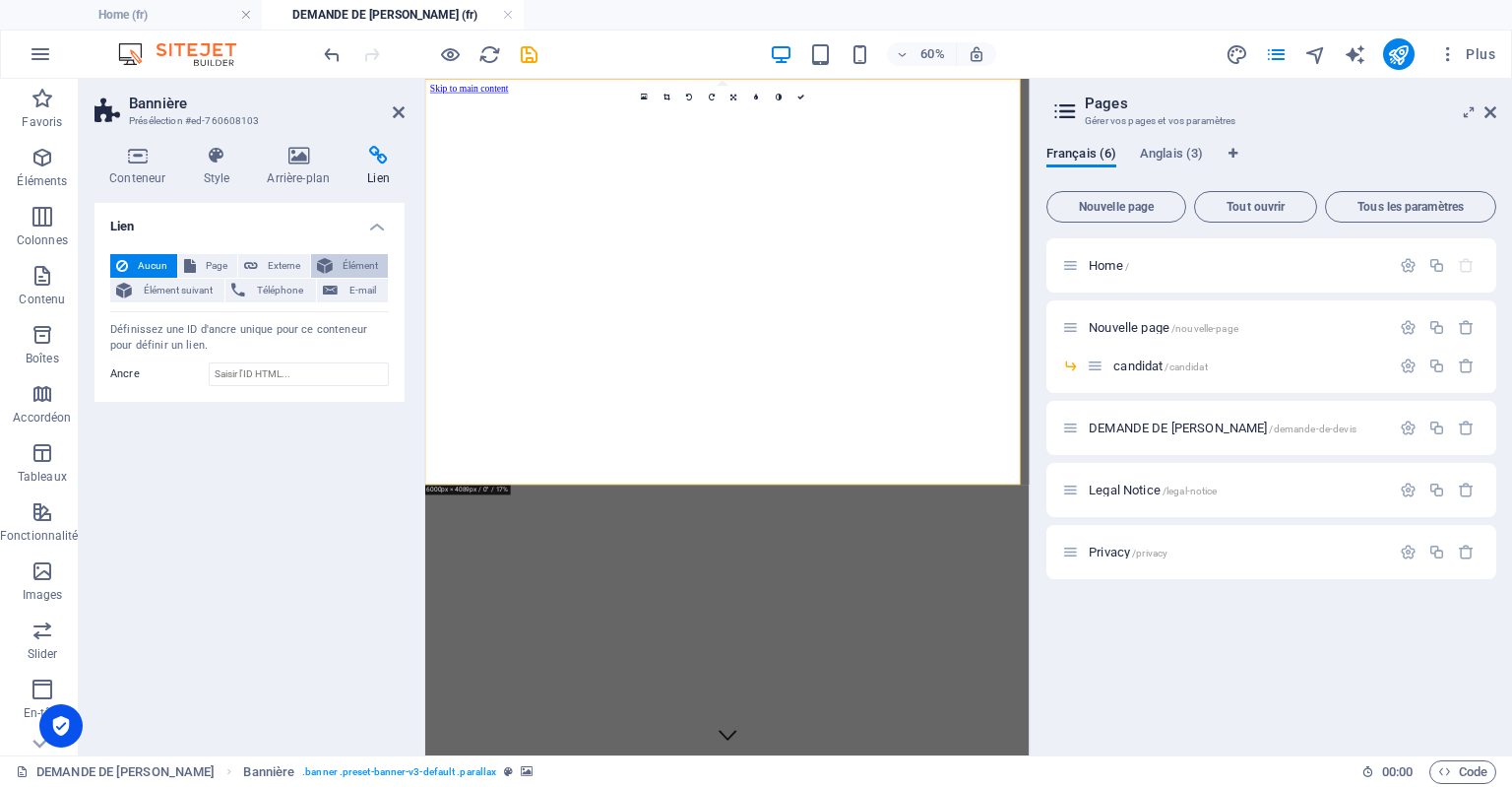 click on "Élément" at bounding box center (360, 266) 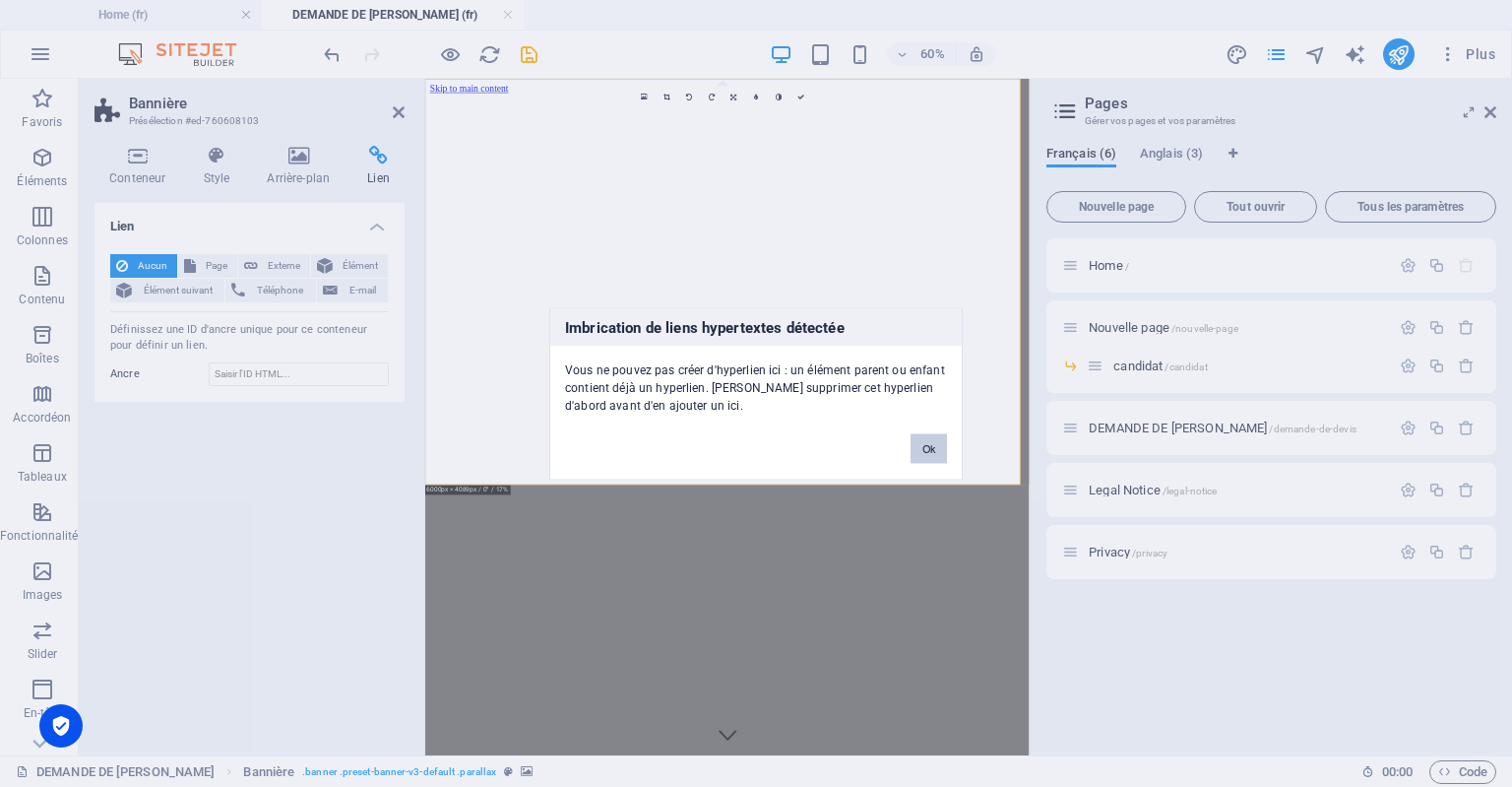 click on "Ok" at bounding box center [928, 448] 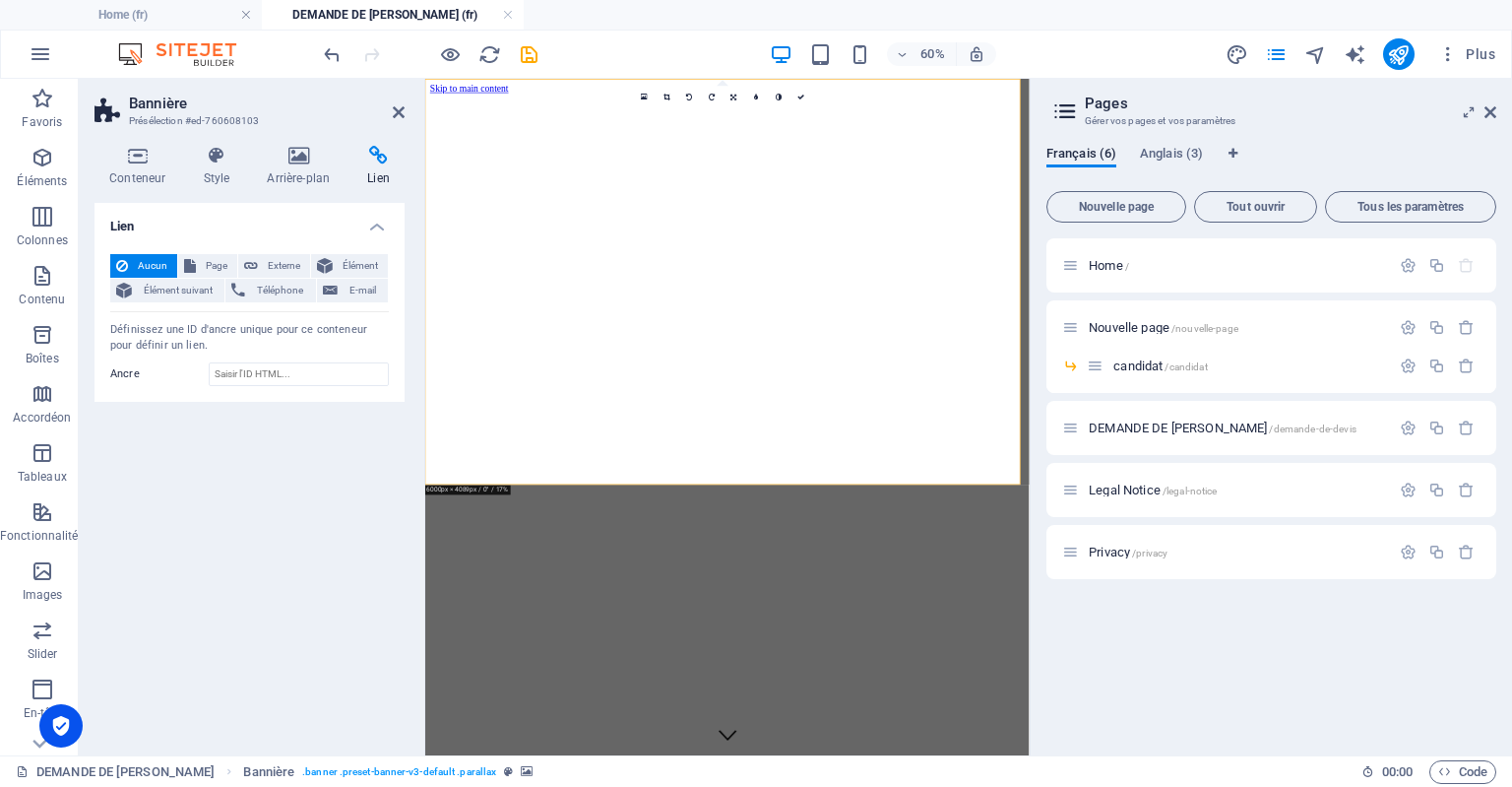 click at bounding box center (378, 156) 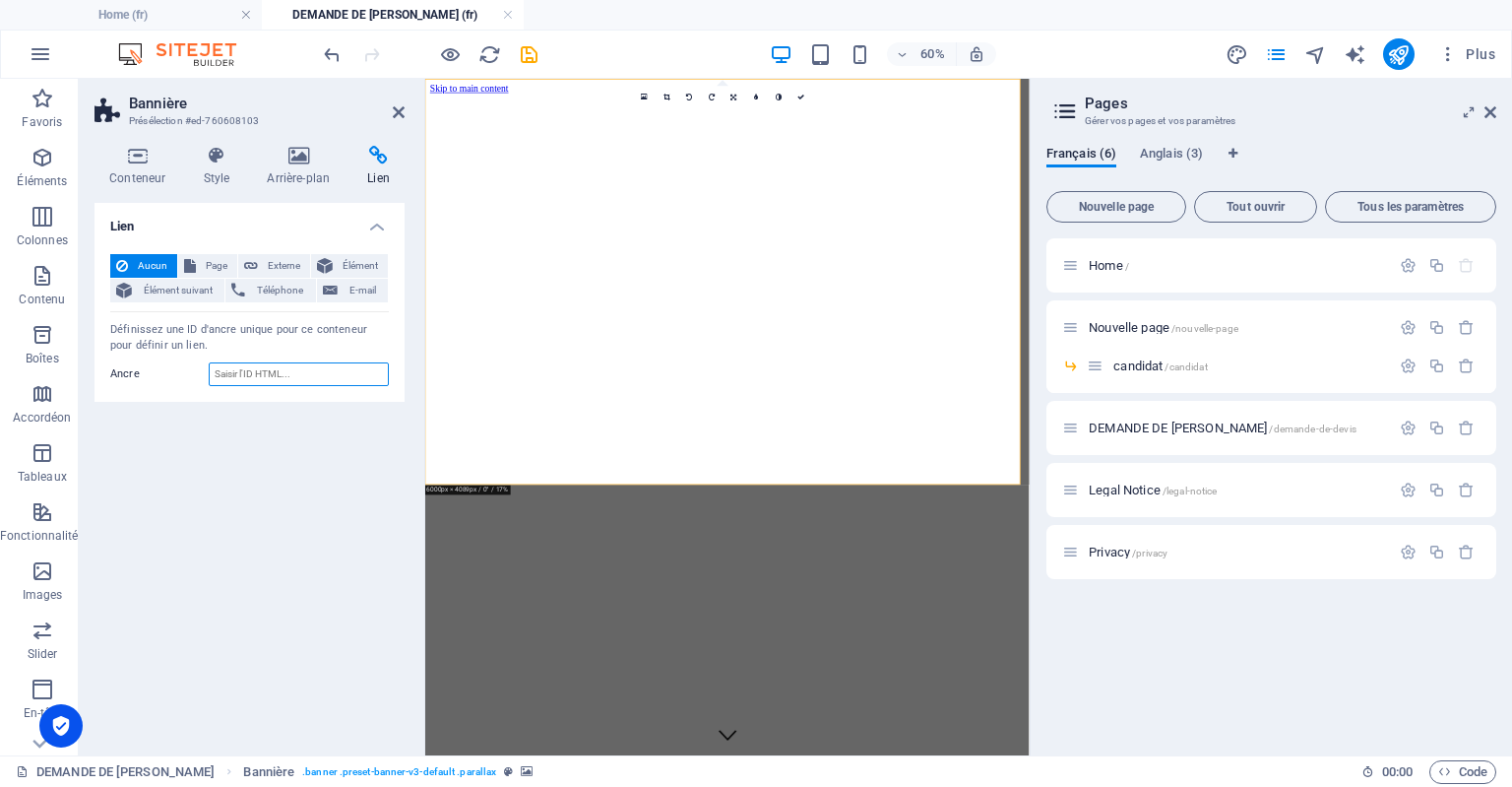 click on "Ancre" at bounding box center (298, 374) 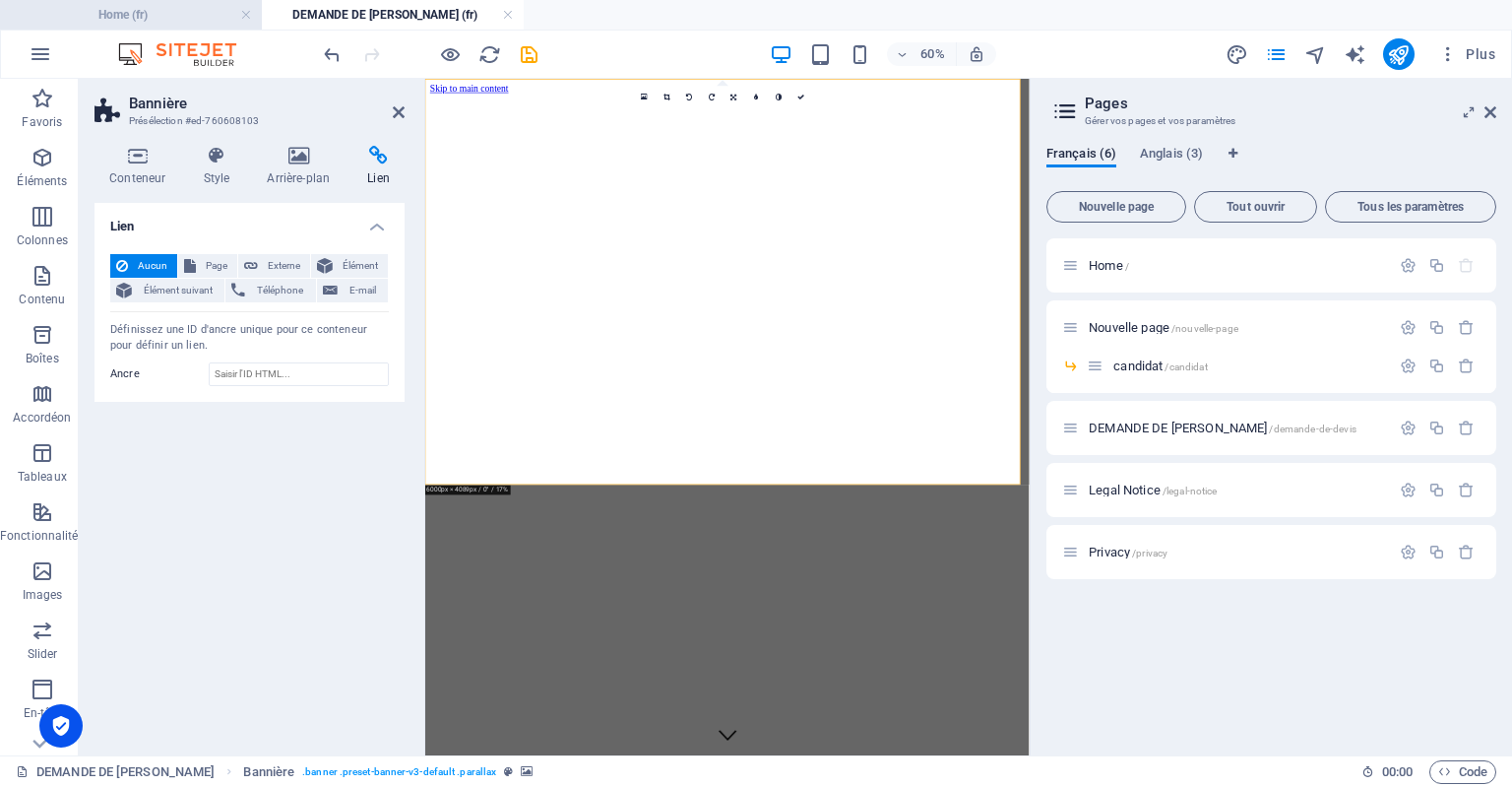 click on "Home (fr)" at bounding box center [131, 15] 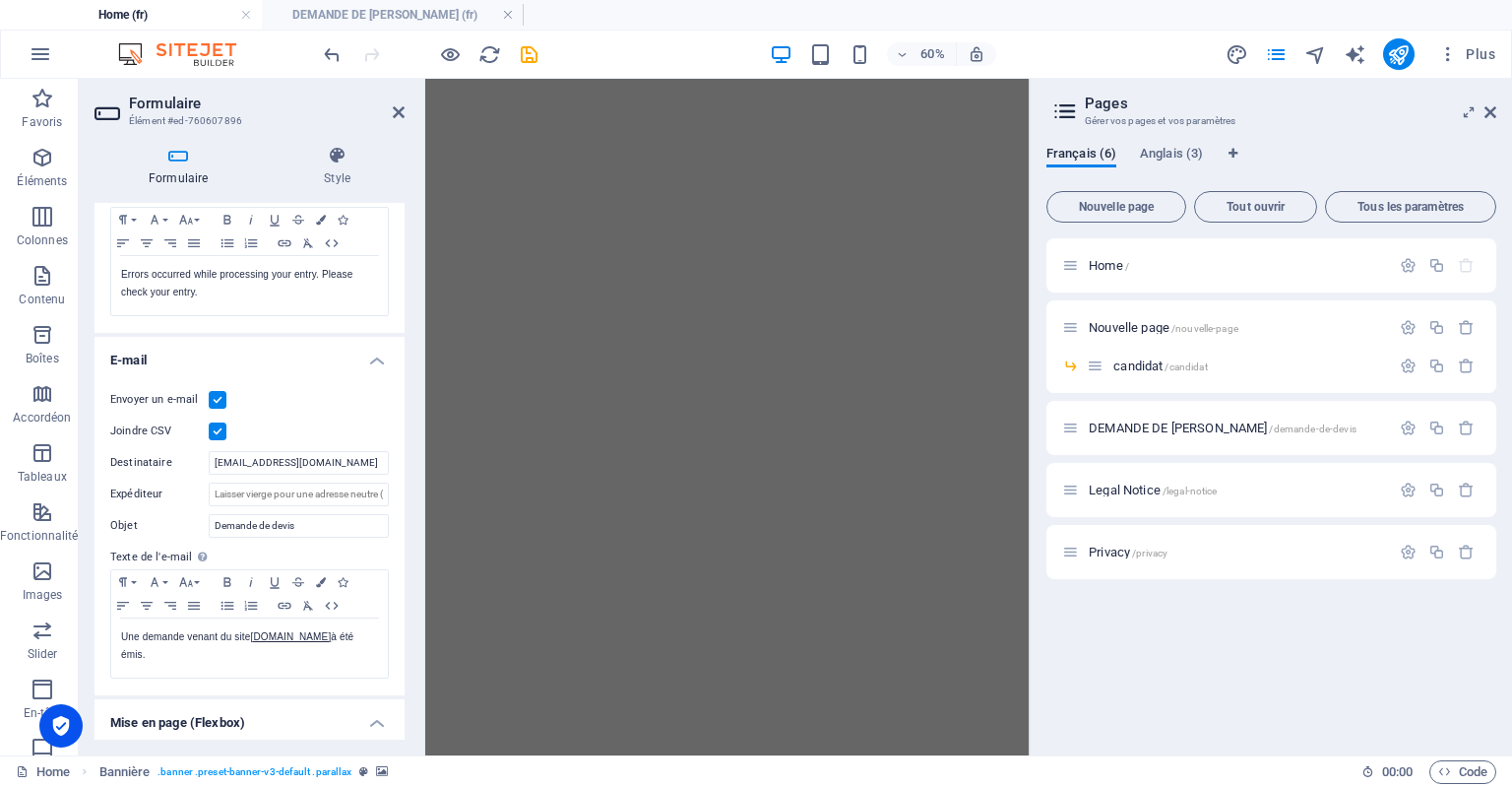 scroll, scrollTop: 4860, scrollLeft: 0, axis: vertical 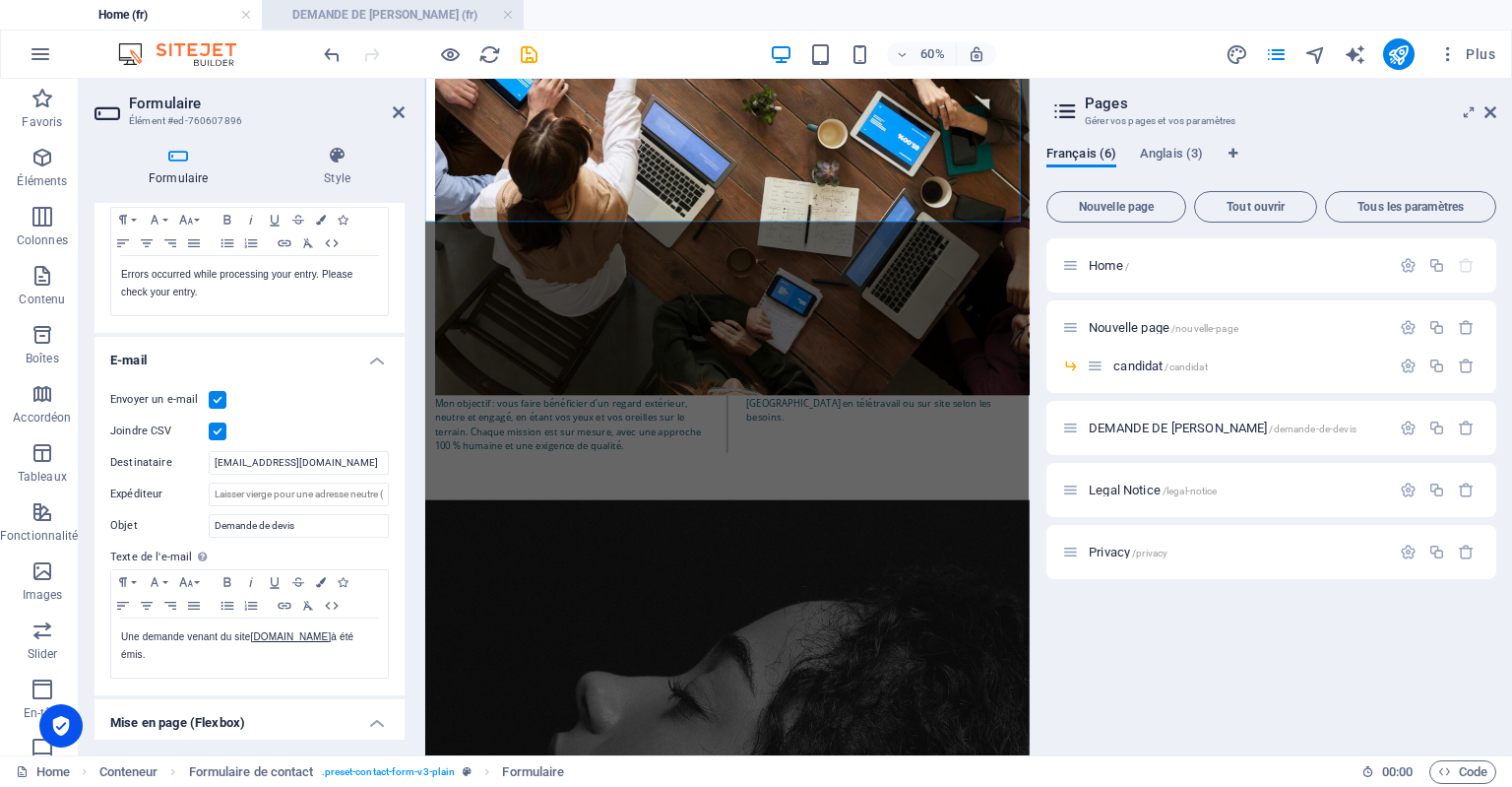 click on "DEMANDE DE [PERSON_NAME] (fr)" at bounding box center [393, 15] 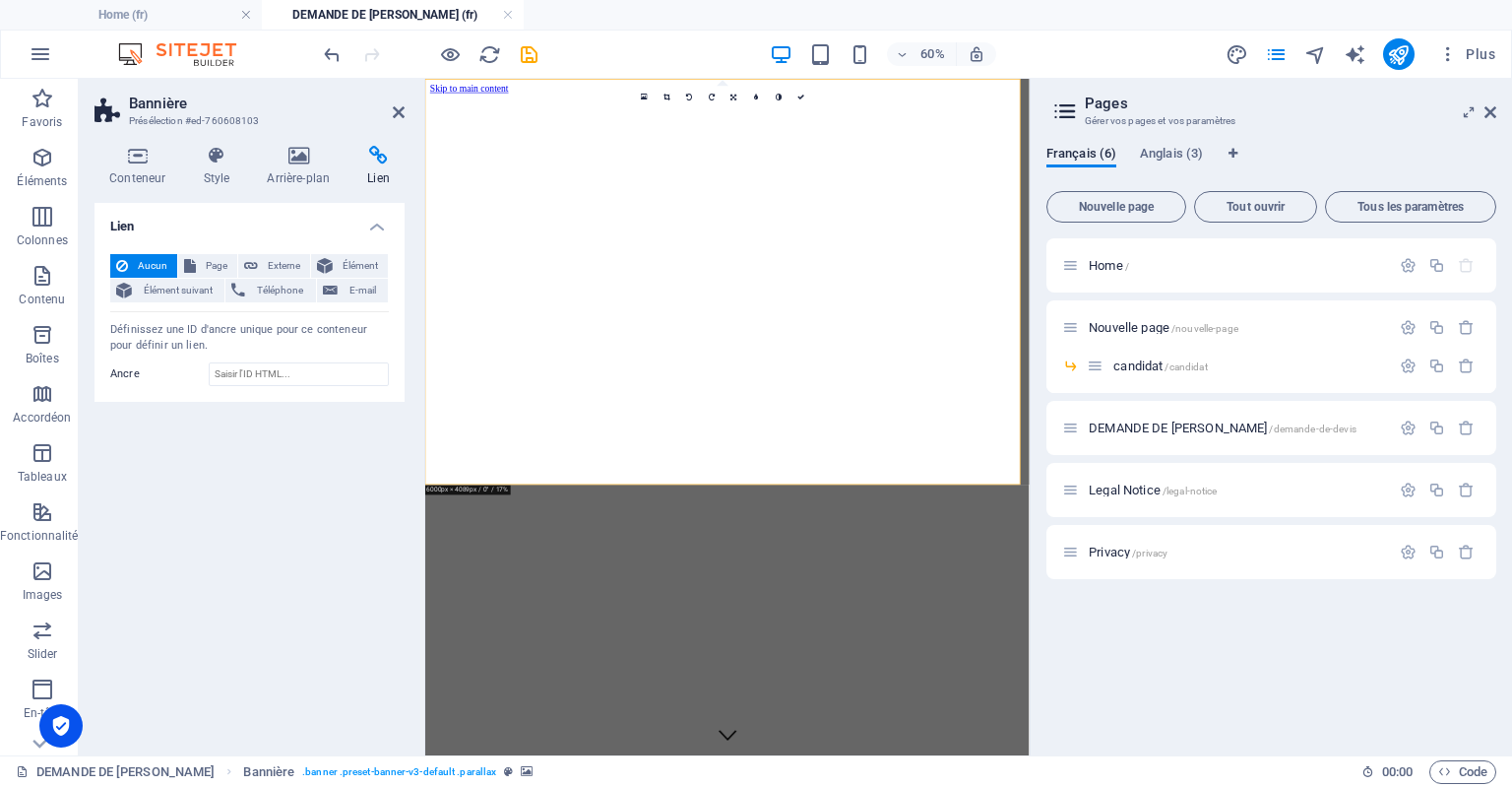scroll, scrollTop: 0, scrollLeft: 0, axis: both 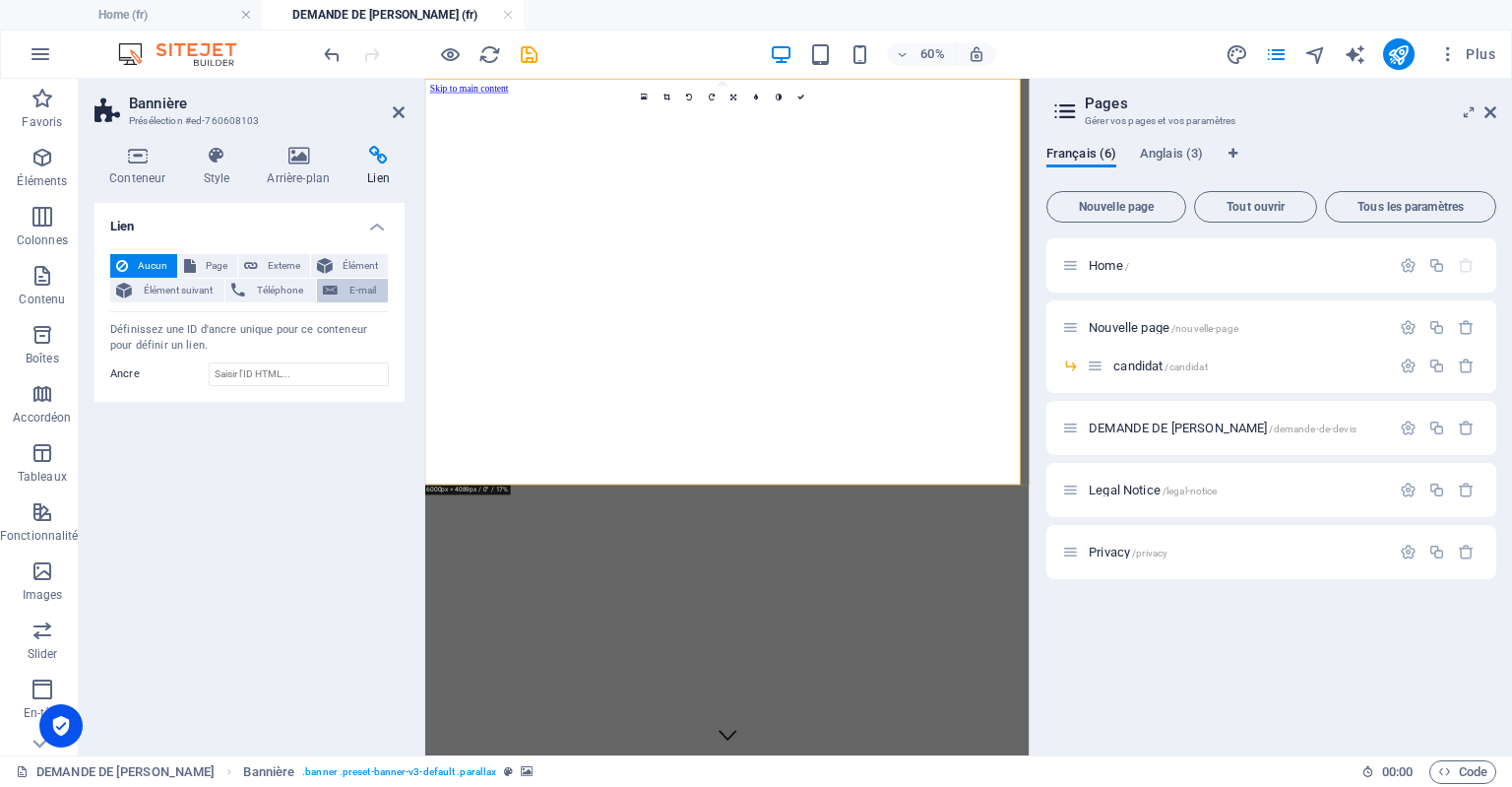 click on "E-mail" at bounding box center [362, 291] 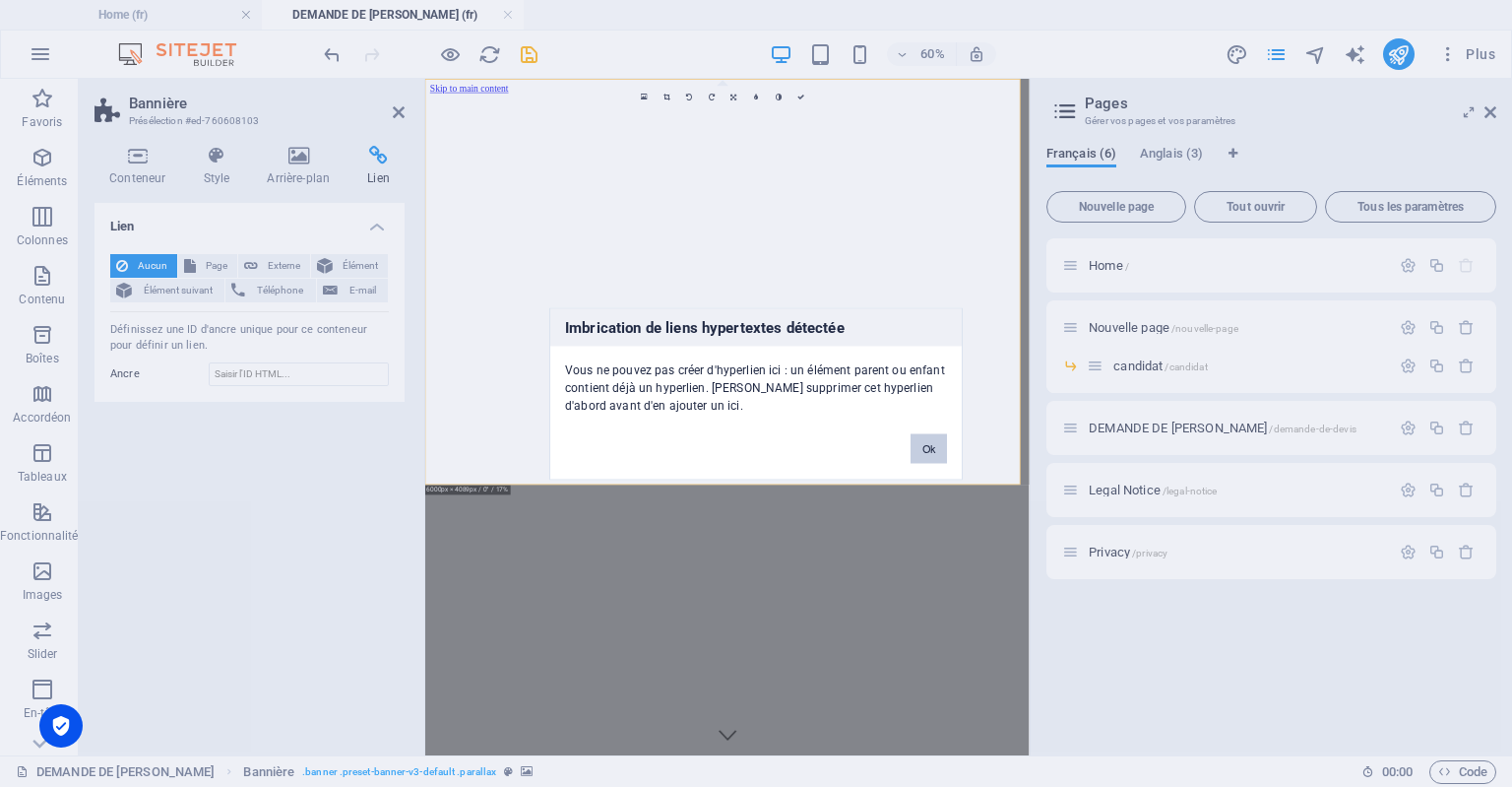 click on "Ok" at bounding box center (928, 448) 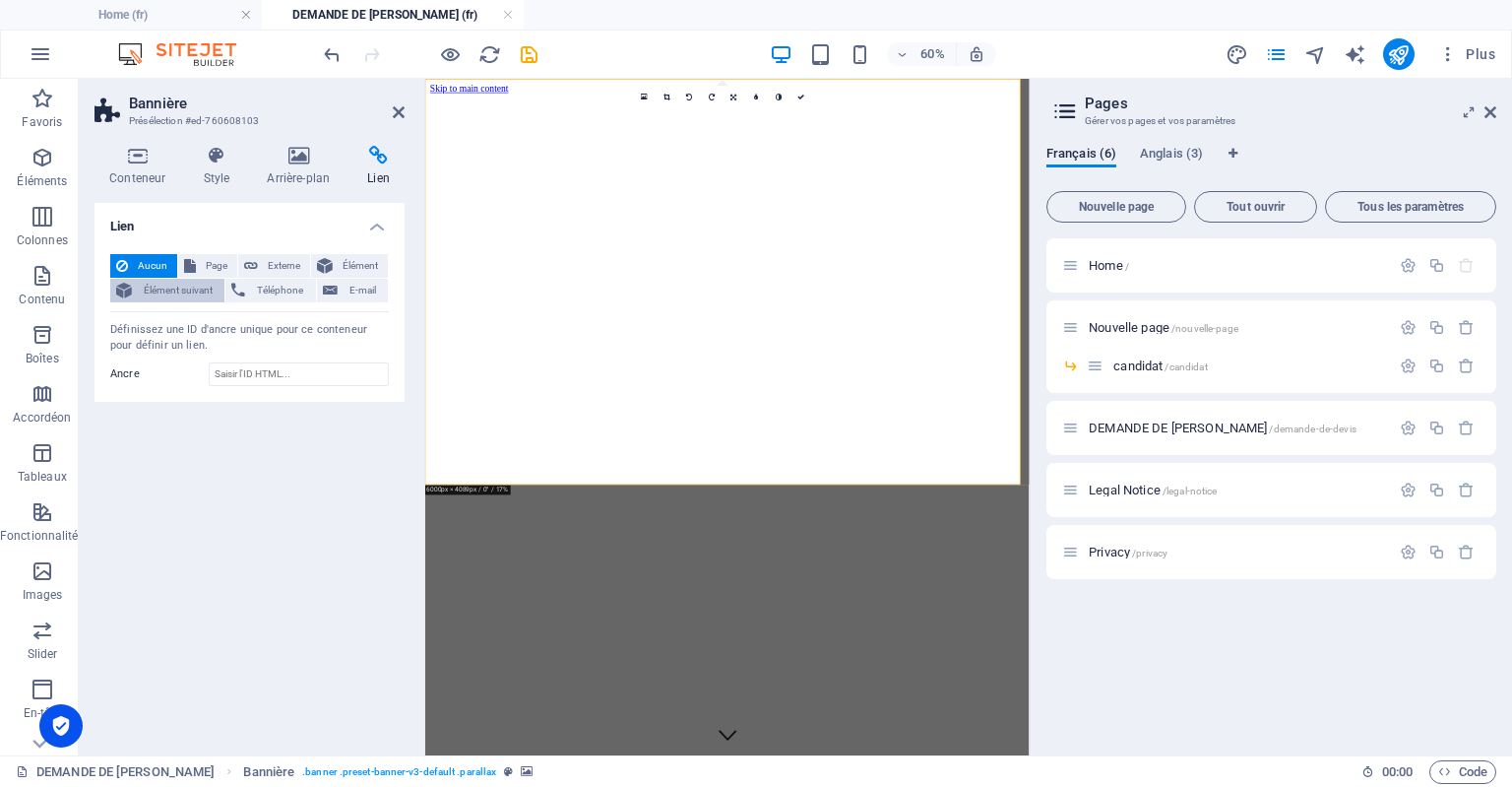 click on "Élément suivant" at bounding box center (178, 291) 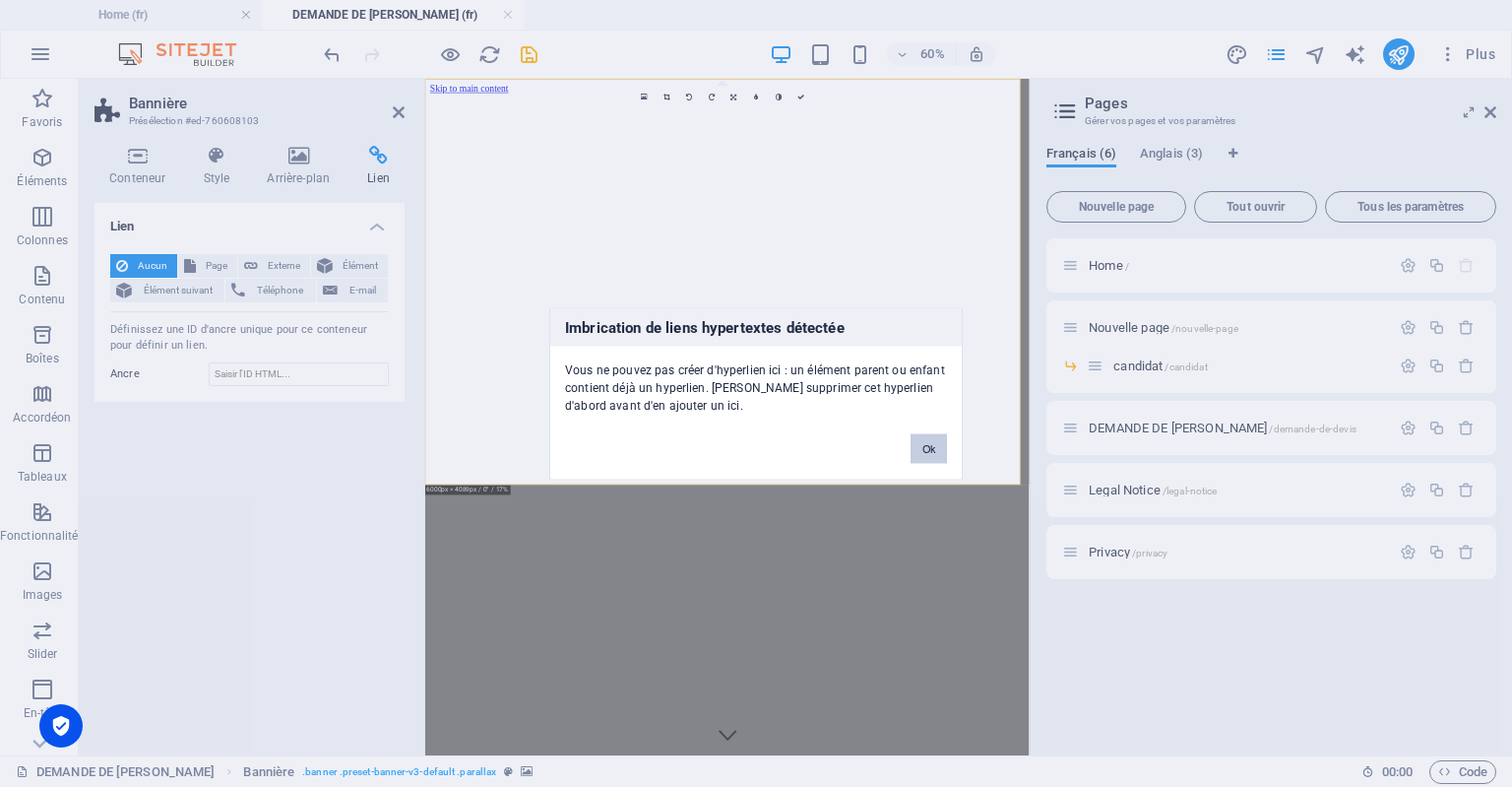 click on "Ok" at bounding box center [928, 448] 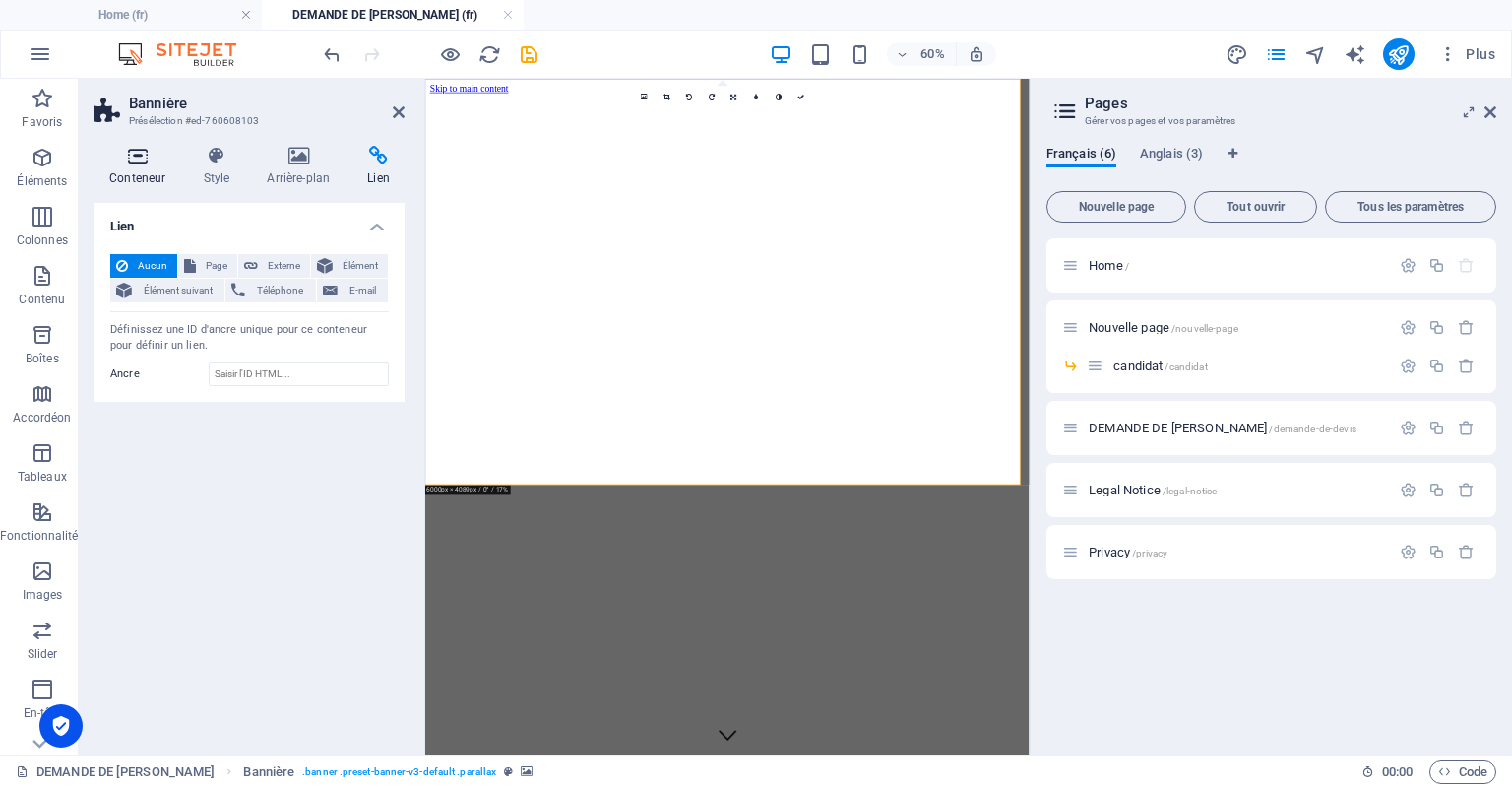 click at bounding box center [137, 156] 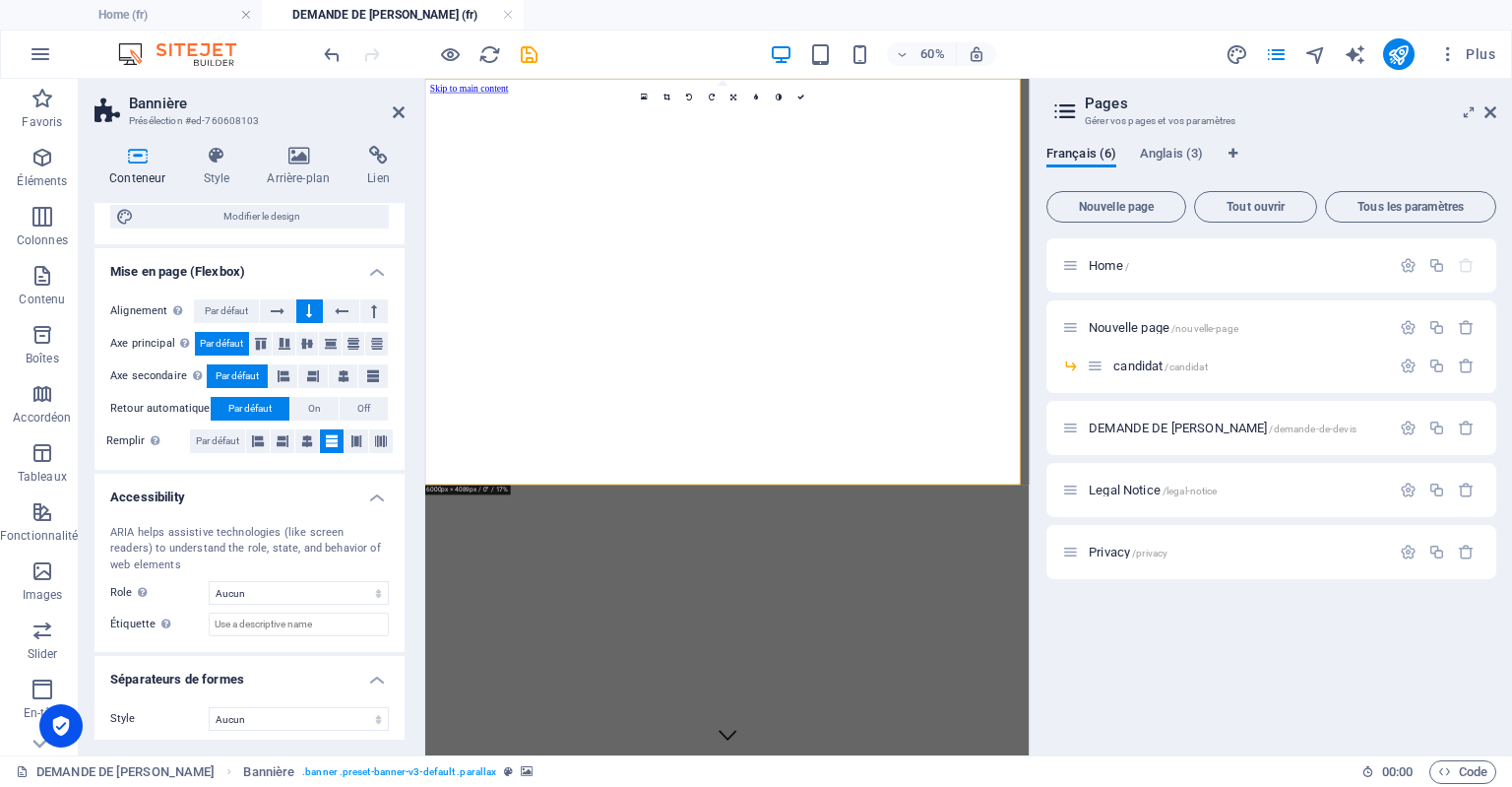 scroll, scrollTop: 282, scrollLeft: 0, axis: vertical 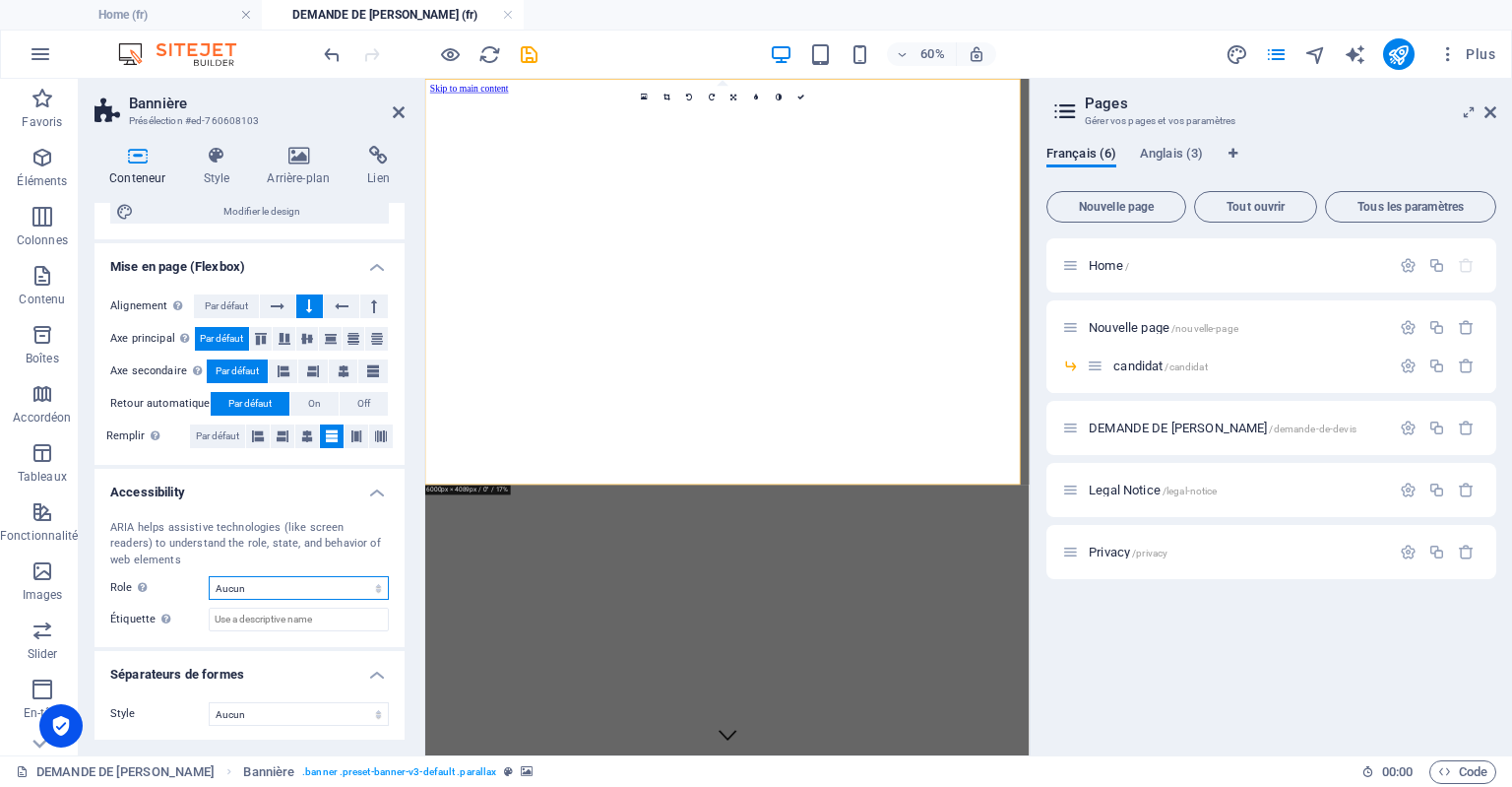 click on "Aucun Alert Article Banner Comment Complementary Dialog En-tête Marquee Pied de page Presentation Region Section Separator Status Timer" at bounding box center (298, 588) 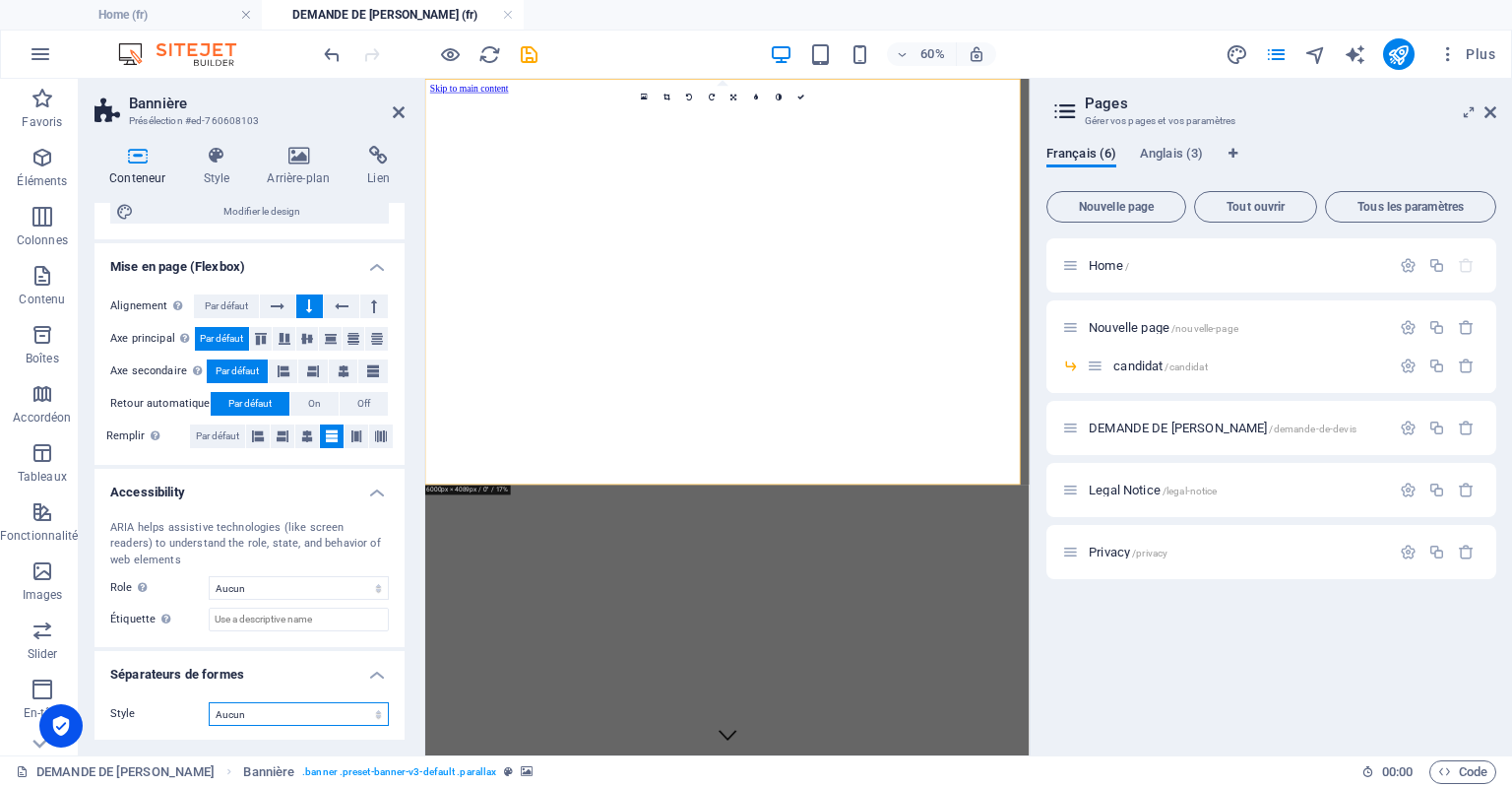 drag, startPoint x: 367, startPoint y: 697, endPoint x: 348, endPoint y: 706, distance: 21.023796 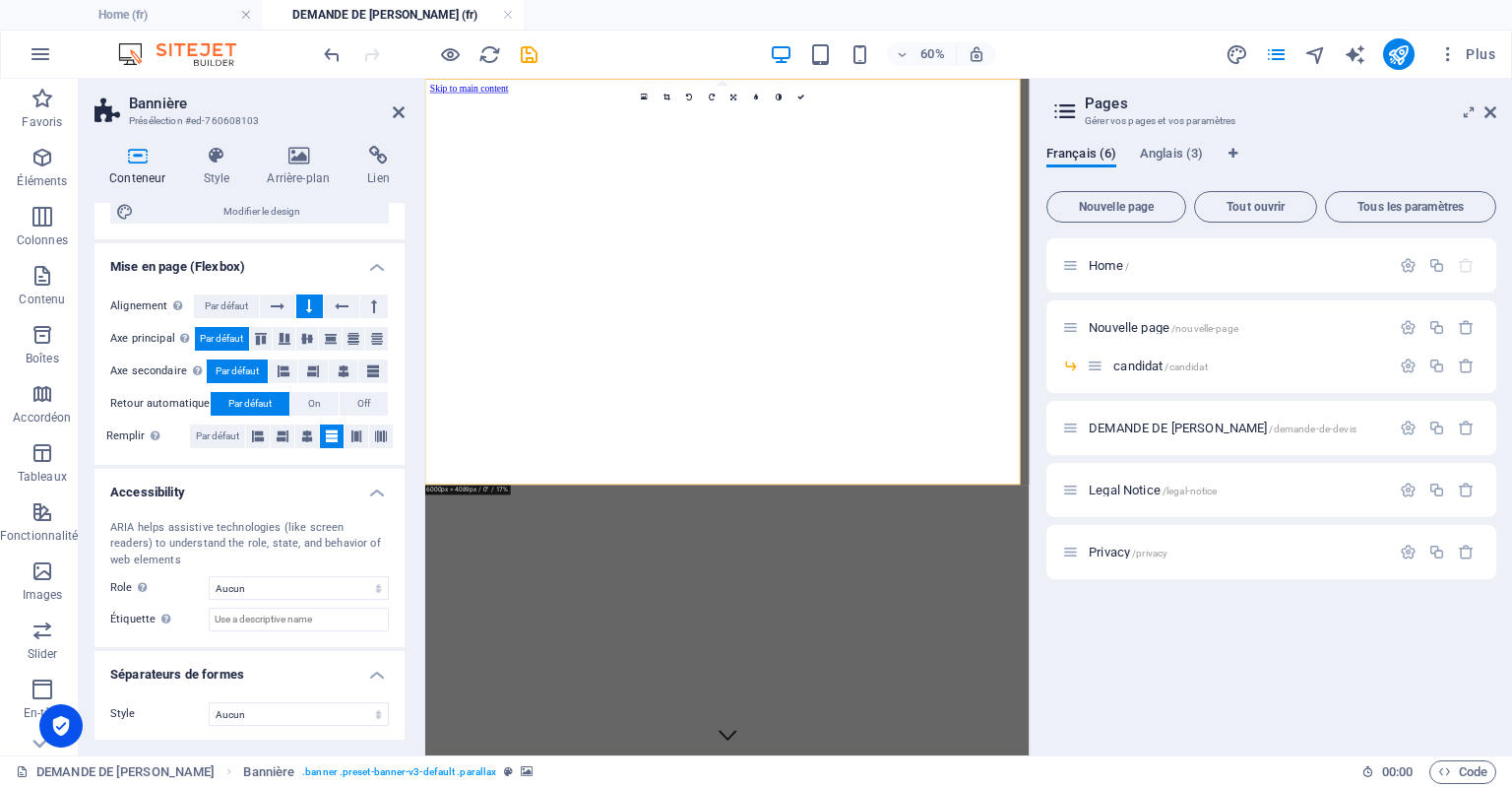 drag, startPoint x: 348, startPoint y: 706, endPoint x: 329, endPoint y: 645, distance: 63.89053 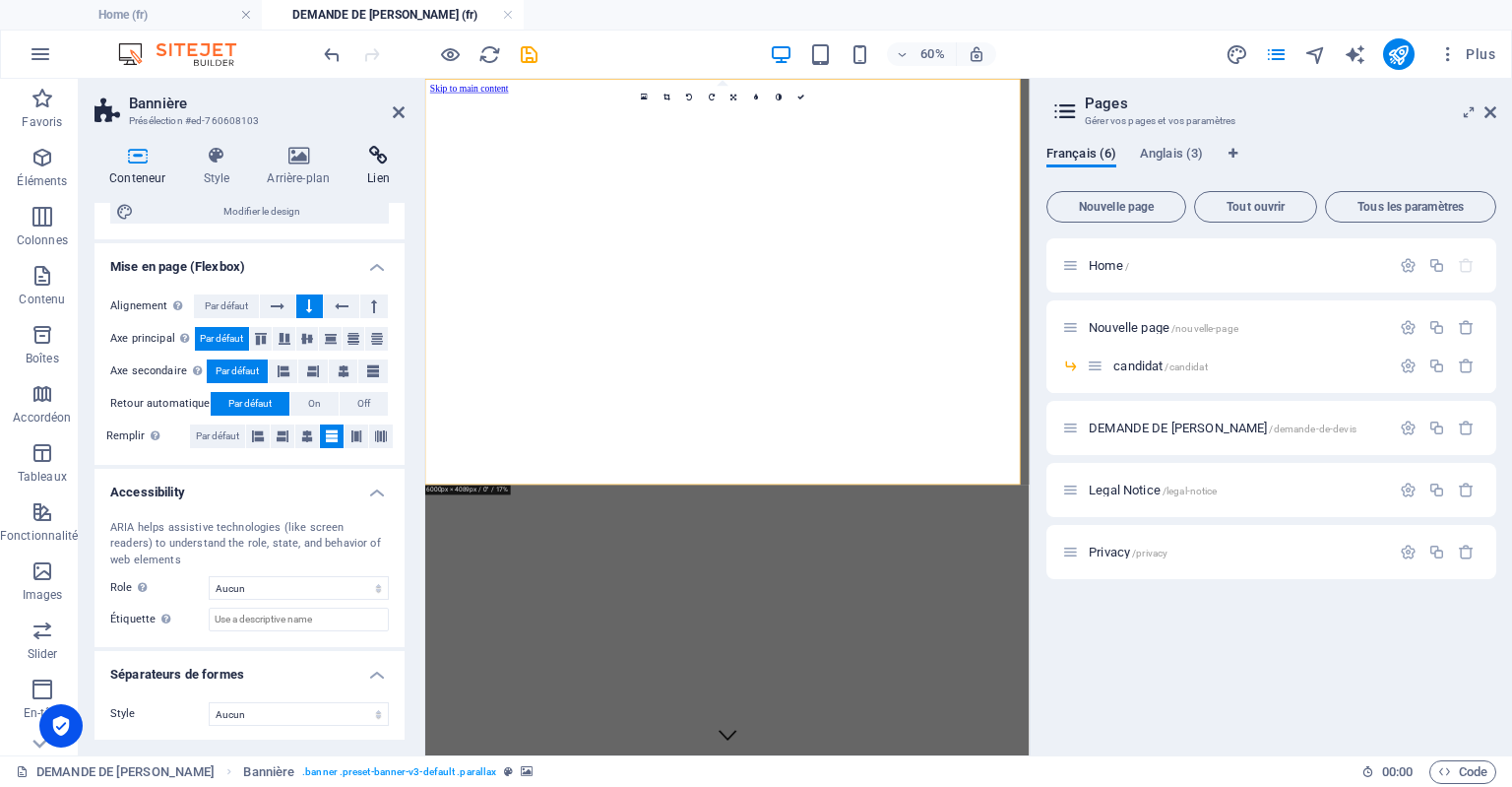 drag, startPoint x: 329, startPoint y: 645, endPoint x: 354, endPoint y: 175, distance: 470.66442 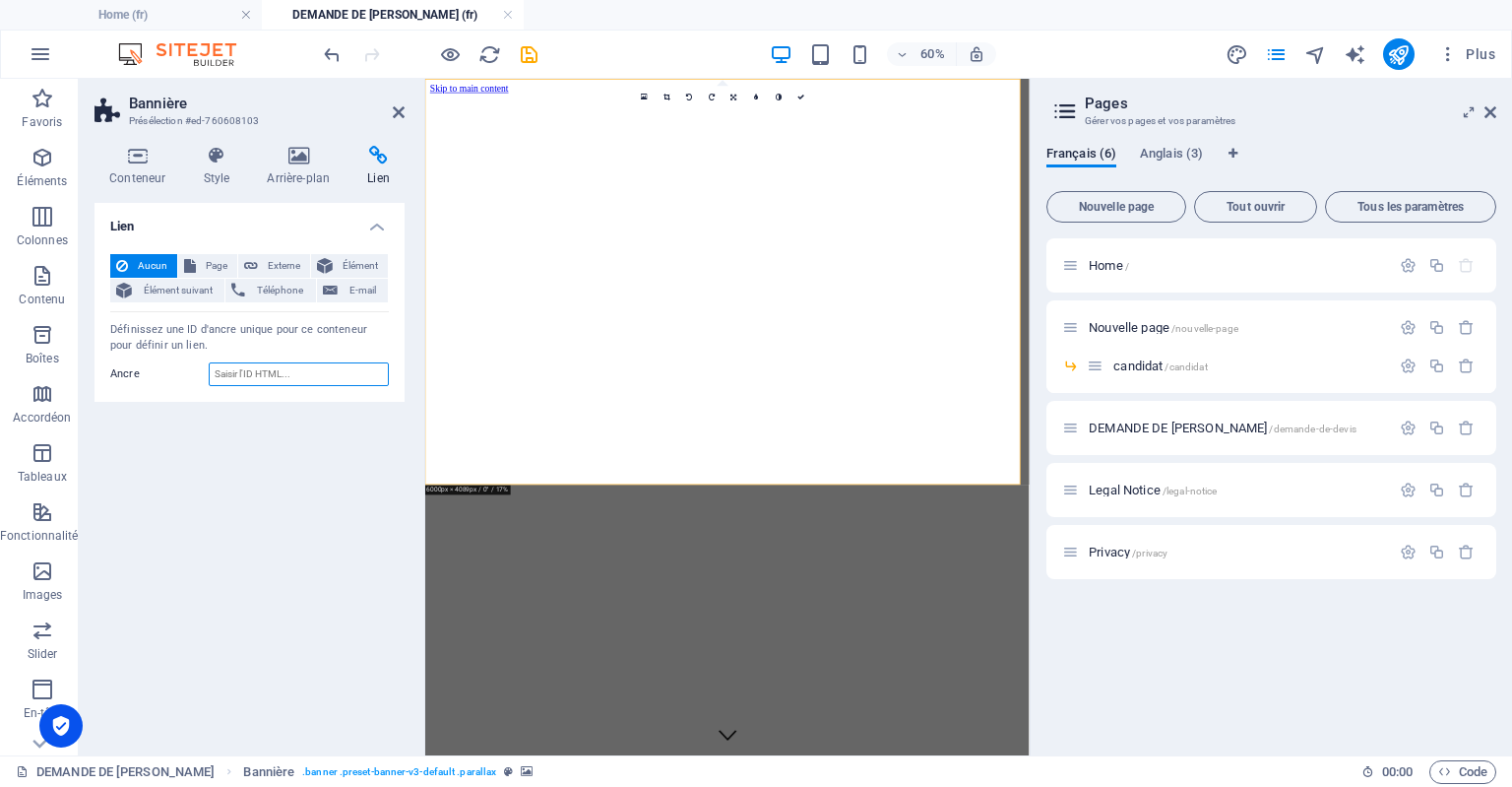 click on "Ancre" at bounding box center (298, 374) 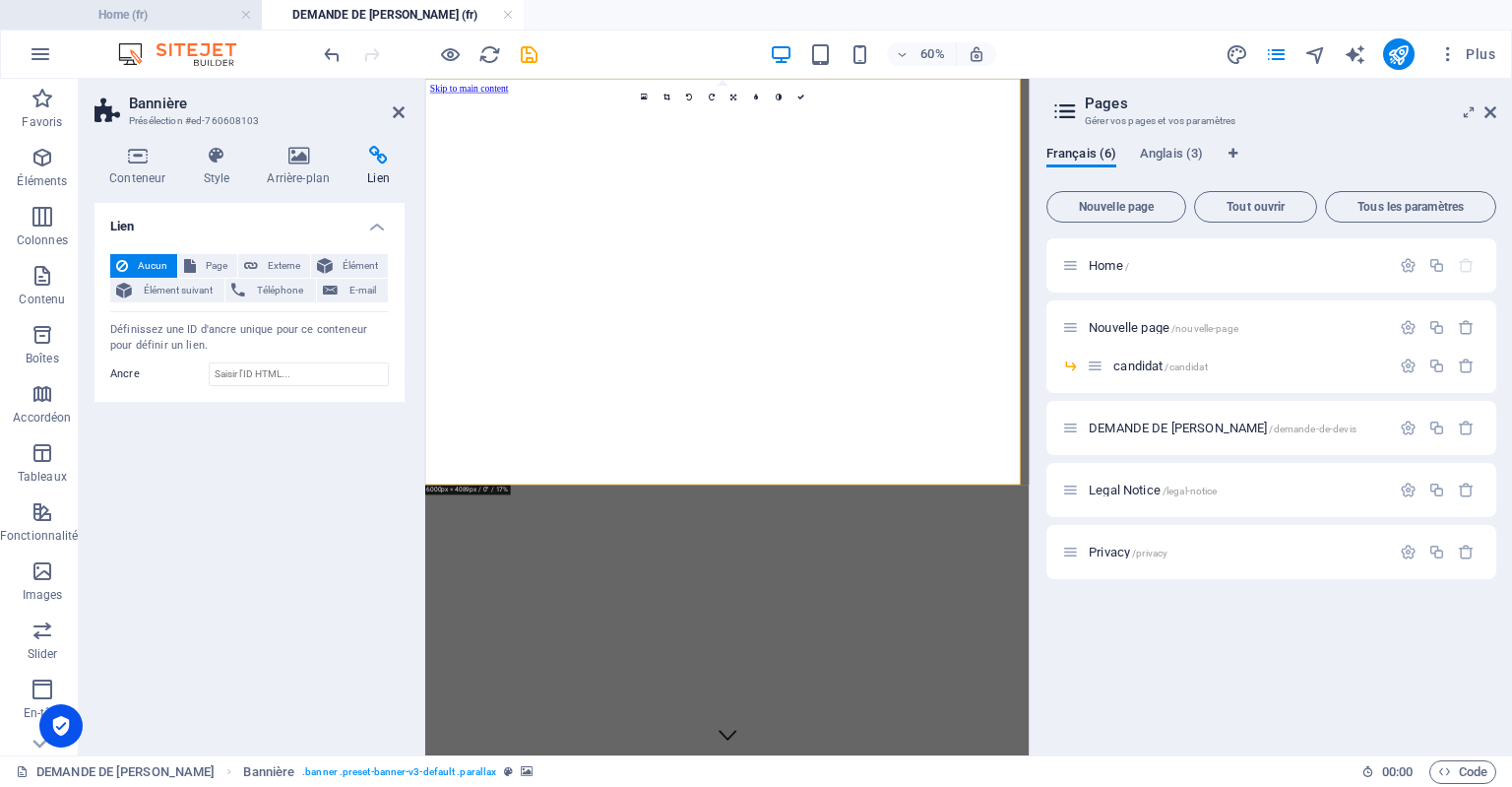 click on "Home (fr)" at bounding box center (131, 15) 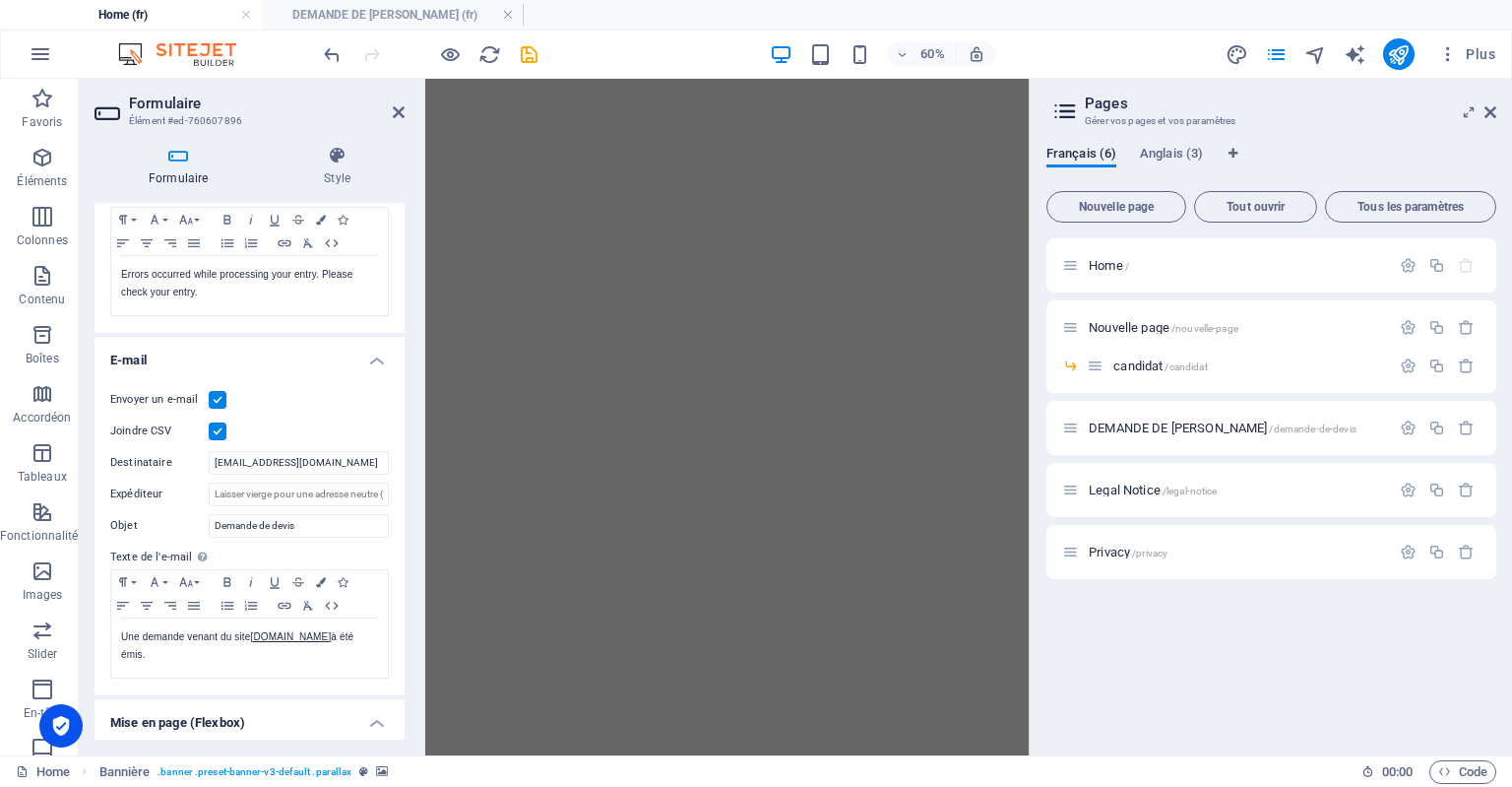 scroll, scrollTop: 4860, scrollLeft: 0, axis: vertical 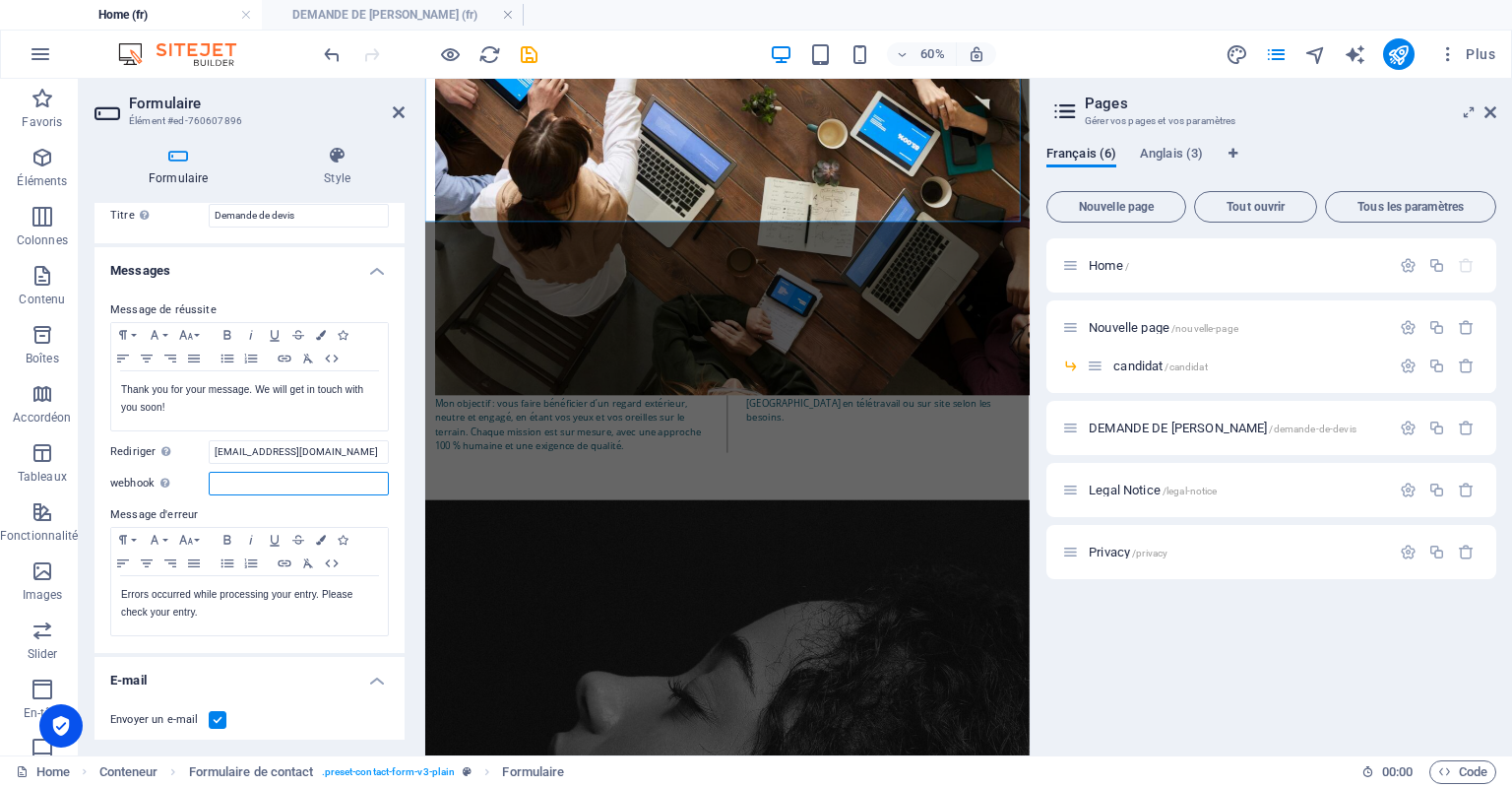 click on "webhook Un "webhook" est une notification push de ce formulaire vers un autre serveur. À chaque fois qu'un visiteur soumet un formulaire, les données sont poussées sur votre serveur." at bounding box center (298, 484) 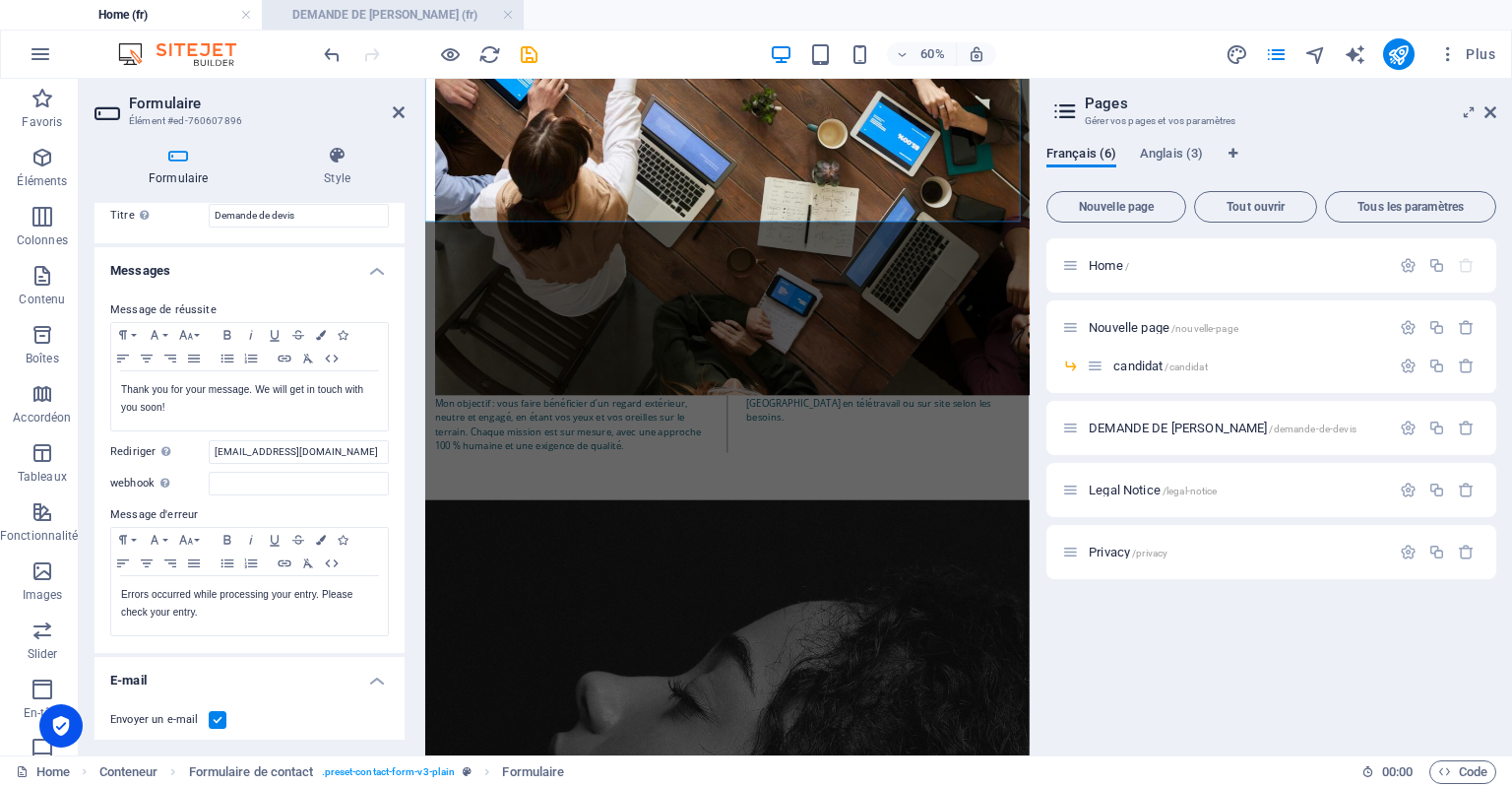 click on "DEMANDE DE [PERSON_NAME] (fr)" at bounding box center (393, 15) 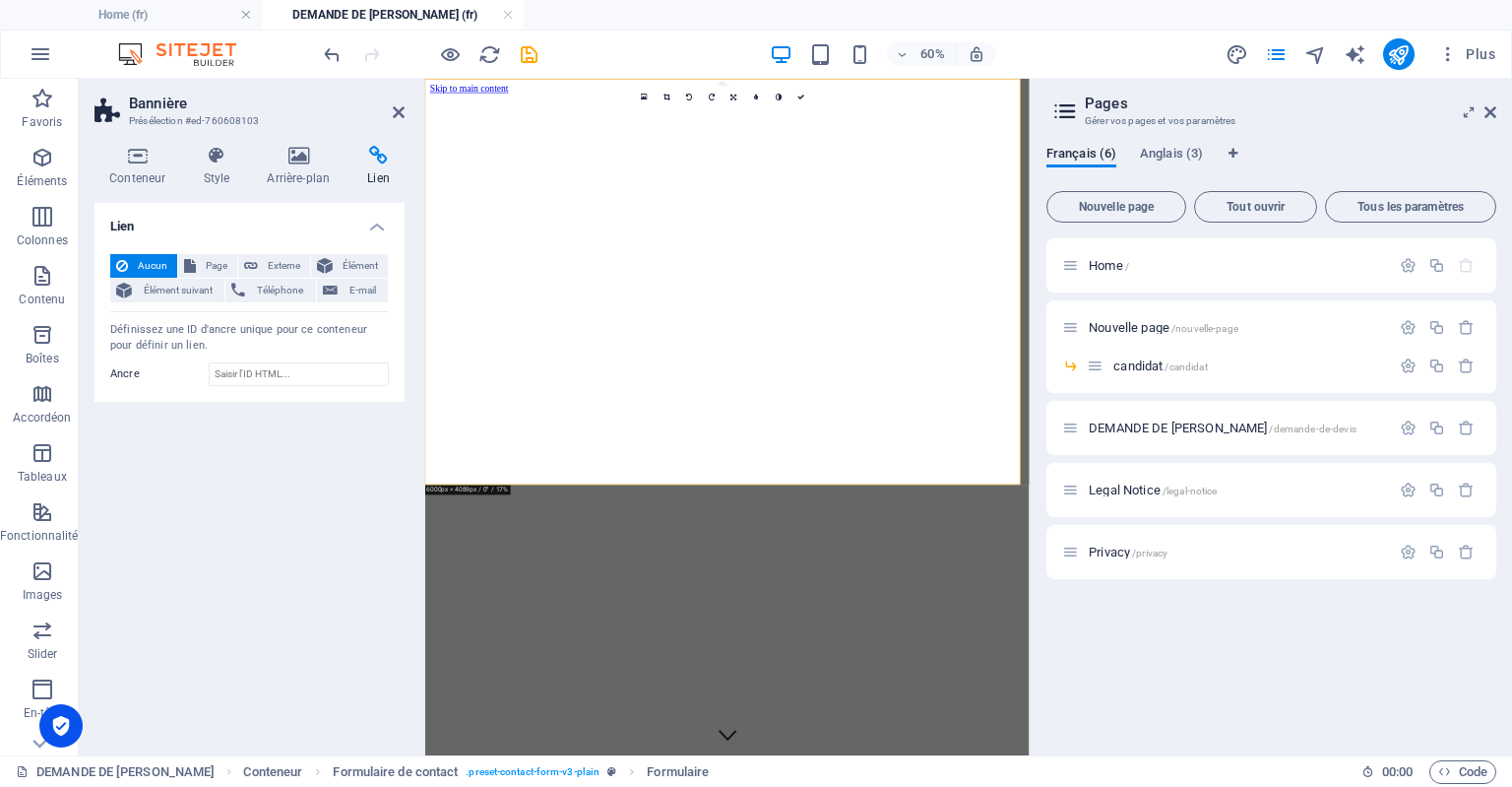 scroll, scrollTop: 0, scrollLeft: 0, axis: both 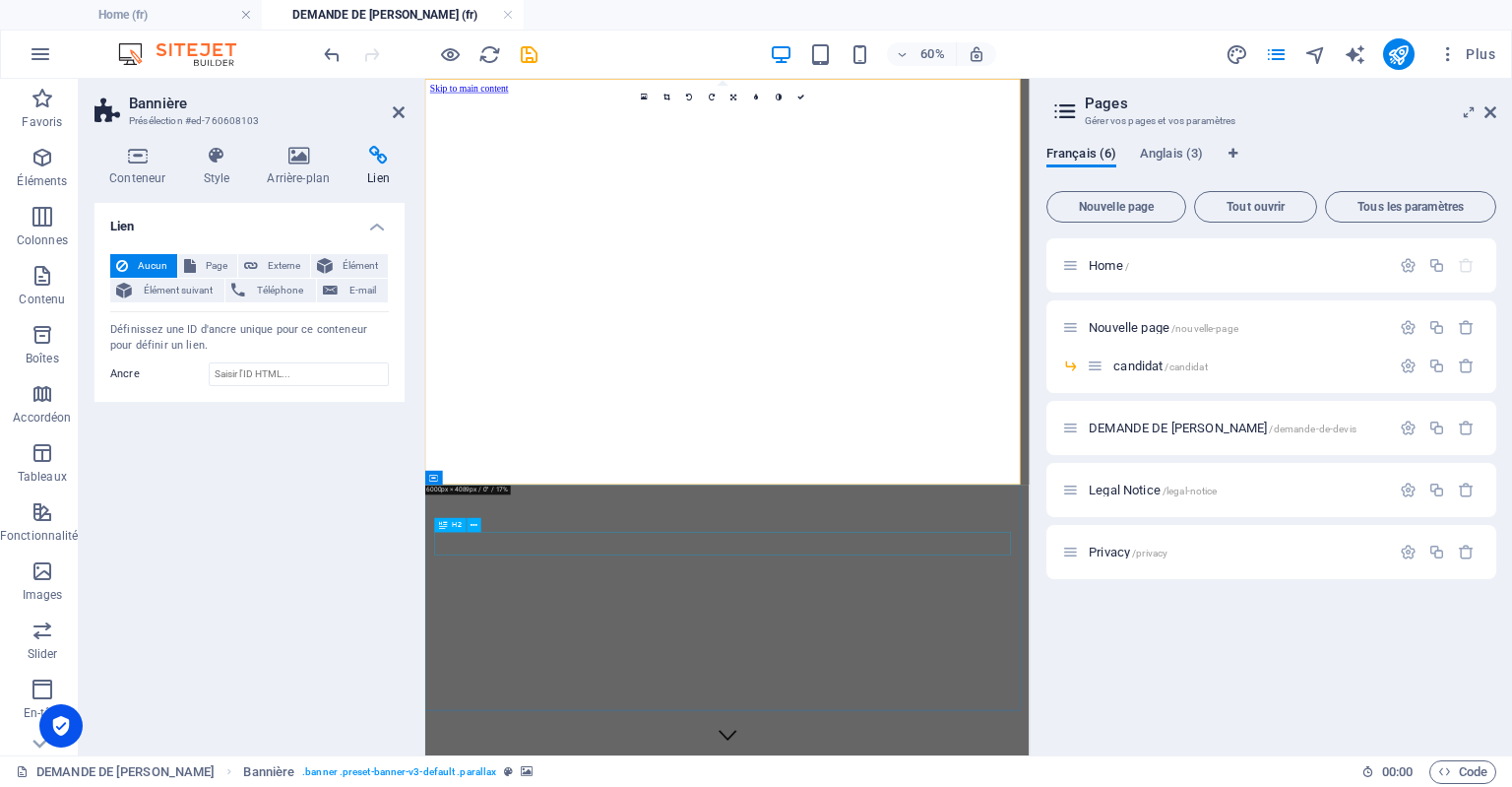 click on "This is a subpage" at bounding box center (928, 4508) 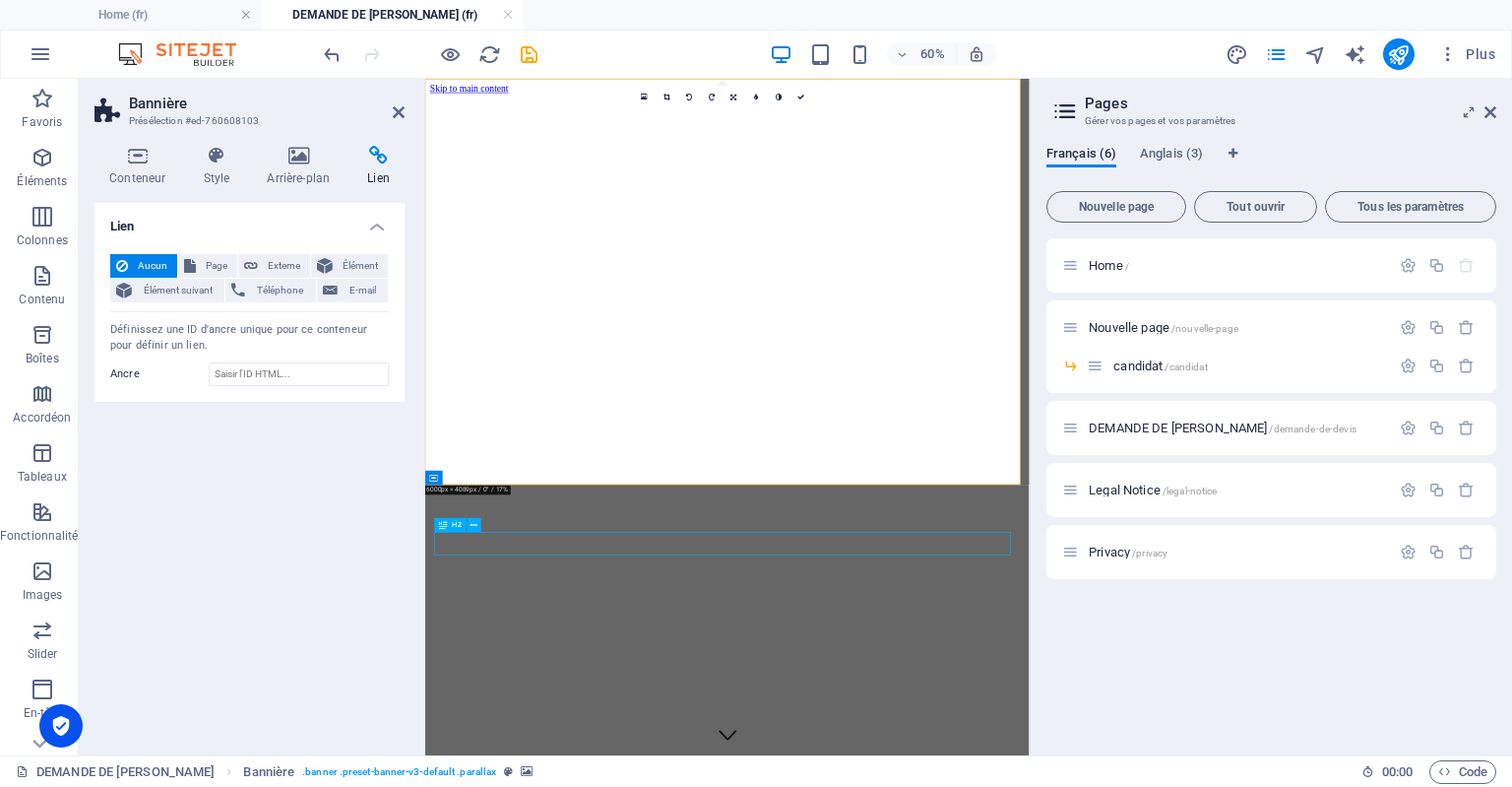 click on "This is a subpage" at bounding box center [928, 4508] 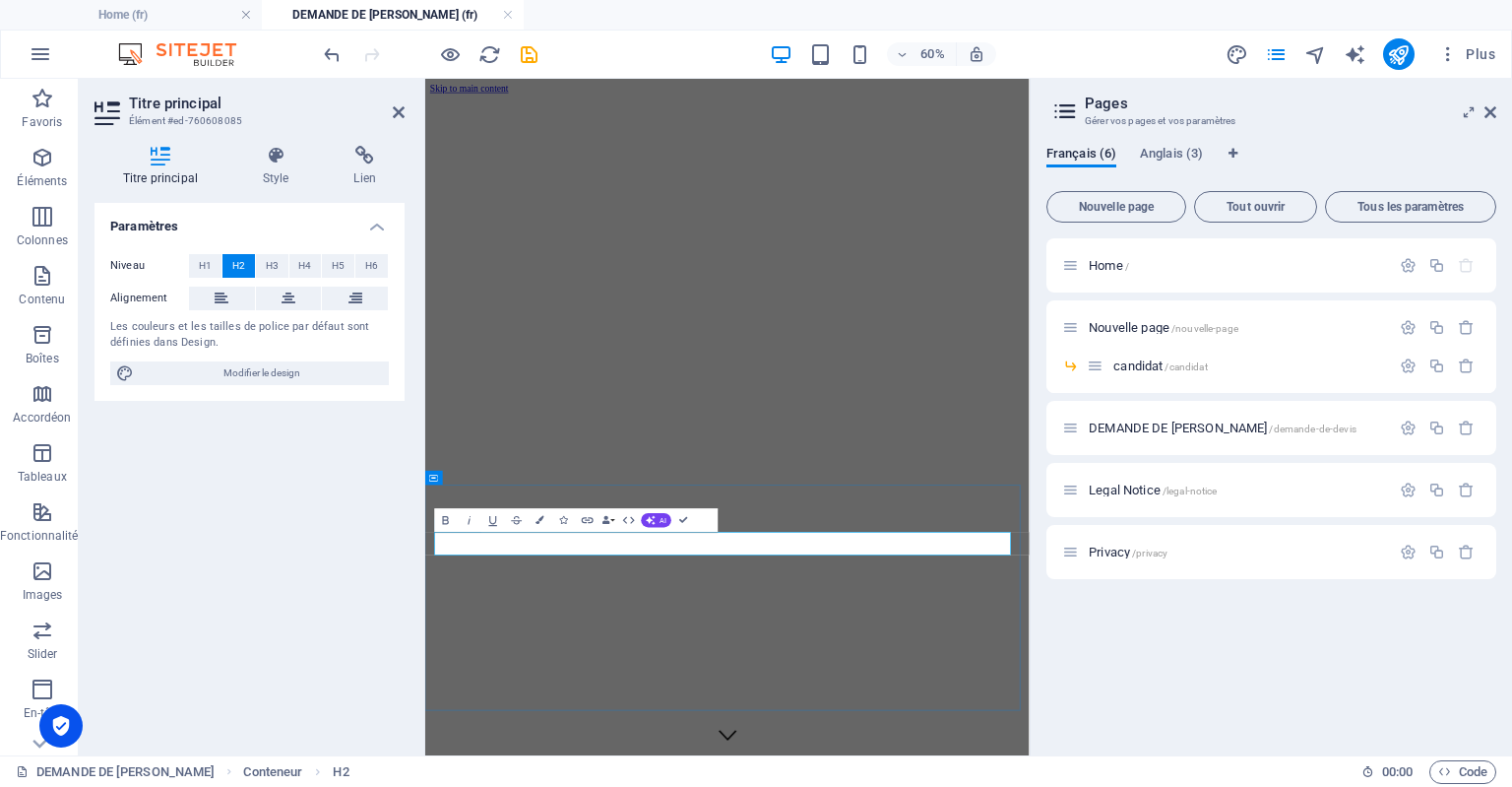 type 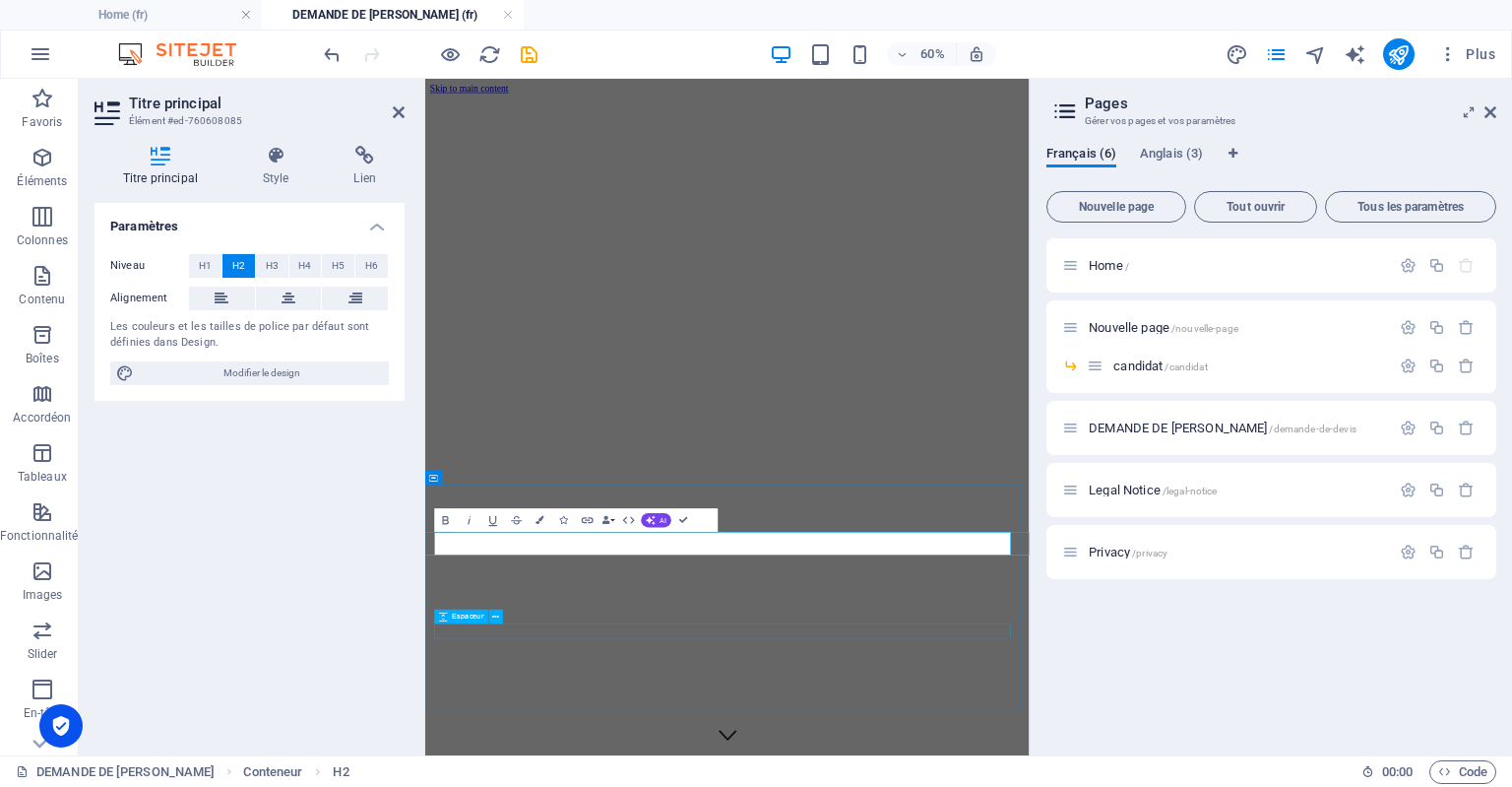 click at bounding box center (928, 4658) 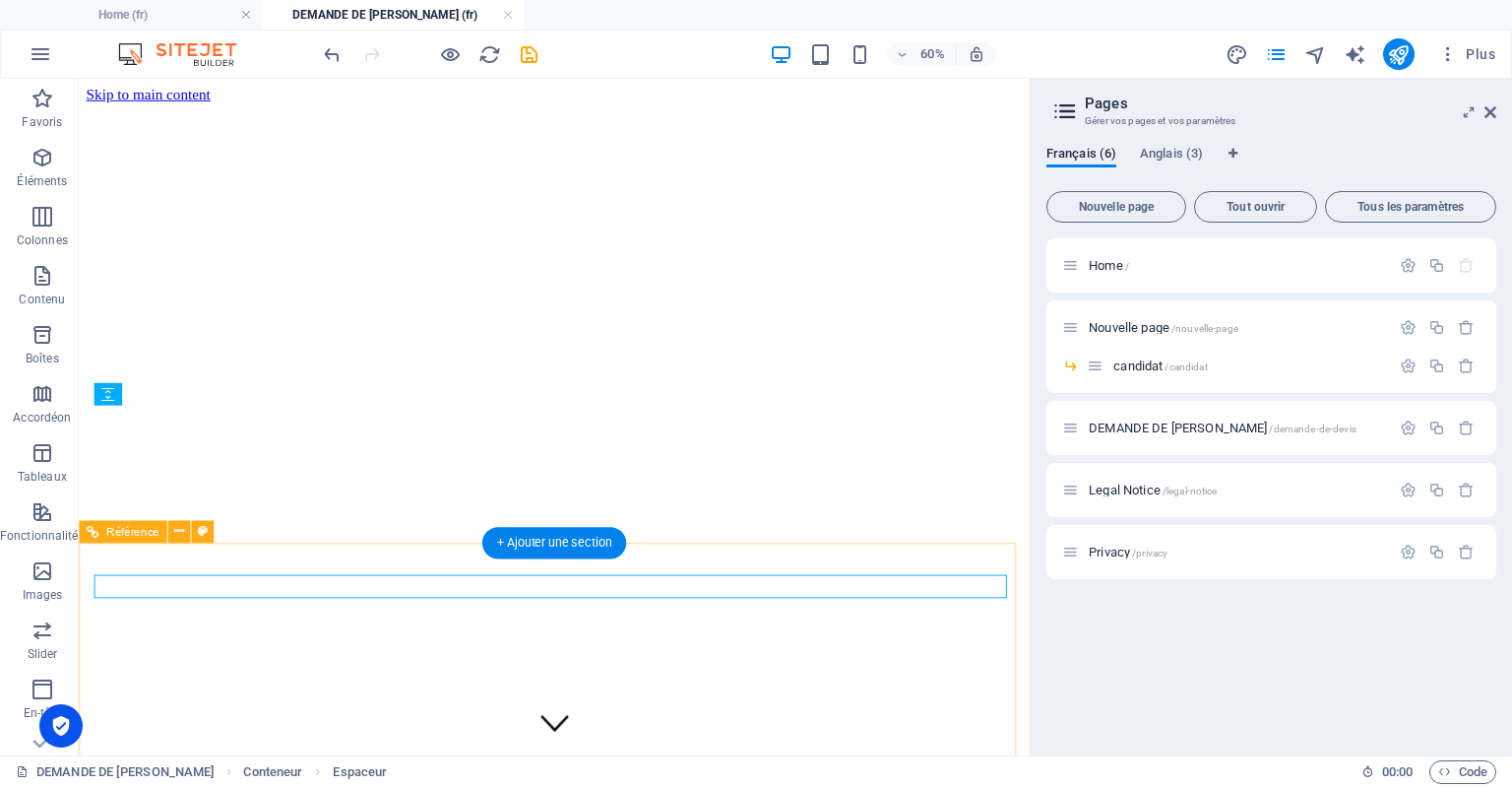 scroll, scrollTop: 386, scrollLeft: 0, axis: vertical 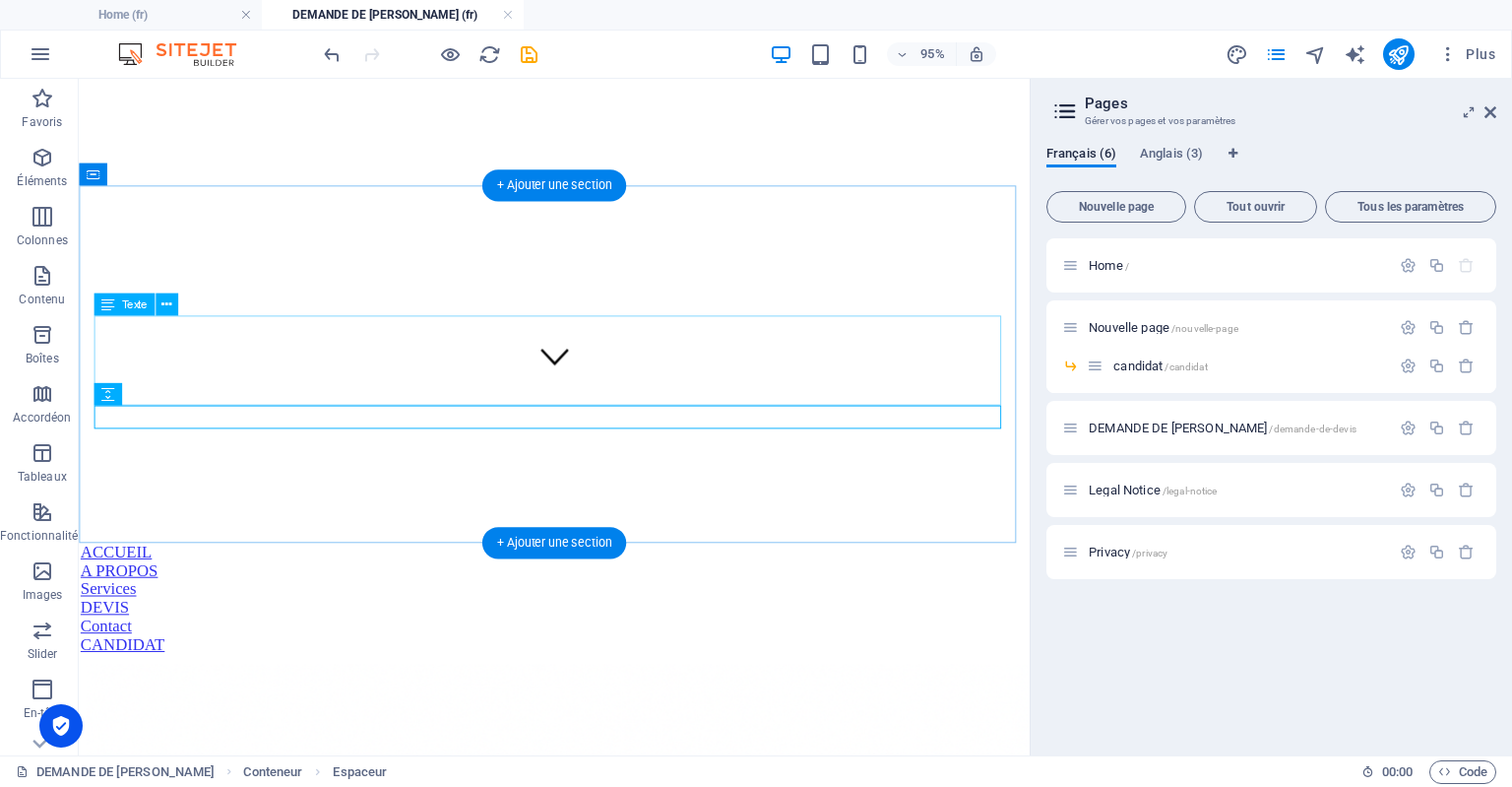 click on "This subpage can be used as a base for adding more pages. You can duplicate this page in your page manager to maintain this basic structure of  header-reference ,  footer-reference  and this editable  section . Referenced elements are copies of their original element and cannot be edited. But they change according to their original element, so you only have to make changes once and they apply to all related references." at bounding box center [579, 3853] 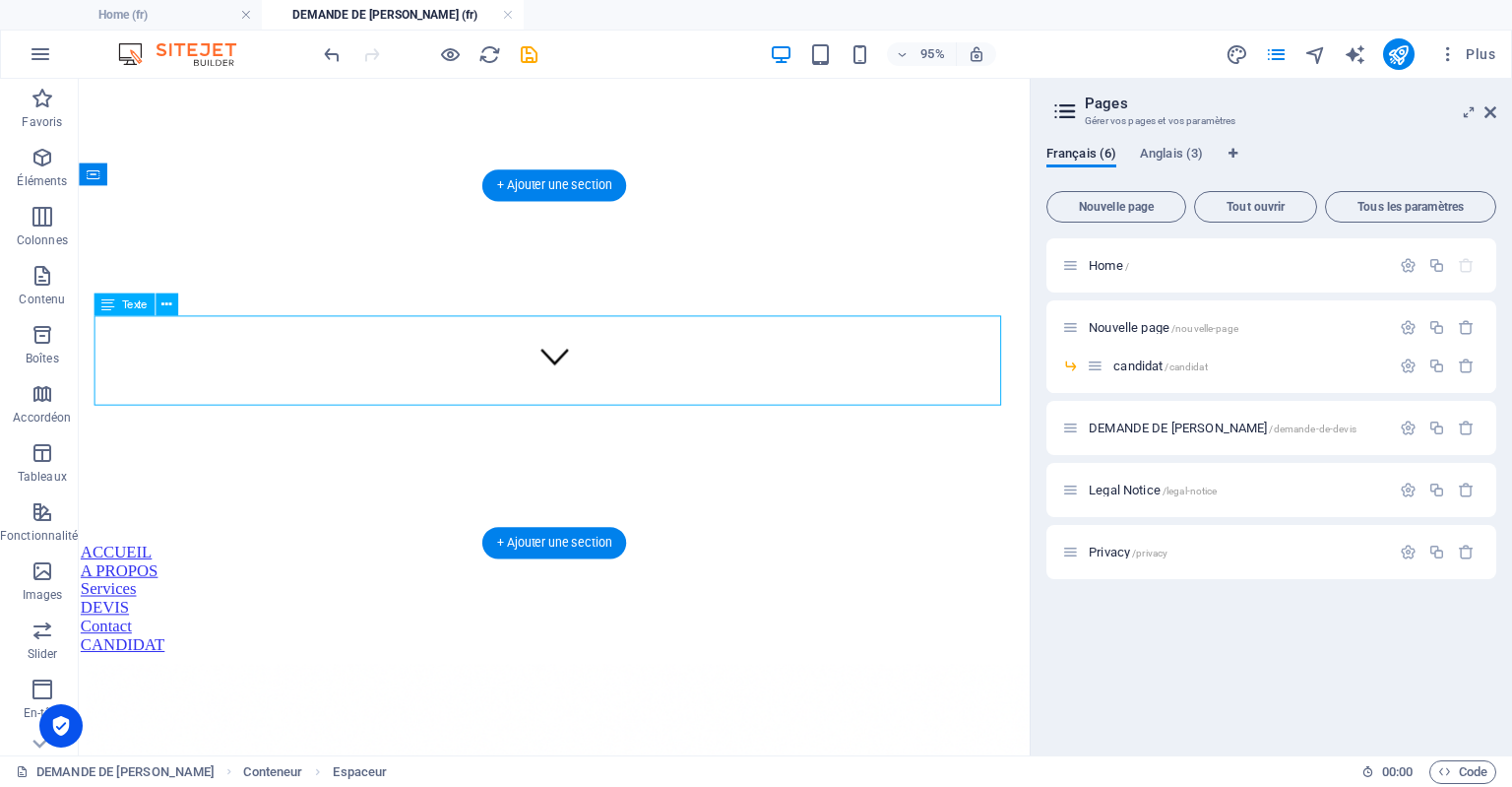 click on "This subpage can be used as a base for adding more pages. You can duplicate this page in your page manager to maintain this basic structure of  header-reference ,  footer-reference  and this editable  section . Referenced elements are copies of their original element and cannot be edited. But they change according to their original element, so you only have to make changes once and they apply to all related references." at bounding box center [579, 3853] 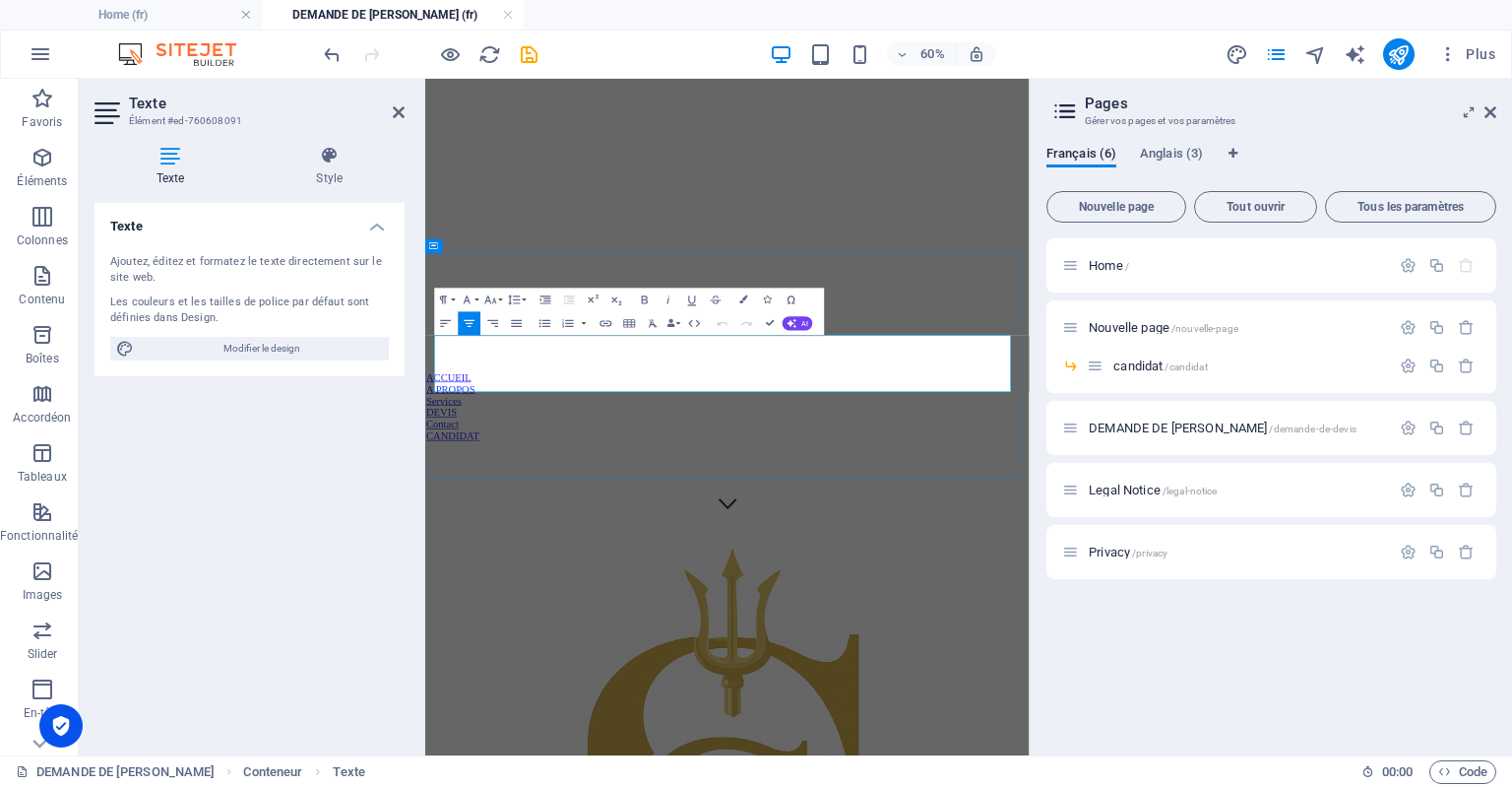 drag, startPoint x: 1121, startPoint y: 587, endPoint x: 461, endPoint y: 516, distance: 663.808 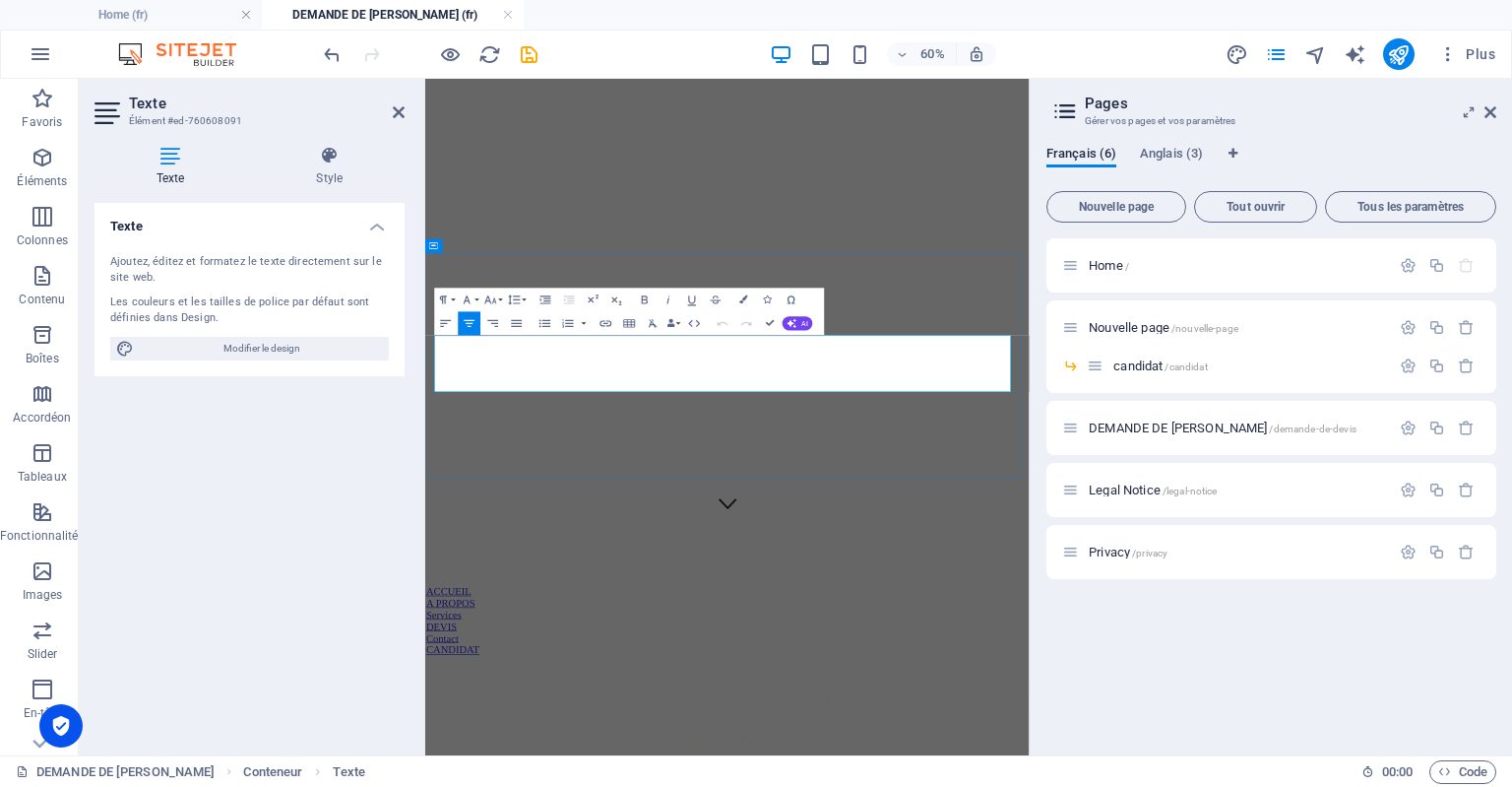 type 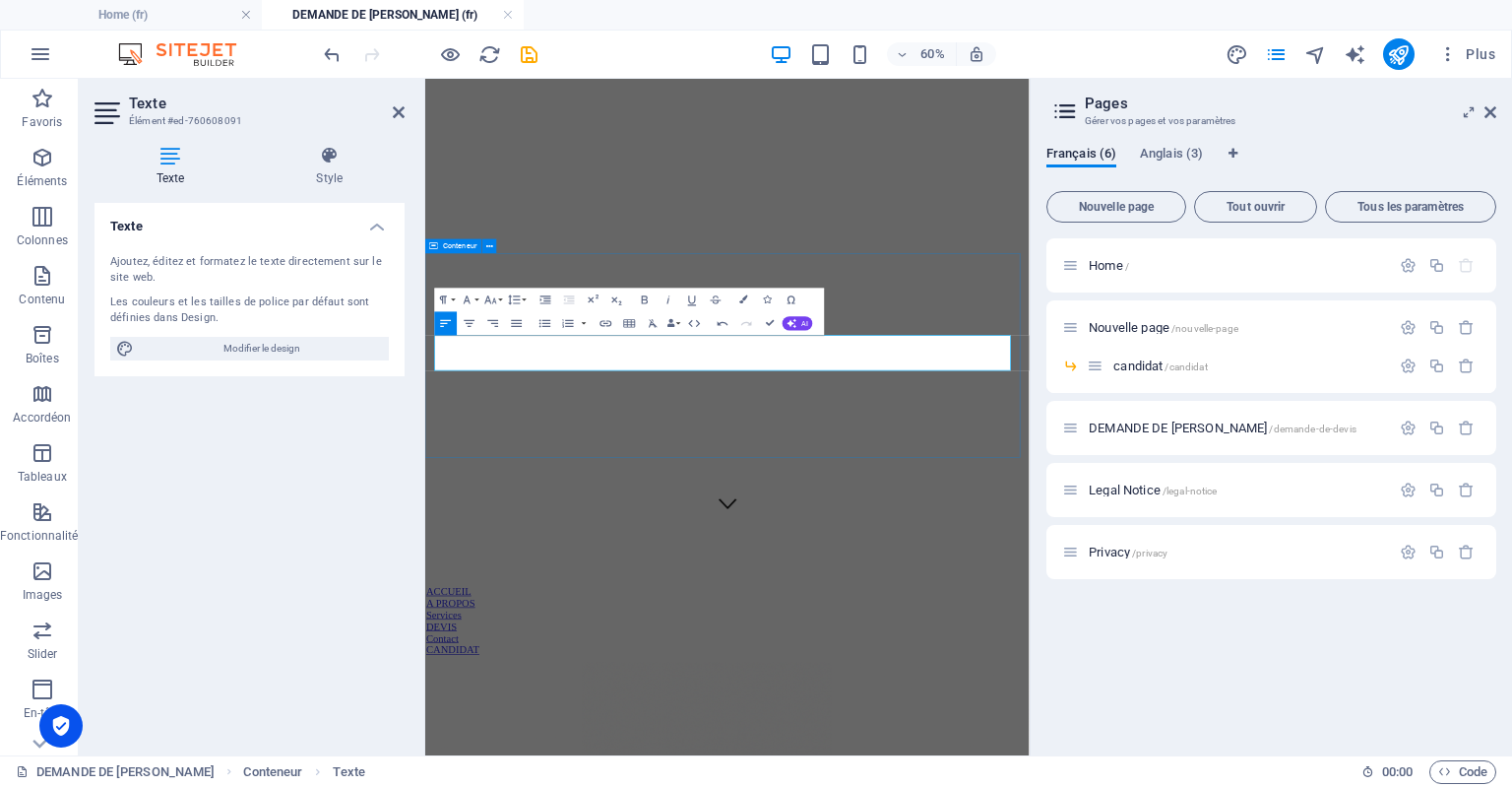 click on "merci votre demande a bien été prise en compte  ​ Votre formulaire a été envoyé.   Merci d'avoir pris le temps de nous contacter.   Nous vous contacterons dans les plus brefs délais Learn more about references" at bounding box center (928, 4204) 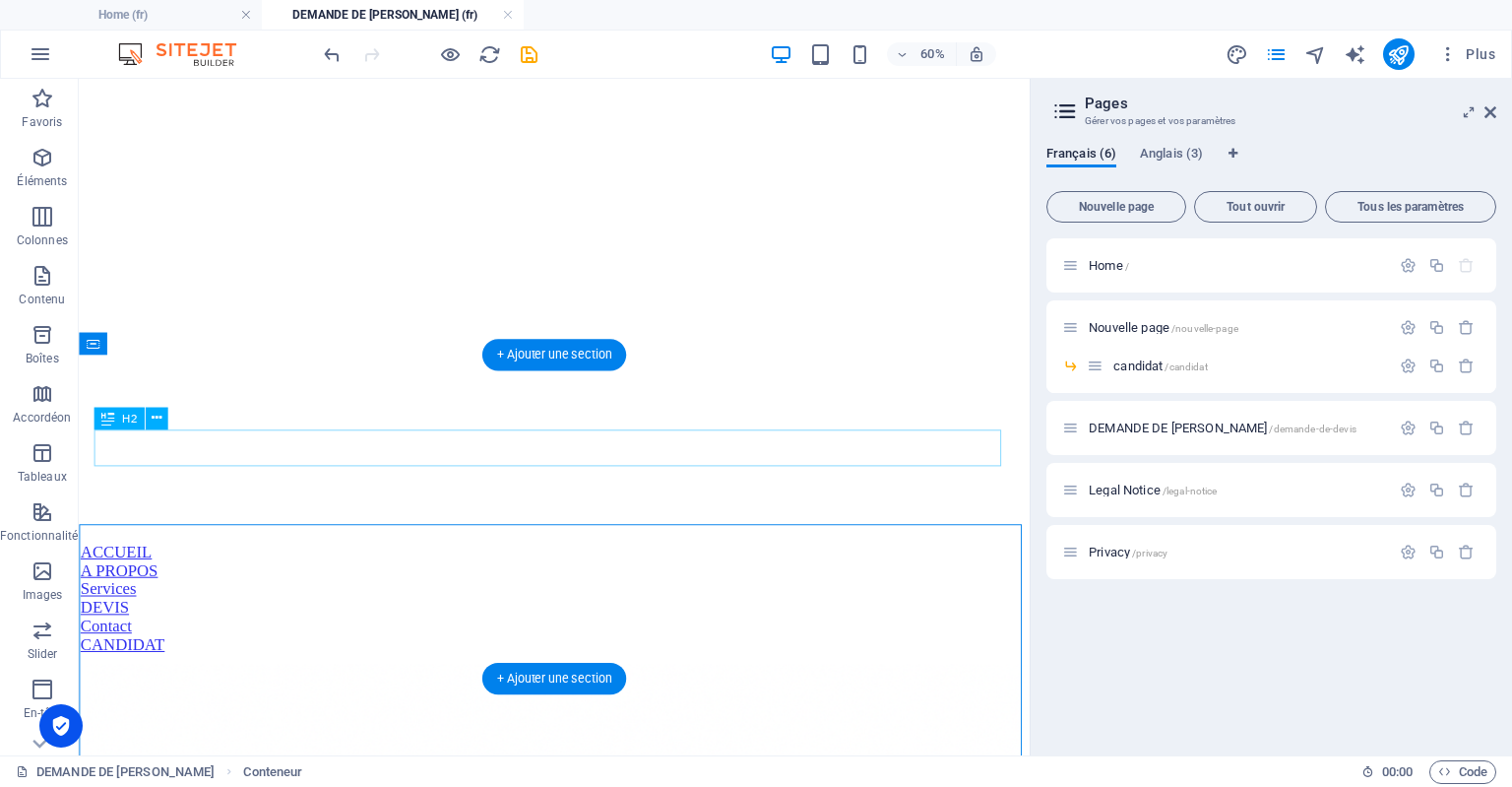 scroll, scrollTop: 208, scrollLeft: 0, axis: vertical 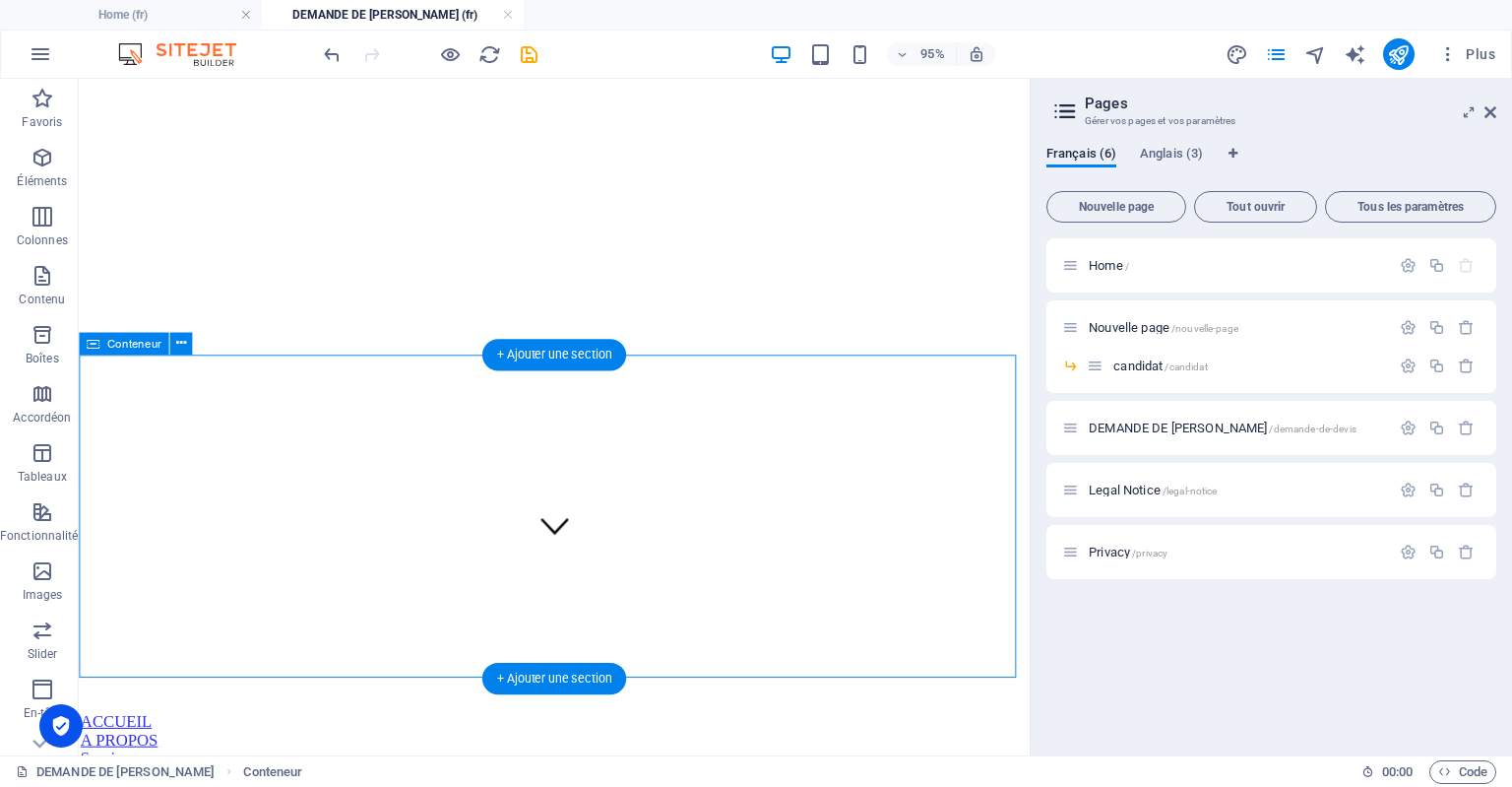 click on "merci votre demande a bien été prise en compte  Votre formulaire a été envoyé.   Merci d'avoir pris le temps de nous contacter.   Nous vous contacterons dans les plus brefs délais Learn more about references" at bounding box center (579, 4018) 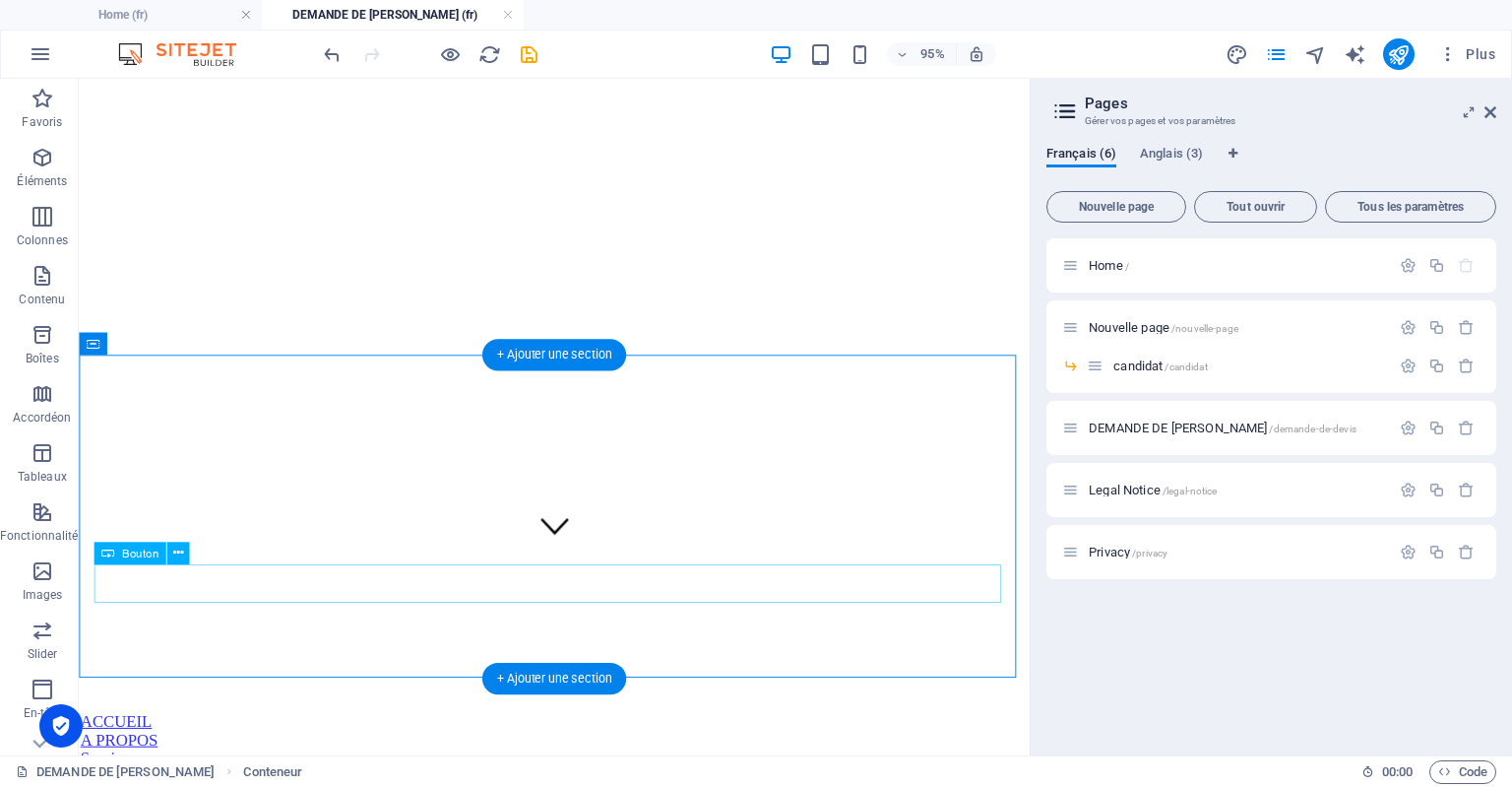 click on "Learn more about references" at bounding box center [579, 4103] 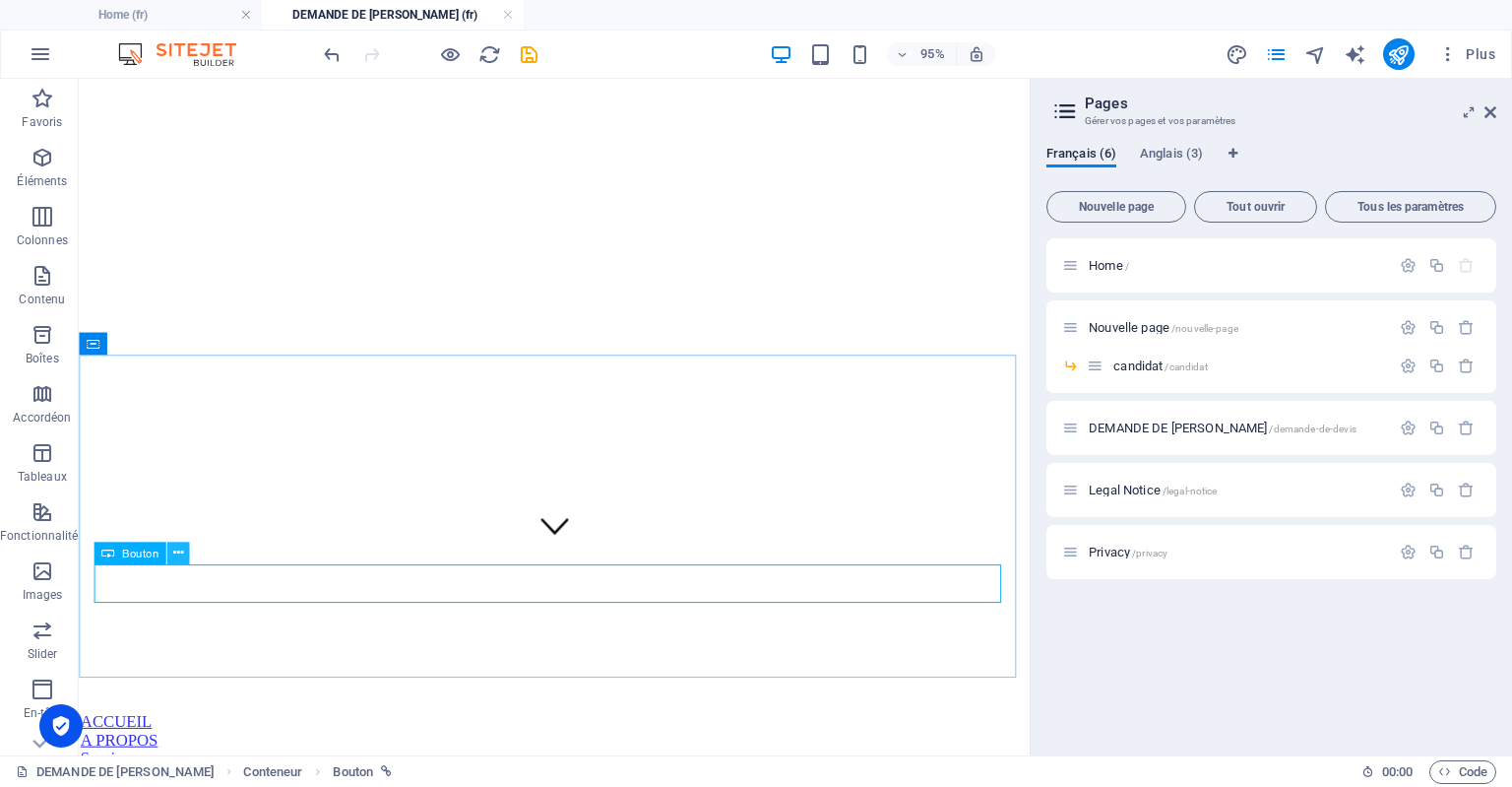 click at bounding box center [177, 553] 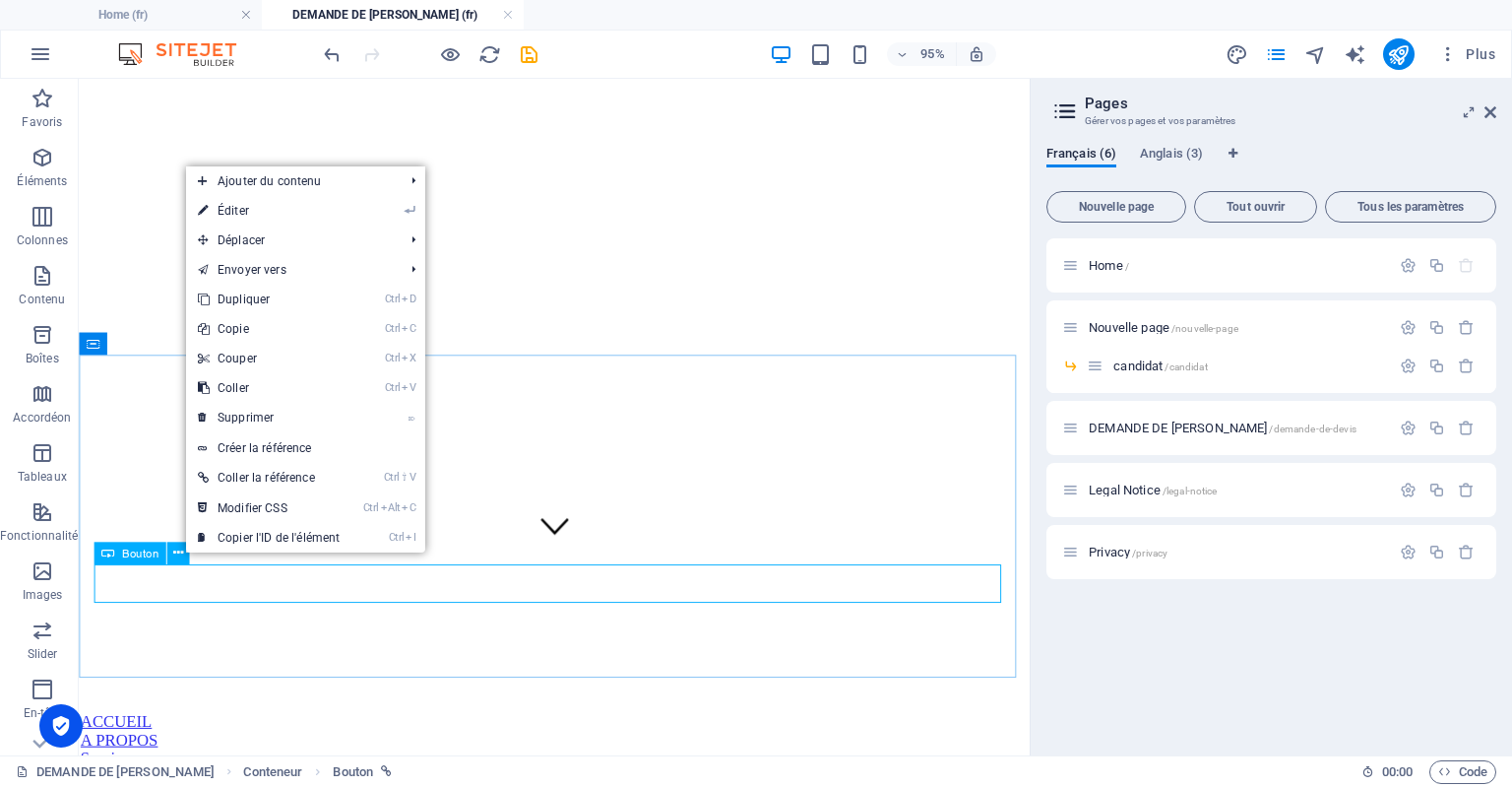 click on "Bouton" at bounding box center [129, 553] 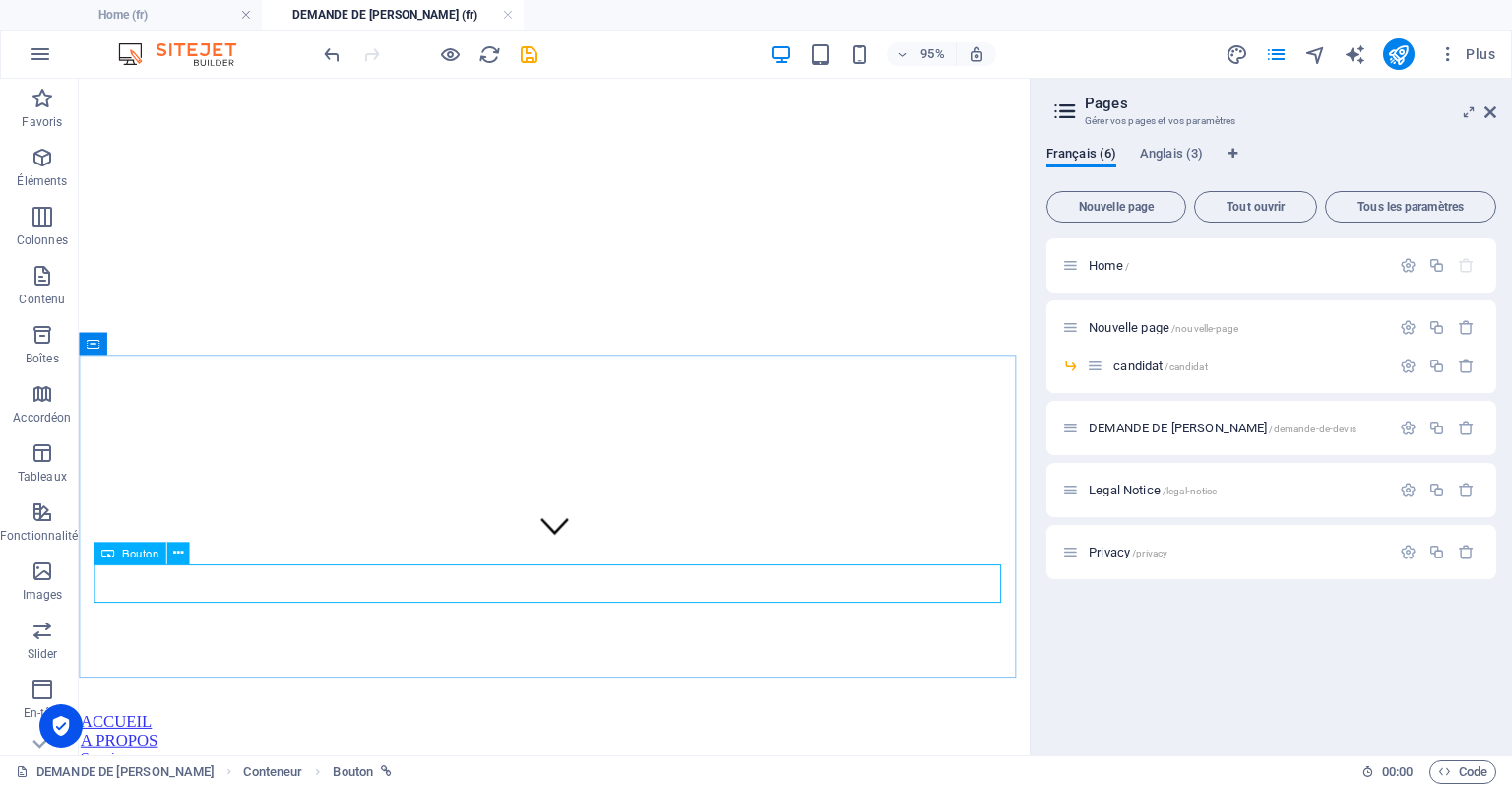 click on "Bouton" at bounding box center [140, 553] 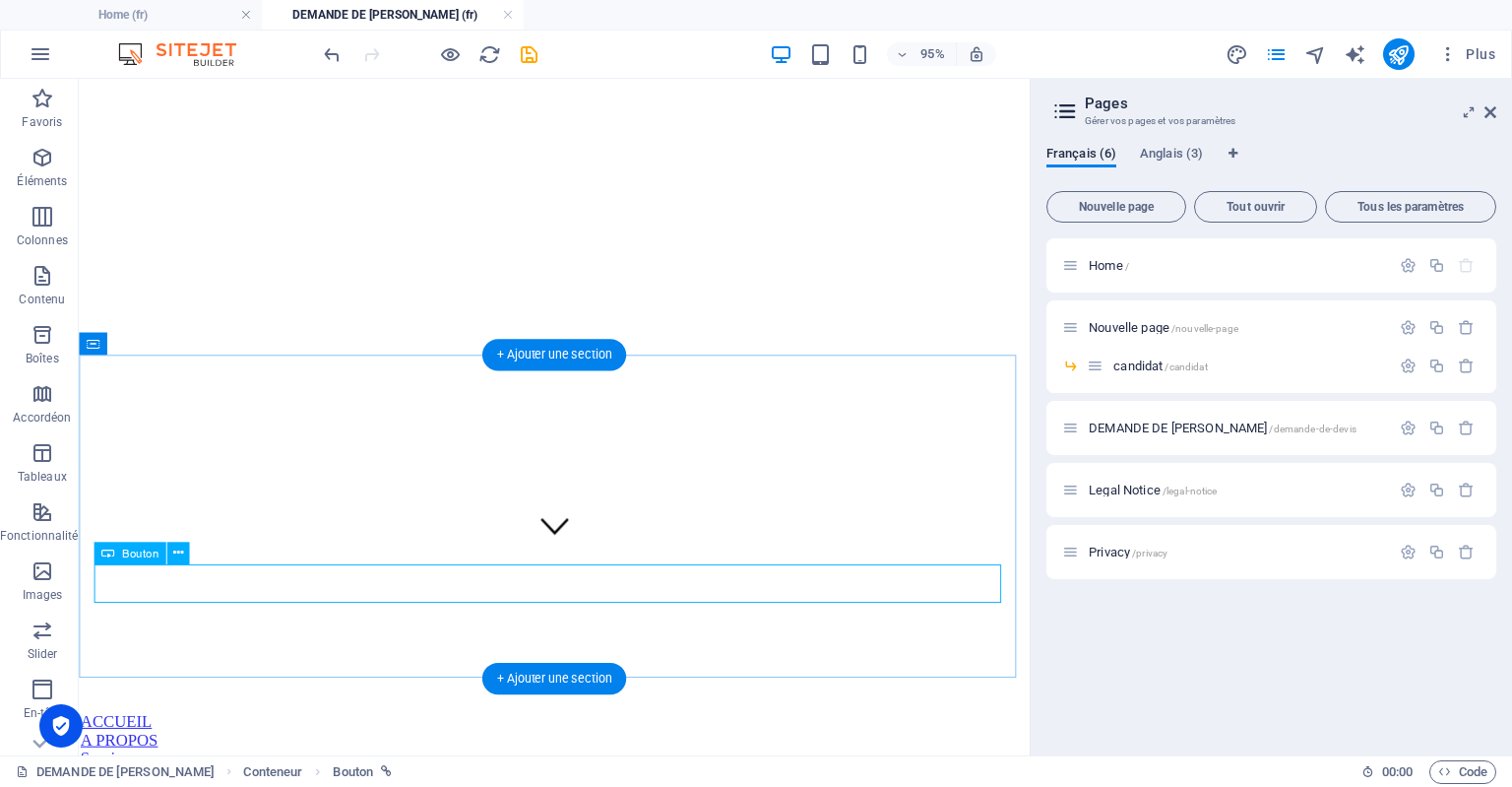 click on "Learn more about references" at bounding box center (579, 4103) 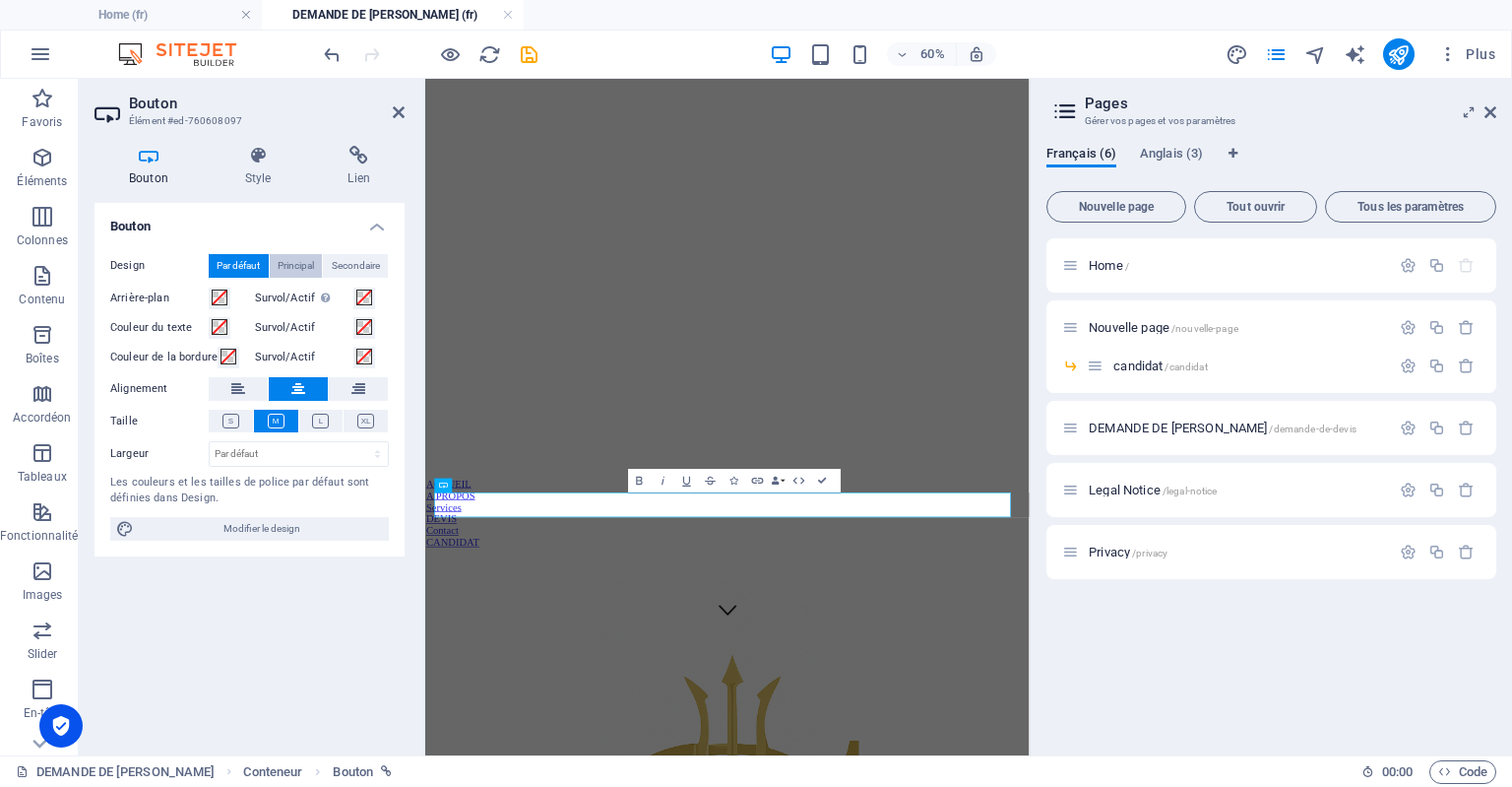 click on "Principal" at bounding box center [295, 266] 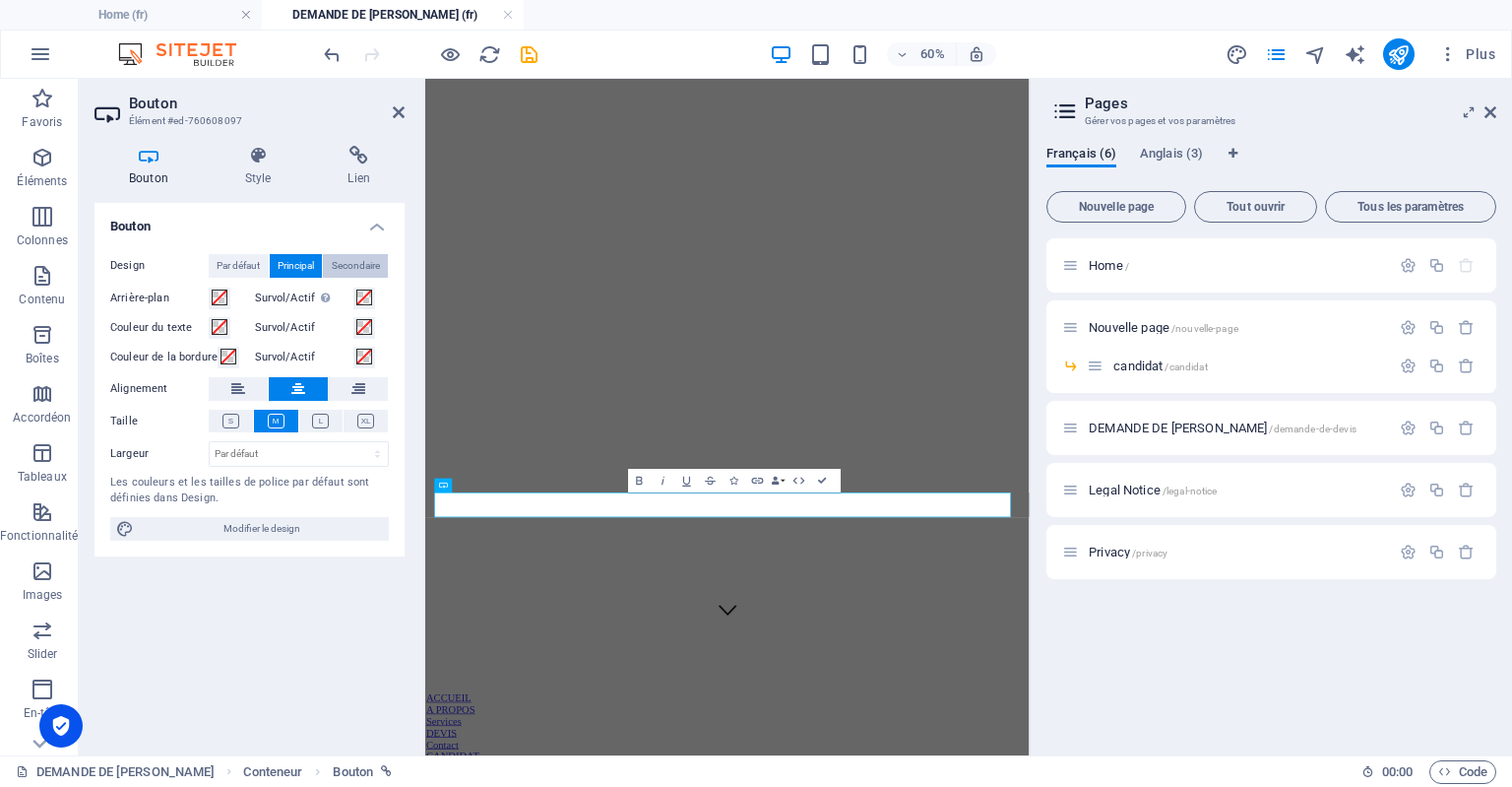 click on "Secondaire" at bounding box center [355, 266] 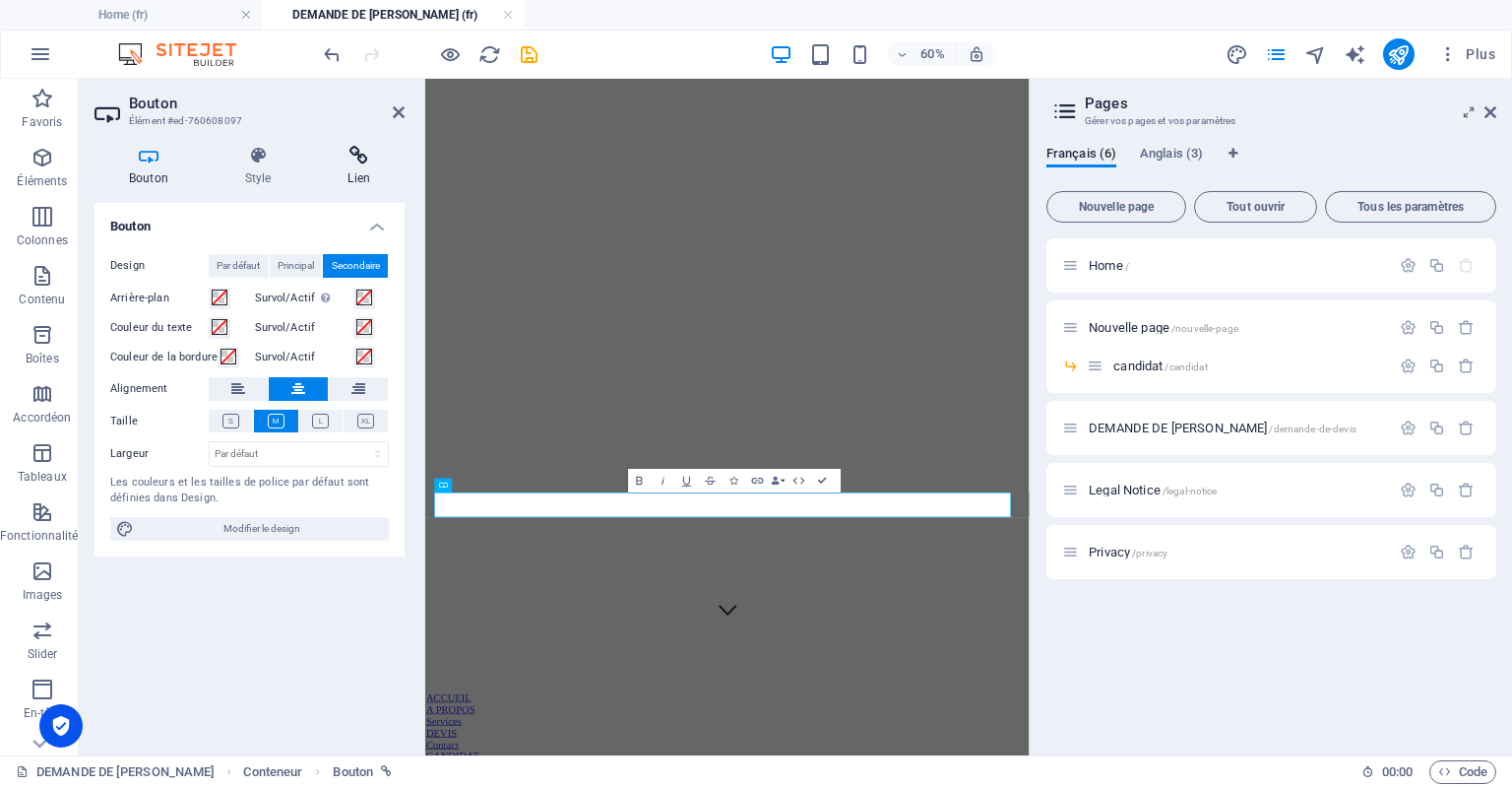 click at bounding box center [358, 156] 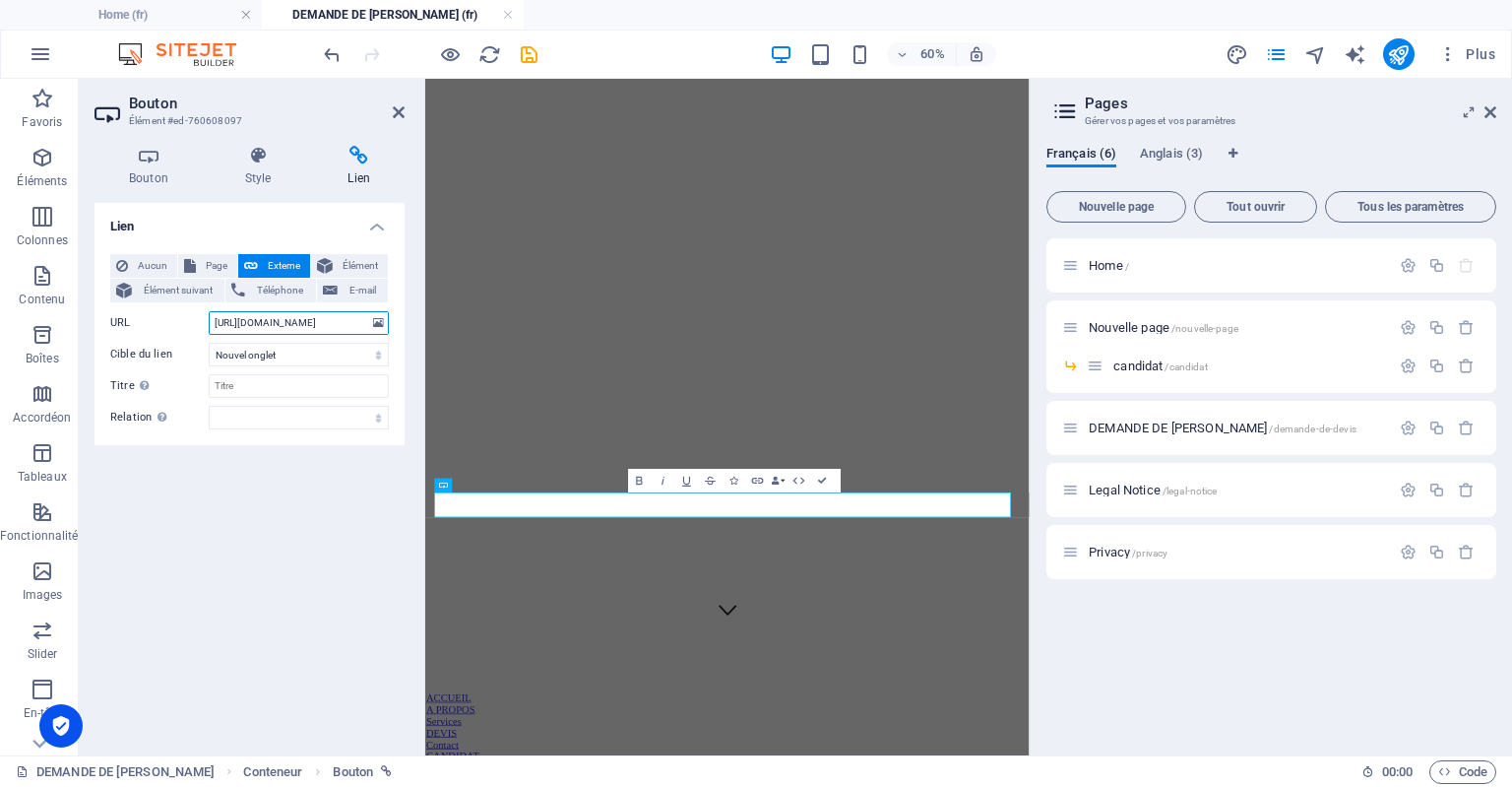 click on "[URL][DOMAIN_NAME]" at bounding box center [298, 323] 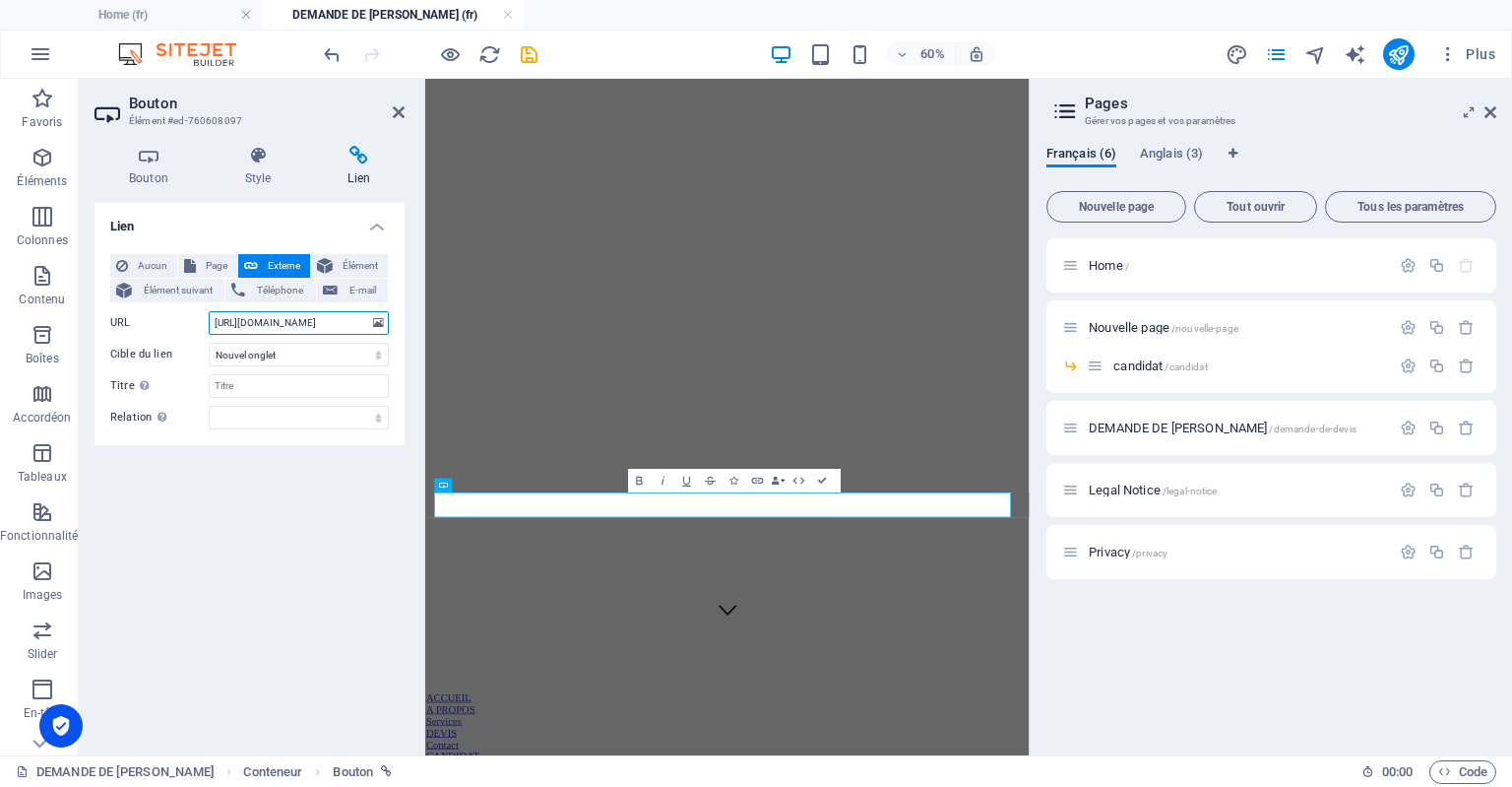 scroll, scrollTop: 0, scrollLeft: 290, axis: horizontal 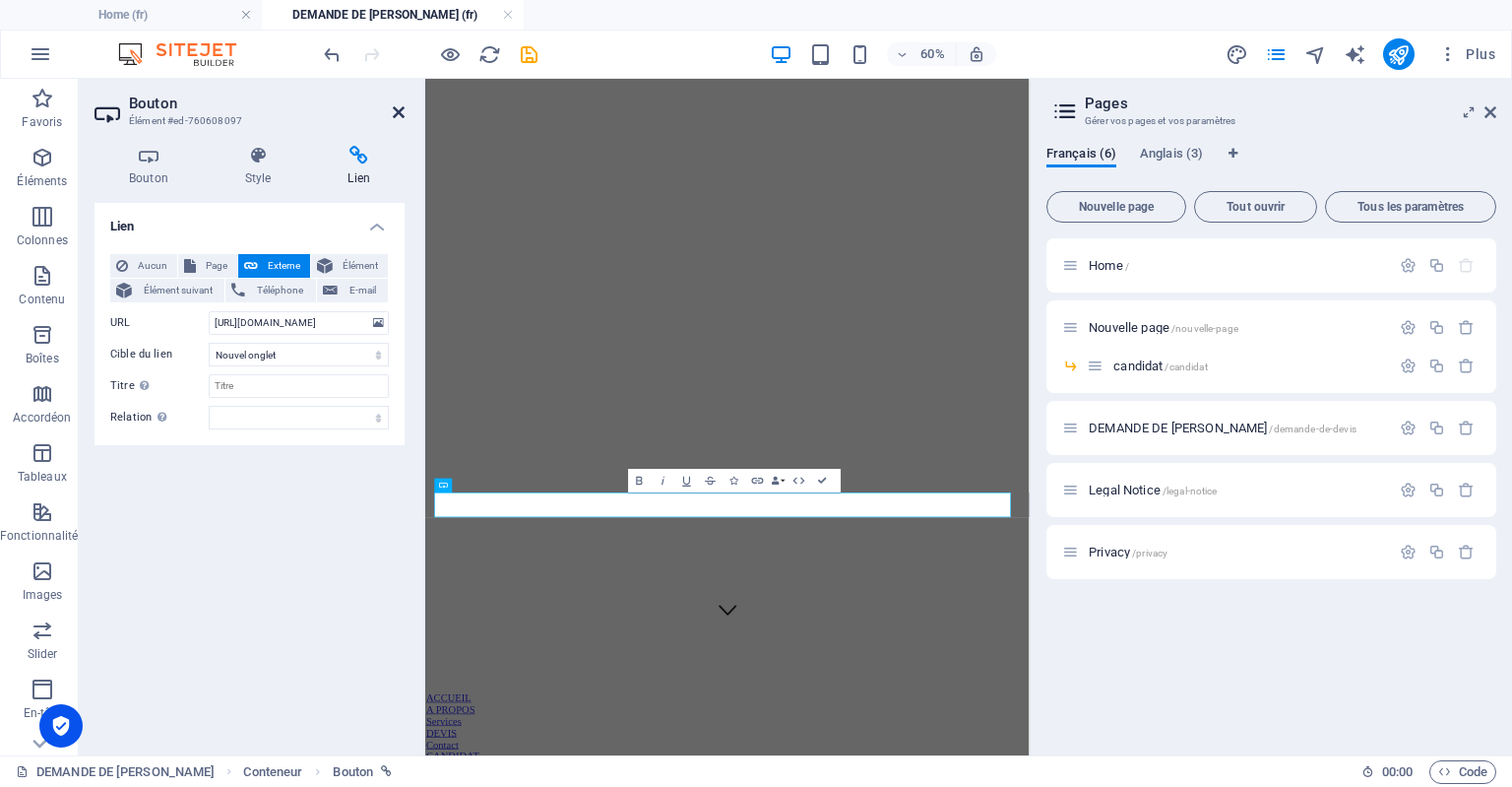 click at bounding box center (399, 112) 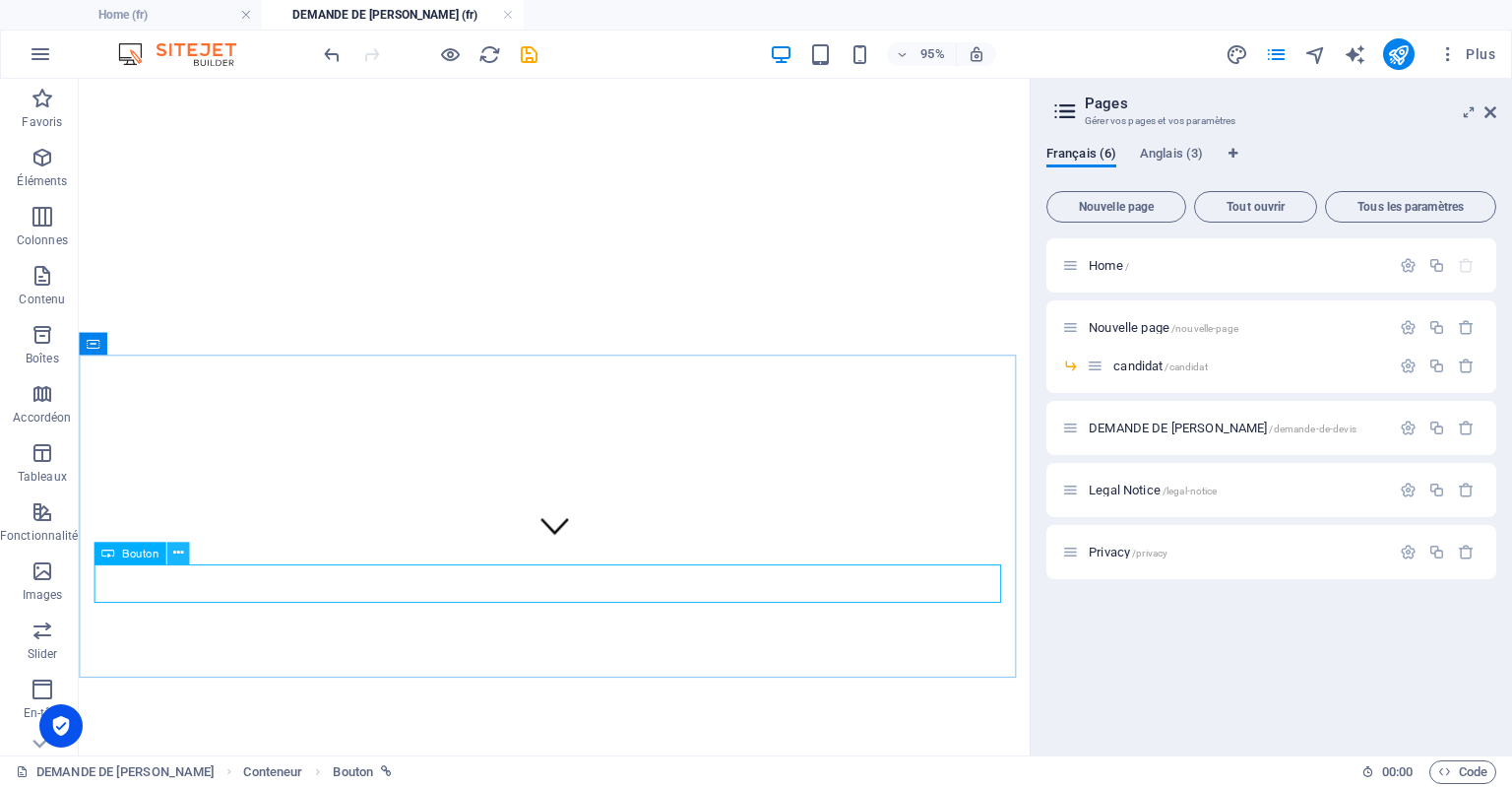 click at bounding box center (177, 553) 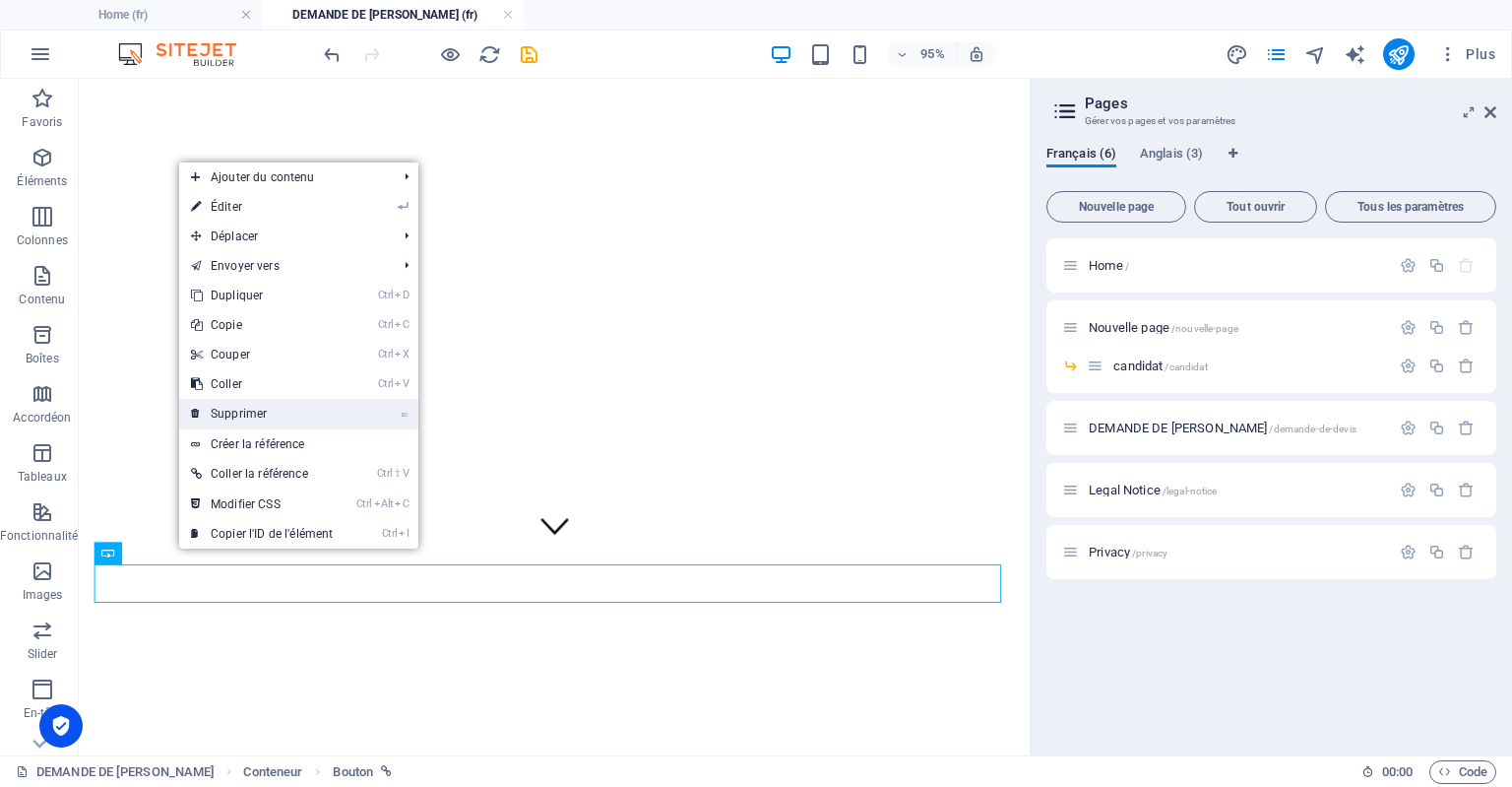 click on "⌦  Supprimer" at bounding box center (262, 414) 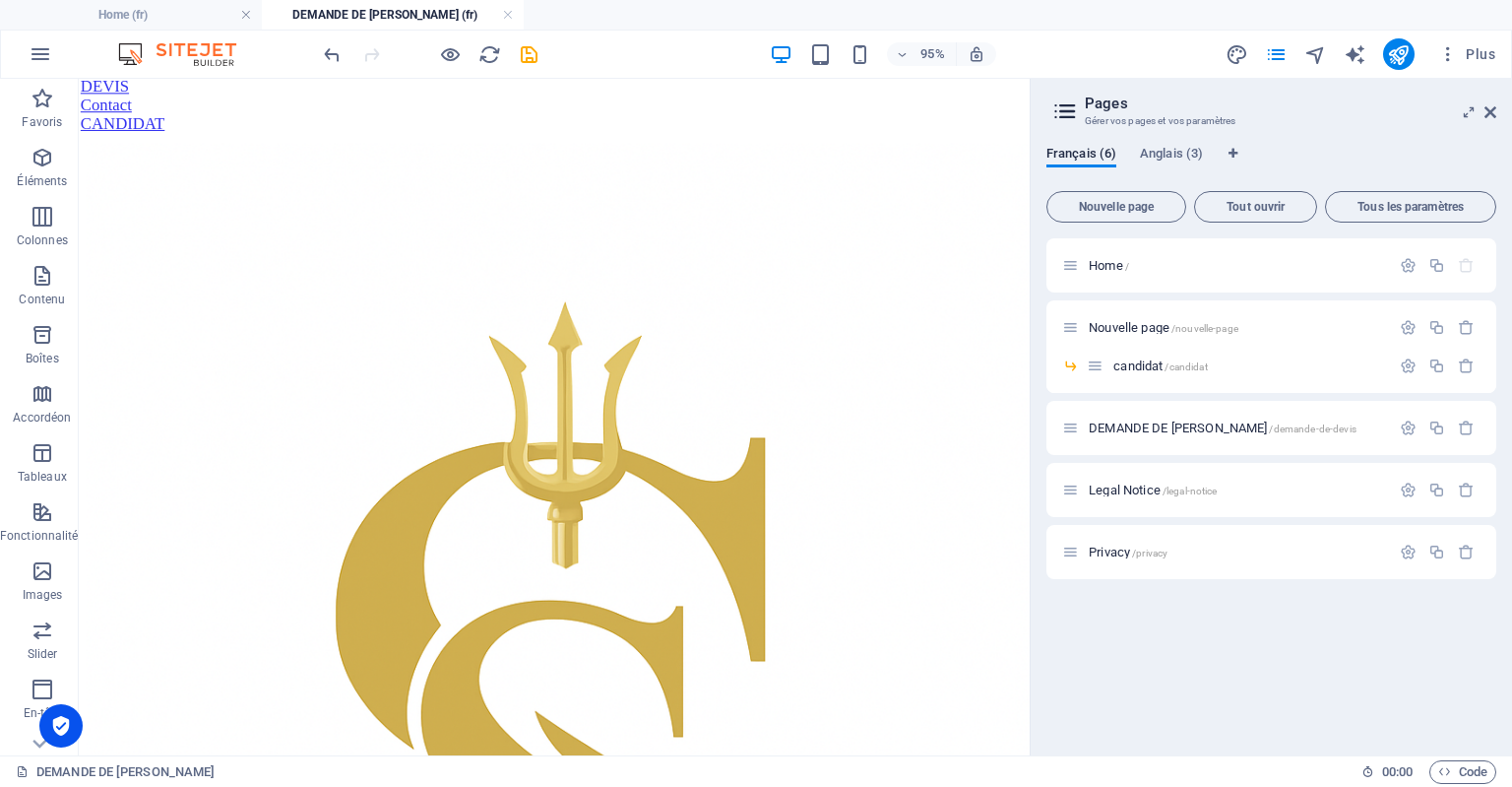 scroll, scrollTop: 961, scrollLeft: 0, axis: vertical 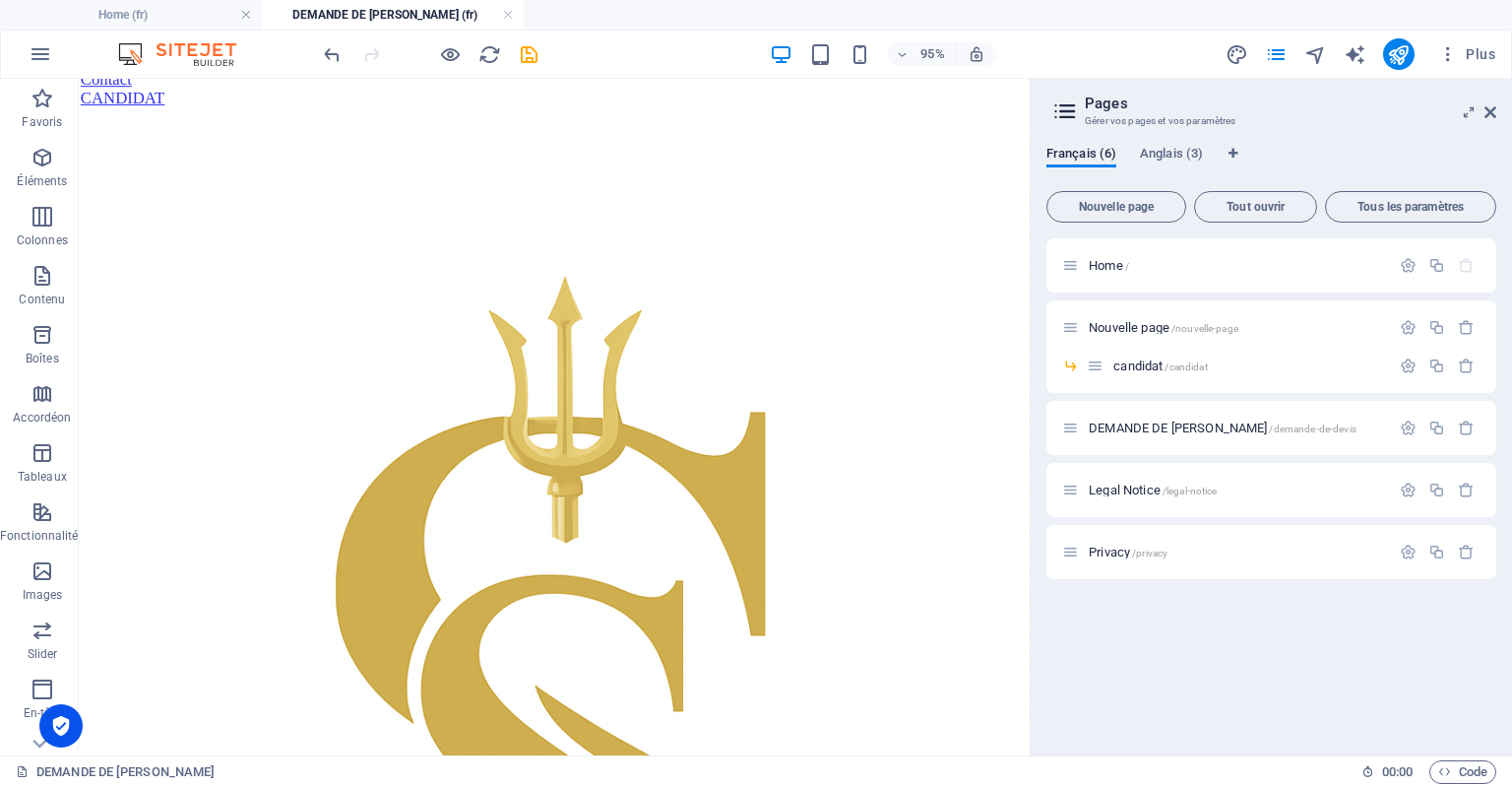 click on "Skip to main content
ACCUEIL A PROPOS Services DEVIS Contact CANDIDAT SIVATHI RECRUTEMENT RH & PAIE  00262 693 48 16 01  |  SAINT DENIS - ILE DE LA REUNION merci votre demande a bien été prise en compte  Votre formulaire a été envoyé.   Merci d'avoir pris le temps de nous contacter.   Nous vous contacterons dans les plus brefs délais localisation Bois de nefles [GEOGRAPHIC_DATA] - ILE DE LA REUNION   Contact TEL:  [PHONE_NUMBER]   EMAIL:  [EMAIL_ADDRESS][DOMAIN_NAME] Open [DATE] AU [DATE]  DE 8H30 A 16H30 Legal Notice  |  Privacy Pour parcourir la carte en mode tactile, appuyez deux fois dessus et maintenez la pression, puis faites-la glisser. ← Déplacement vers la gauche → Déplacement vers la droite ↑ Déplacement vers le haut ↓ Déplacement vers le bas + Zoom avant - Zoom arrière Accueil Déplacement de 75 % vers la gauche Fin Déplacement de 75 % vers la droite Page précédente Déplacement de 75 % vers le haut Page suivante Déplacement de 75 % vers le bas Plan Relief Satellite Légendes" at bounding box center [579, 3225] 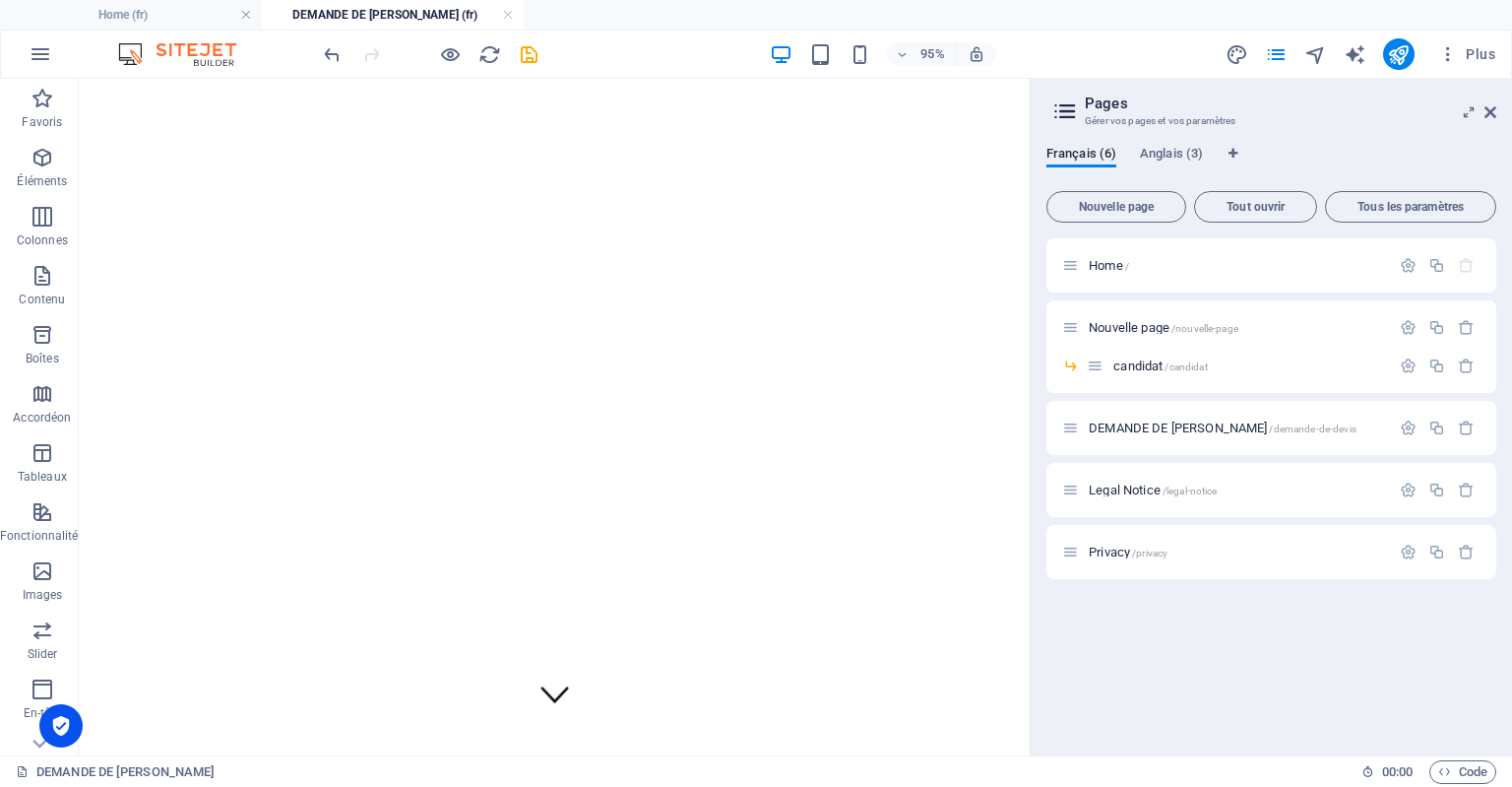 scroll, scrollTop: 0, scrollLeft: 0, axis: both 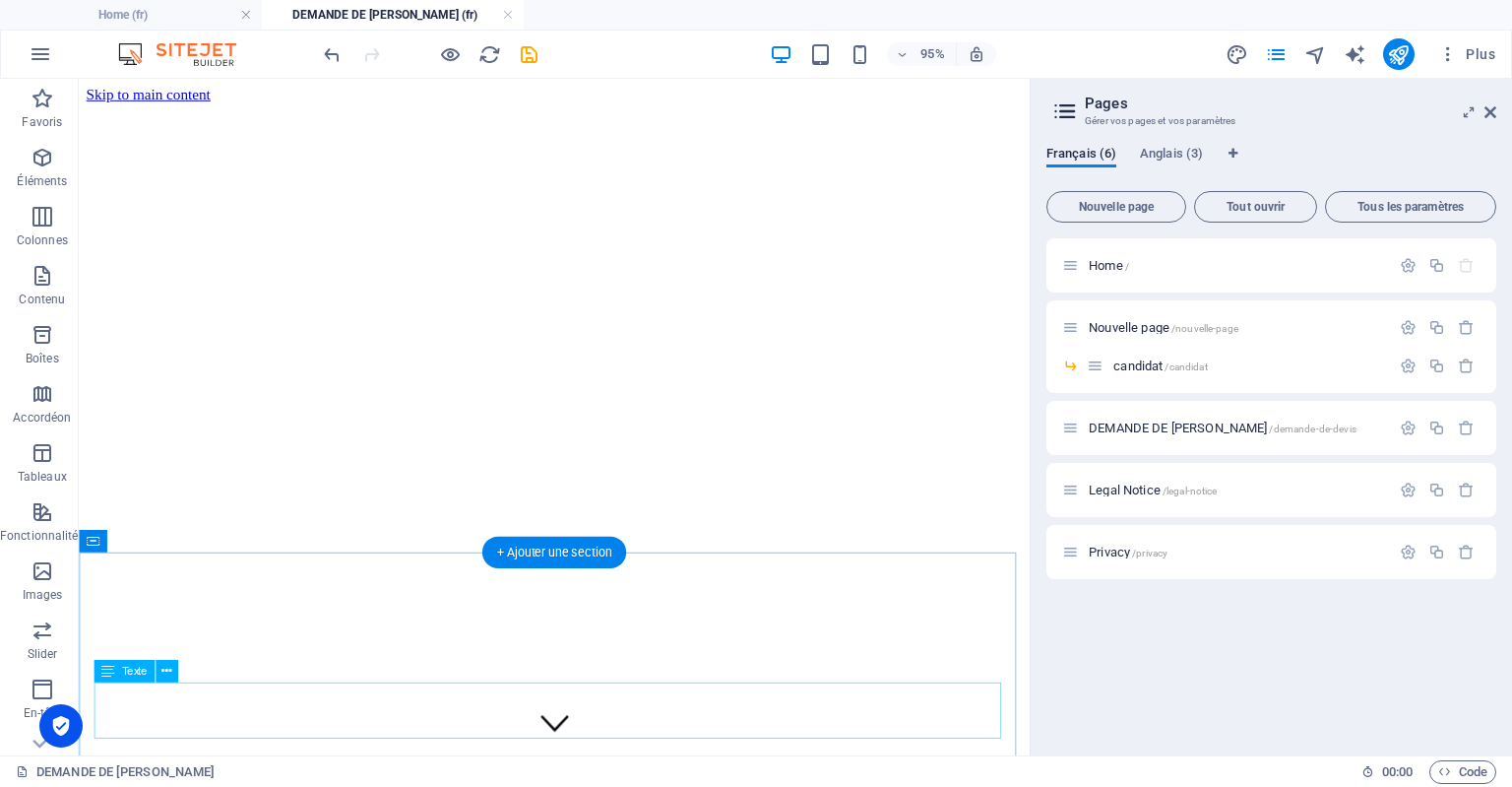 click on "Votre formulaire a été envoyé.   Merci d'avoir pris le temps de nous contacter.   Nous vous contacterons dans les plus brefs délais" at bounding box center [579, 4237] 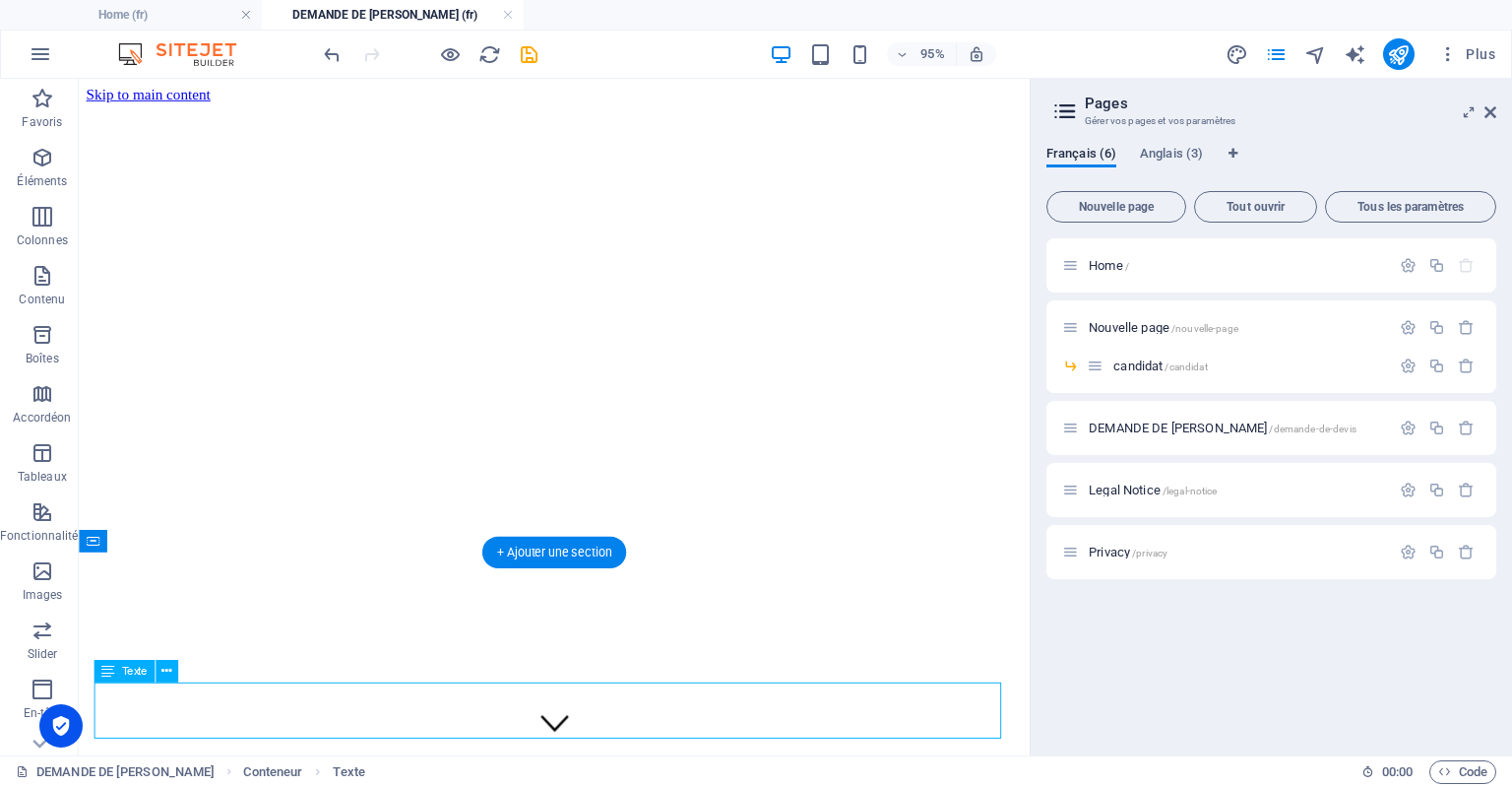 click on "Votre formulaire a été envoyé.   Merci d'avoir pris le temps de nous contacter.   Nous vous contacterons dans les plus brefs délais" at bounding box center (579, 4237) 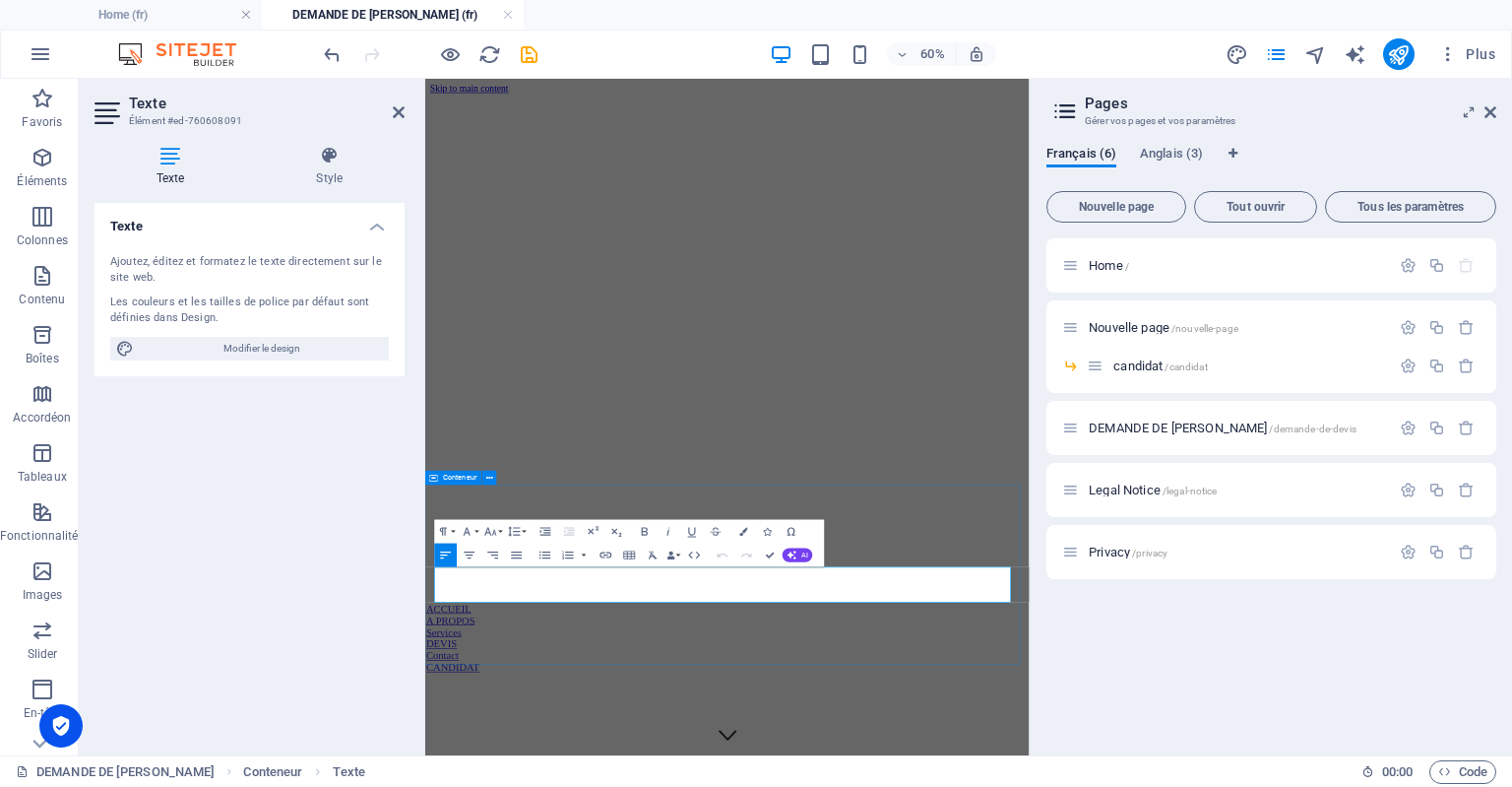 click on "merci votre demande a bien été prise en compte  Votre formulaire a été envoyé.   Merci d'avoir pris le temps de nous contacter.   Nous vous contacterons dans les plus brefs délais" at bounding box center [928, 4225] 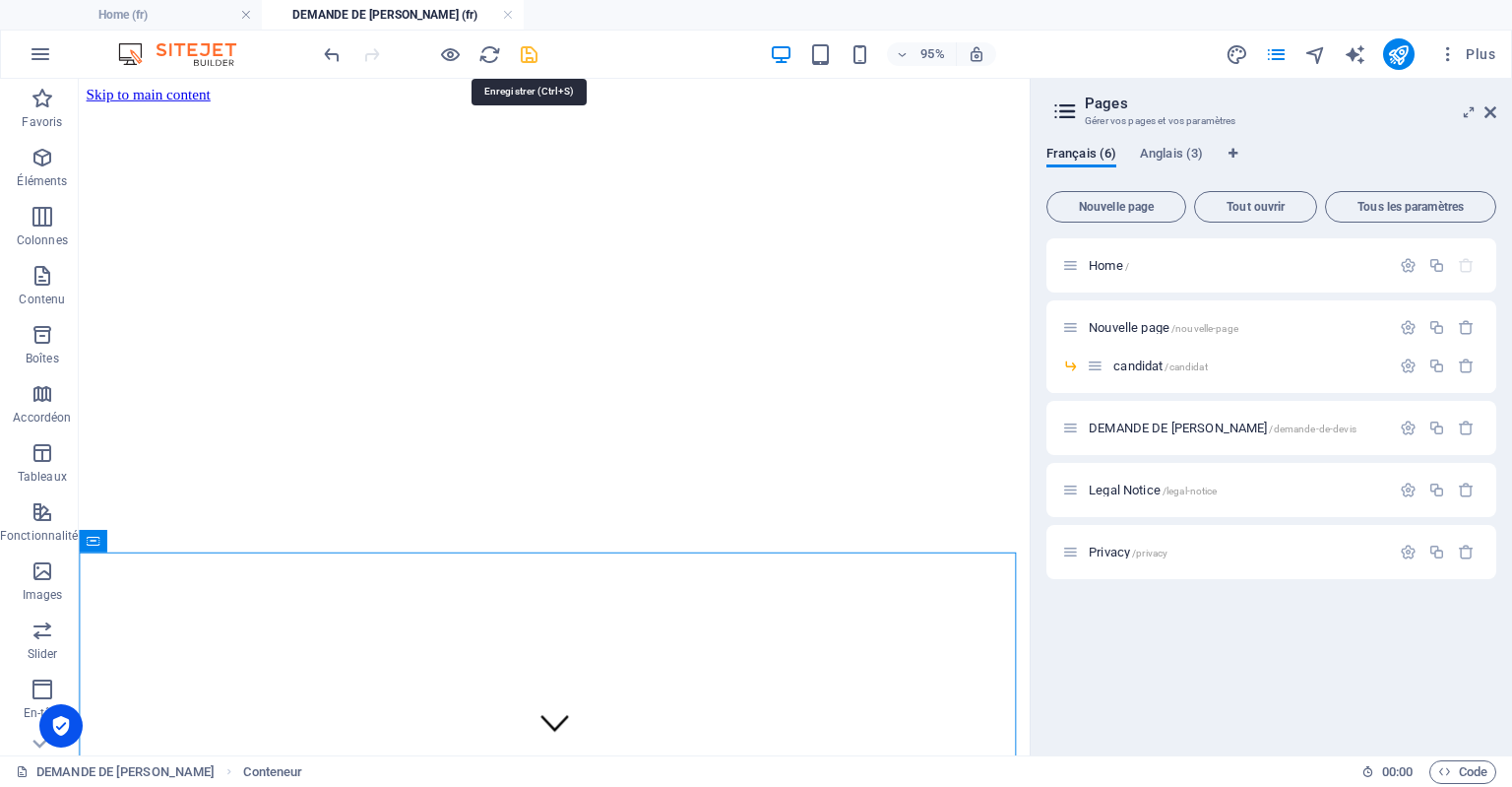 click at bounding box center [529, 54] 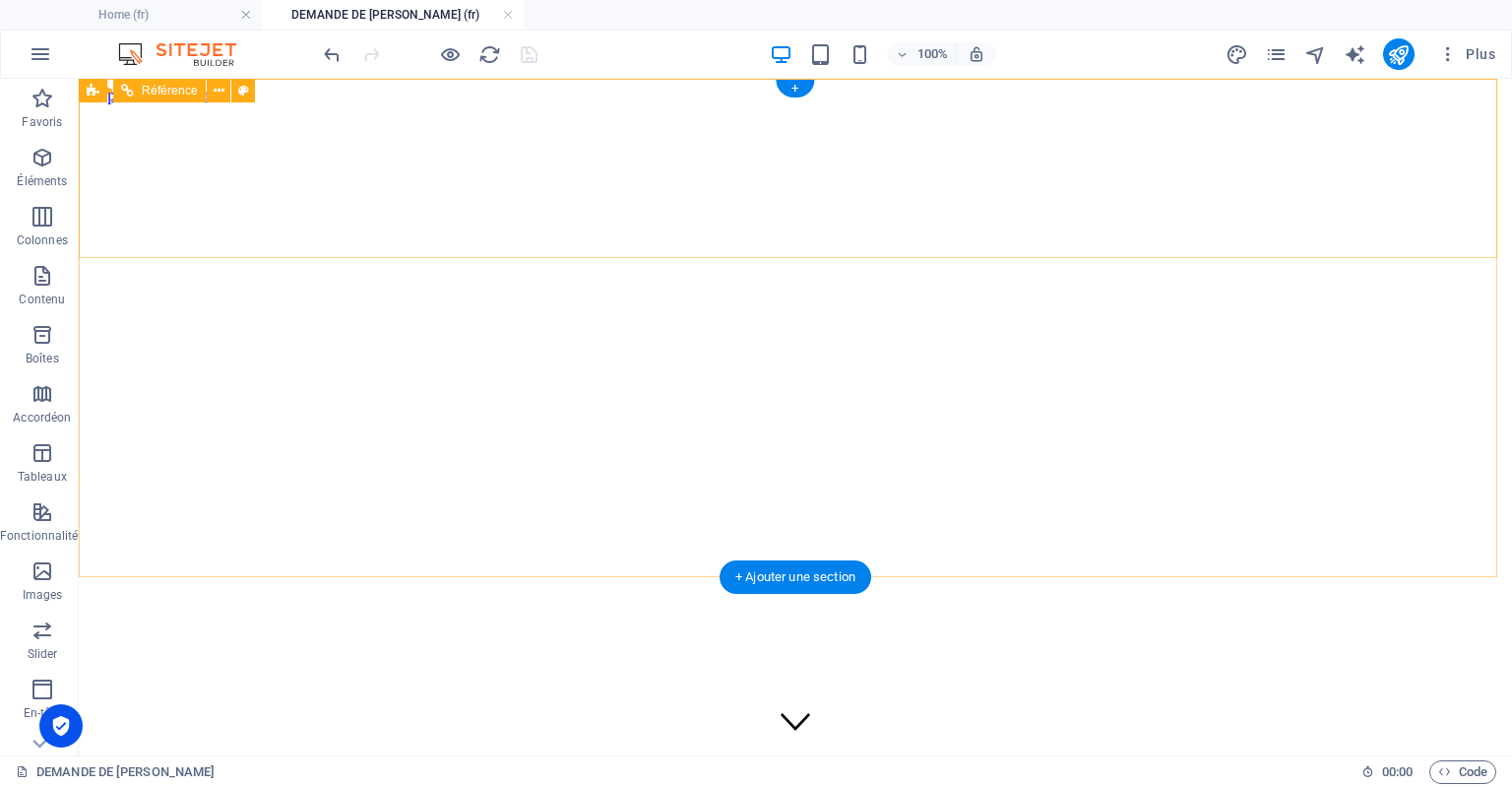 click on "ACCUEIL A PROPOS Services DEVIS Contact CANDIDAT" at bounding box center [795, 985] 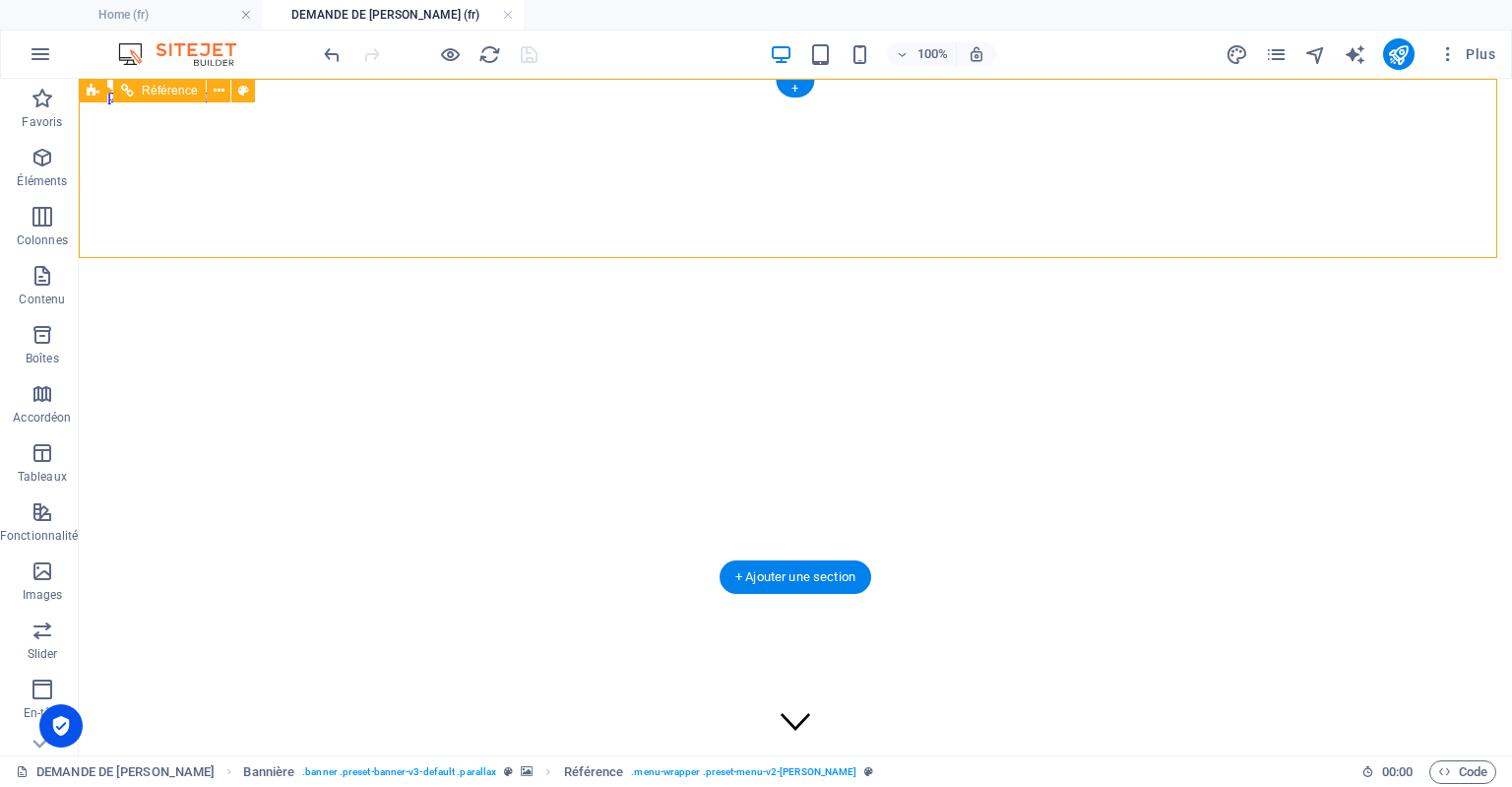 click on "ACCUEIL A PROPOS Services DEVIS Contact CANDIDAT" at bounding box center (795, 985) 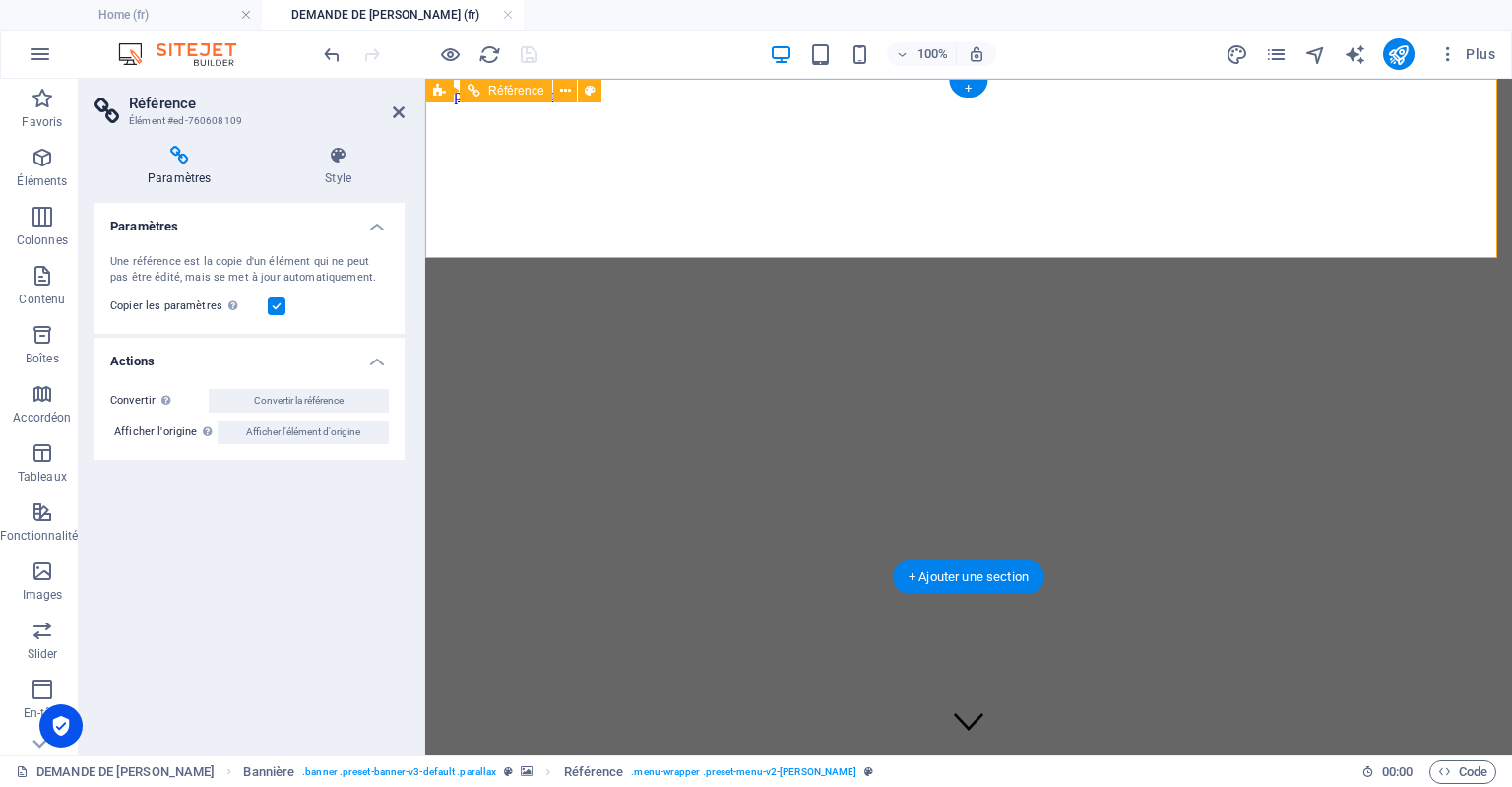 click on "ACCUEIL A PROPOS Services DEVIS Contact CANDIDAT" at bounding box center [969, 985] 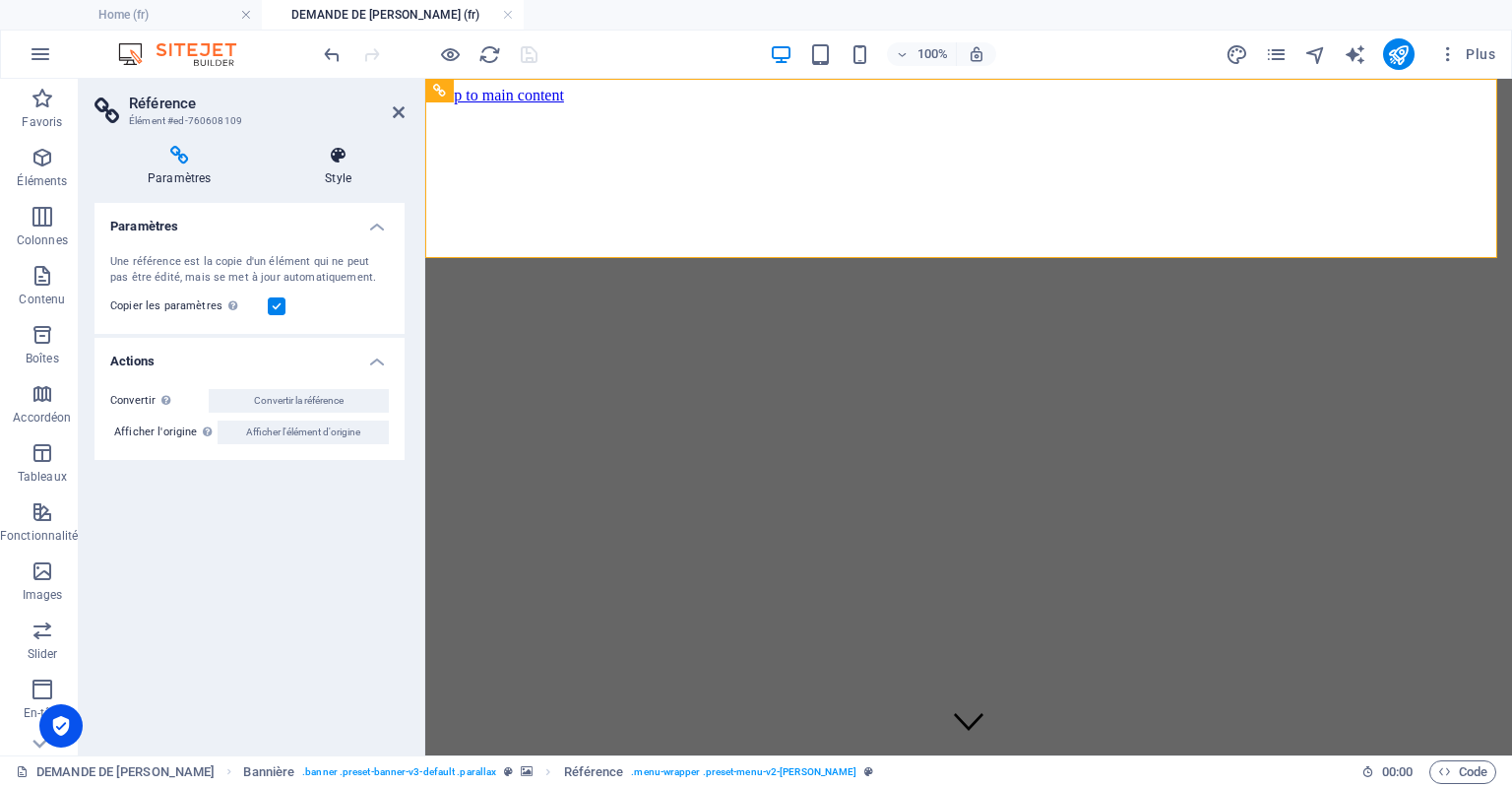 click at bounding box center (338, 156) 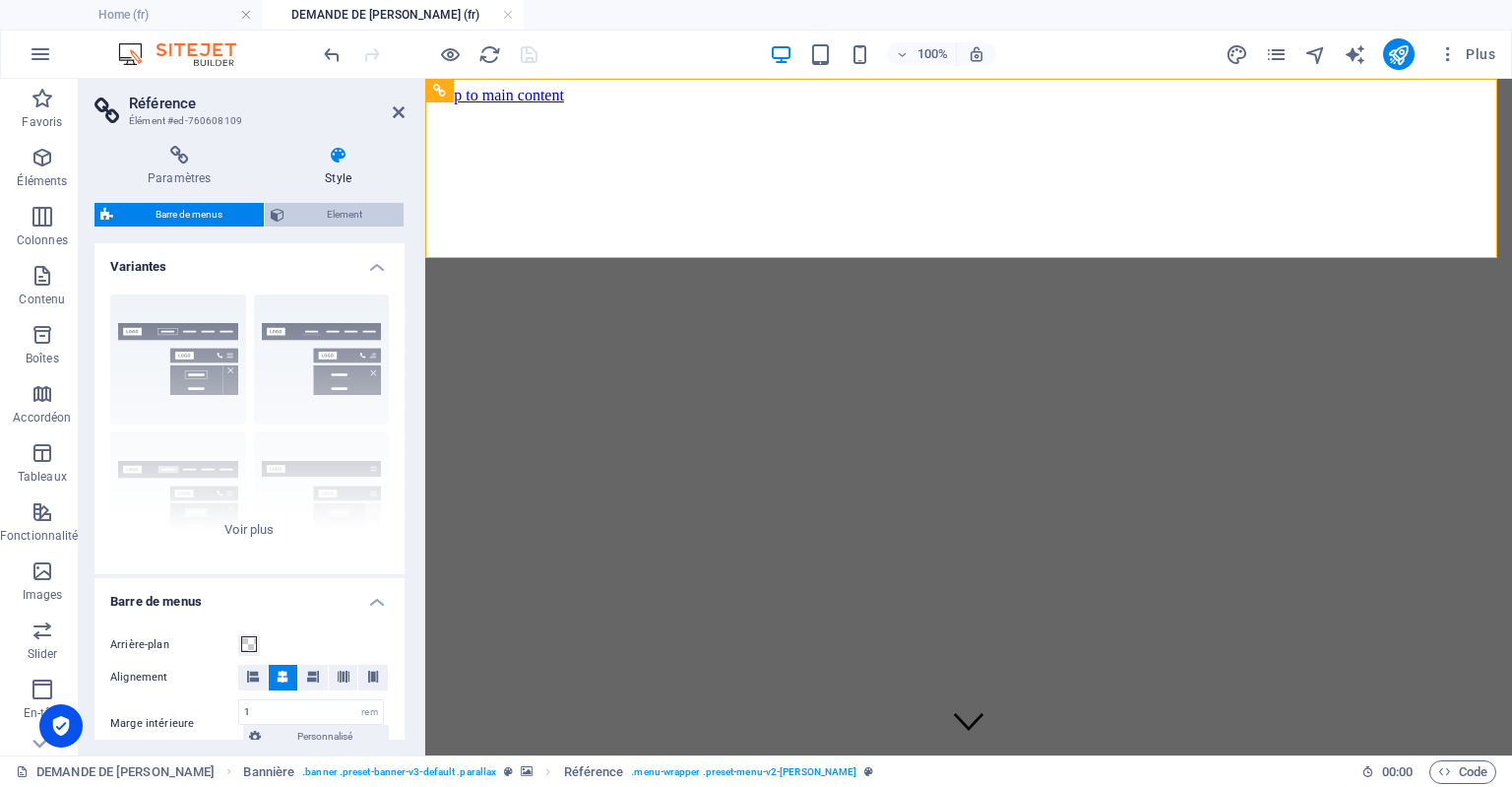 click on "Element" at bounding box center (344, 215) 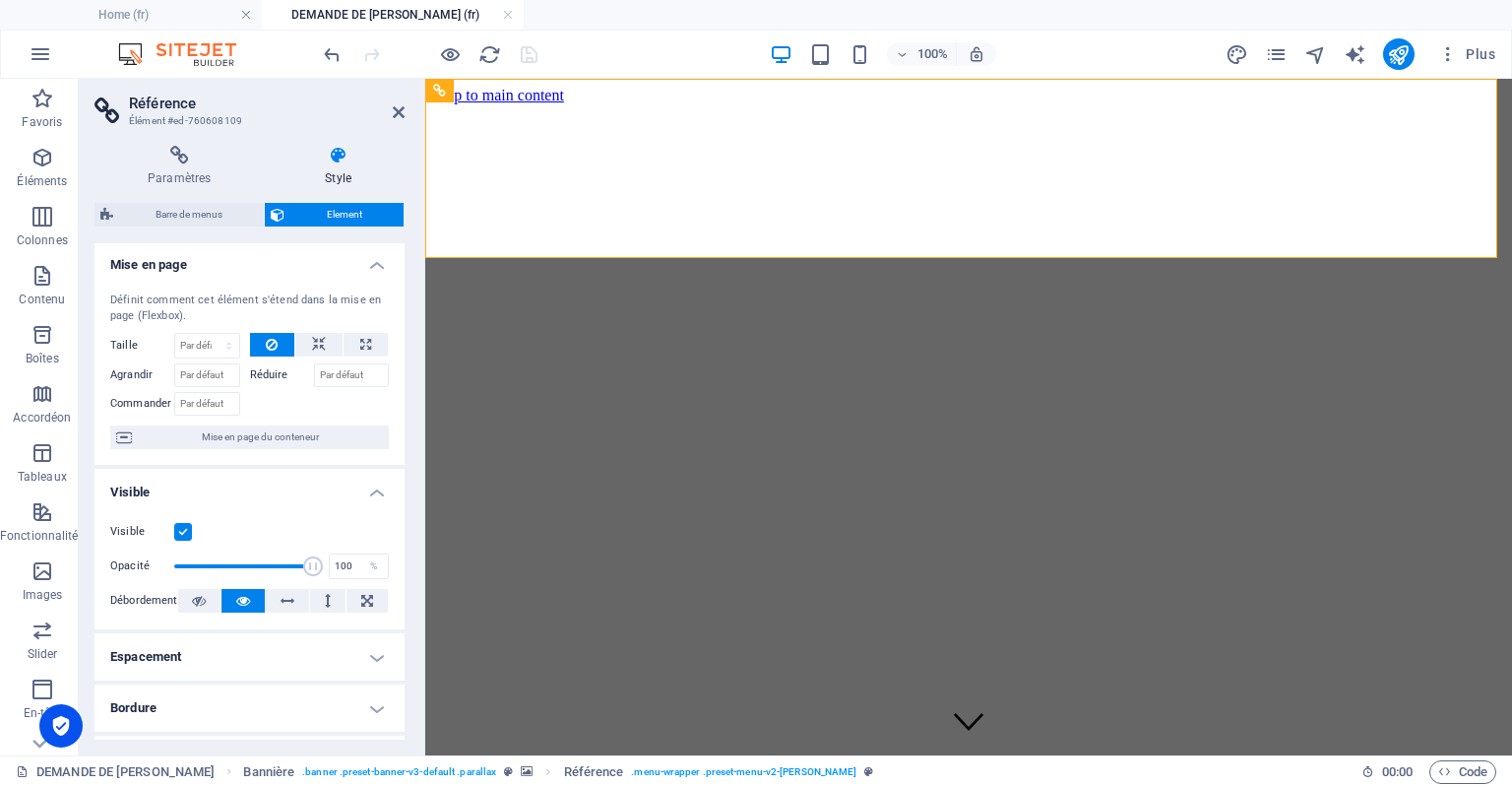 scroll, scrollTop: 0, scrollLeft: 0, axis: both 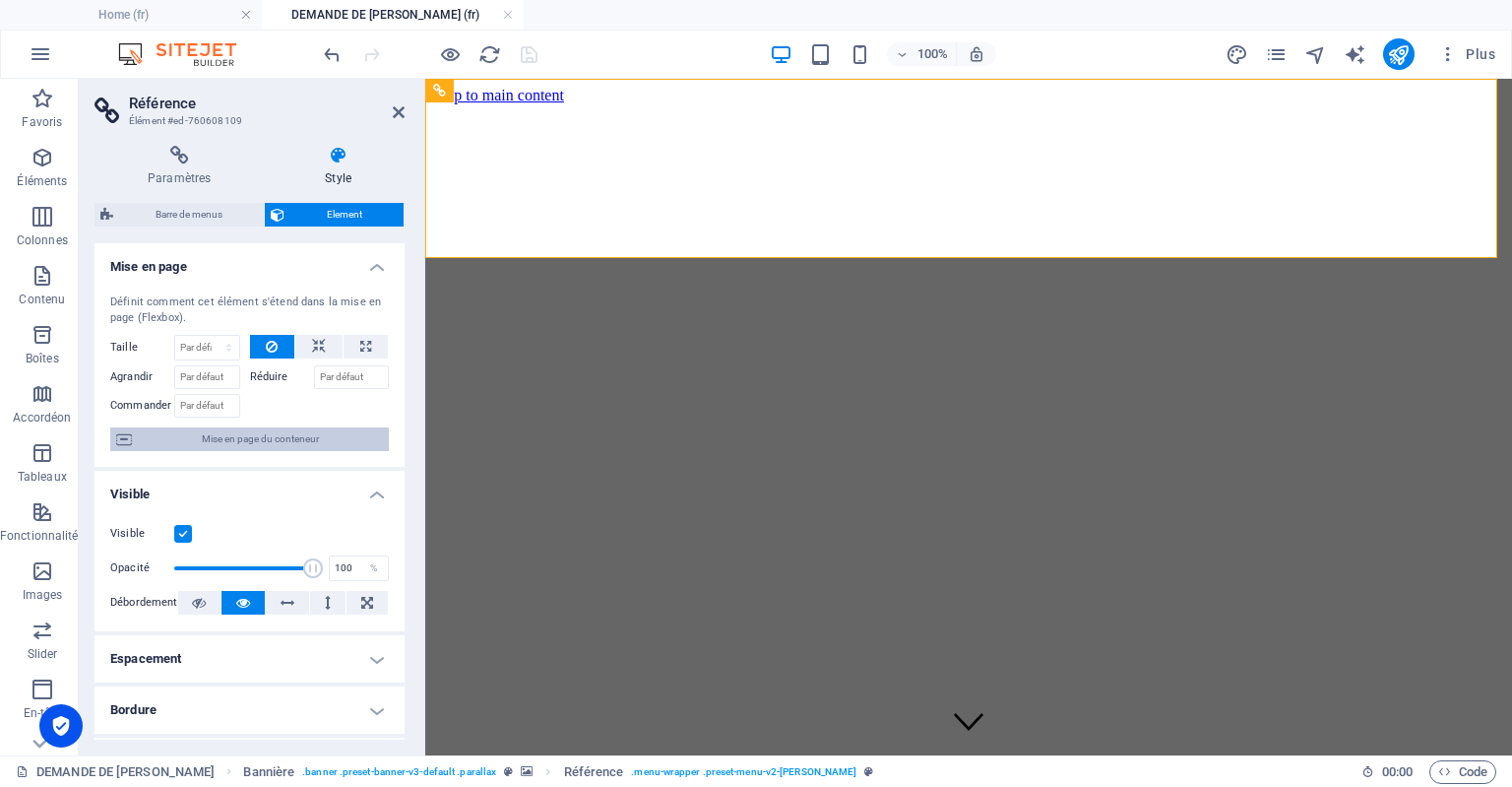 click on "Mise en page du conteneur" at bounding box center (260, 439) 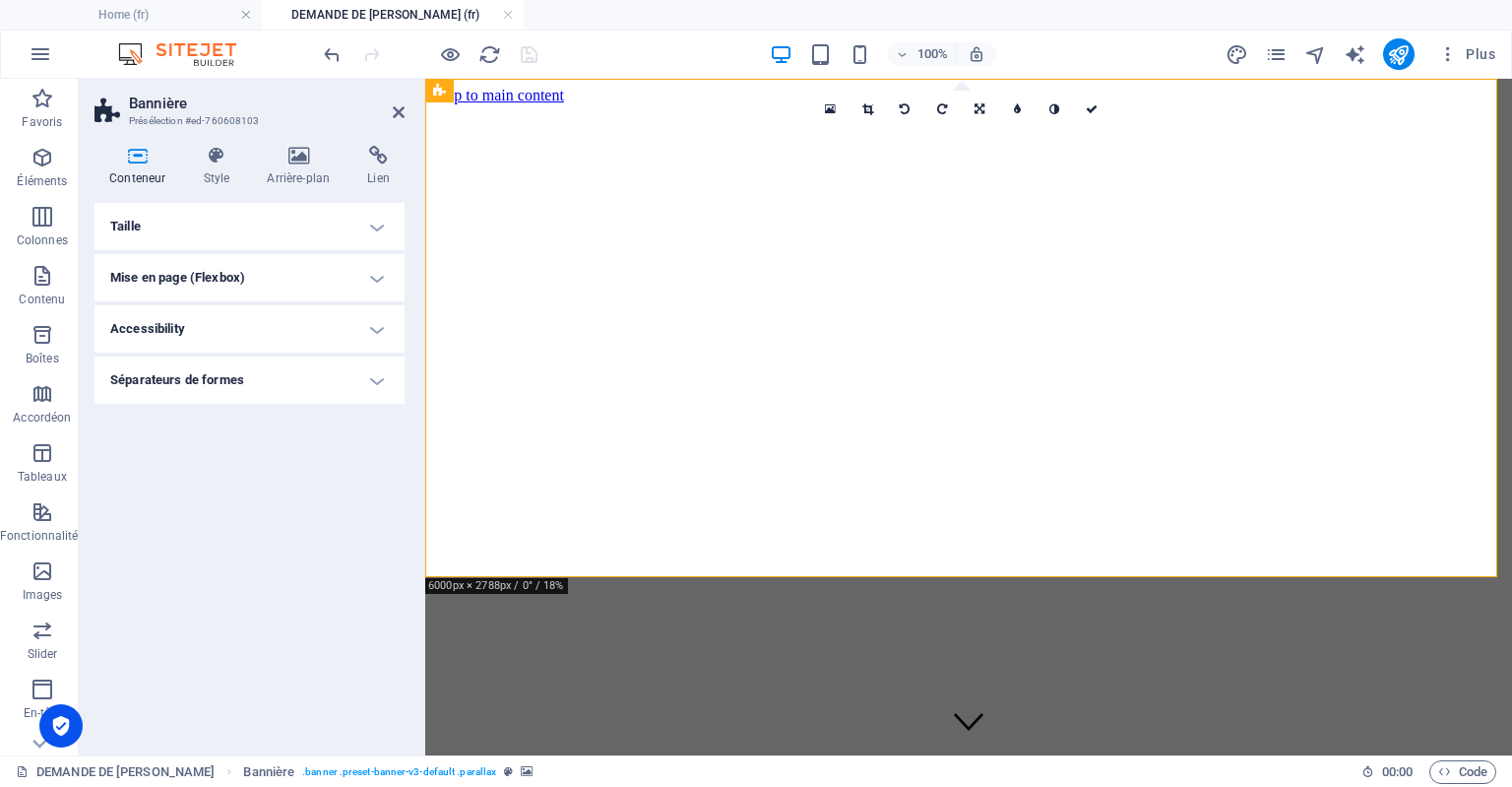 click on "Mise en page (Flexbox)" at bounding box center [249, 278] 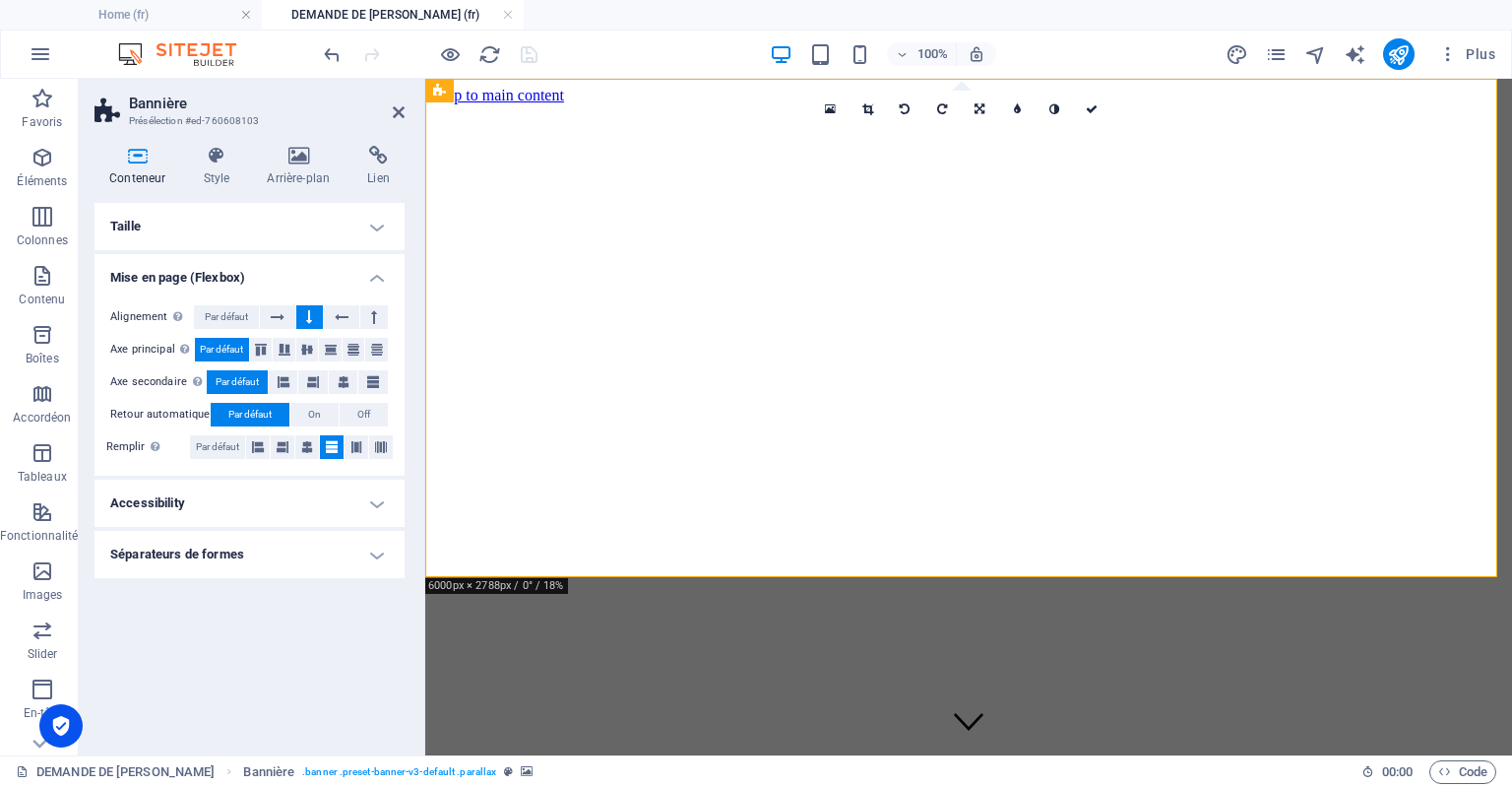 click on "Taille" at bounding box center [249, 227] 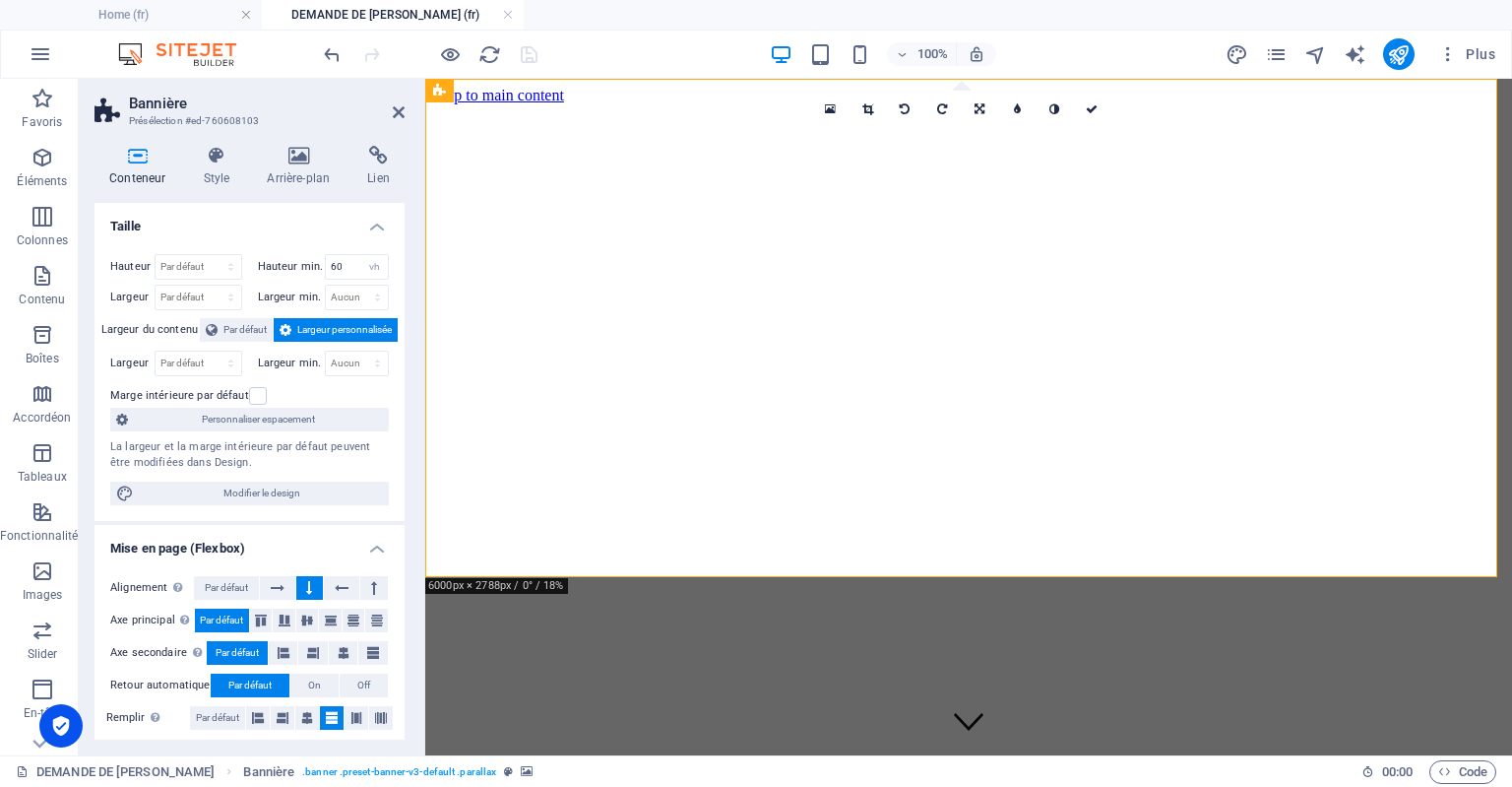 click at bounding box center [137, 156] 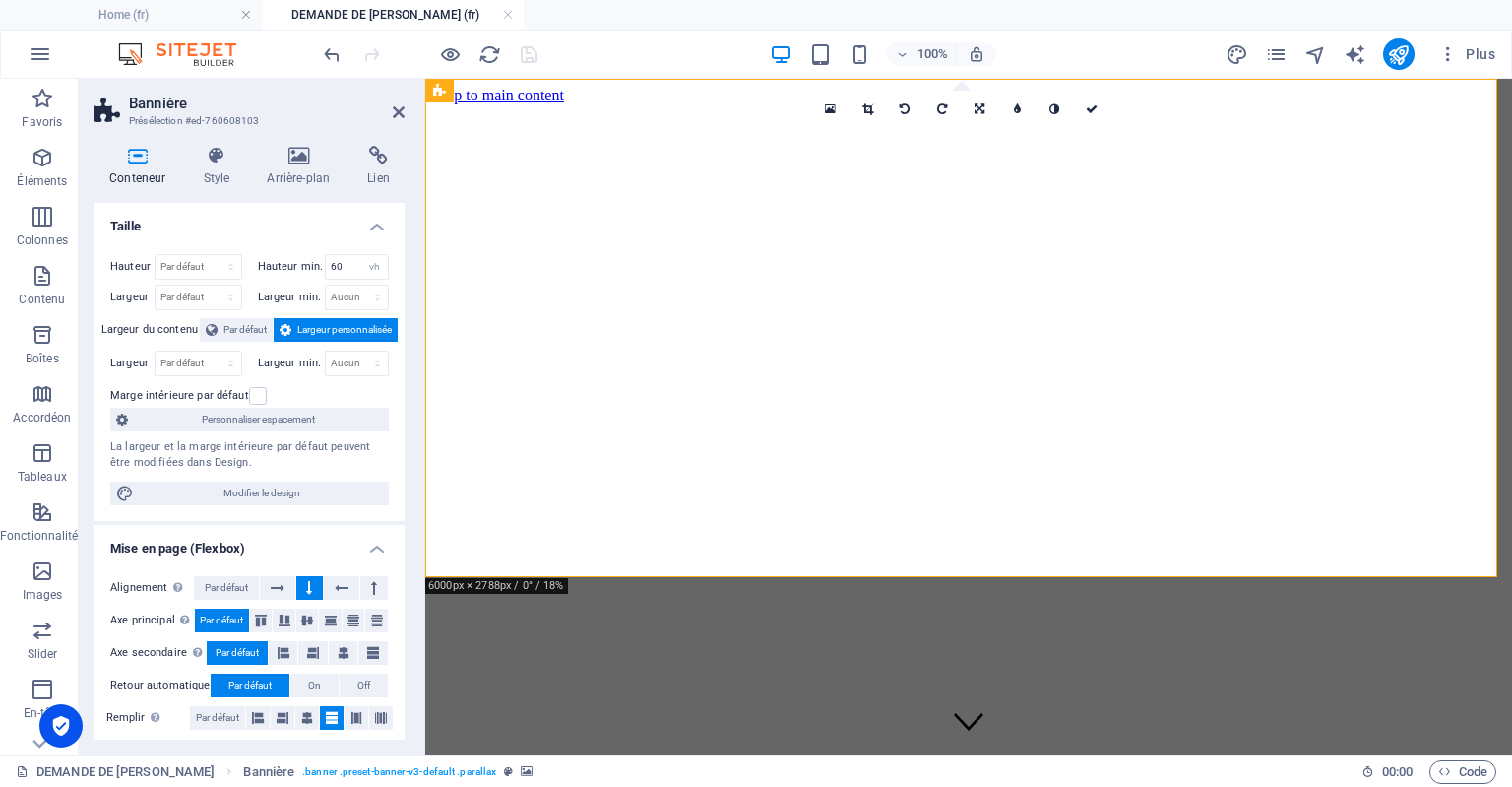 click at bounding box center [137, 156] 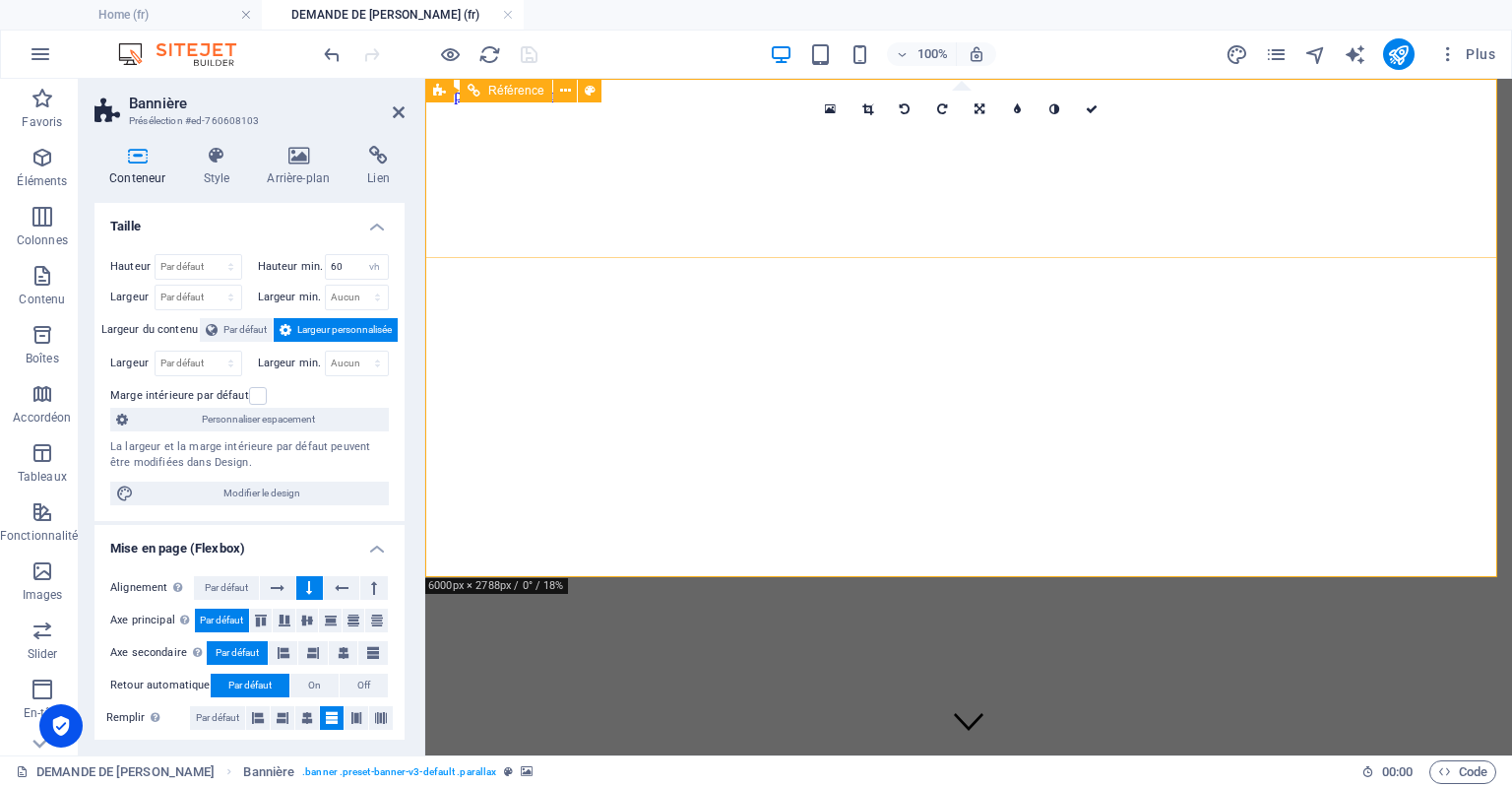 click on "ACCUEIL A PROPOS Services DEVIS Contact CANDIDAT" at bounding box center (969, 985) 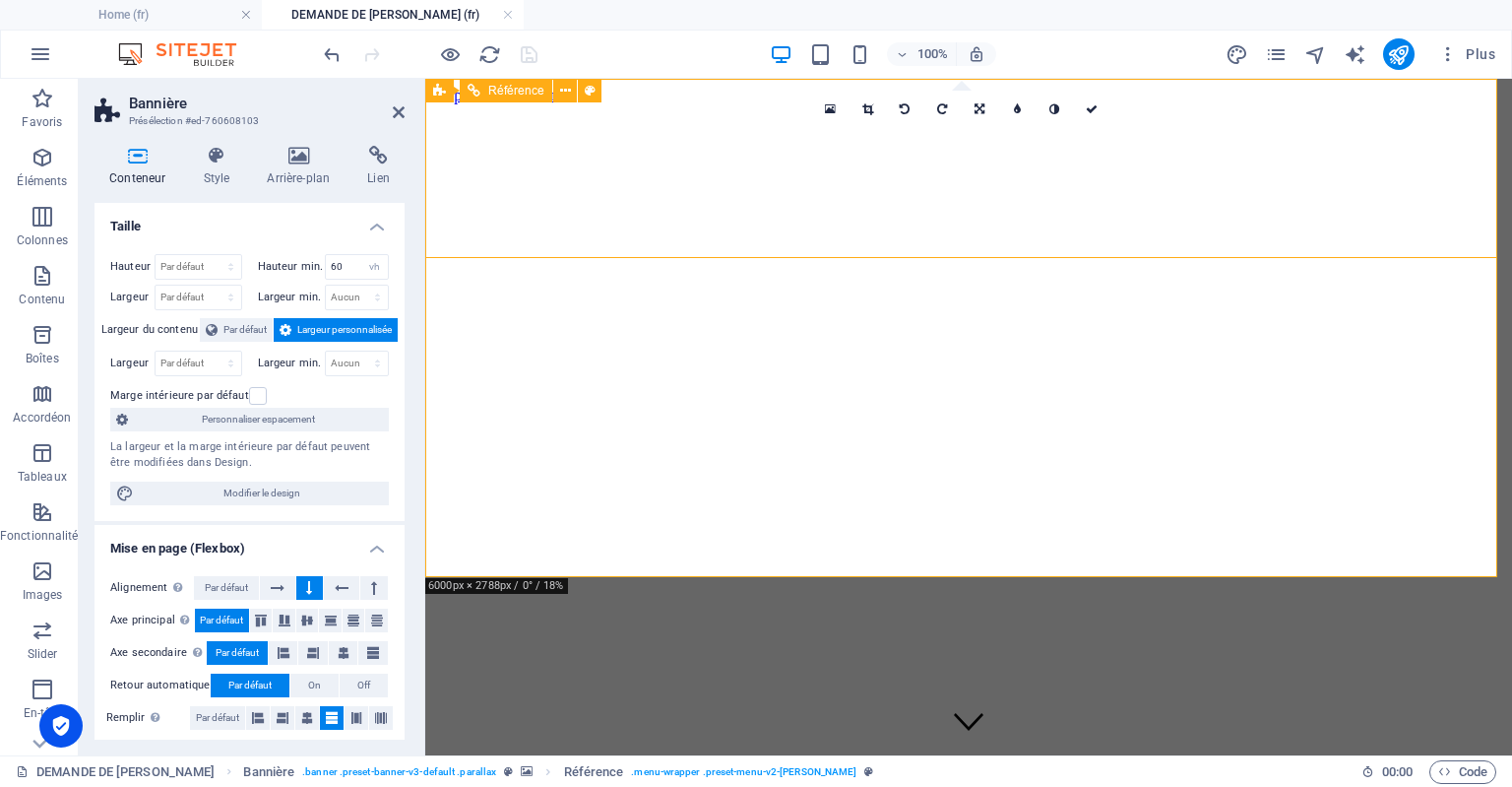 click on "ACCUEIL A PROPOS Services DEVIS Contact CANDIDAT" at bounding box center [969, 985] 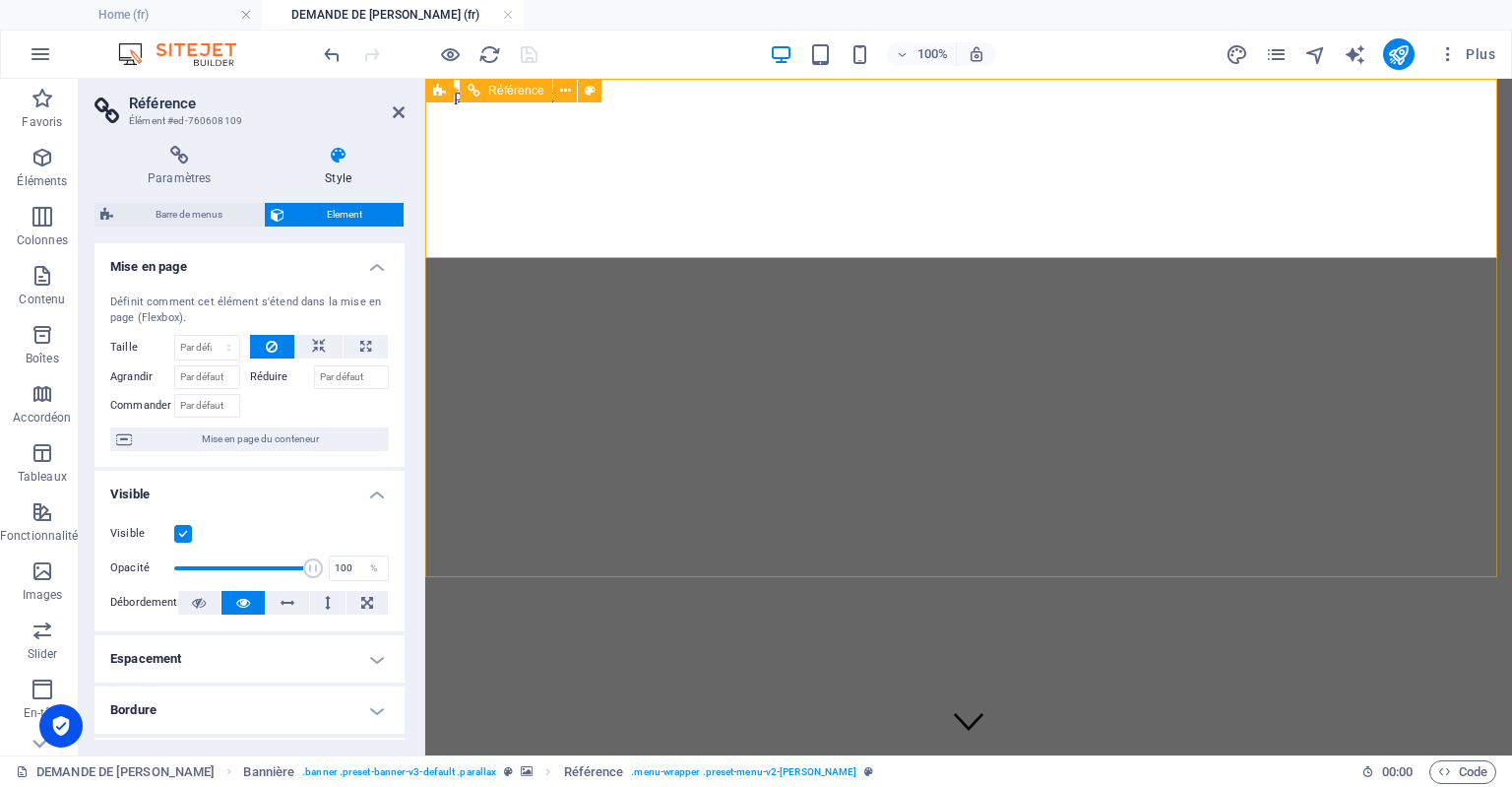 click on "Référence" at bounding box center [516, 91] 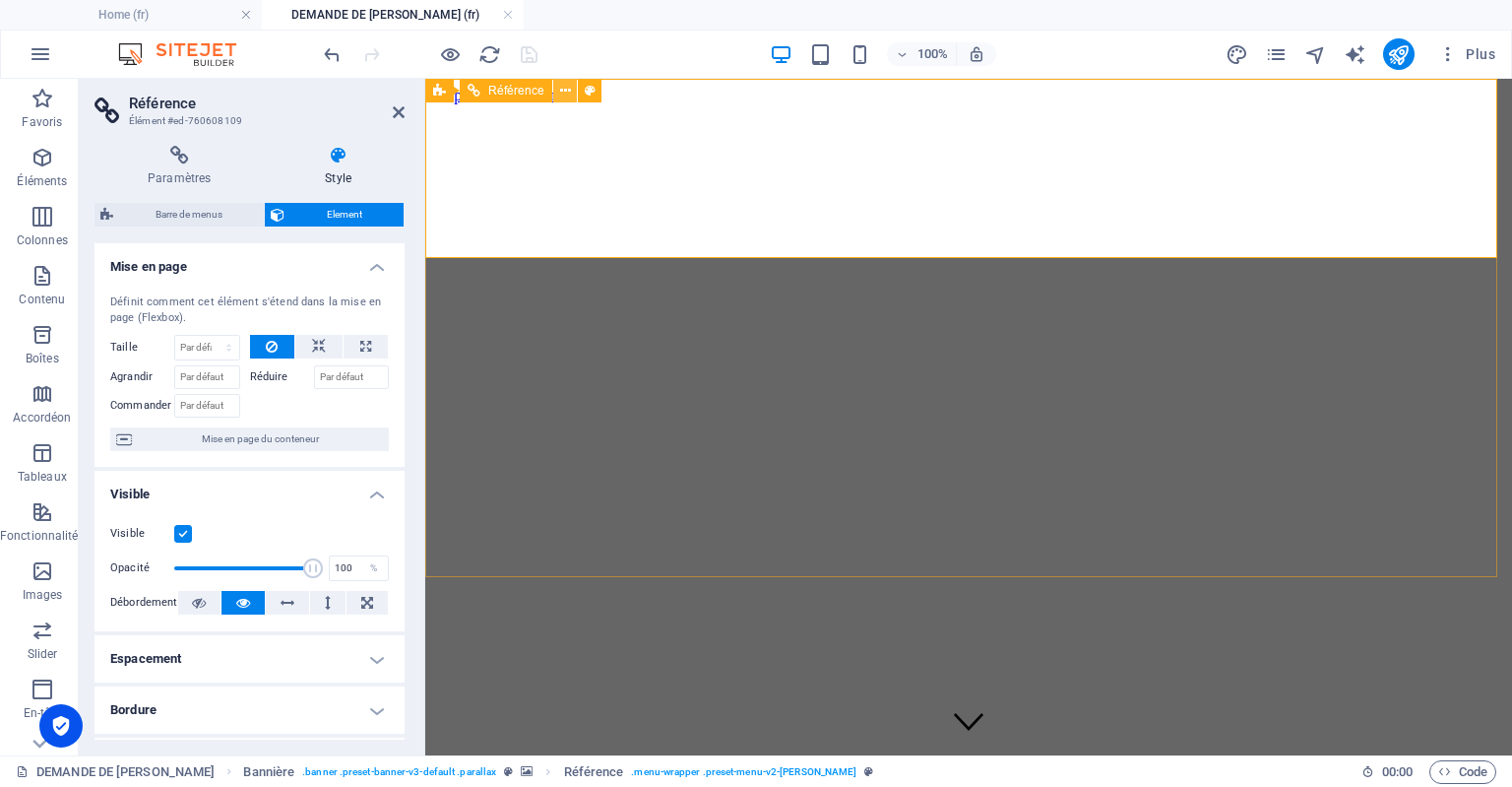click at bounding box center [565, 91] 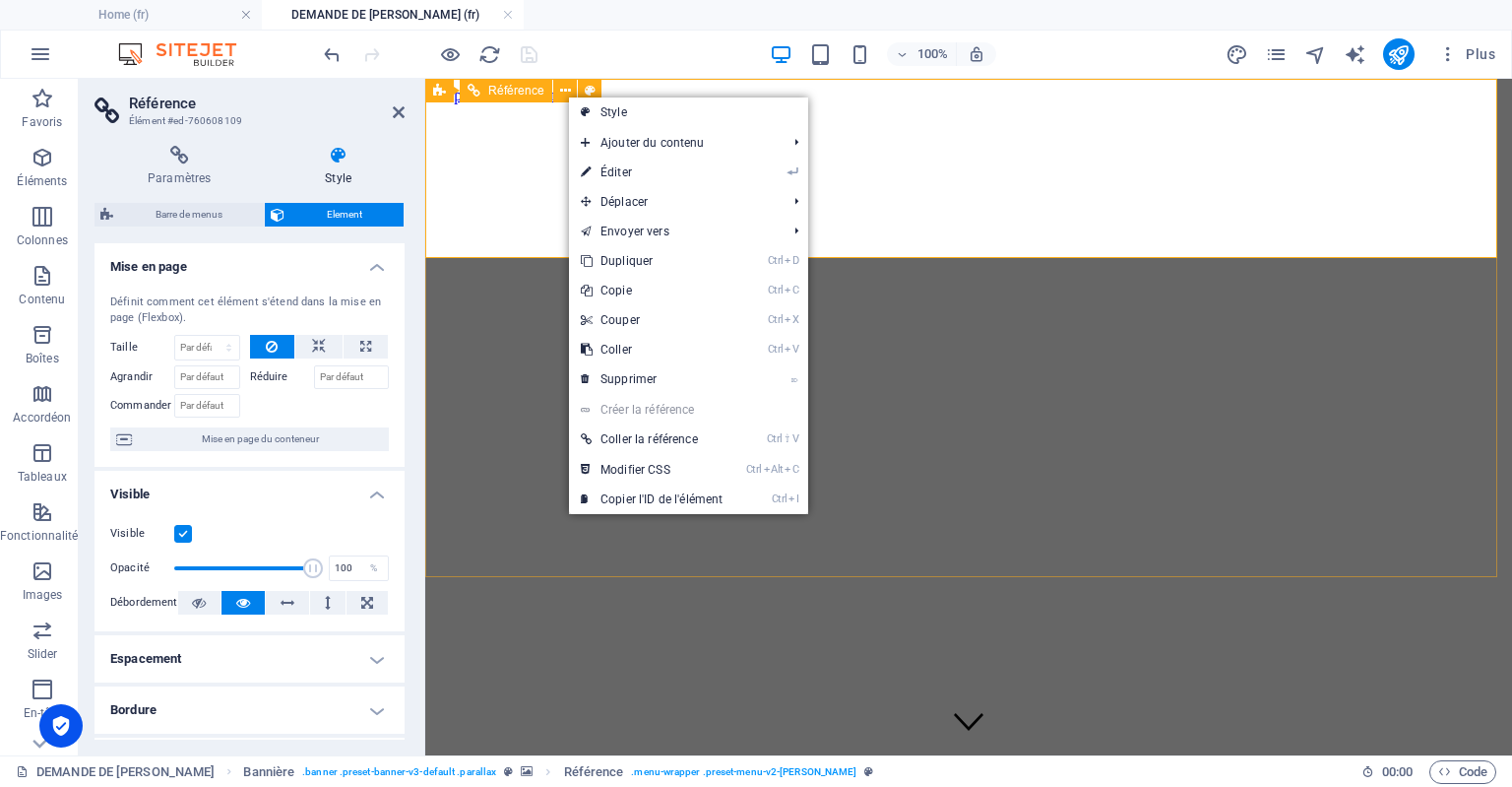 click on "Référence" at bounding box center (506, 91) 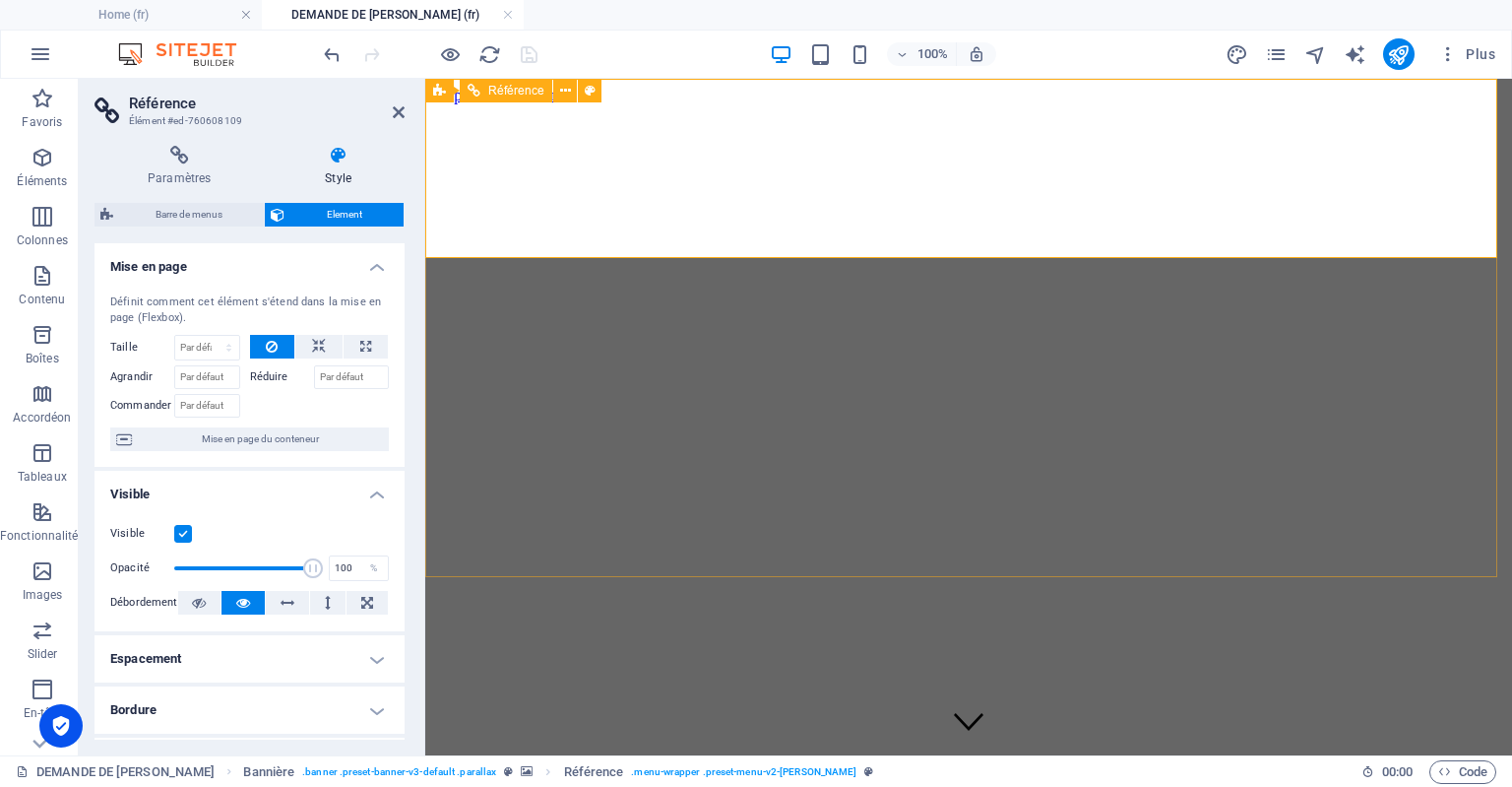 click on "Référence" at bounding box center [506, 91] 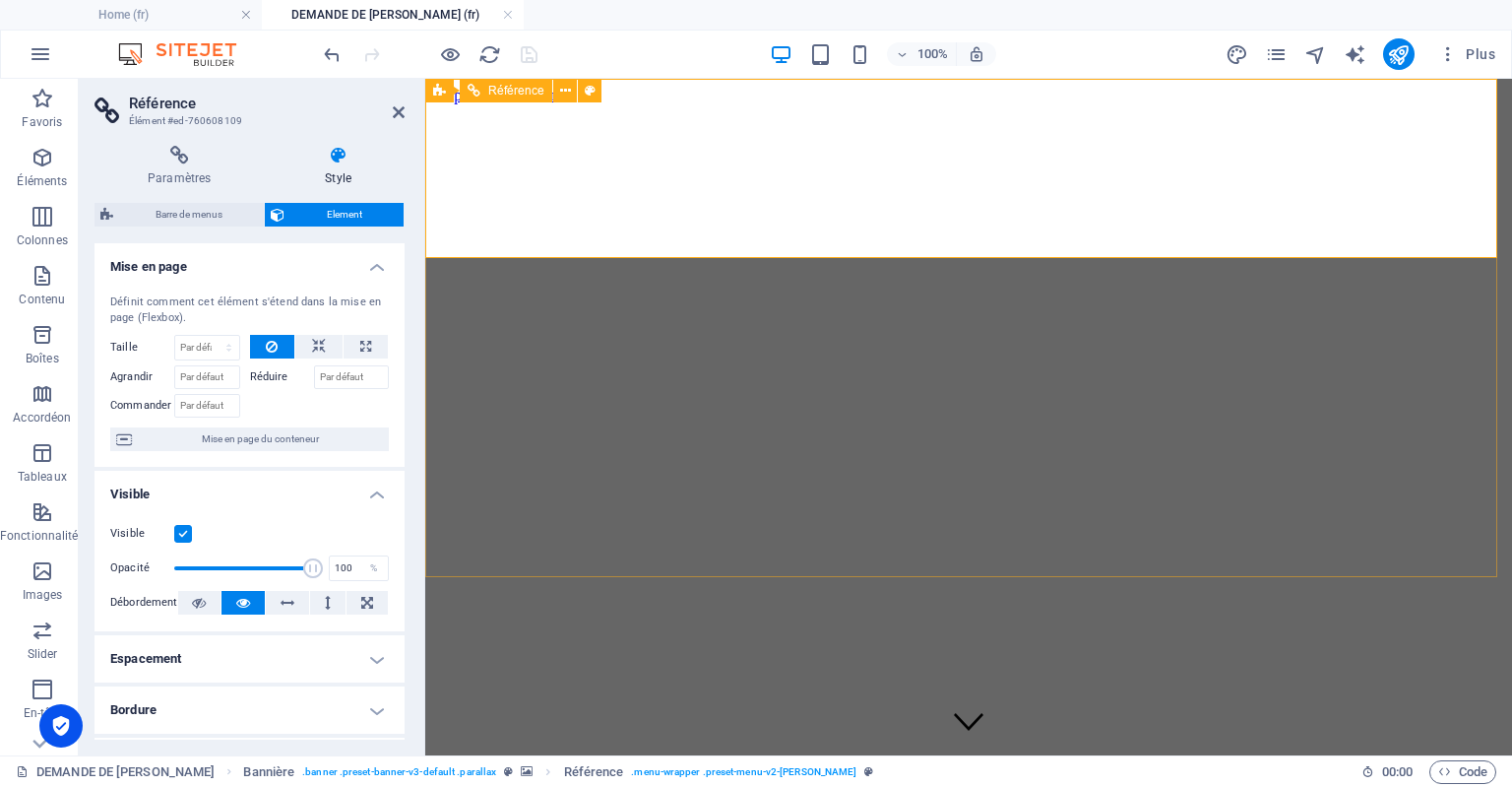 click on "Référence" at bounding box center [516, 91] 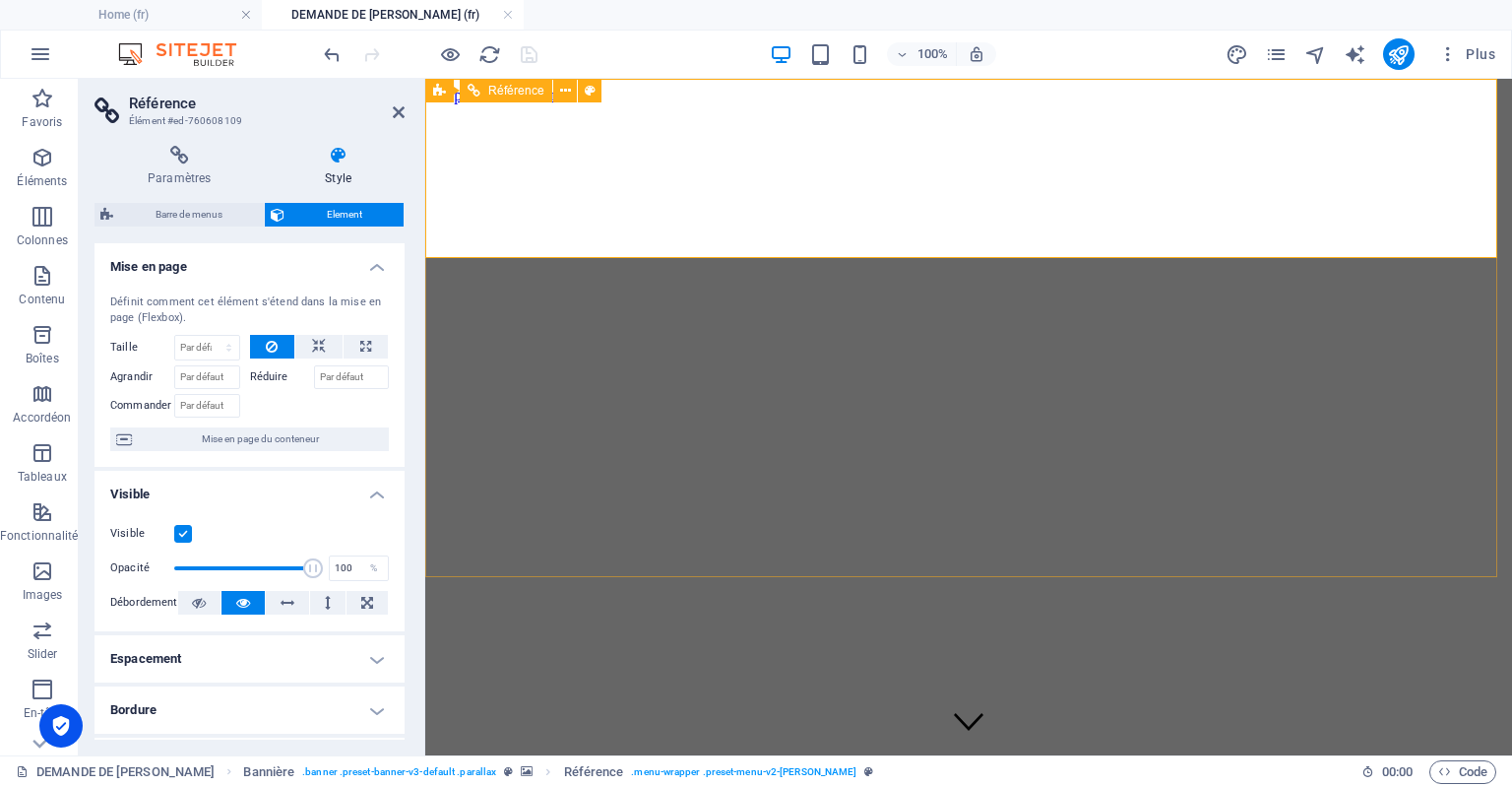 click on "Référence" at bounding box center [516, 91] 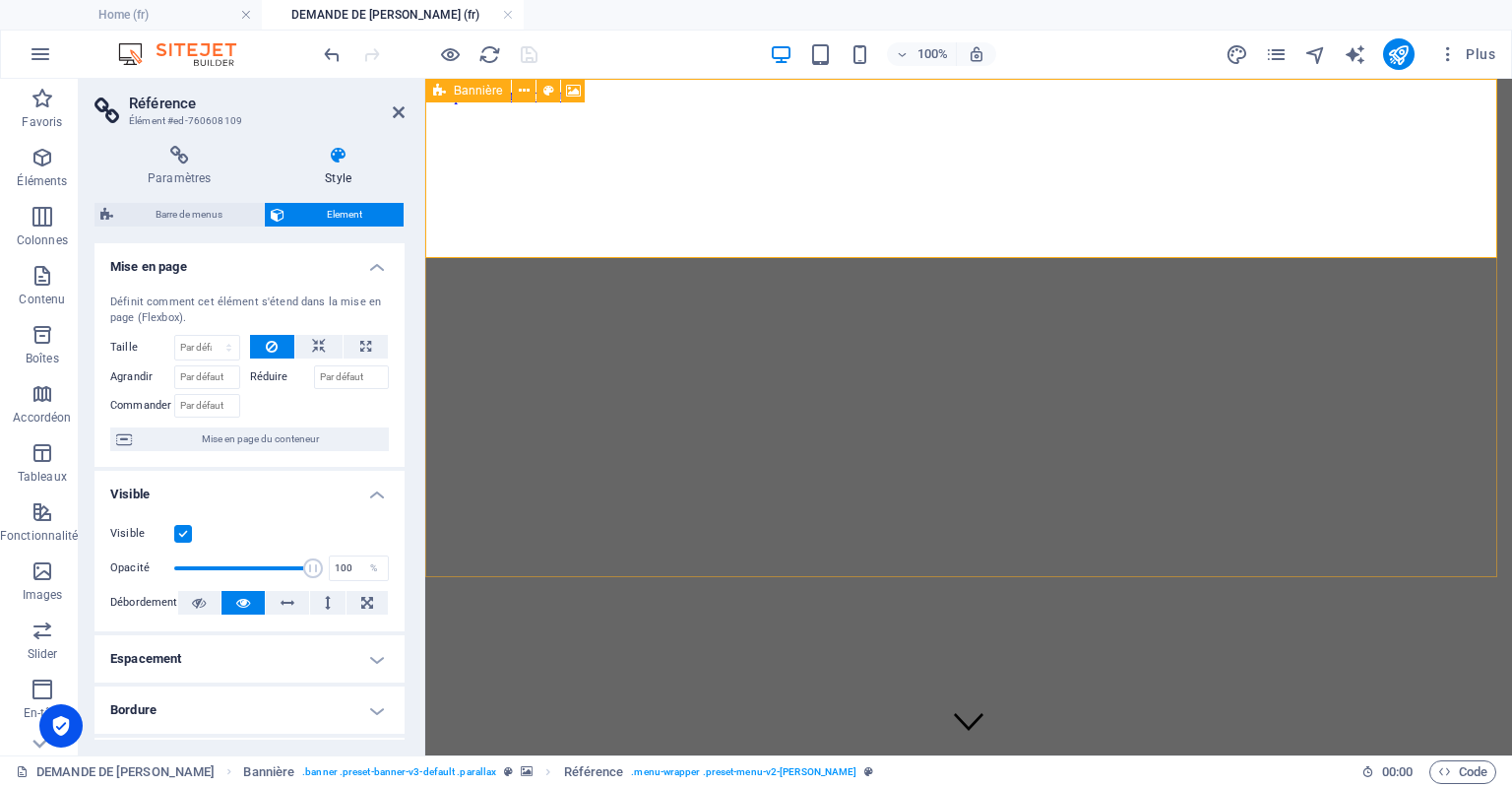 click on "Bannière" at bounding box center [478, 91] 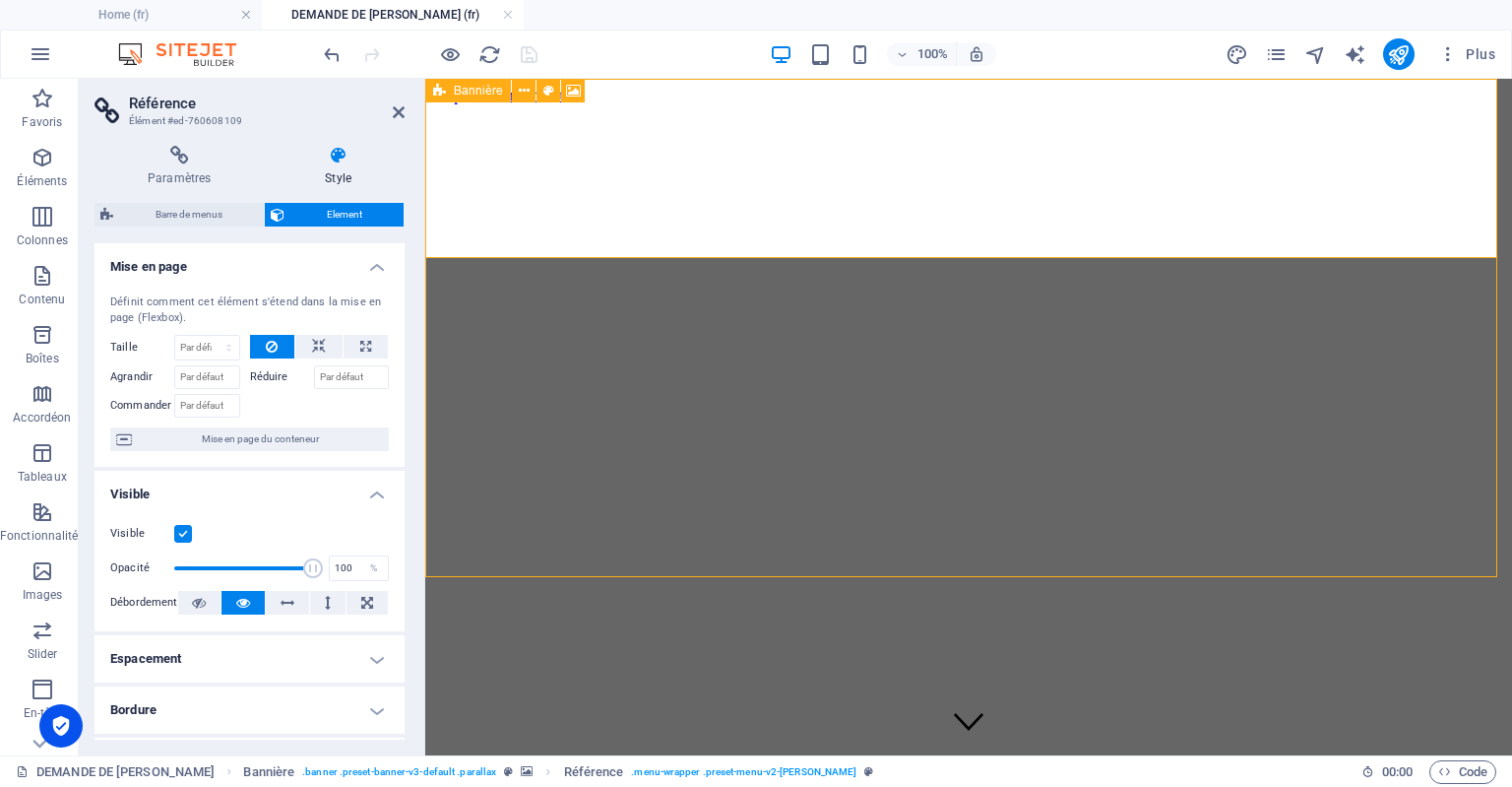 click on "Bannière" at bounding box center (478, 91) 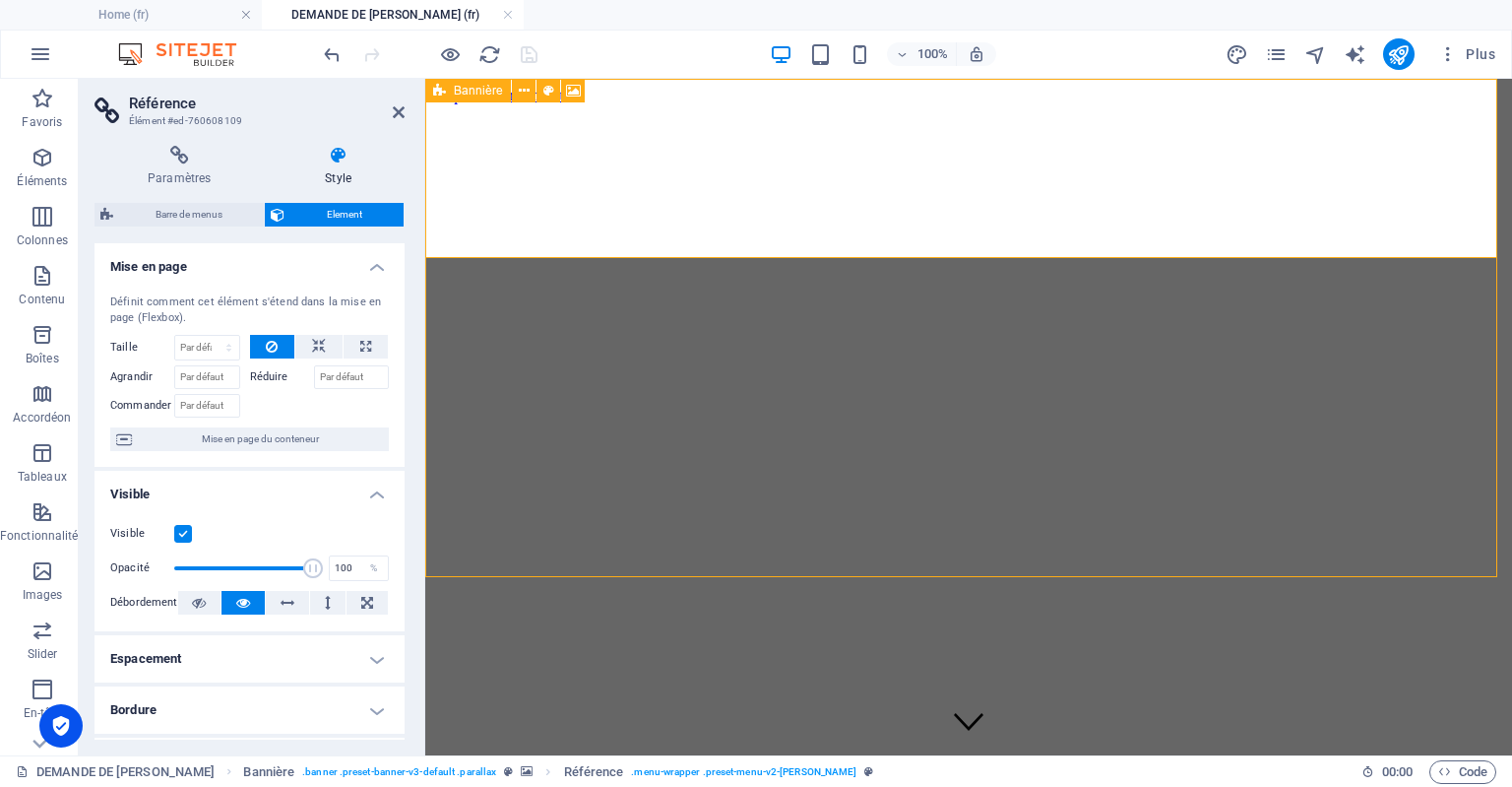 select on "vh" 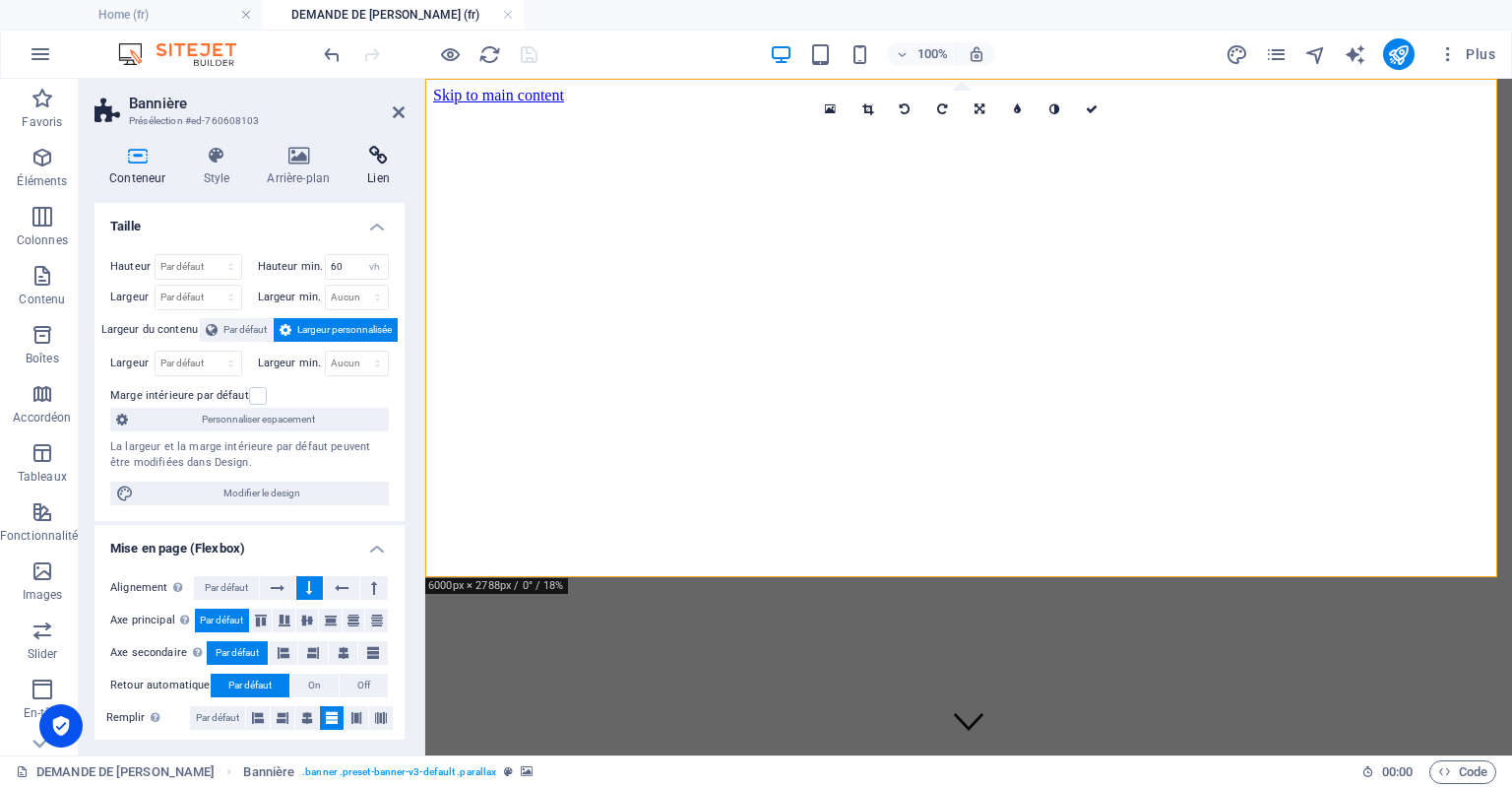 click at bounding box center [378, 156] 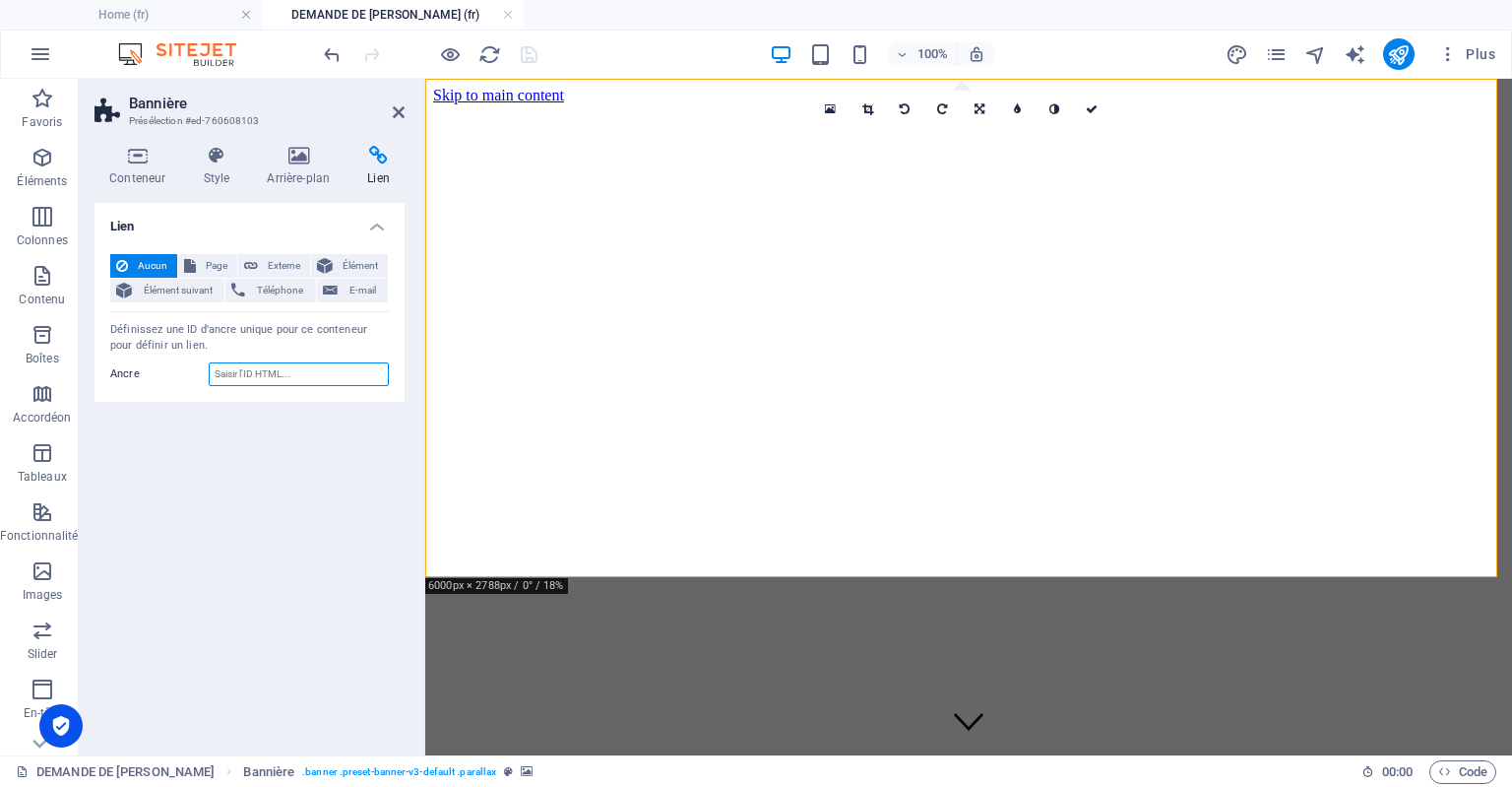 click on "Ancre" at bounding box center [298, 374] 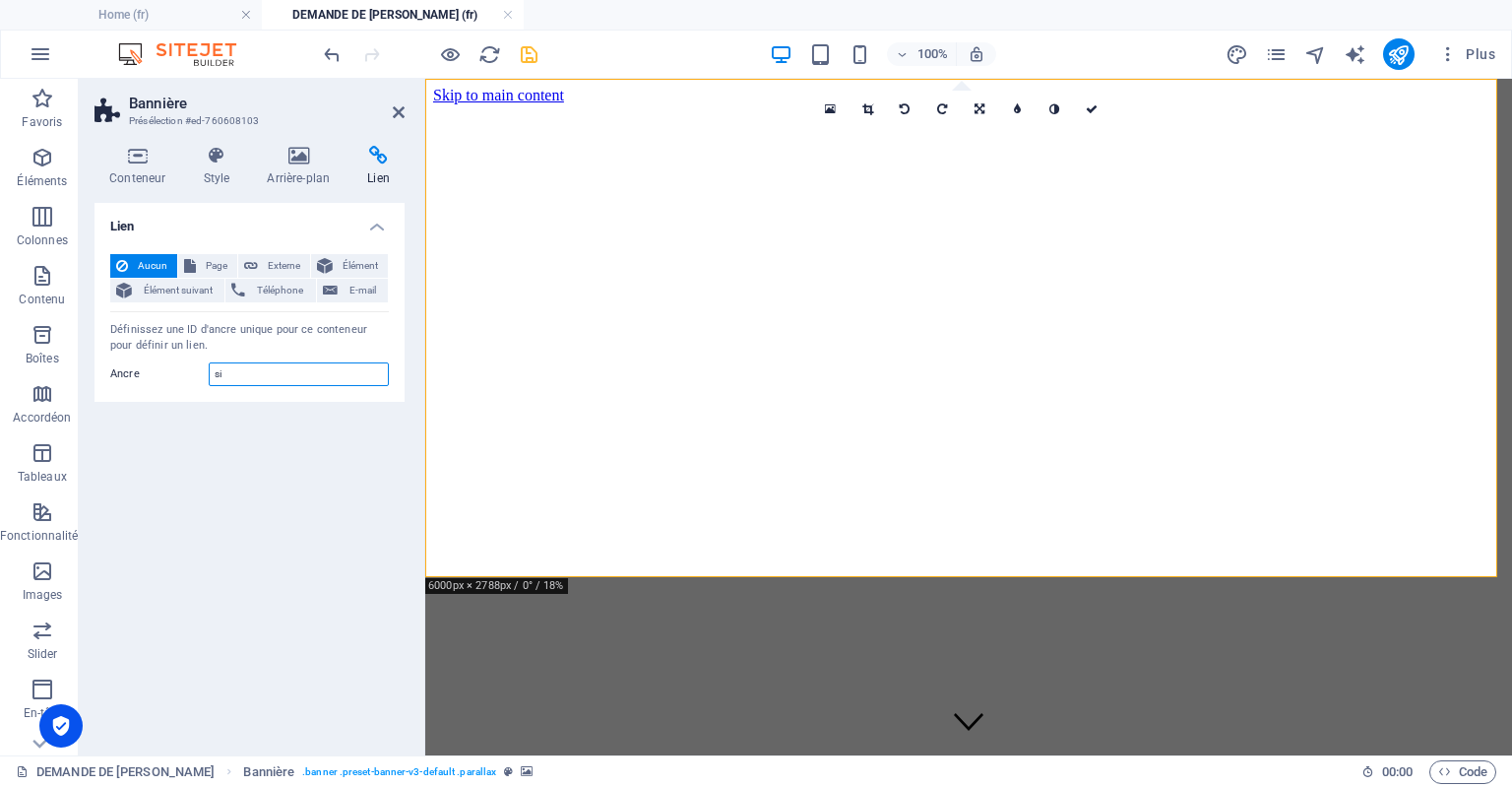 type on "s" 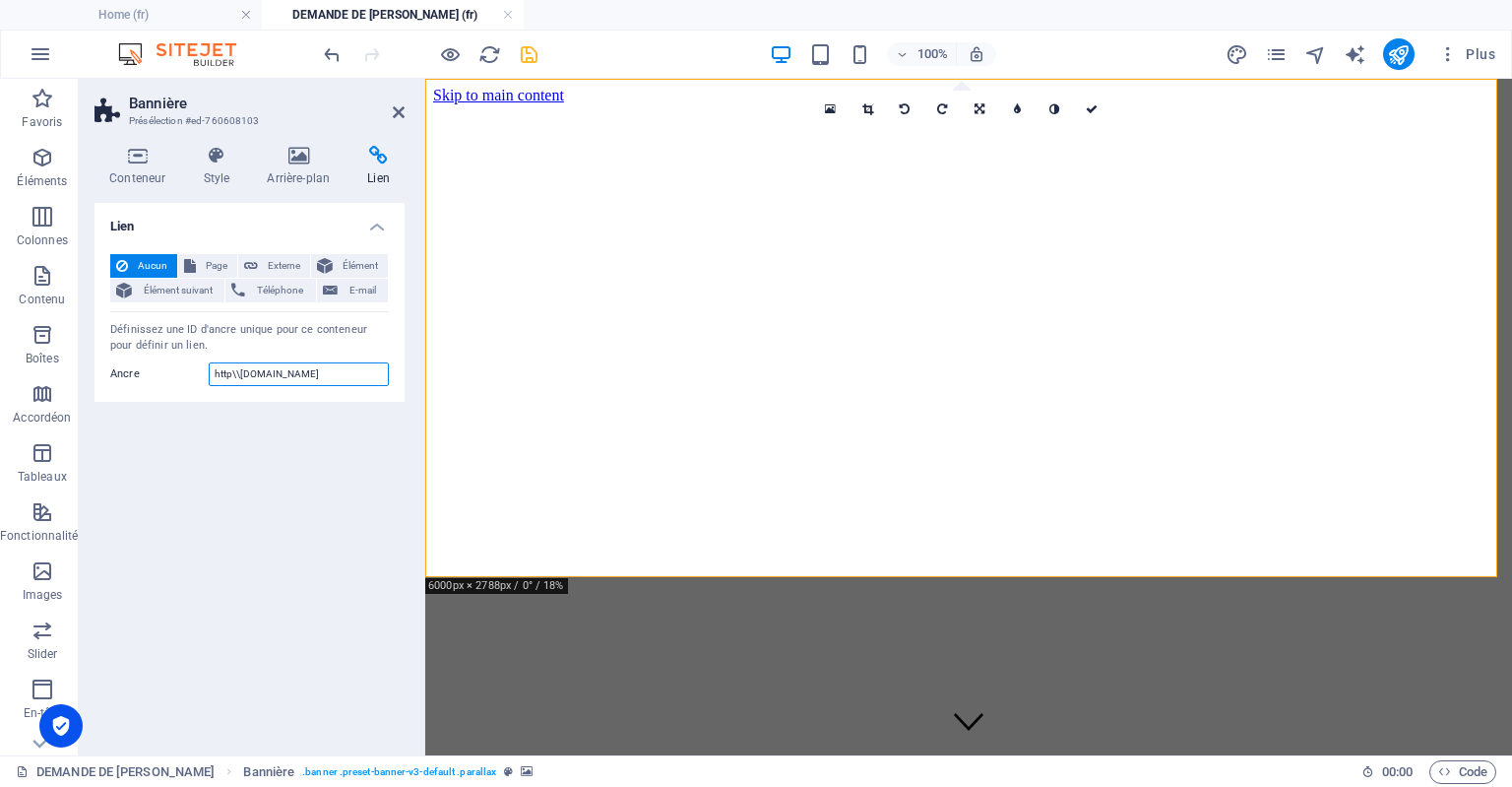 click on "http\\[DOMAIN_NAME]" at bounding box center [298, 374] 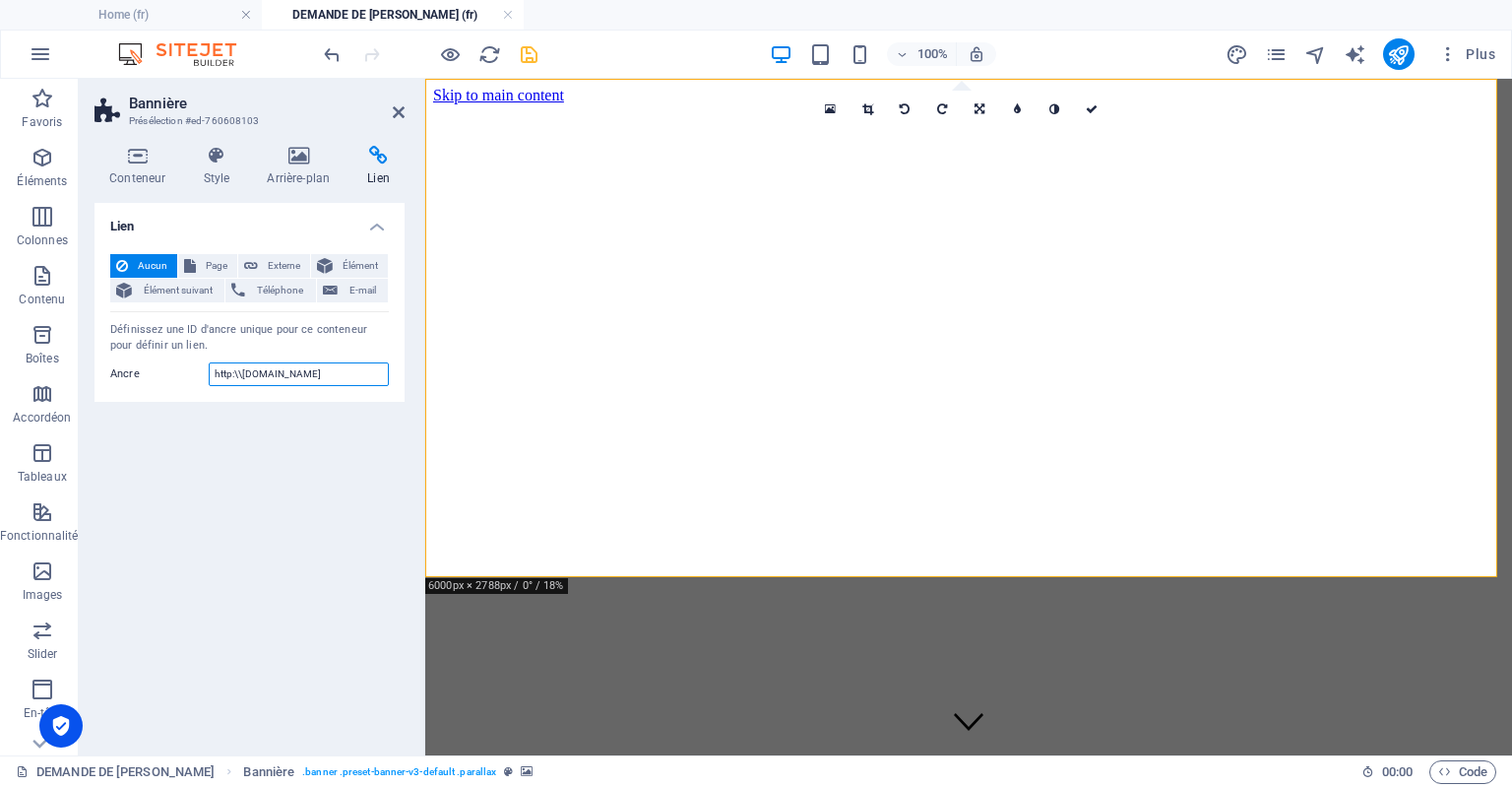 click on "http:\\[DOMAIN_NAME]" at bounding box center [298, 374] 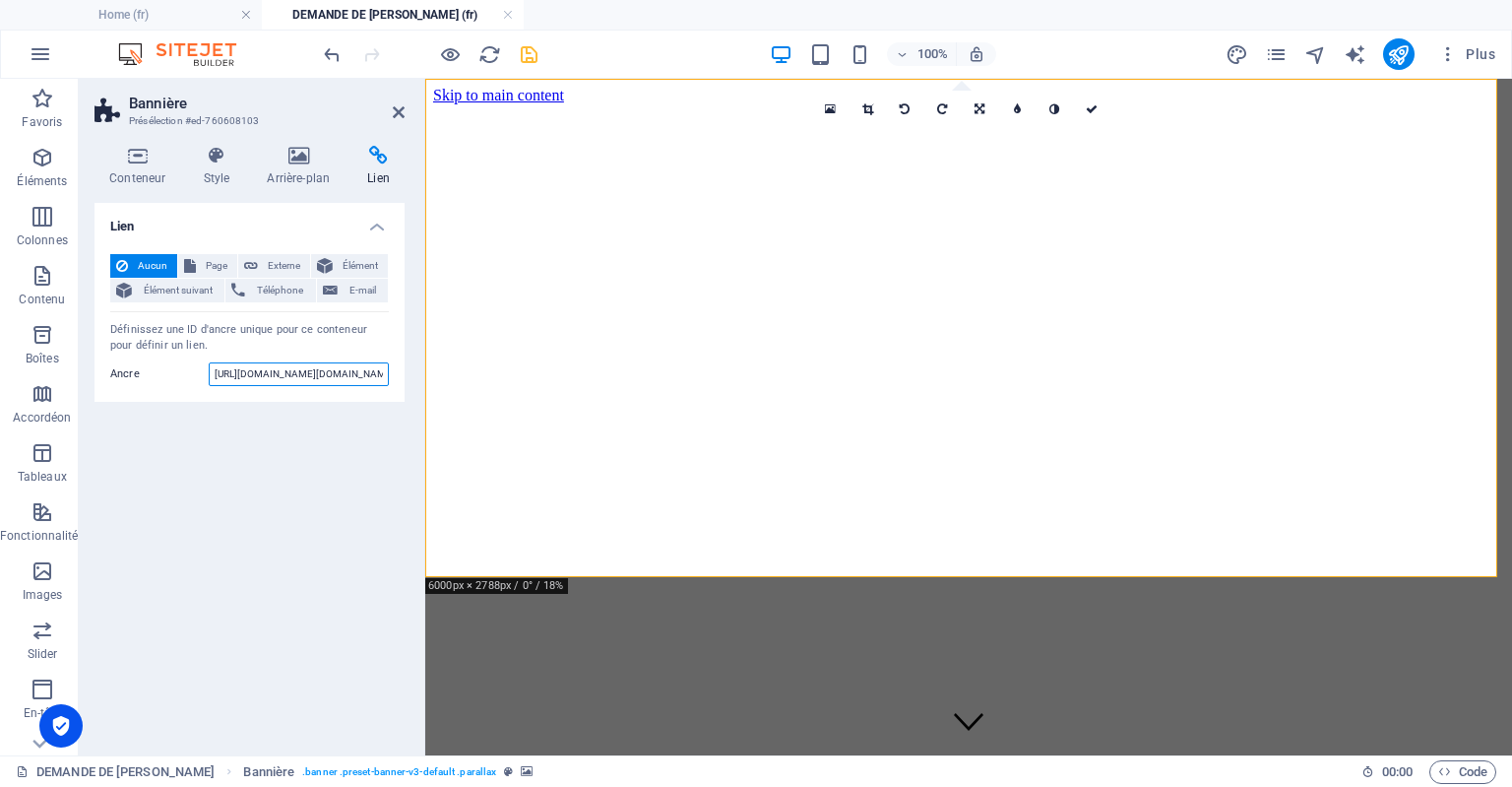 drag, startPoint x: 325, startPoint y: 375, endPoint x: 249, endPoint y: 377, distance: 76.02631 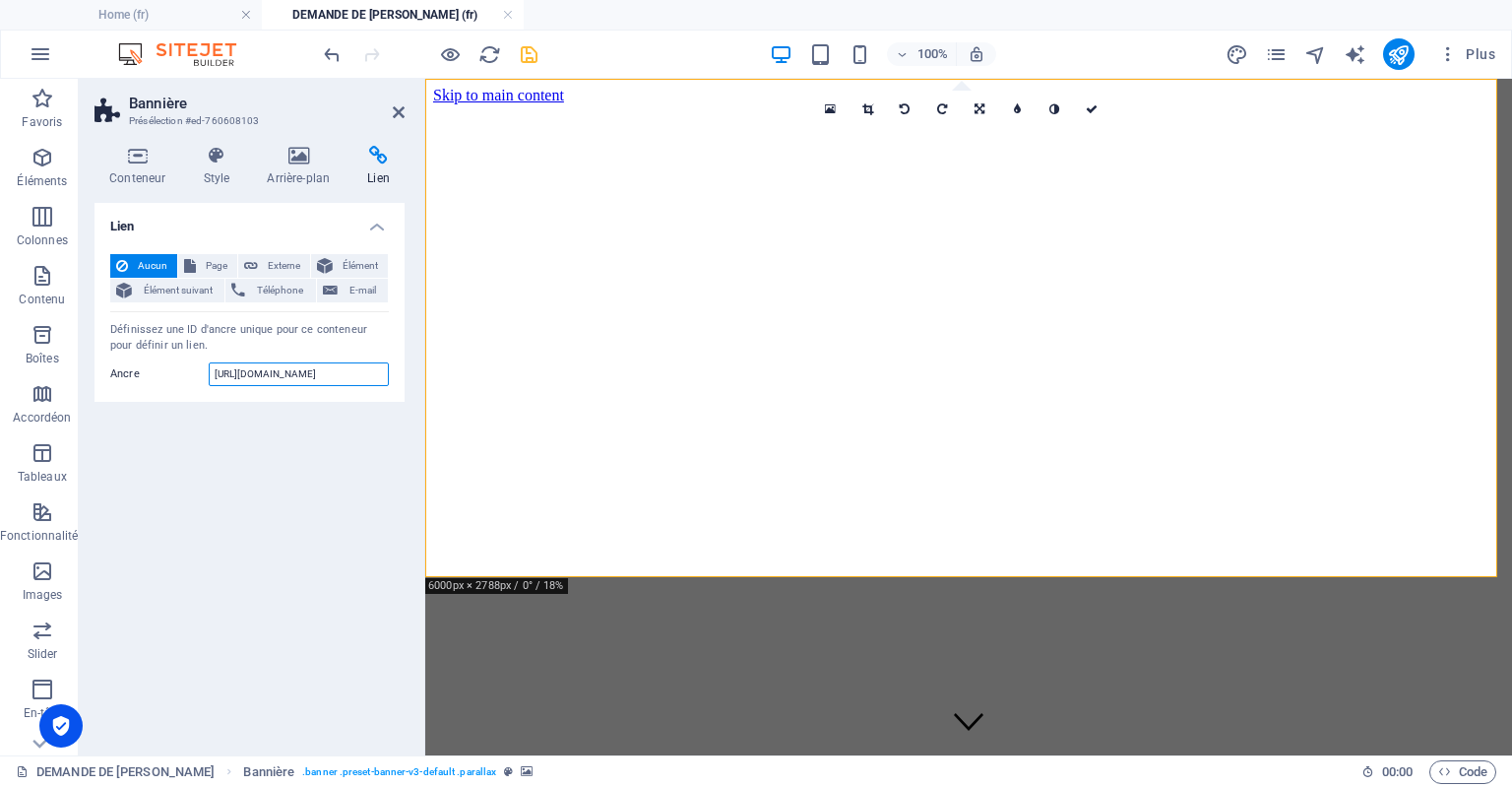 type on "[URL][DOMAIN_NAME]" 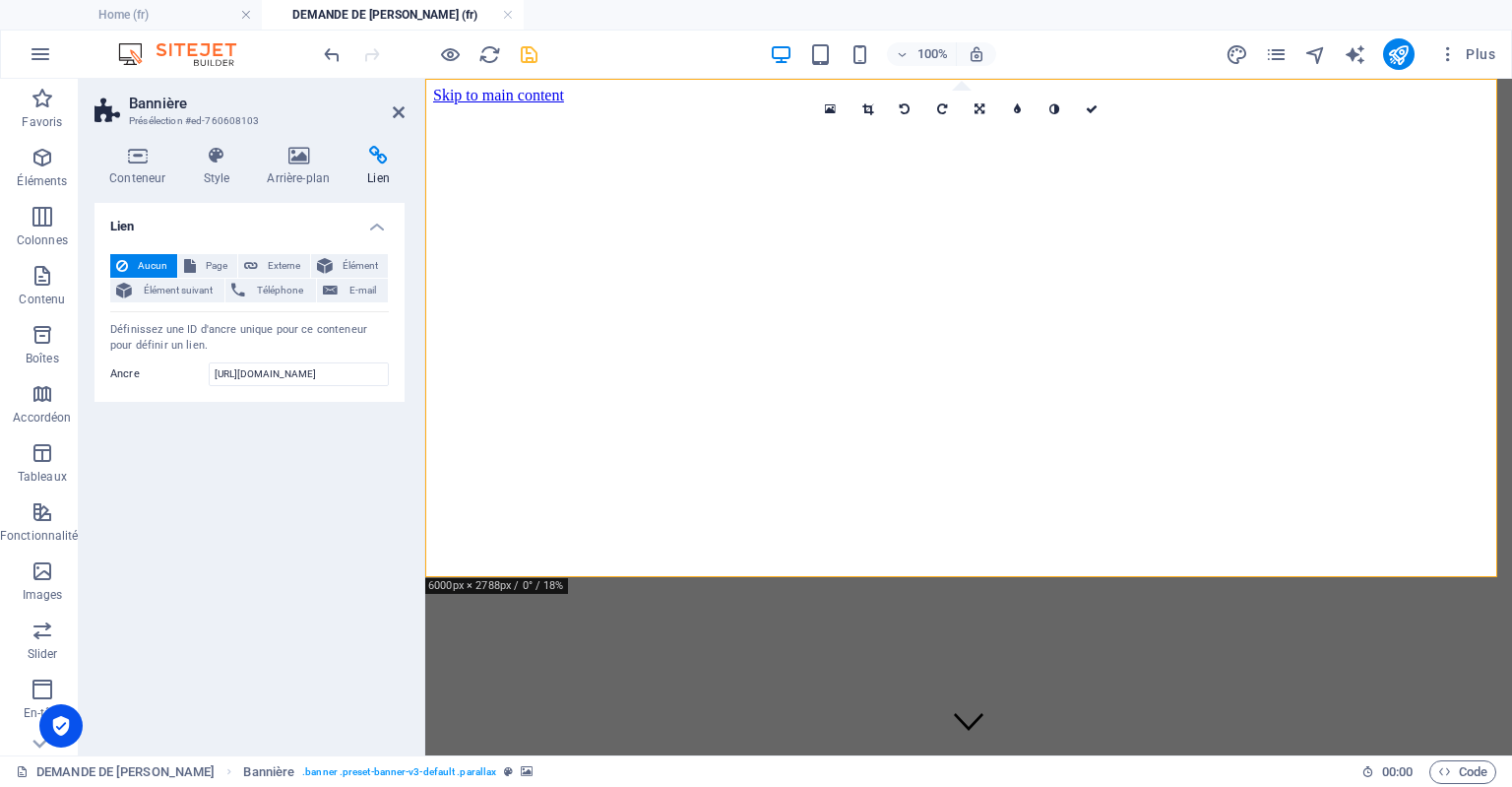 click on "Lien Aucun Page Externe Élément Élément suivant Téléphone E-mail Page Home Nouvelle page -- candidat DEMANDE DE DEVIS Legal Notice Privacy accueil Nouvelle page -- candidat Élément
URL Téléphone E-mail Cible du lien Nouvel onglet Même onglet Superposition Titre Description supplémentaire du lien. Celle-ci doit être différente du texte du lien. Le titre est souvent affiché comme Texte infobulle lorsque la souris passe sur l'élément. Laissez vide en cas de doute. Relation Définit la  relation entre ce lien et la cible du lien . Par exemple, la valeur "nofollow" indique aux moteurs de recherche de ne pas suivre le lien. Vous pouvez le laisser vide. alternate author bookmark external help license next nofollow noreferrer noopener prev search tag Définissez une ID d'ancre unique pour ce conteneur pour définir un lien. Ancre [URL][DOMAIN_NAME]" at bounding box center (249, 471) 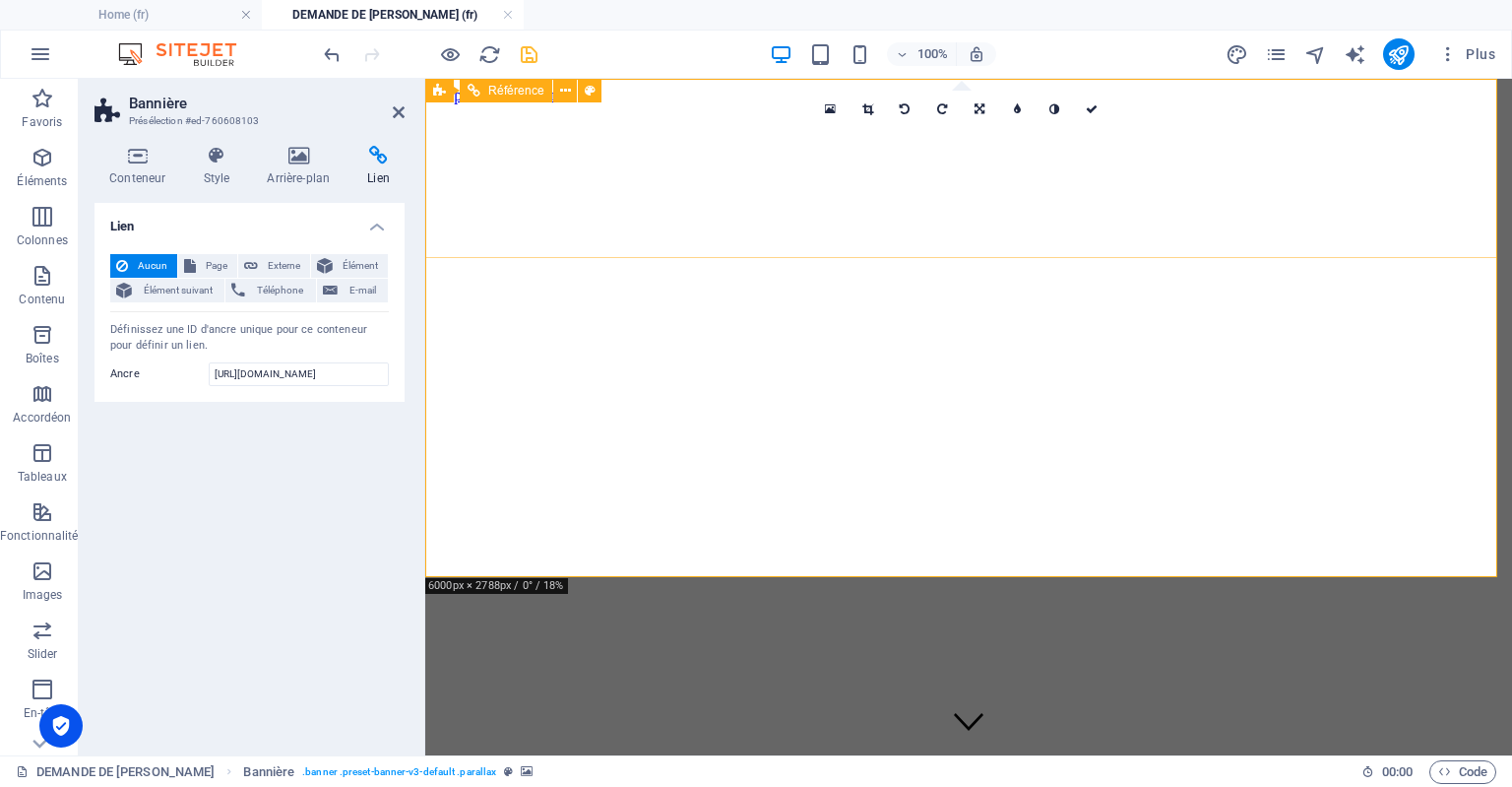 click on "ACCUEIL A PROPOS Services DEVIS Contact CANDIDAT" at bounding box center [969, 985] 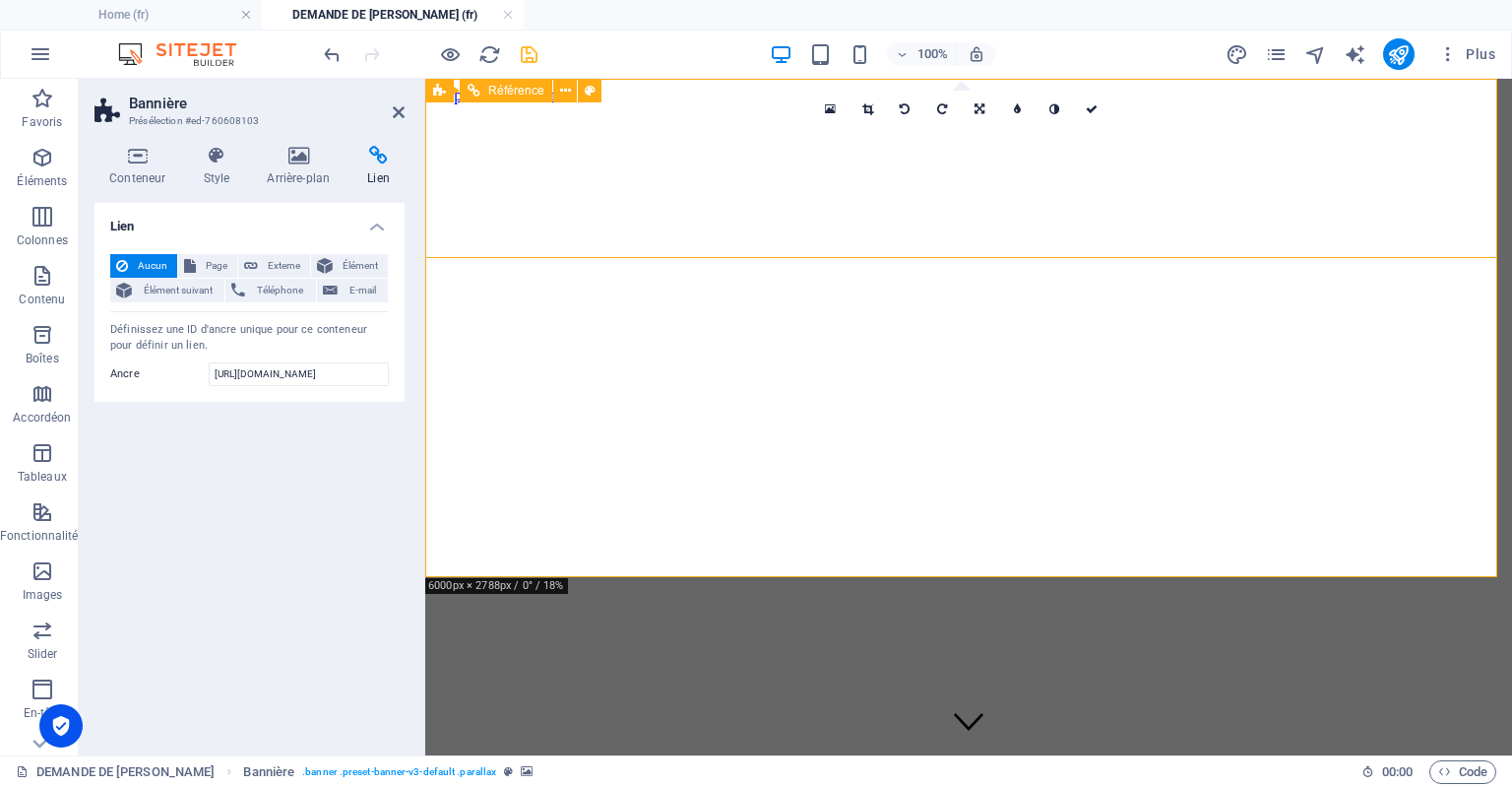 click on "ACCUEIL A PROPOS Services DEVIS Contact CANDIDAT" at bounding box center [969, 985] 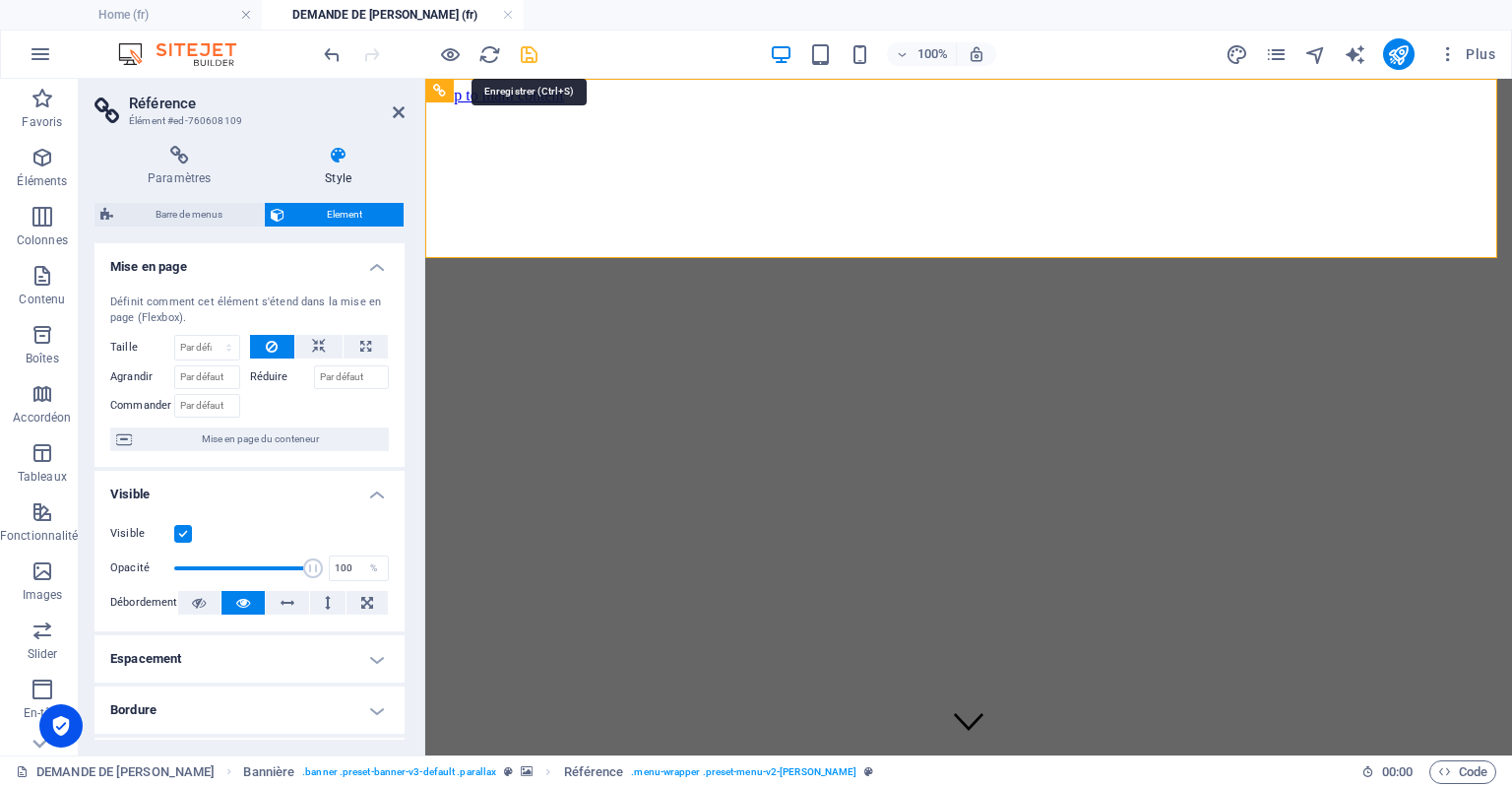 click at bounding box center [529, 54] 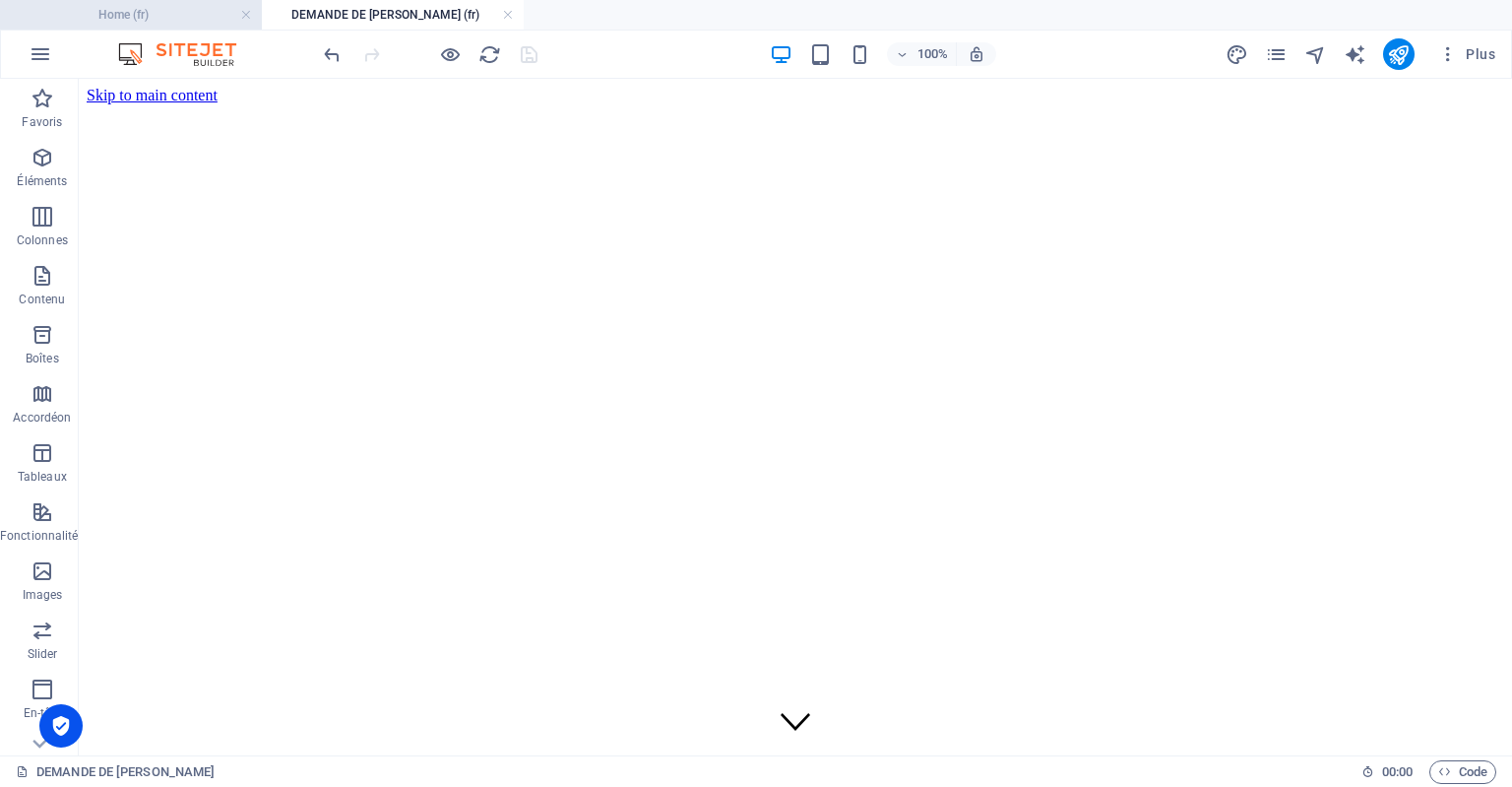 click on "Home (fr)" at bounding box center [131, 15] 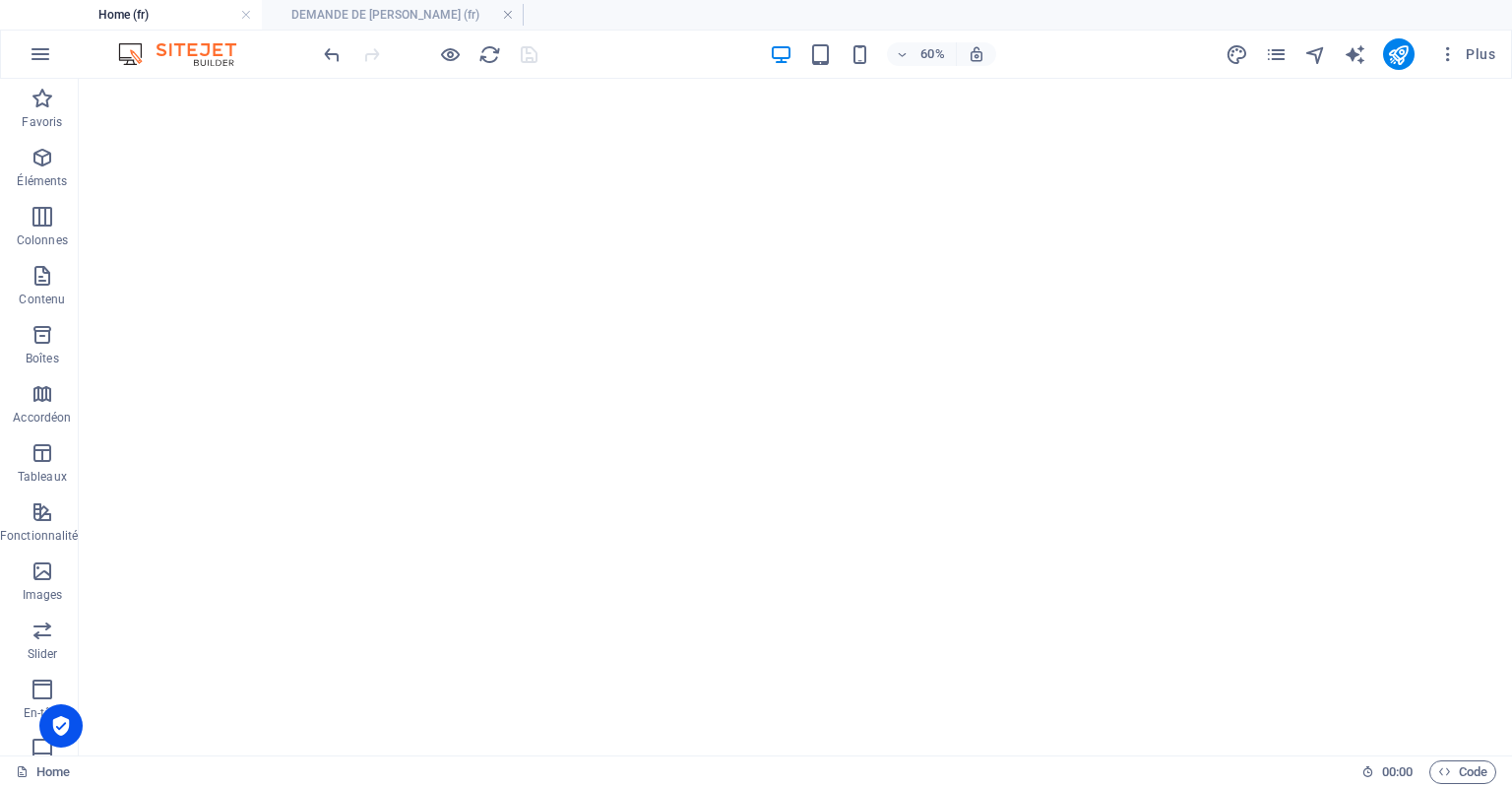 scroll, scrollTop: 4739, scrollLeft: 0, axis: vertical 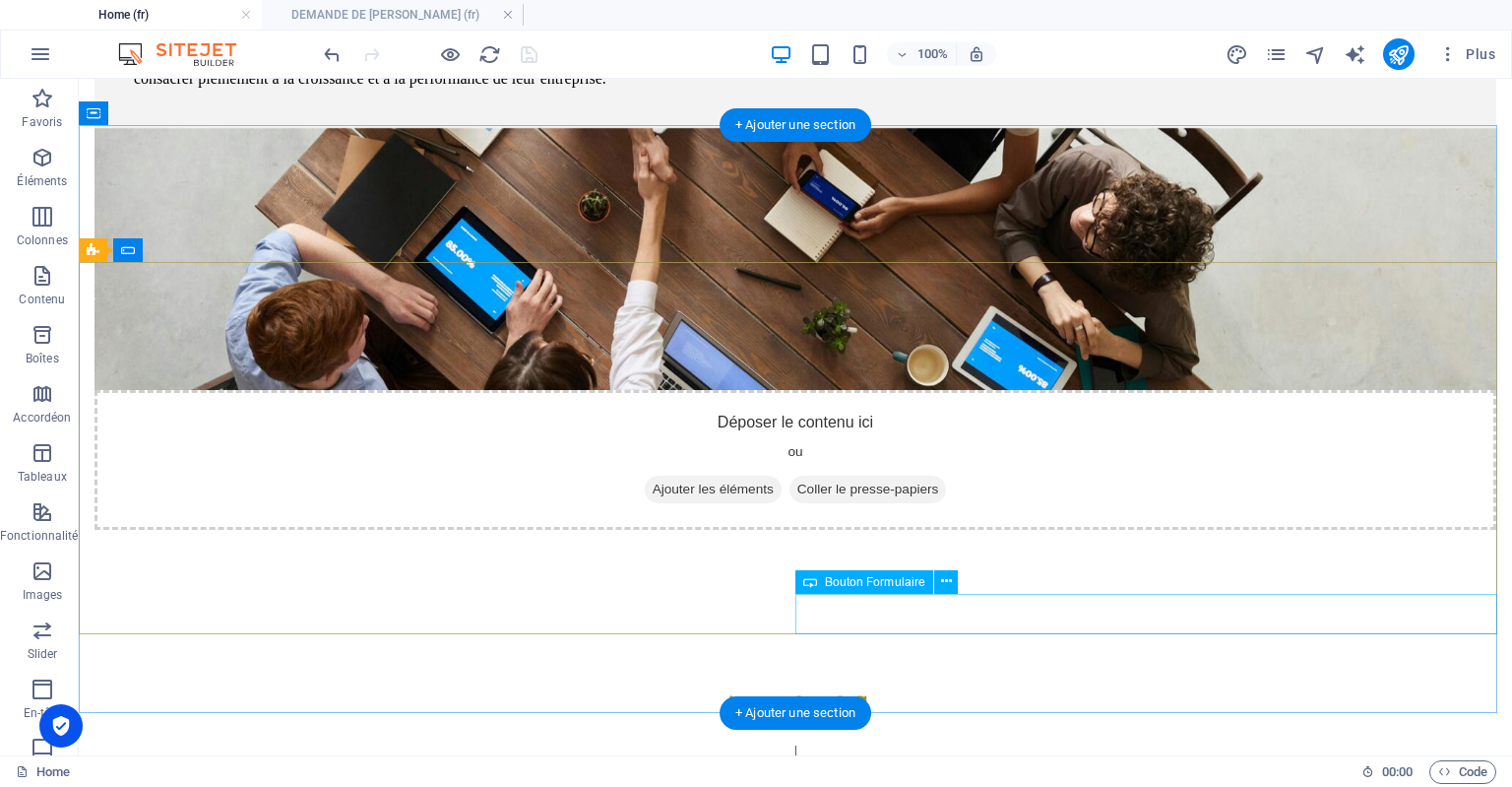 click on "Send" 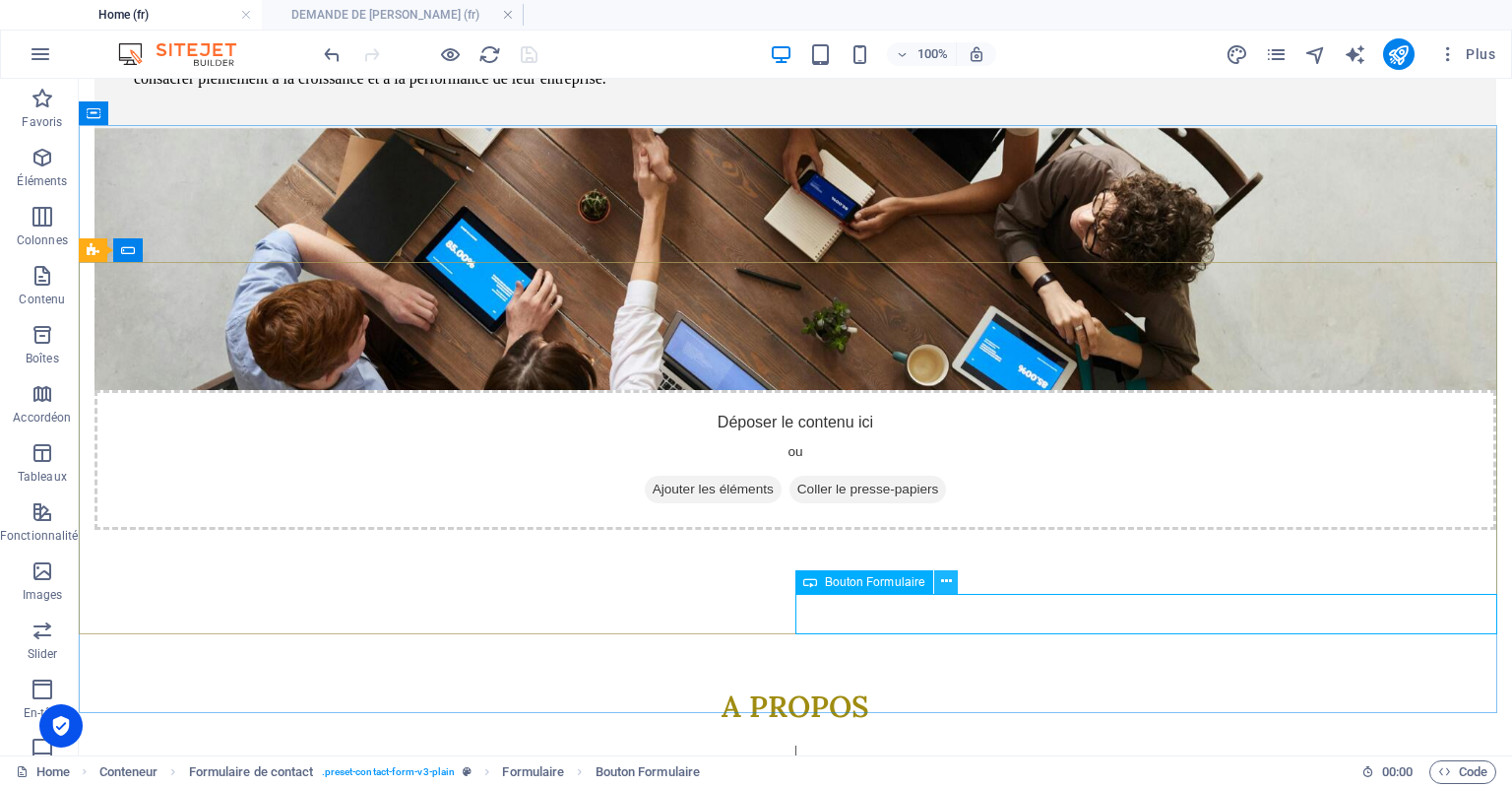 click at bounding box center (946, 581) 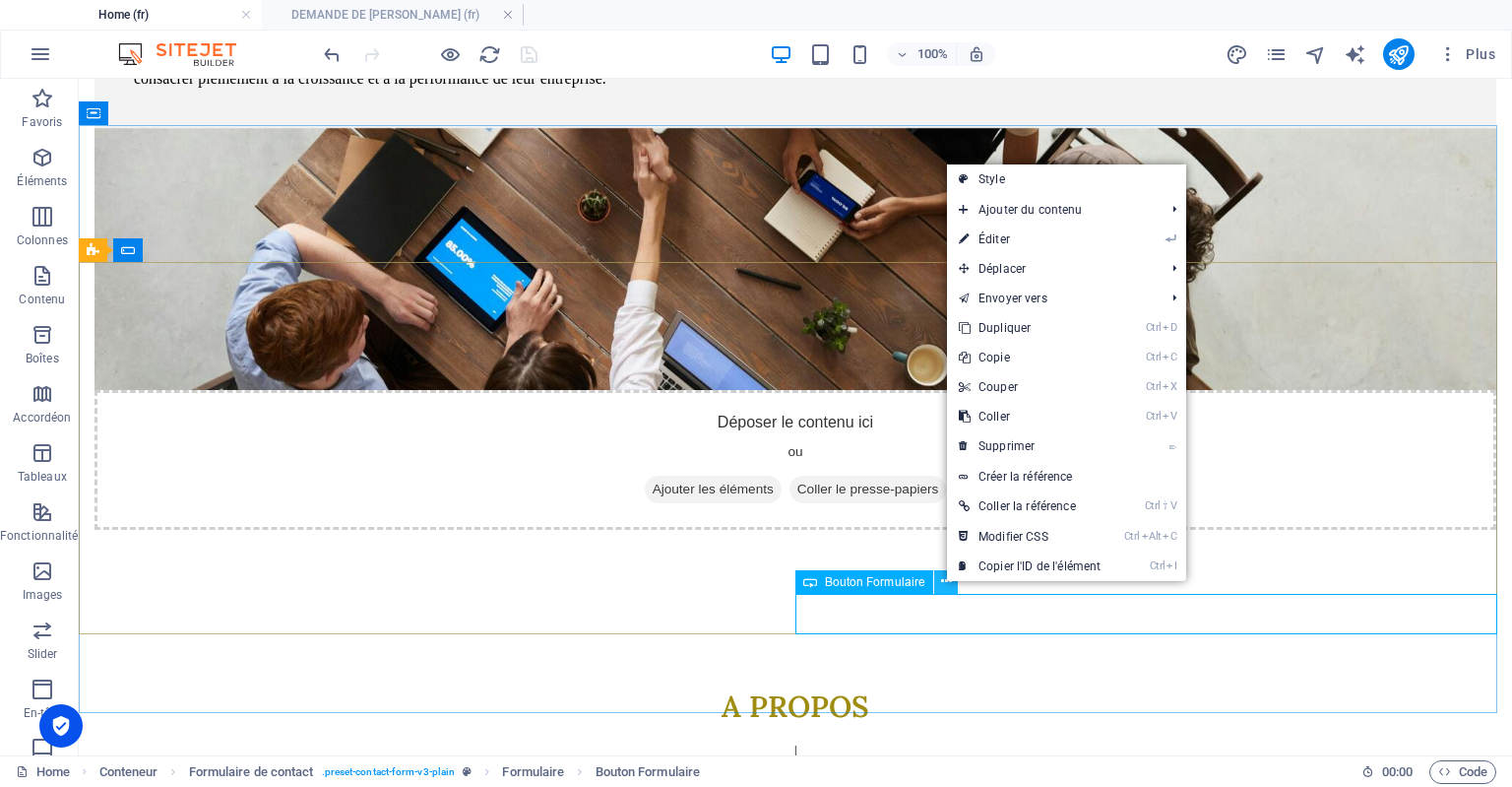 click at bounding box center (946, 581) 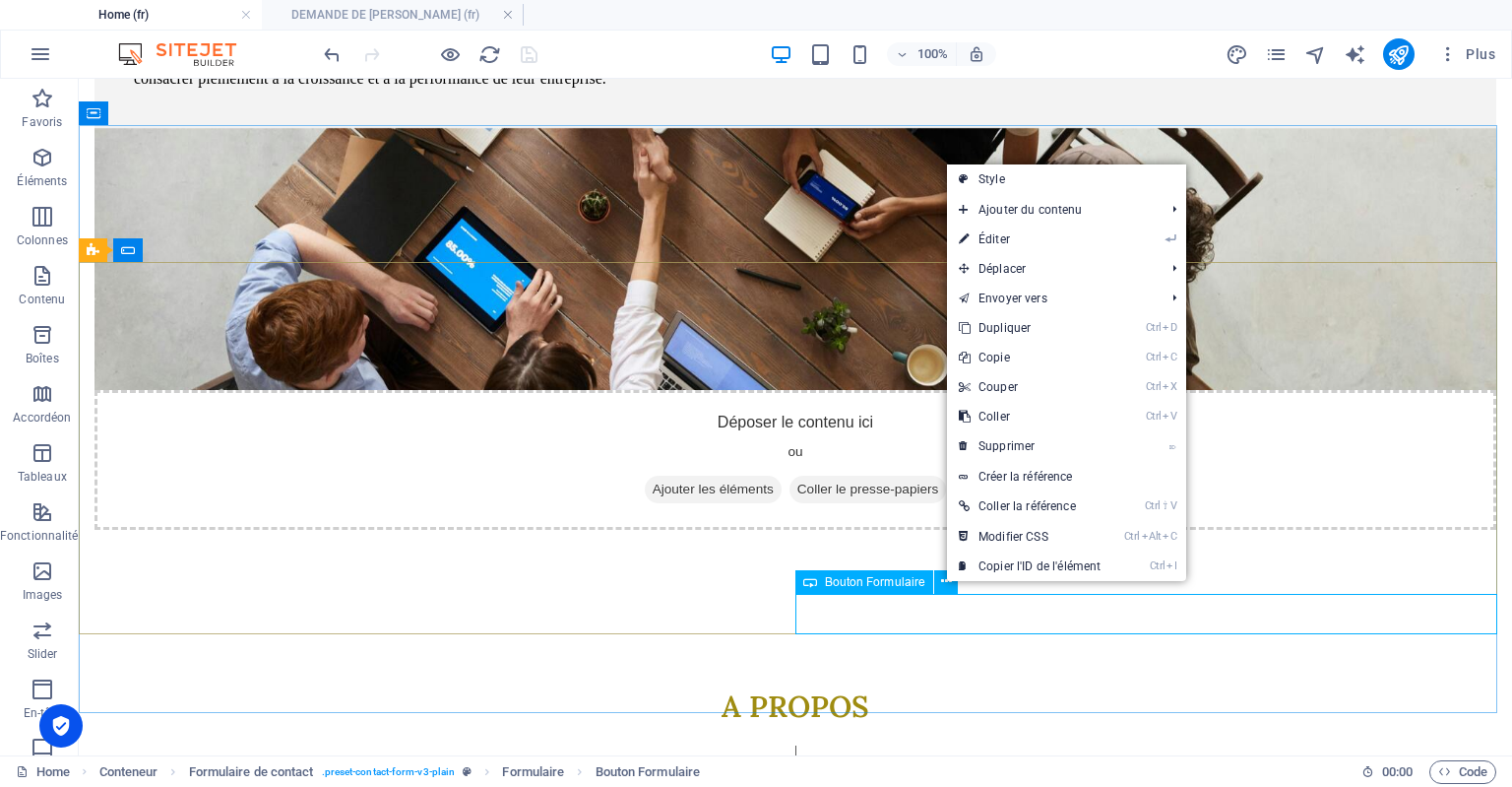 click on "Bouton Formulaire" at bounding box center [875, 582] 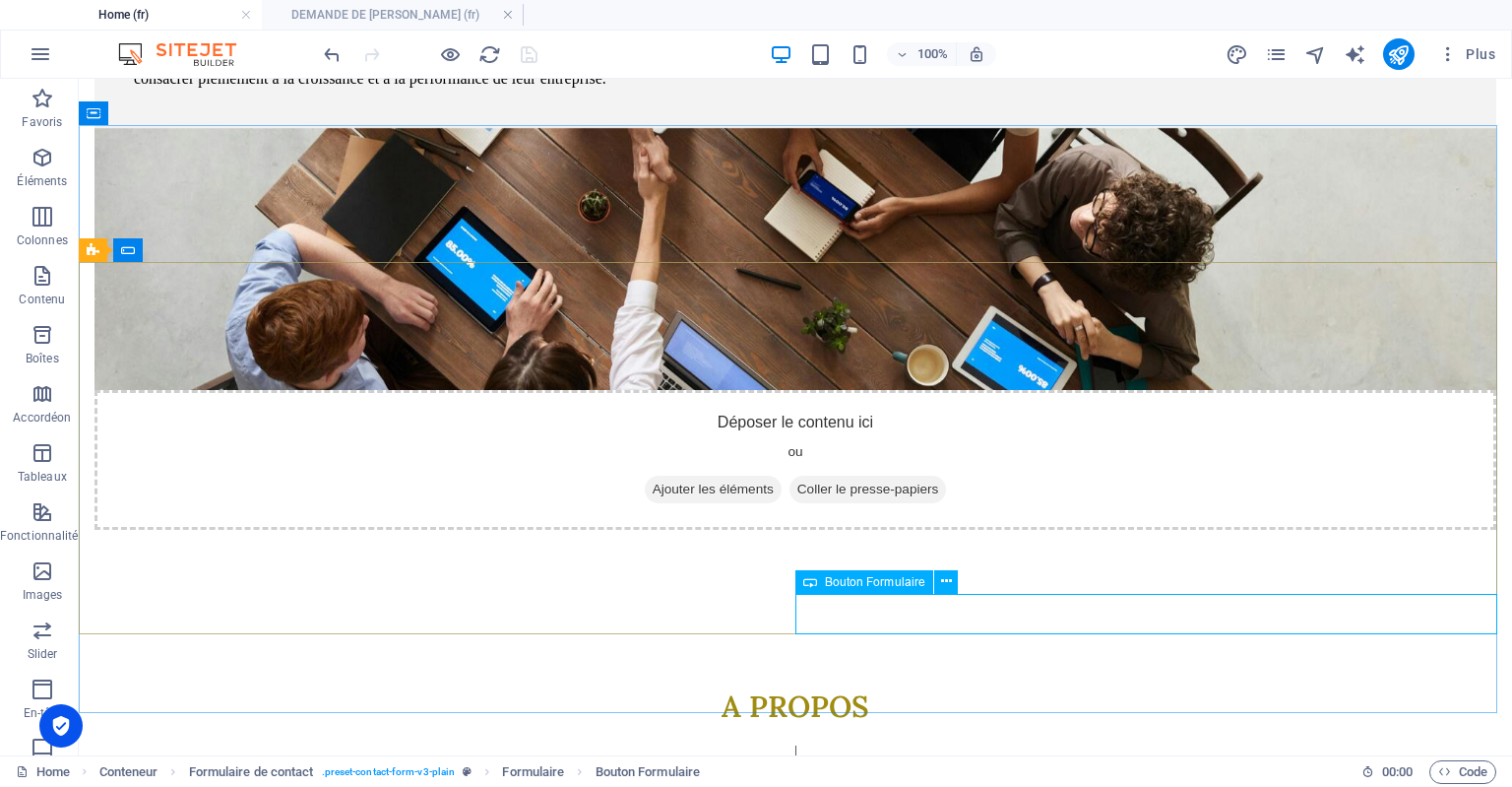 click on "Bouton Formulaire" at bounding box center (875, 582) 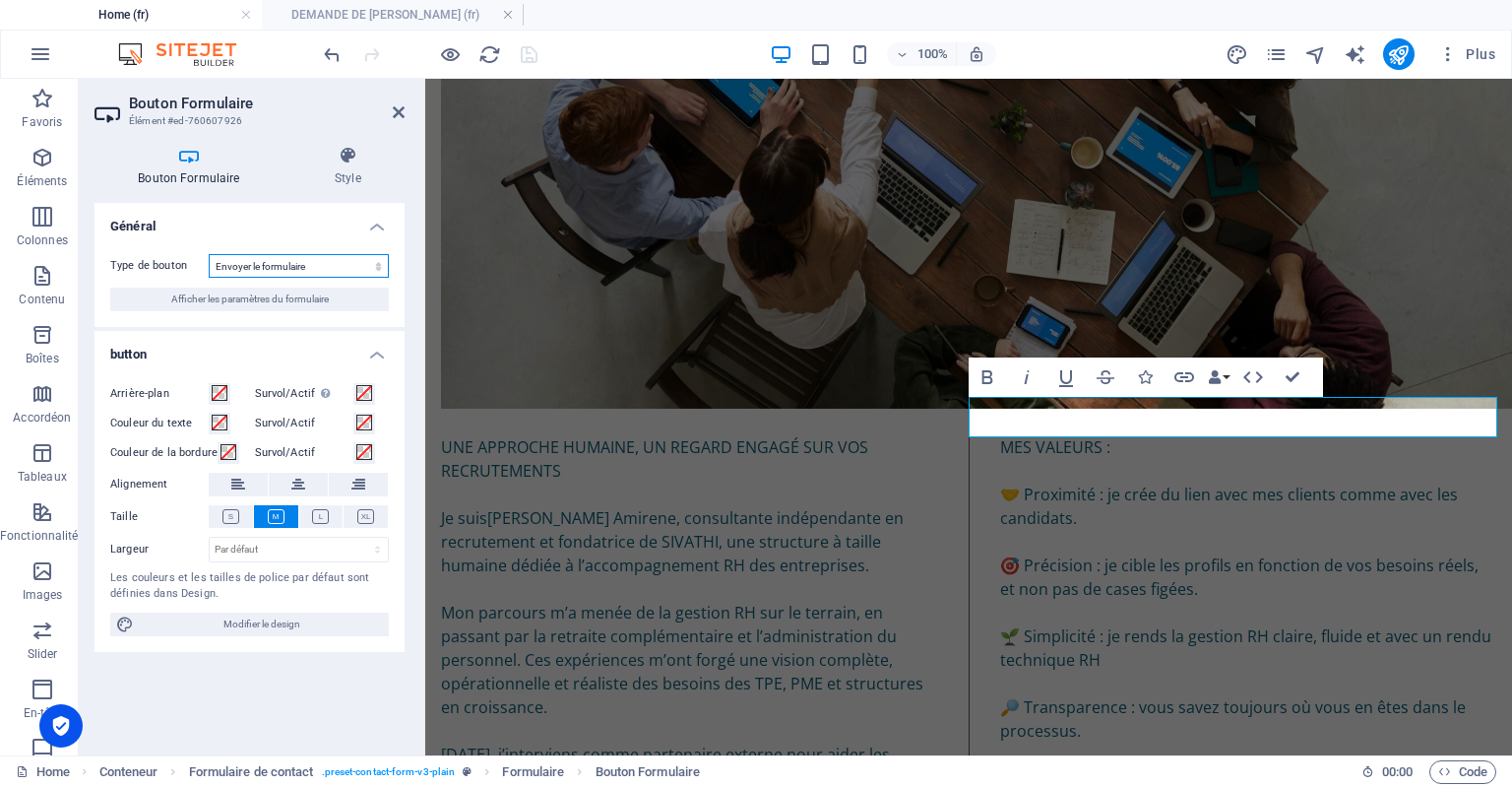 click on "Envoyer le formulaire Réinitialiser le formulaire Aucune action" at bounding box center (298, 266) 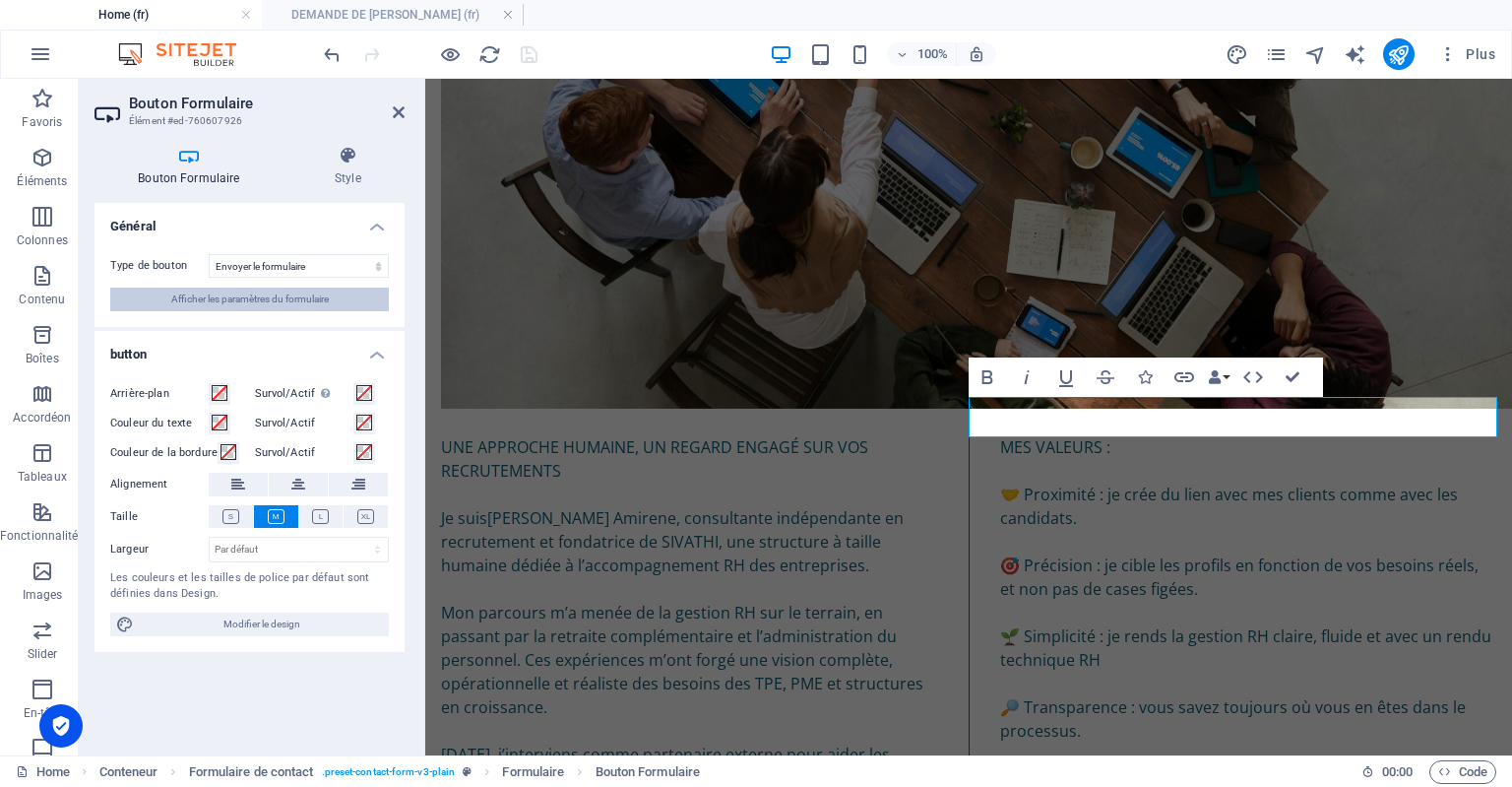 click on "Afficher les paramètres du formulaire" at bounding box center (250, 299) 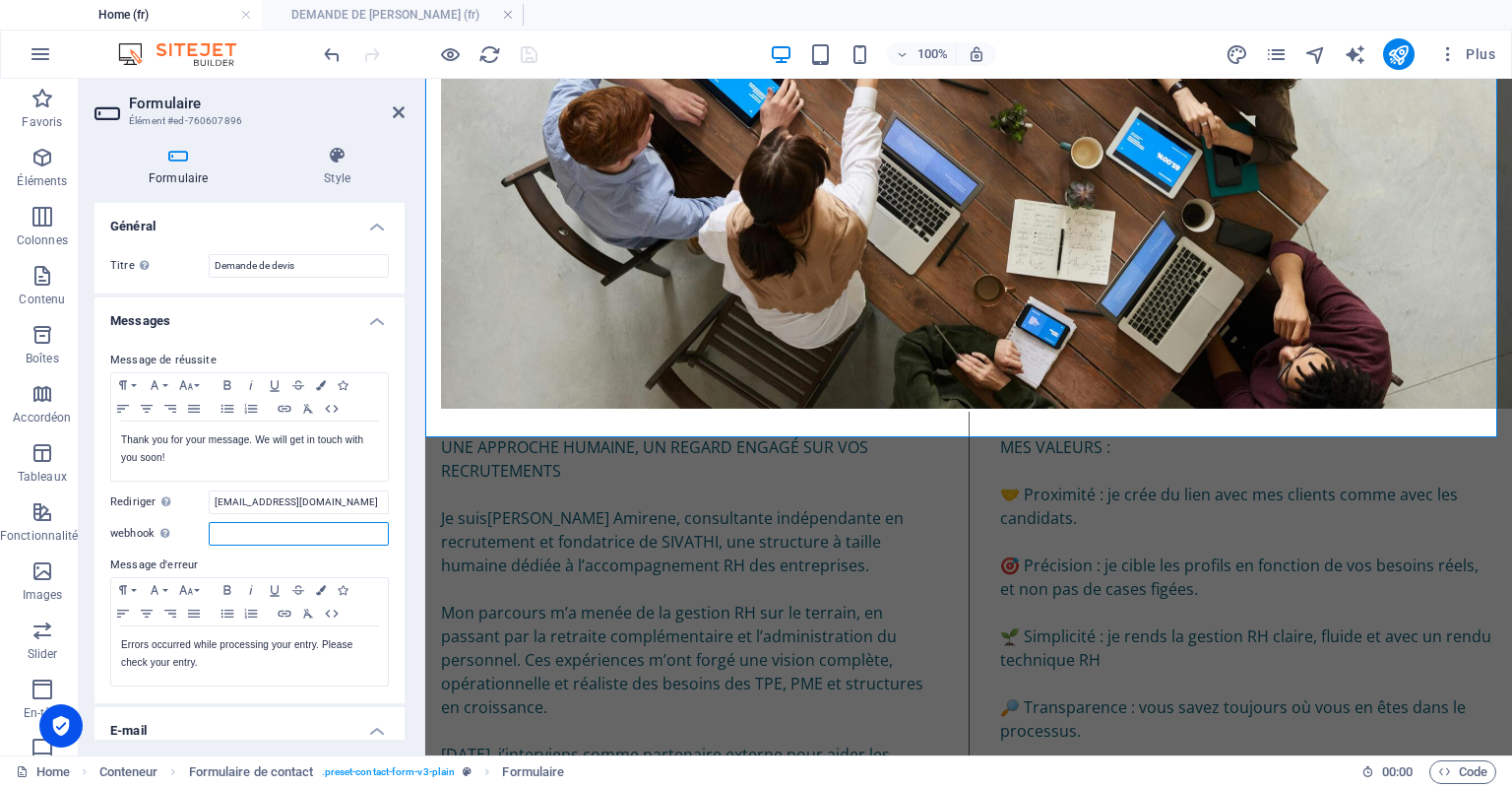 click on "webhook Un "webhook" est une notification push de ce formulaire vers un autre serveur. À chaque fois qu'un visiteur soumet un formulaire, les données sont poussées sur votre serveur." at bounding box center [298, 534] 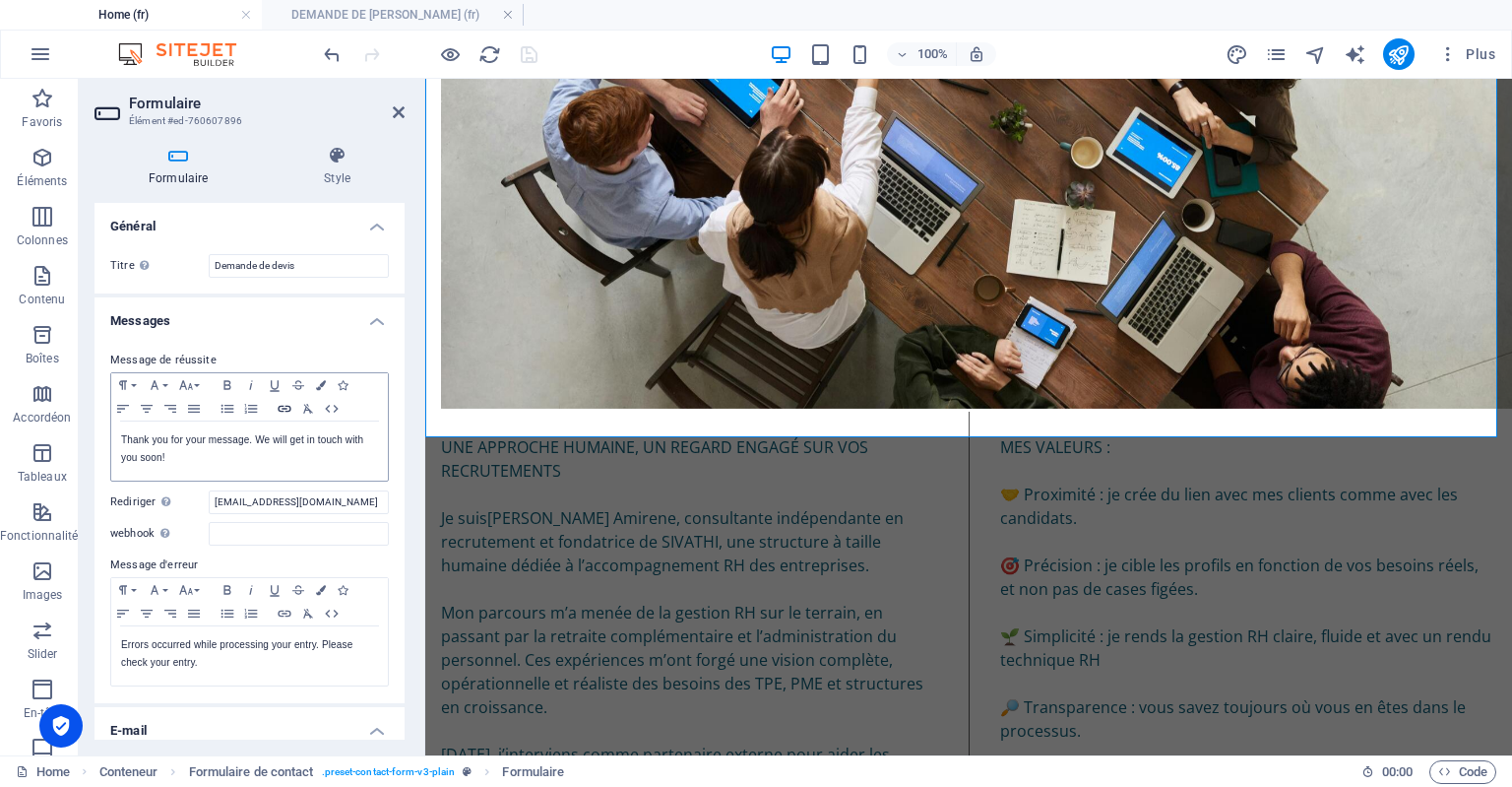 click 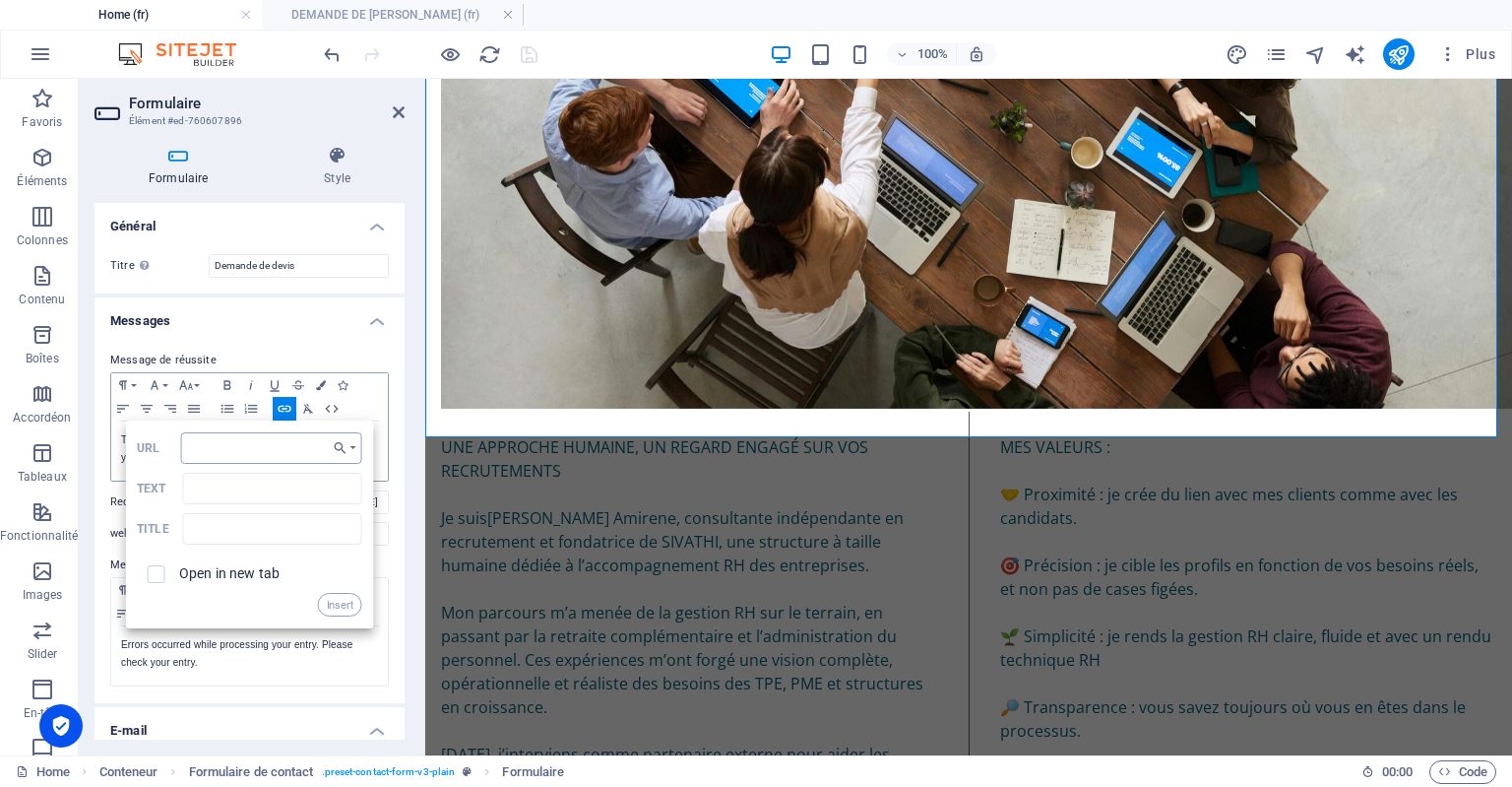 click on "URL" at bounding box center (272, 448) 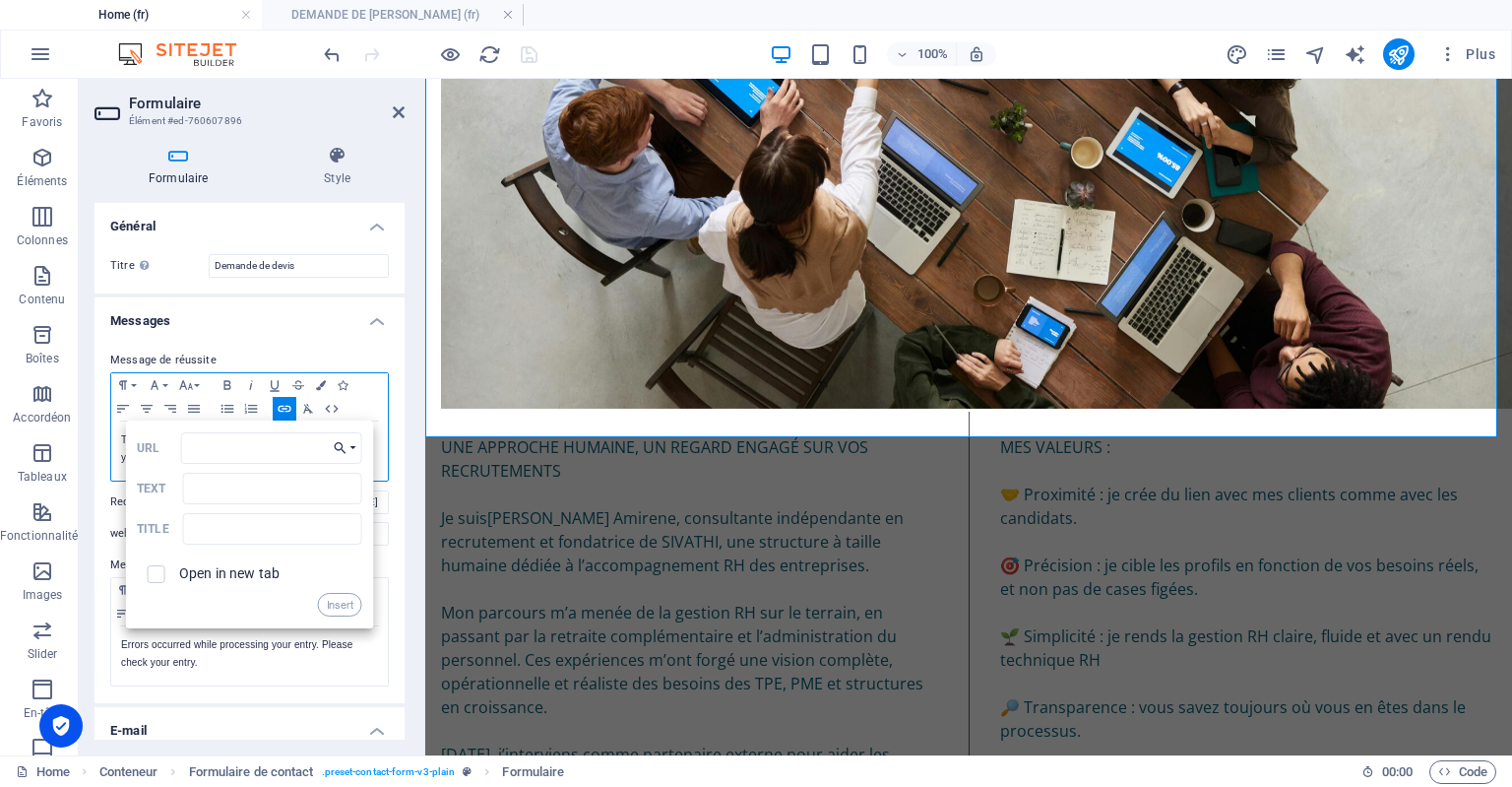 click on "Choose Link" at bounding box center (345, 448) 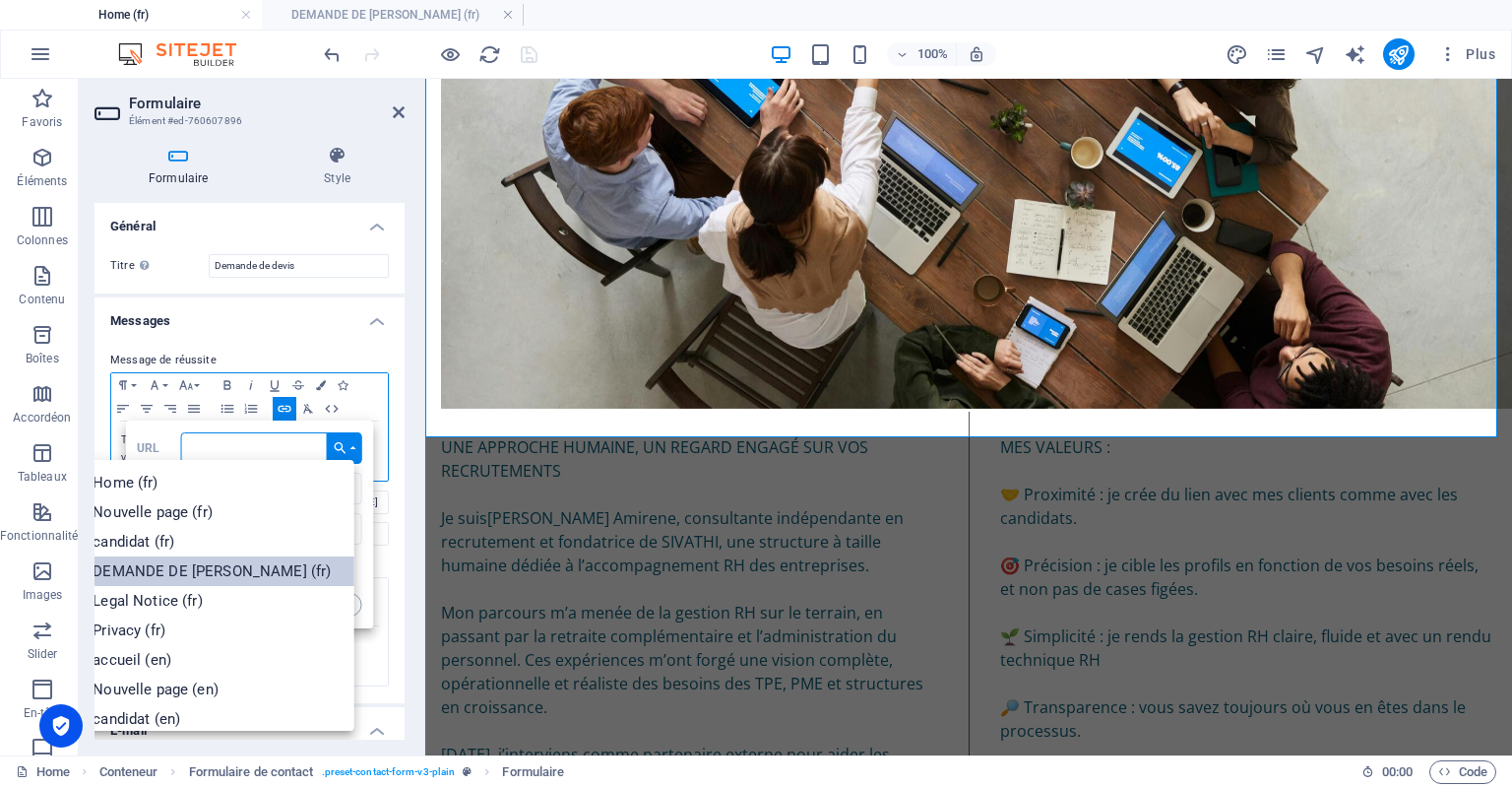 click on "DEMANDE DE [PERSON_NAME] (fr)" at bounding box center [206, 571] 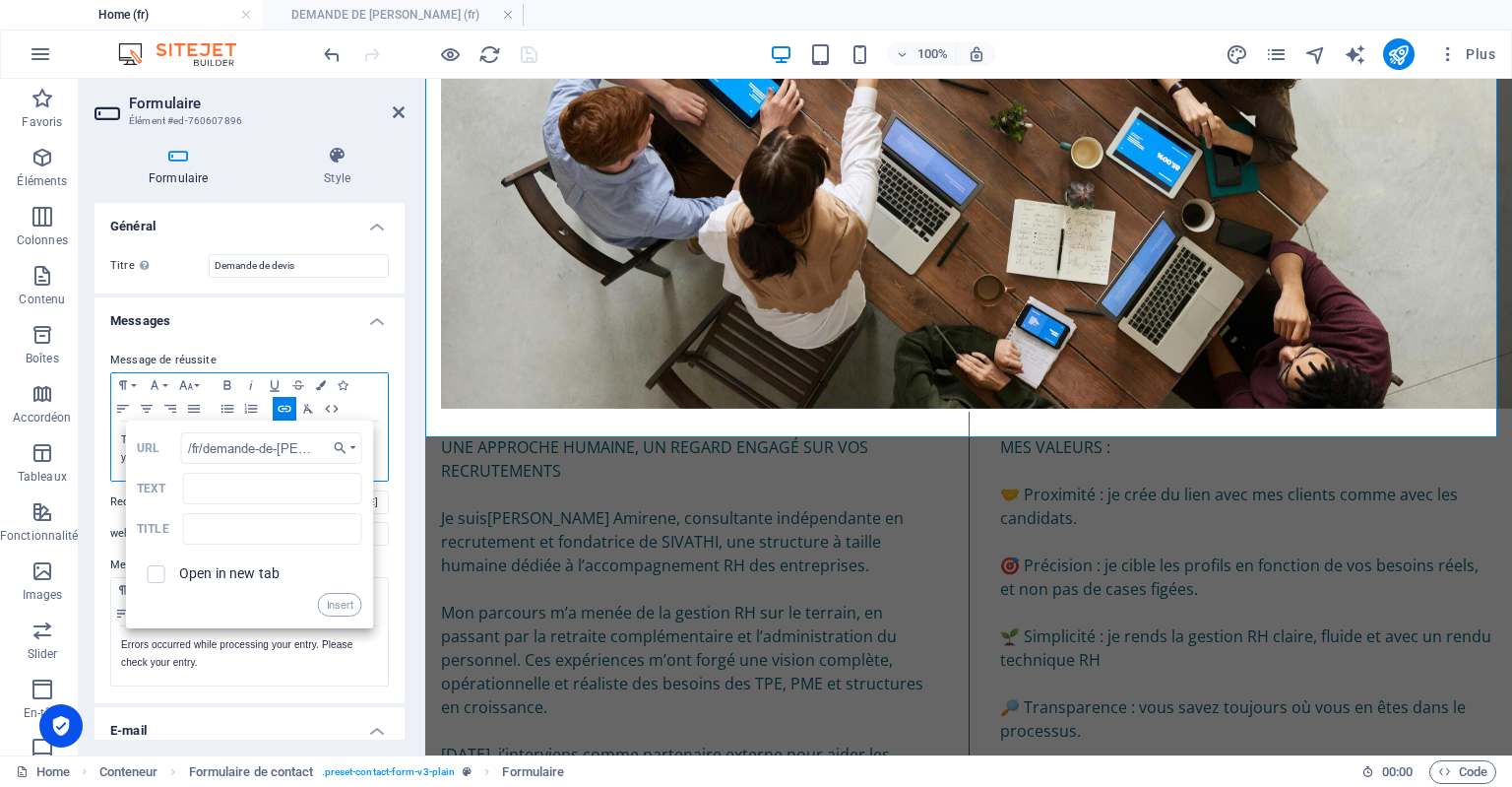 click at bounding box center (156, 574) 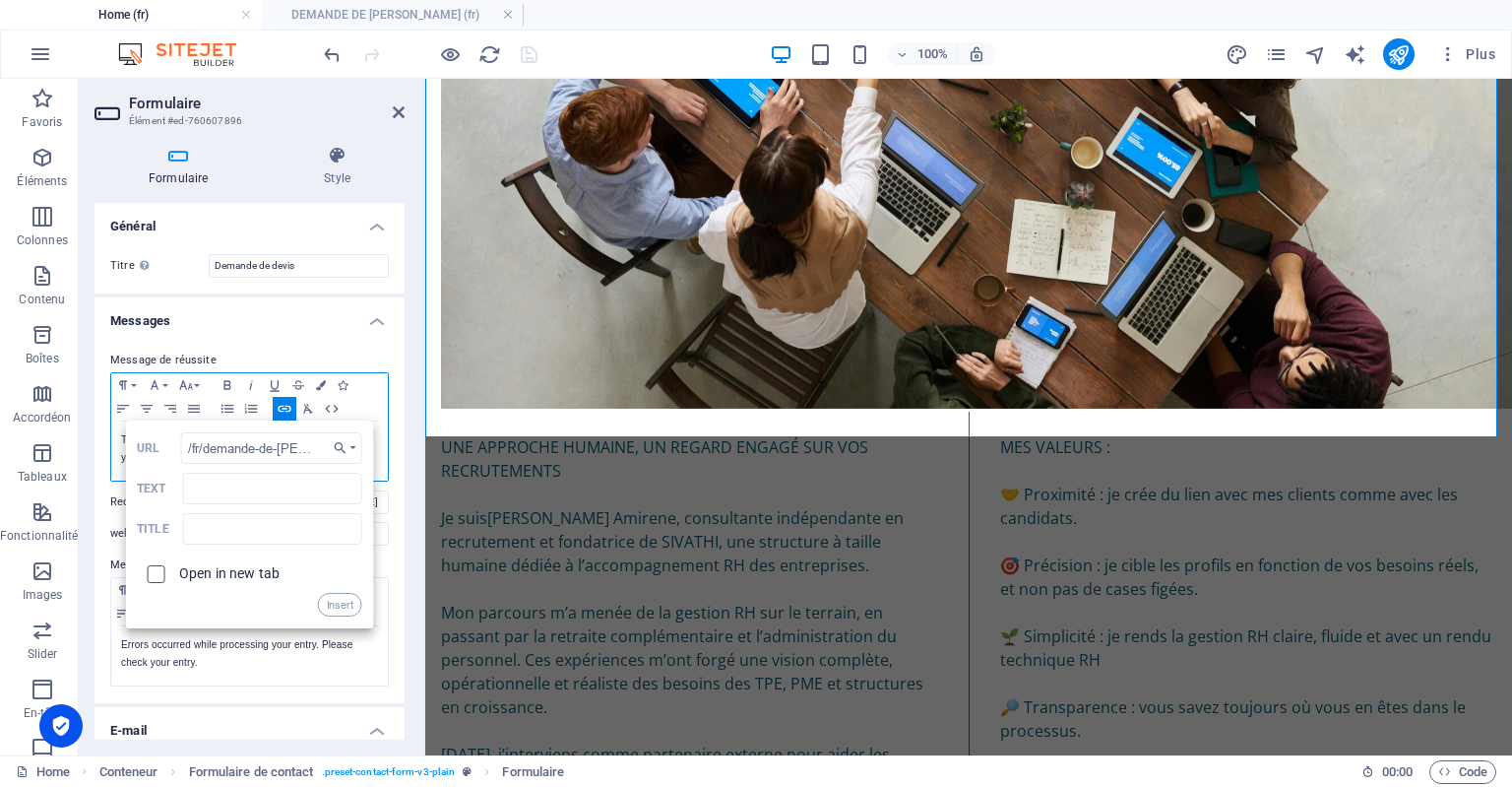 click at bounding box center [153, 571] 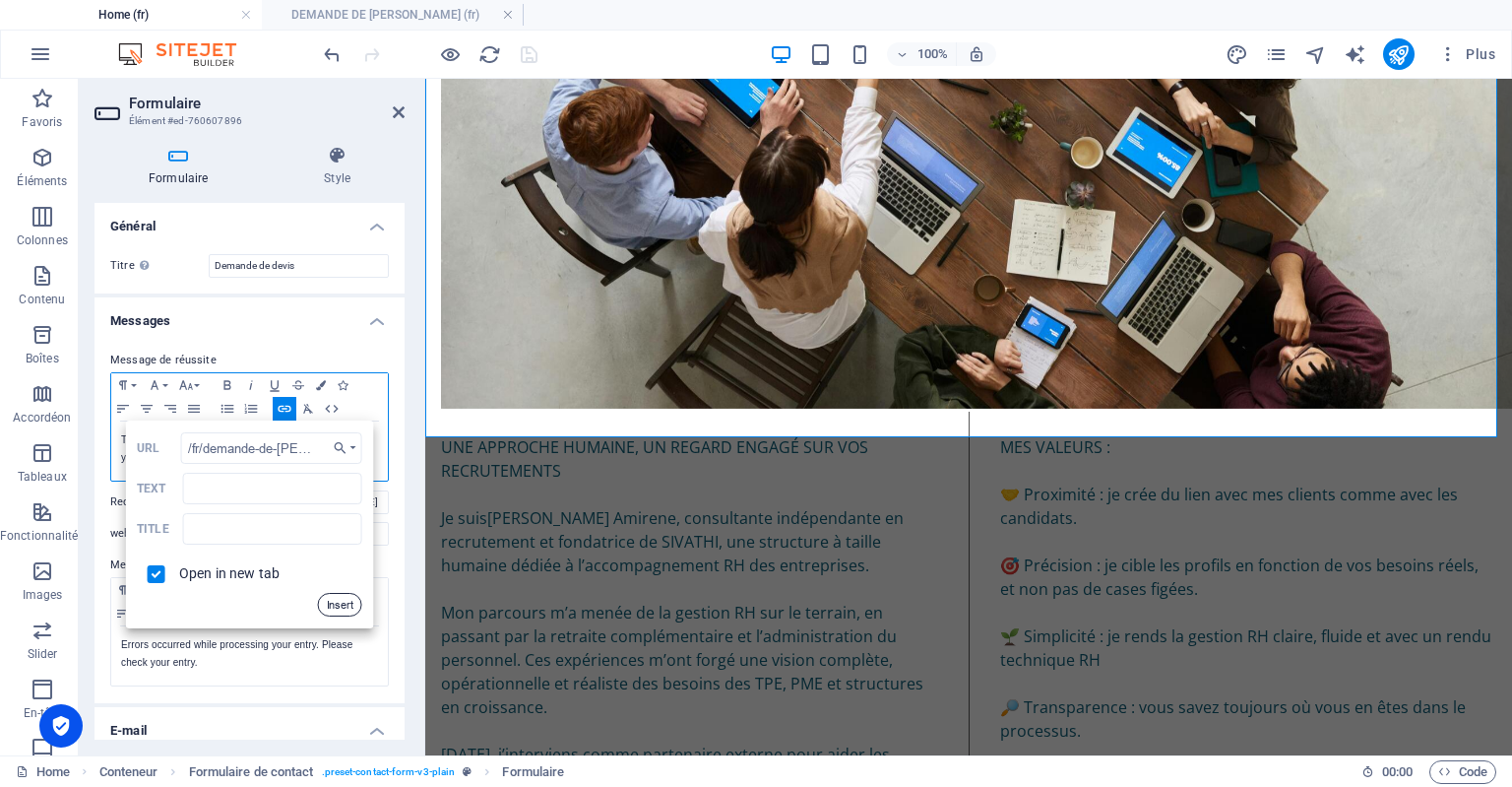 click on "Insert" at bounding box center (340, 605) 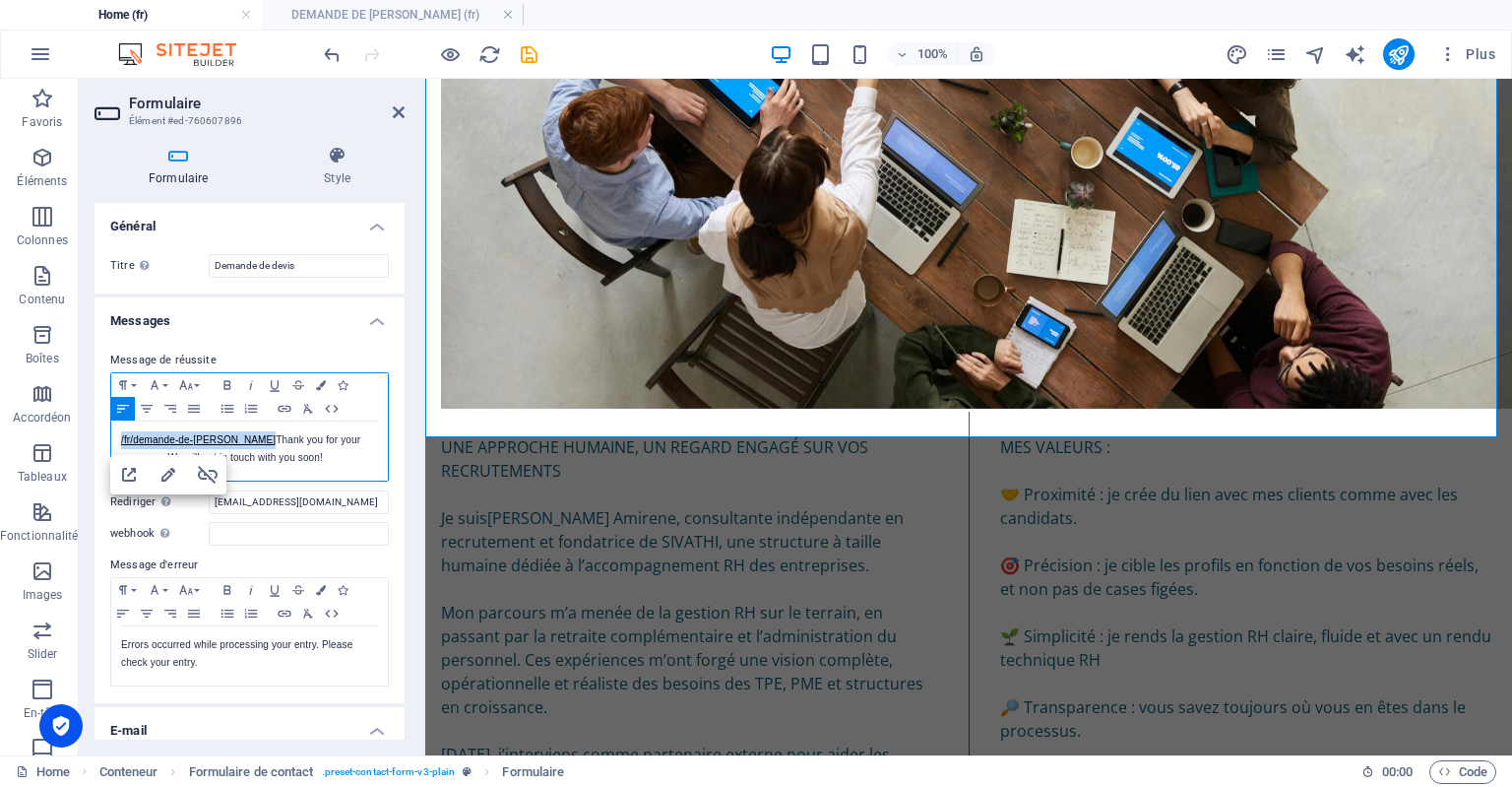 drag, startPoint x: 218, startPoint y: 439, endPoint x: 104, endPoint y: 426, distance: 114.73883 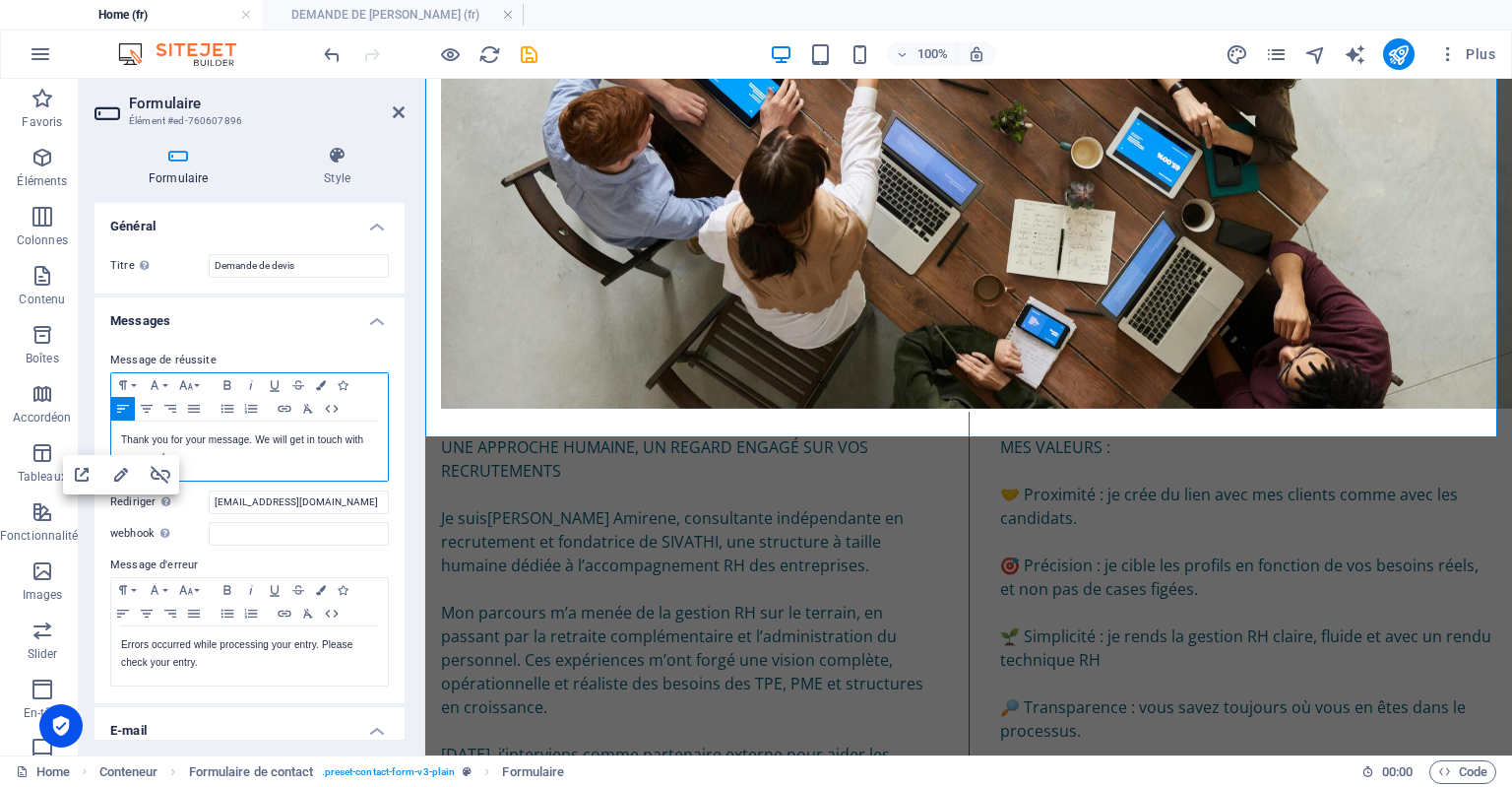 click on "​ Thank you for your message. We will get in touch with you soon!" at bounding box center (249, 449) 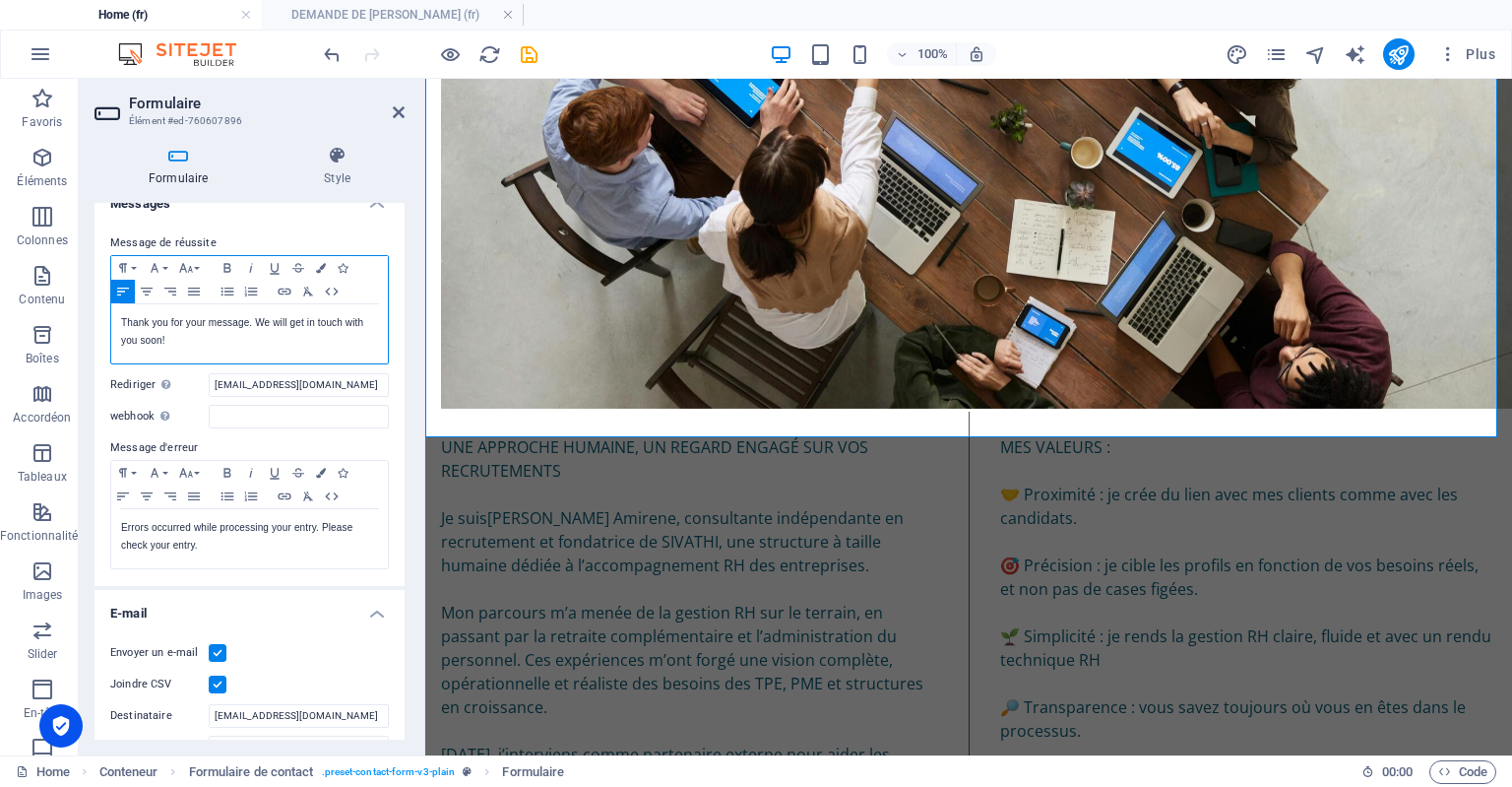 scroll, scrollTop: 114, scrollLeft: 0, axis: vertical 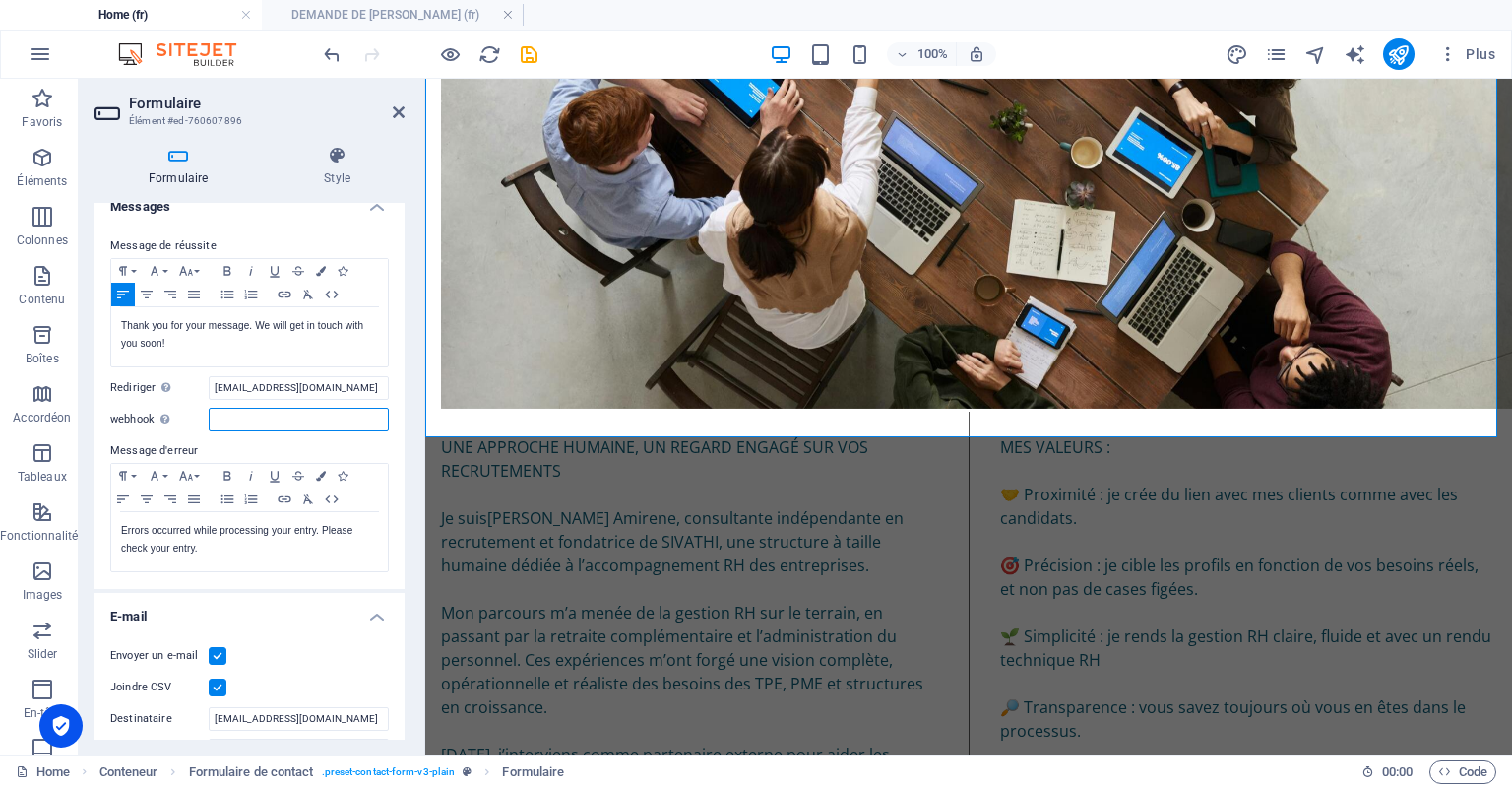 click on "webhook Un "webhook" est une notification push de ce formulaire vers un autre serveur. À chaque fois qu'un visiteur soumet un formulaire, les données sont poussées sur votre serveur." at bounding box center [298, 420] 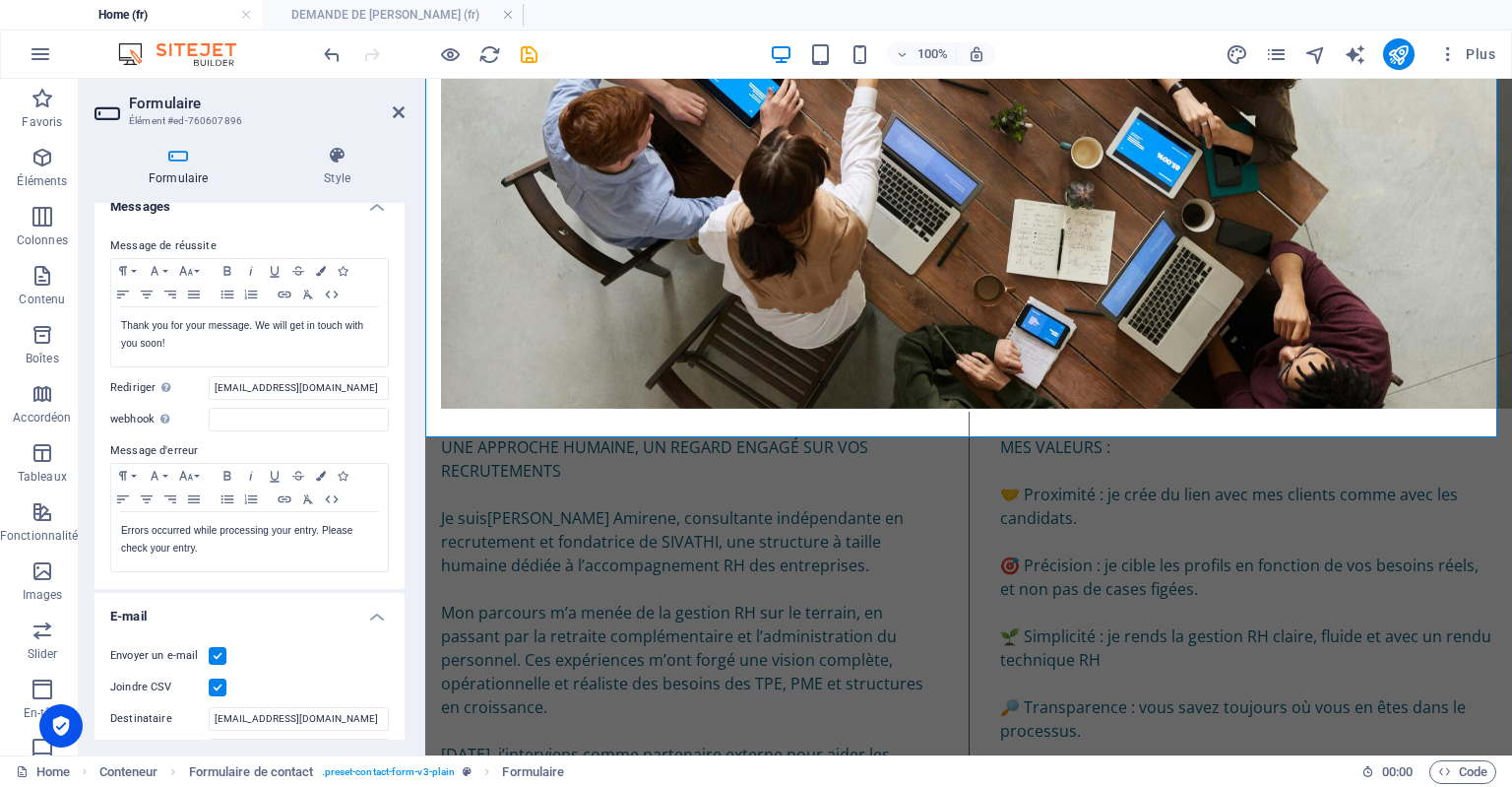 drag, startPoint x: 399, startPoint y: 438, endPoint x: 415, endPoint y: 529, distance: 92.39589 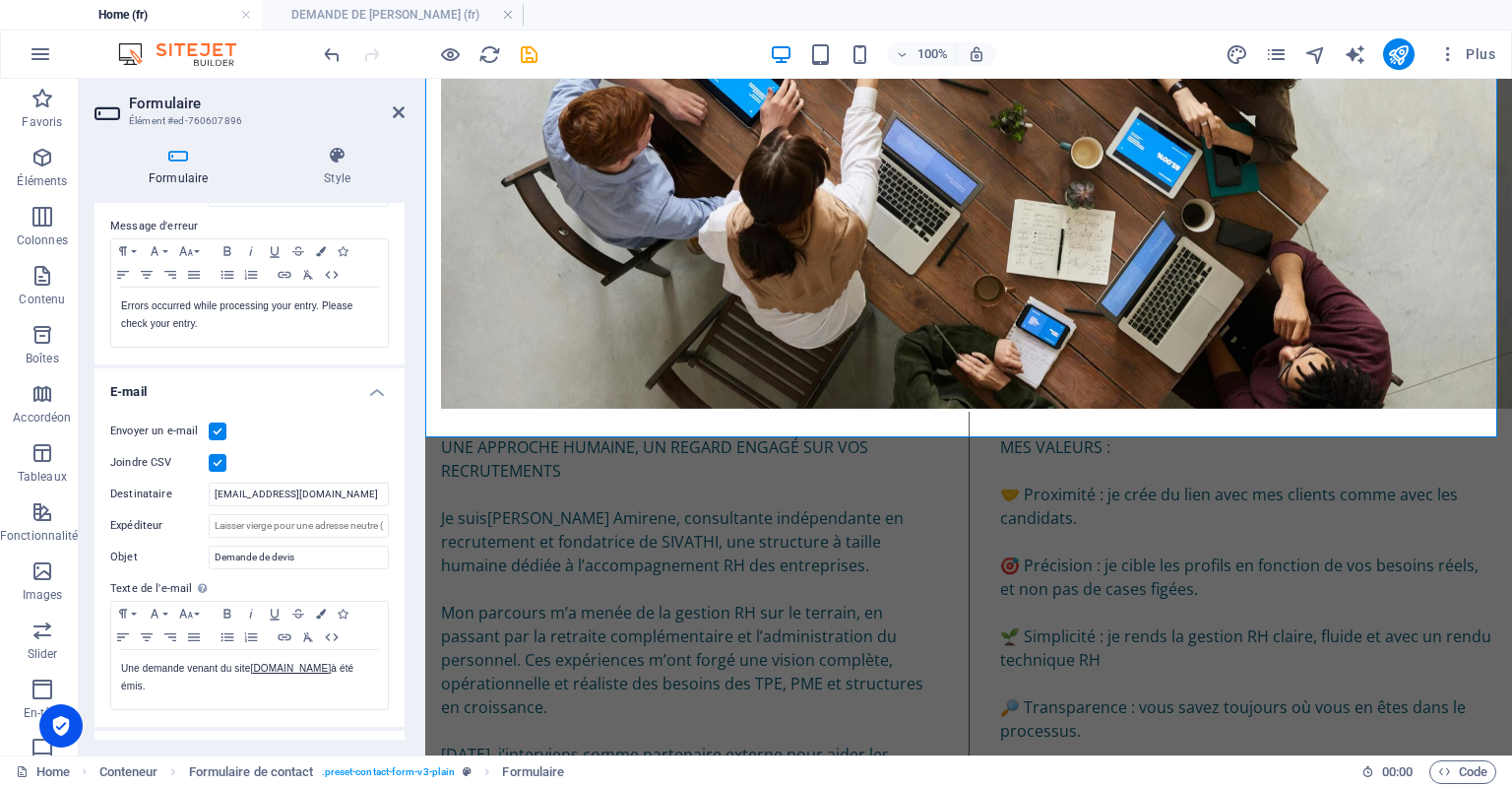 scroll, scrollTop: 338, scrollLeft: 0, axis: vertical 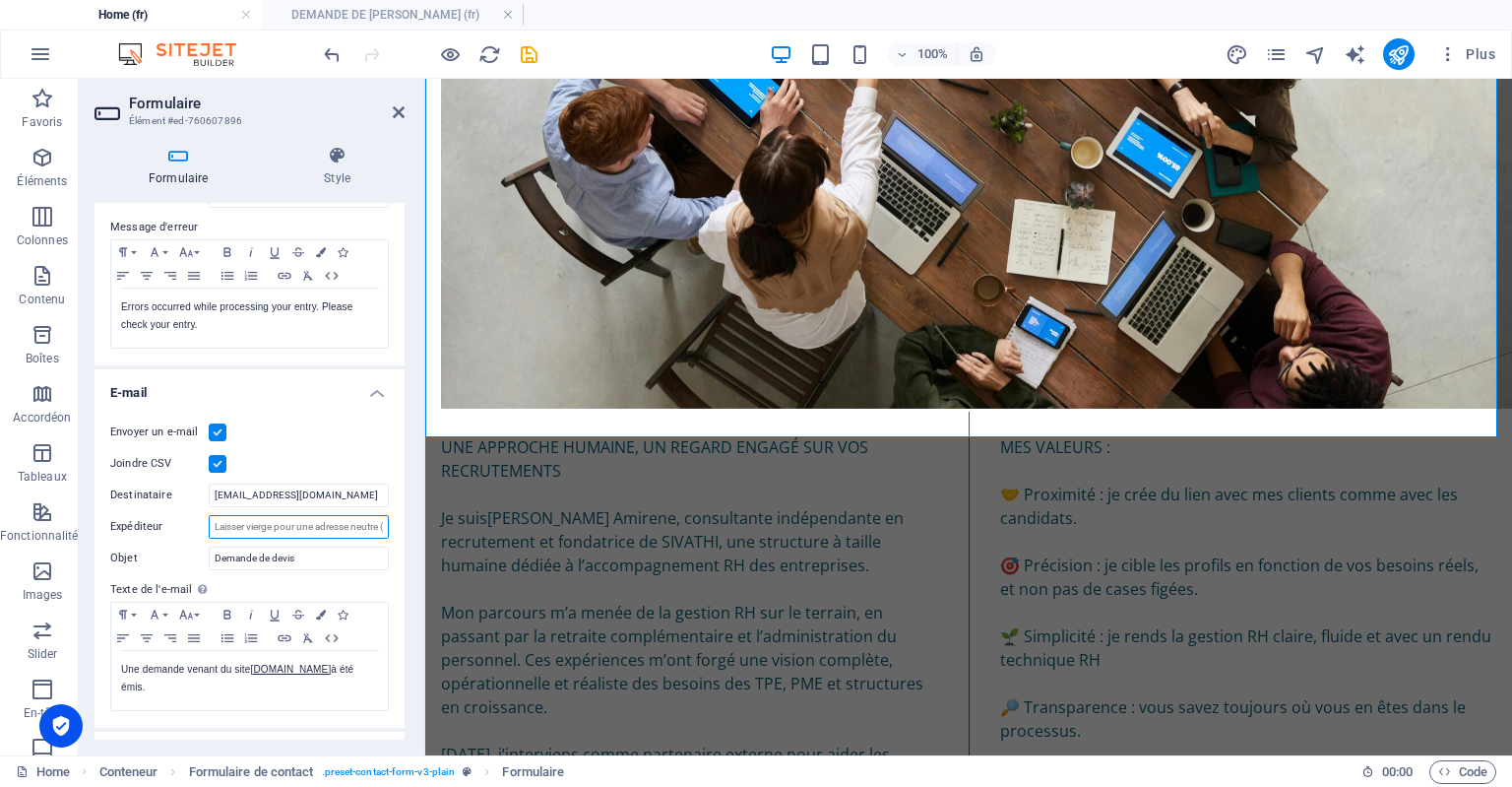 click on "Expéditeur" at bounding box center [298, 527] 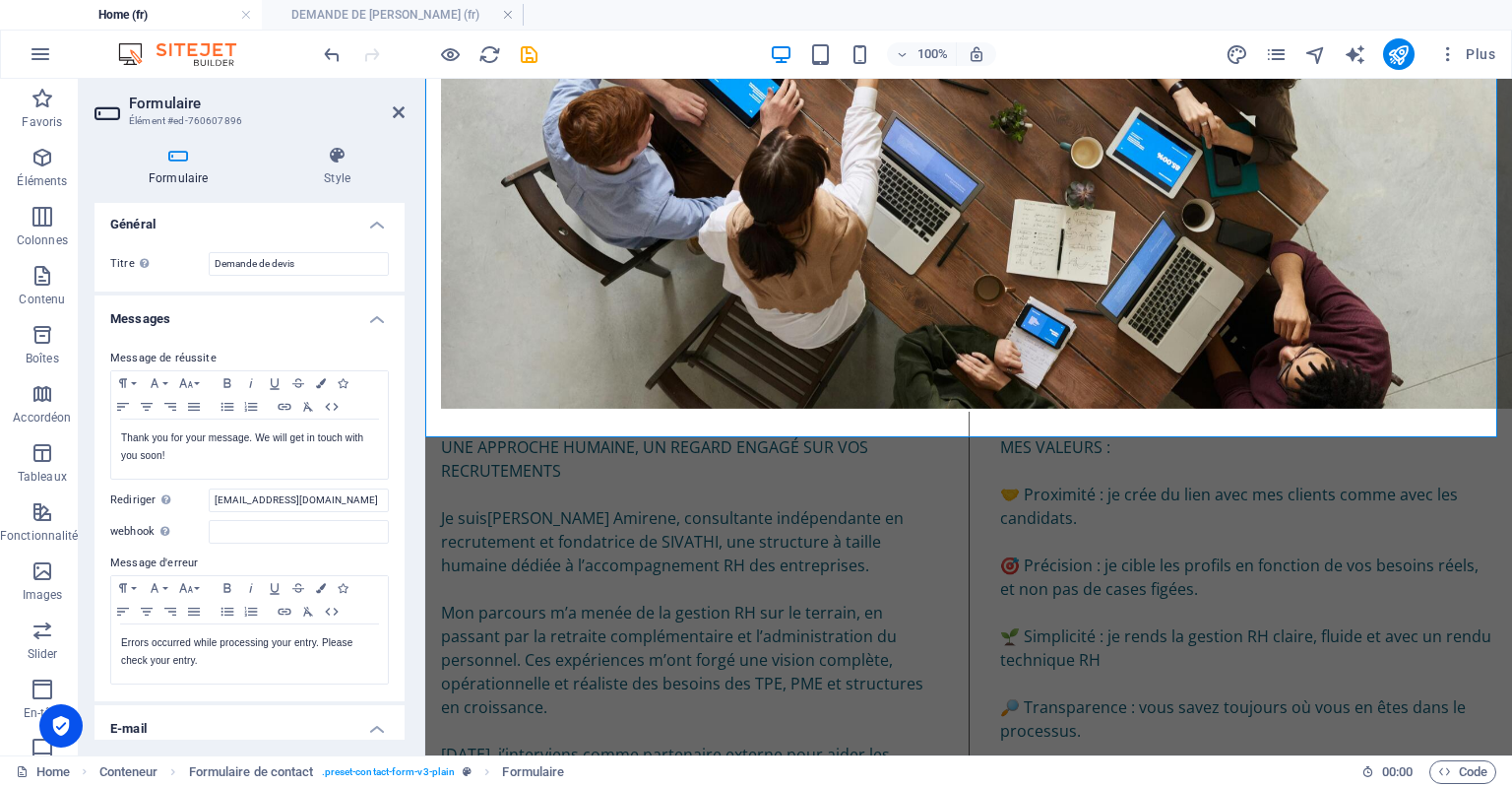 scroll, scrollTop: 0, scrollLeft: 0, axis: both 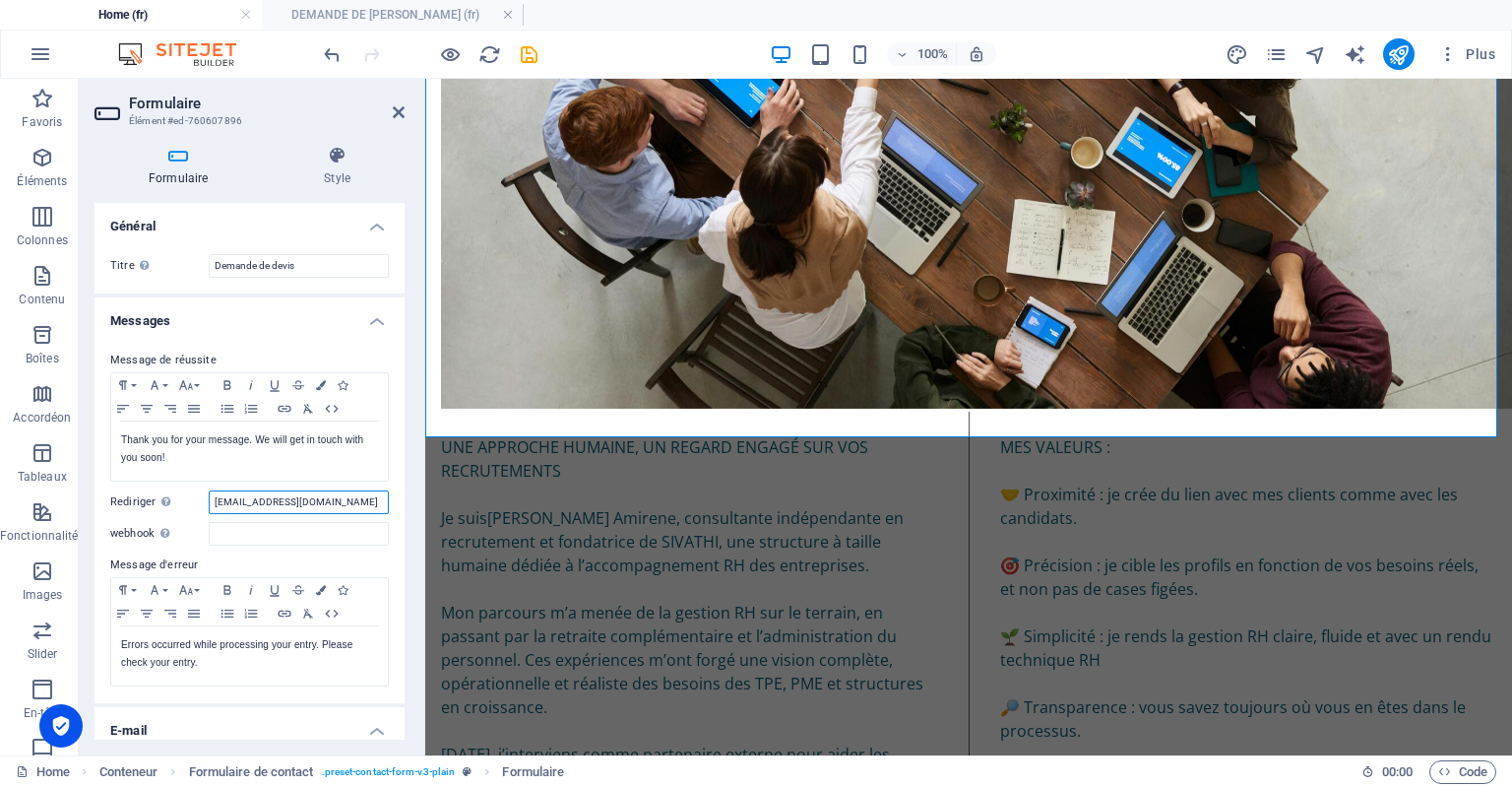 drag, startPoint x: 310, startPoint y: 502, endPoint x: 217, endPoint y: 494, distance: 93.34345 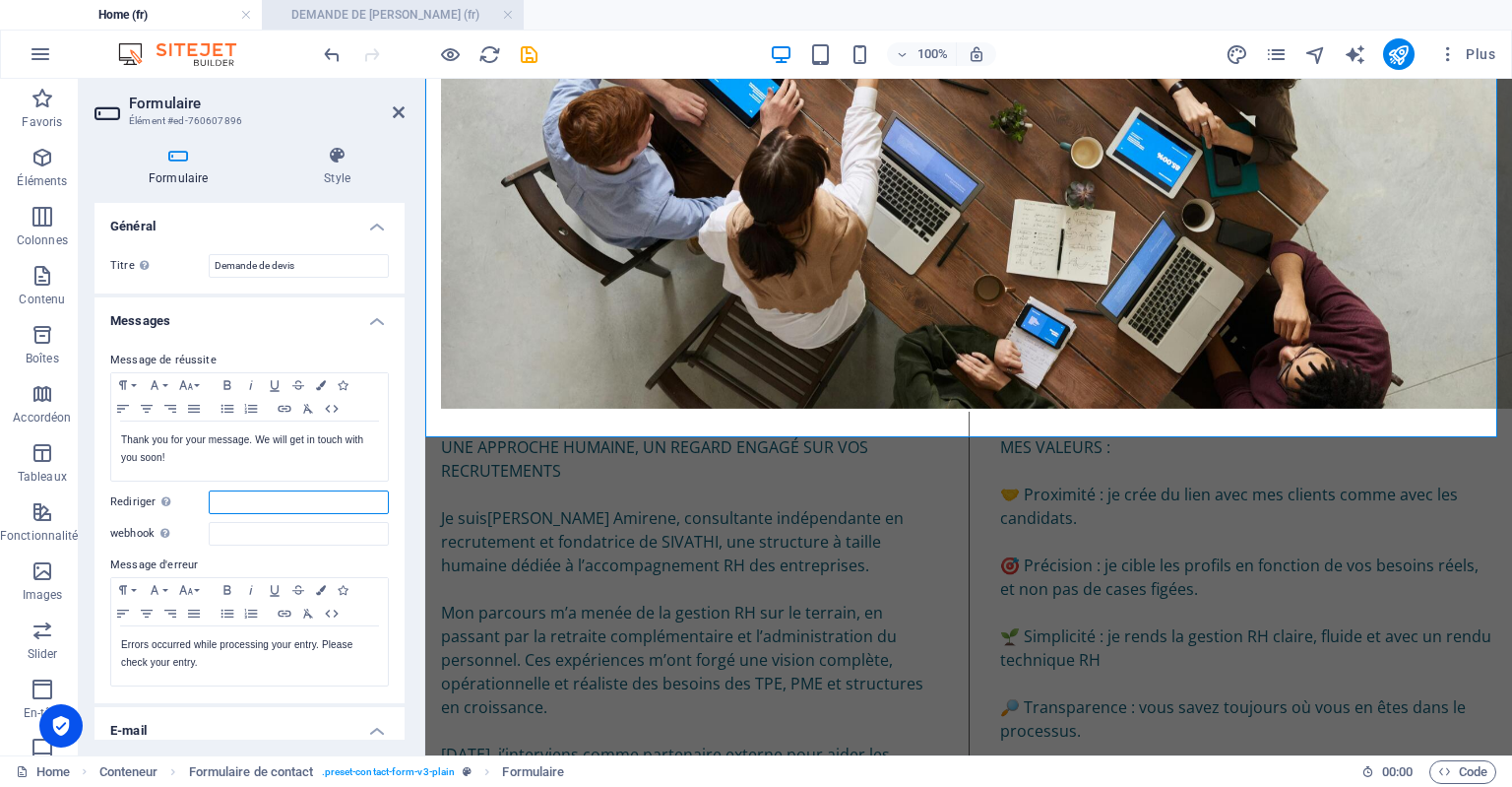 type 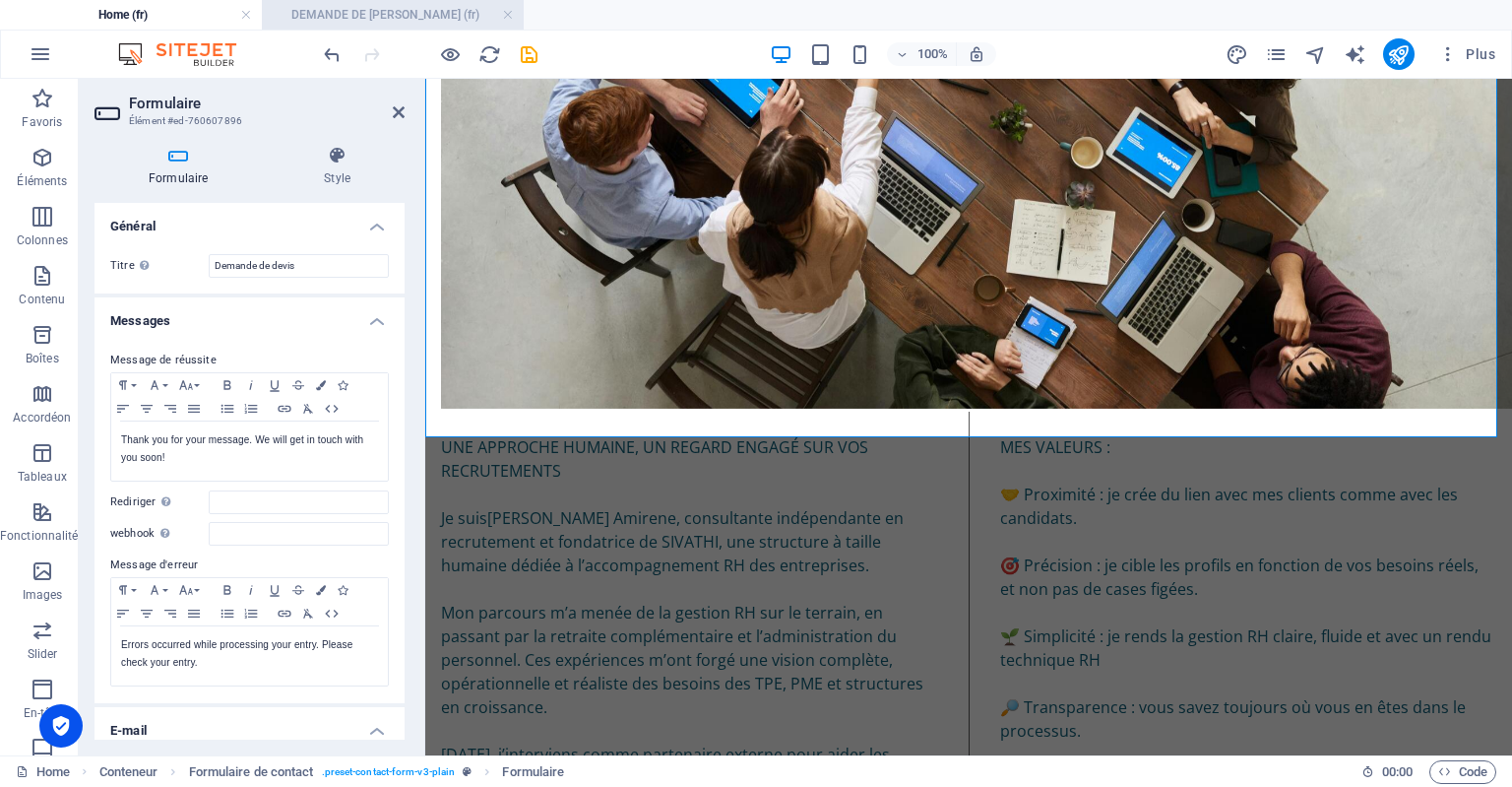 click on "DEMANDE DE [PERSON_NAME] (fr)" at bounding box center (393, 15) 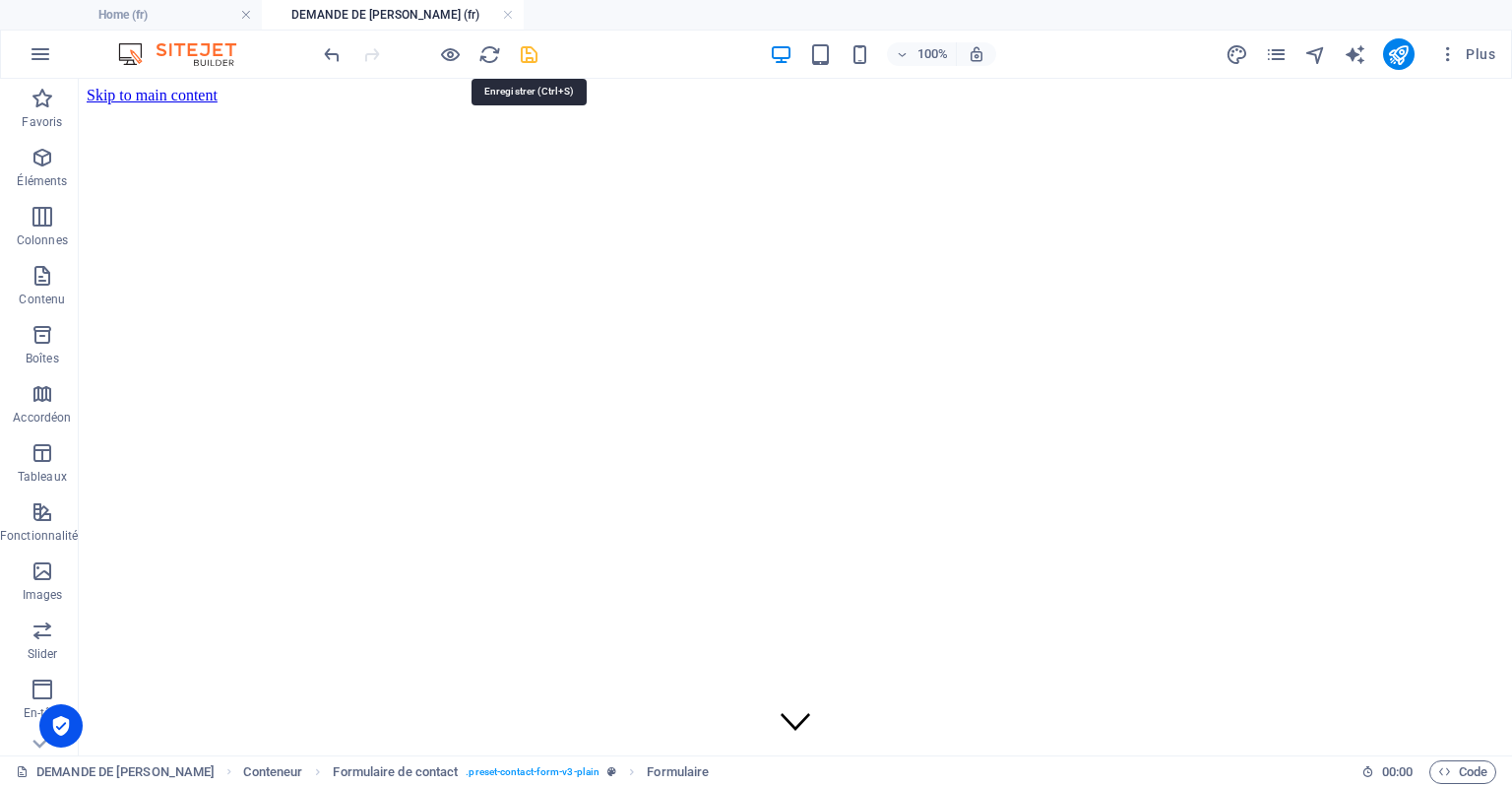 click at bounding box center [529, 54] 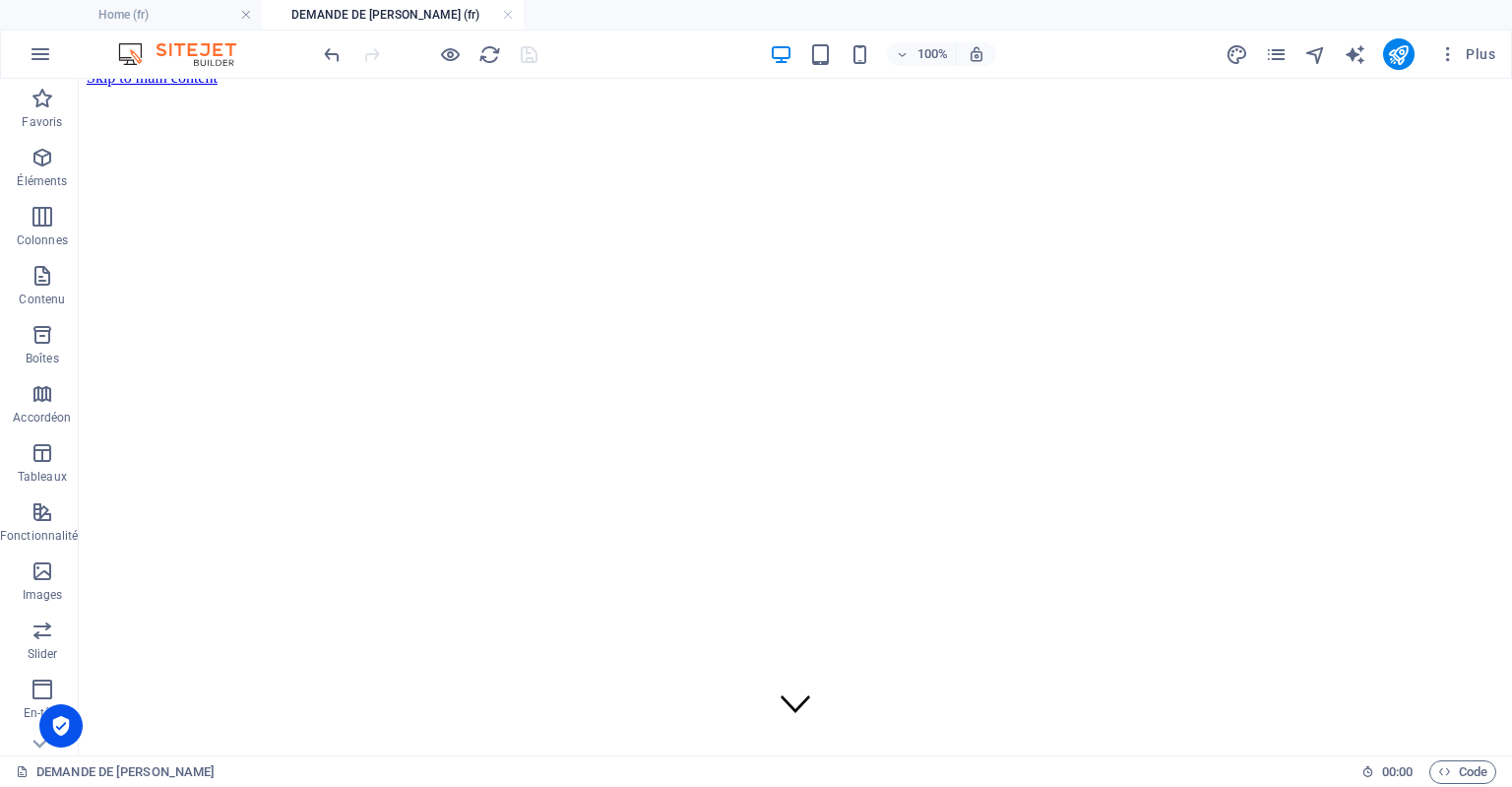 scroll, scrollTop: 0, scrollLeft: 0, axis: both 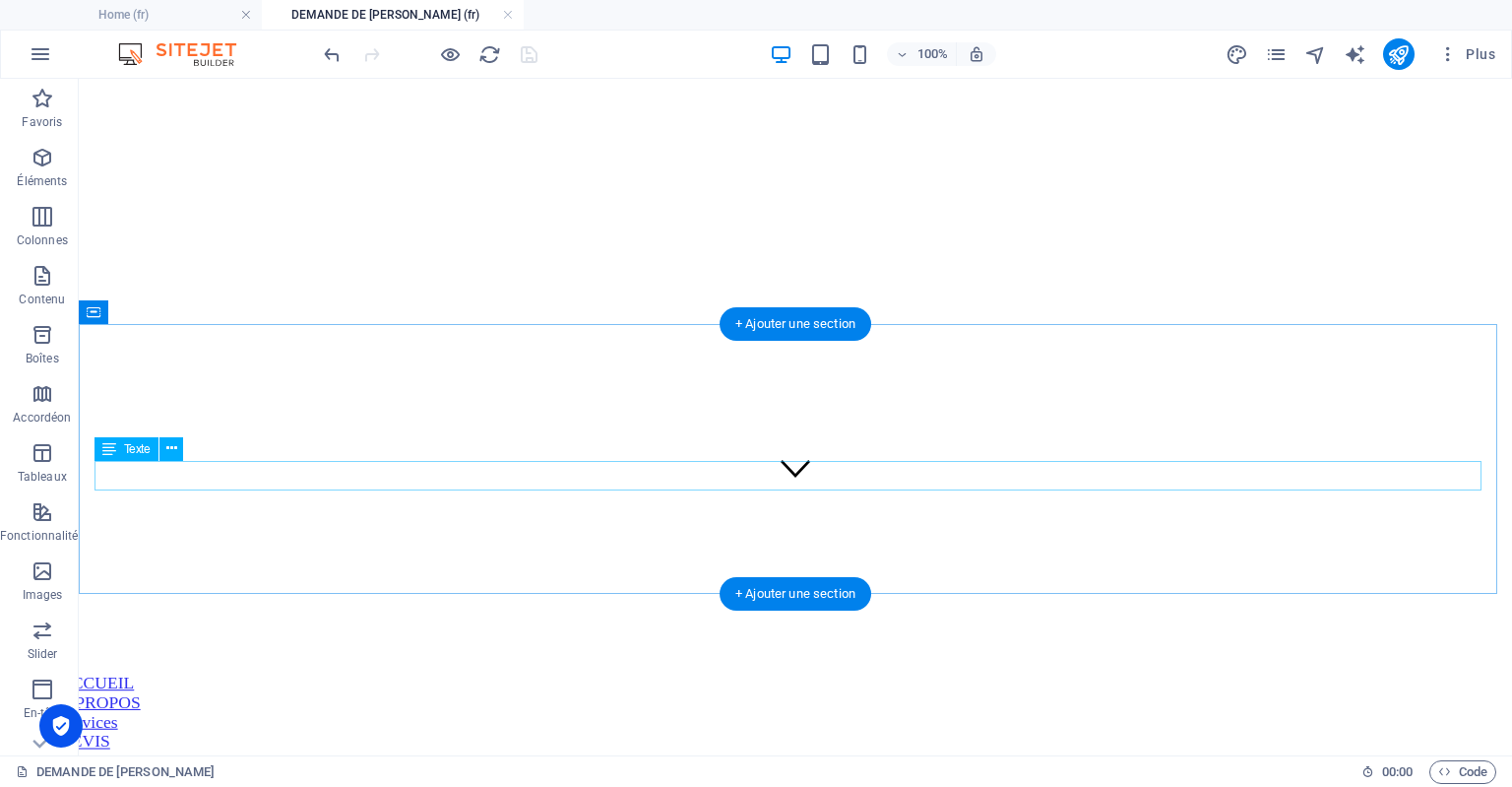 click on "Votre formulaire a été envoyé.   Merci d'avoir pris le temps de nous contacter.   Nous vous contacterons dans les plus brefs délais" at bounding box center (795, 4519) 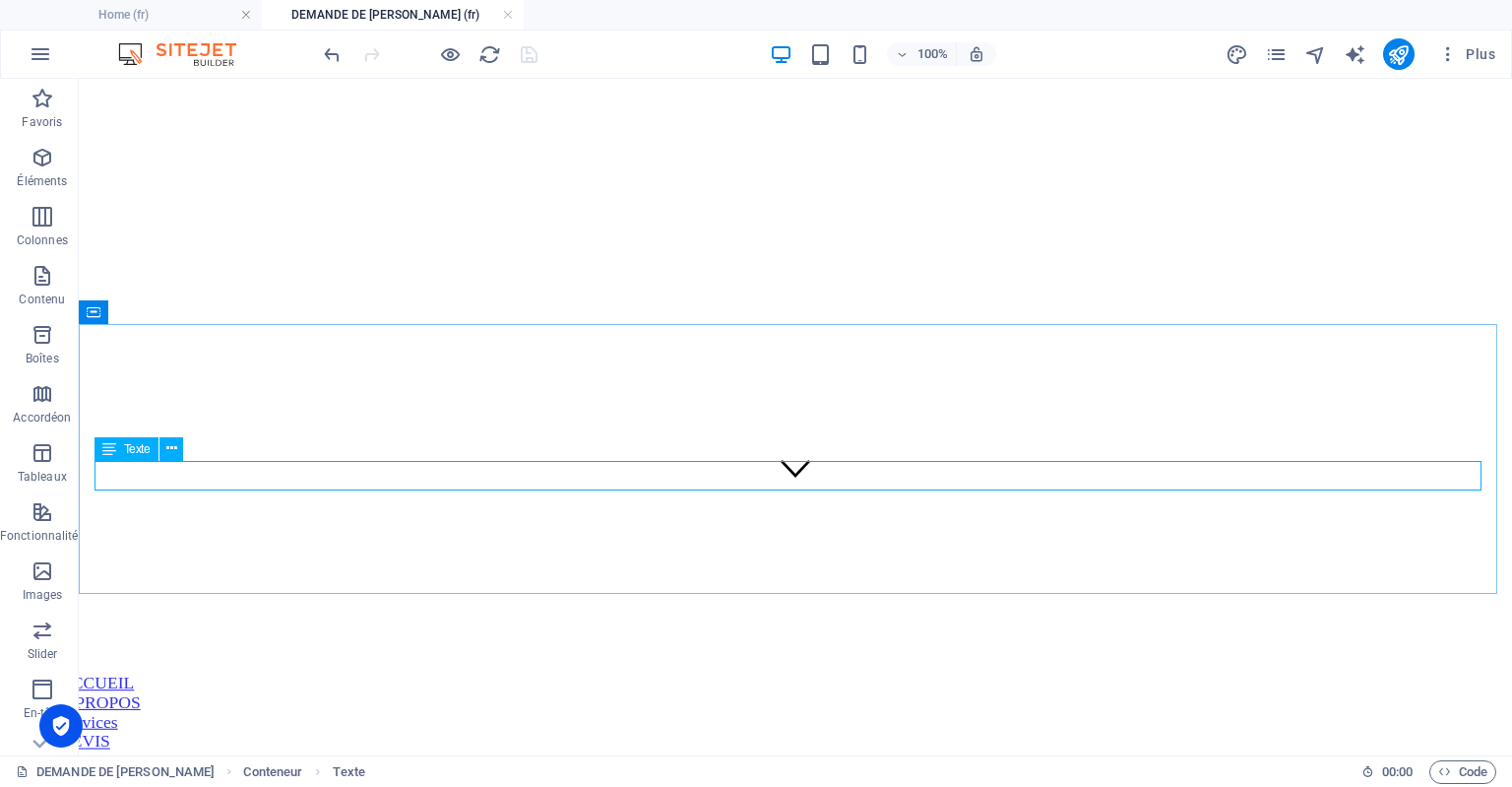 click on "Texte" at bounding box center (137, 449) 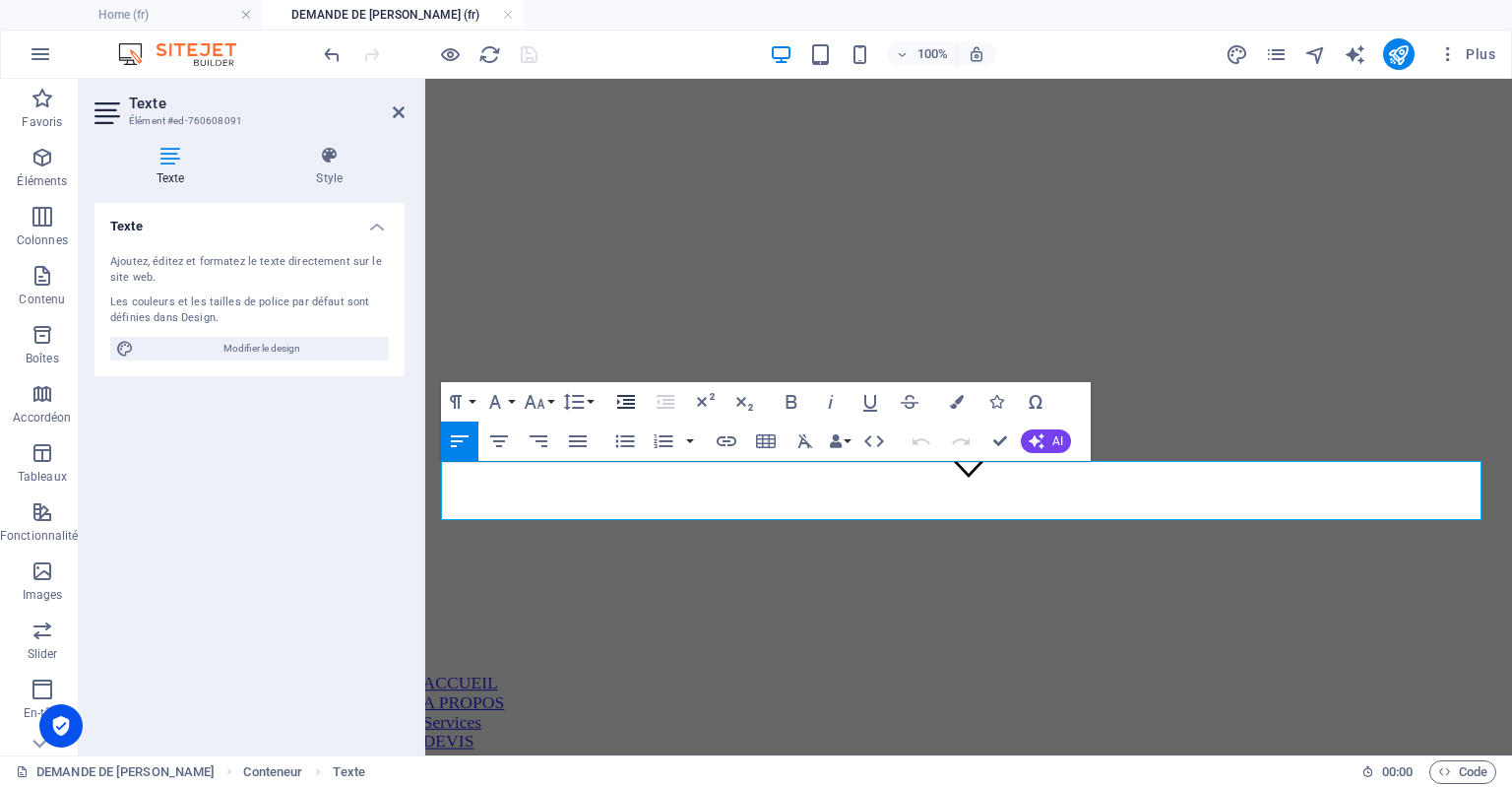 click 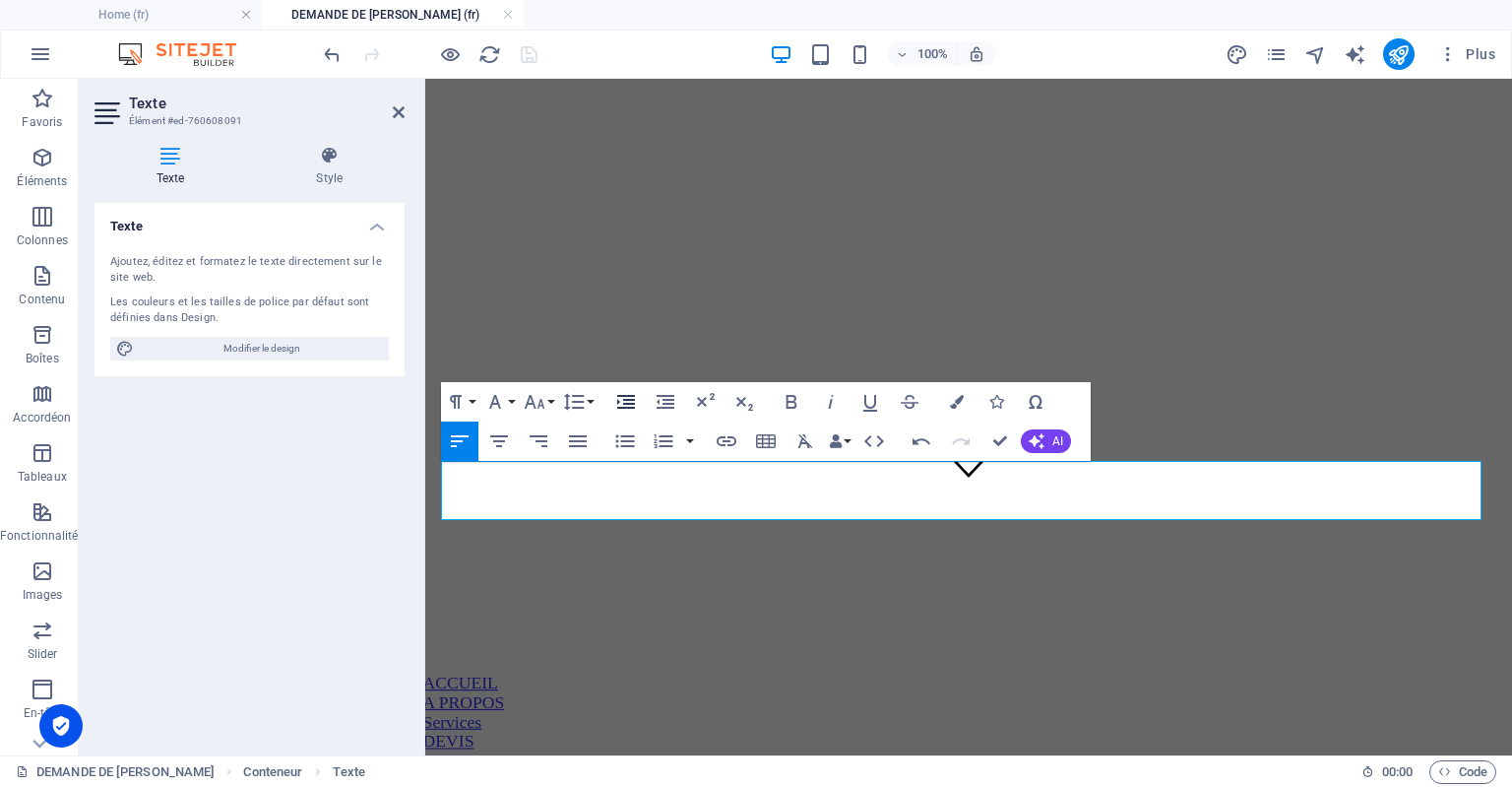 click 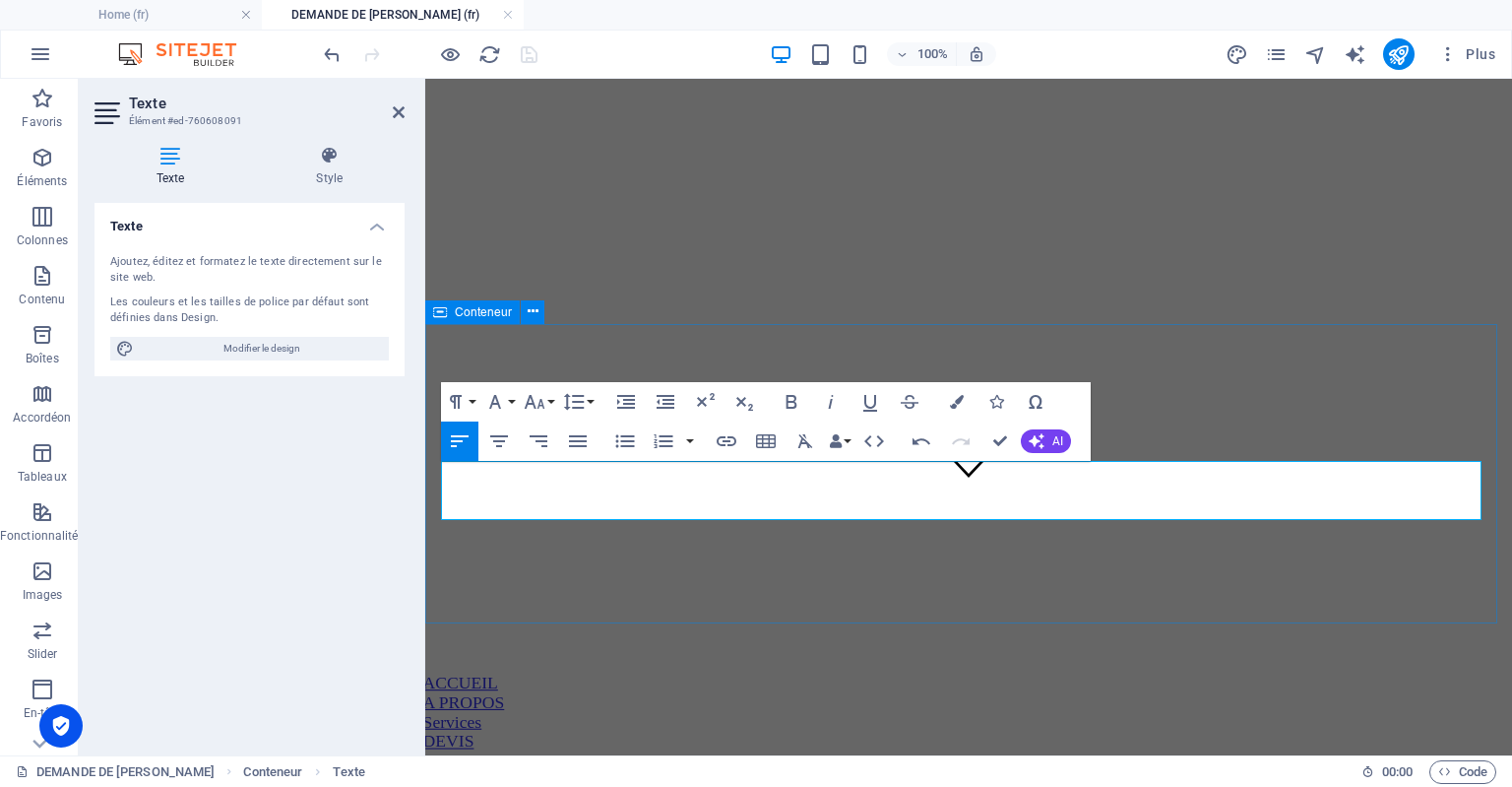 click on "merci votre demande a bien été prise en compte  Votre formulaire a été envoyé.   Merci d'avoir pris le temps de nous contacter.   Nous vous contacterons dans les plus brefs délais" at bounding box center (969, 4051) 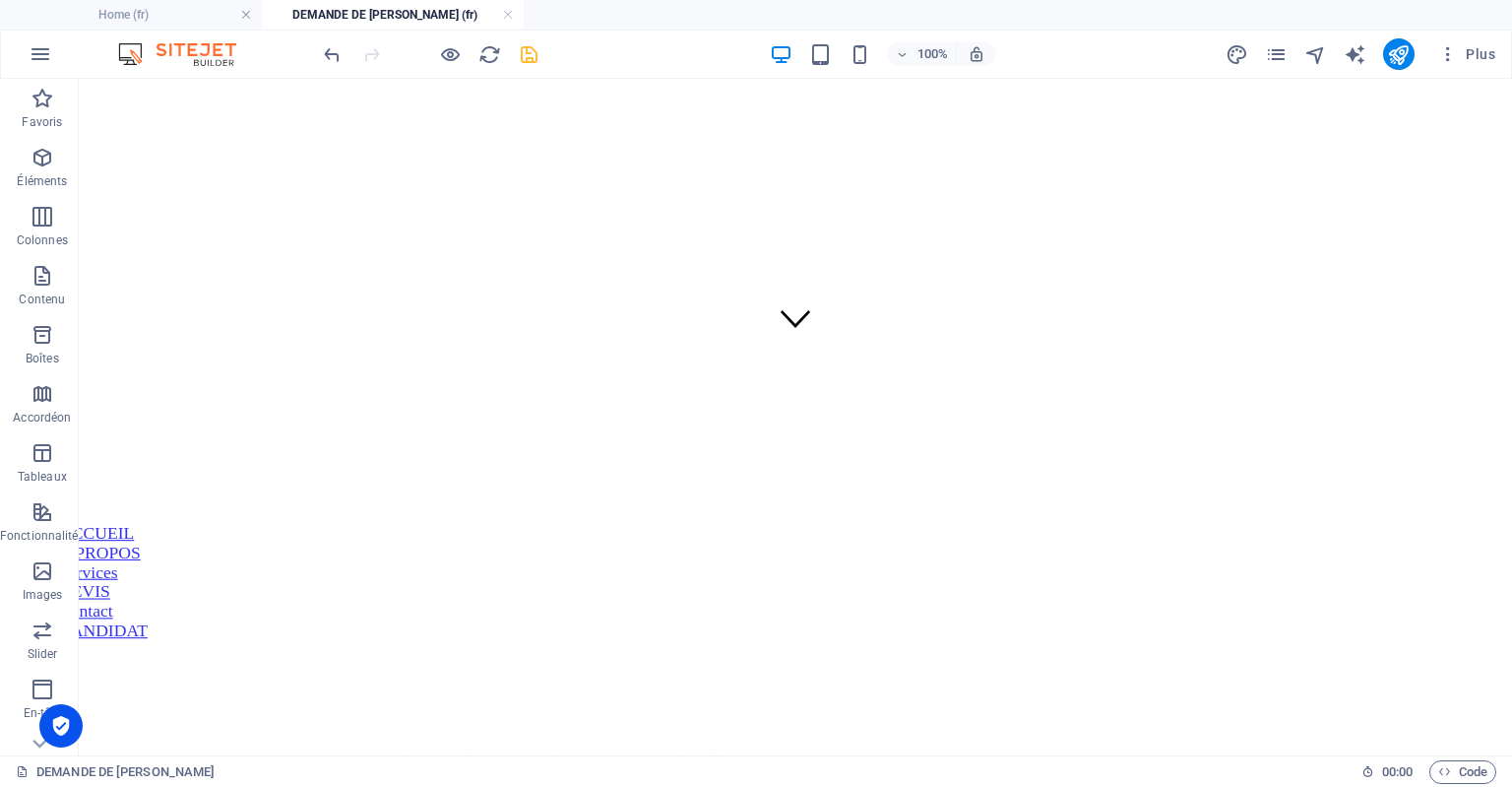 scroll, scrollTop: 253, scrollLeft: 0, axis: vertical 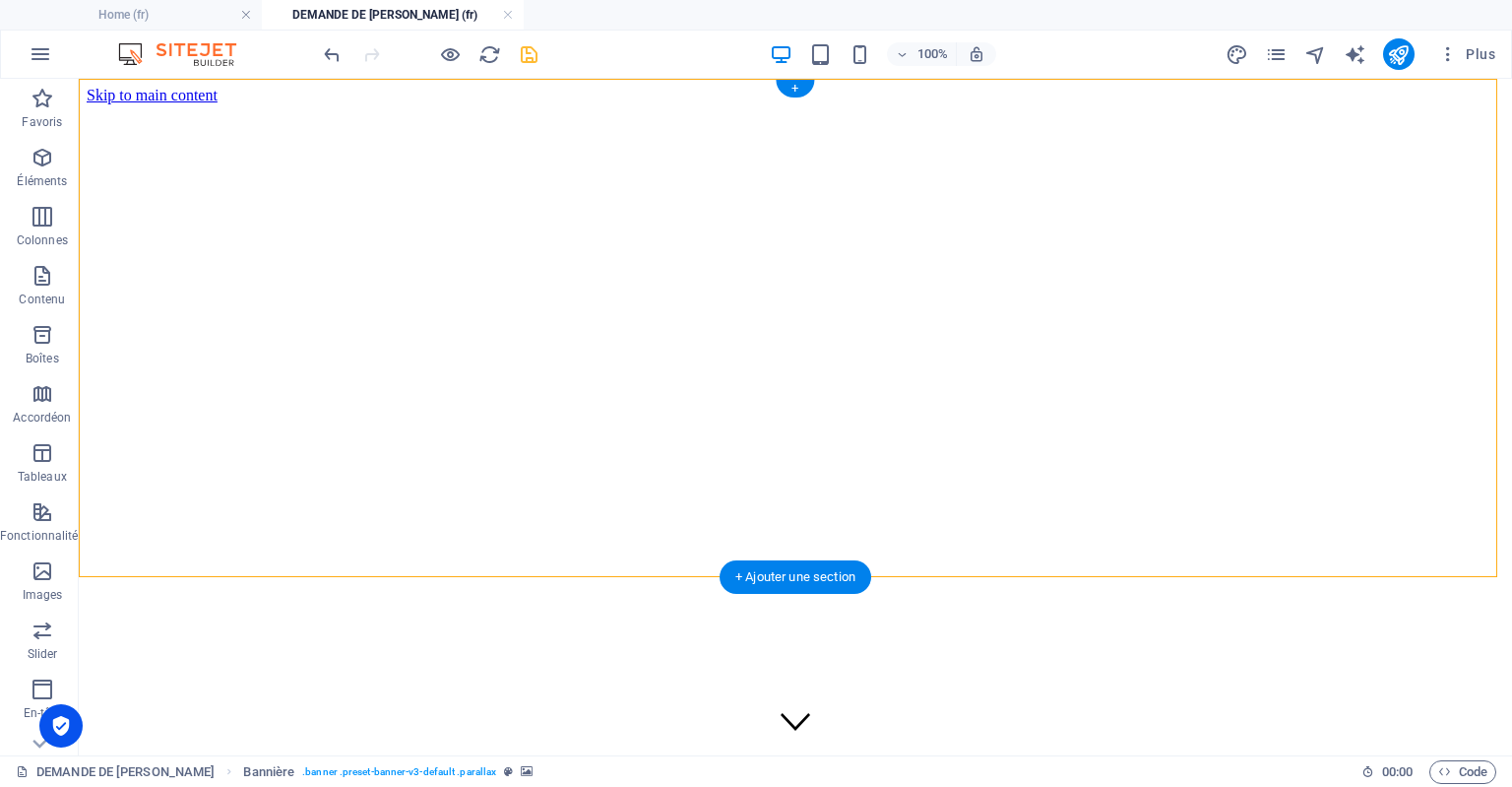 drag, startPoint x: 823, startPoint y: 152, endPoint x: 827, endPoint y: 172, distance: 20.396078 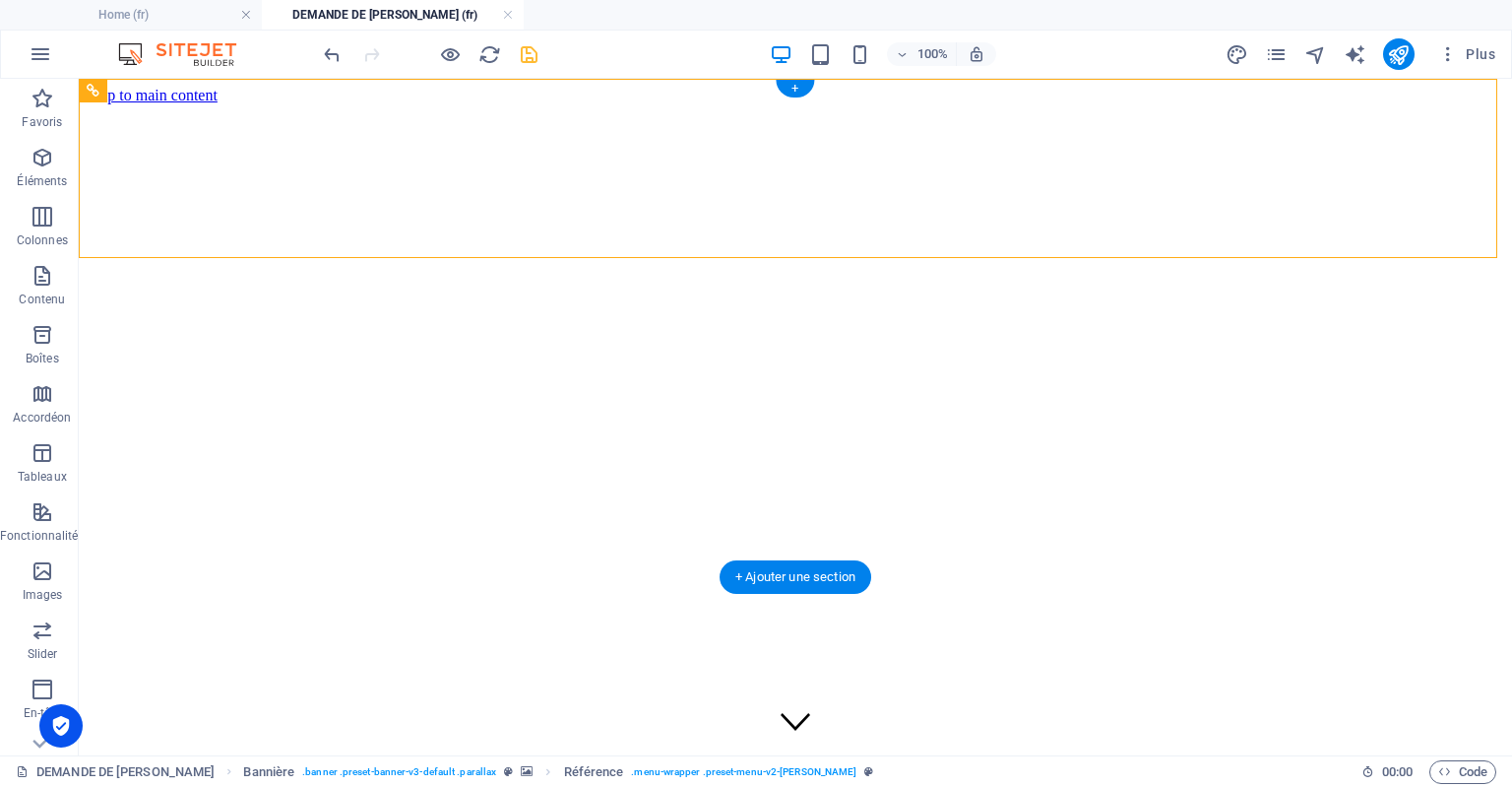 click on "ACCUEIL A PROPOS Services DEVIS Contact CANDIDAT" at bounding box center [795, 985] 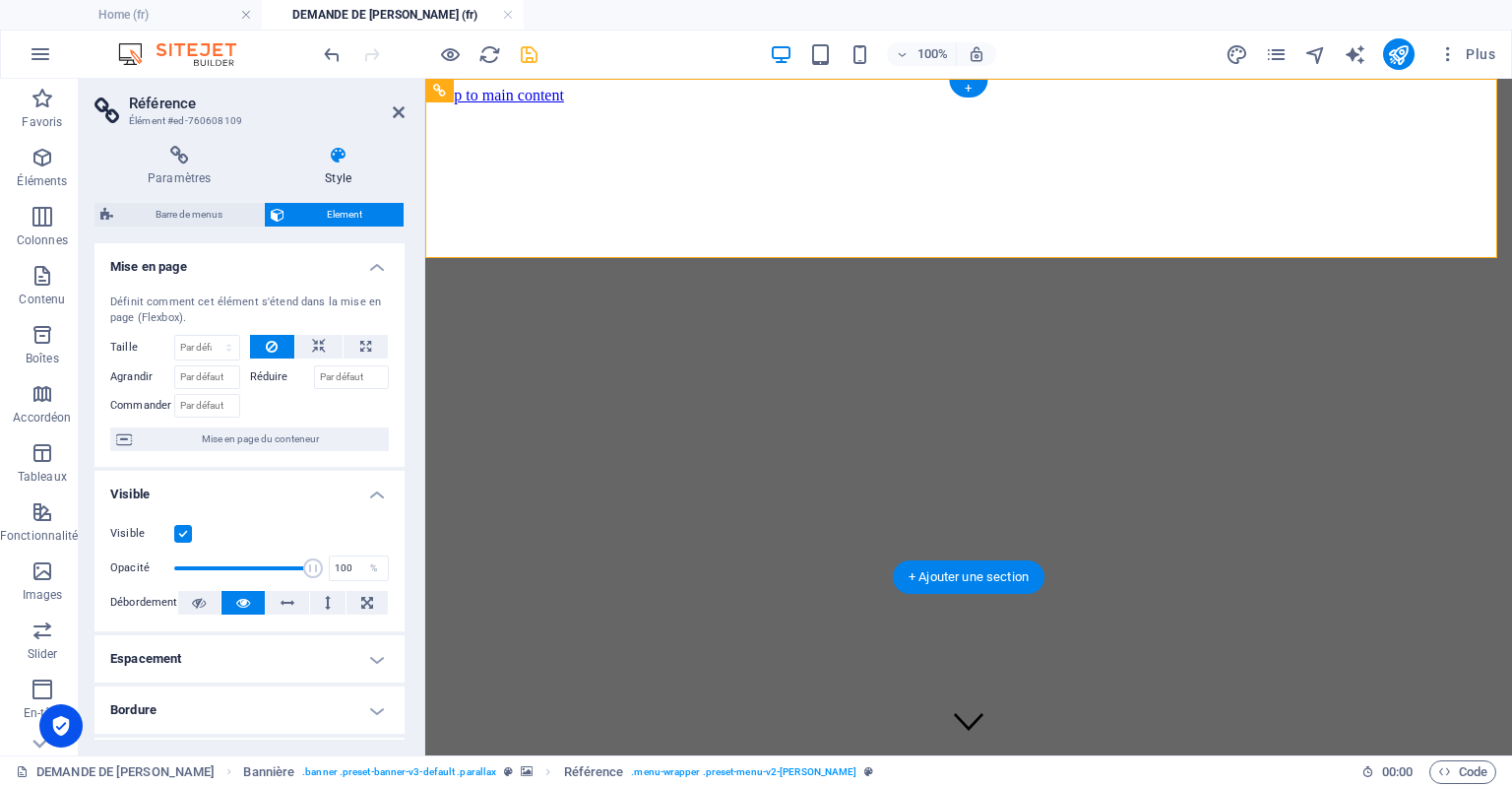 click on "ACCUEIL A PROPOS Services DEVIS Contact CANDIDAT" at bounding box center (969, 985) 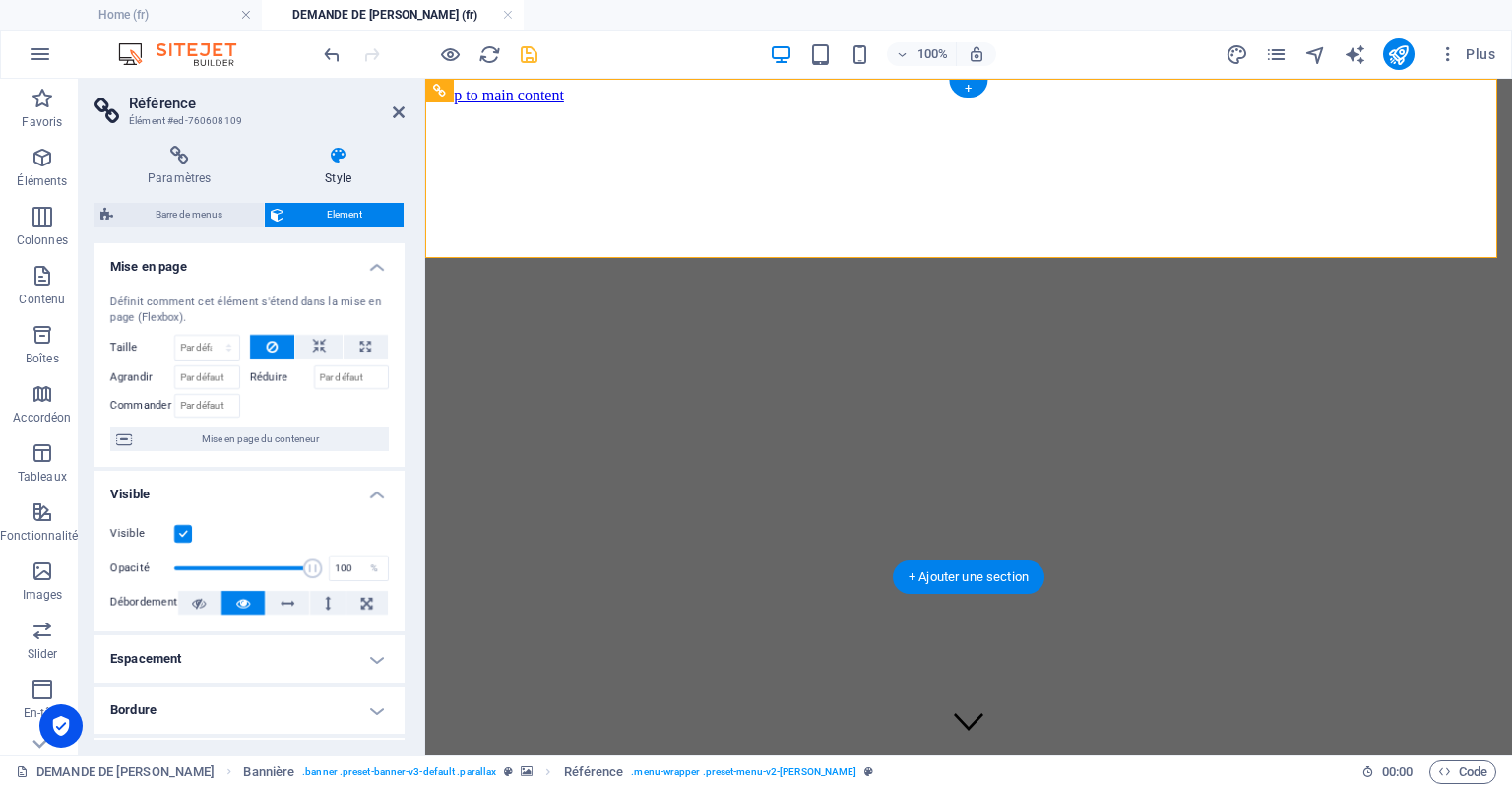 click on "ACCUEIL A PROPOS Services DEVIS Contact CANDIDAT" at bounding box center (969, 985) 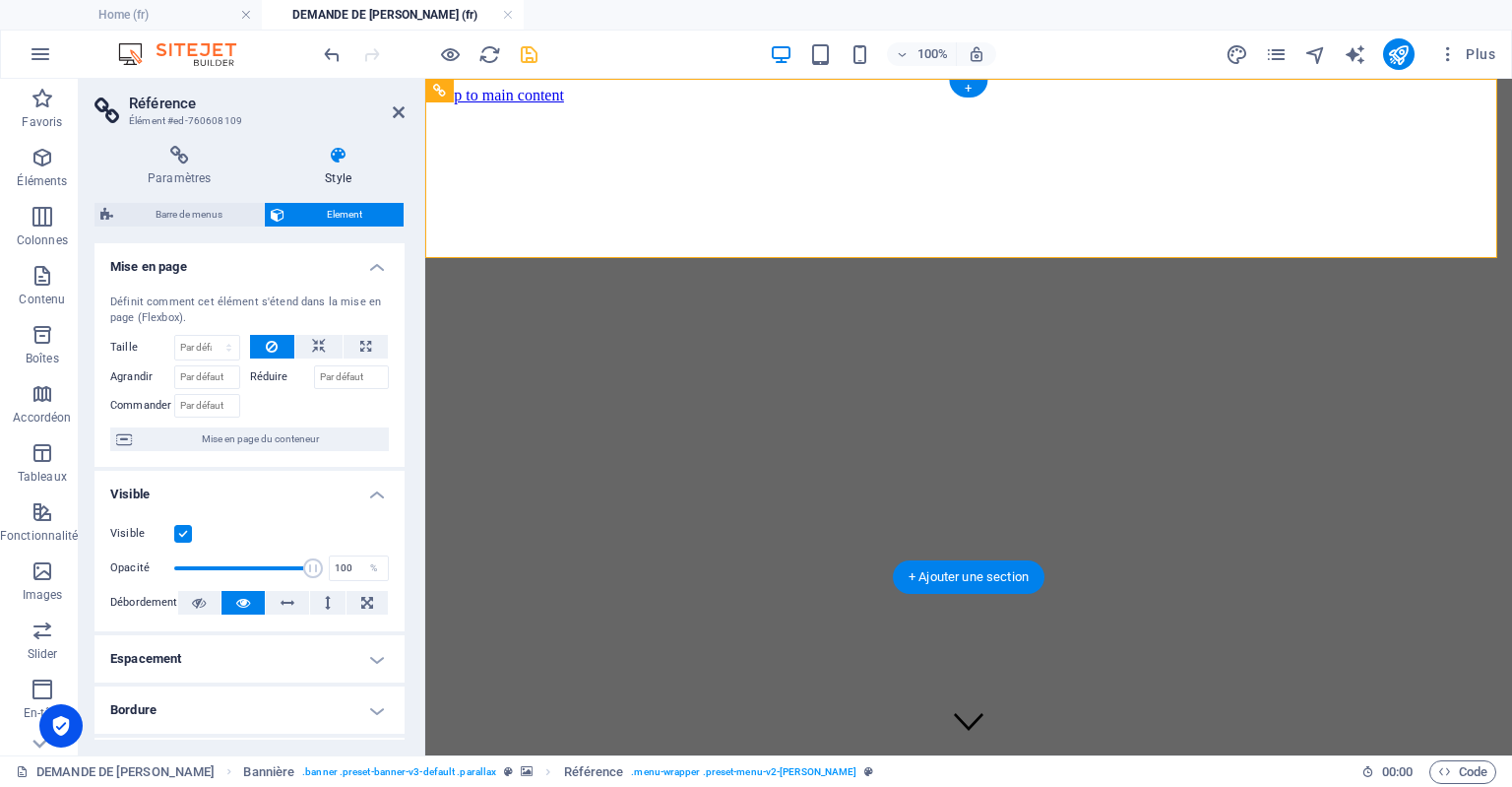 click on "ACCUEIL A PROPOS Services DEVIS Contact CANDIDAT" at bounding box center [969, 985] 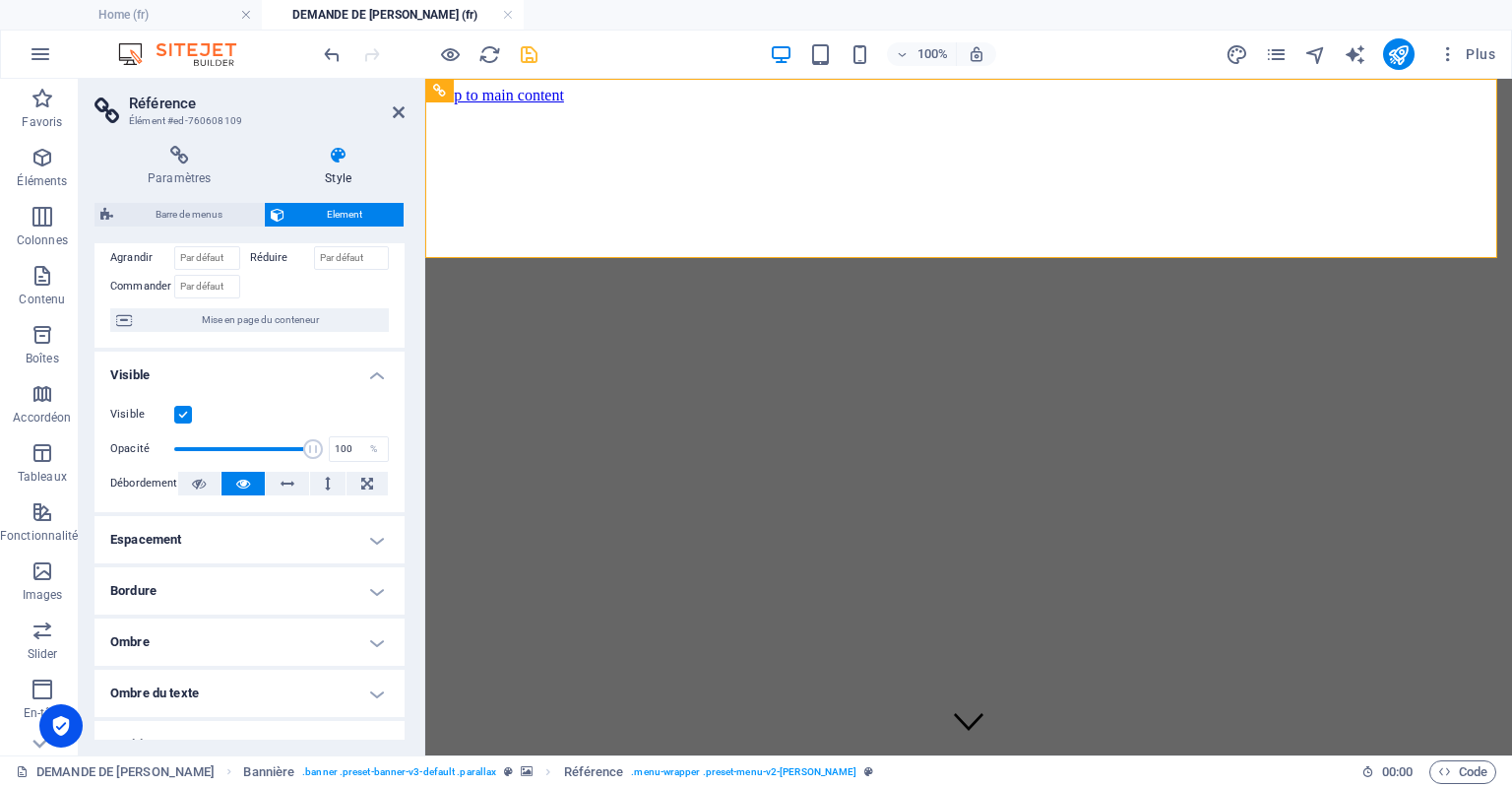 scroll, scrollTop: 0, scrollLeft: 0, axis: both 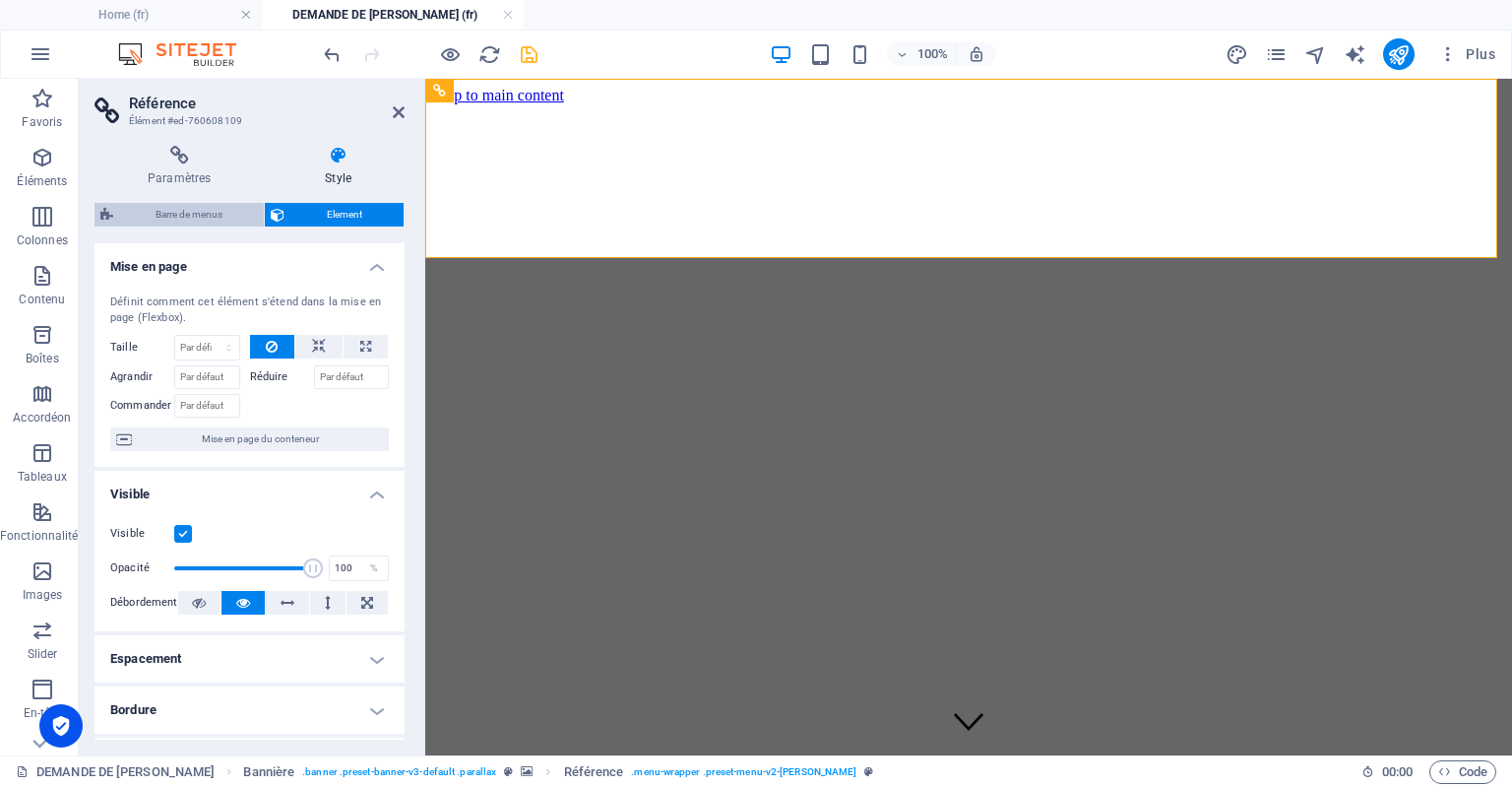click on "Barre de menus" at bounding box center (188, 215) 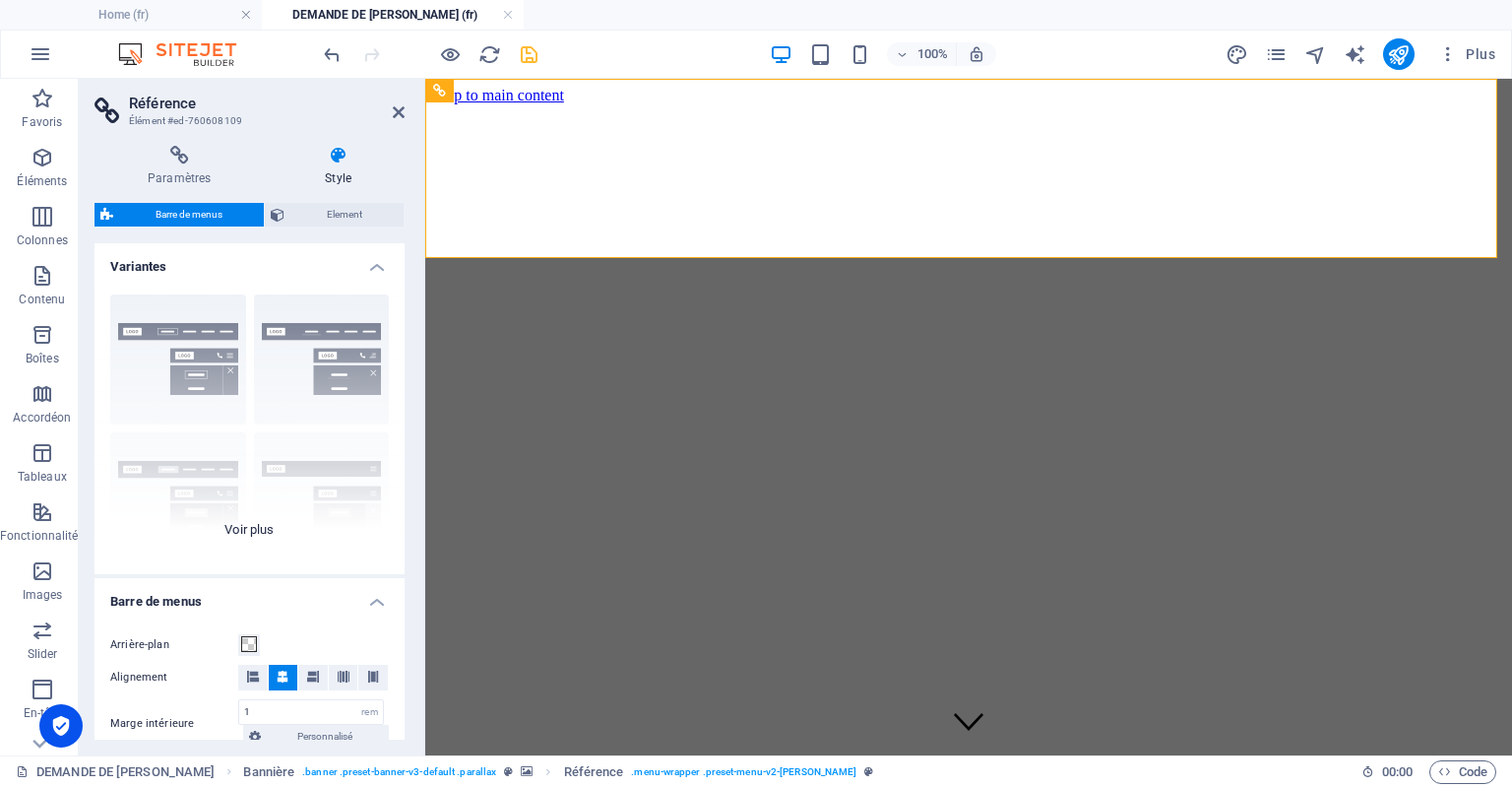 click on "Bordure Centré Par défaut Fixé Loki Déclencheur Large XXL" at bounding box center (249, 426) 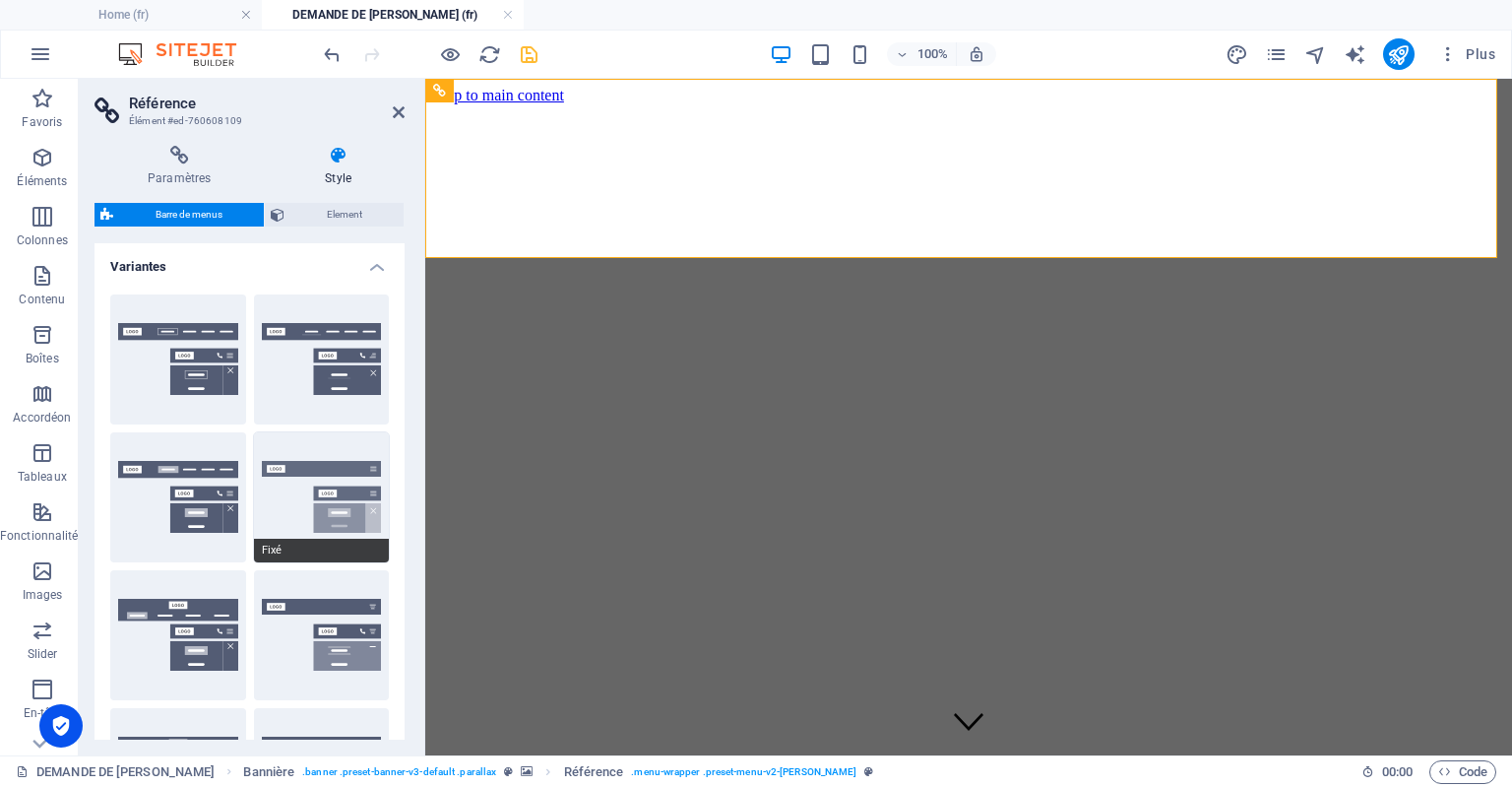 click on "Fixé" at bounding box center (322, 497) 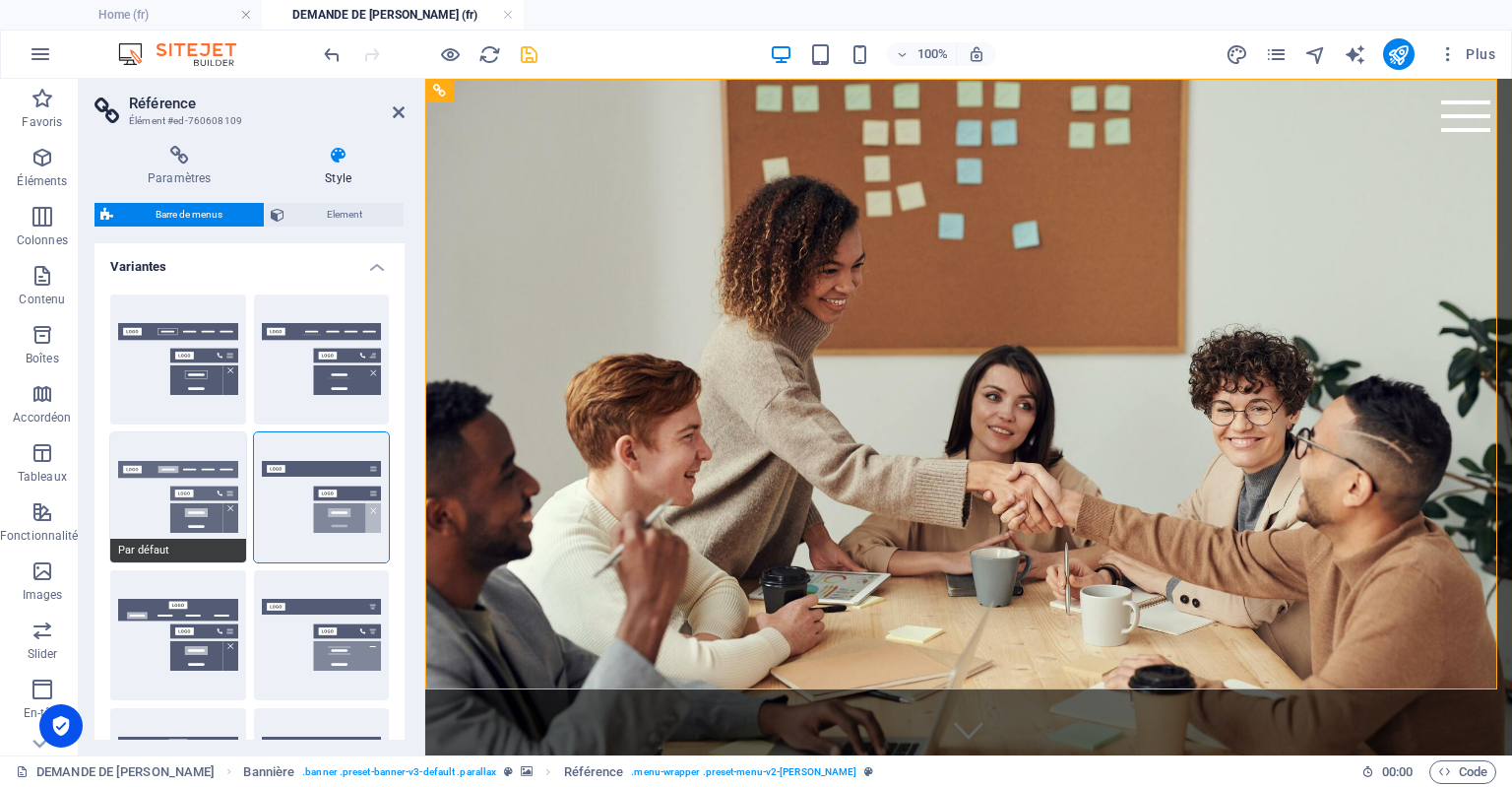 click on "Par défaut" at bounding box center (178, 497) 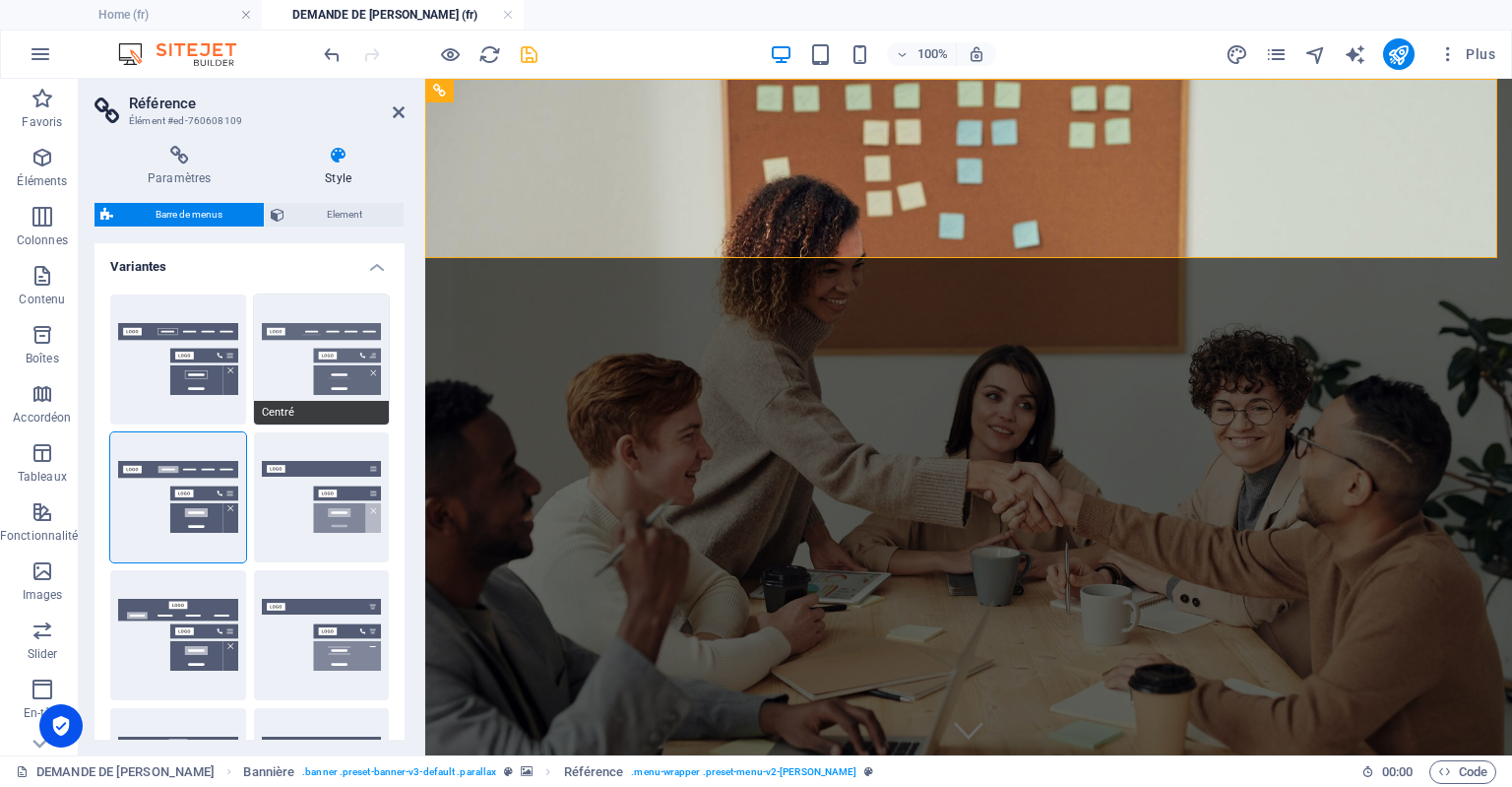 click on "Centré" at bounding box center [322, 360] 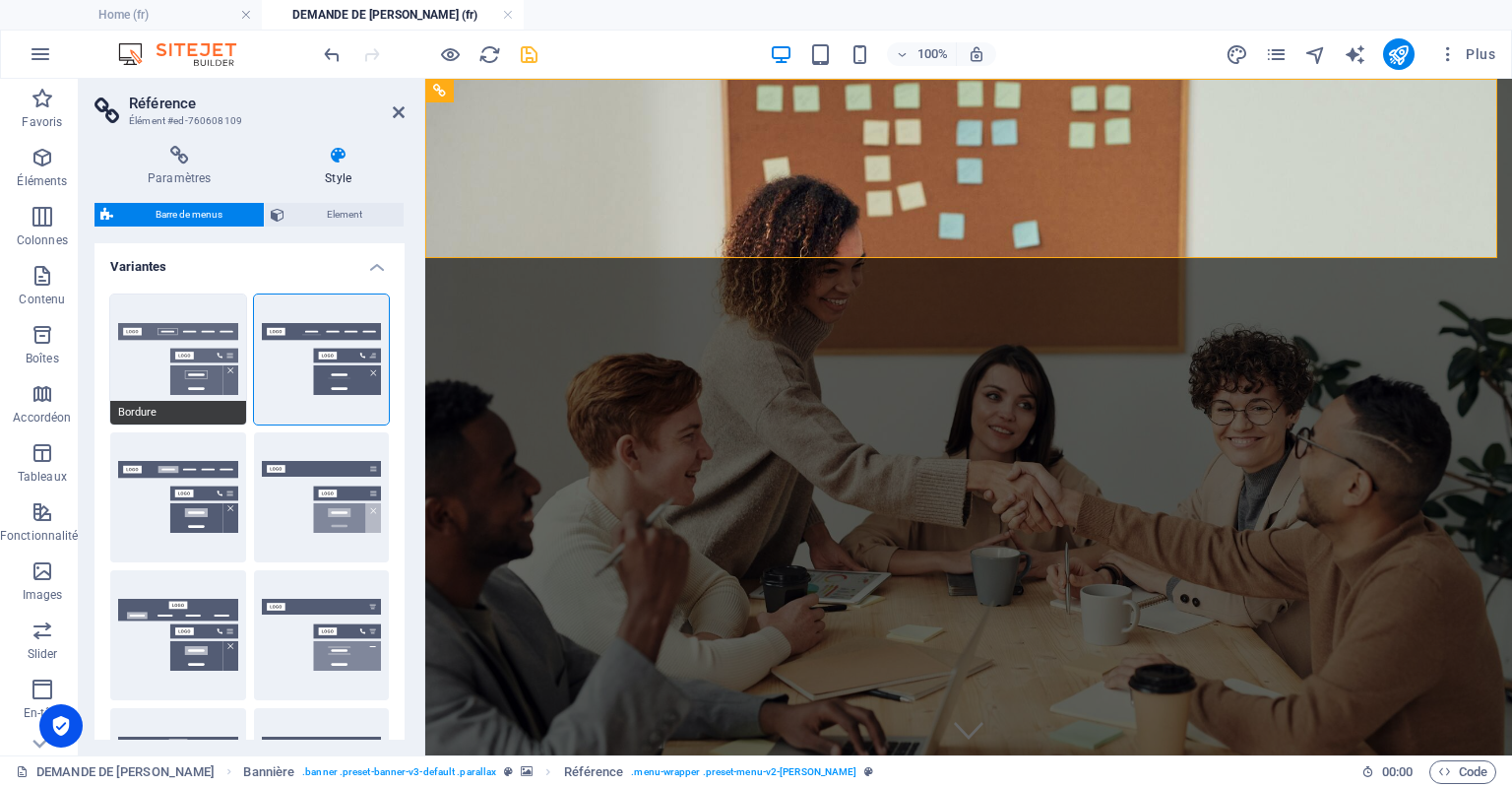 click on "Bordure" at bounding box center [178, 360] 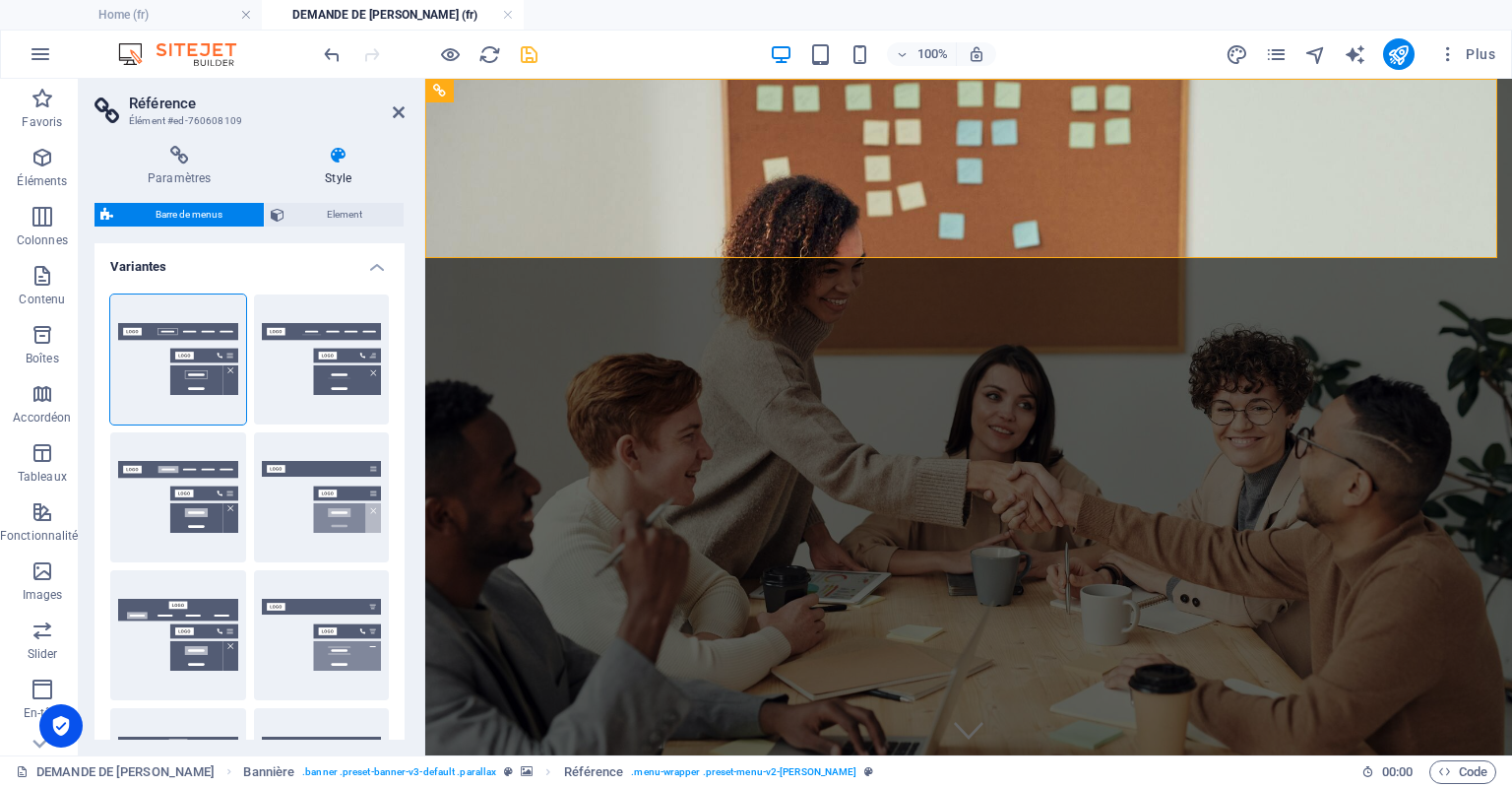 drag, startPoint x: 400, startPoint y: 296, endPoint x: 416, endPoint y: 448, distance: 152.83979 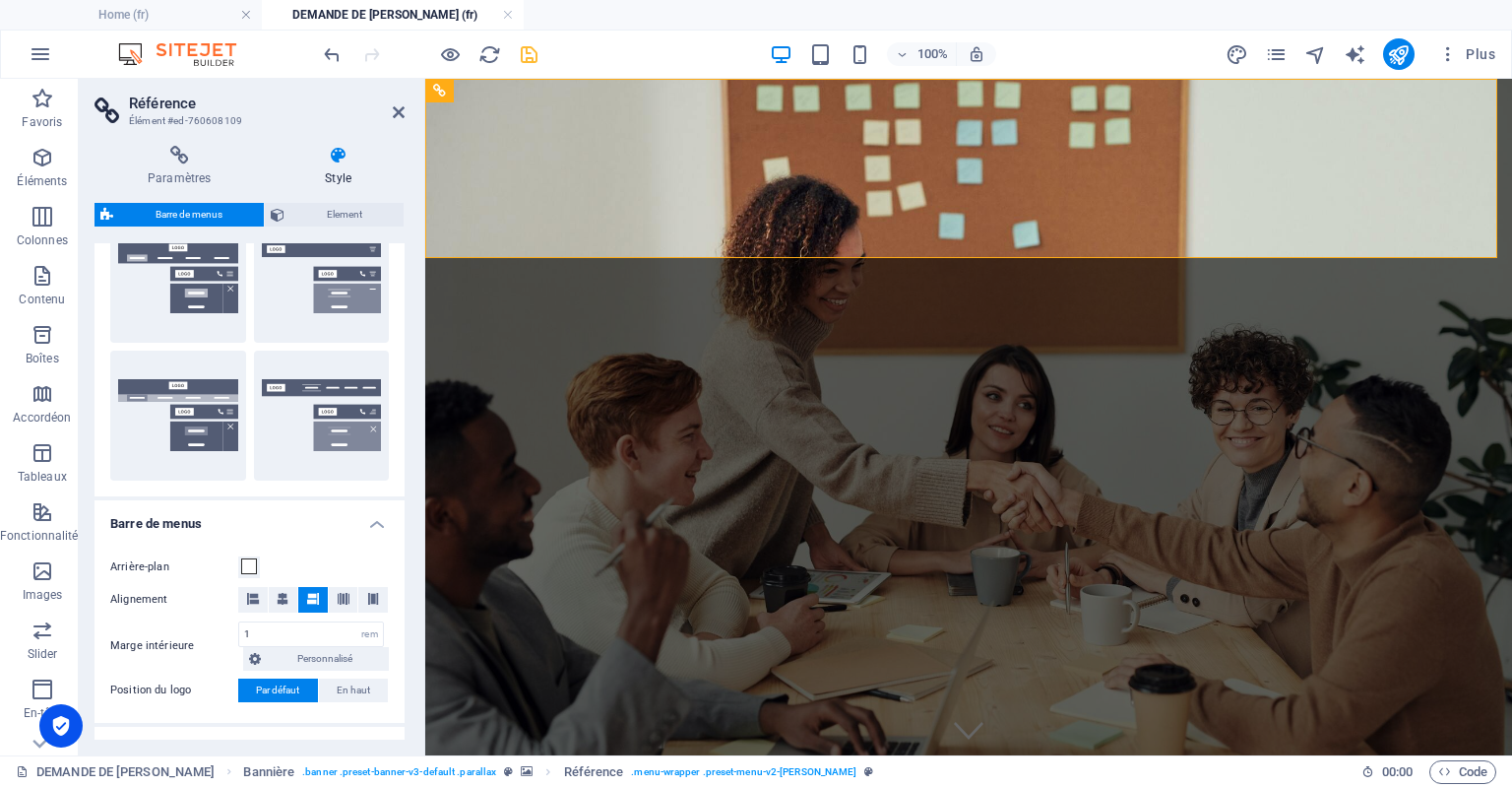 scroll, scrollTop: 355, scrollLeft: 0, axis: vertical 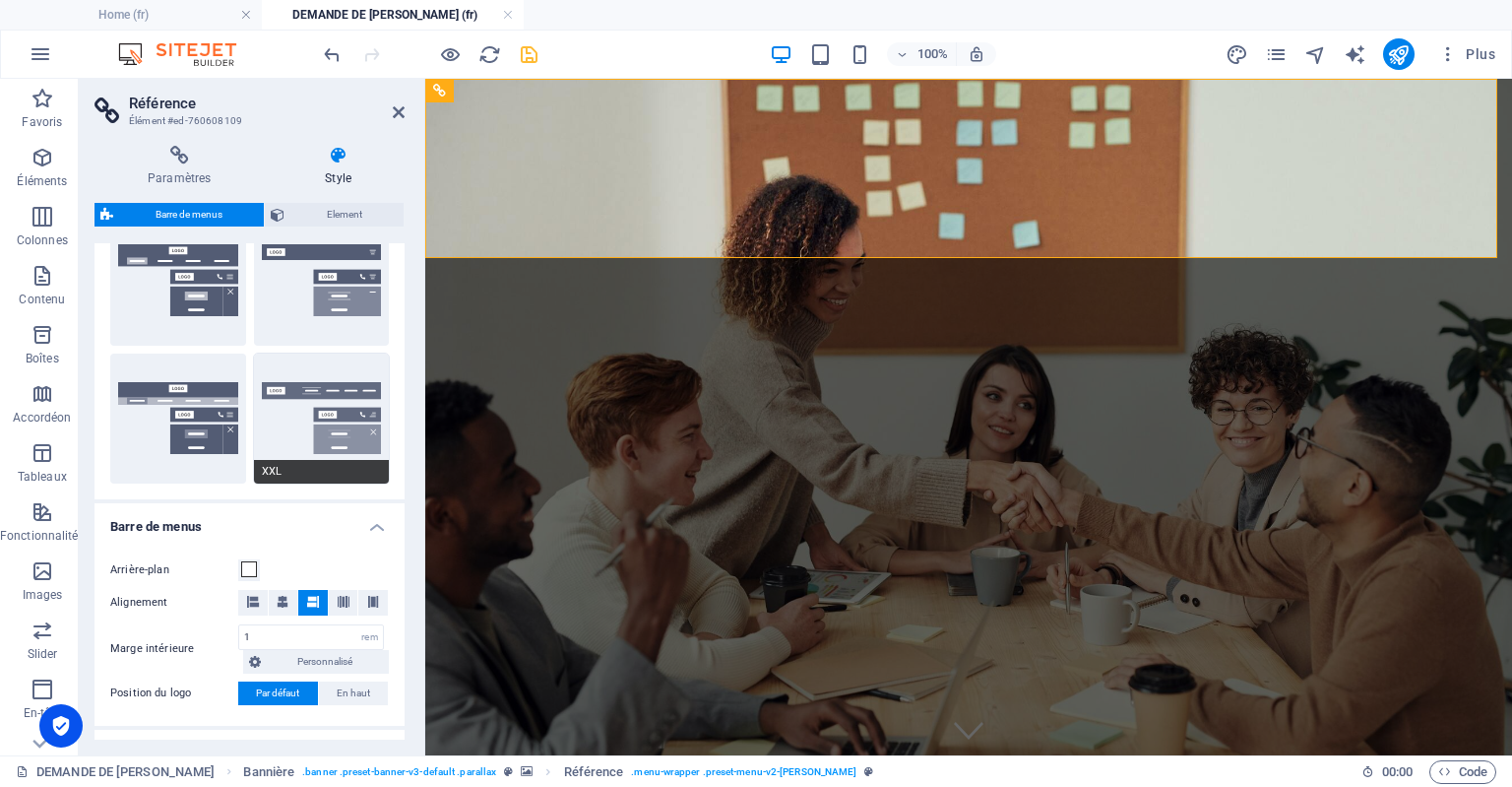 click on "XXL" at bounding box center [322, 419] 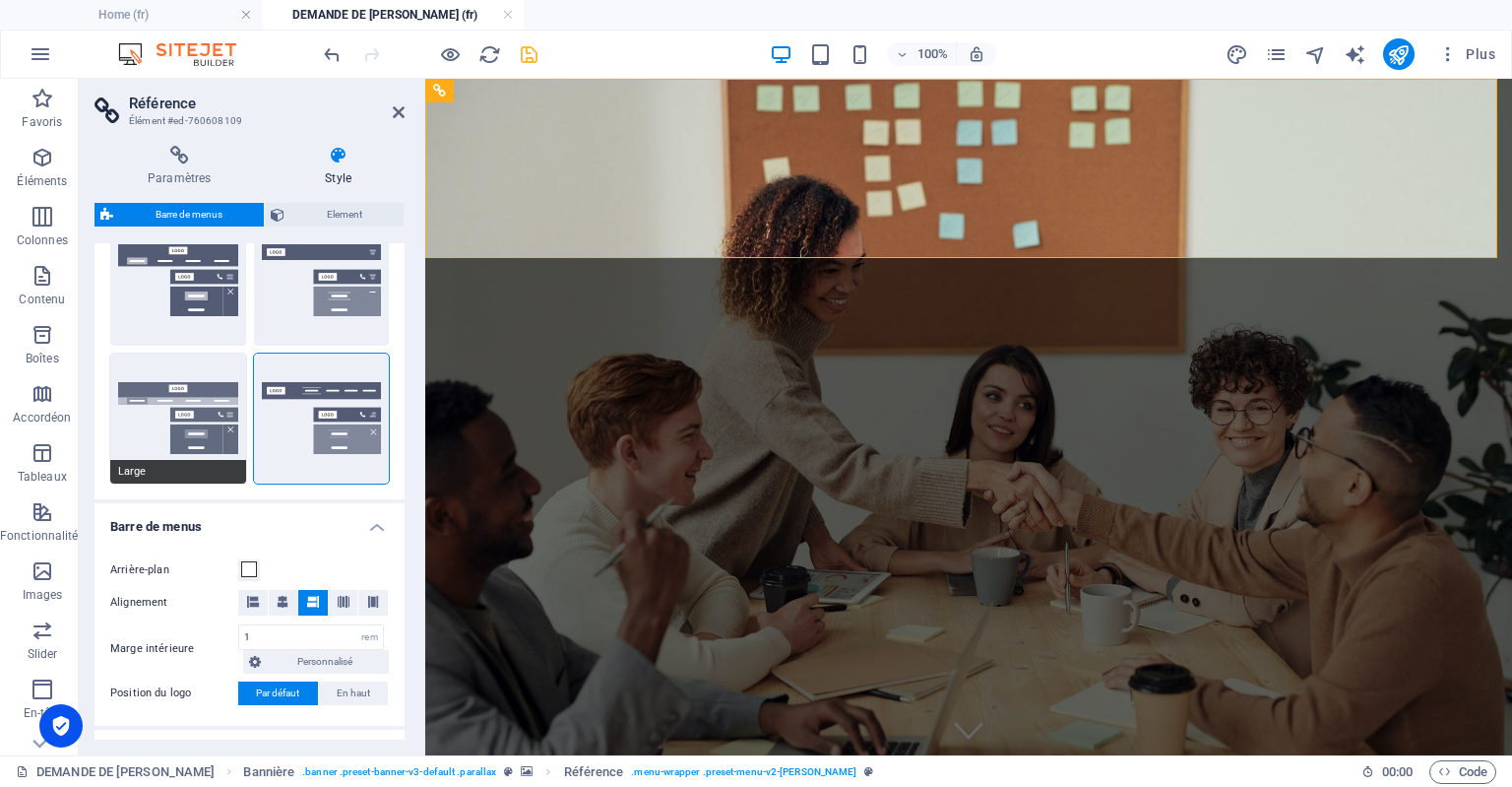 click on "Large" at bounding box center (178, 419) 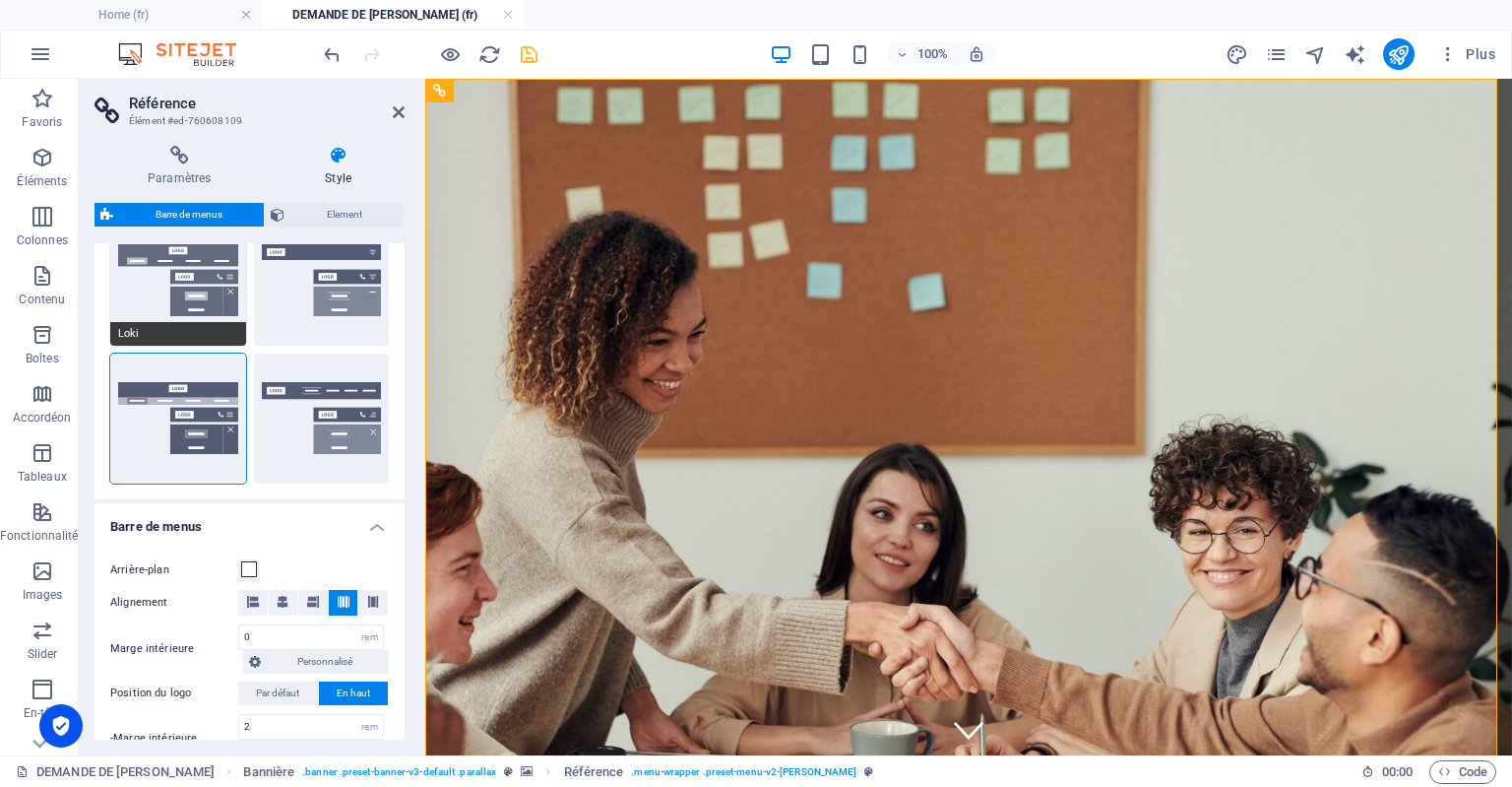 click on "Loki" at bounding box center [178, 281] 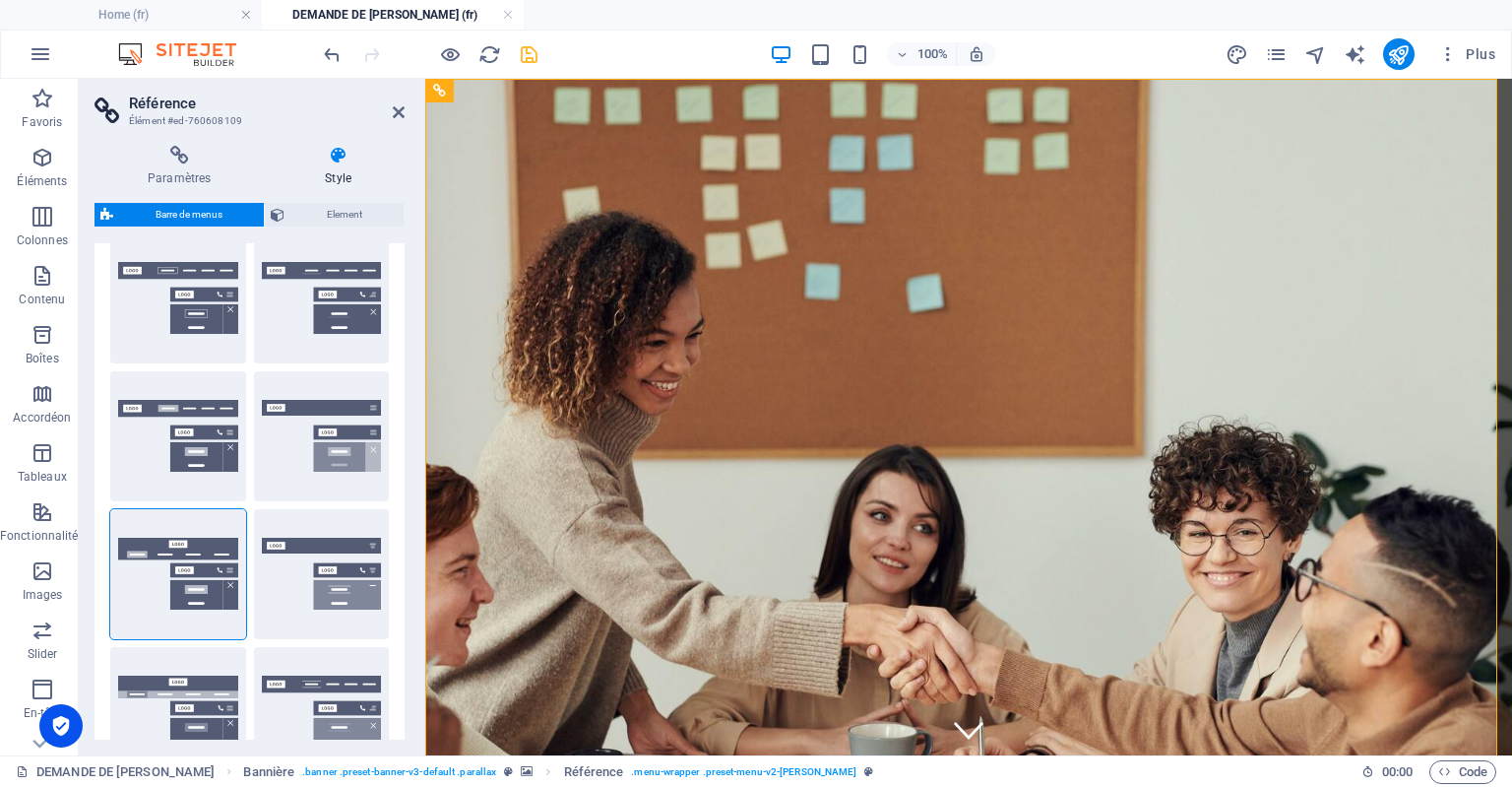 scroll, scrollTop: 0, scrollLeft: 0, axis: both 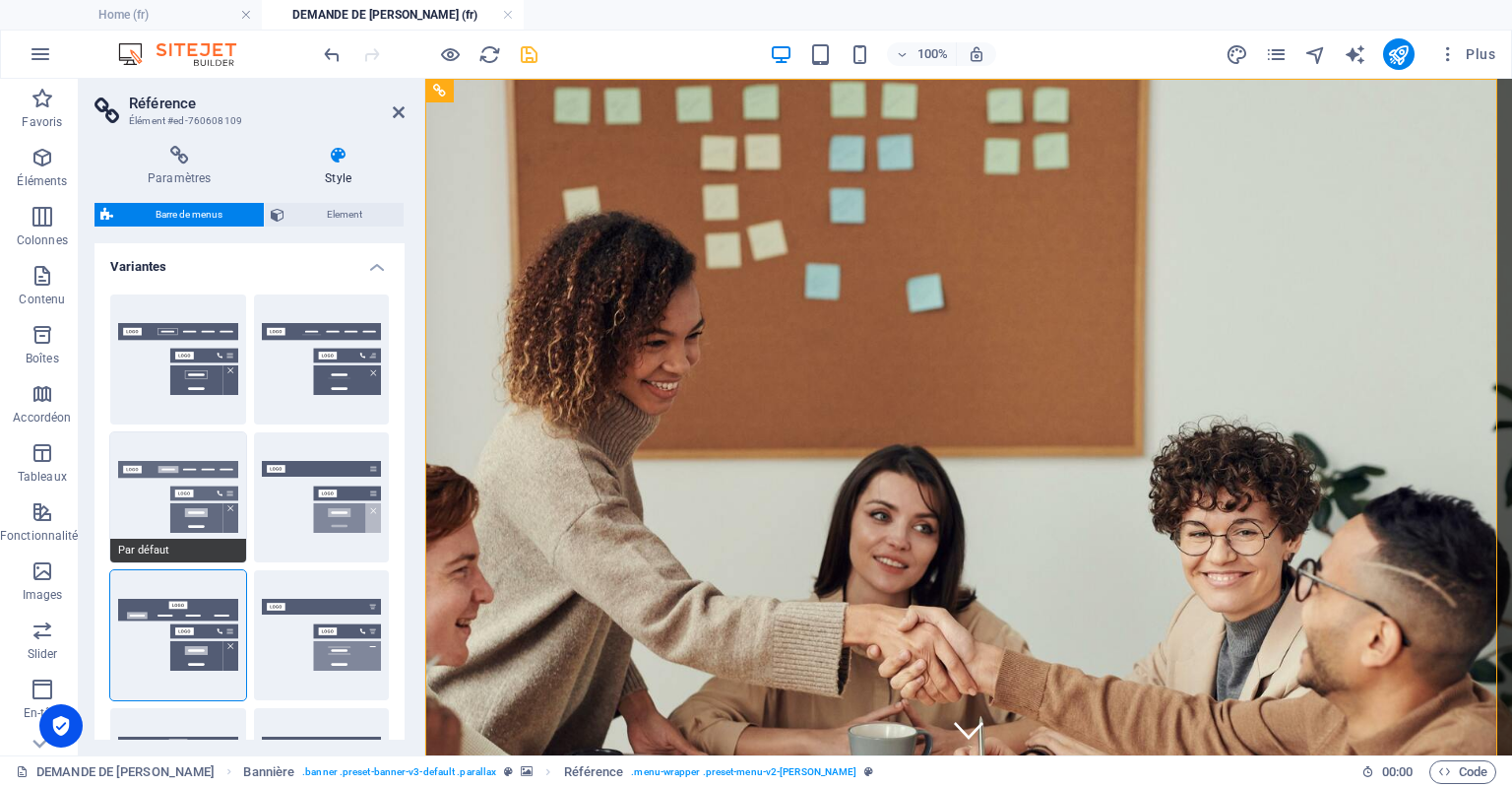 click on "Par défaut" at bounding box center (178, 497) 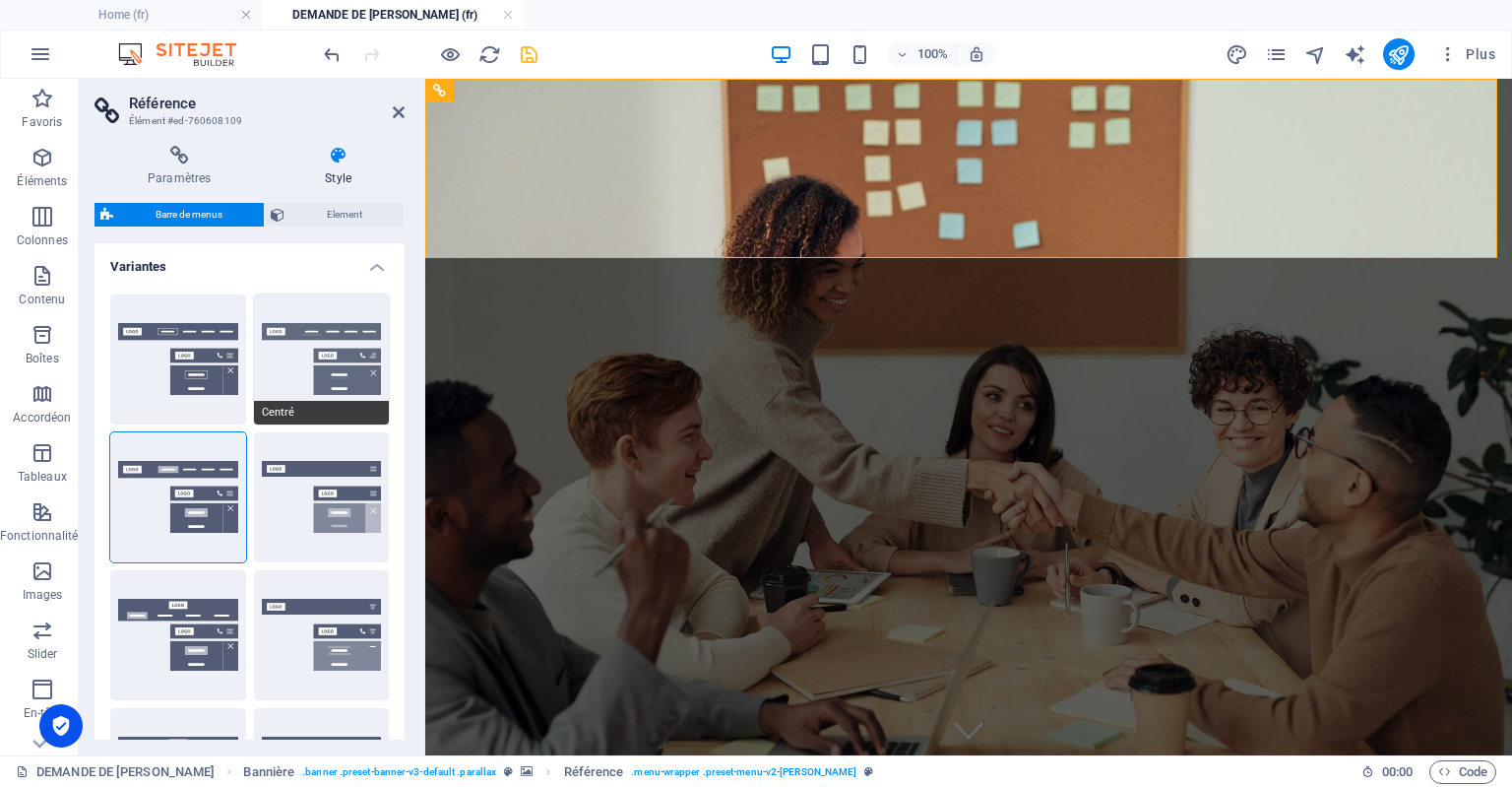 click on "Centré" at bounding box center [322, 360] 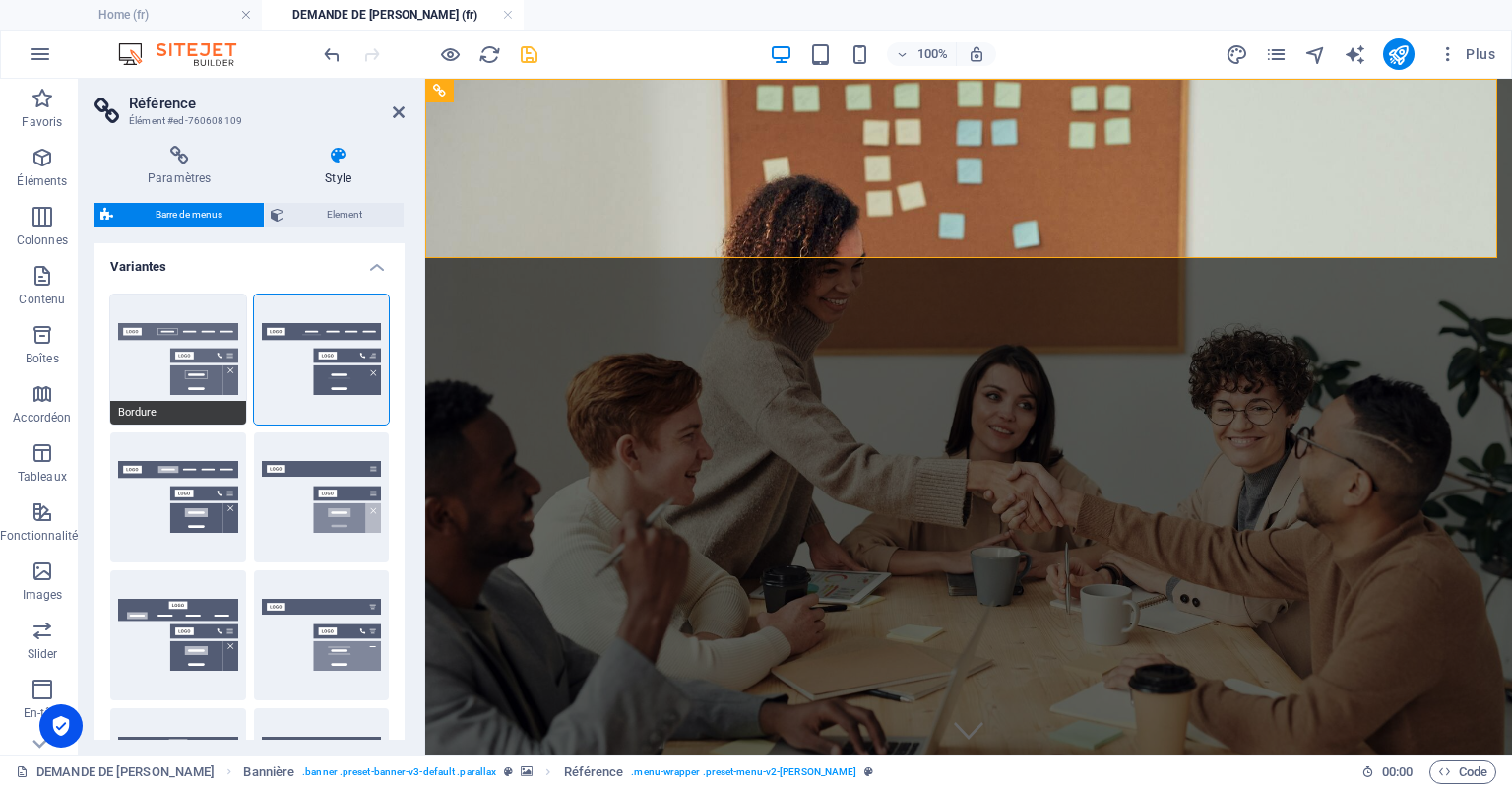 click on "Bordure" at bounding box center (178, 360) 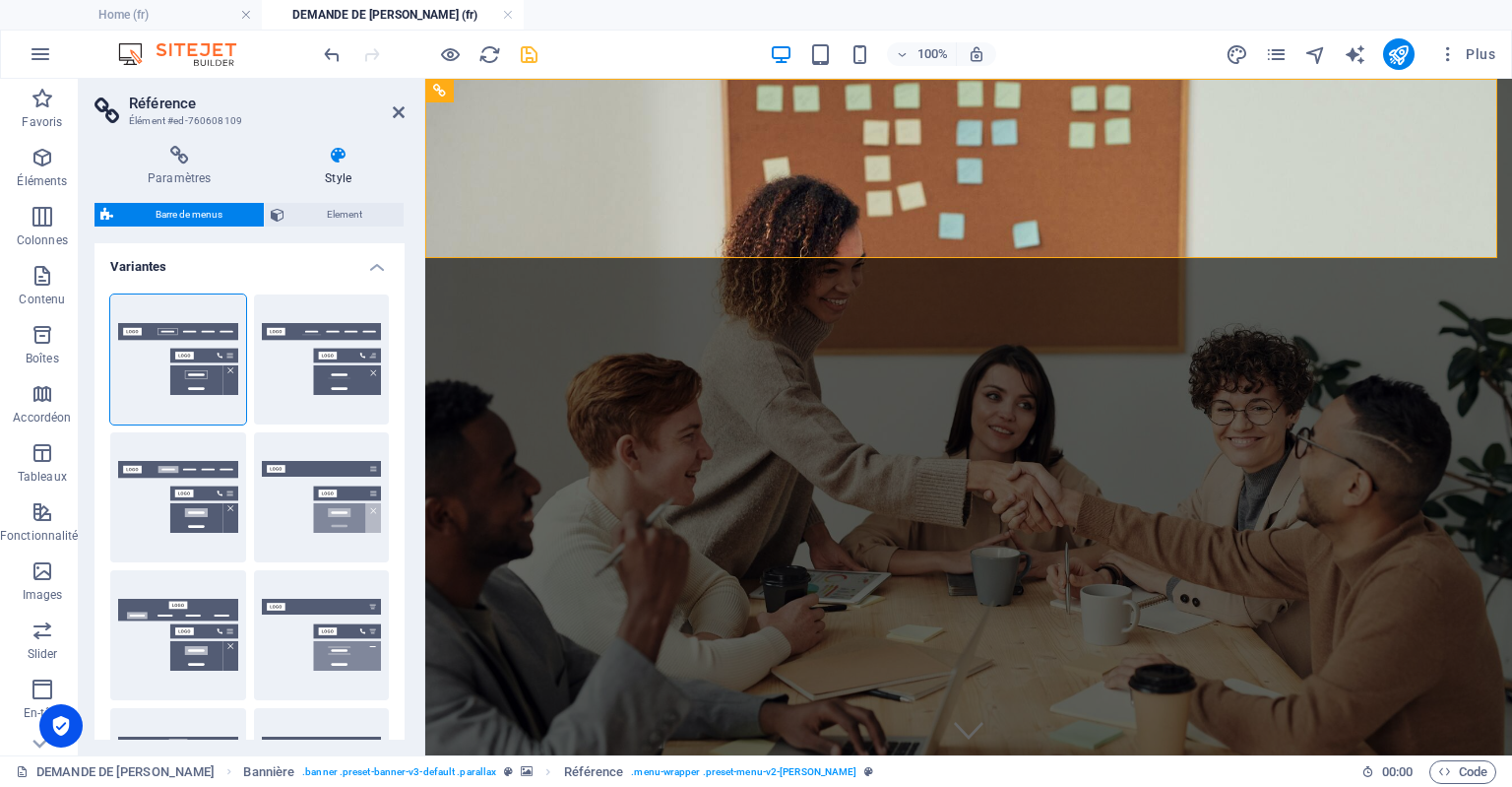 click at bounding box center (179, 156) 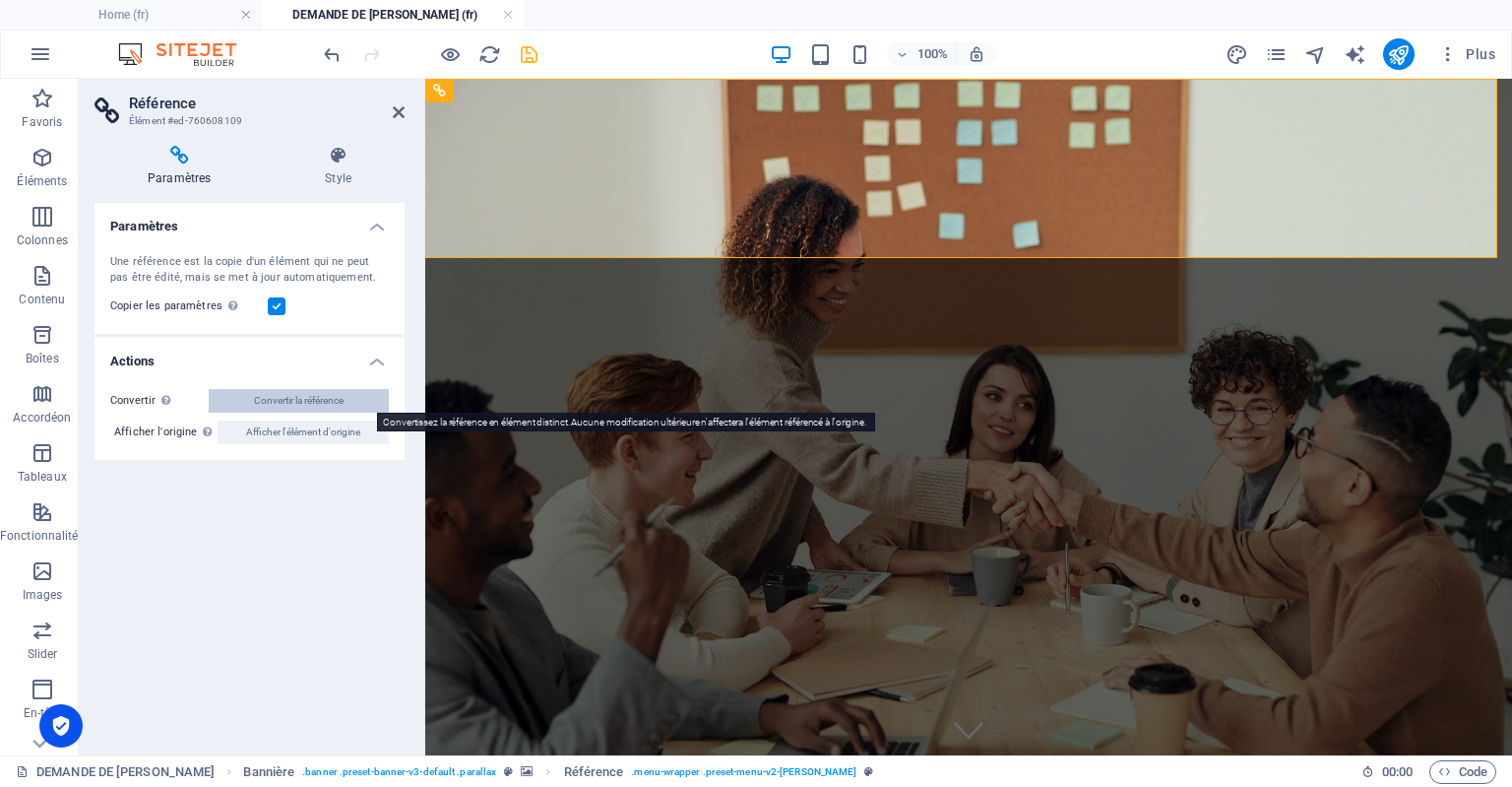 click on "Convertir la référence" at bounding box center [298, 401] 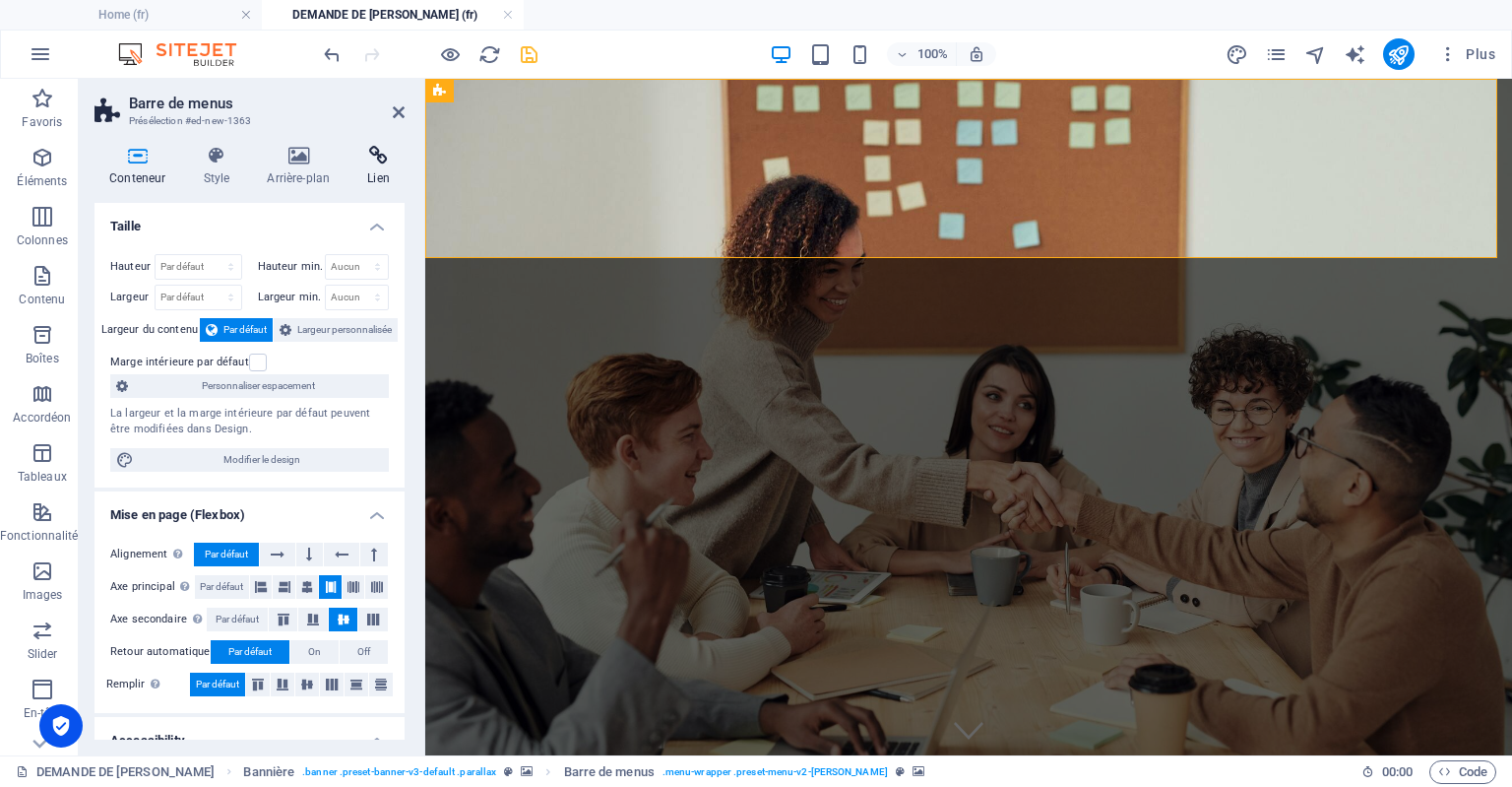 drag, startPoint x: 400, startPoint y: 411, endPoint x: 373, endPoint y: 170, distance: 242.5077 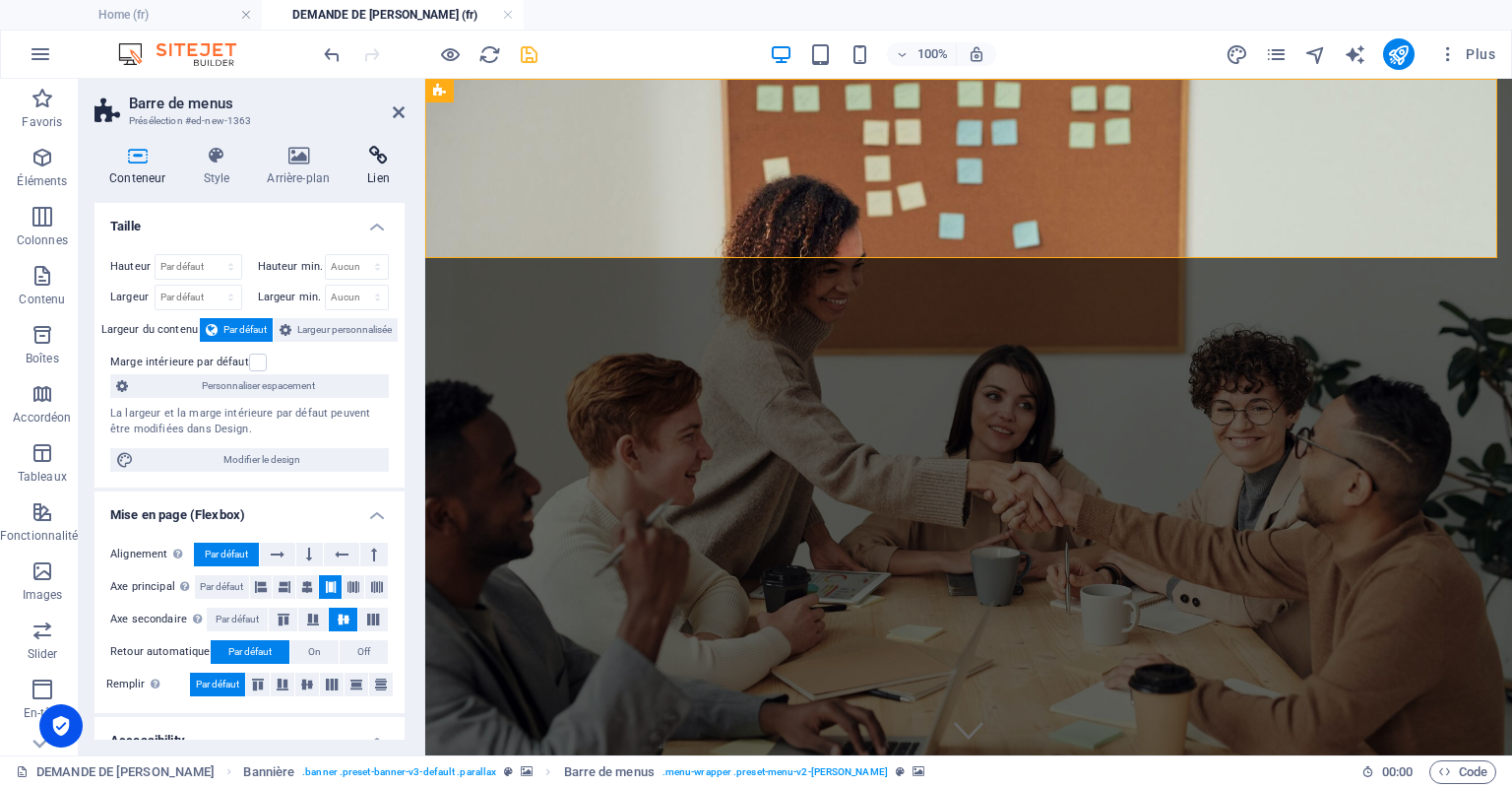click on "Conteneur Style Arrière-plan Lien Taille Hauteur Par défaut px rem % vh vw Hauteur min. Aucun px rem % vh vw Largeur Par défaut px rem % em vh vw Largeur min. Aucun px rem % vh vw Largeur du contenu Par défaut Largeur personnalisée Largeur Par défaut px rem % em vh vw Largeur min. Aucun px rem % vh vw Marge intérieure par défaut Personnaliser espacement La largeur et la marge intérieure par défaut peuvent être modifiées dans Design. Modifier le design Mise en page (Flexbox) Alignement Détermine la direction de l'axe (flex). Par défaut Axe principal Détermine comment les éléments doivent se comporter le long de l'axe principal de ce conteneur (justify content) Par défaut Axe secondaire Contrôle la direction verticale de l'élément à l'intérieur du conteneur (align-items). Par défaut Retour automatique Par défaut On Off Remplir Contrôle les distances et la direction des éléments sur l'axe Y sur plusieurs lignes (align-content). Par défaut Accessibility Role Aucun 100" at bounding box center [249, 442] 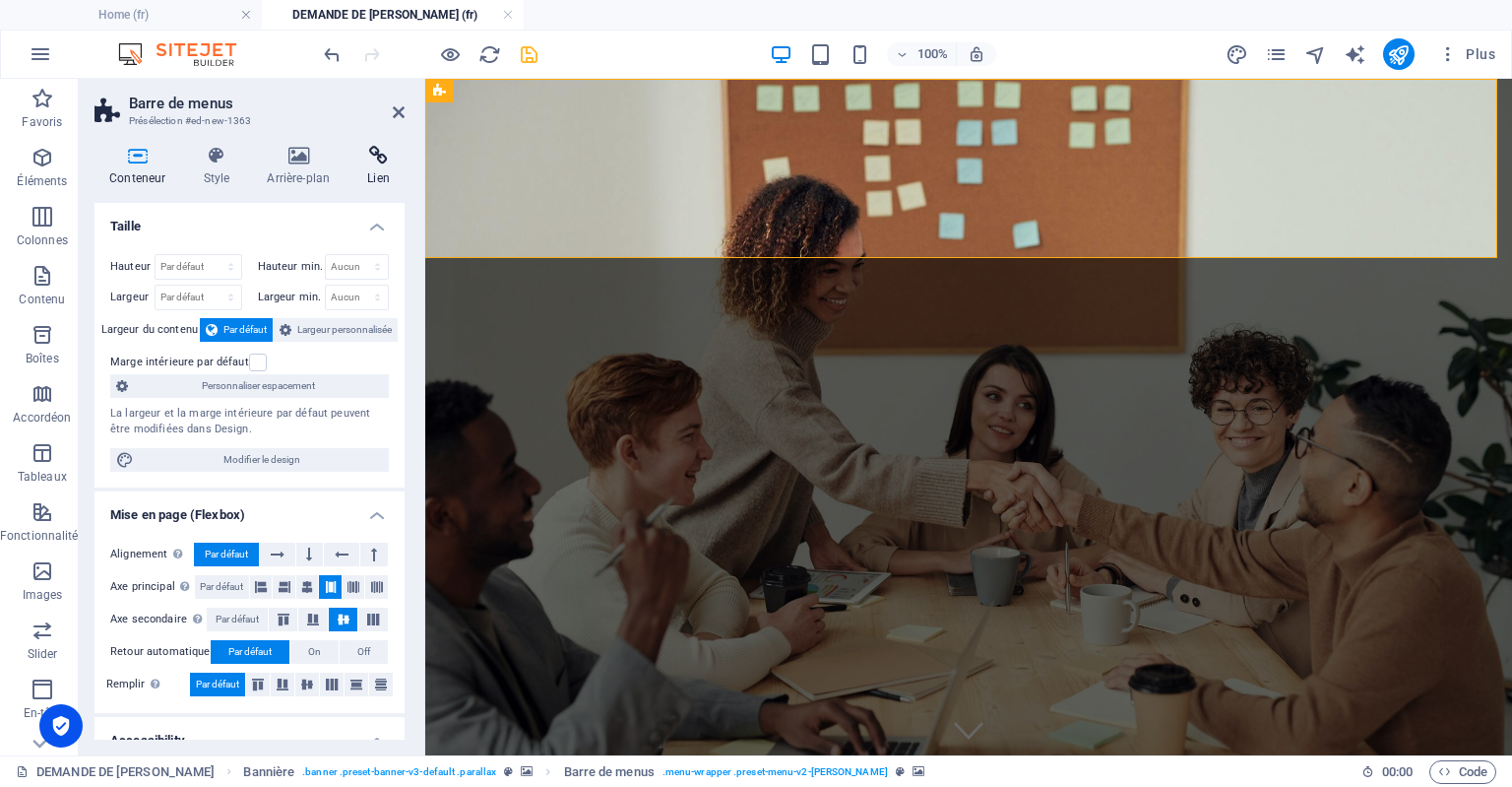 click at bounding box center [378, 156] 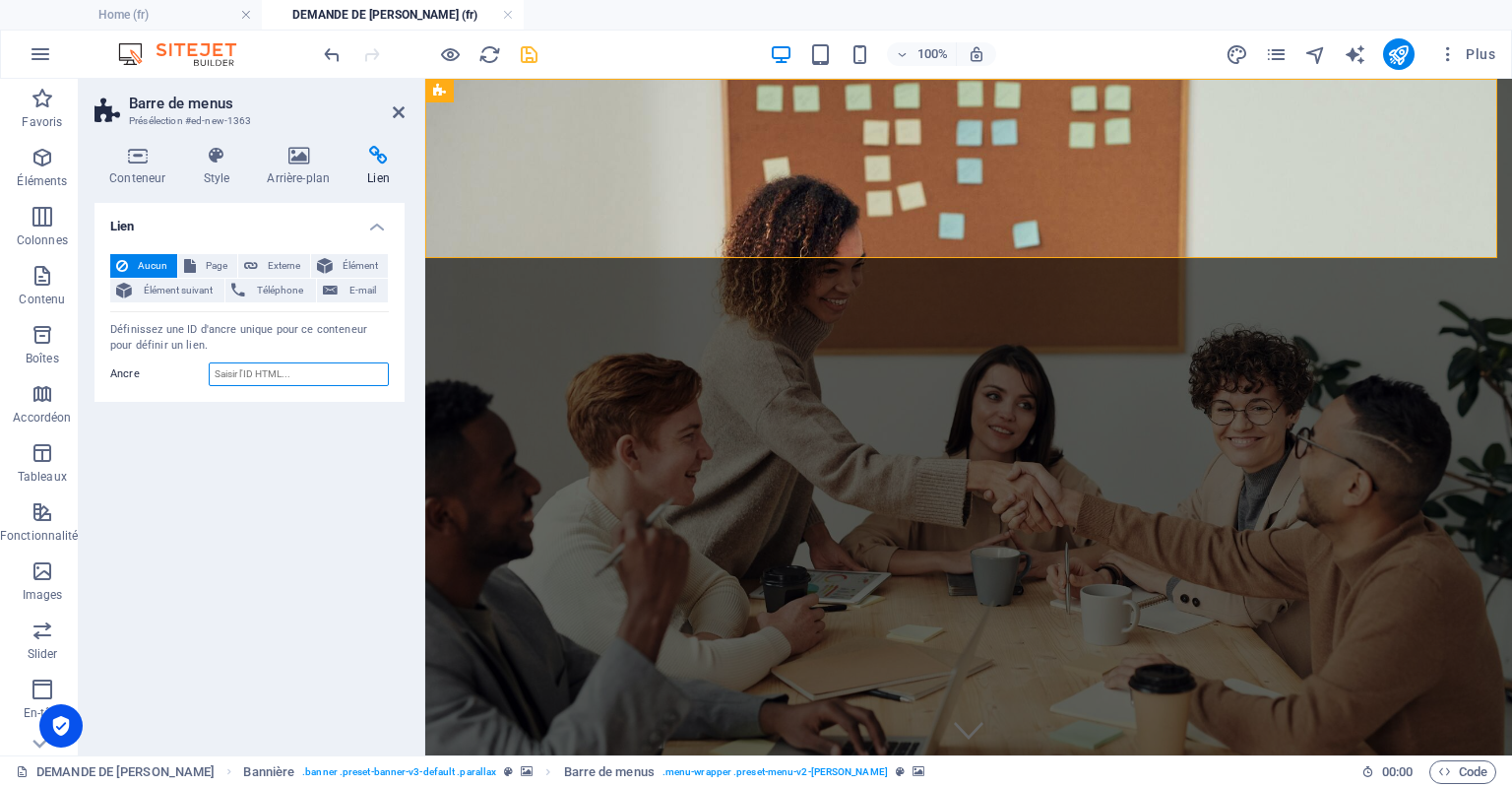 click on "Ancre" at bounding box center [298, 374] 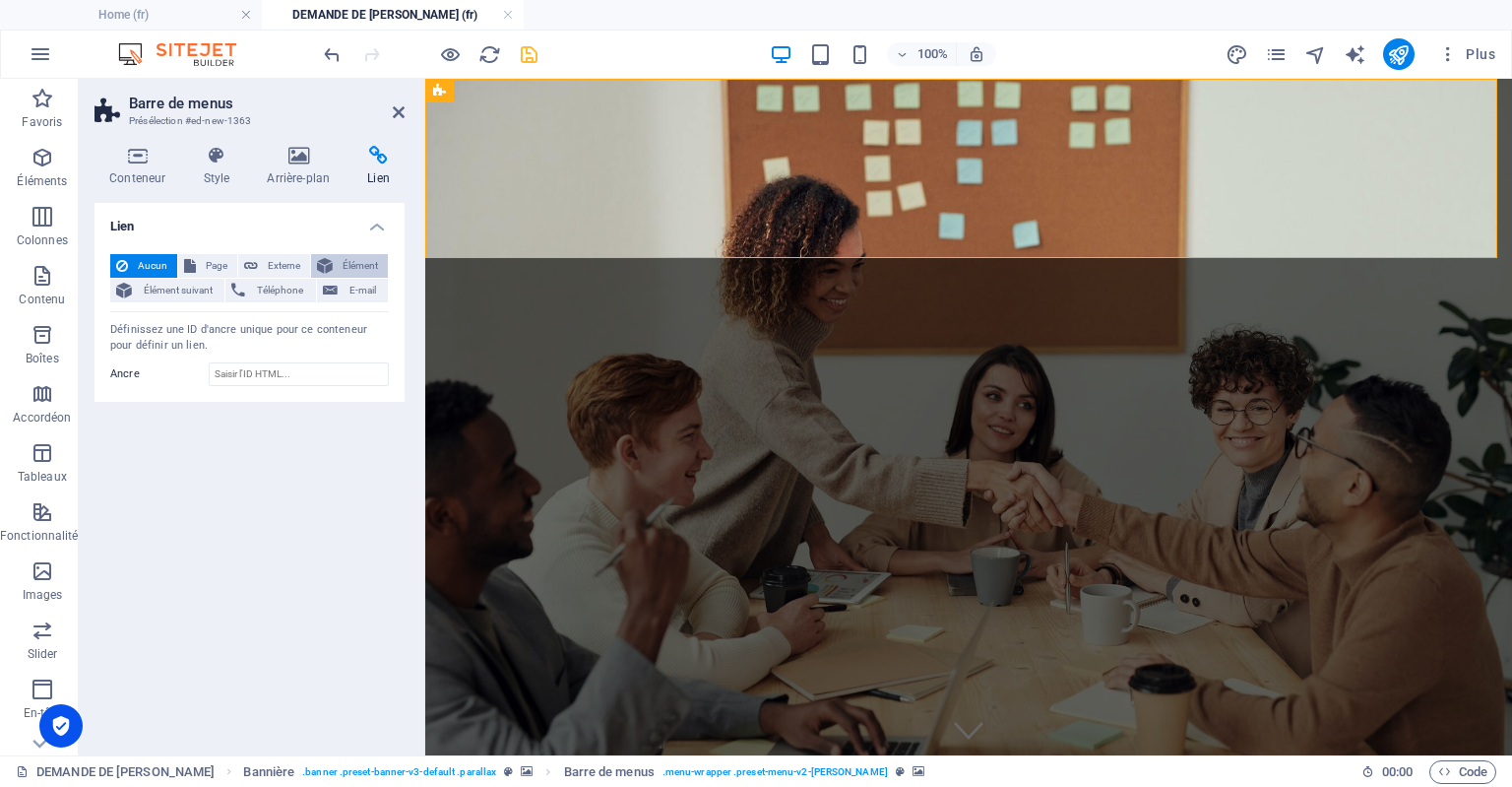click on "Élément" at bounding box center [360, 266] 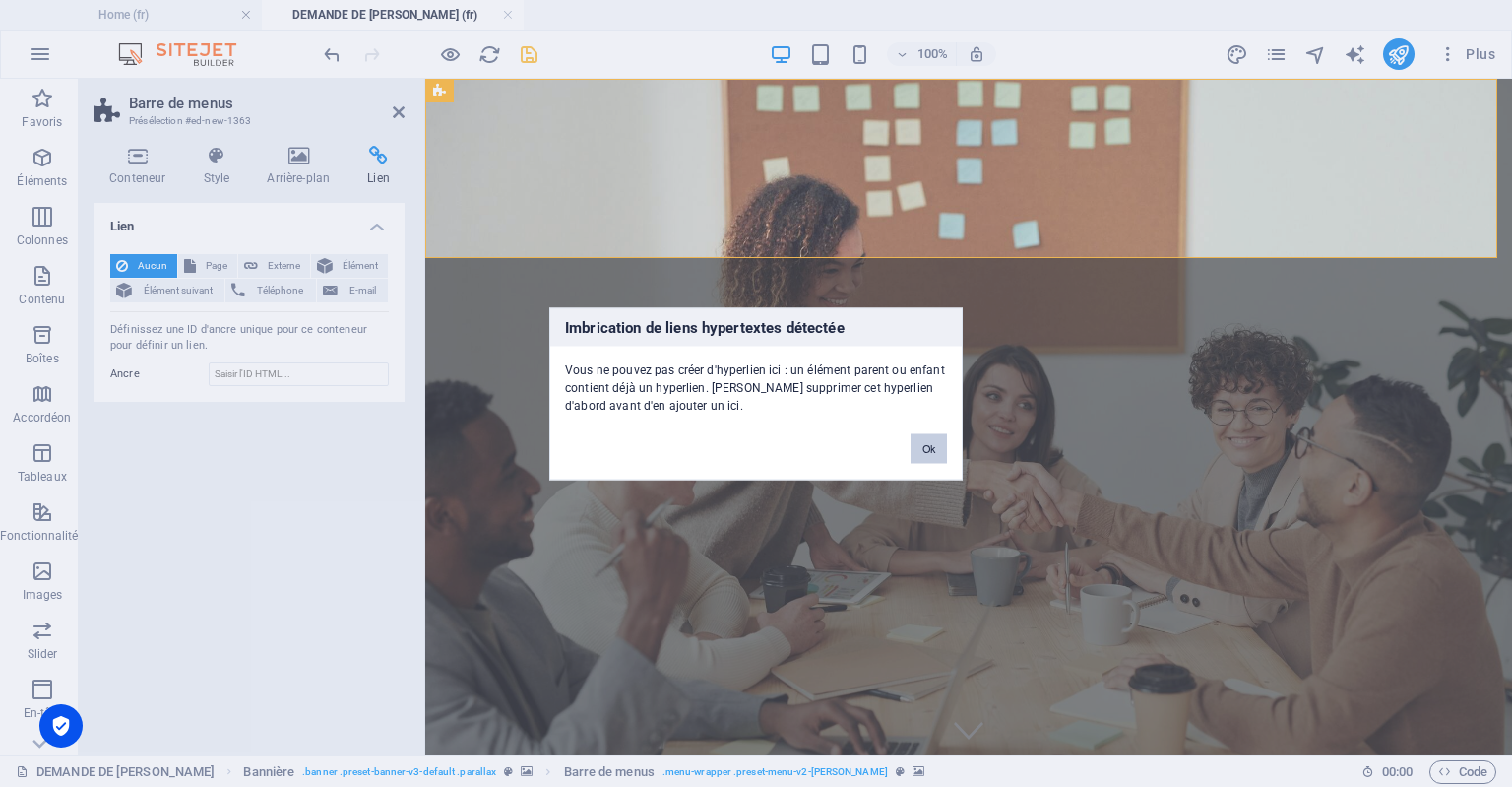click on "Ok" at bounding box center (928, 448) 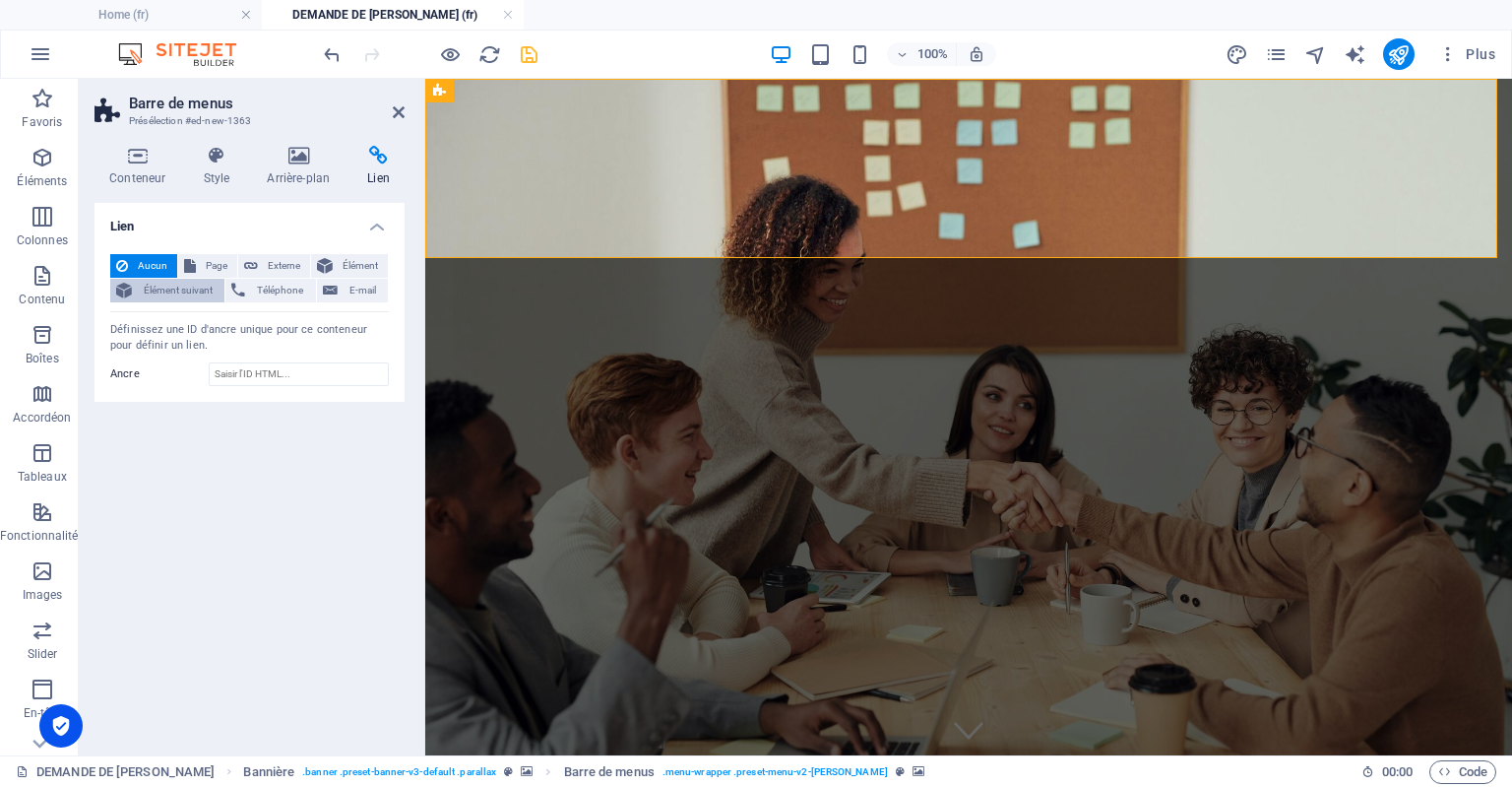 click on "Élément suivant" at bounding box center (178, 291) 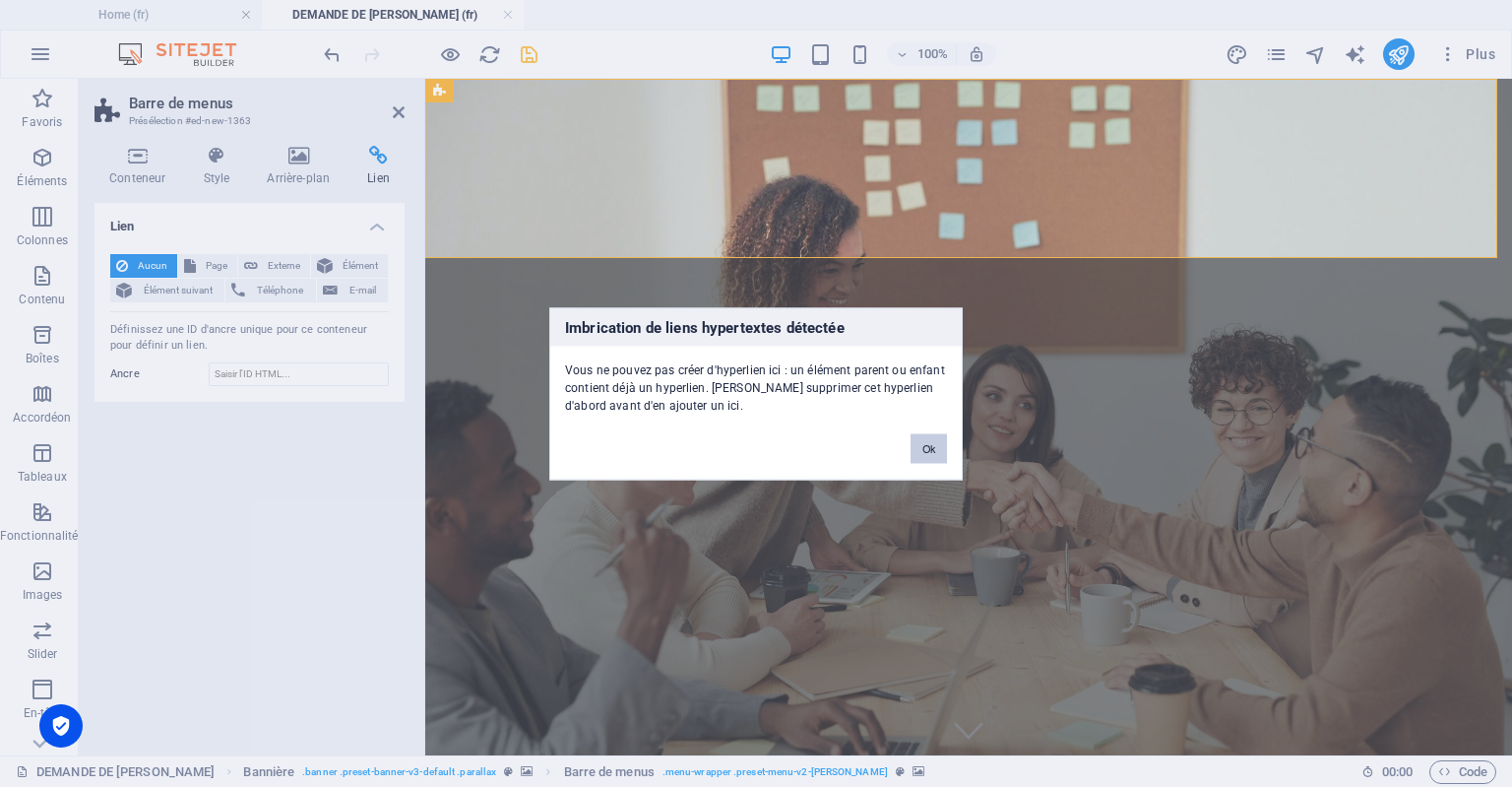 click on "Ok" at bounding box center [928, 448] 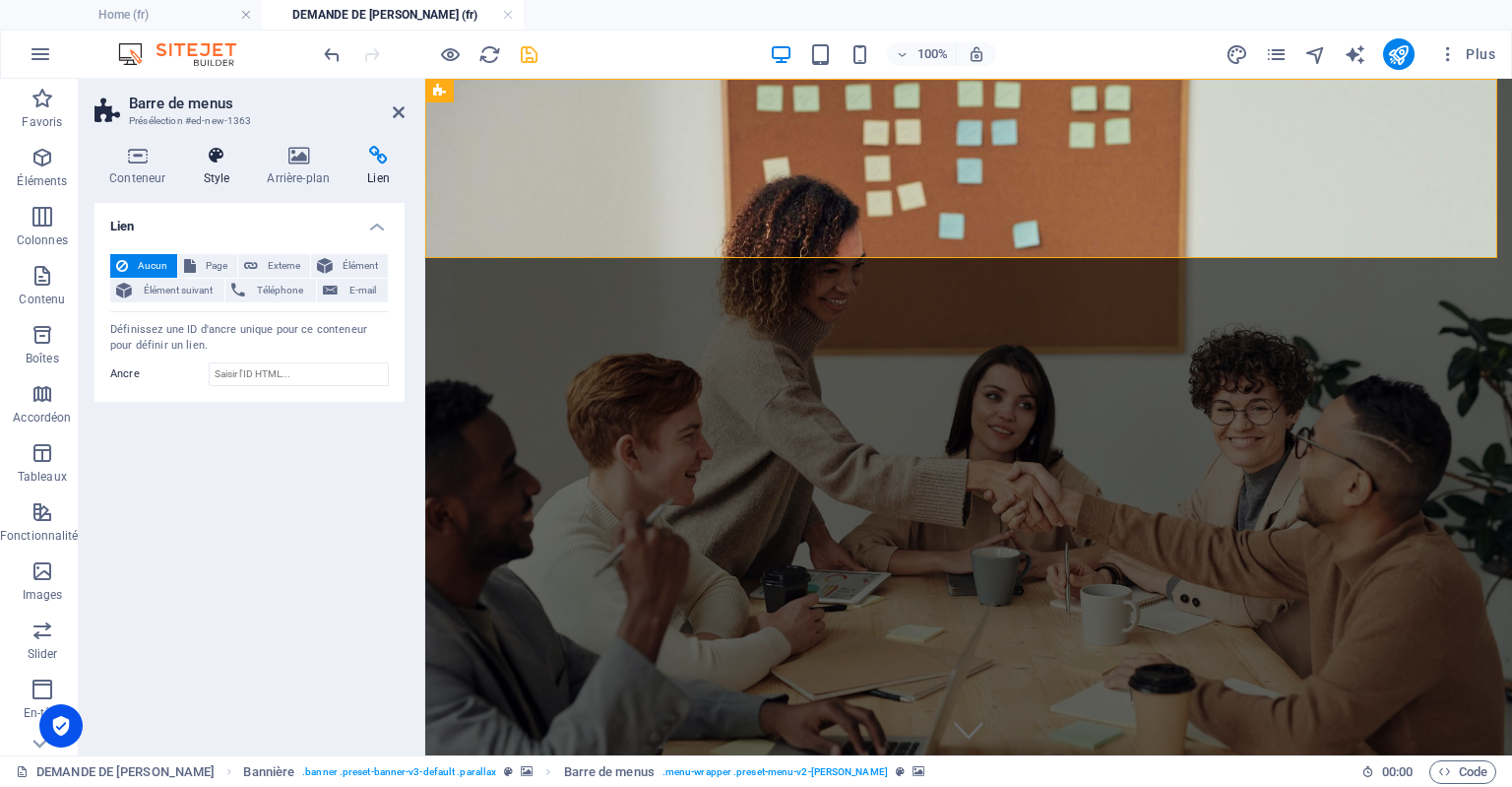 drag, startPoint x: 218, startPoint y: 168, endPoint x: 231, endPoint y: 175, distance: 14.764823 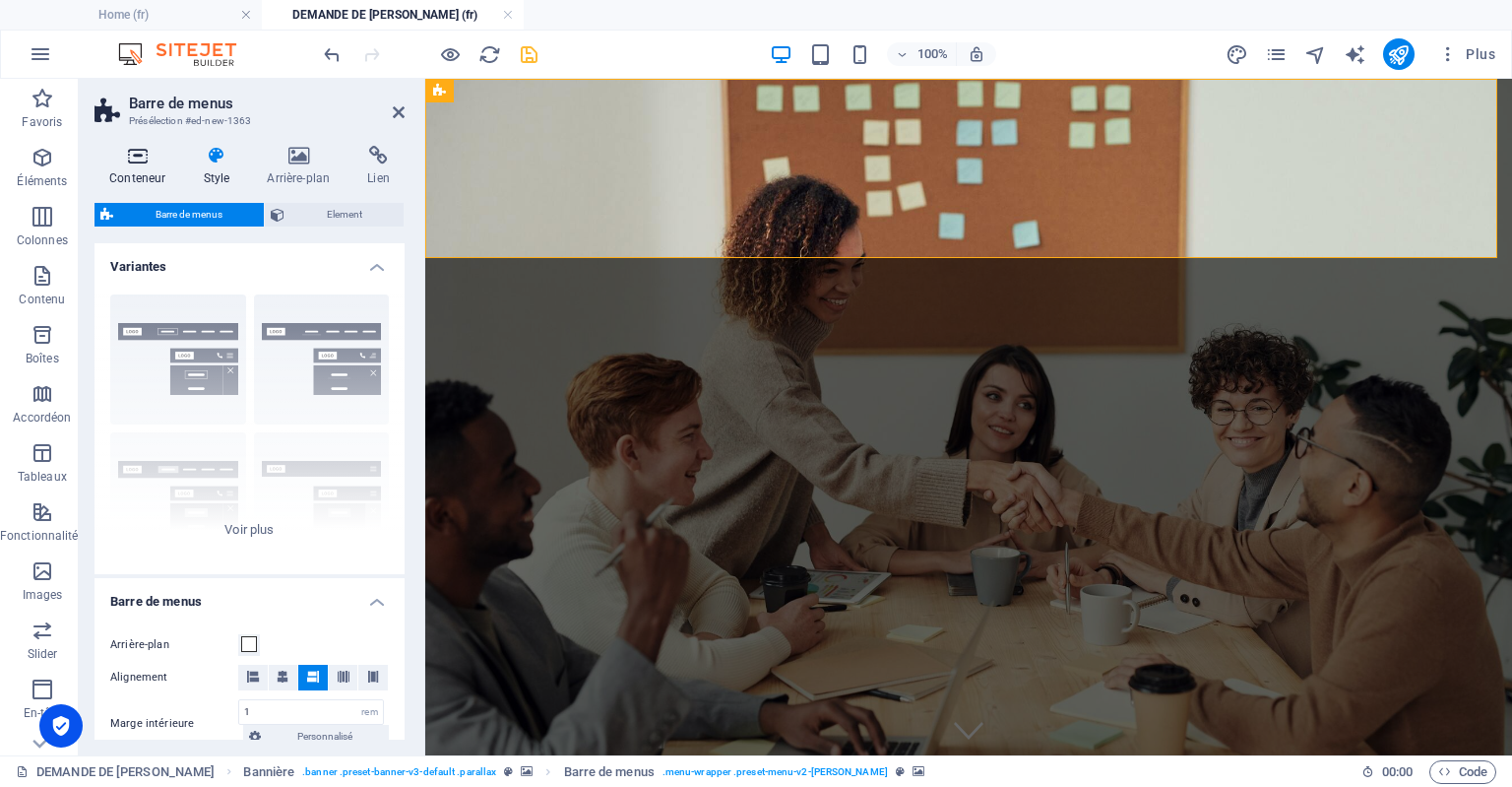 click at bounding box center (137, 156) 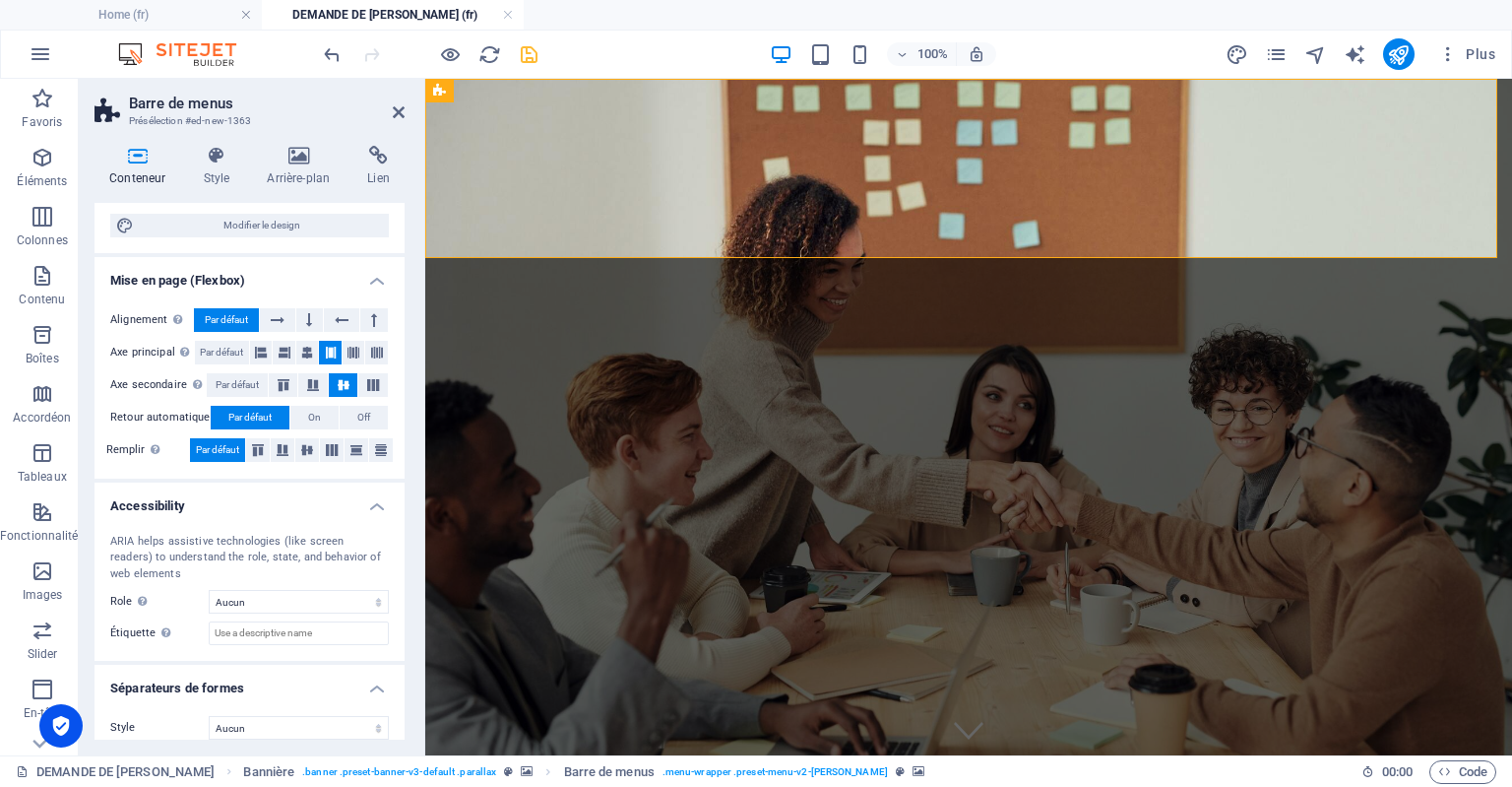 scroll, scrollTop: 249, scrollLeft: 0, axis: vertical 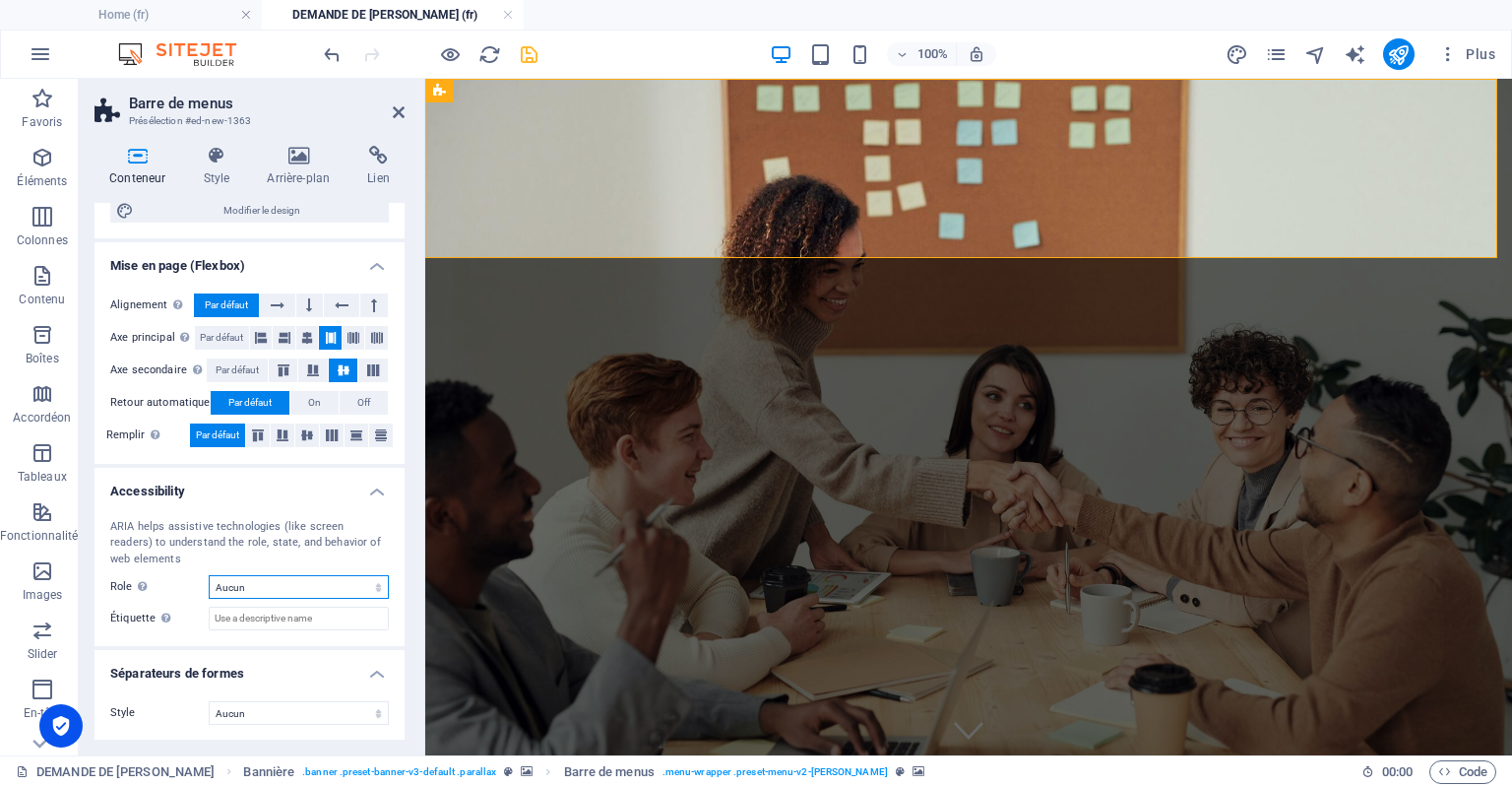 click on "Aucun Alert Article Banner Comment Complementary Dialog En-tête Marquee Pied de page Presentation Region Section Separator Status Timer" at bounding box center [298, 587] 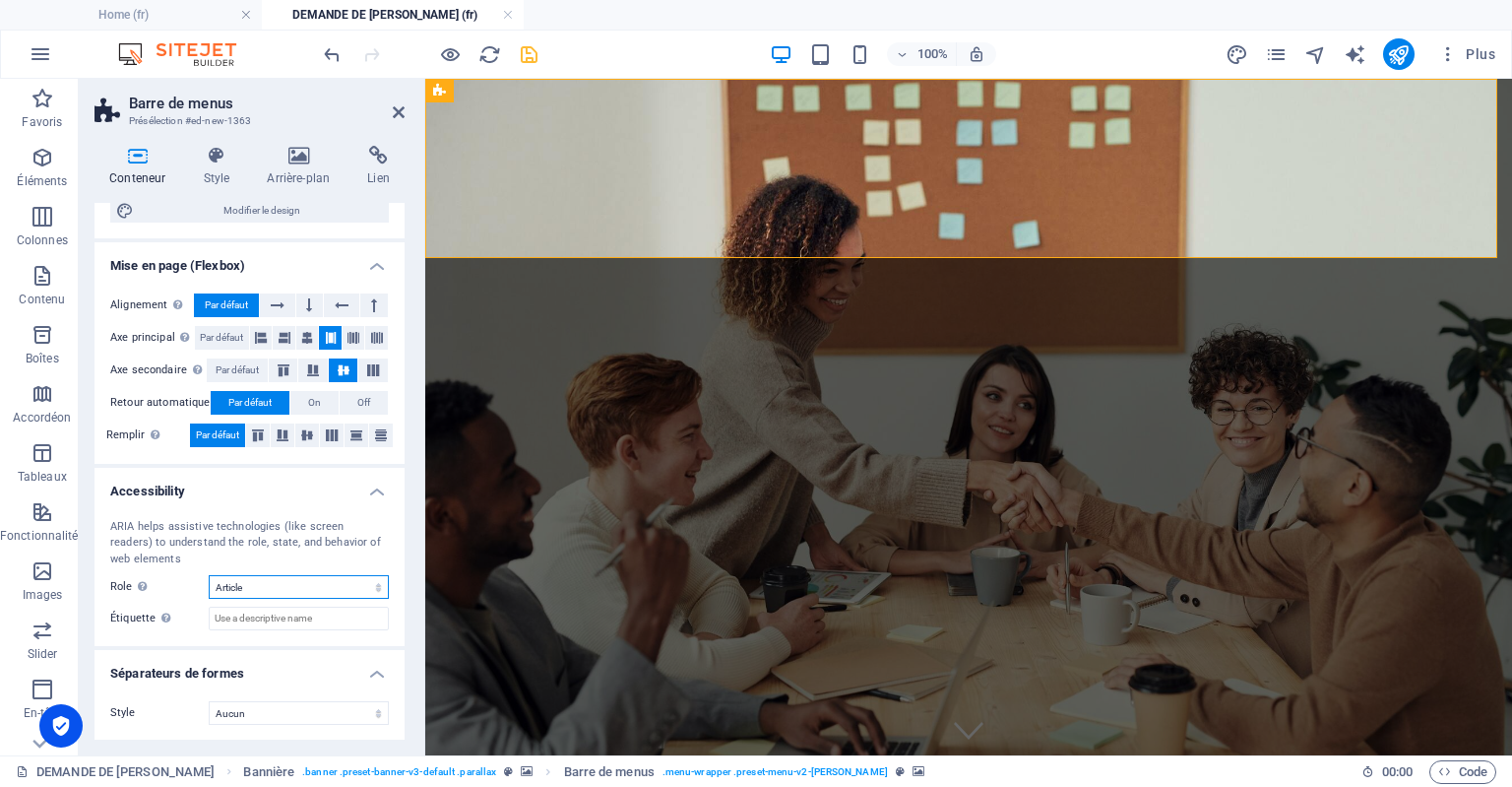 click on "Aucun Alert Article Banner Comment Complementary Dialog En-tête Marquee Pied de page Presentation Region Section Separator Status Timer" at bounding box center (298, 587) 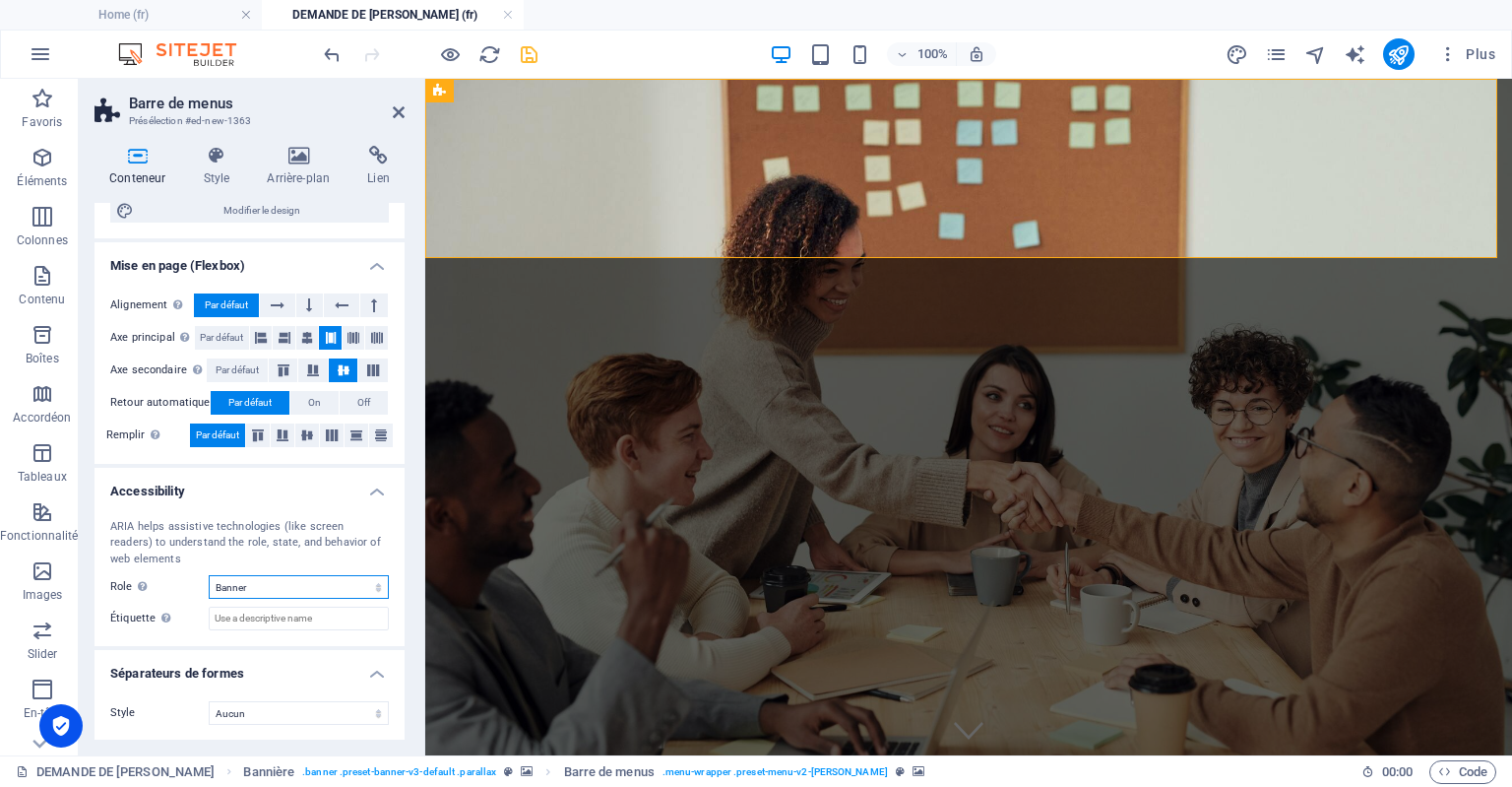 click on "Aucun Alert Article Banner Comment Complementary Dialog En-tête Marquee Pied de page Presentation Region Section Separator Status Timer" at bounding box center (298, 587) 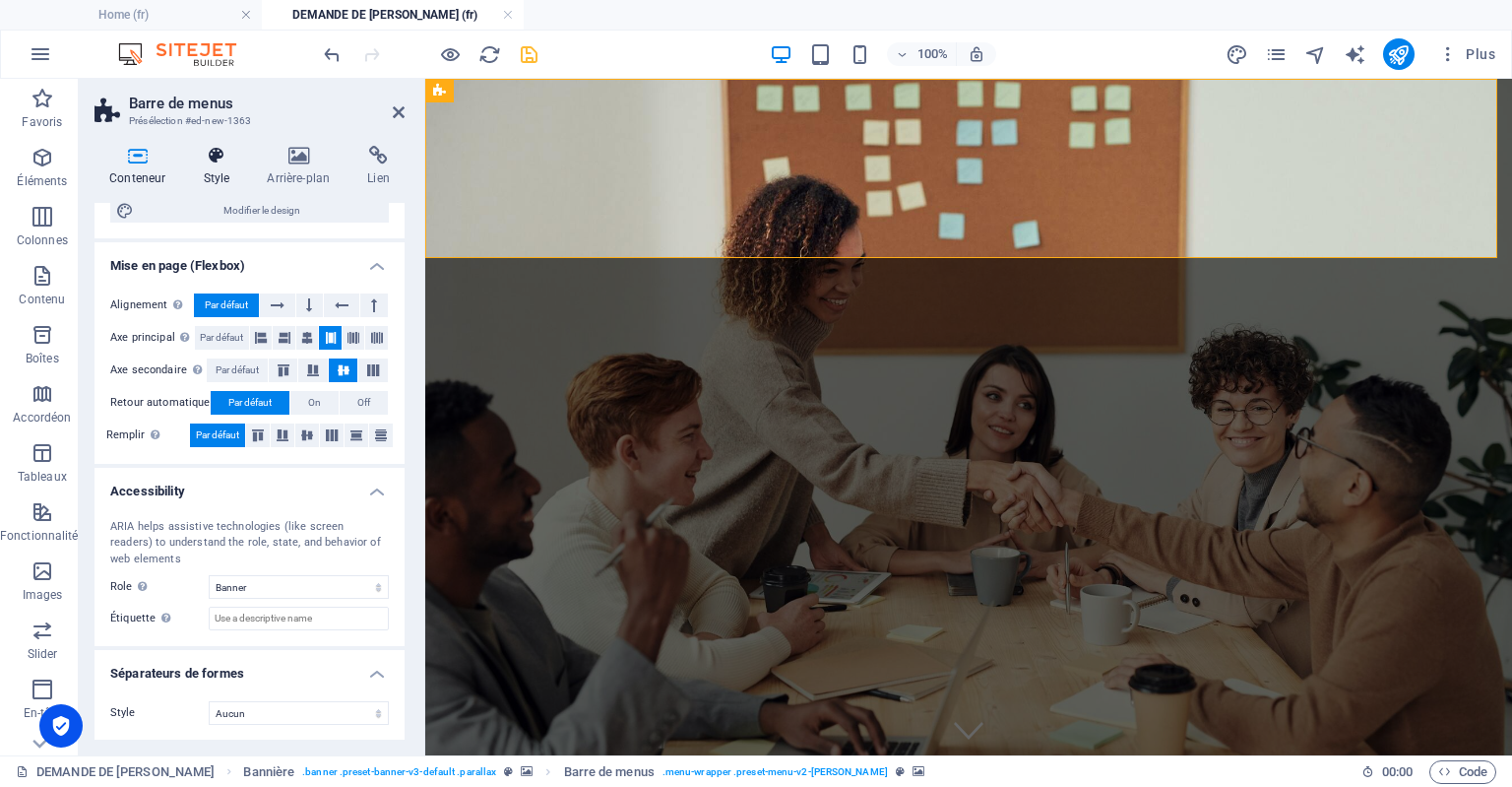 click on "Style" at bounding box center [220, 166] 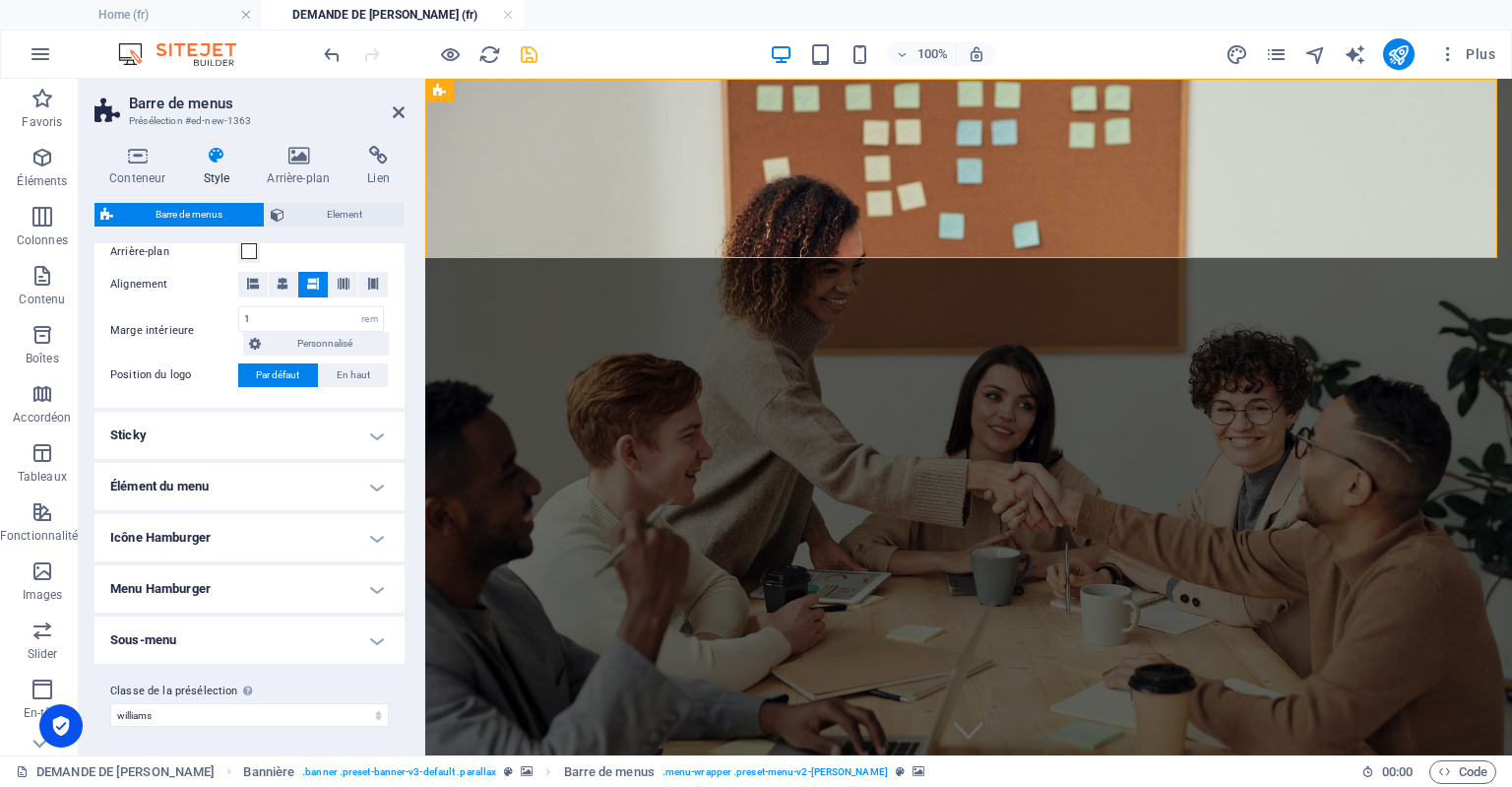 scroll, scrollTop: 394, scrollLeft: 0, axis: vertical 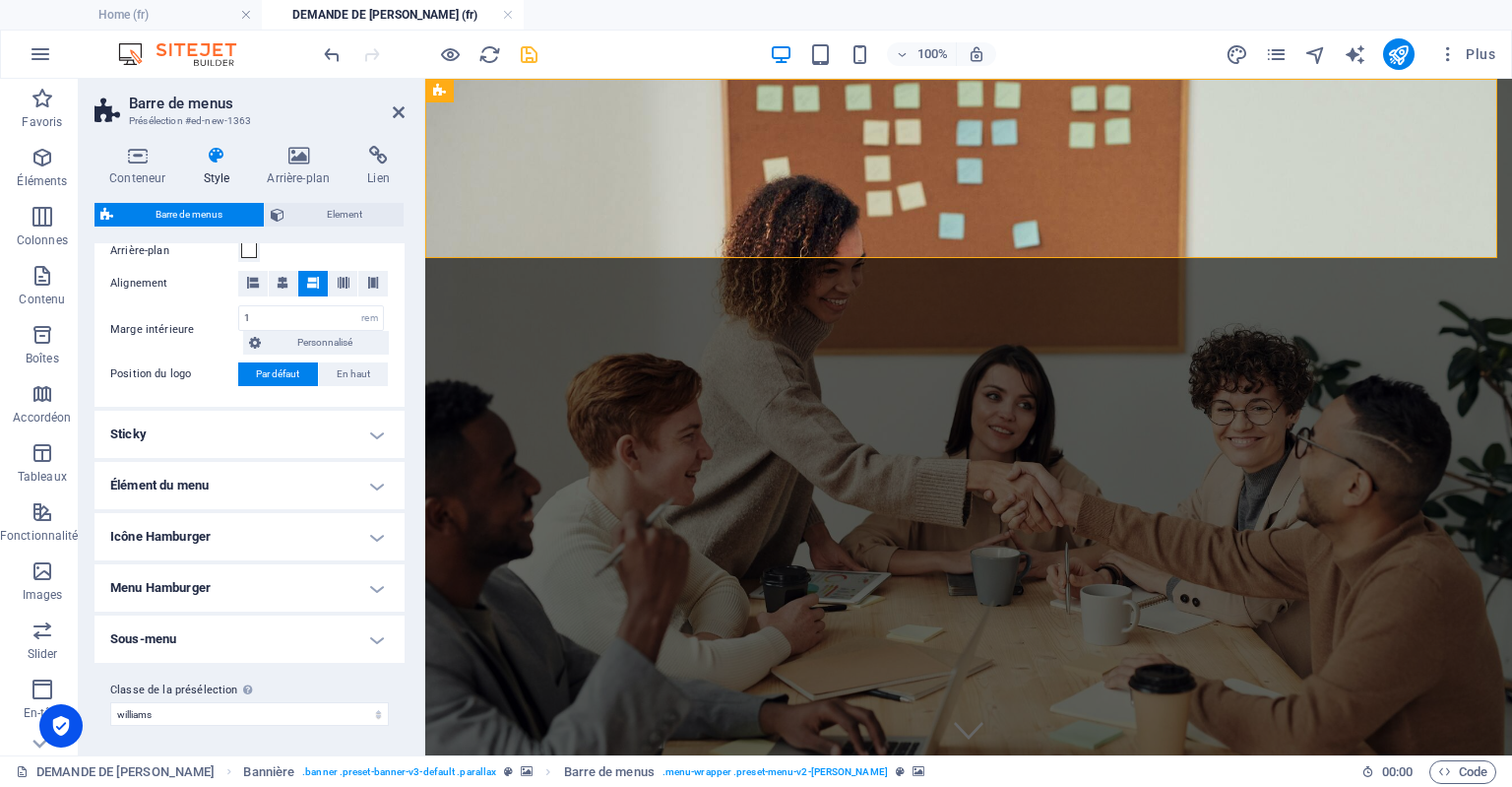 click on "Élément du menu" at bounding box center [249, 486] 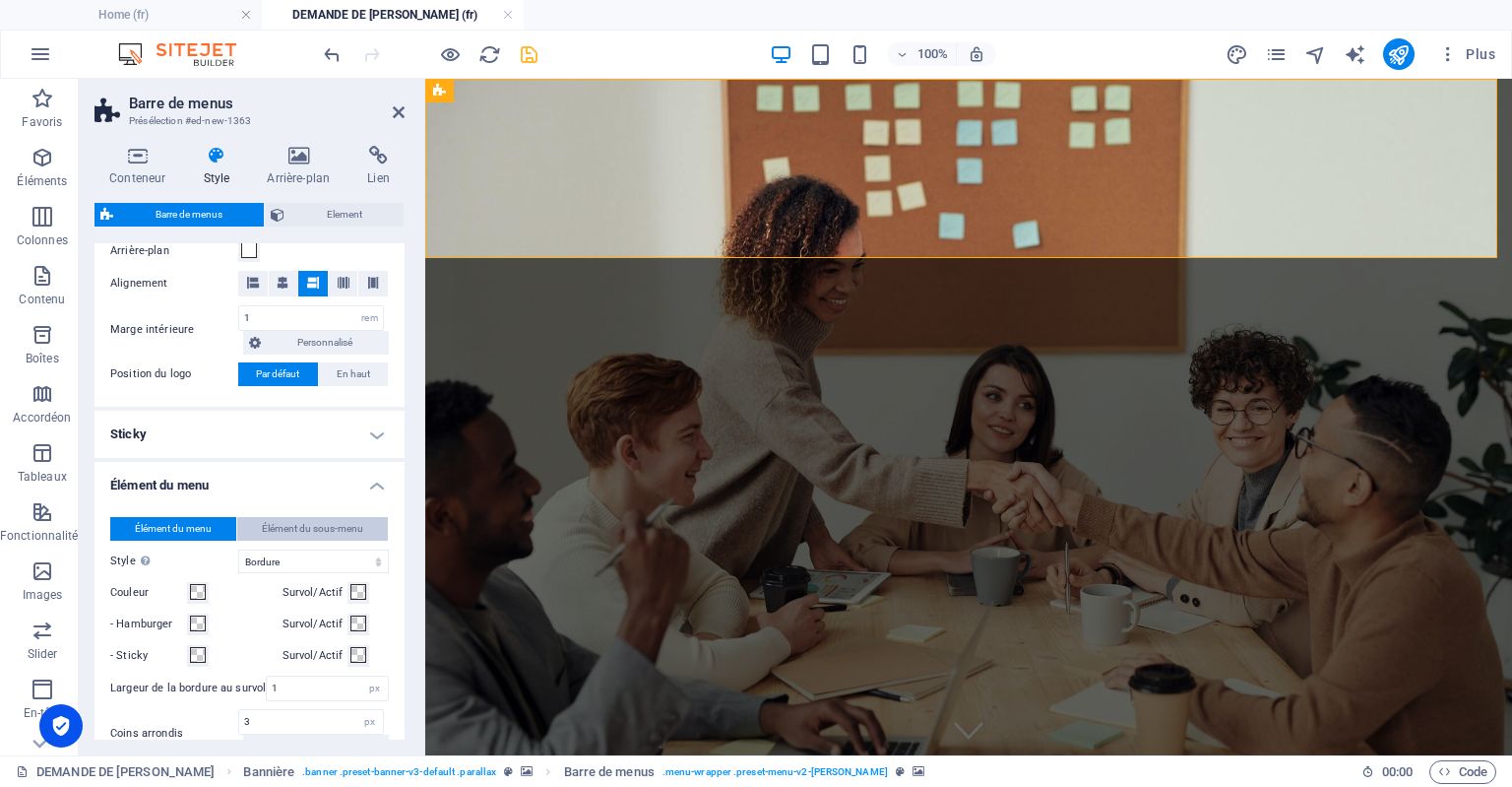 click on "Élément du sous-menu" at bounding box center (312, 529) 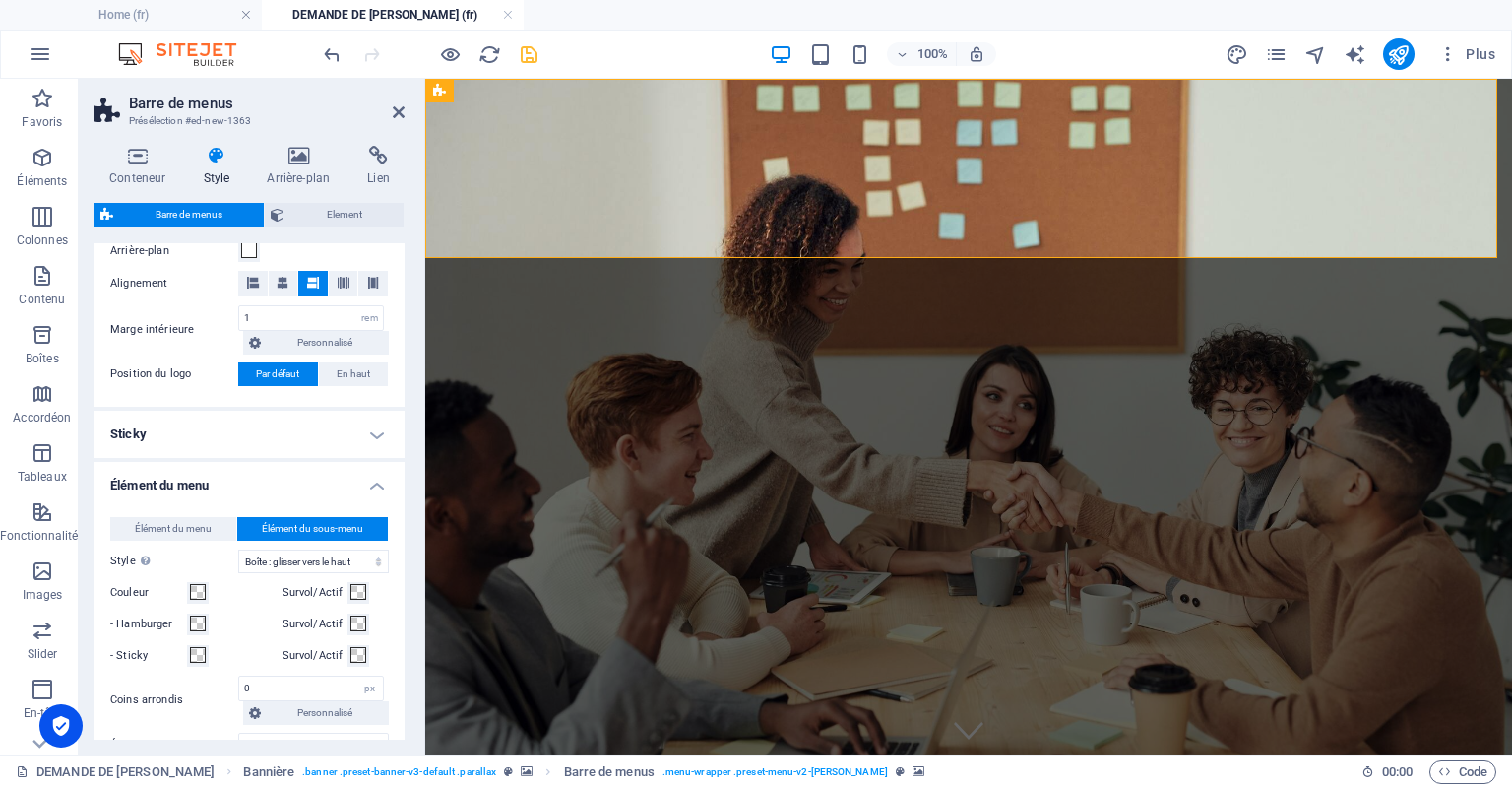 select 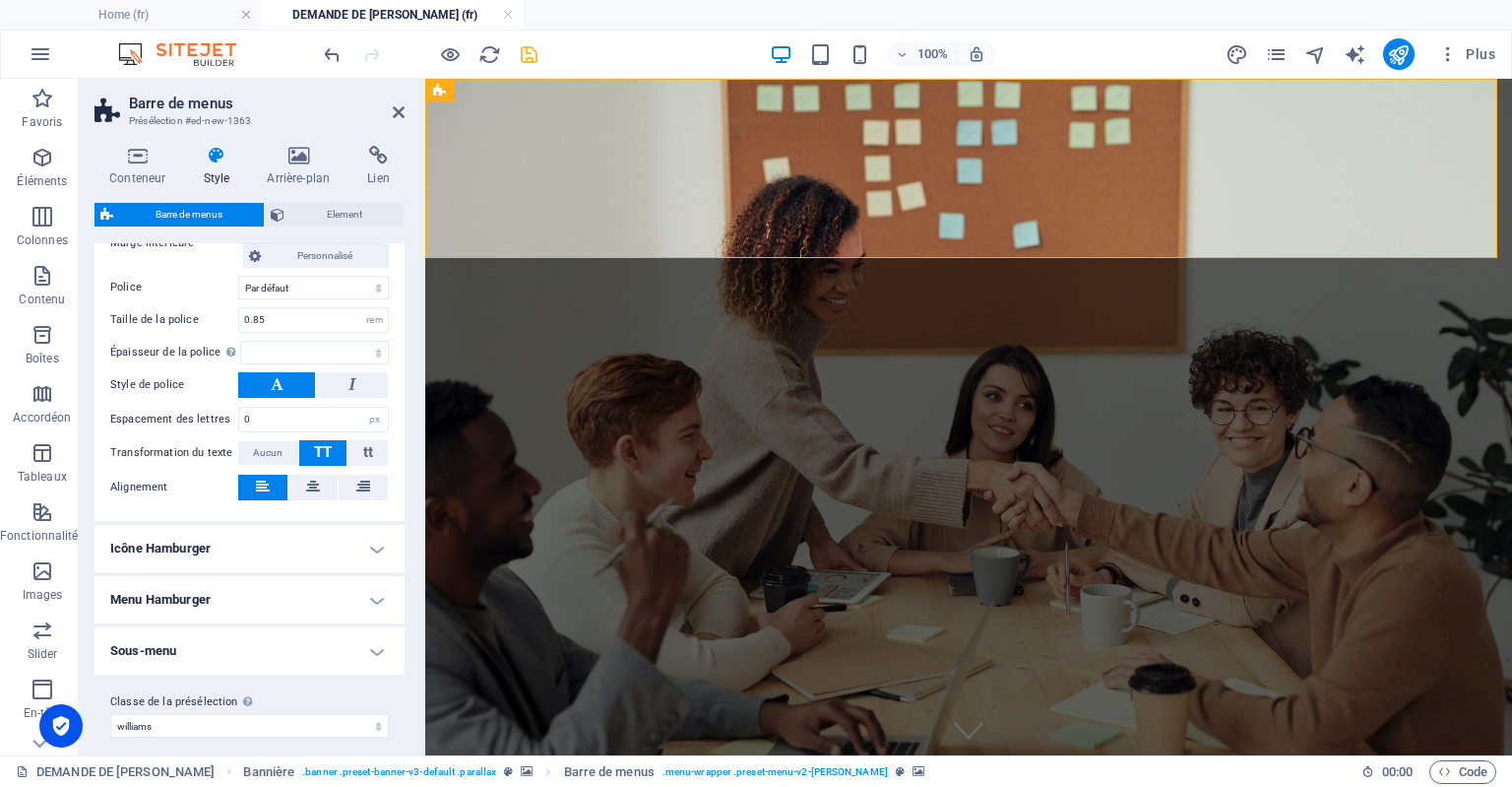 scroll, scrollTop: 950, scrollLeft: 0, axis: vertical 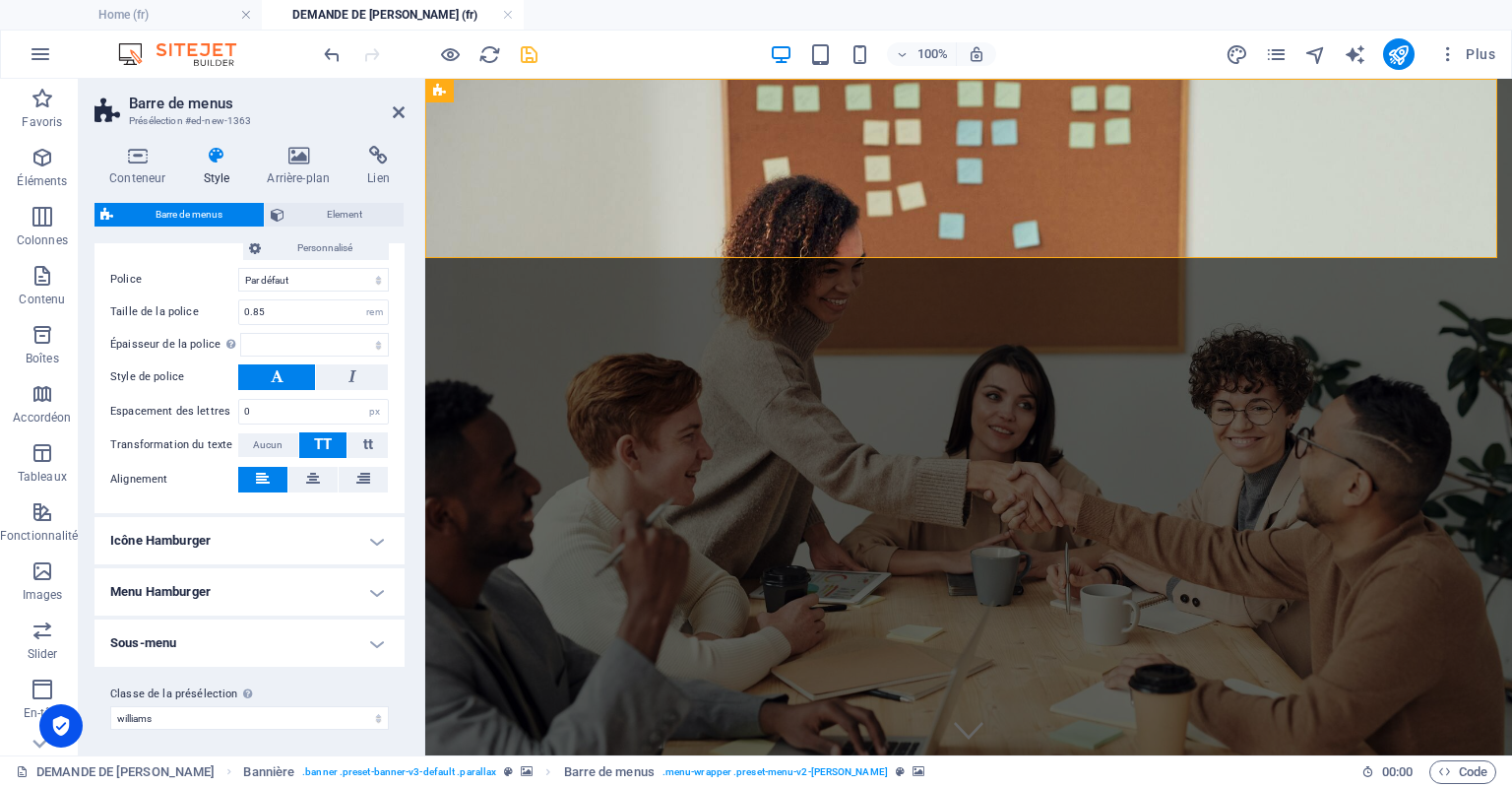 click on "Icône Hamburger" at bounding box center (249, 541) 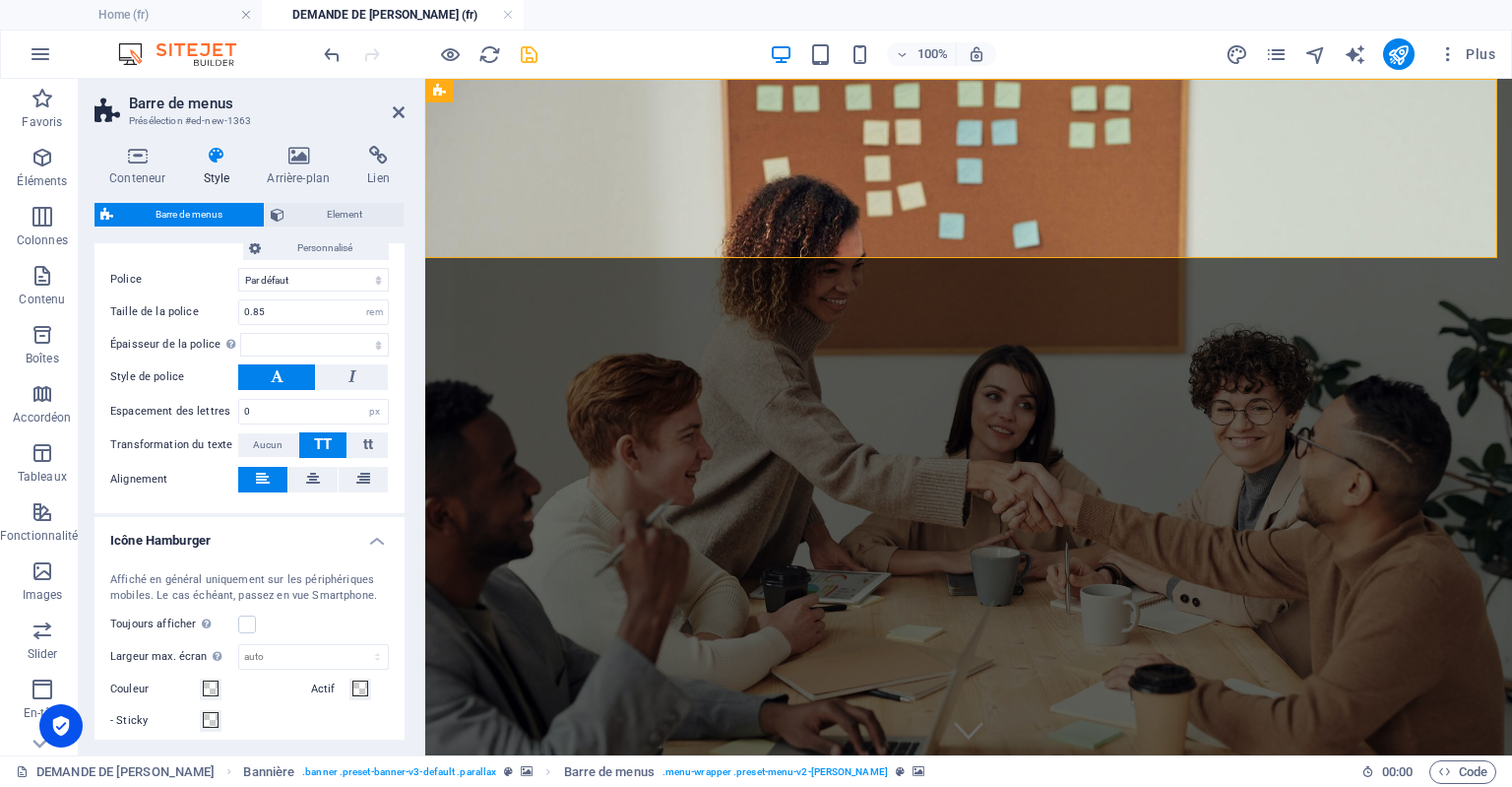 scroll, scrollTop: 1264, scrollLeft: 0, axis: vertical 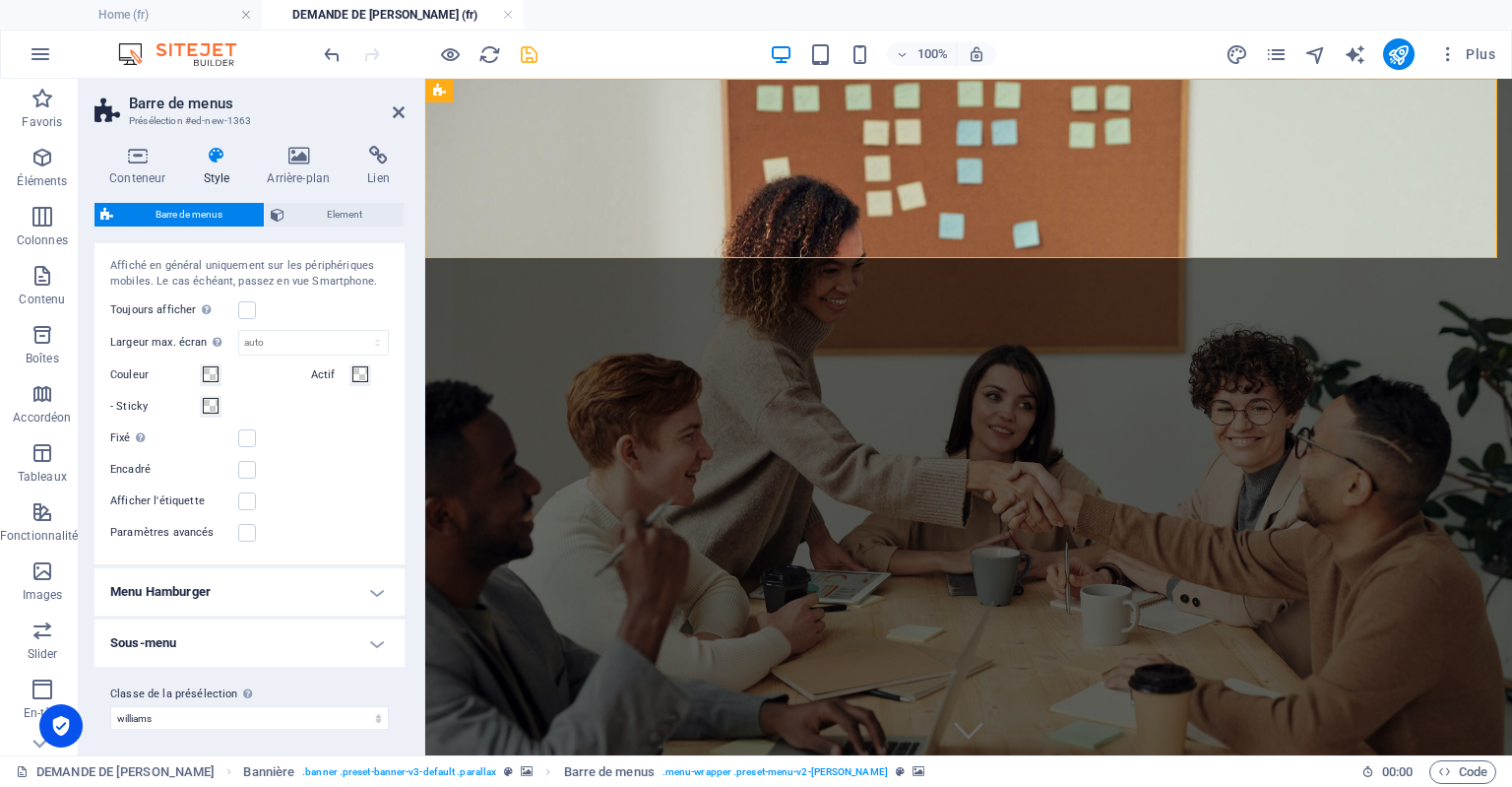 click on "Menu Hamburger" at bounding box center [249, 592] 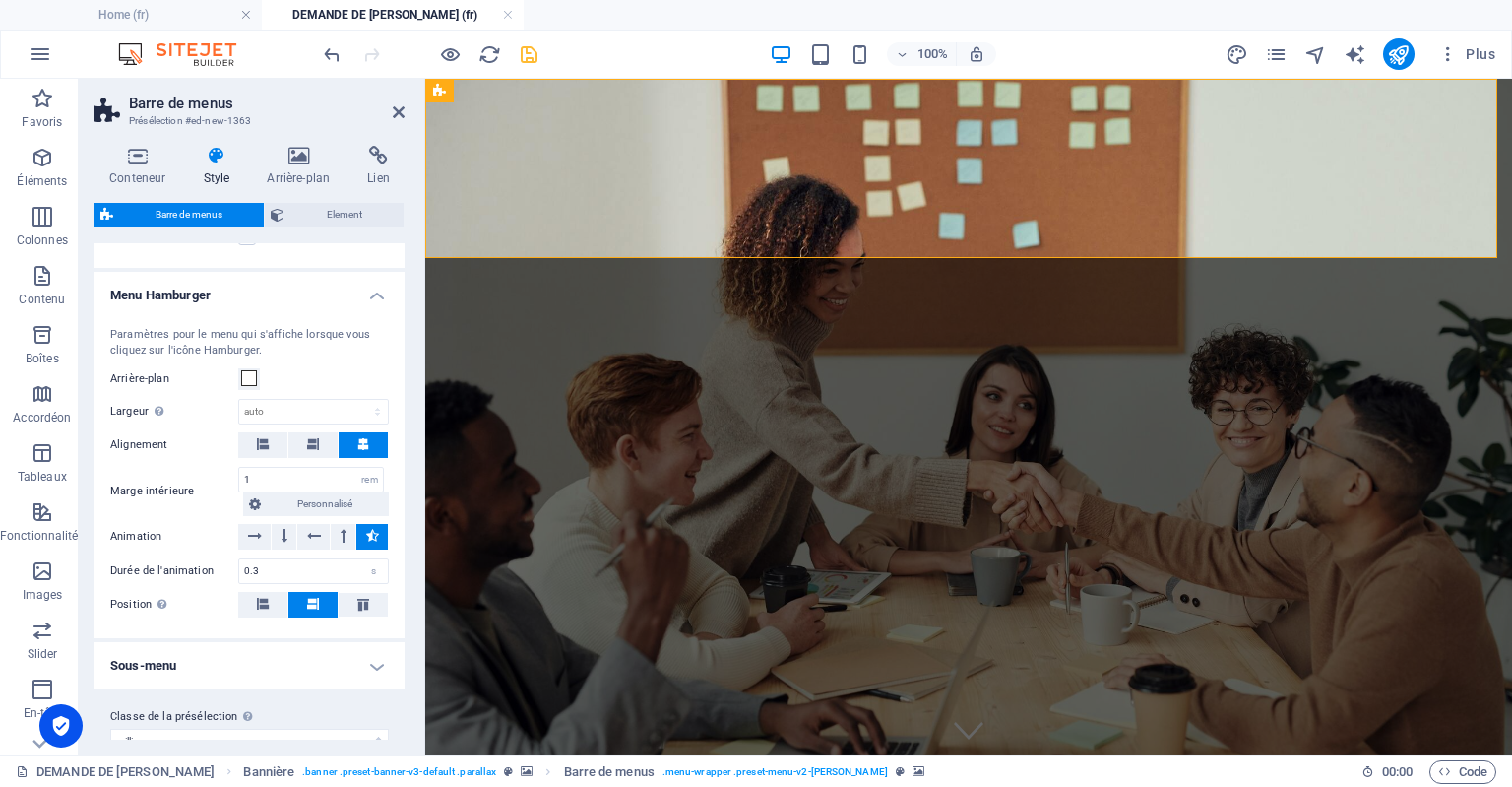 scroll, scrollTop: 1580, scrollLeft: 0, axis: vertical 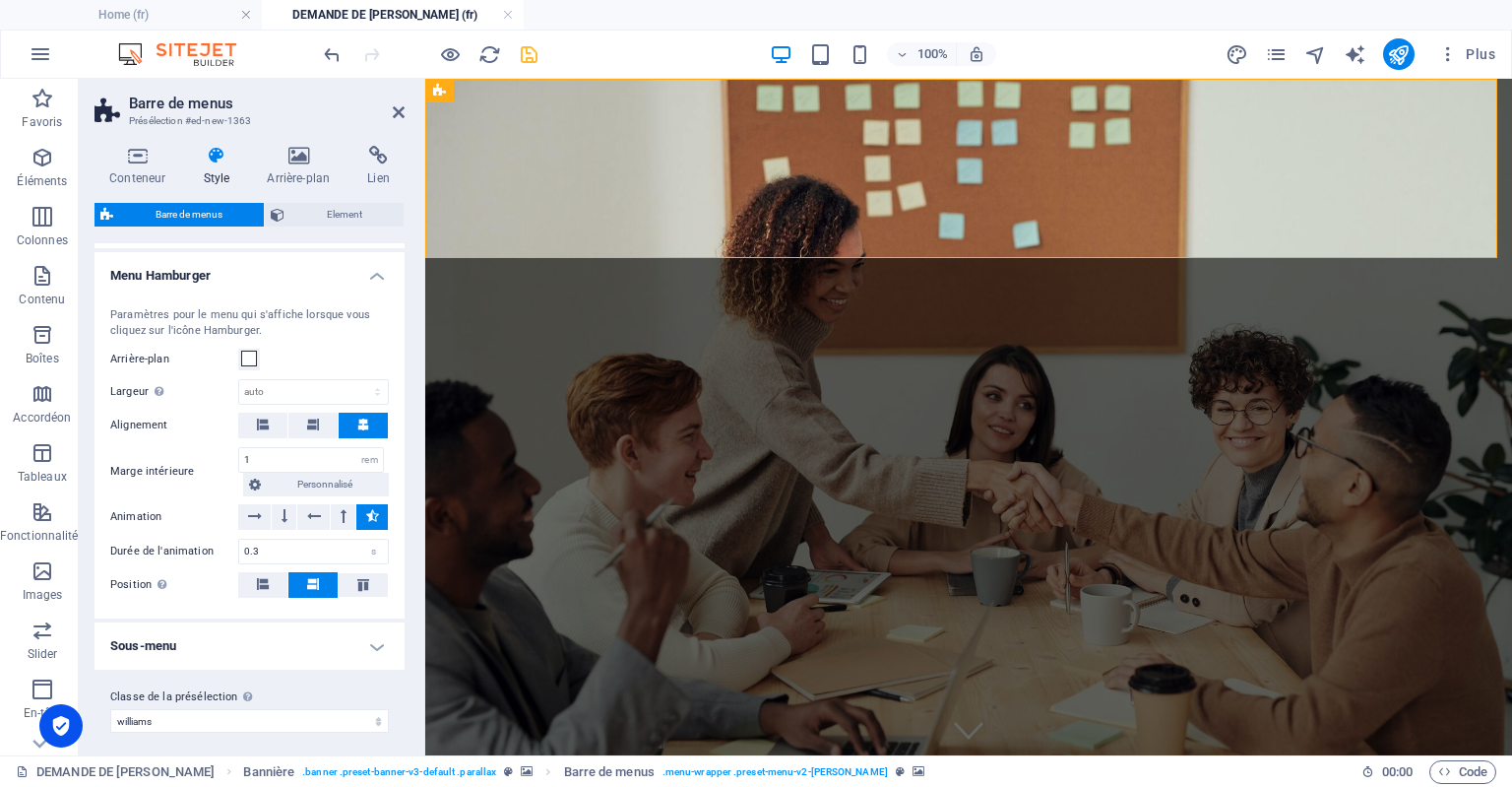 click on "Sous-menu" at bounding box center [249, 646] 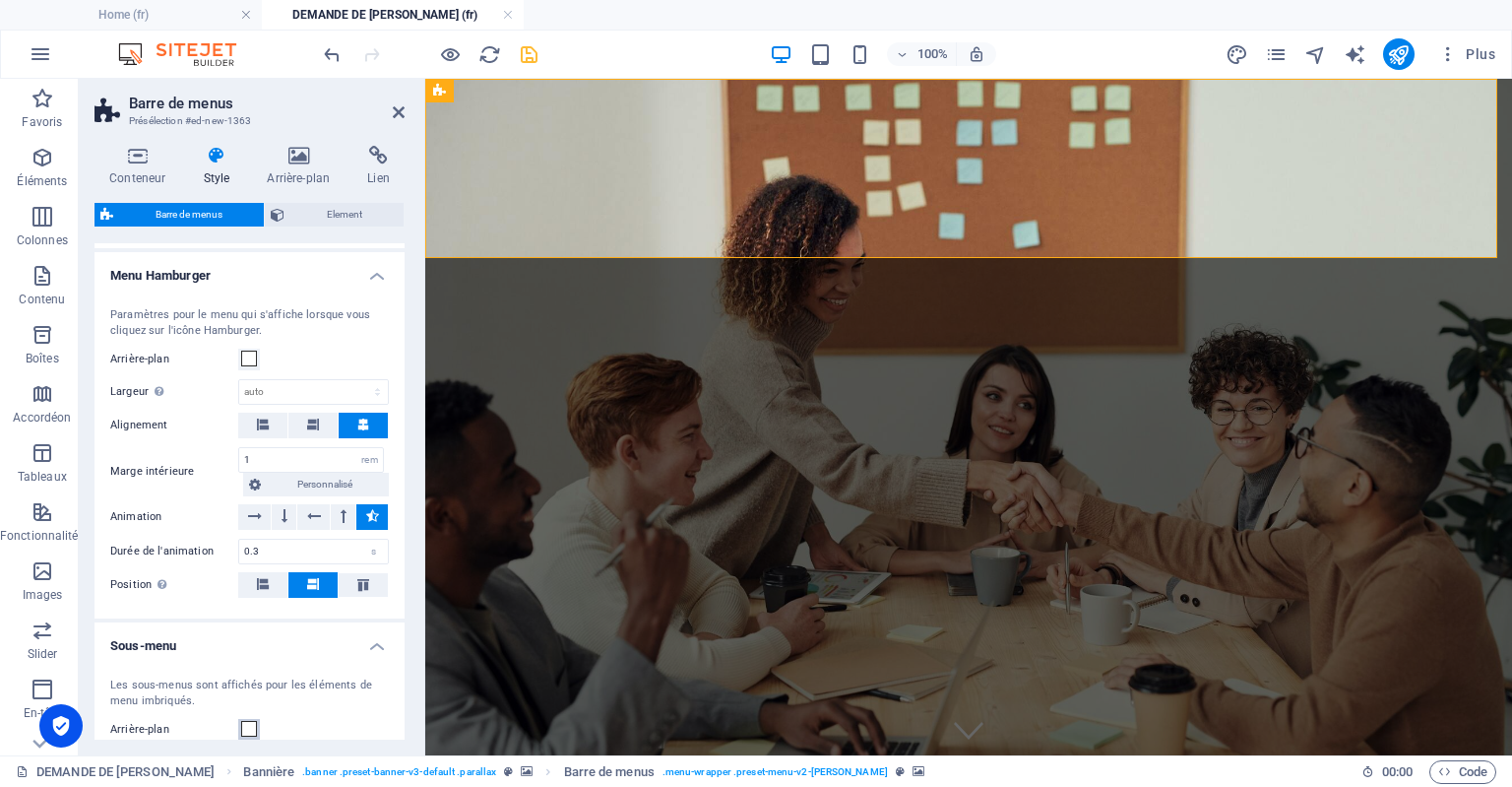 click at bounding box center (249, 729) 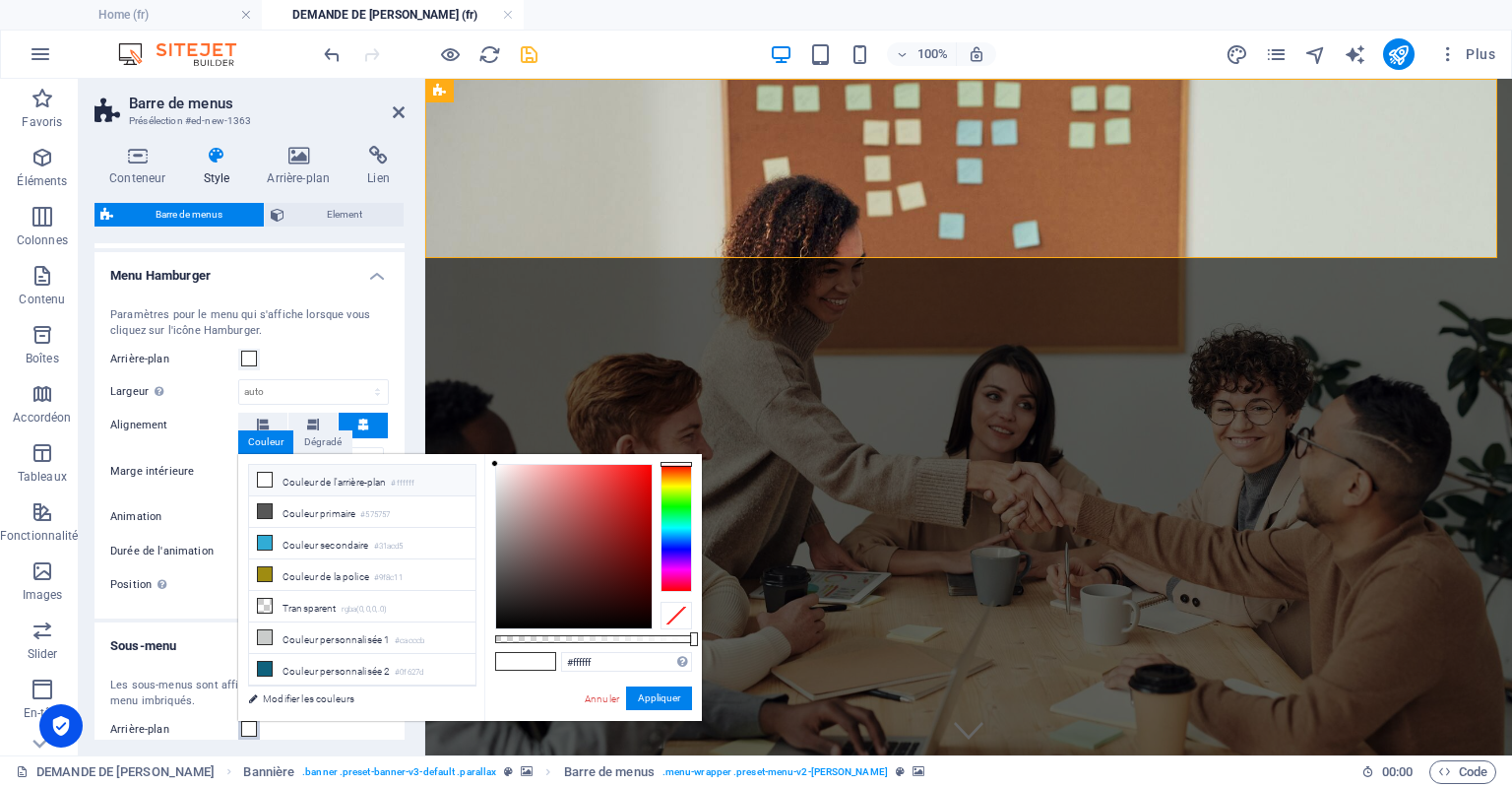 click at bounding box center [249, 729] 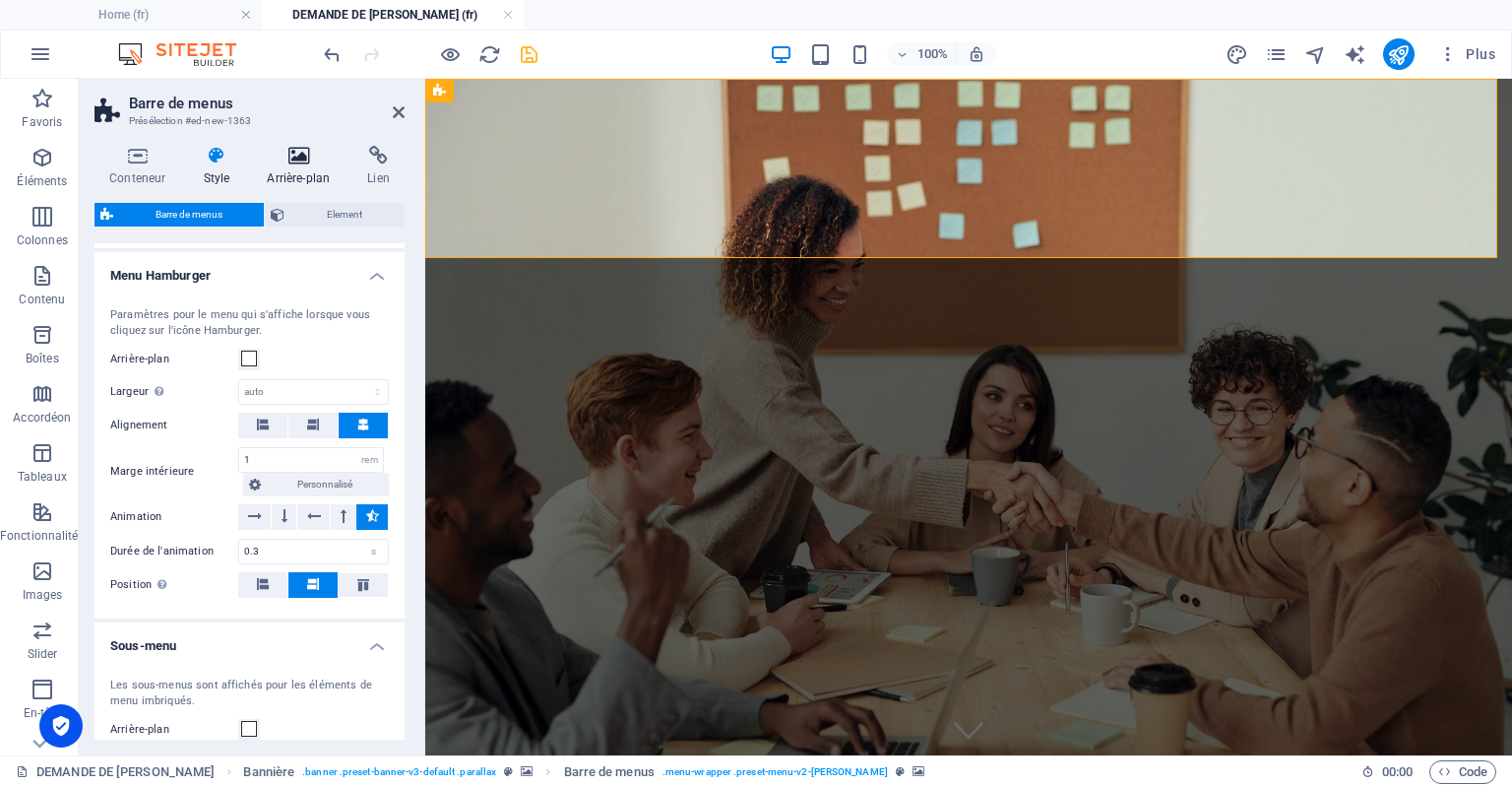 click on "Arrière-plan" at bounding box center [302, 166] 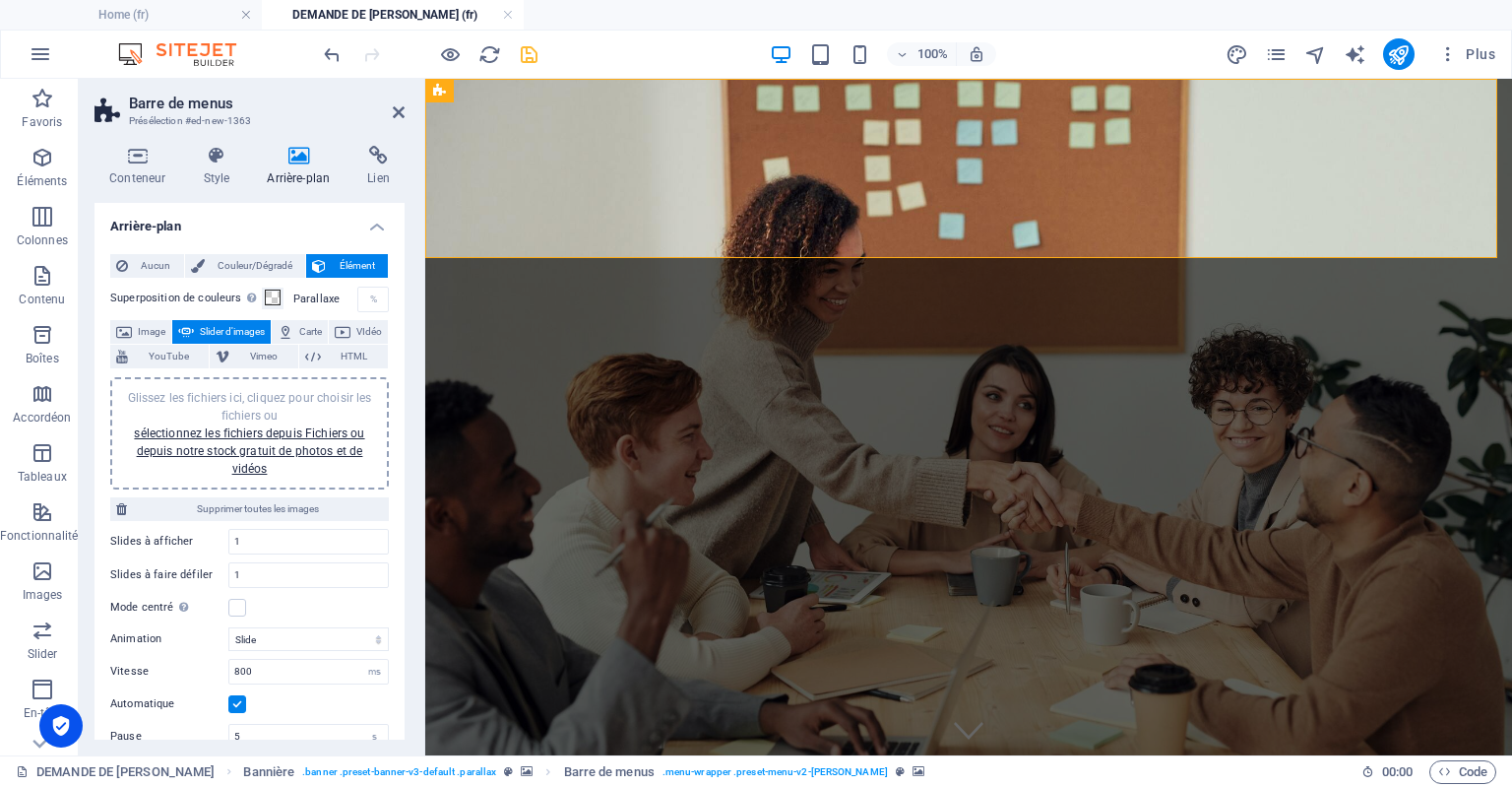 click on "Parallaxe 0 %" at bounding box center (339, 299) 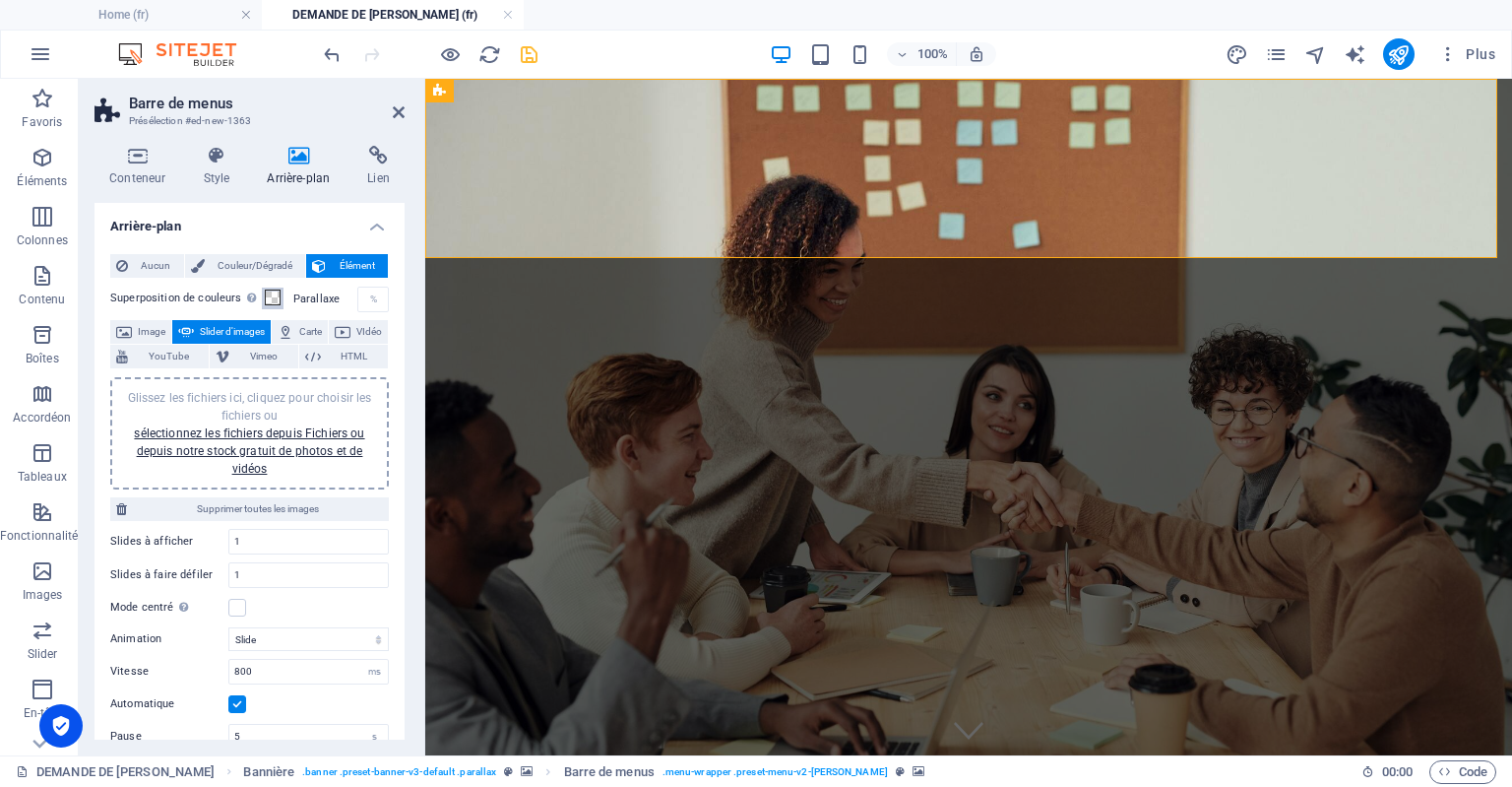 click at bounding box center [273, 297] 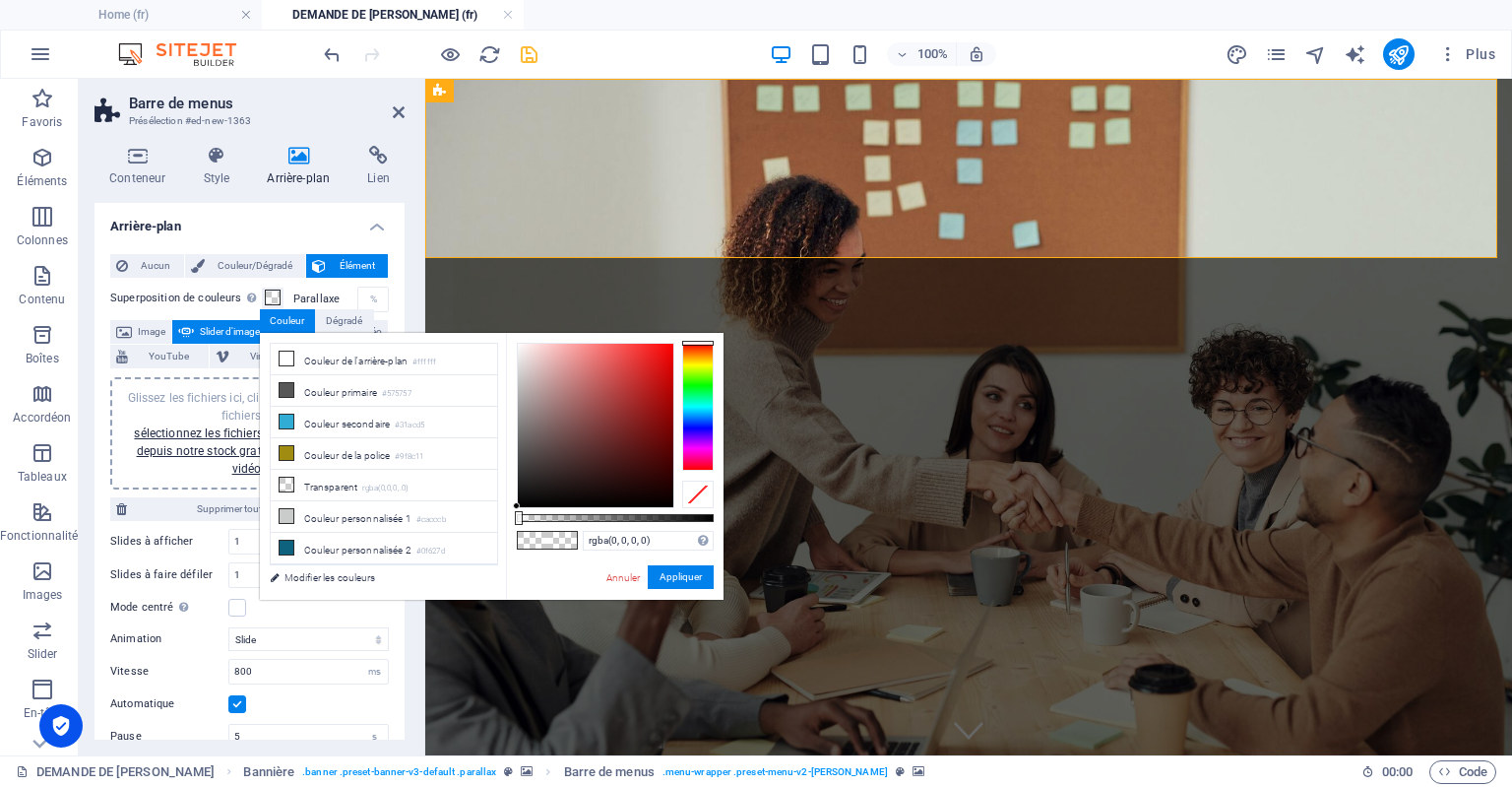 click on "Superposition de couleurs Ajoute une superposition sur l'arrière-plan pour le colorer Parallaxe 0 % Image Slider d'images Carte VIdéo YouTube Vimeo HTML Glissez les fichiers ici, cliquez pour choisir les fichiers ou  sélectionnez les fichiers depuis Fichiers ou depuis notre stock gratuit de photos et de vidéos Supprimer toutes les images Slides à afficher 1 Slides à faire défiler 1 Mode centré Permet de centrer la vue en affichant partiellement la slide précédente/suivante. "Slides à afficher" doit être défini sur impair. [PERSON_NAME] centre Non visible quand "Largeur variable" est actif. 0 px % Animation Slide Fondu Vitesse 800 s ms Automatique Pause 5 s ms [PERSON_NAME] au survol Boucle Lazyload Off À la demande Progressif Flèches Points" at bounding box center [249, 593] 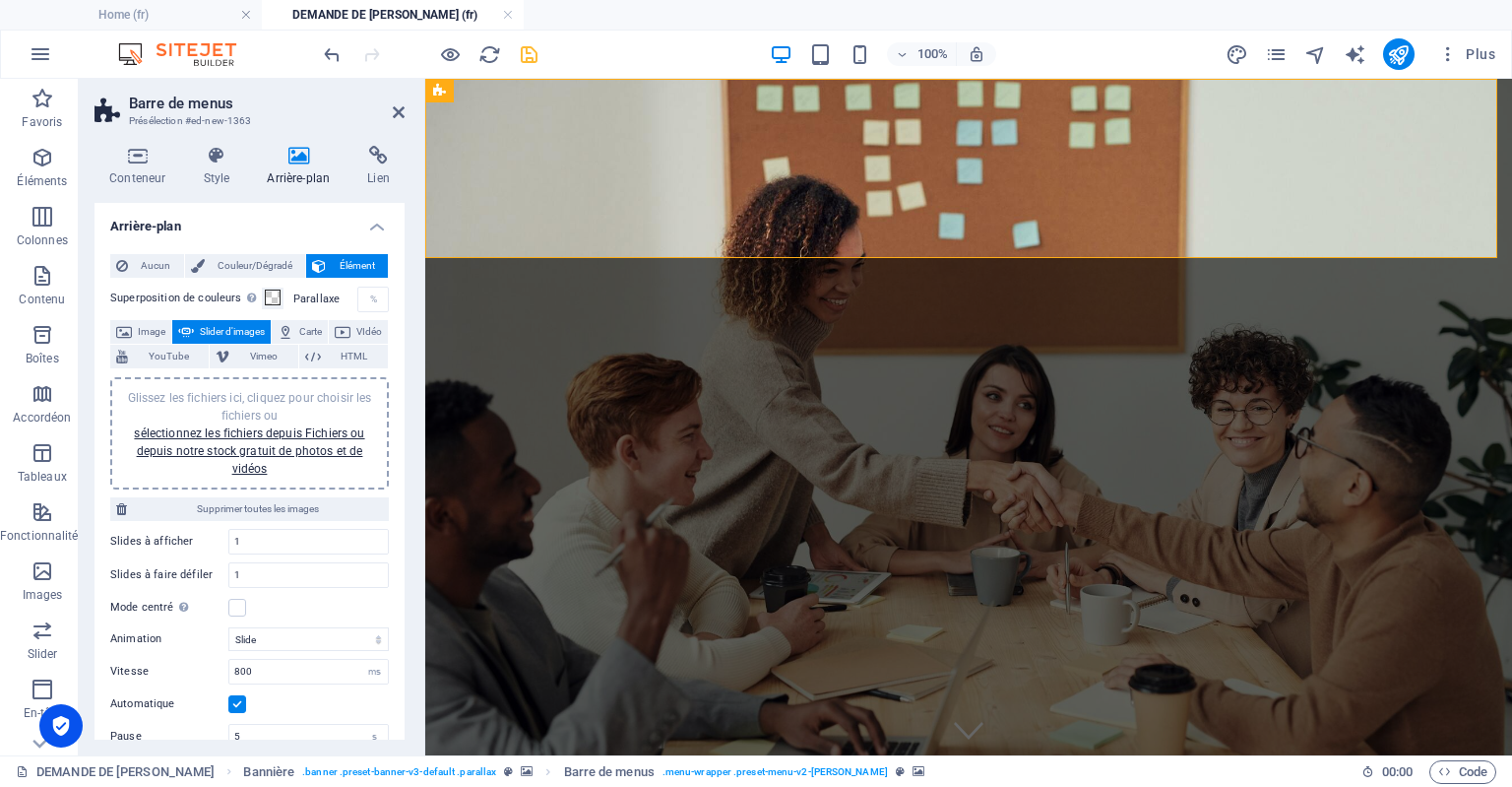 click on "Slider d'images" at bounding box center (232, 332) 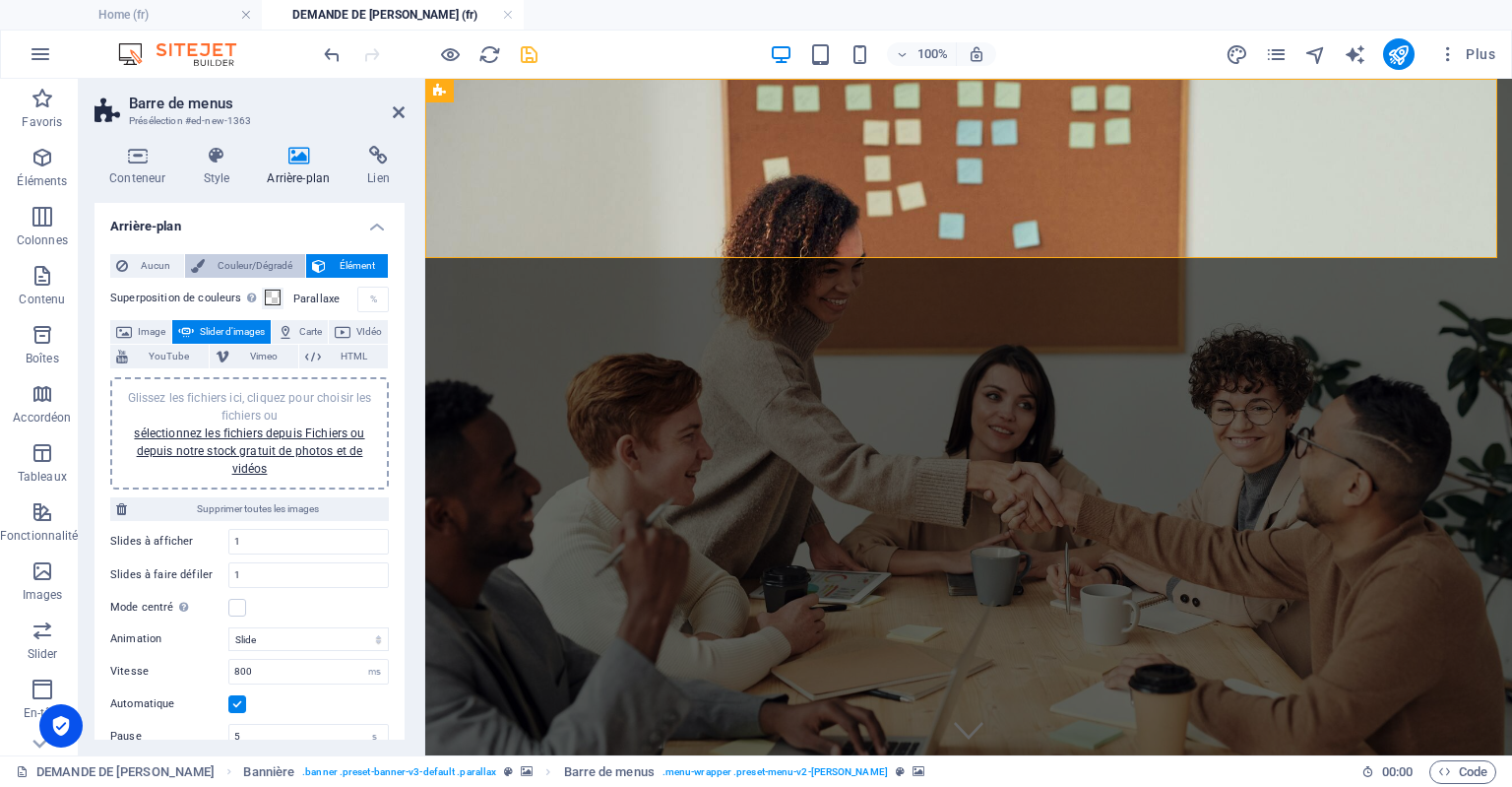 click on "Couleur/Dégradé" at bounding box center (255, 266) 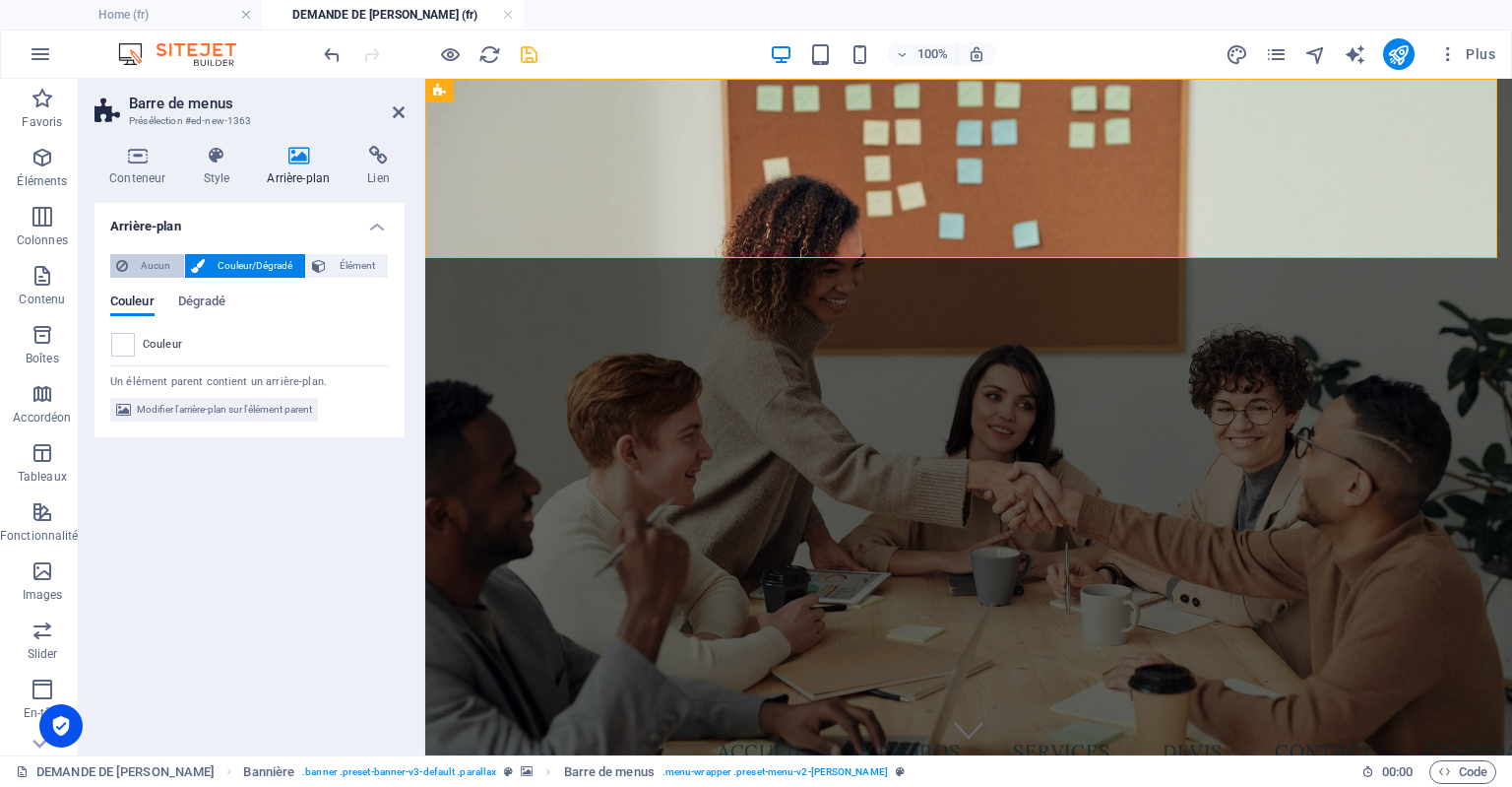 click on "Aucun" at bounding box center (156, 266) 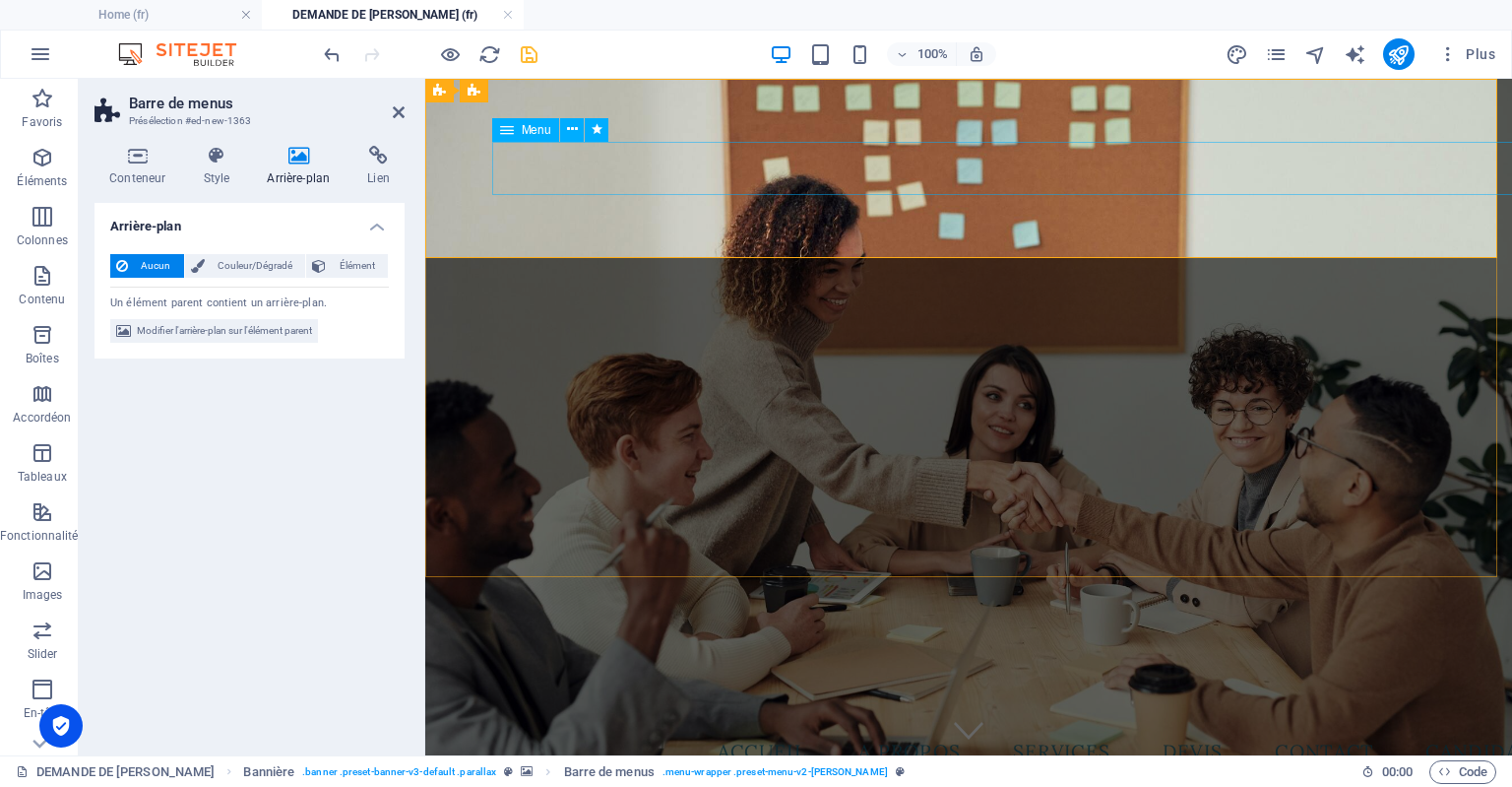 click on "ACCUEIL A PROPOS Services DEVIS Contact CANDIDAT" at bounding box center [968, 752] 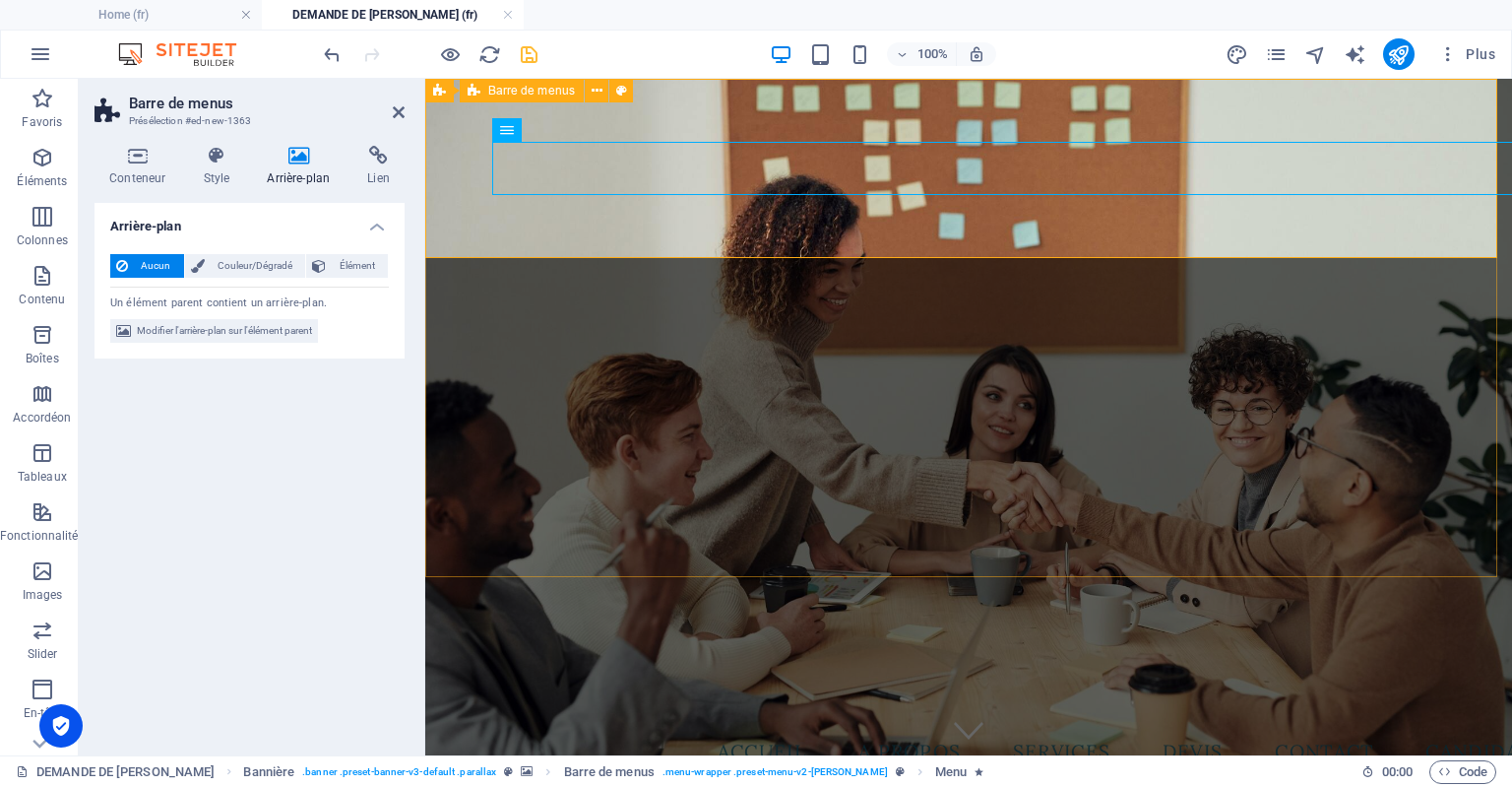 click on "ACCUEIL A PROPOS Services DEVIS Contact CANDIDAT" at bounding box center (969, 1508) 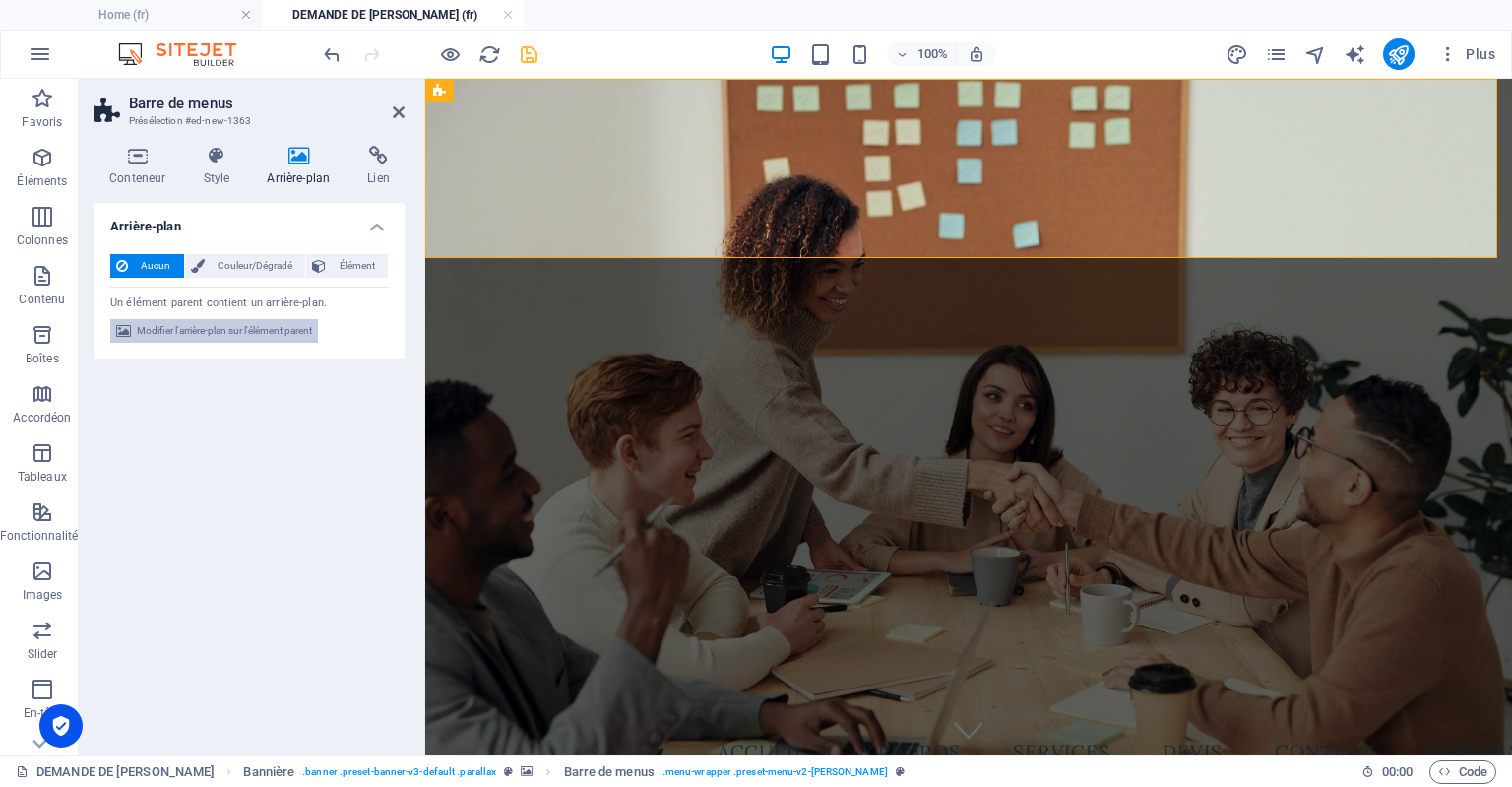click on "Modifier l'arrière-plan sur l'élément parent" at bounding box center (224, 331) 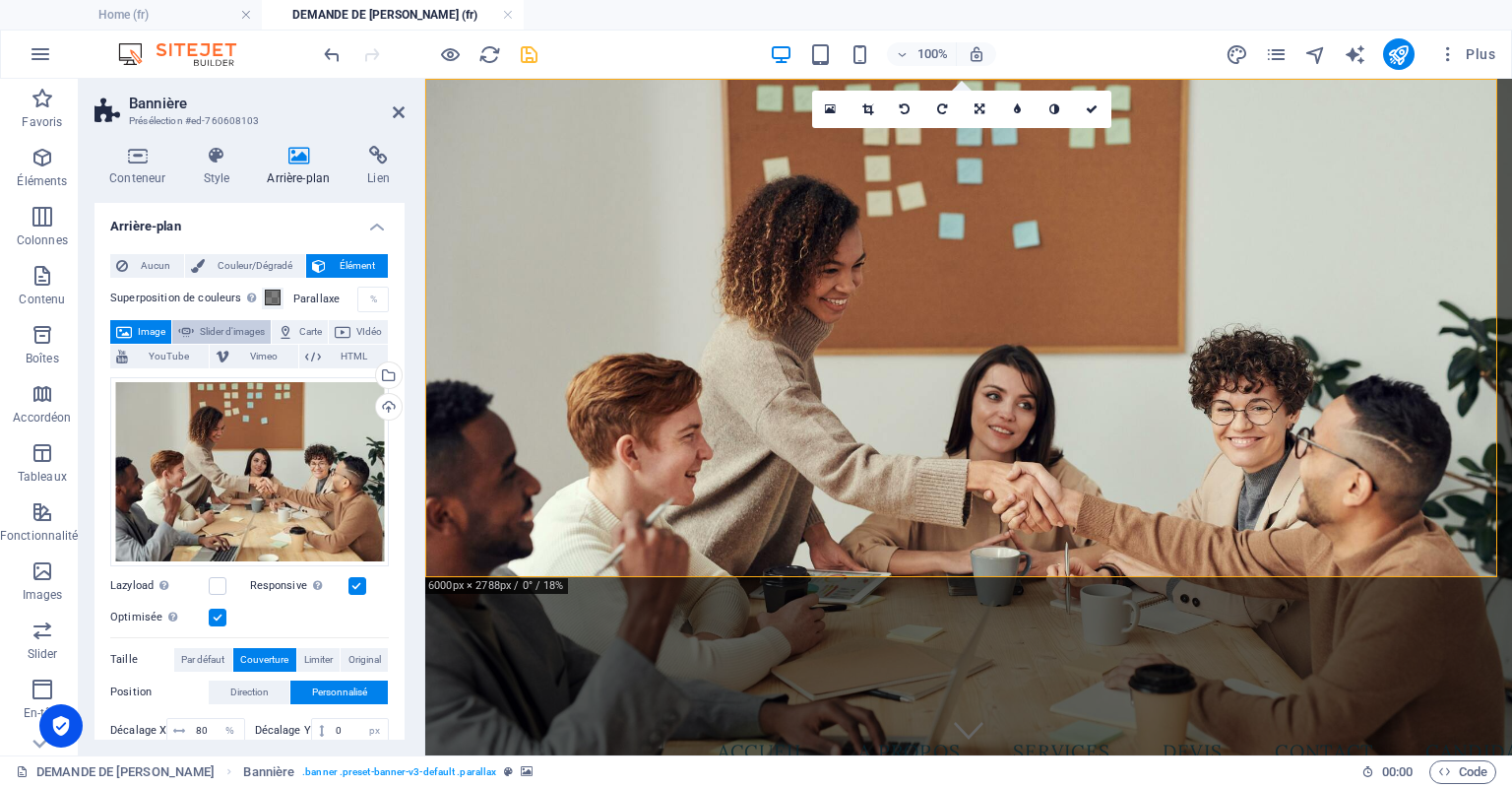 click on "Slider d'images" at bounding box center [232, 332] 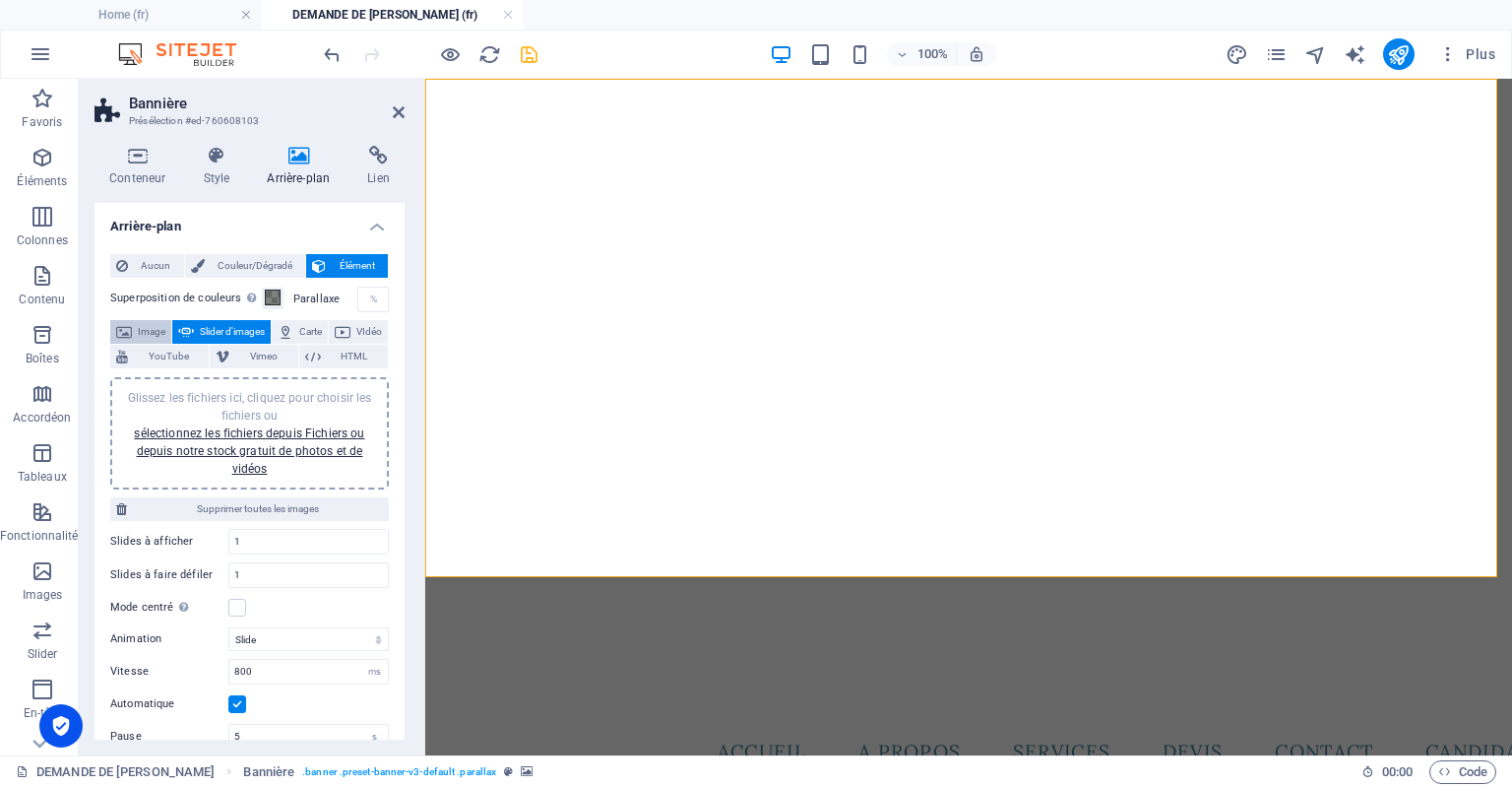 click on "Image" at bounding box center [152, 332] 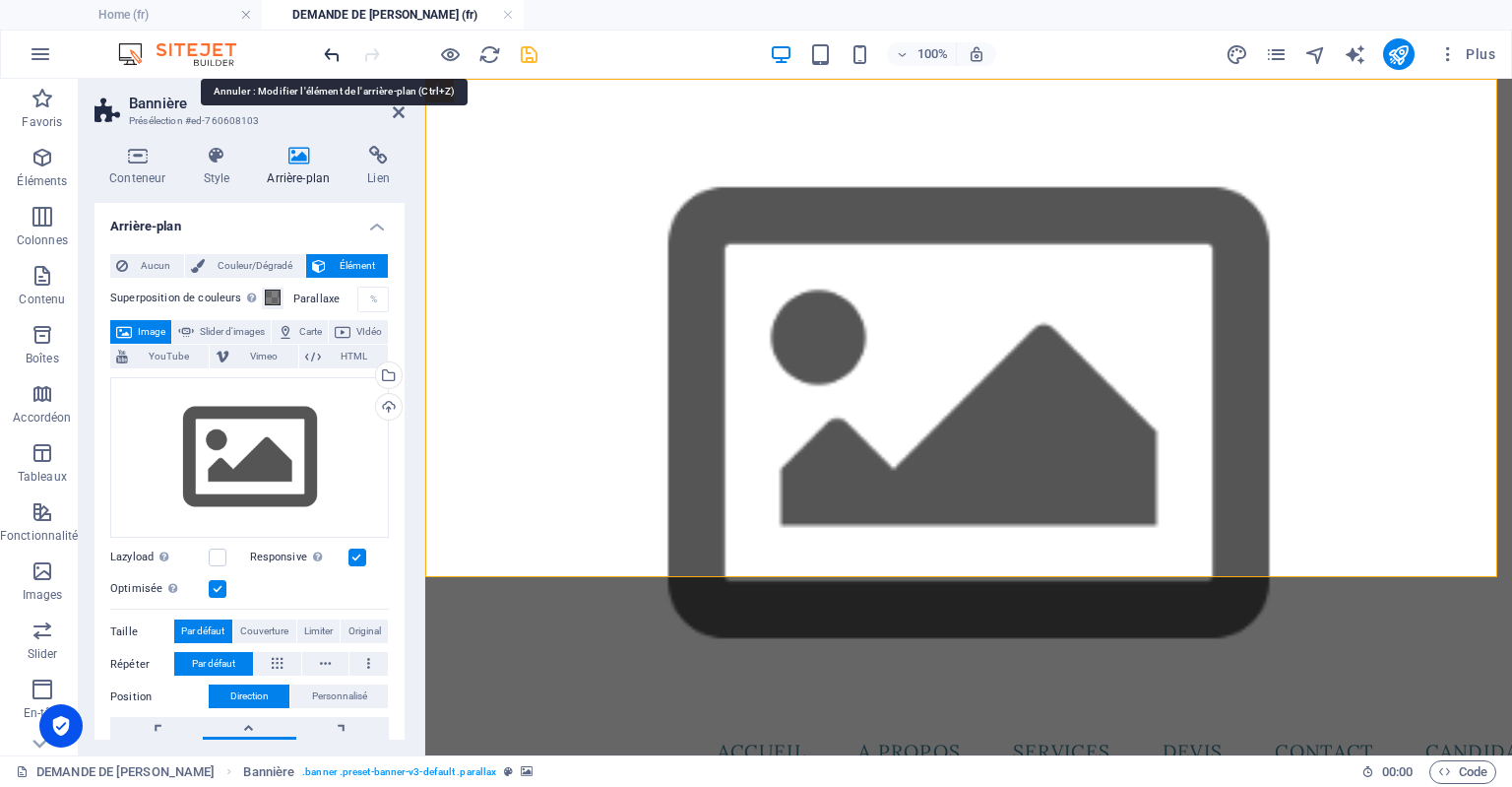 click at bounding box center (332, 54) 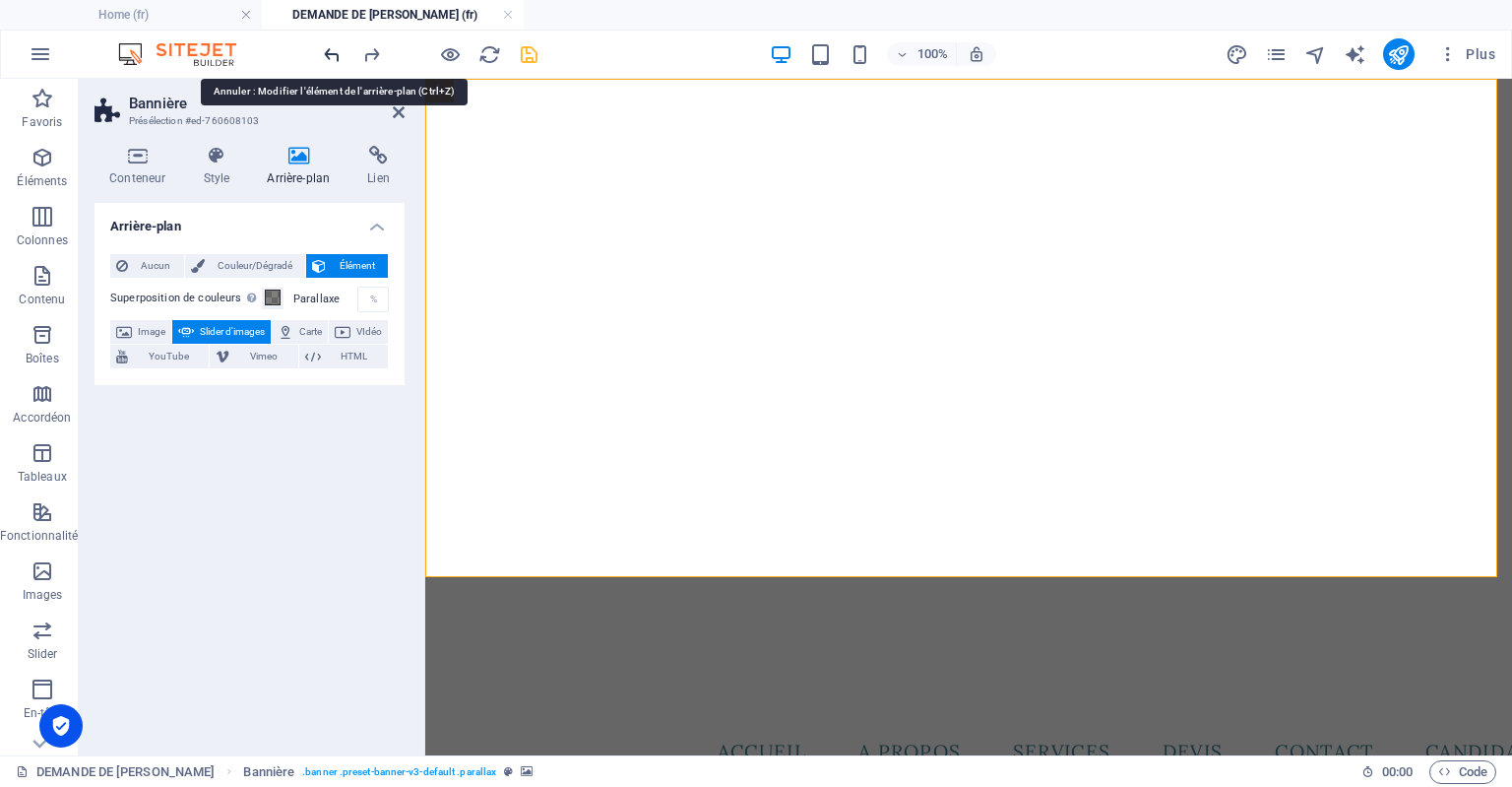 click at bounding box center (332, 54) 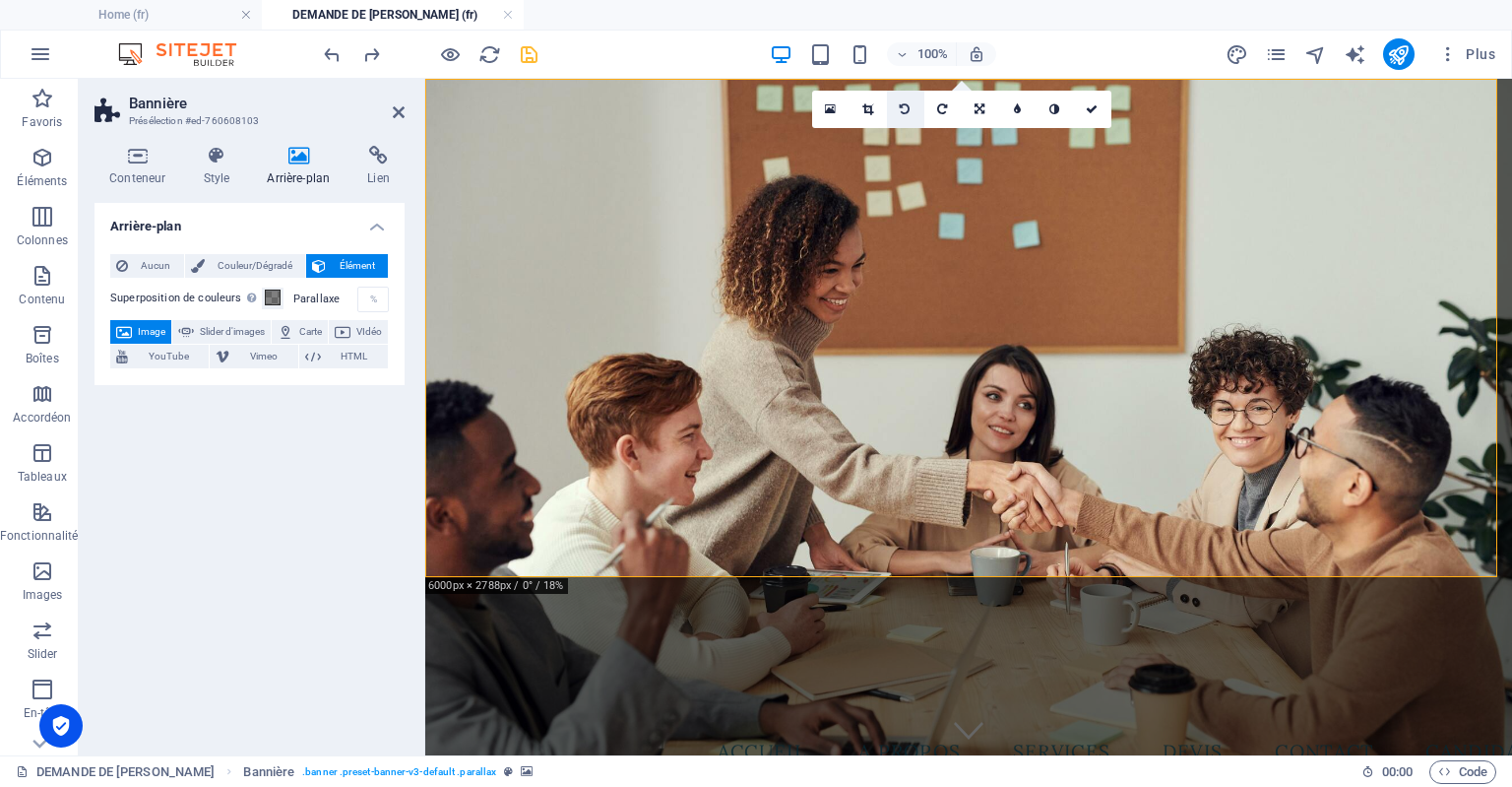 click at bounding box center (905, 109) 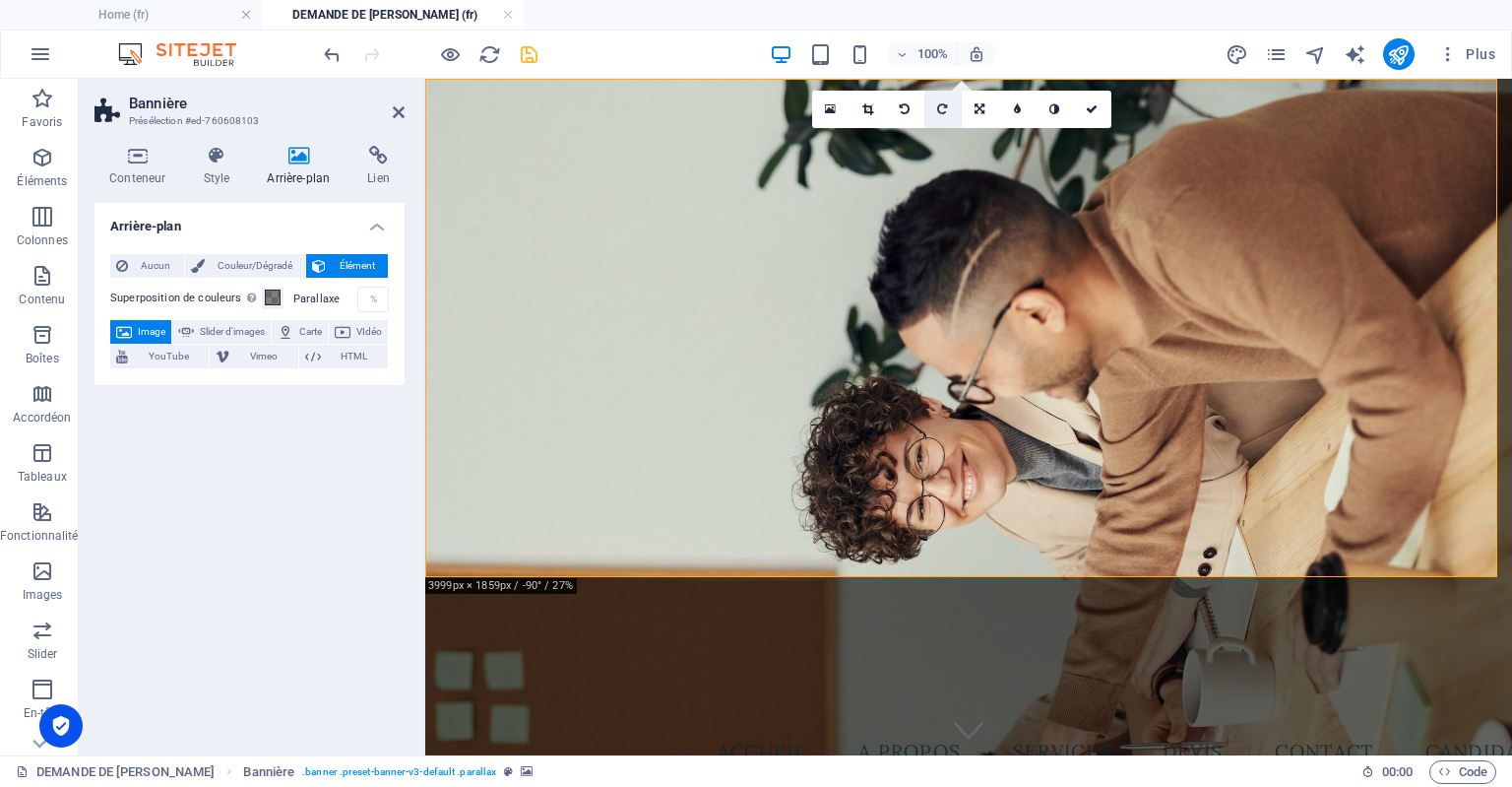 click at bounding box center (942, 109) 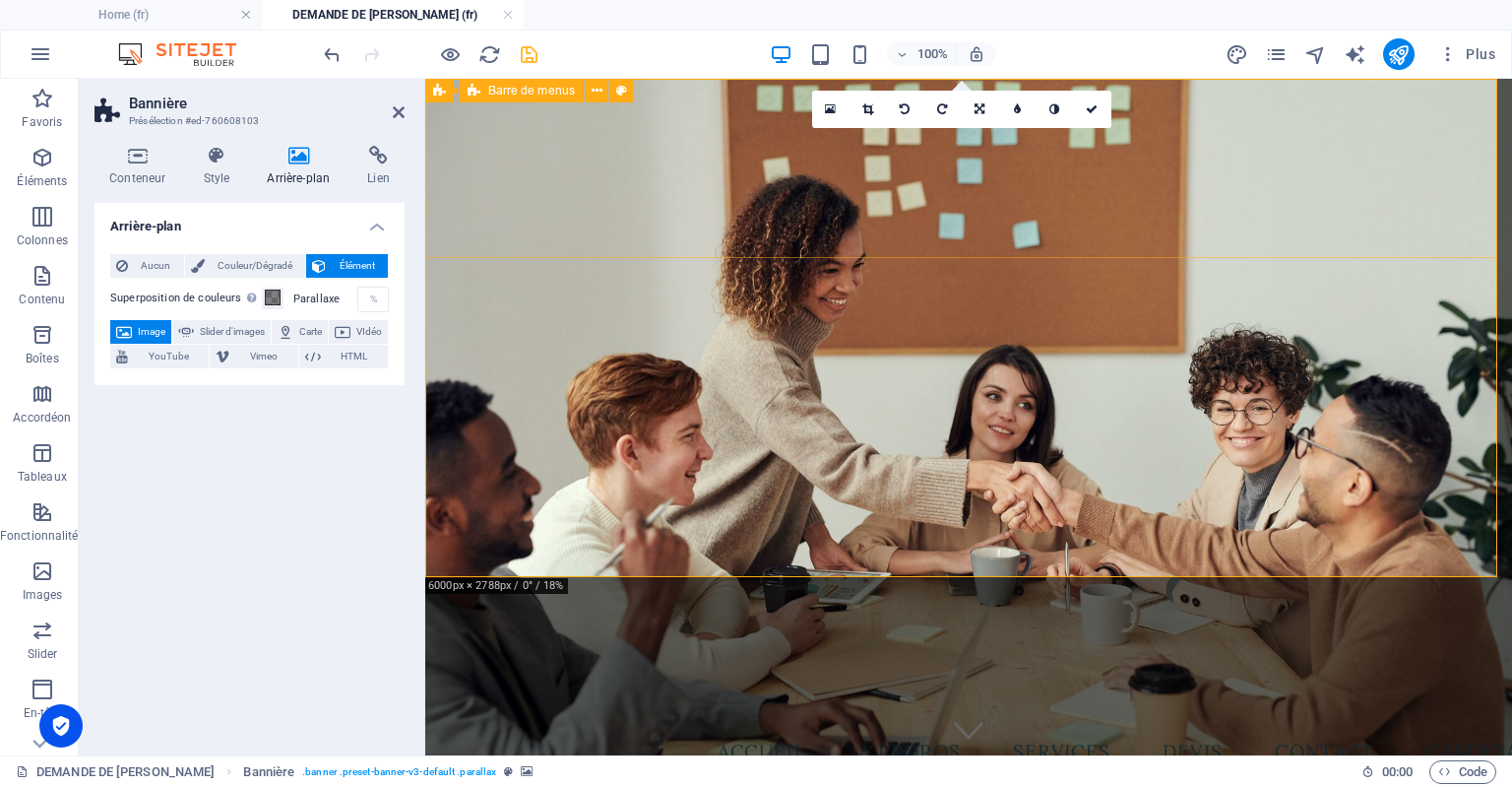 click on "ACCUEIL A PROPOS Services DEVIS Contact CANDIDAT" at bounding box center (969, 1508) 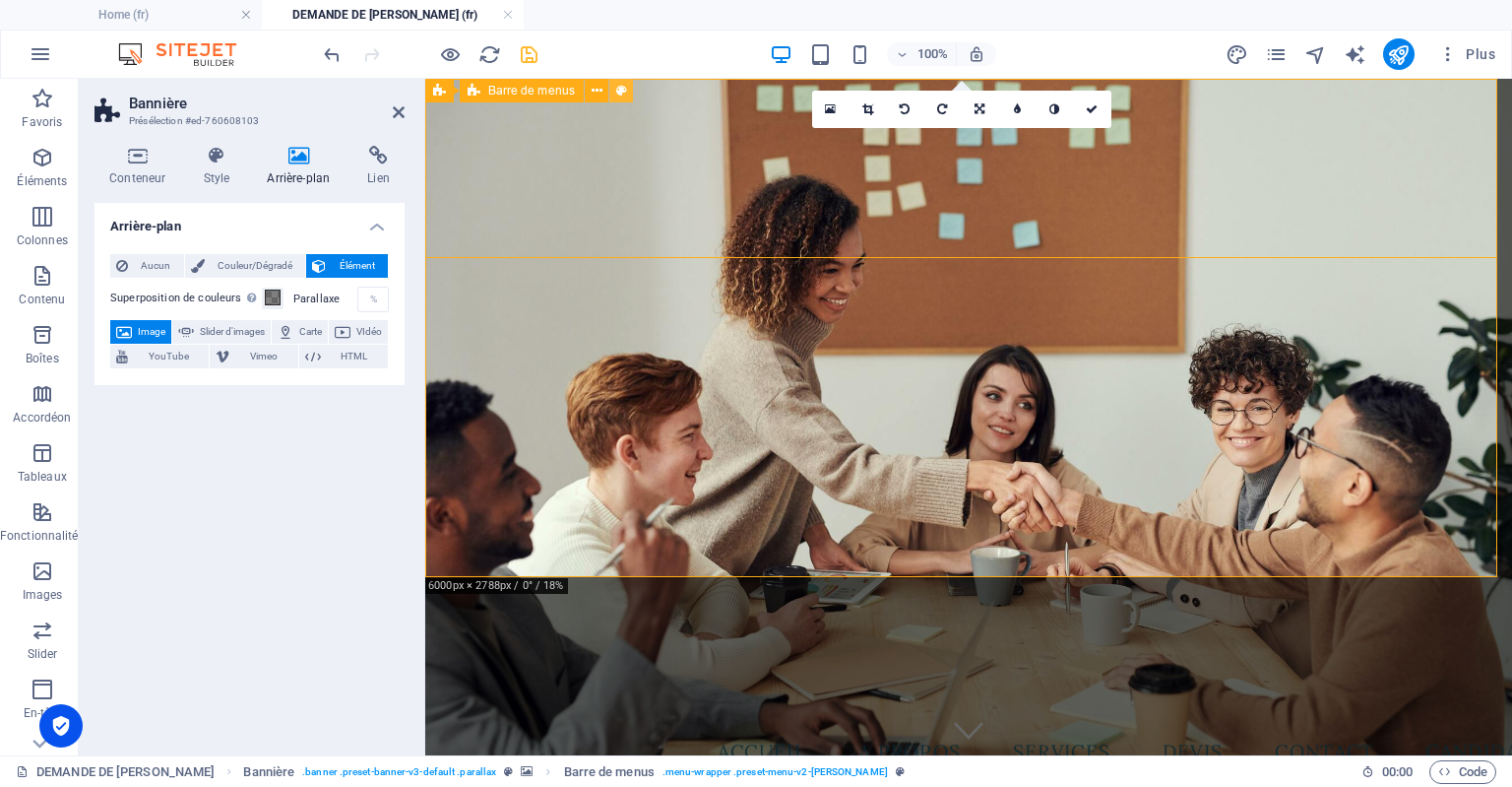 click on "Bannière   Barre de menus" at bounding box center [536, 91] 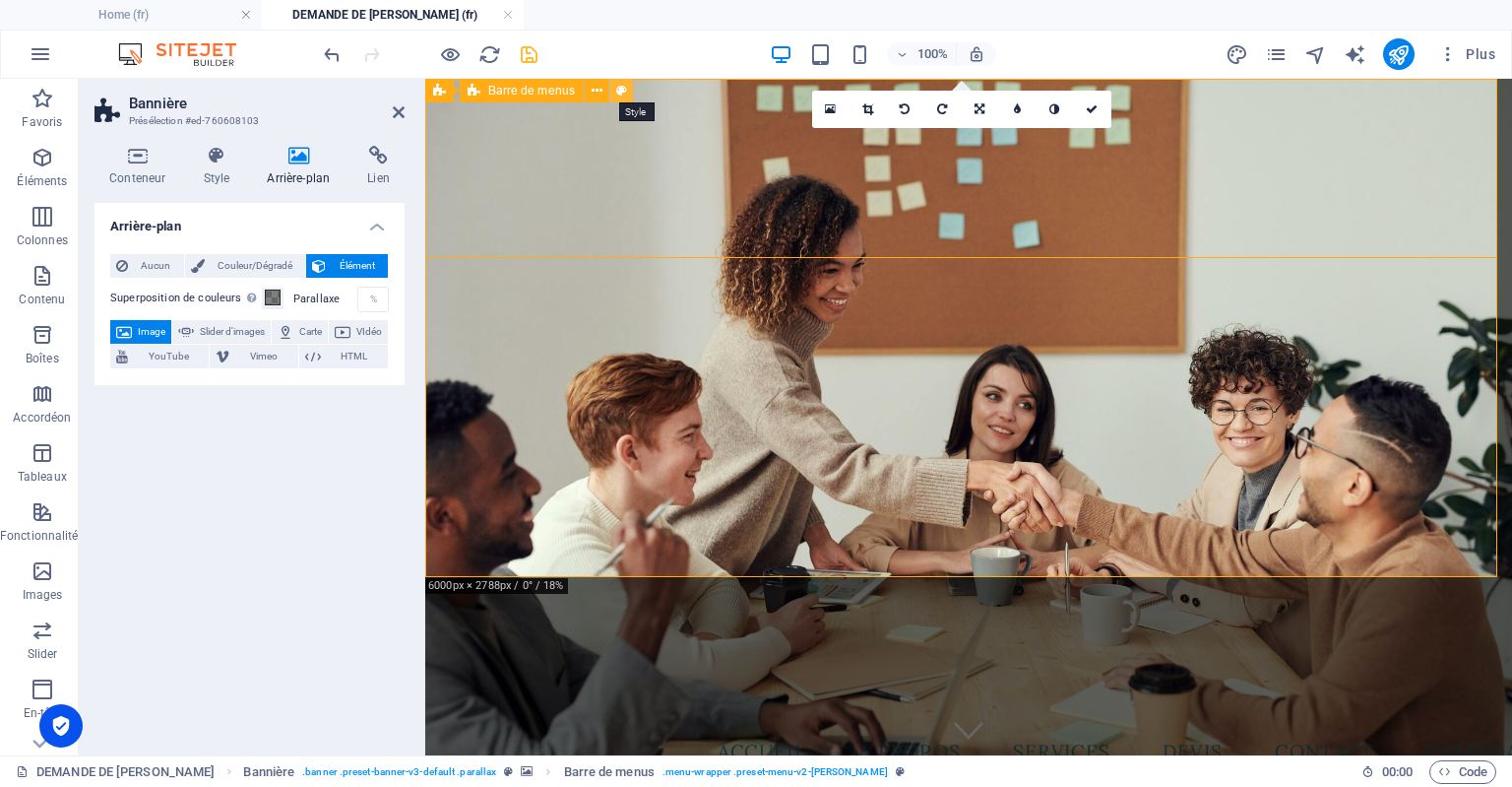click at bounding box center (621, 91) 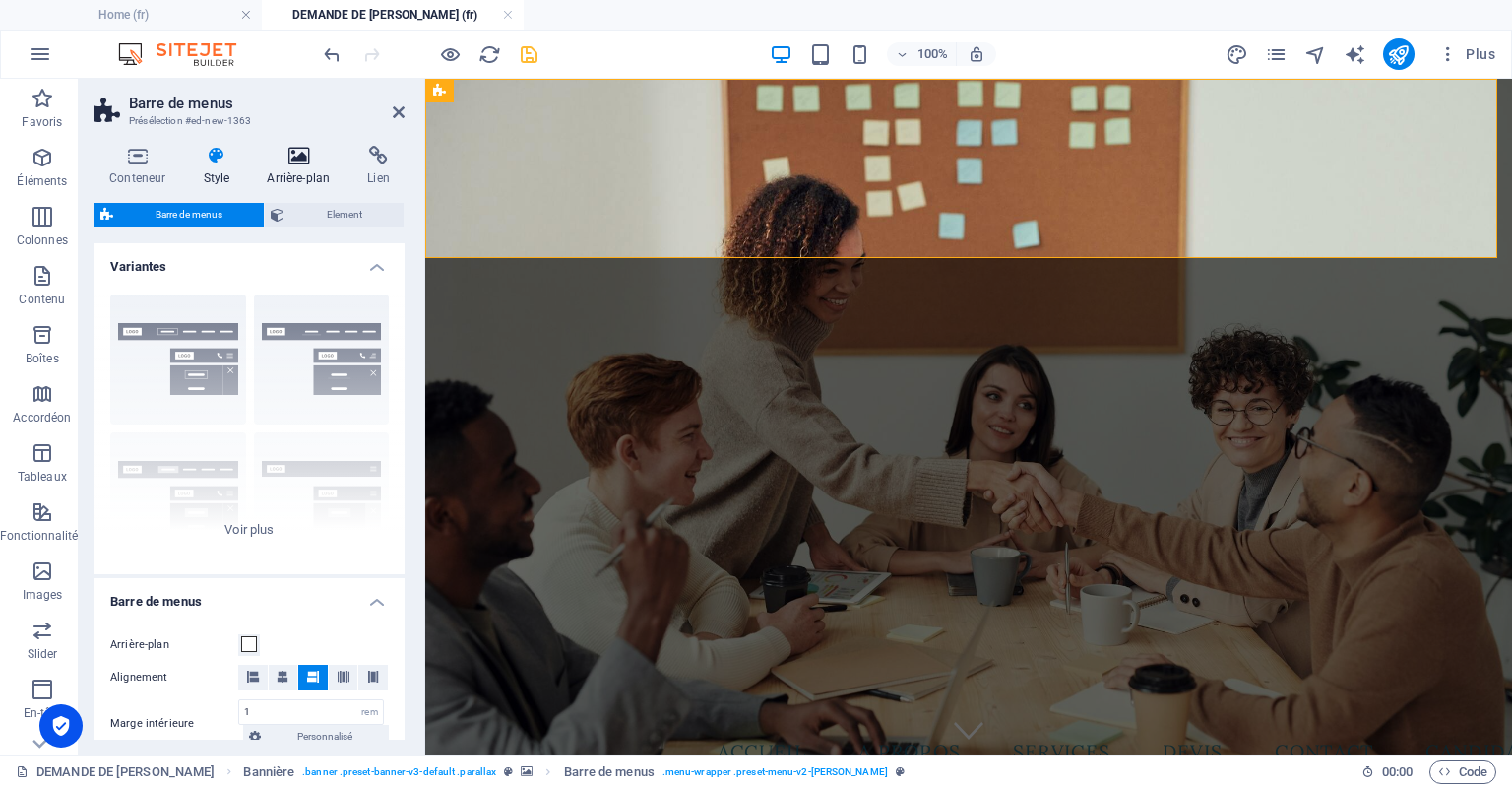 click on "Arrière-plan" at bounding box center [302, 166] 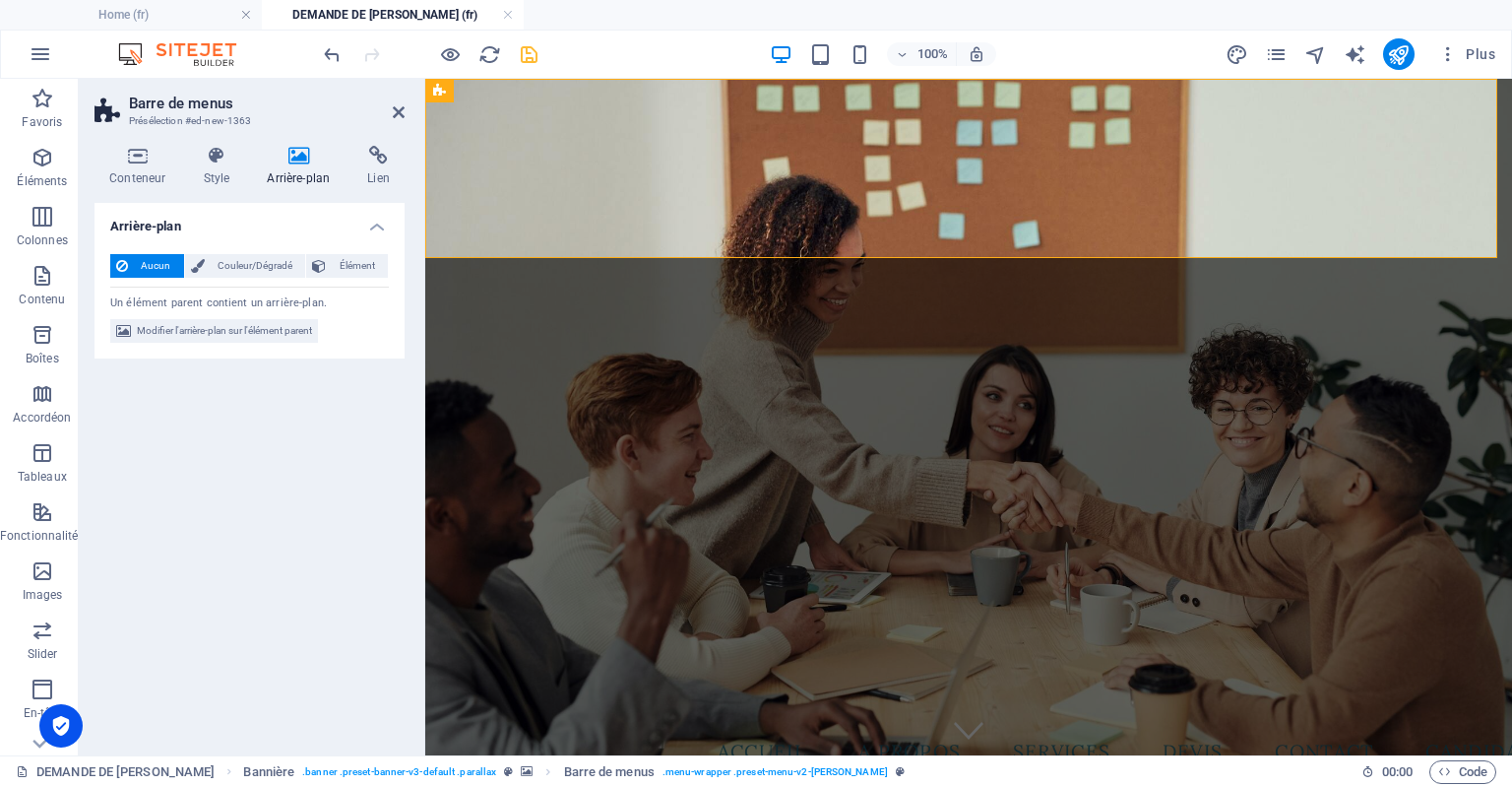click at bounding box center [198, 266] 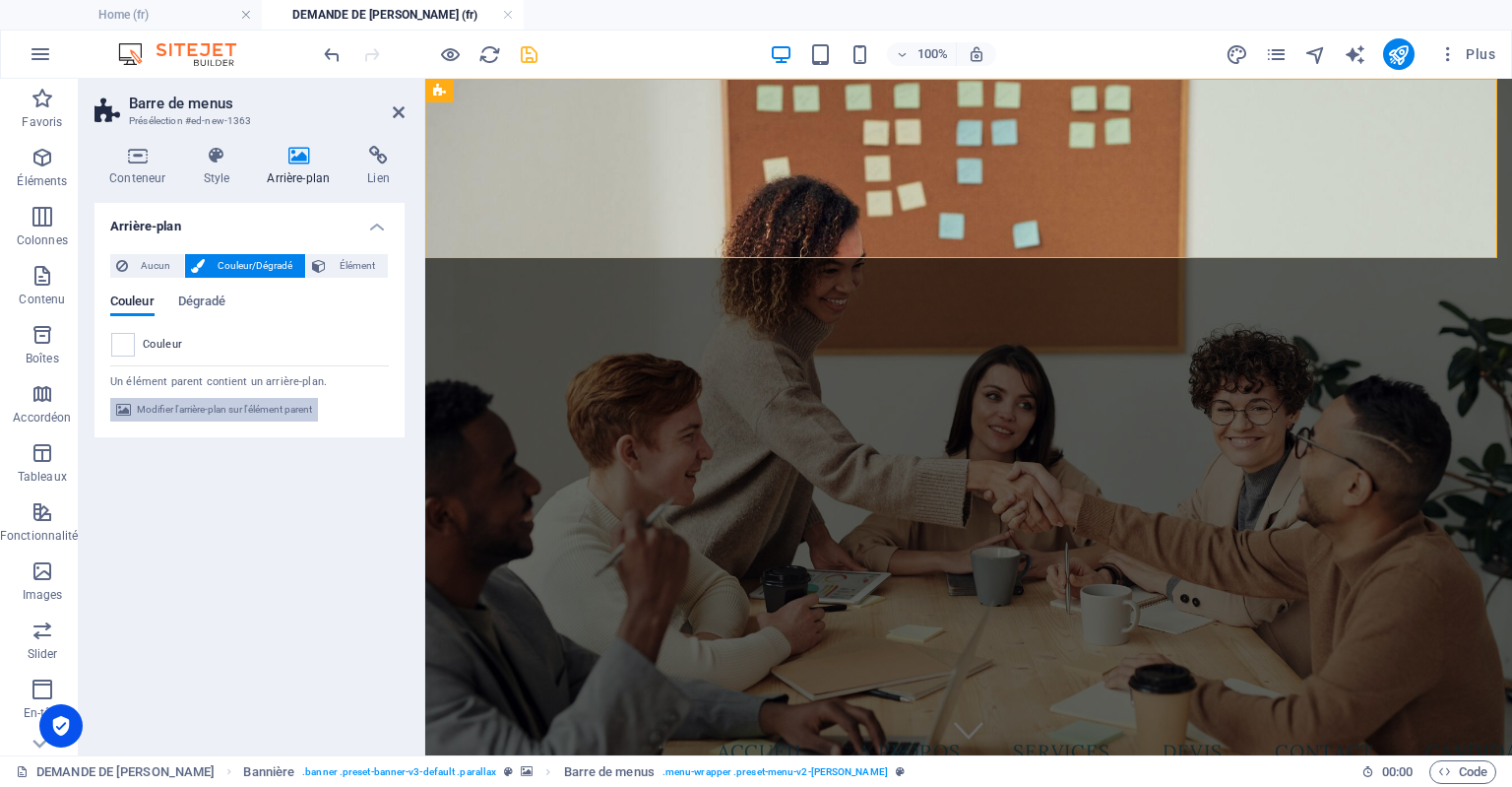 click on "Modifier l'arrière-plan sur l'élément parent" at bounding box center [224, 410] 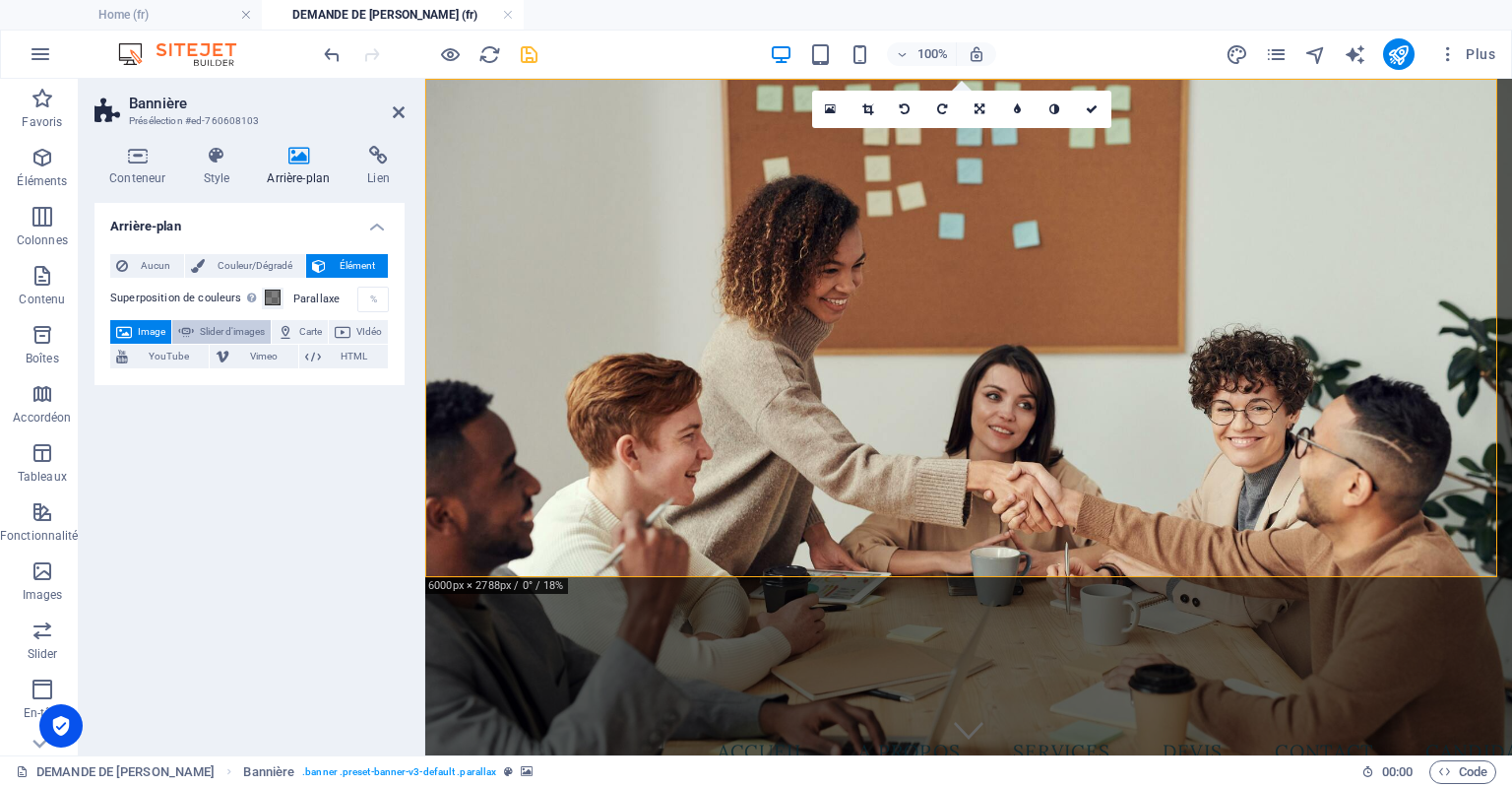 click on "Slider d'images" at bounding box center (232, 332) 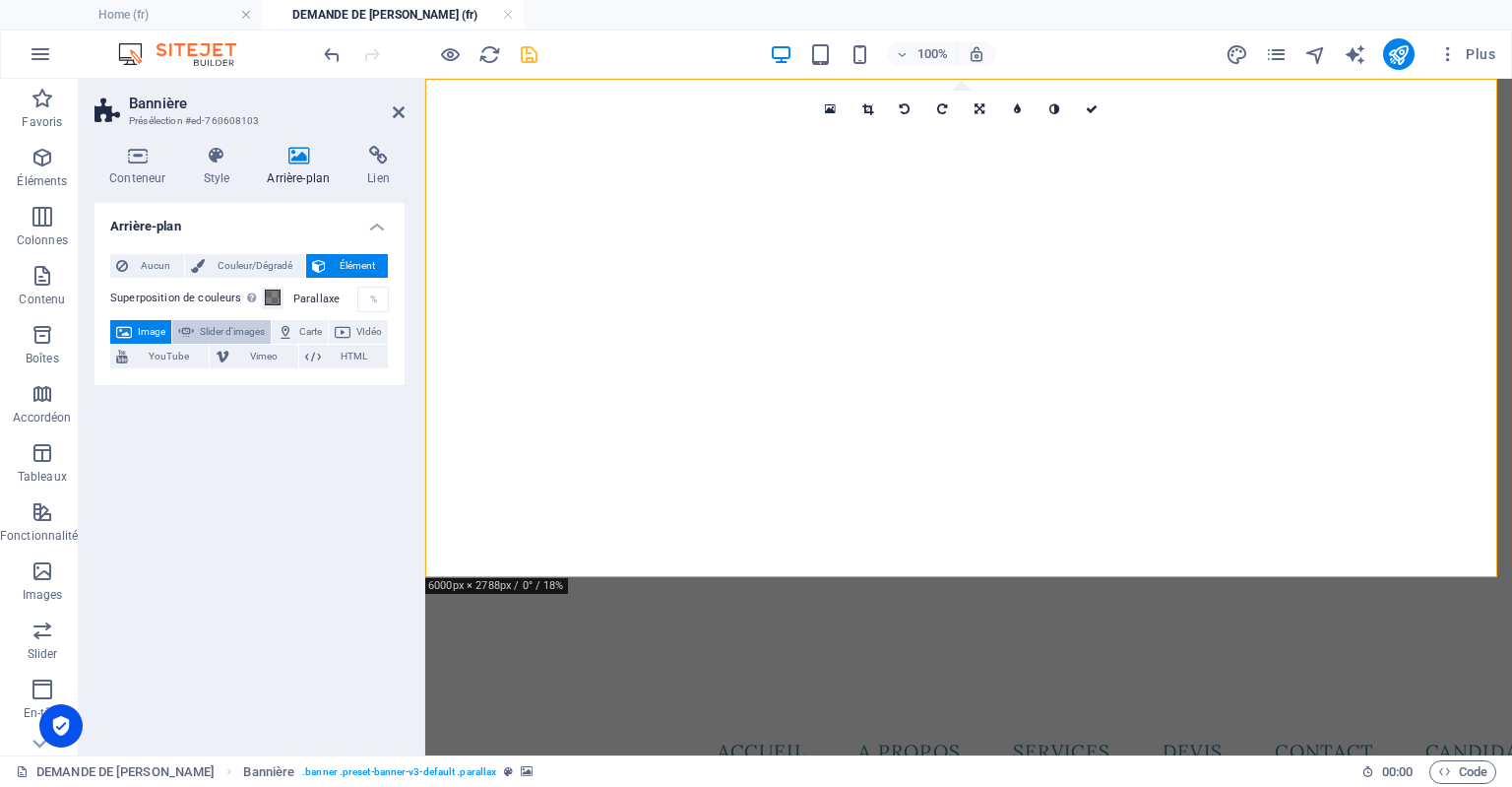 select on "ms" 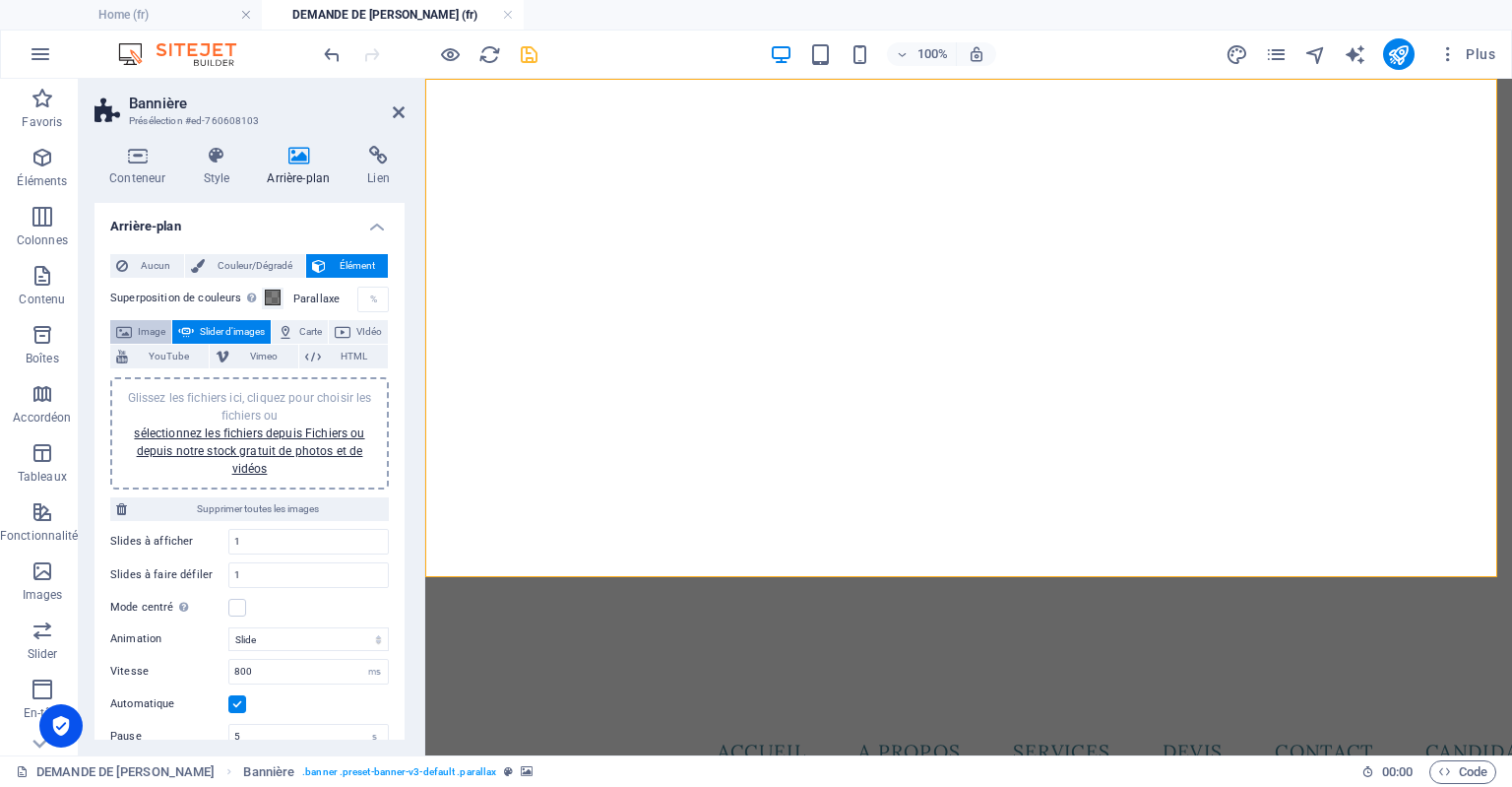 click on "Image" at bounding box center (152, 332) 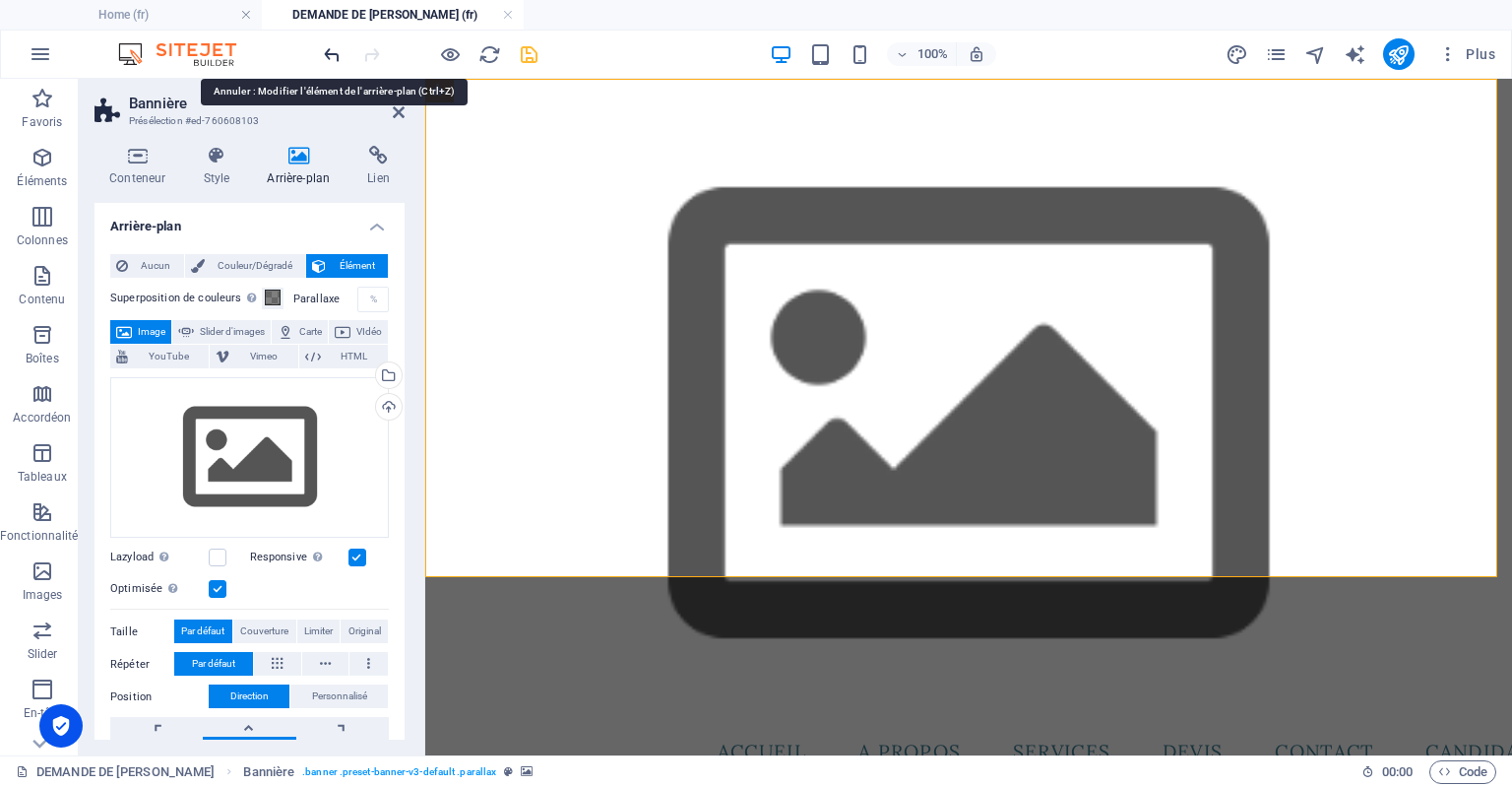 click at bounding box center (332, 54) 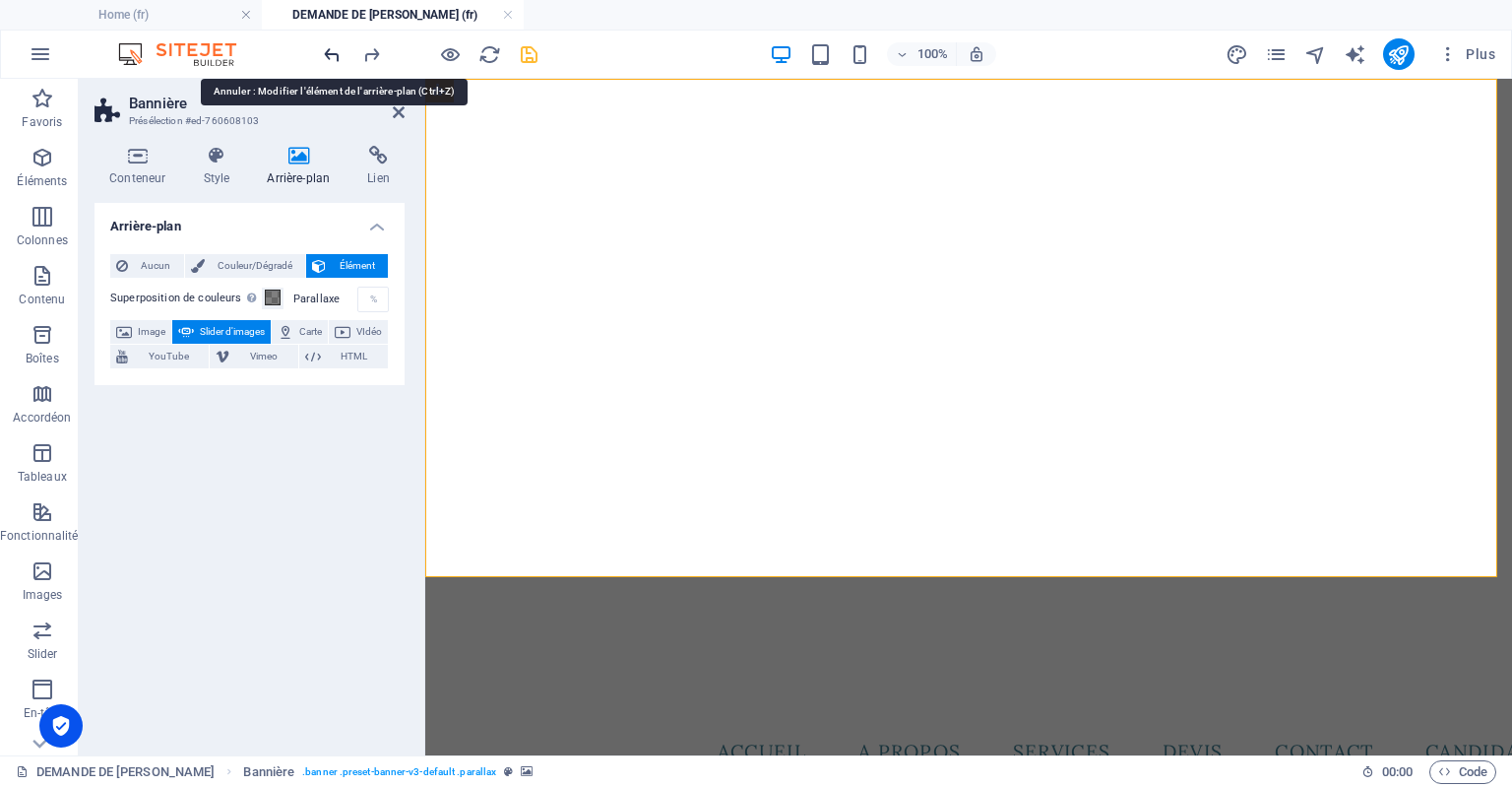 click at bounding box center (332, 54) 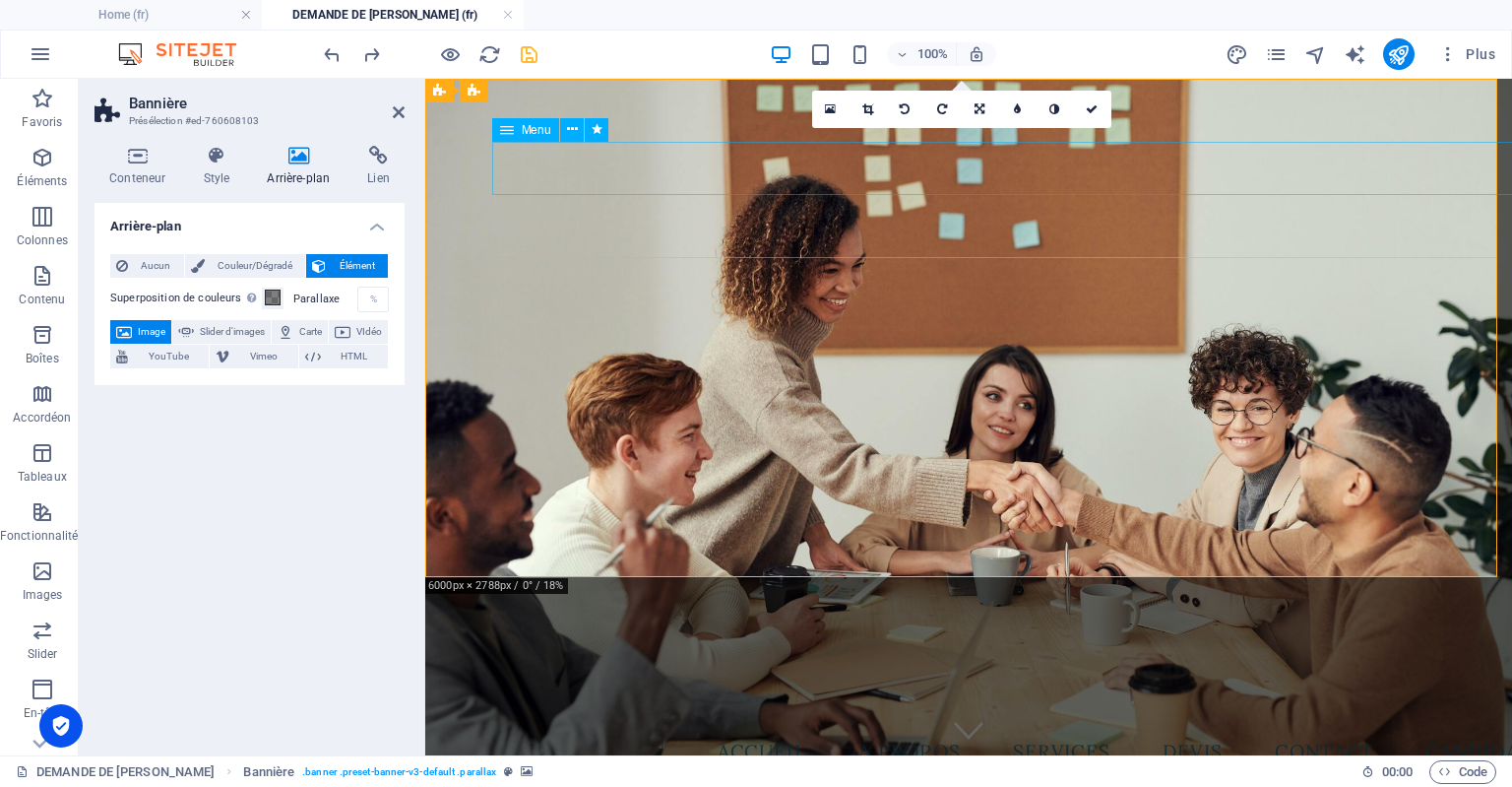 click on "ACCUEIL A PROPOS Services DEVIS Contact CANDIDAT" at bounding box center [968, 752] 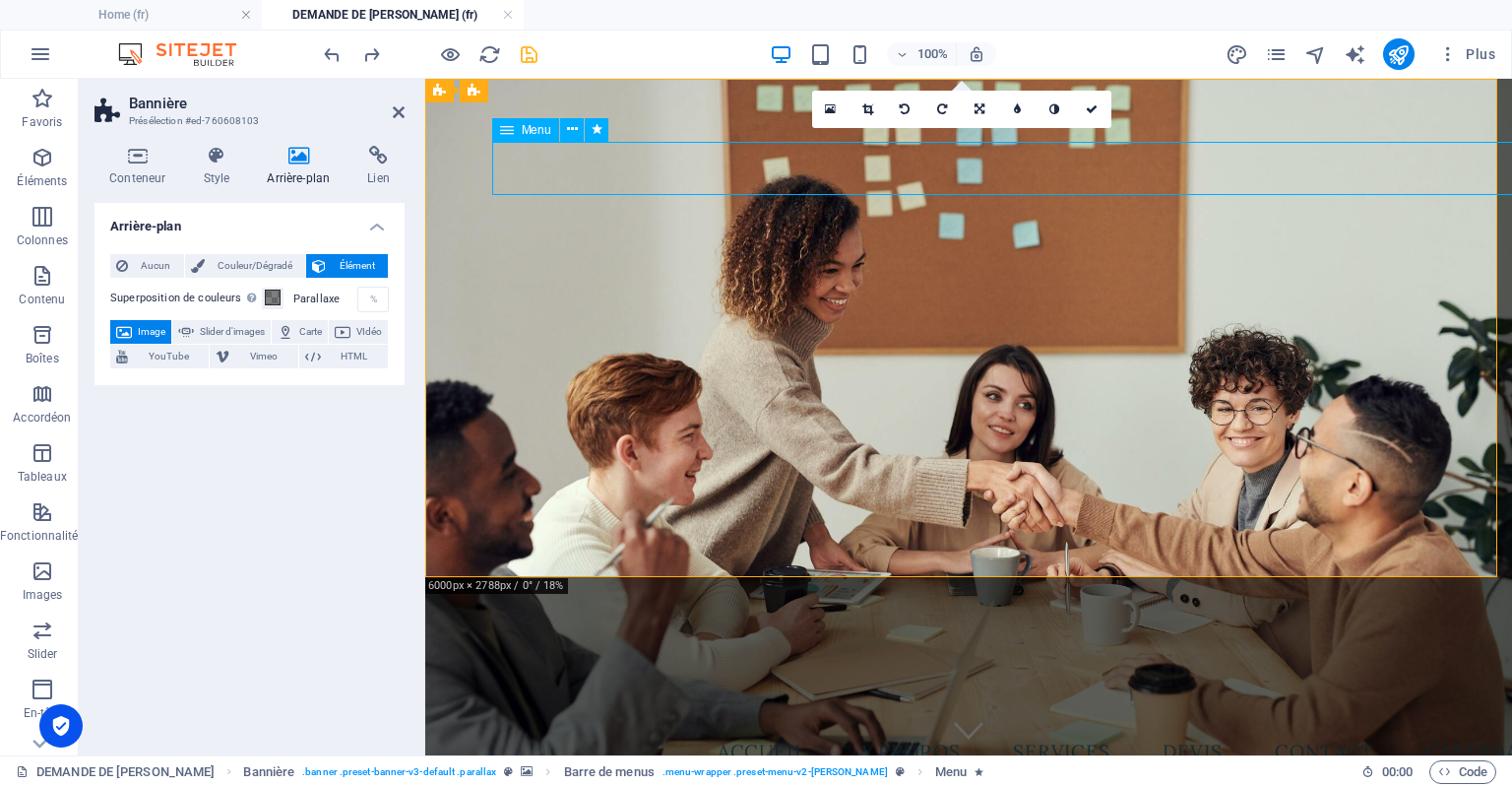 click on "ACCUEIL A PROPOS Services DEVIS Contact CANDIDAT" at bounding box center (968, 752) 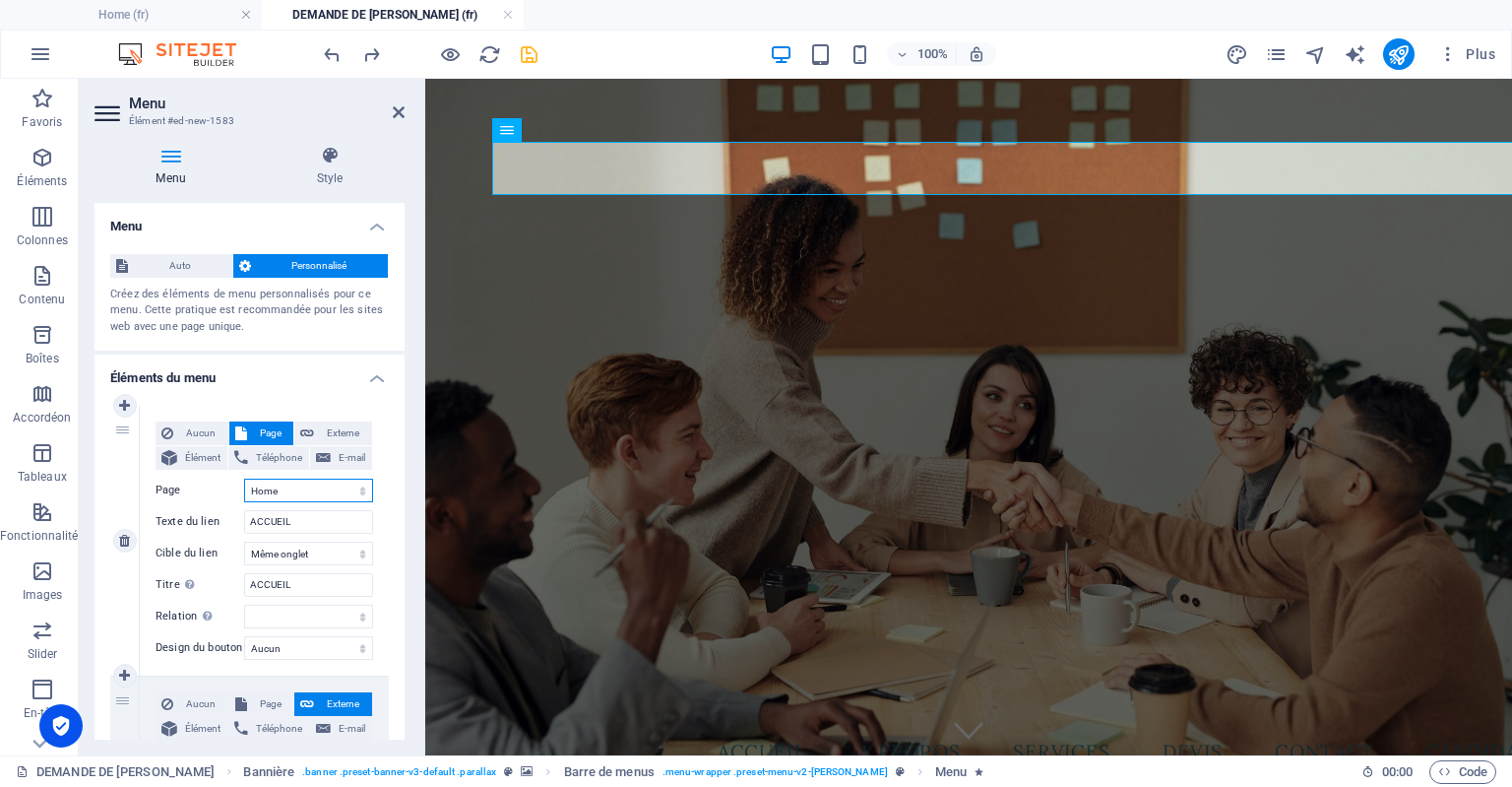 click on "Home Nouvelle page -- candidat DEMANDE DE DEVIS Legal Notice Privacy accueil Nouvelle page -- candidat" at bounding box center [308, 491] 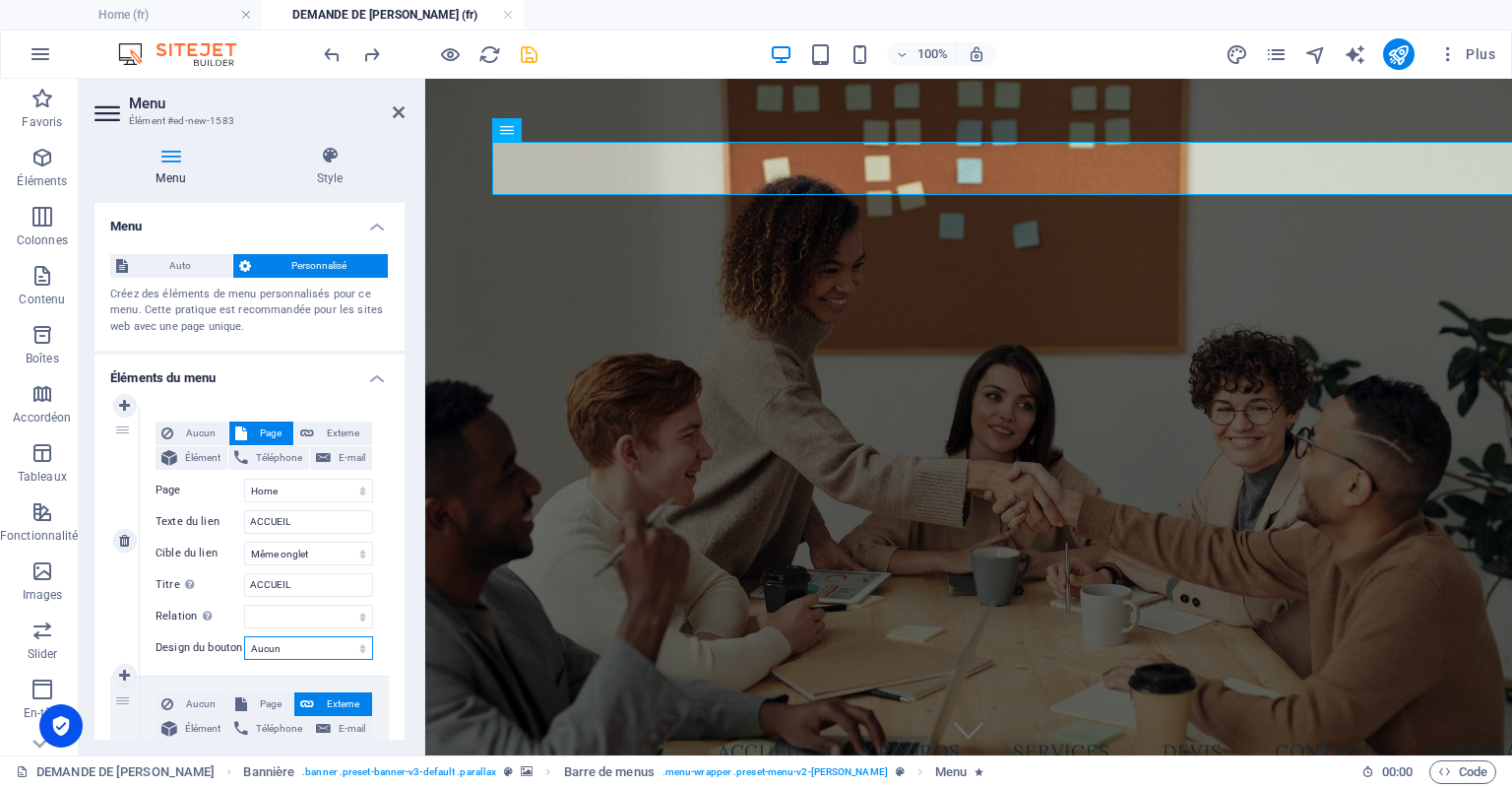 click on "Aucun Par défaut Principal Secondaire" at bounding box center (308, 648) 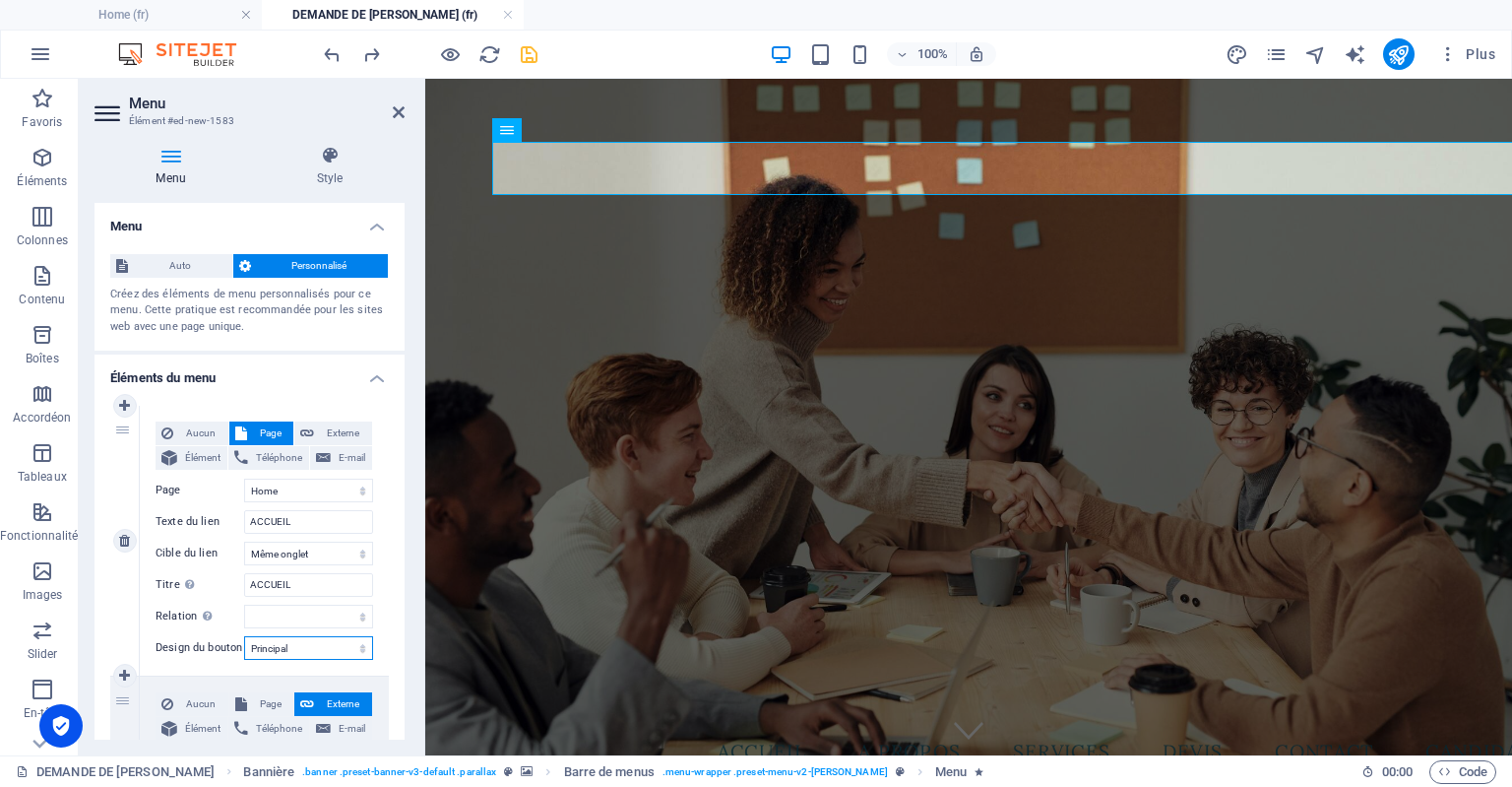 click on "Aucun Par défaut Principal Secondaire" at bounding box center (308, 648) 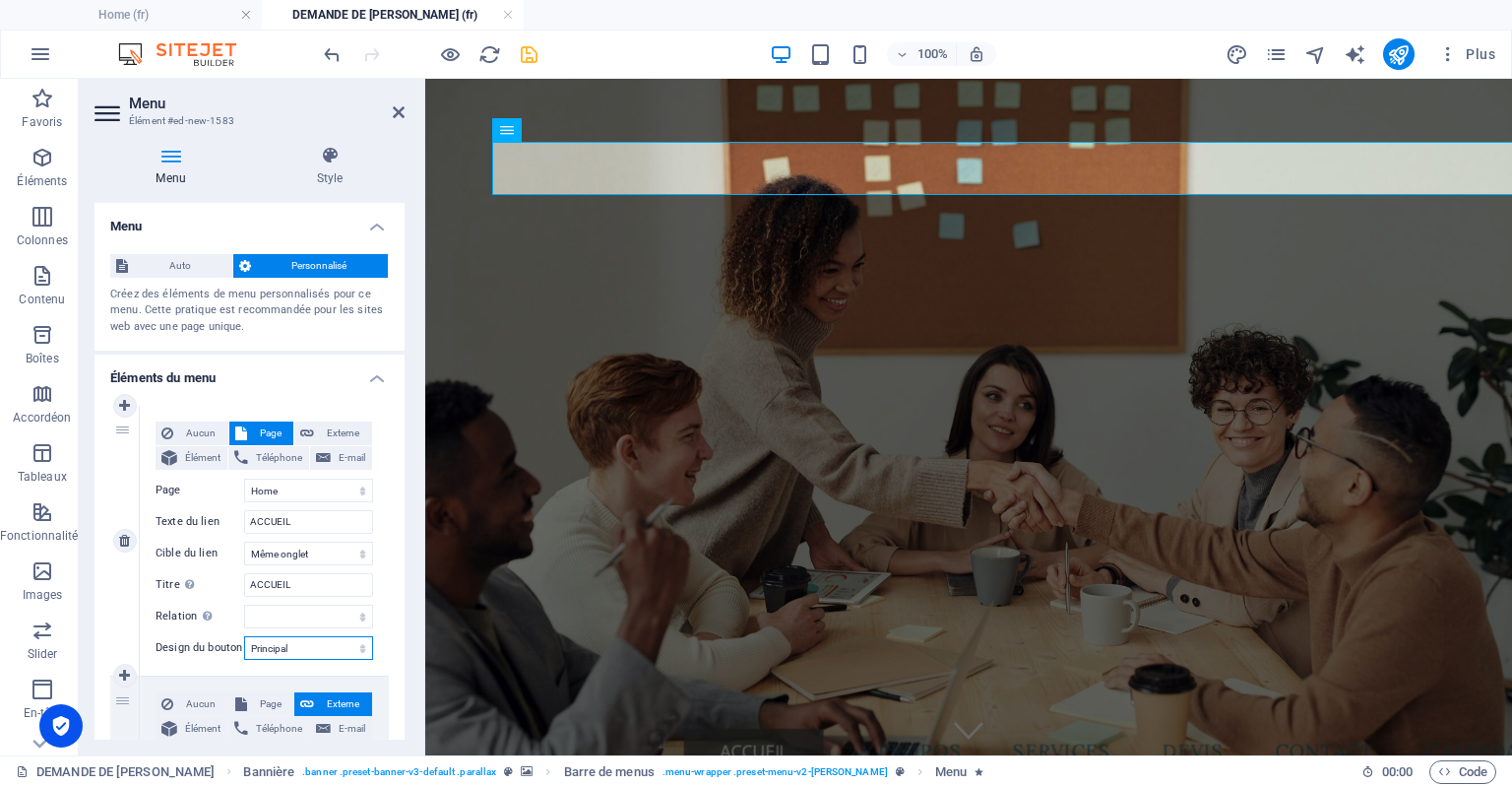 click on "Aucun Par défaut Principal Secondaire" at bounding box center (308, 648) 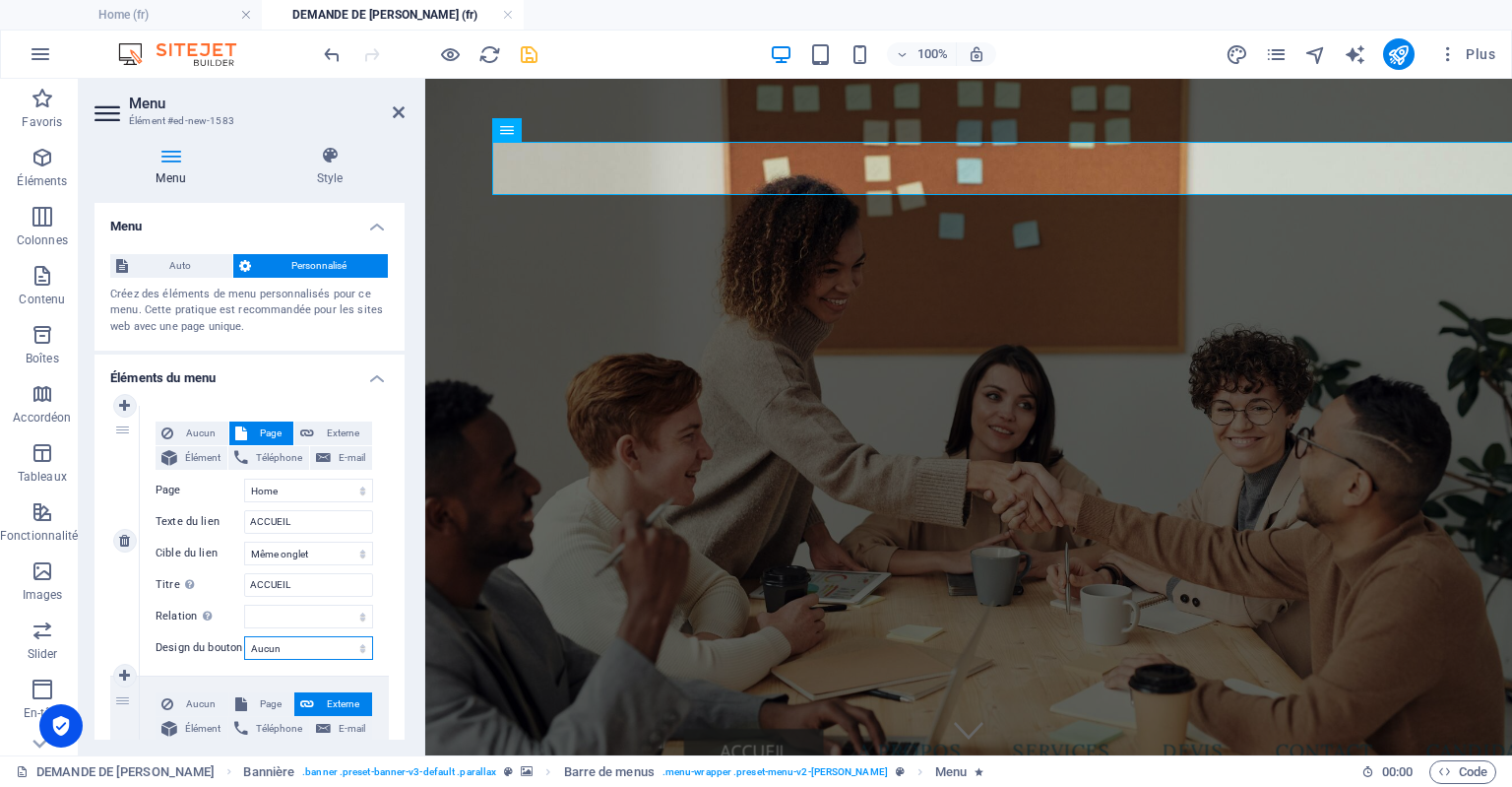 click on "Aucun Par défaut Principal Secondaire" at bounding box center (308, 648) 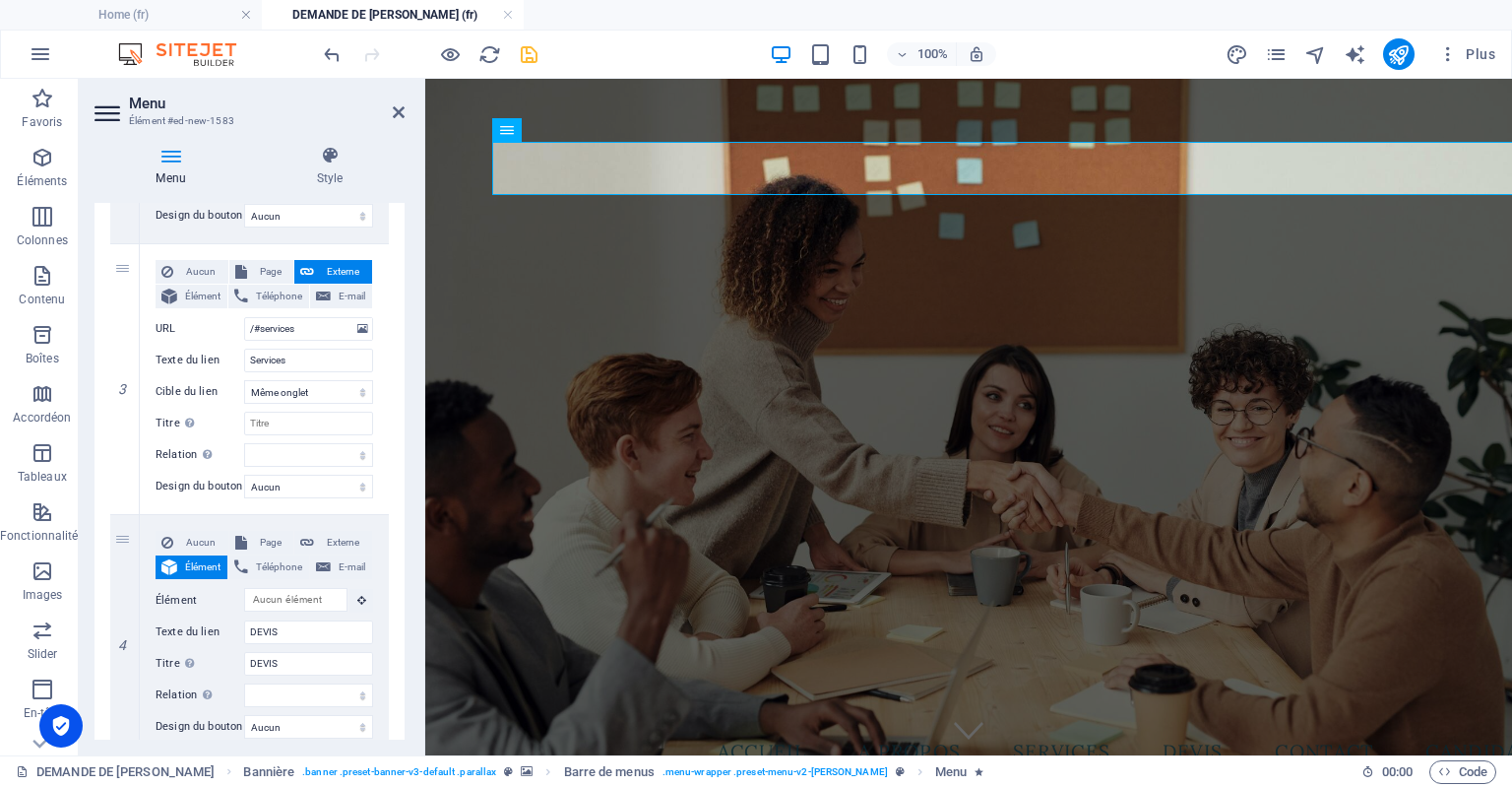 scroll, scrollTop: 699, scrollLeft: 0, axis: vertical 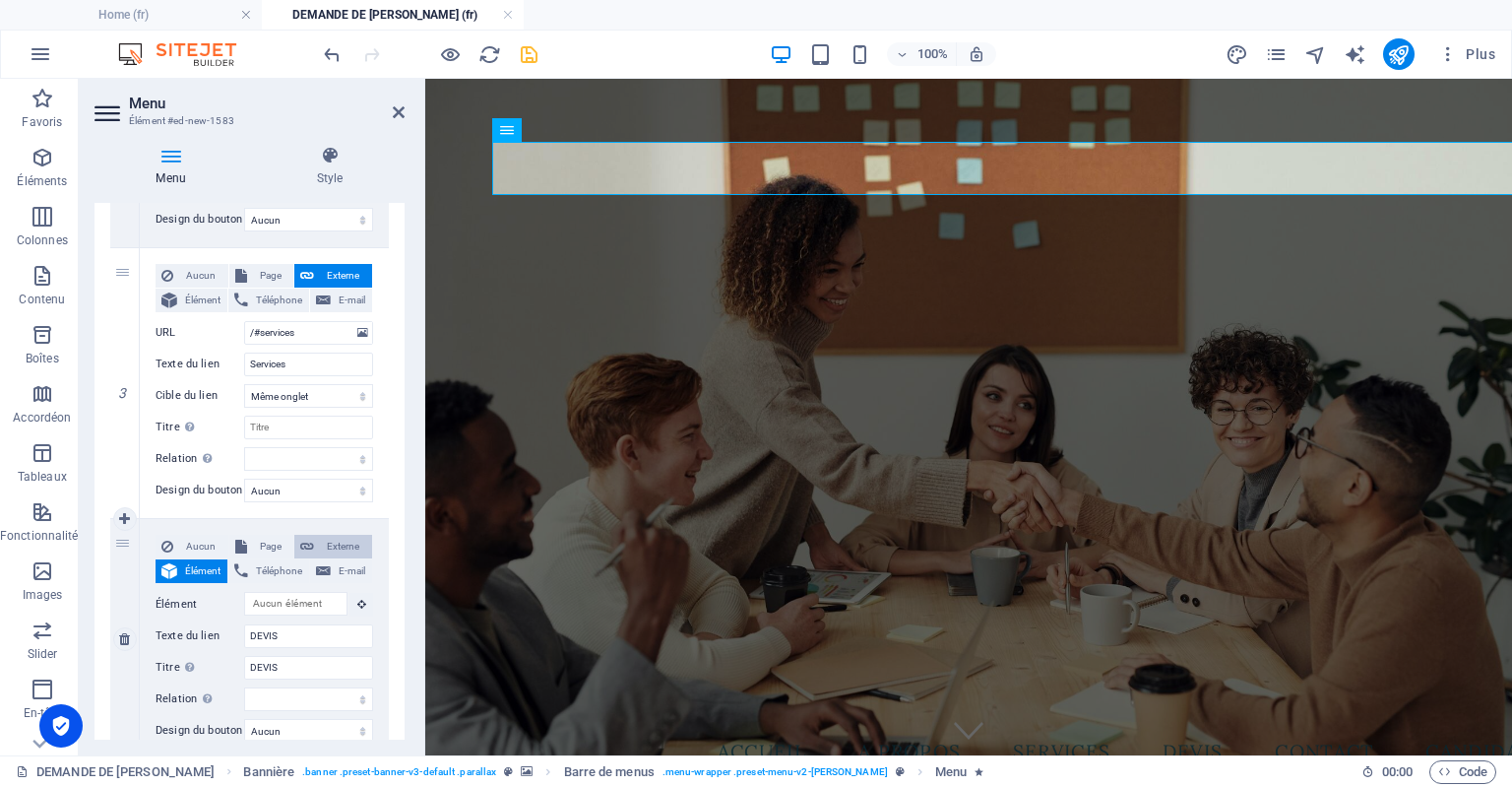 click on "Externe" at bounding box center [333, 547] 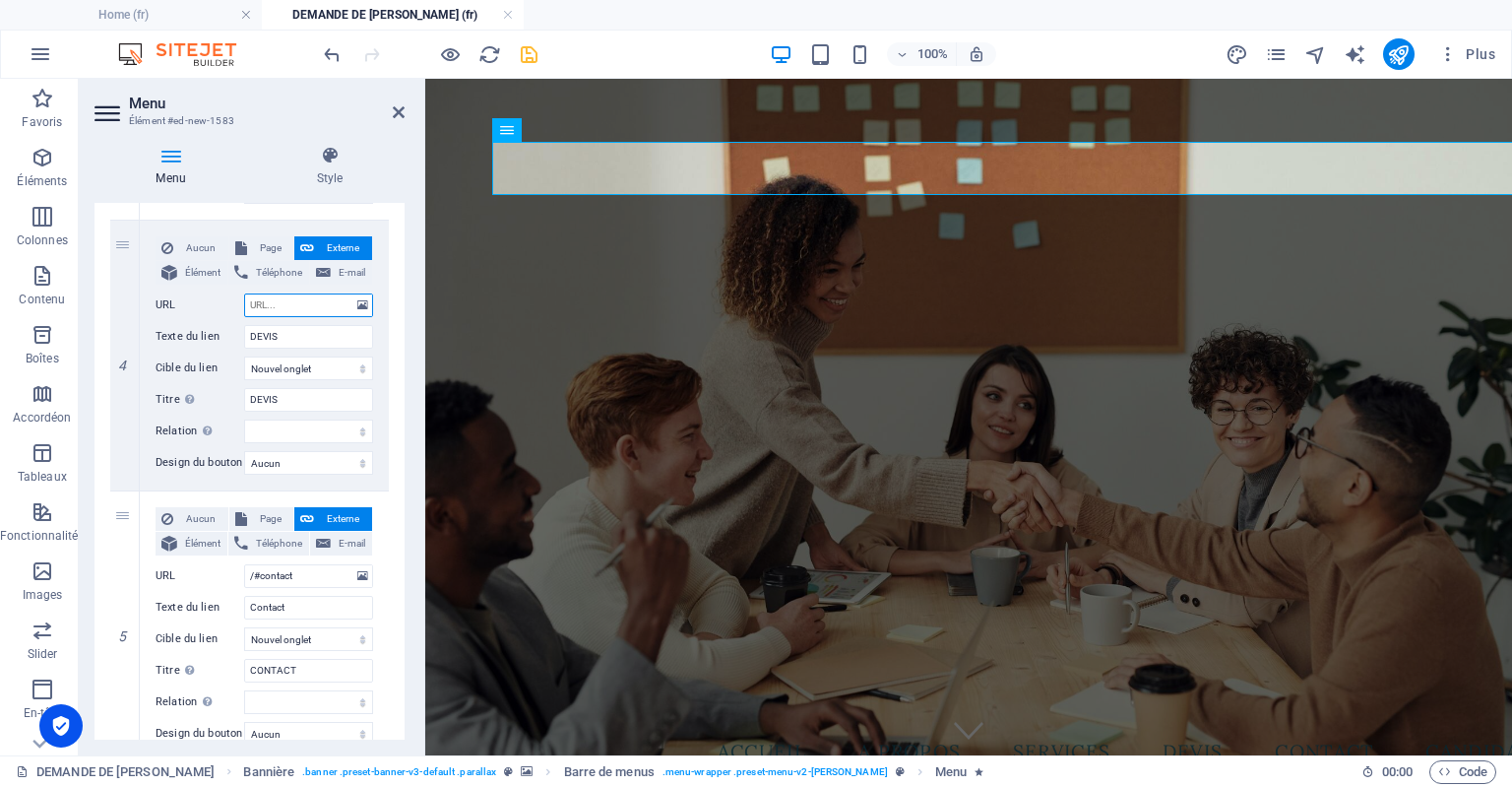 scroll, scrollTop: 963, scrollLeft: 0, axis: vertical 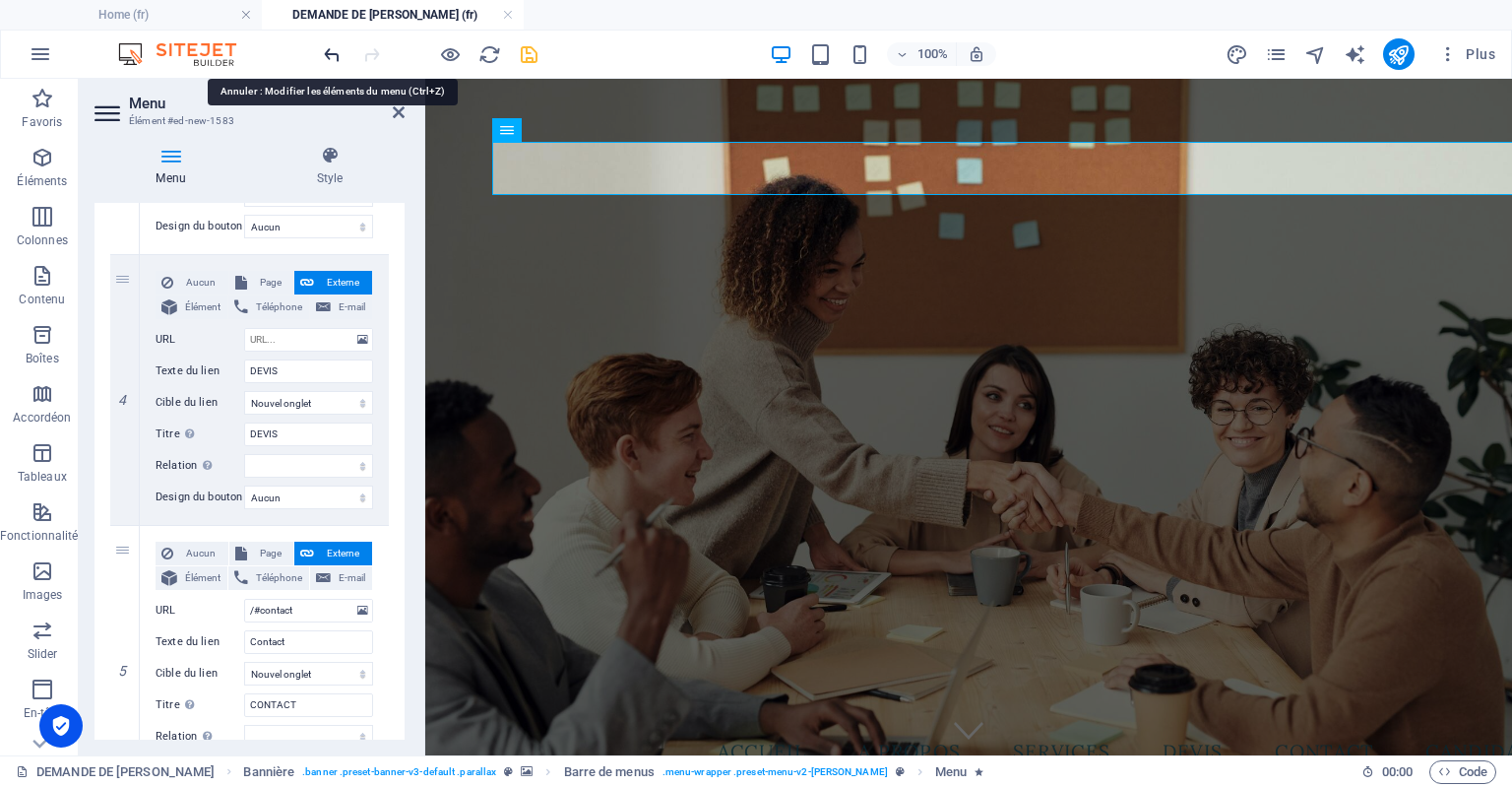 click at bounding box center (332, 54) 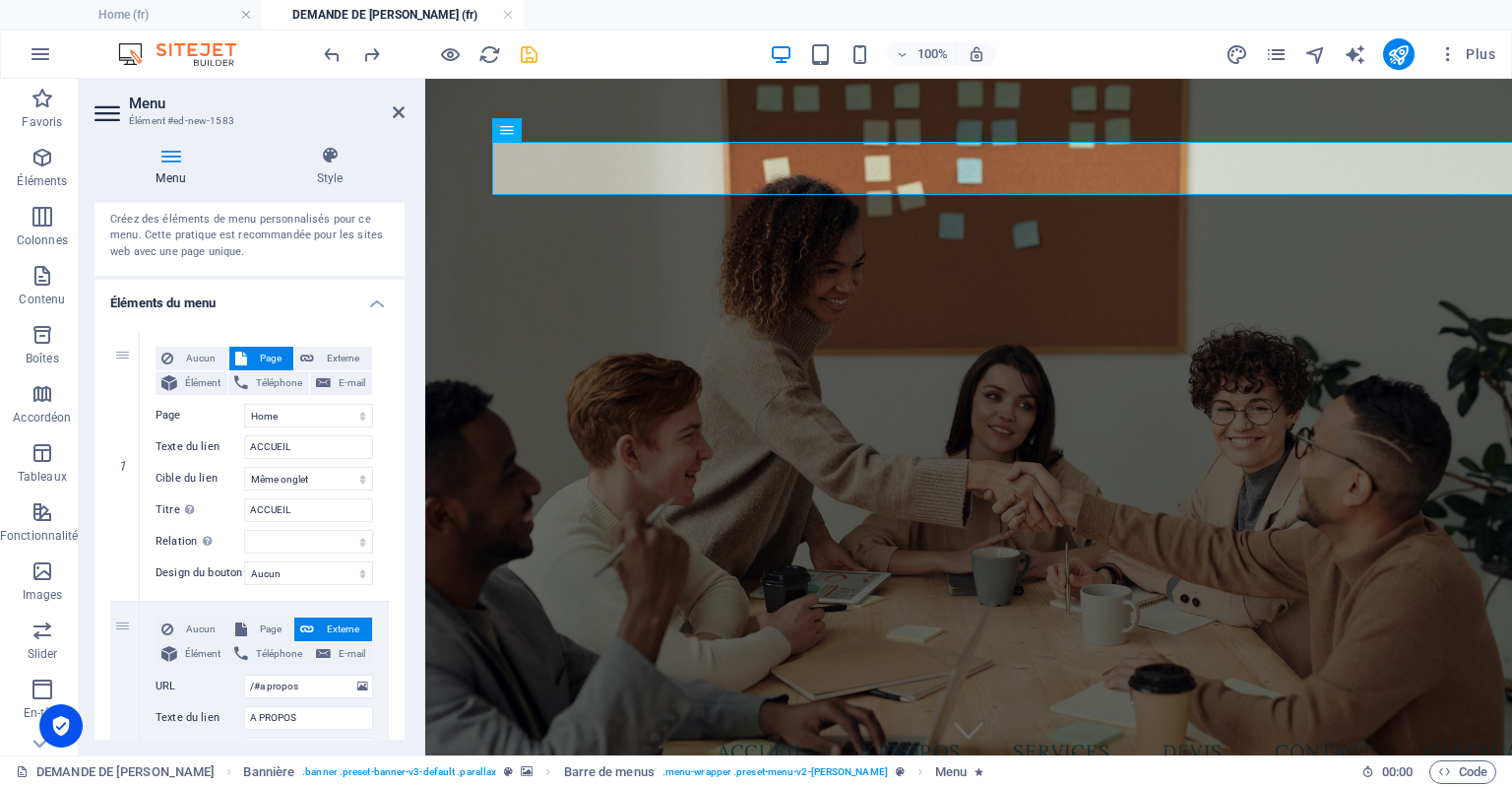 scroll, scrollTop: 0, scrollLeft: 0, axis: both 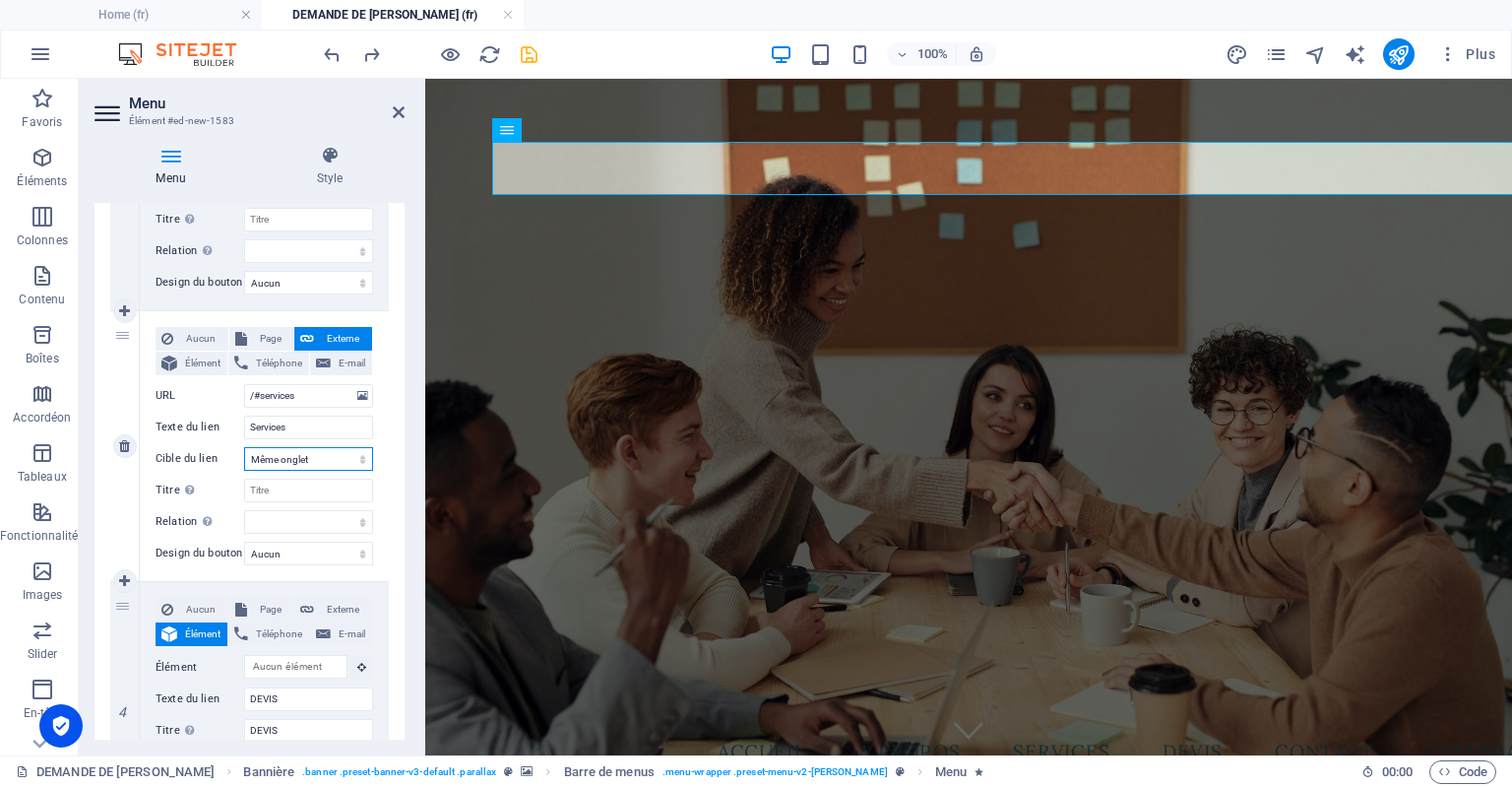 click on "Nouvel onglet Même onglet Superposition" at bounding box center [308, 459] 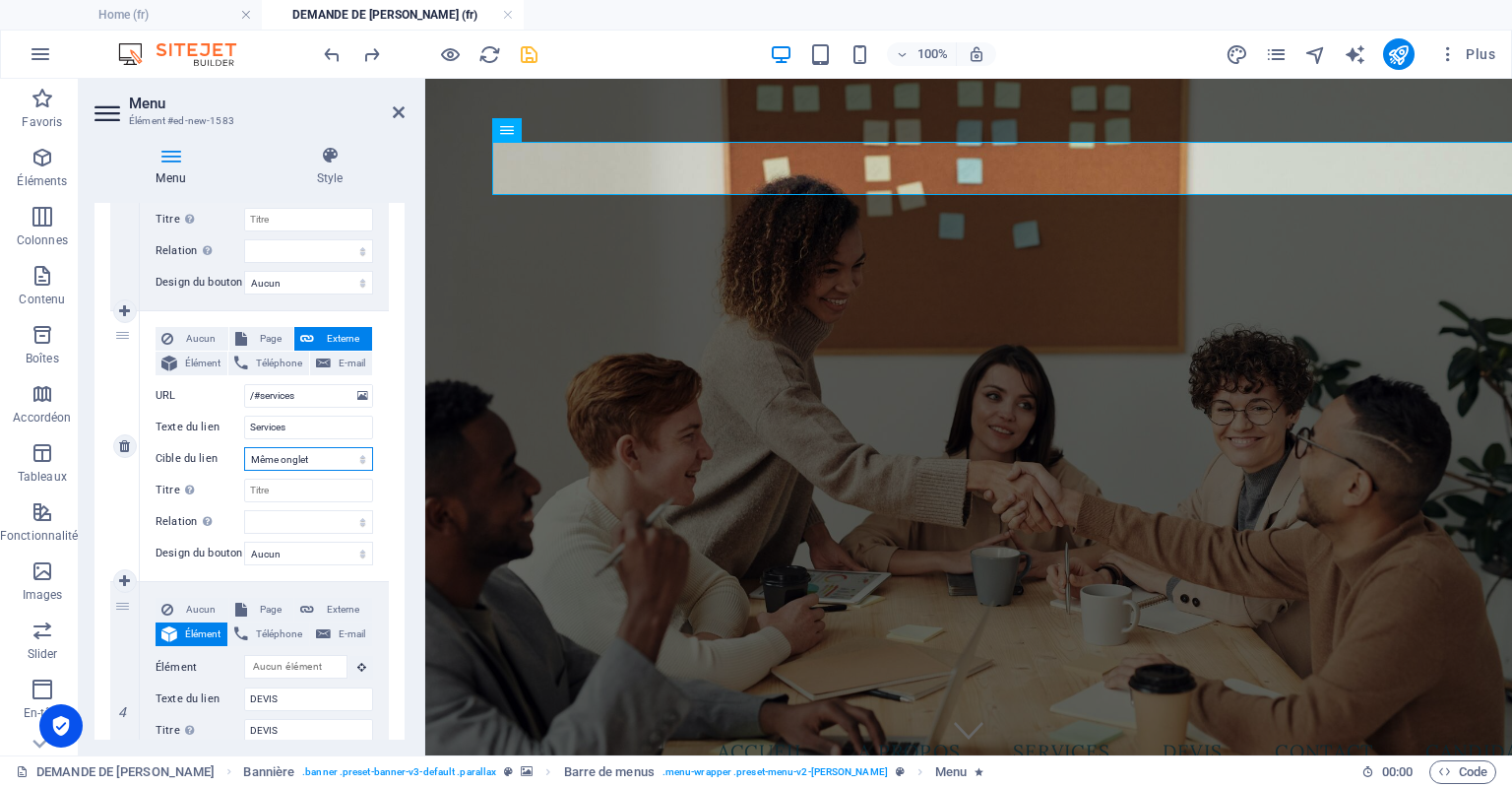 select on "overlay" 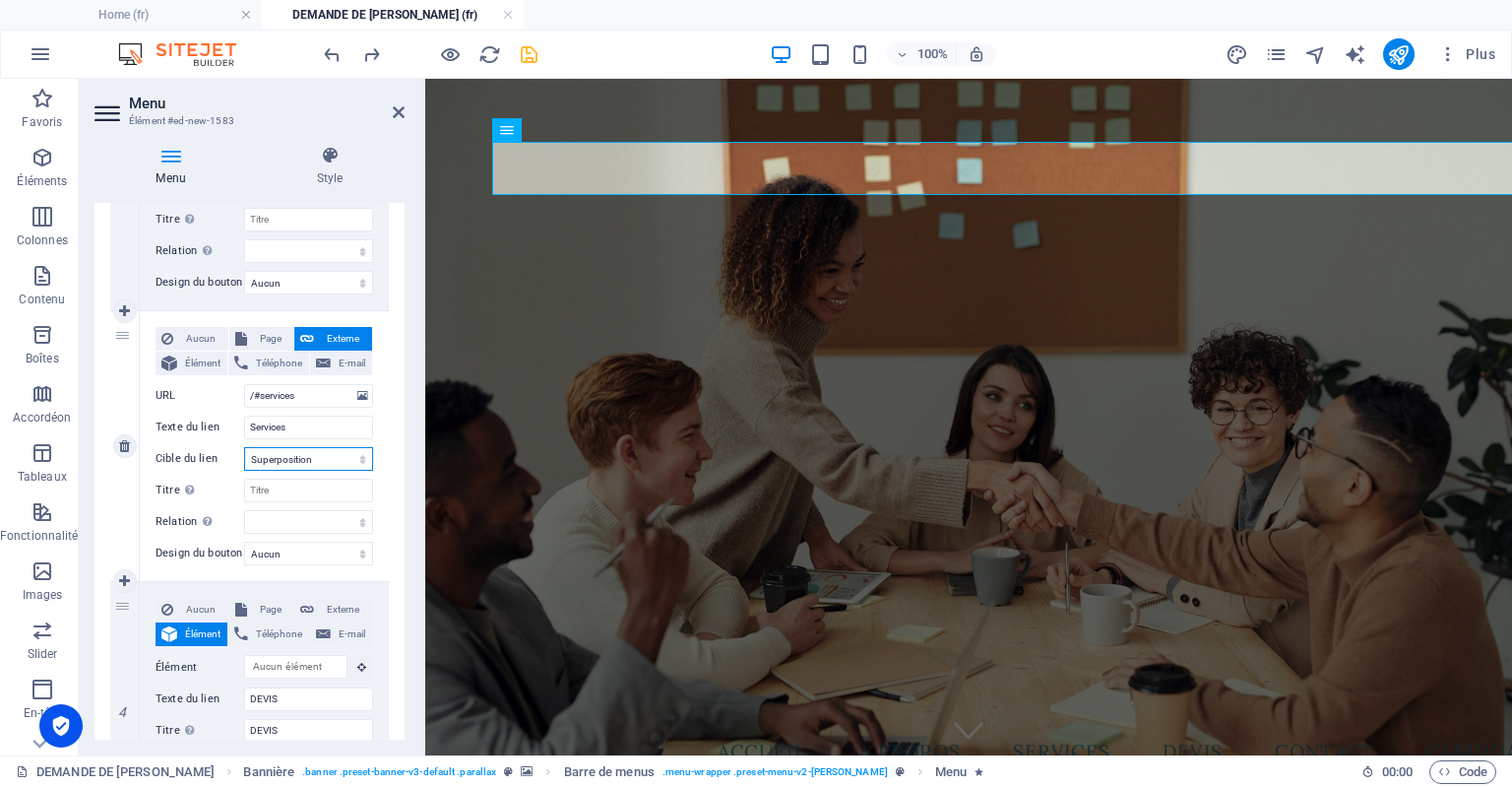 click on "Nouvel onglet Même onglet Superposition" at bounding box center [308, 459] 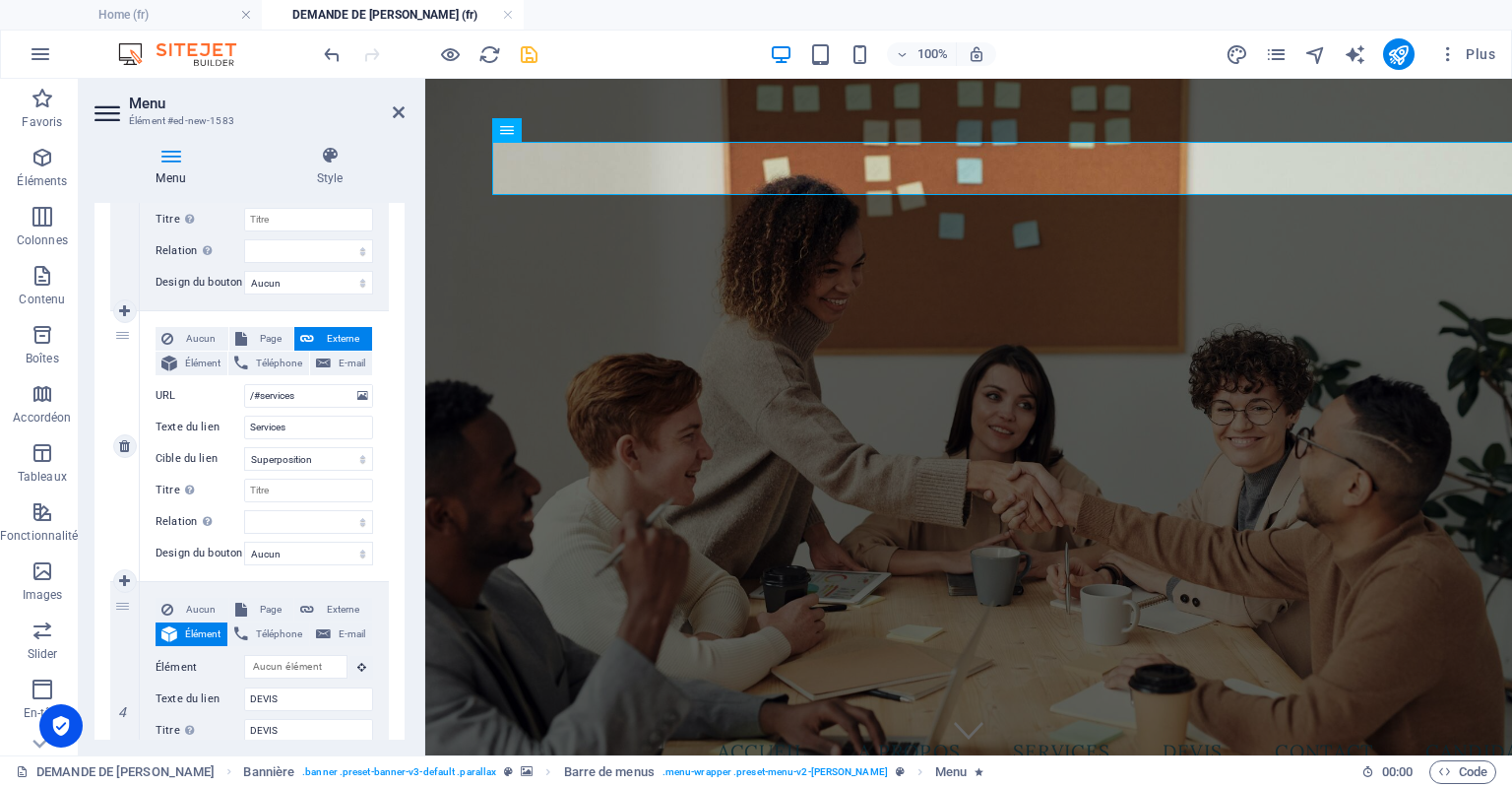 click on "Aucun Page Externe Élément Téléphone E-mail Page Home Nouvelle page -- candidat DEMANDE DE DEVIS Legal Notice Privacy accueil Nouvelle page -- candidat Élément
URL /#services Téléphone E-mail Texte du lien Services Cible du lien Nouvel onglet Même onglet Superposition Titre Description supplémentaire du lien. Celle-ci doit être différente du texte du lien. Le titre est souvent affiché comme Texte infobulle lorsque la souris passe sur l'élément. Laissez vide en cas de doute. Relation Définit la  relation entre ce lien et la cible du lien . Par exemple, la valeur "nofollow" indique aux moteurs de recherche de ne pas suivre le lien. Vous pouvez le laisser vide. alternate author bookmark external help license next nofollow noreferrer noopener prev search tag" at bounding box center [264, 430] 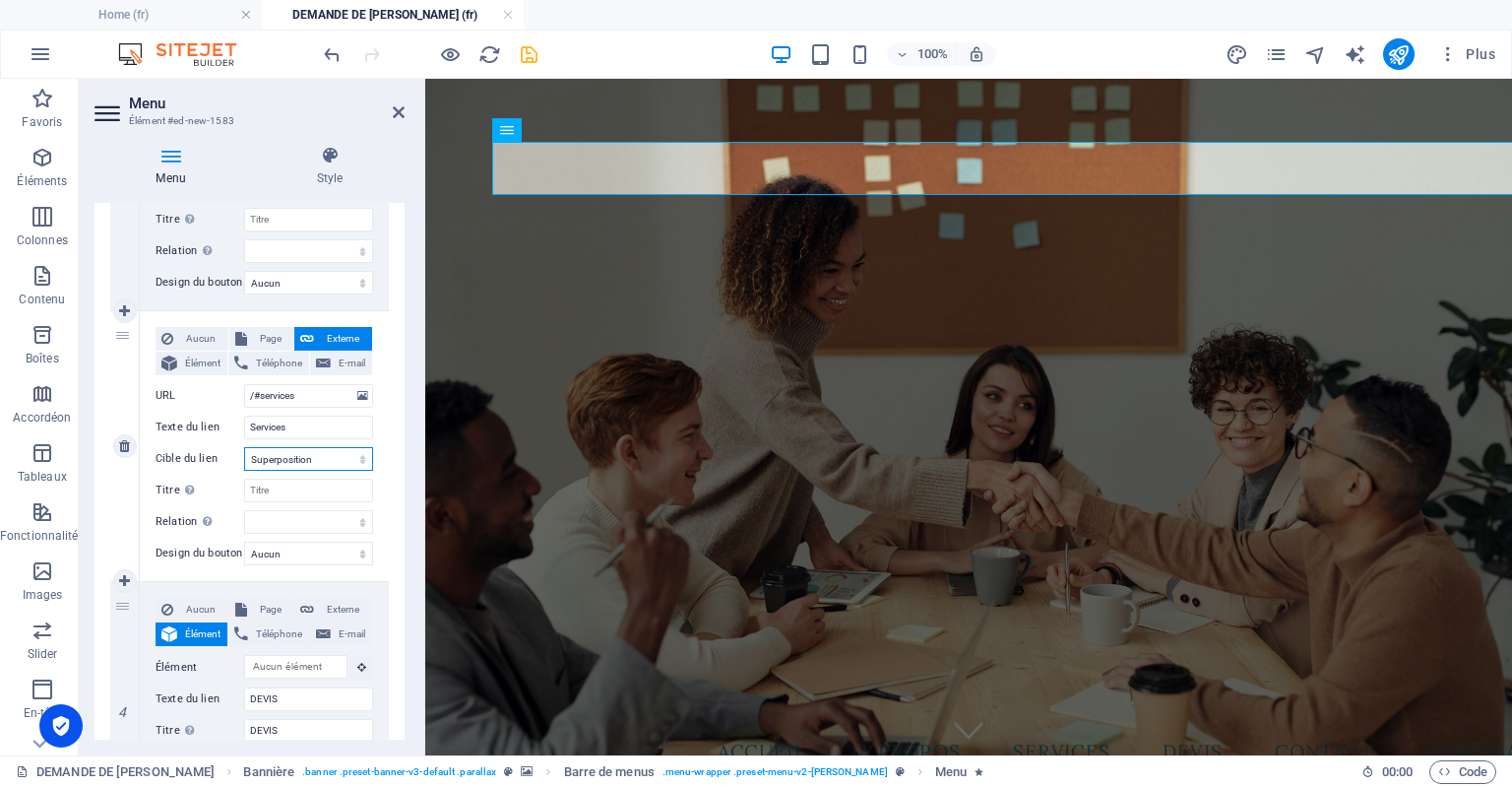 click on "Nouvel onglet Même onglet Superposition" at bounding box center [308, 459] 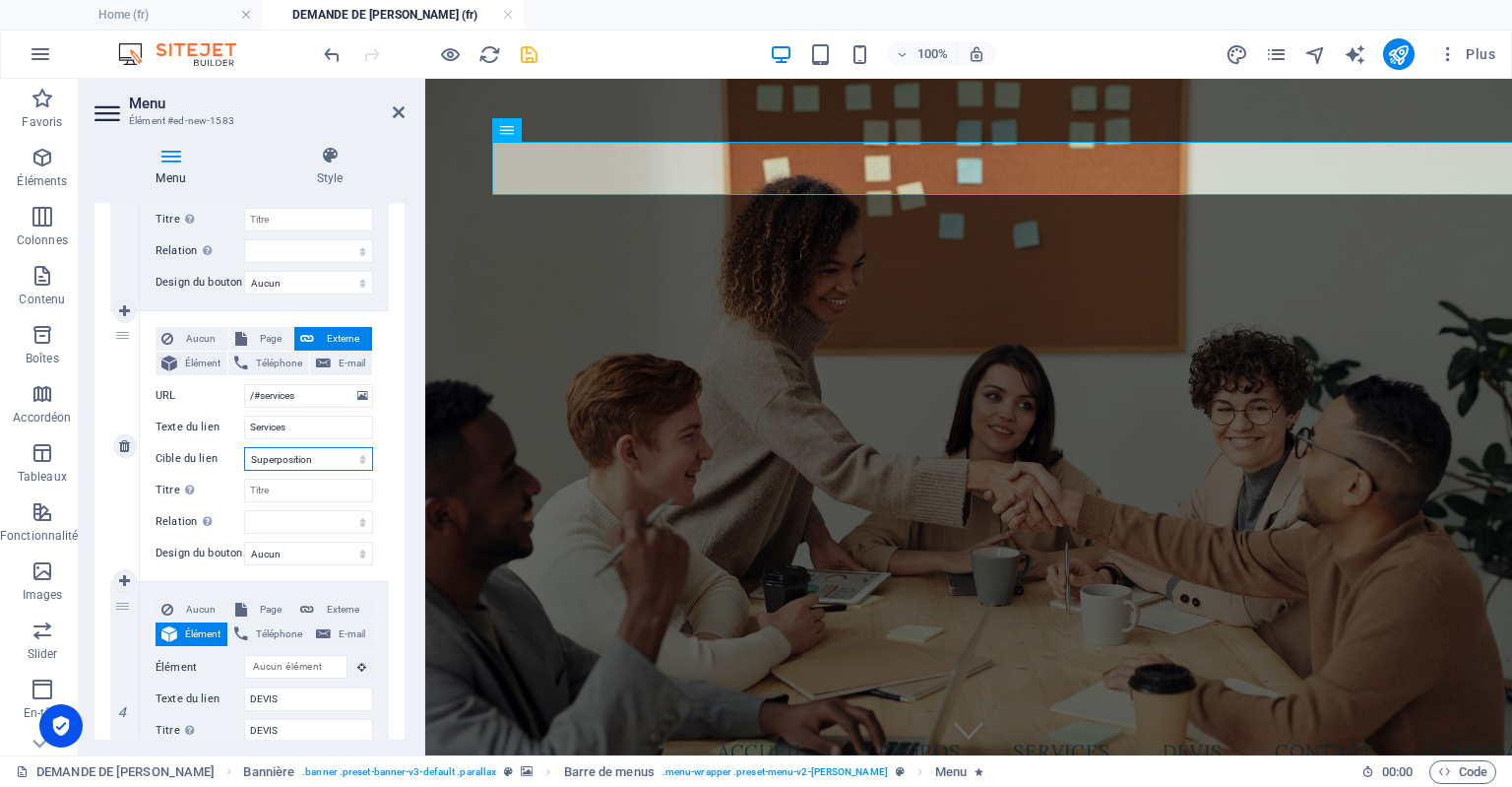 select on "blank" 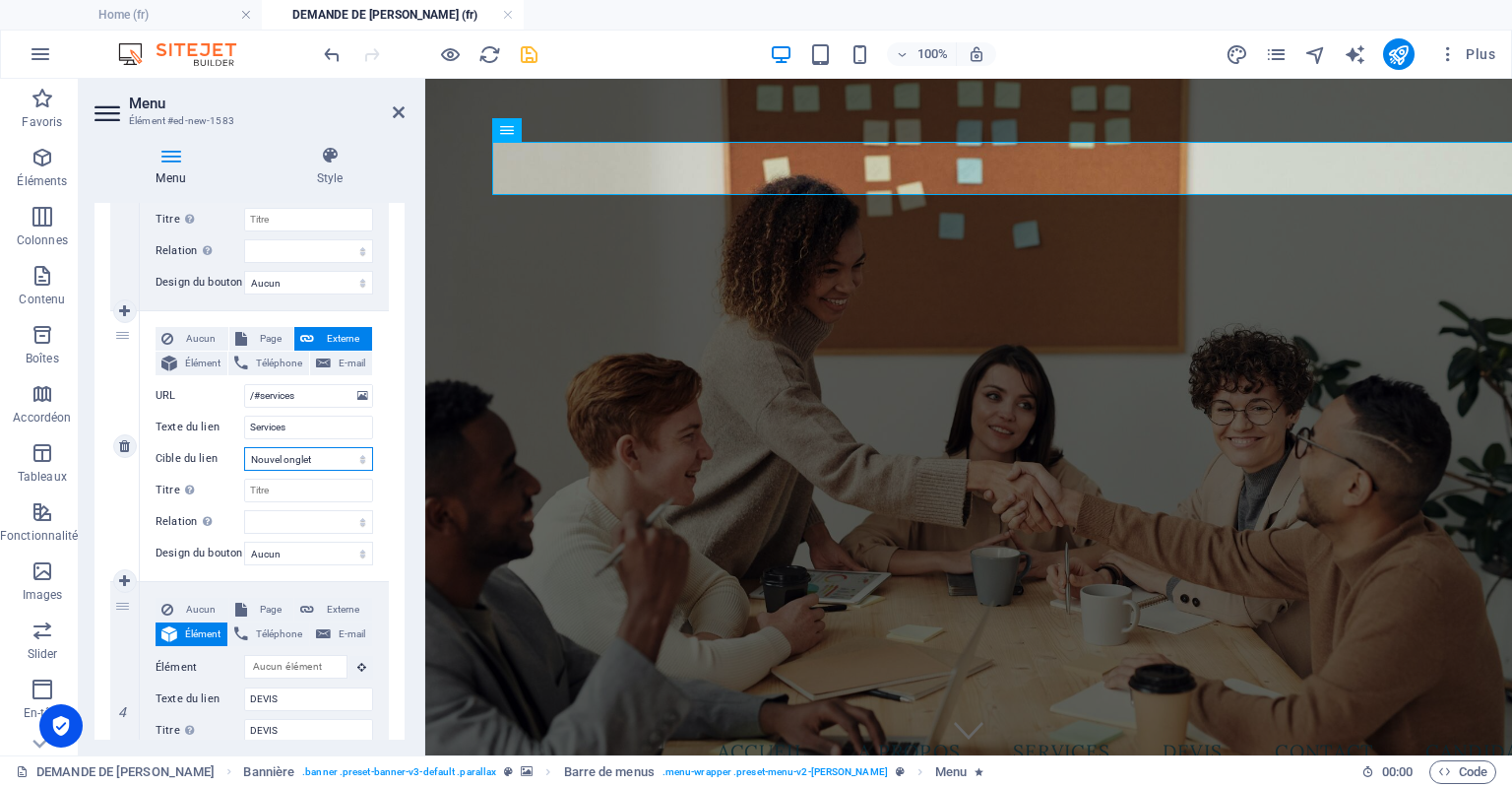 click on "Nouvel onglet Même onglet Superposition" at bounding box center [308, 459] 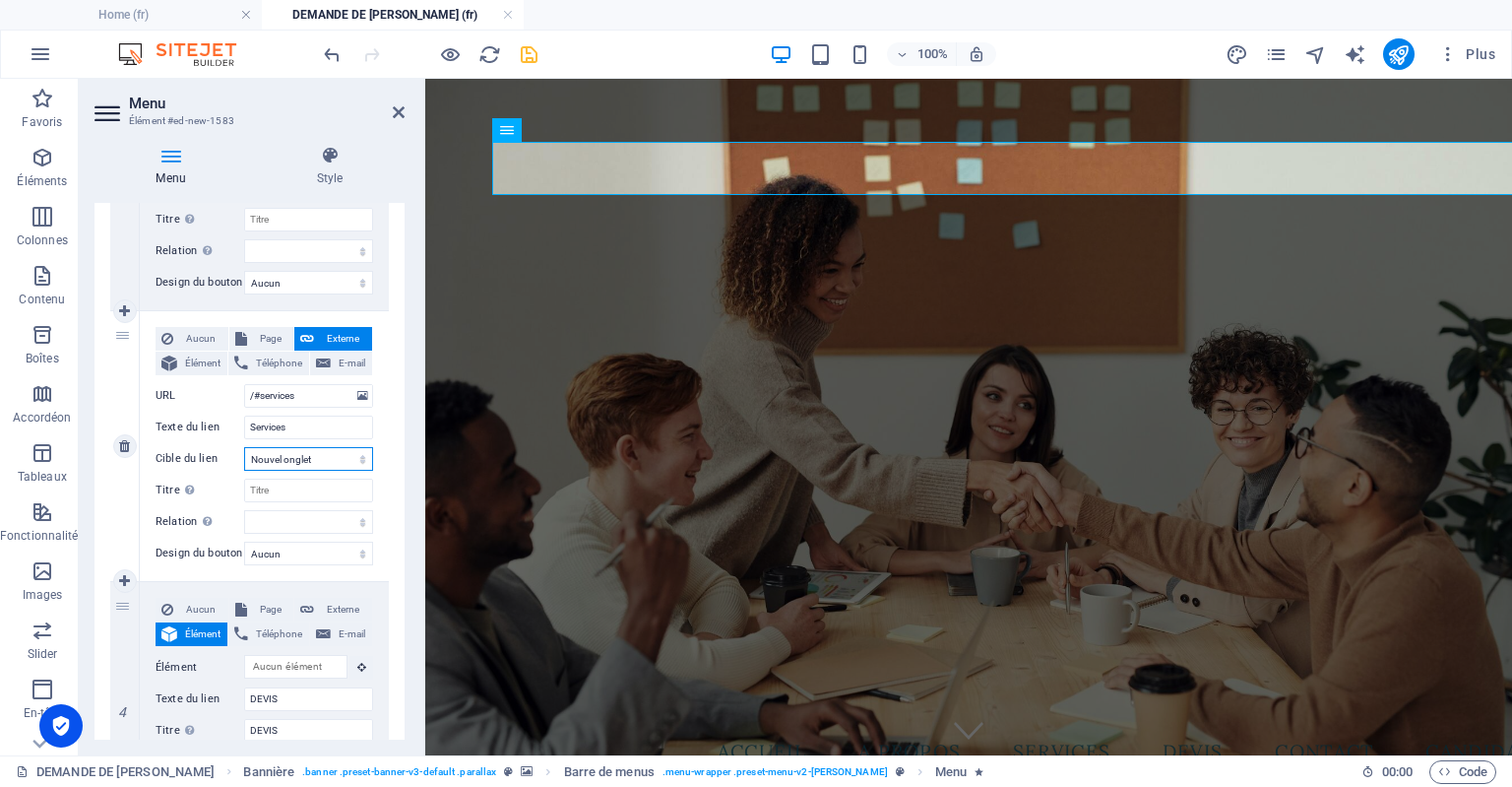 click on "Nouvel onglet Même onglet Superposition" at bounding box center (308, 459) 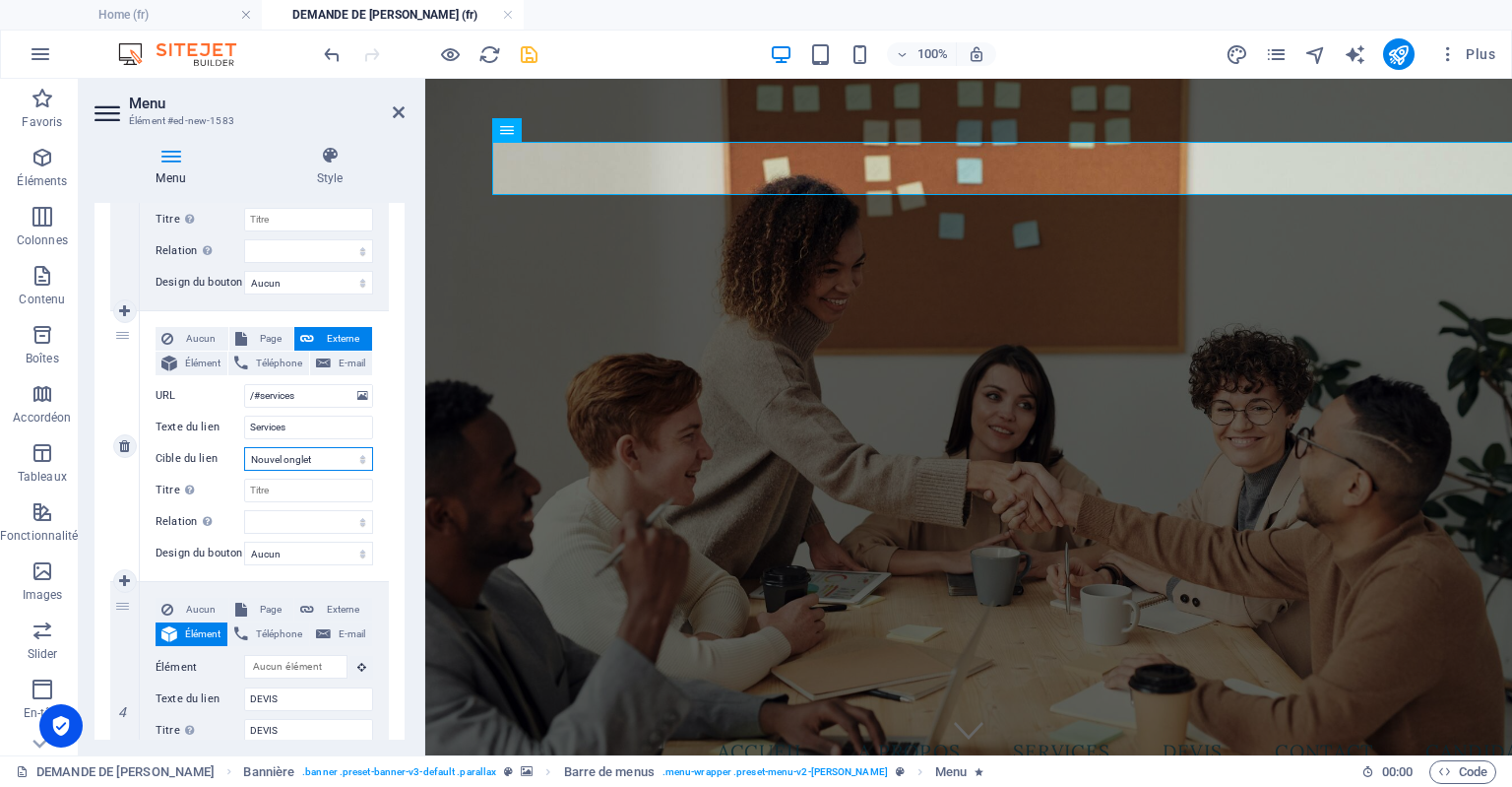 select 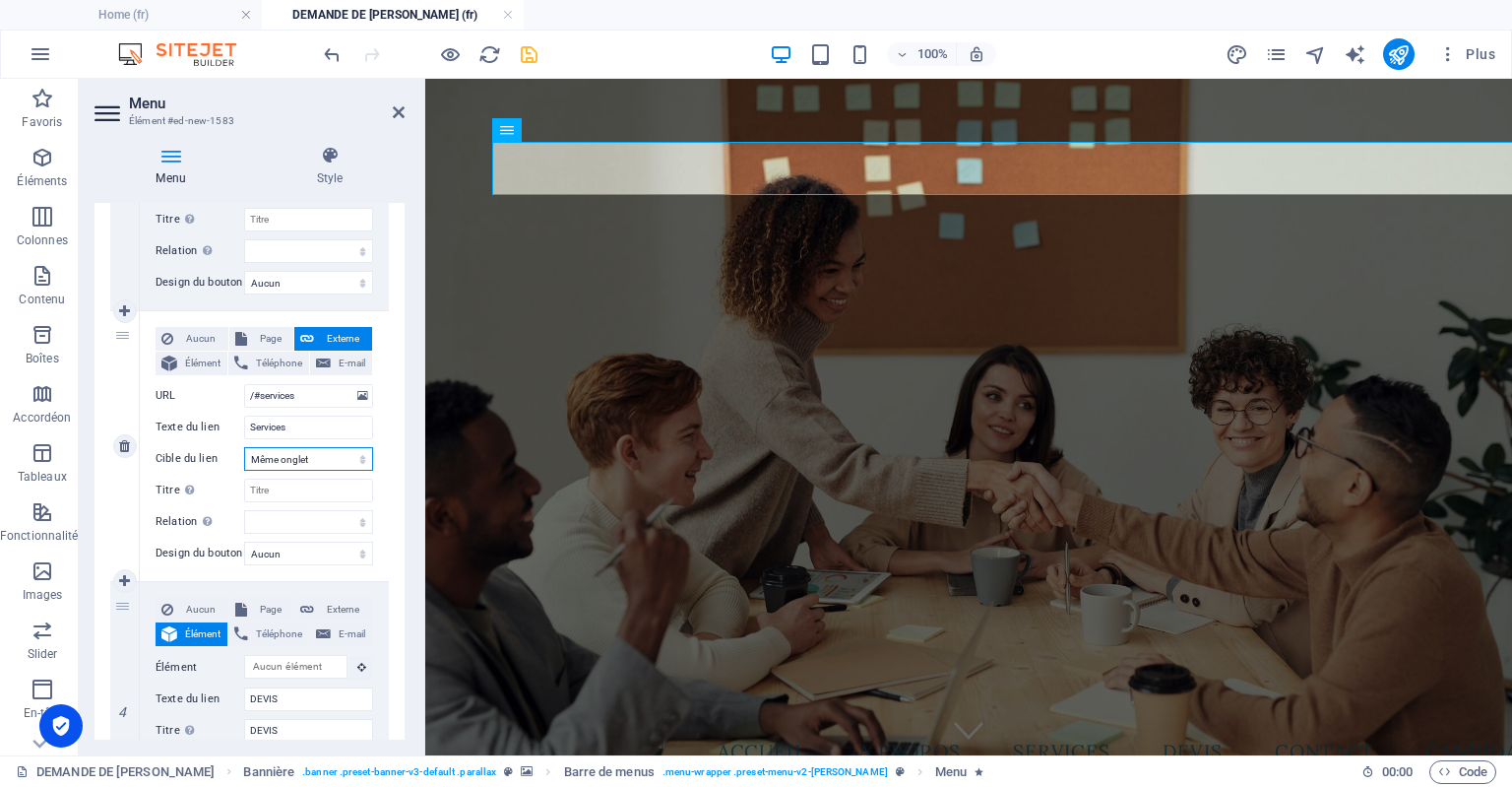 click on "Nouvel onglet Même onglet Superposition" at bounding box center [308, 459] 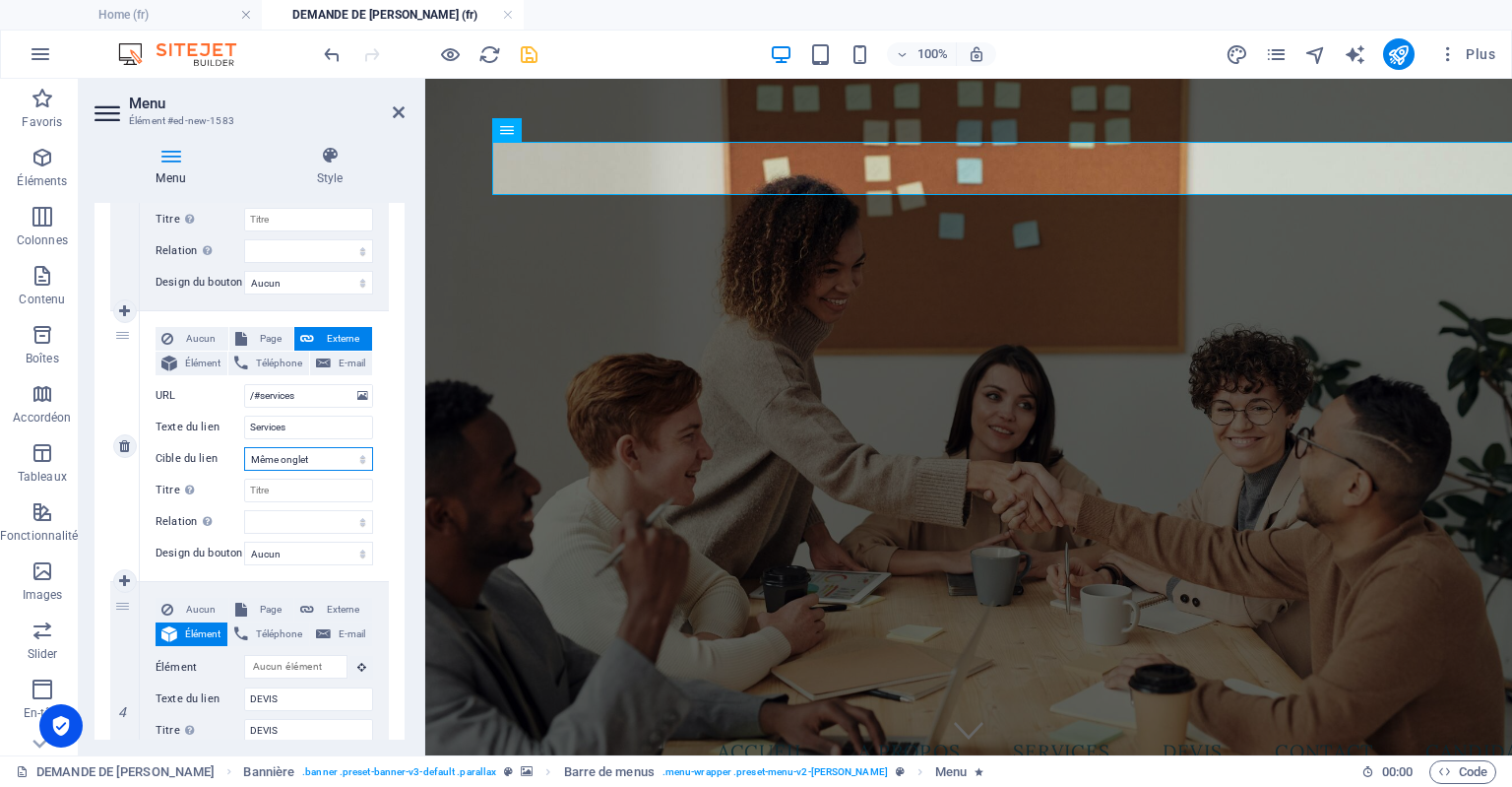 click on "Nouvel onglet Même onglet Superposition" at bounding box center [308, 459] 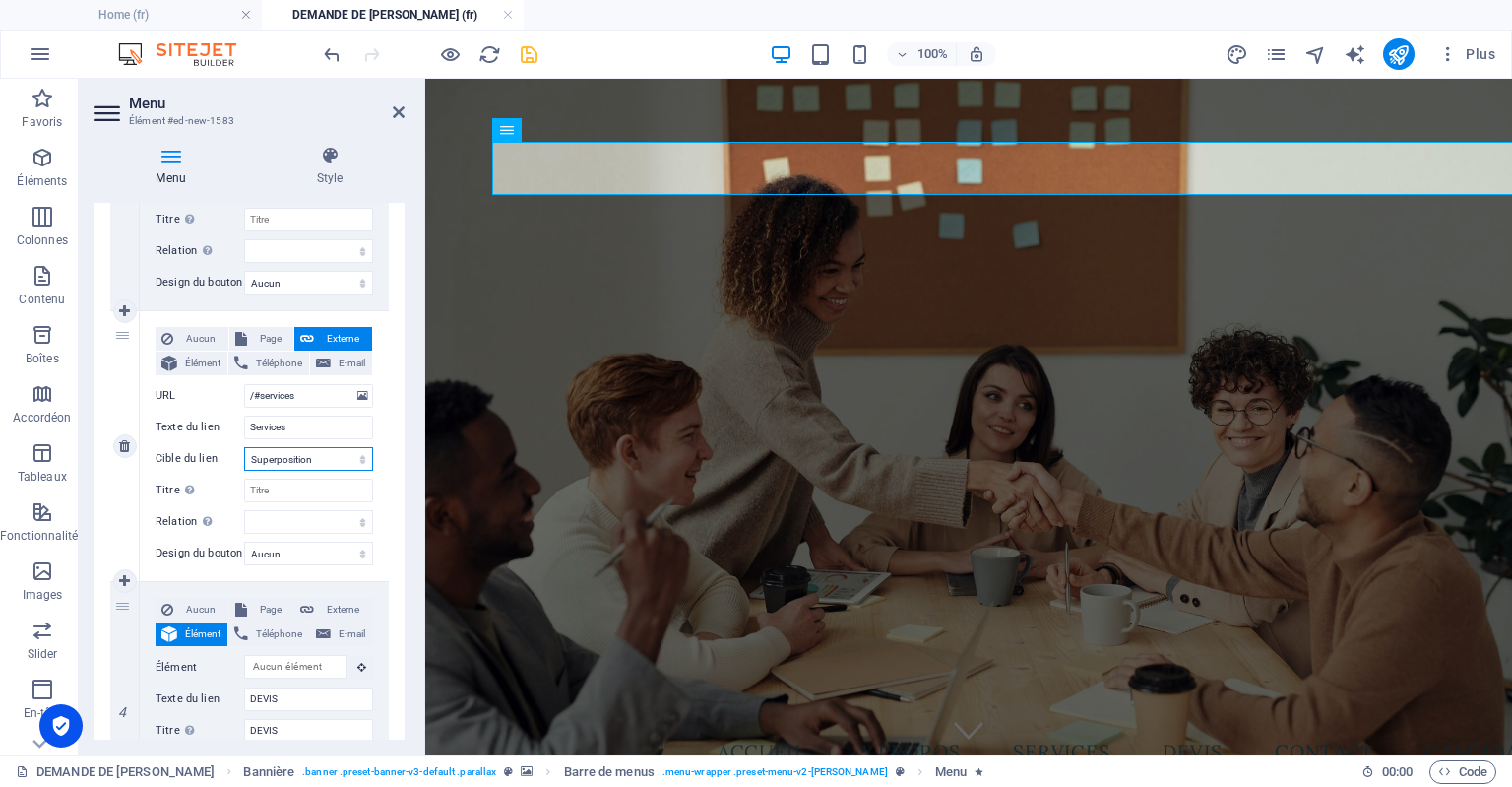 click on "Nouvel onglet Même onglet Superposition" at bounding box center (308, 459) 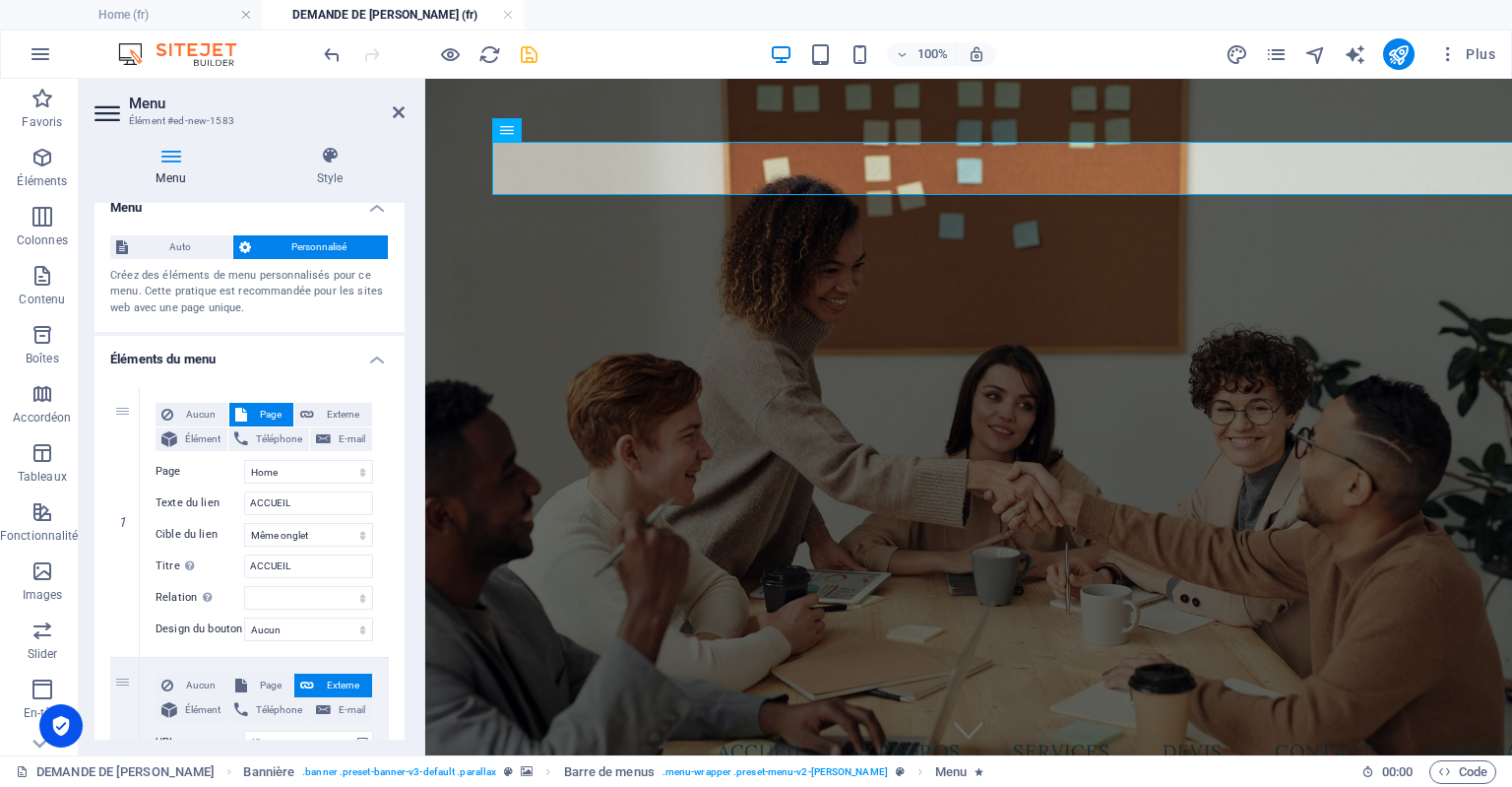 scroll, scrollTop: 0, scrollLeft: 0, axis: both 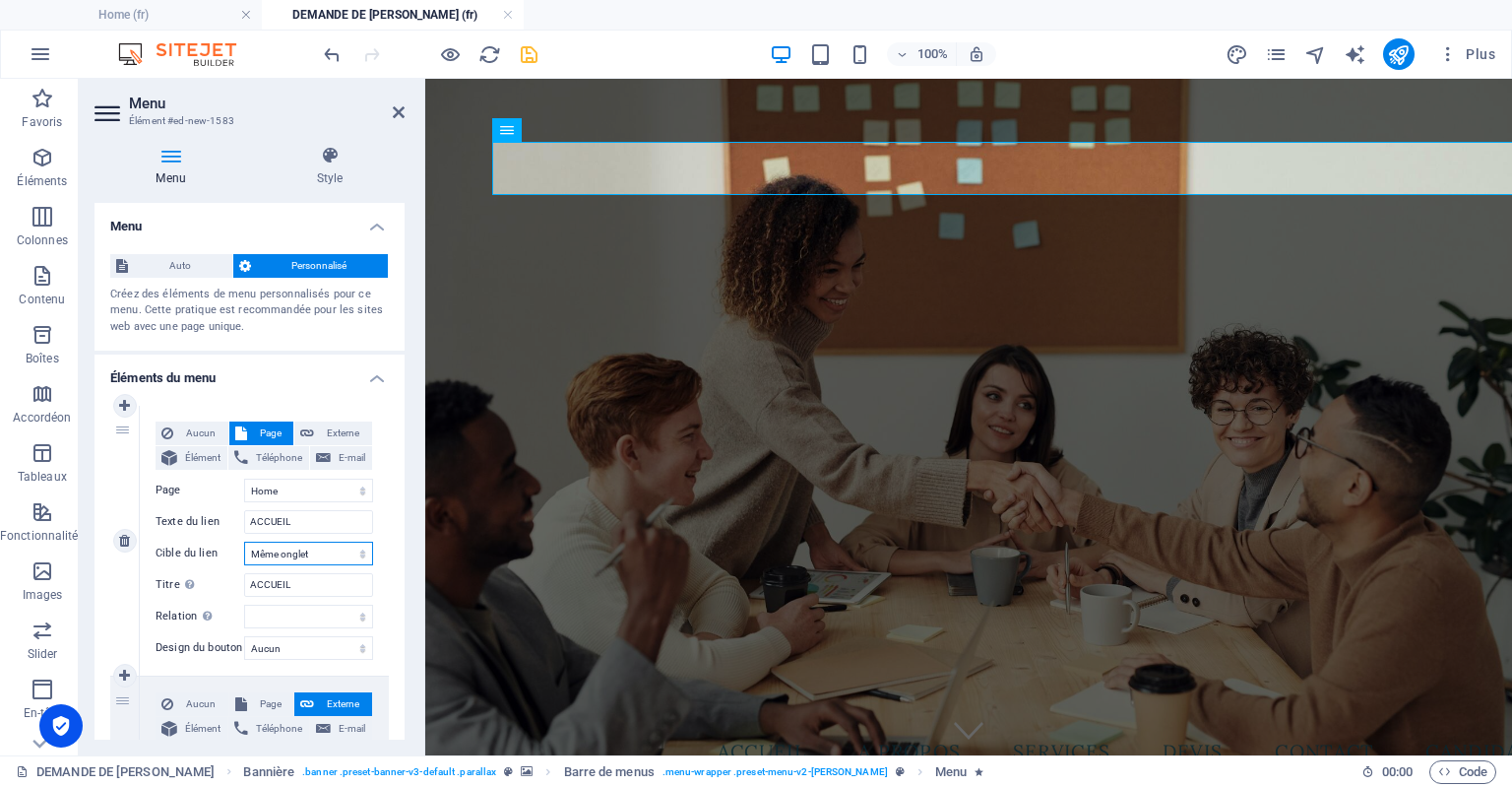 click on "Nouvel onglet Même onglet Superposition" at bounding box center (308, 554) 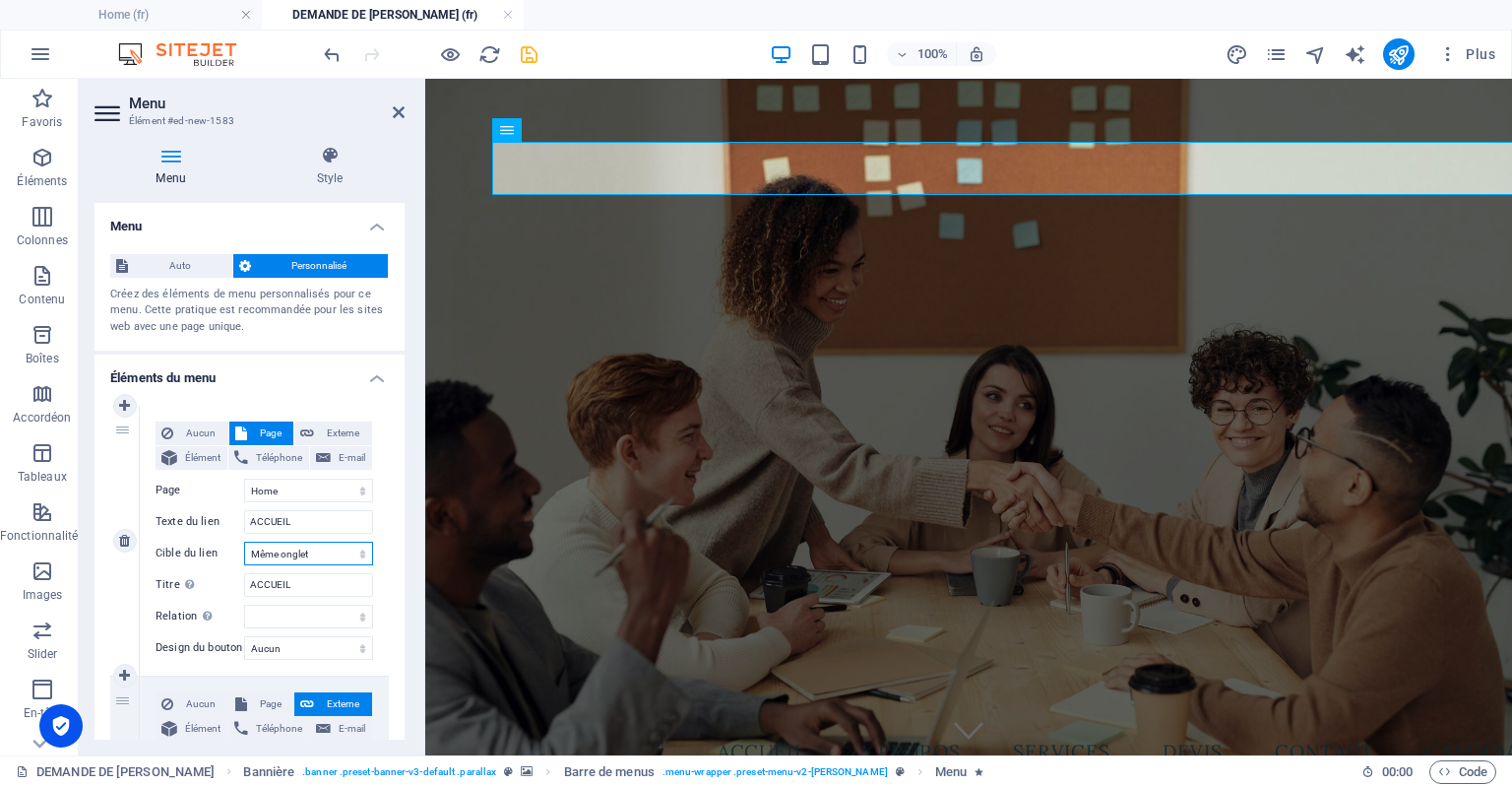 select on "overlay" 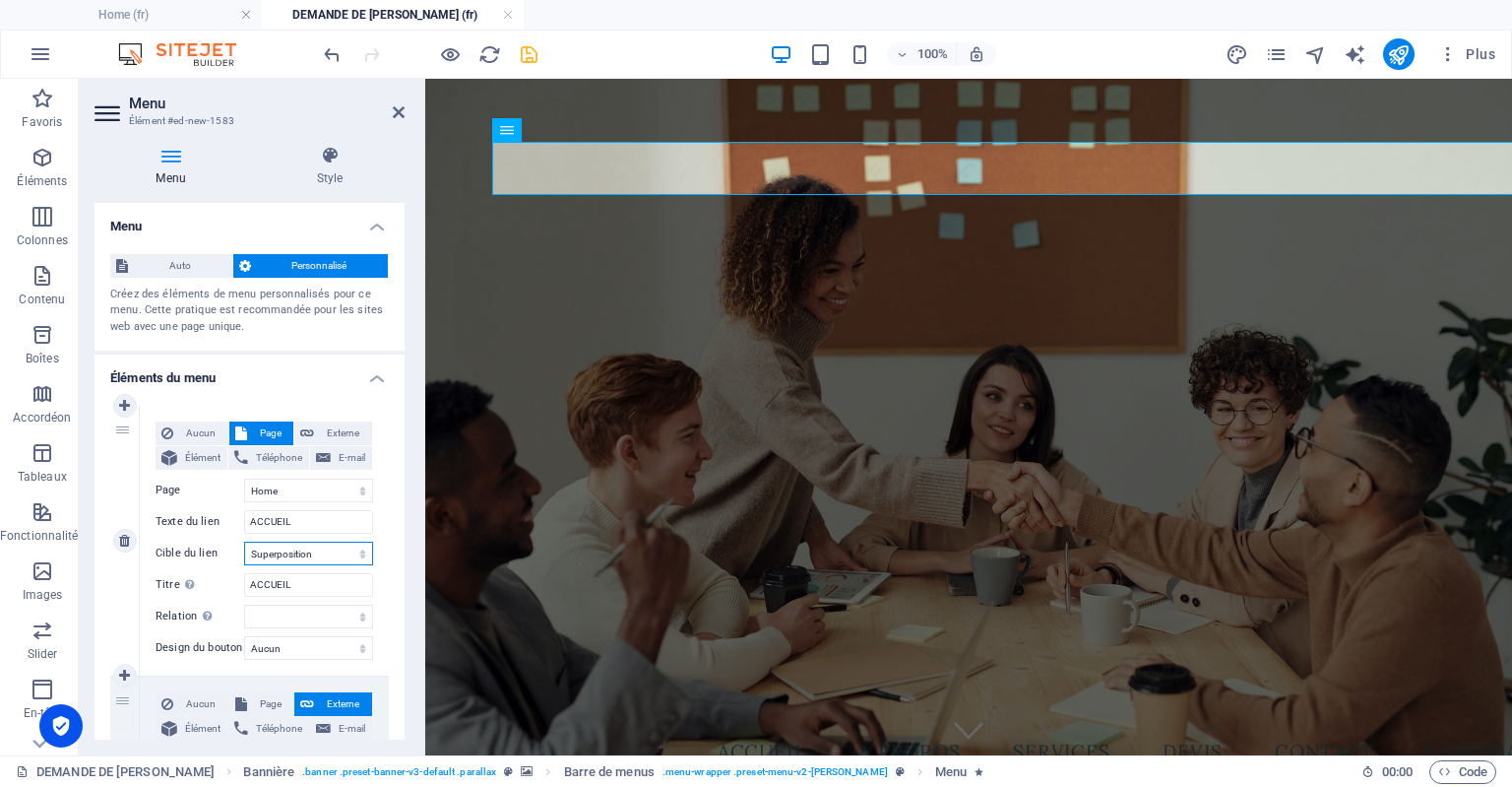 click on "Nouvel onglet Même onglet Superposition" at bounding box center (308, 554) 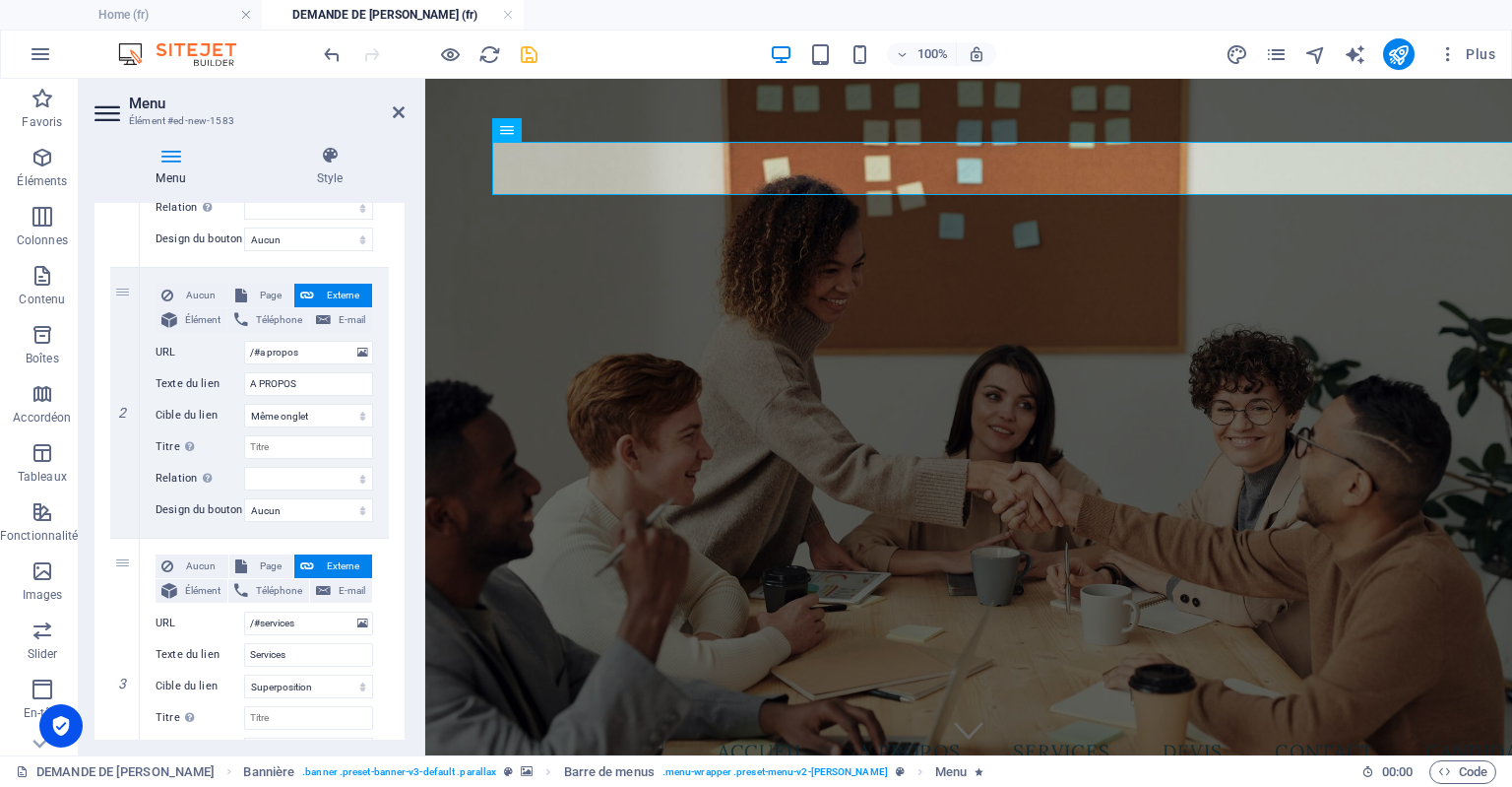 scroll, scrollTop: 426, scrollLeft: 0, axis: vertical 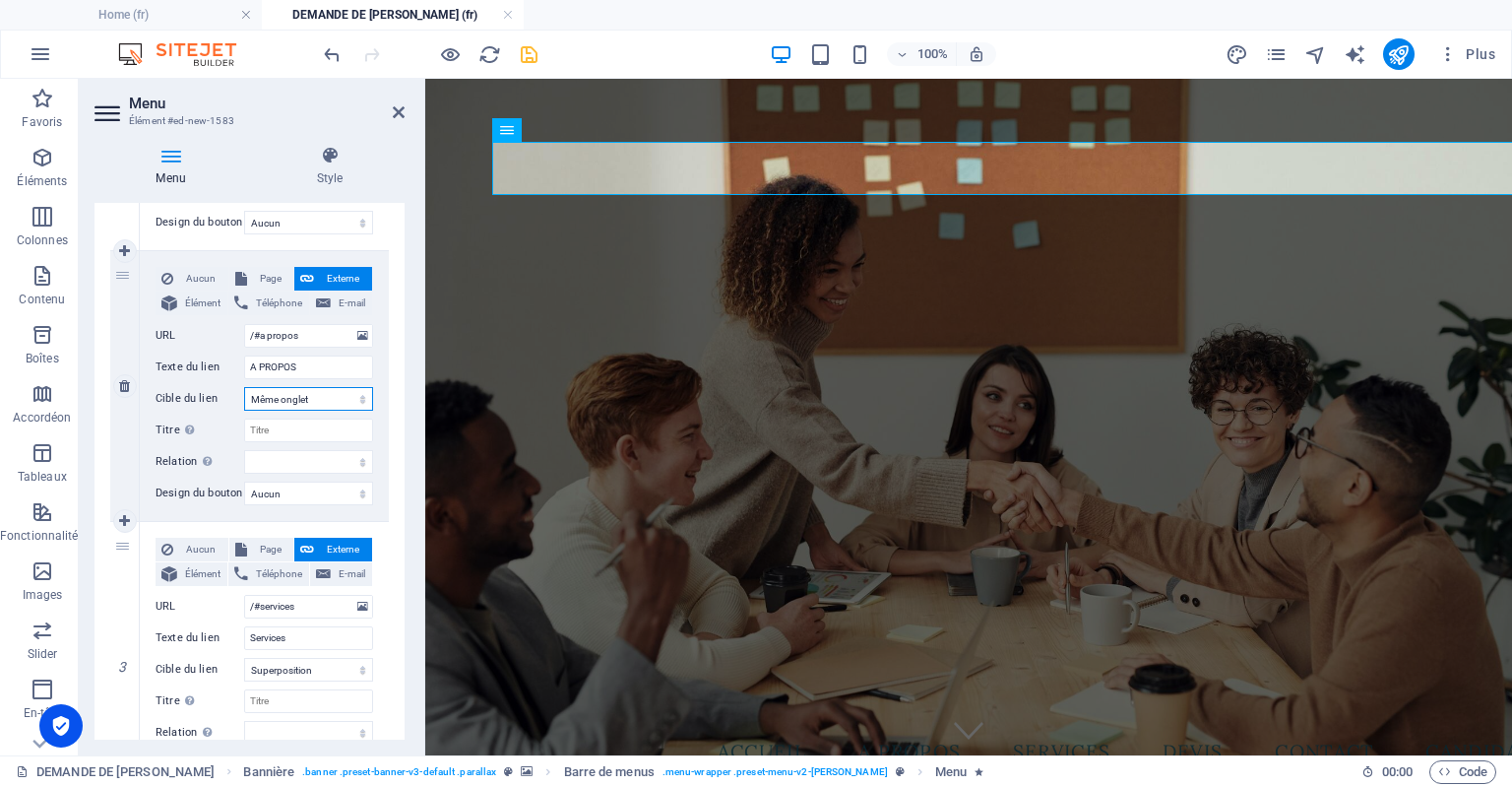 click on "Nouvel onglet Même onglet Superposition" at bounding box center (308, 399) 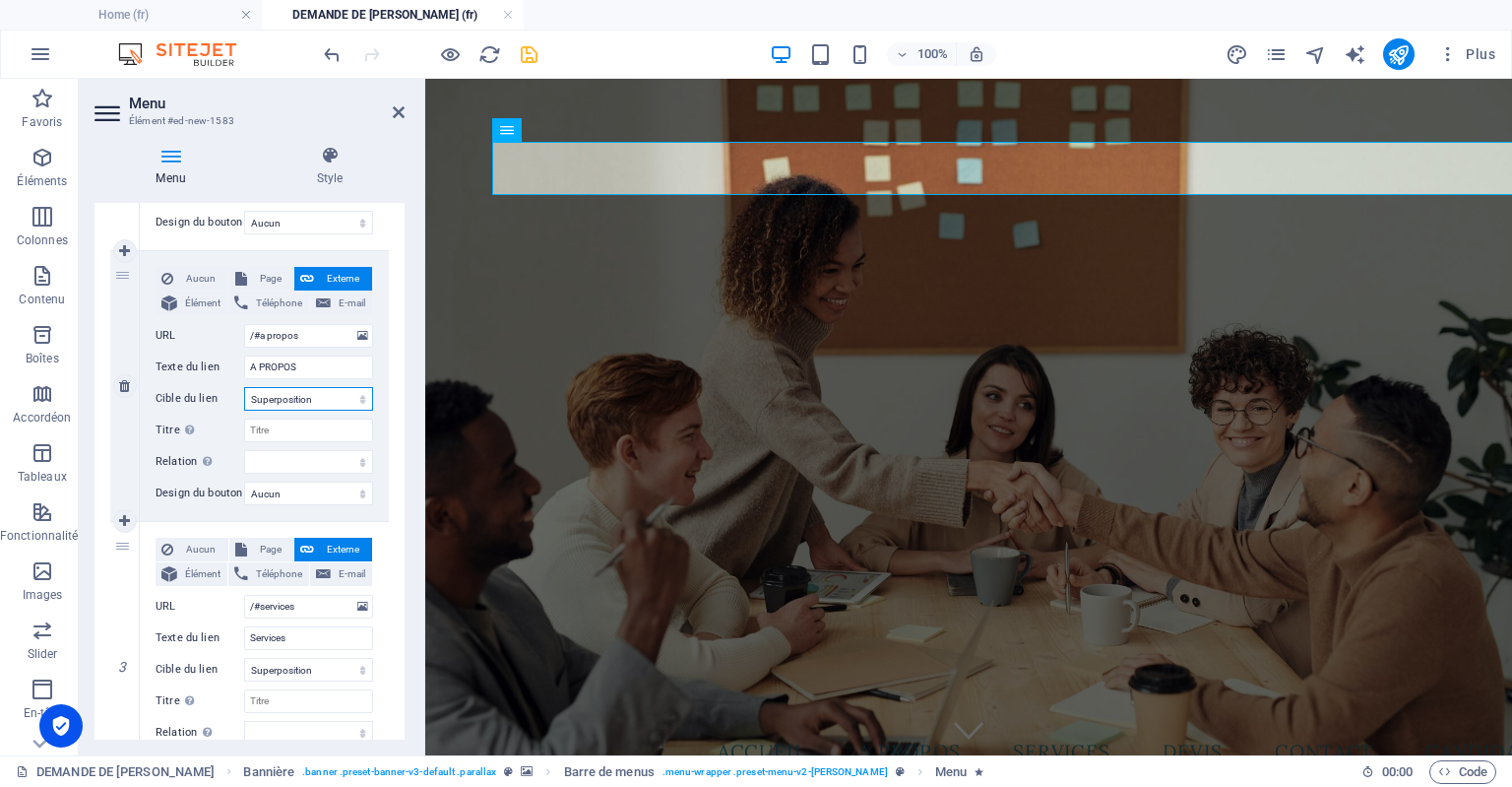 click on "Nouvel onglet Même onglet Superposition" at bounding box center [308, 399] 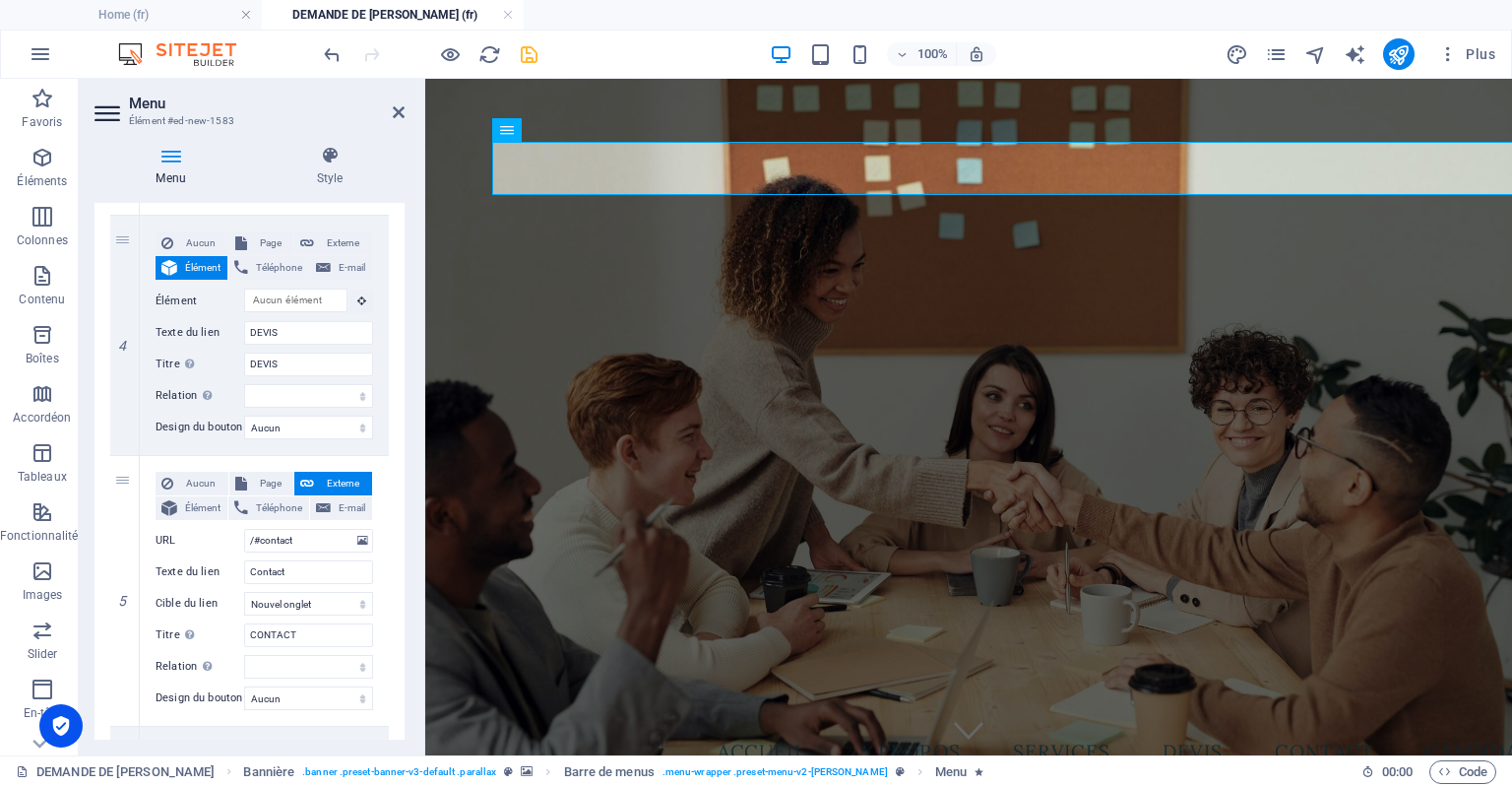 scroll, scrollTop: 1001, scrollLeft: 0, axis: vertical 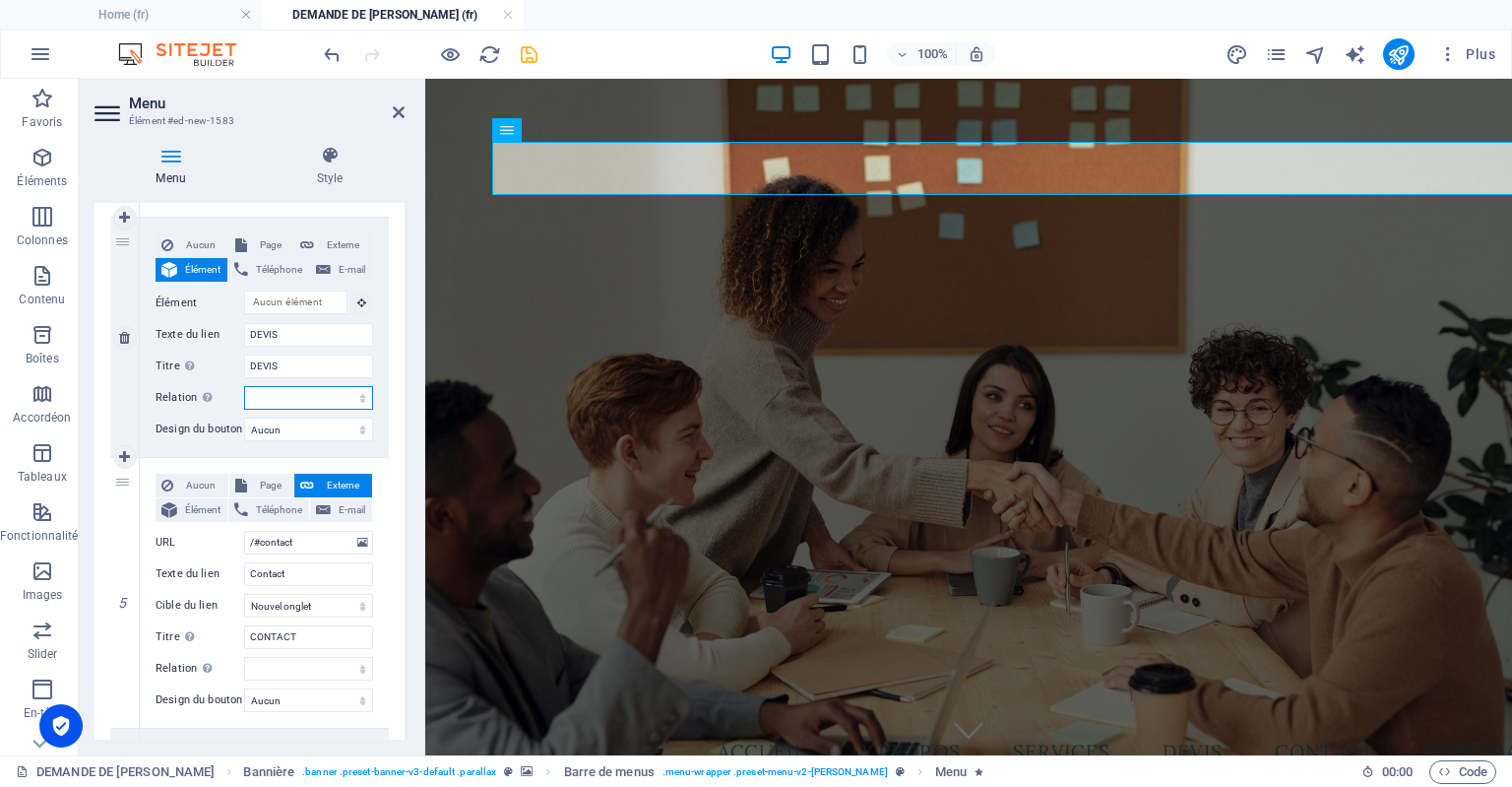 click on "alternate author bookmark external help license next nofollow noreferrer noopener prev search tag" at bounding box center (308, 398) 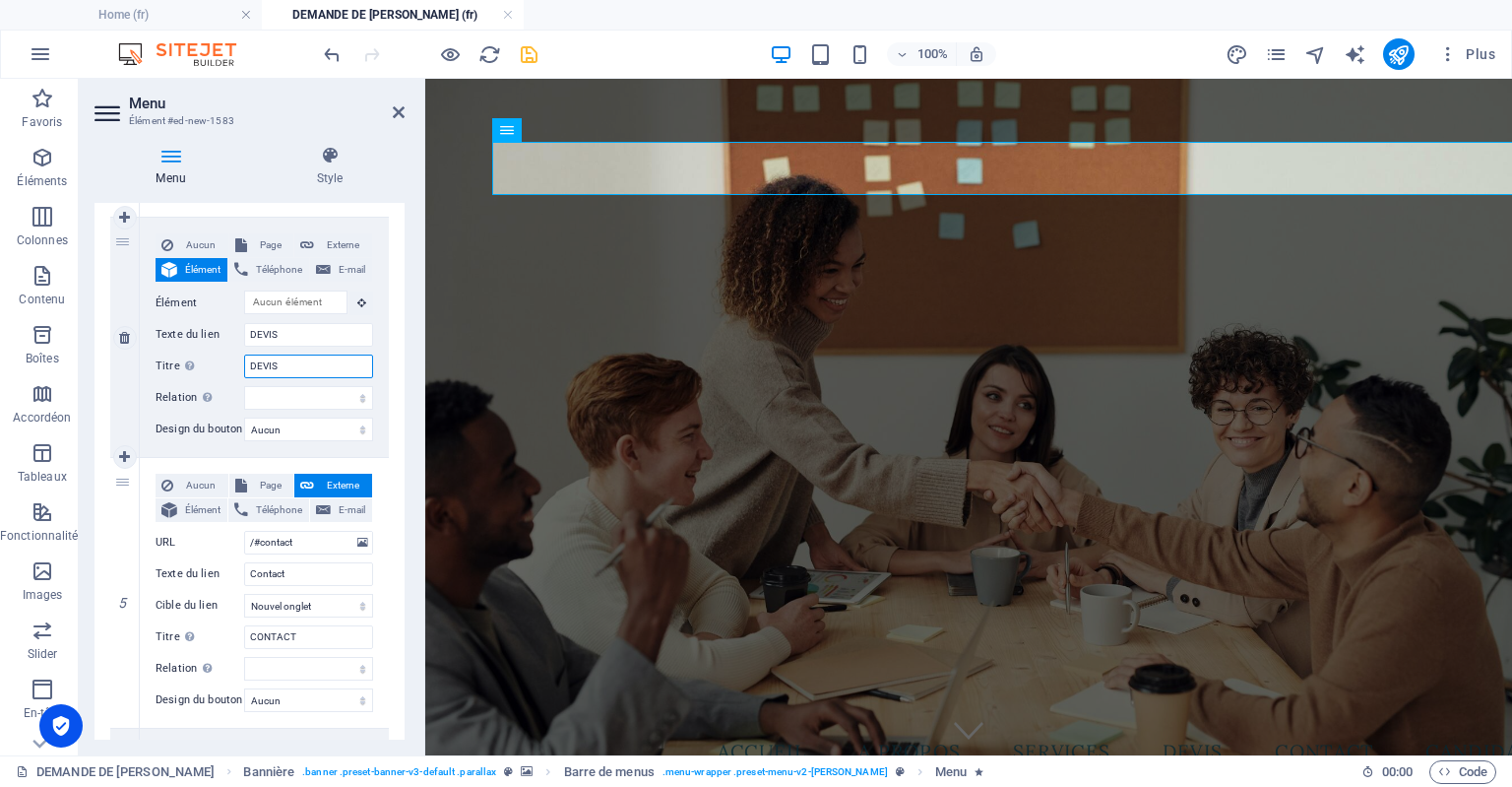click on "DEVIS" at bounding box center (308, 366) 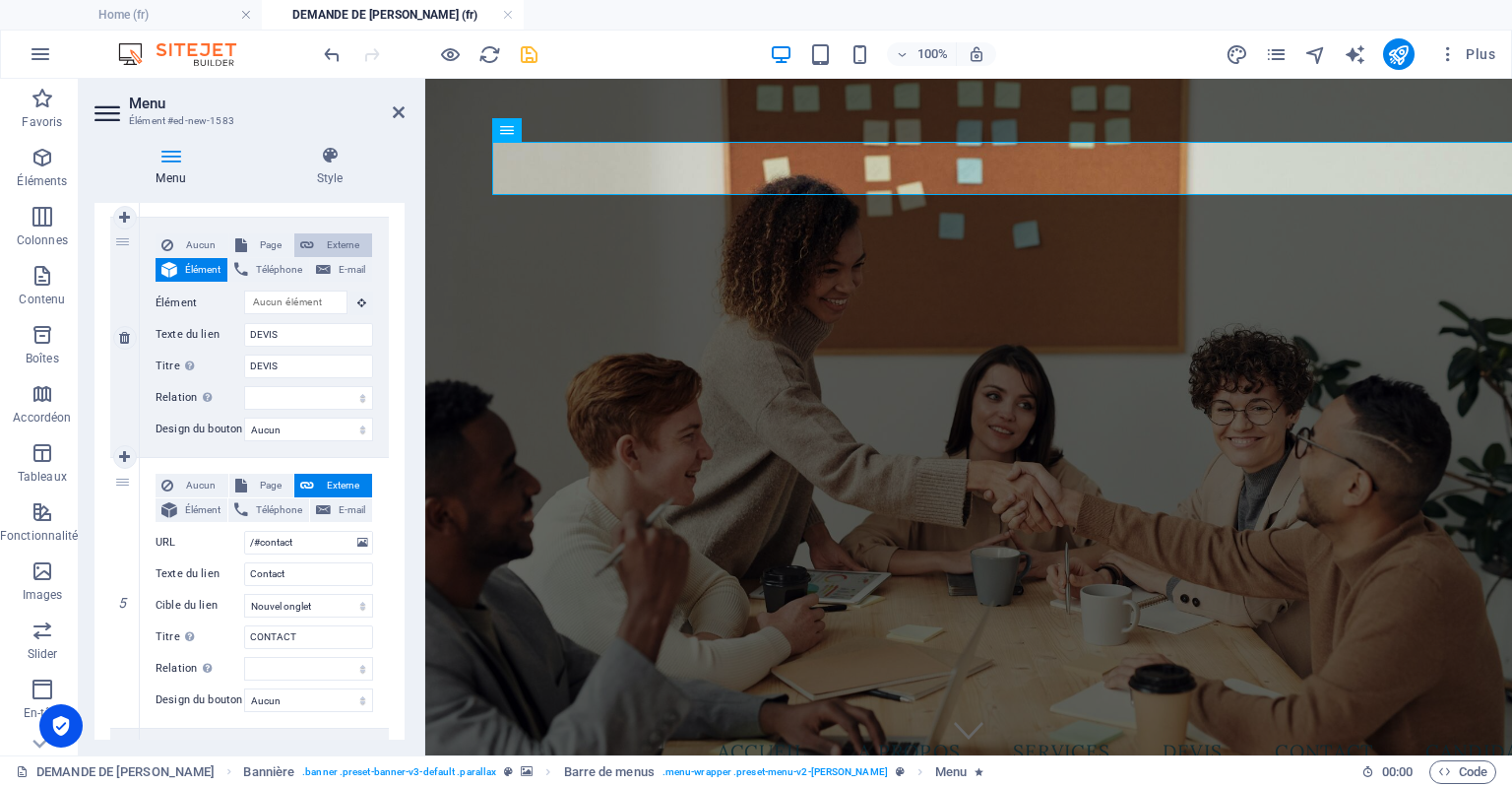 click on "Externe" at bounding box center [343, 245] 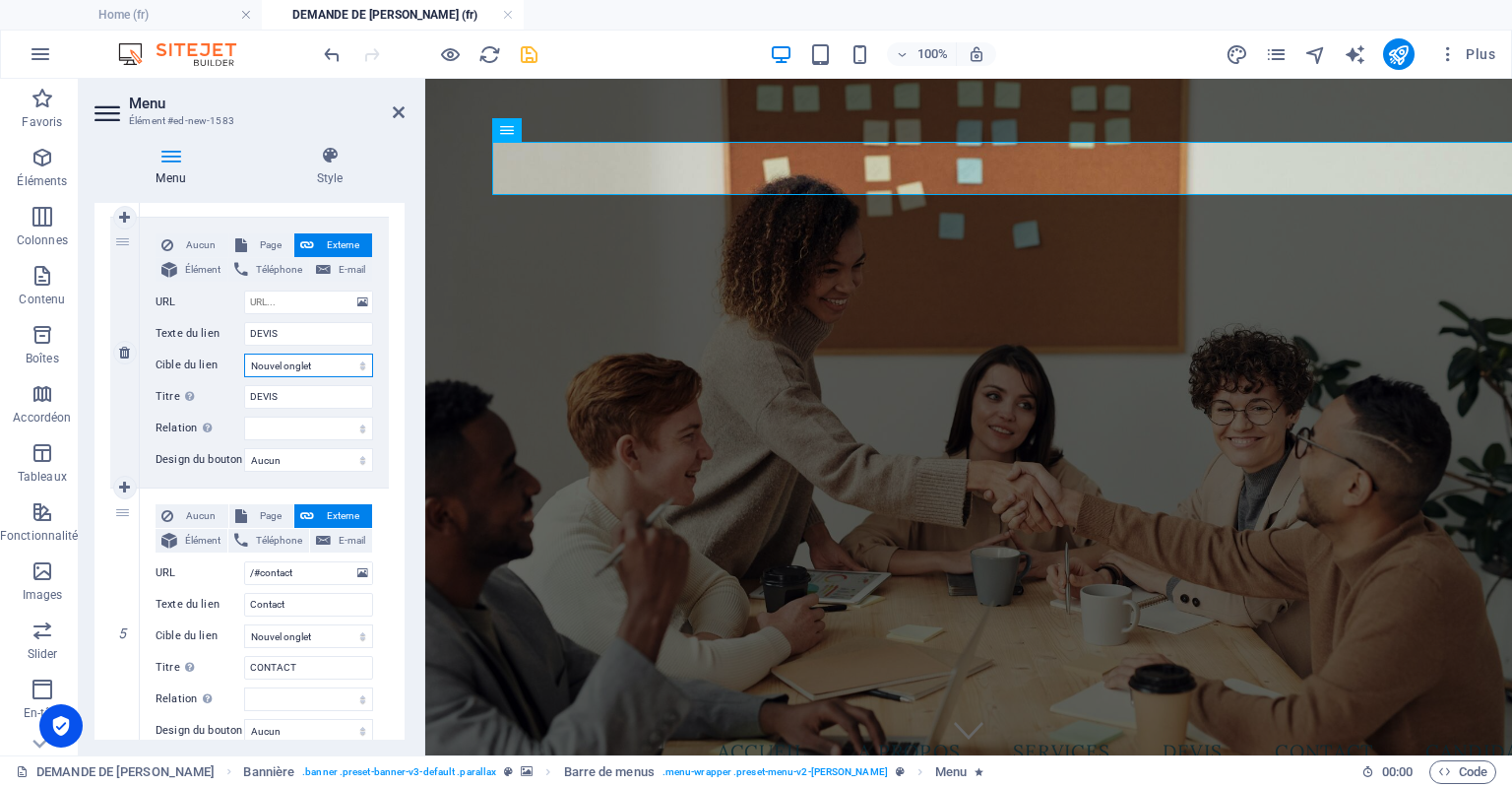 click on "Nouvel onglet Même onglet Superposition" at bounding box center (308, 365) 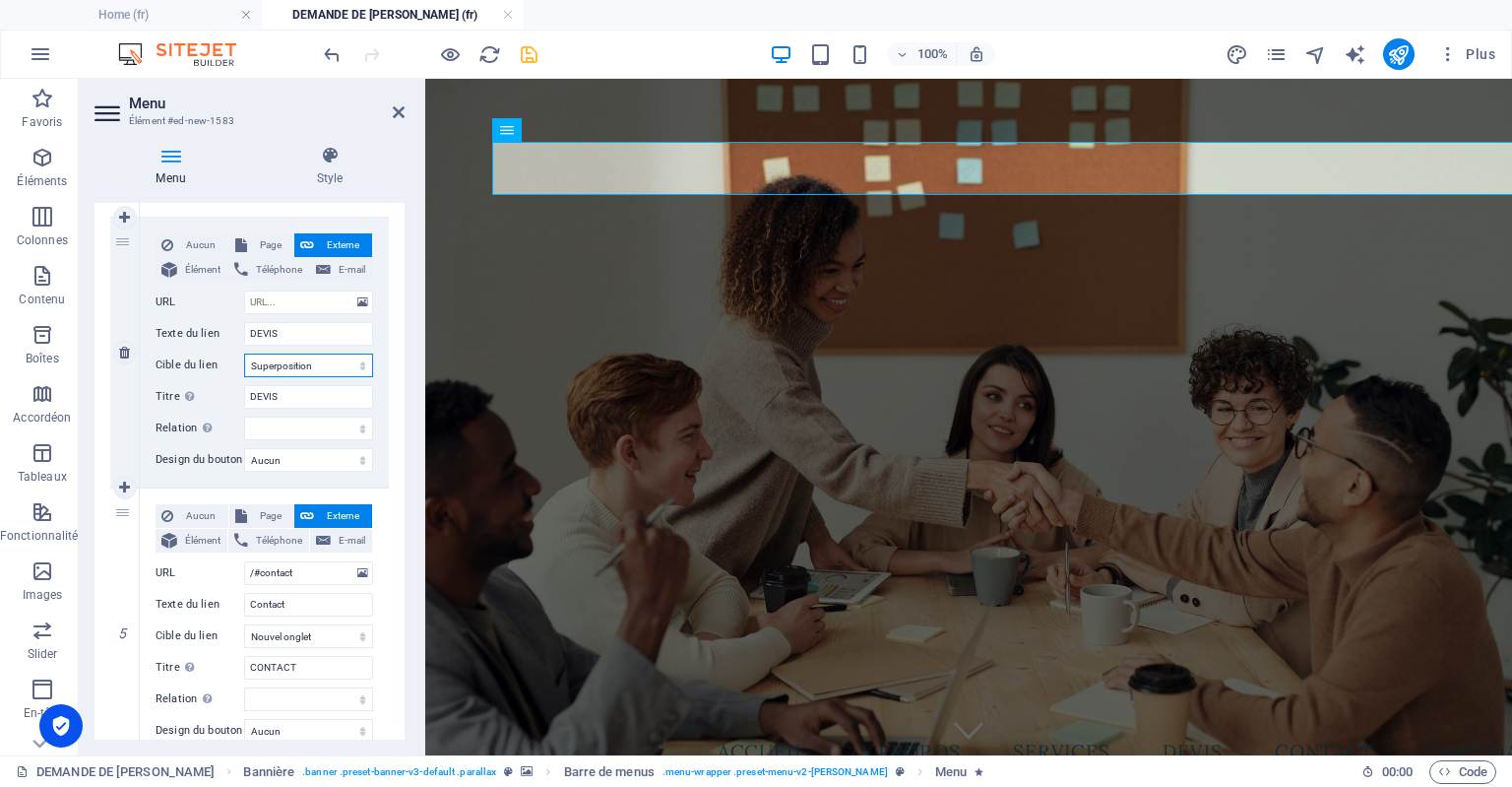 click on "Nouvel onglet Même onglet Superposition" at bounding box center [308, 365] 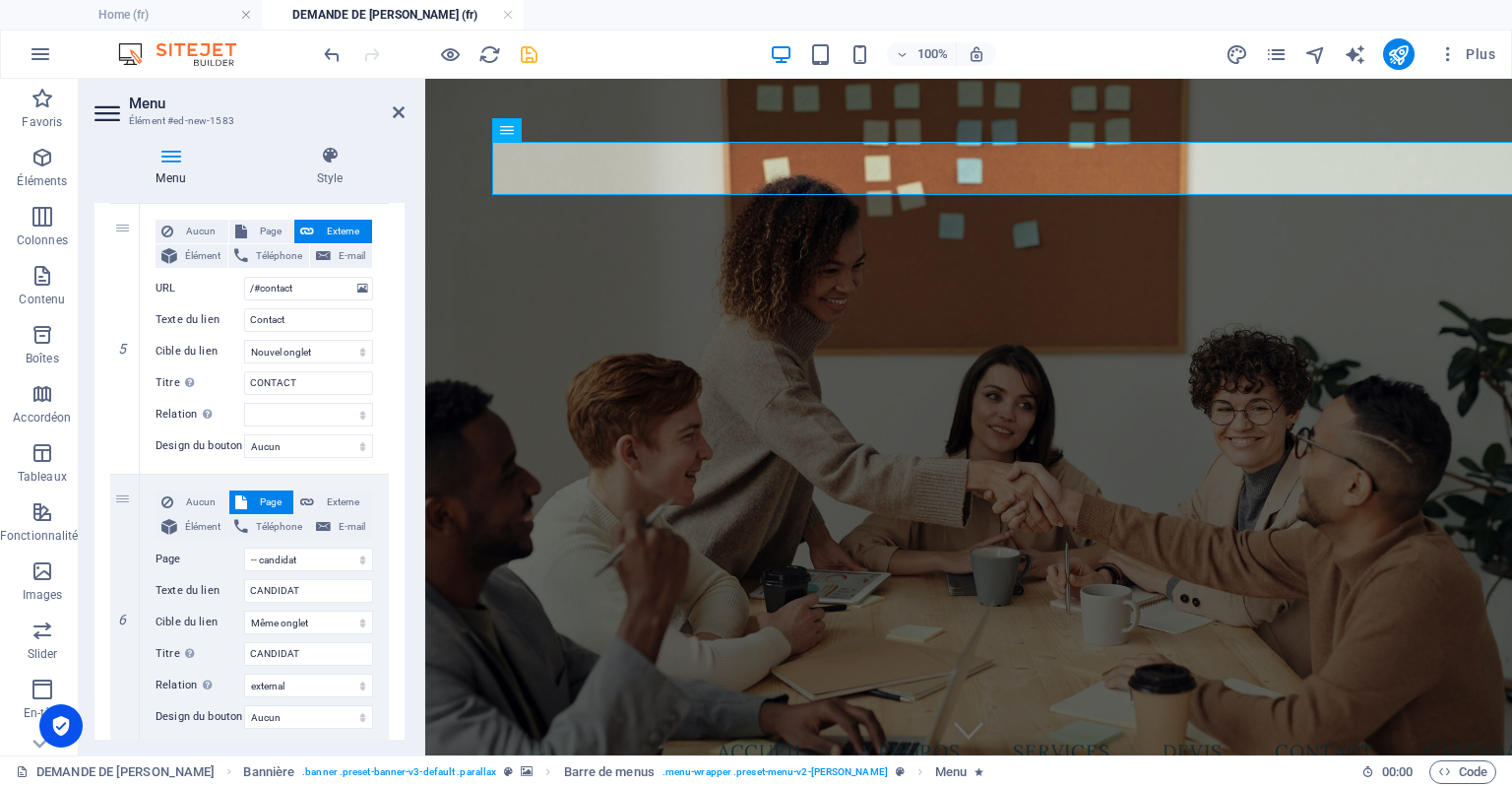 scroll, scrollTop: 1292, scrollLeft: 0, axis: vertical 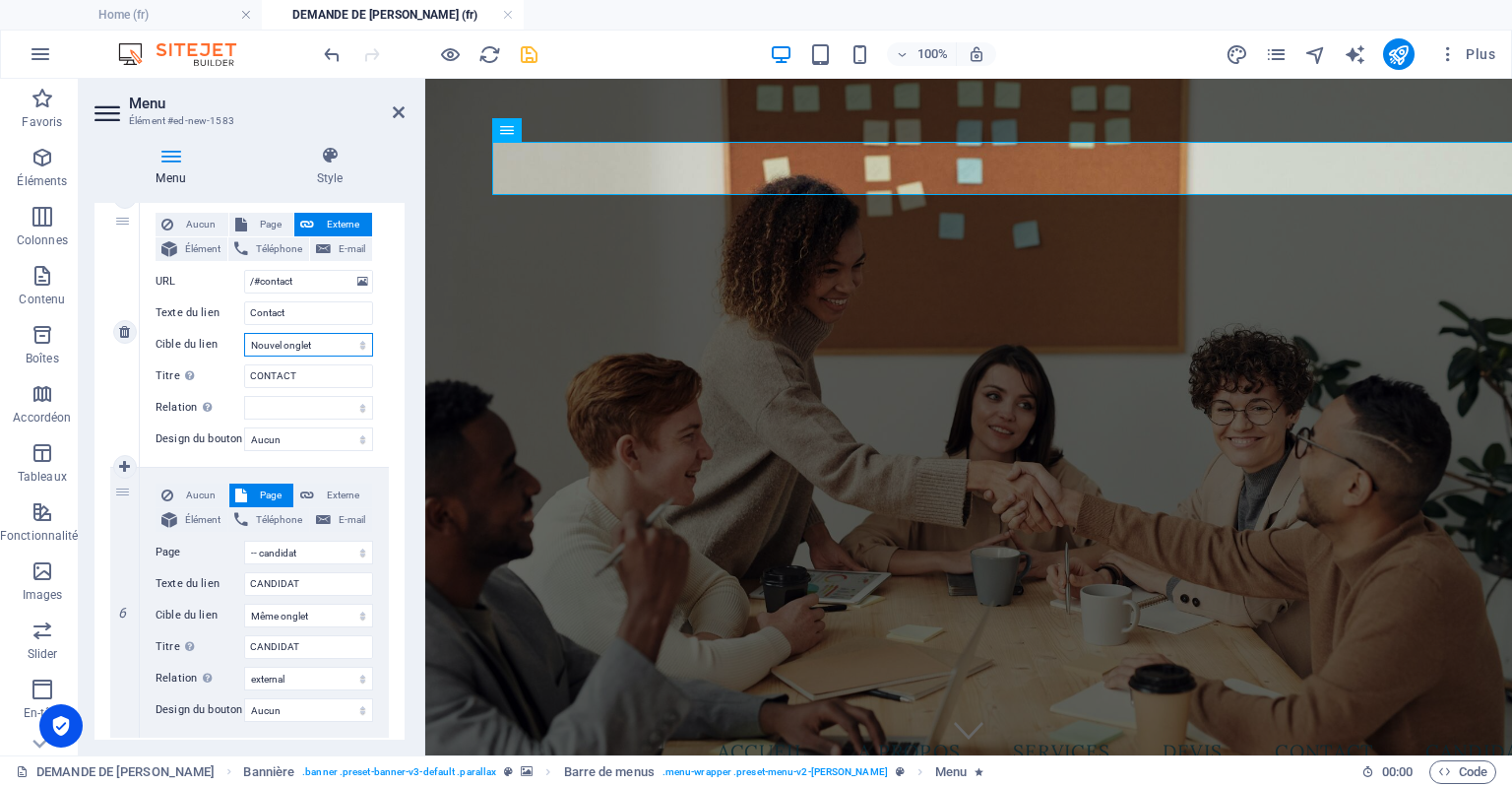 click on "Nouvel onglet Même onglet Superposition" at bounding box center (308, 345) 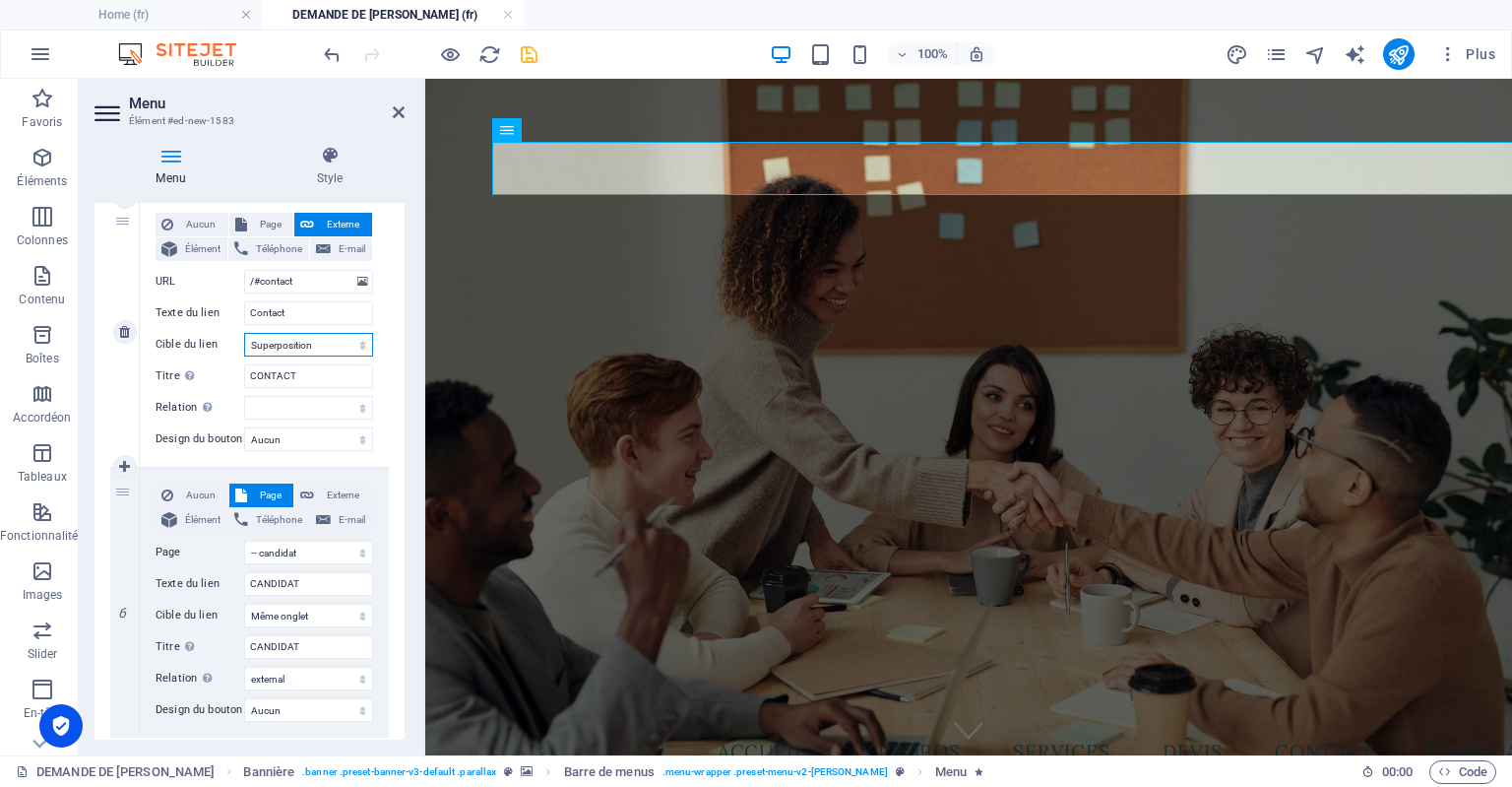 click on "Nouvel onglet Même onglet Superposition" at bounding box center [308, 345] 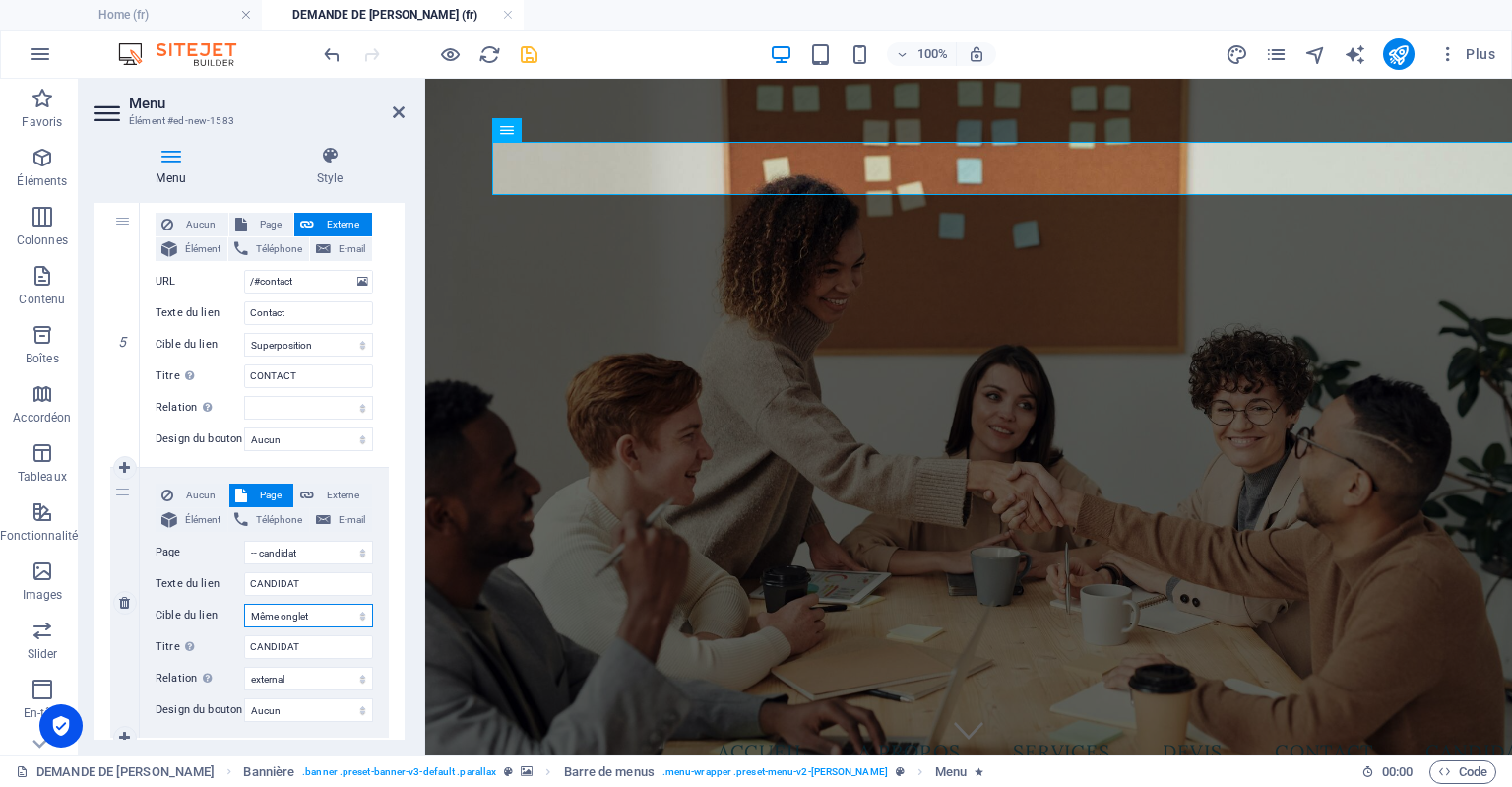 click on "Nouvel onglet Même onglet Superposition" at bounding box center [308, 616] 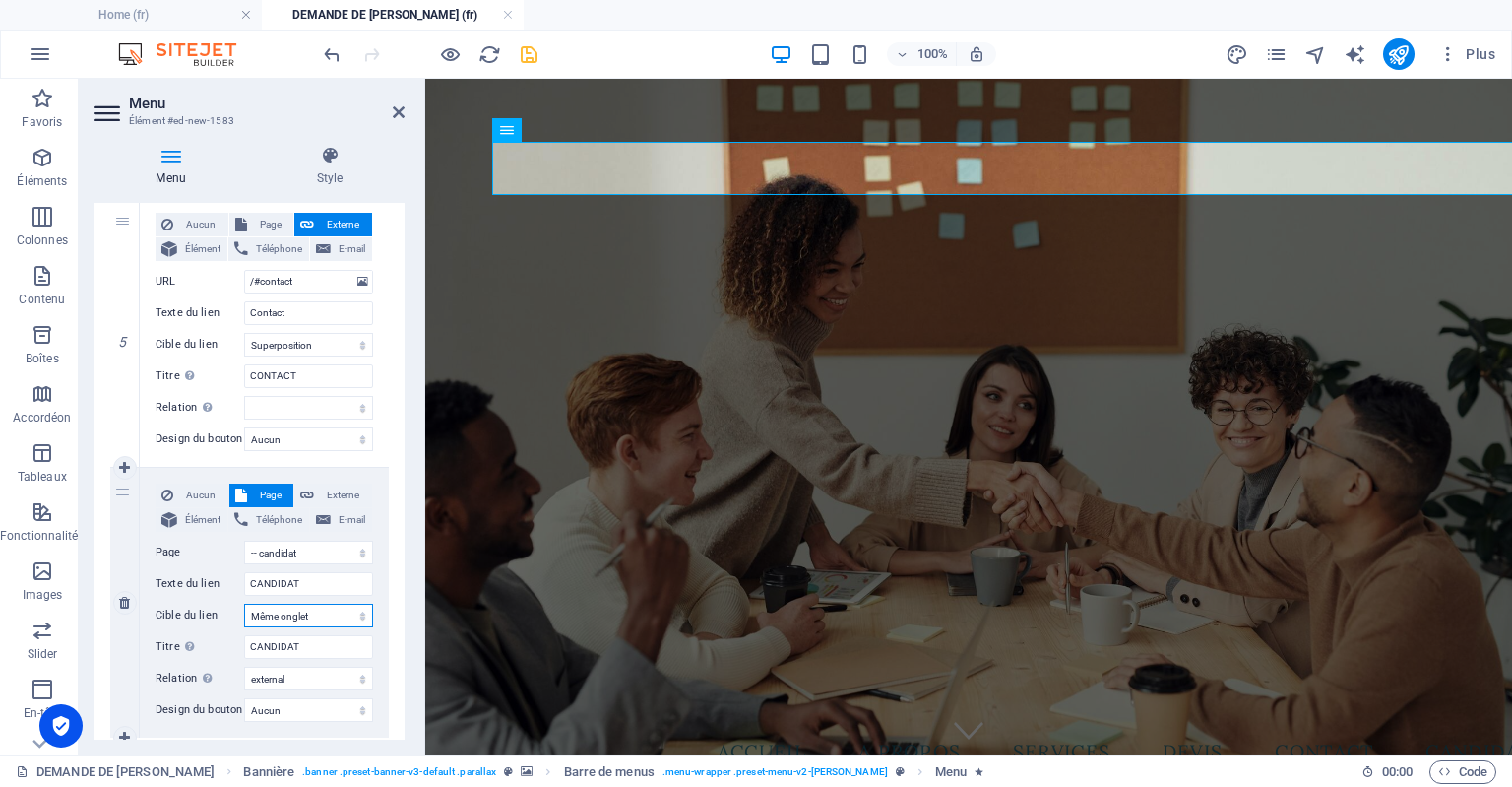 select on "overlay" 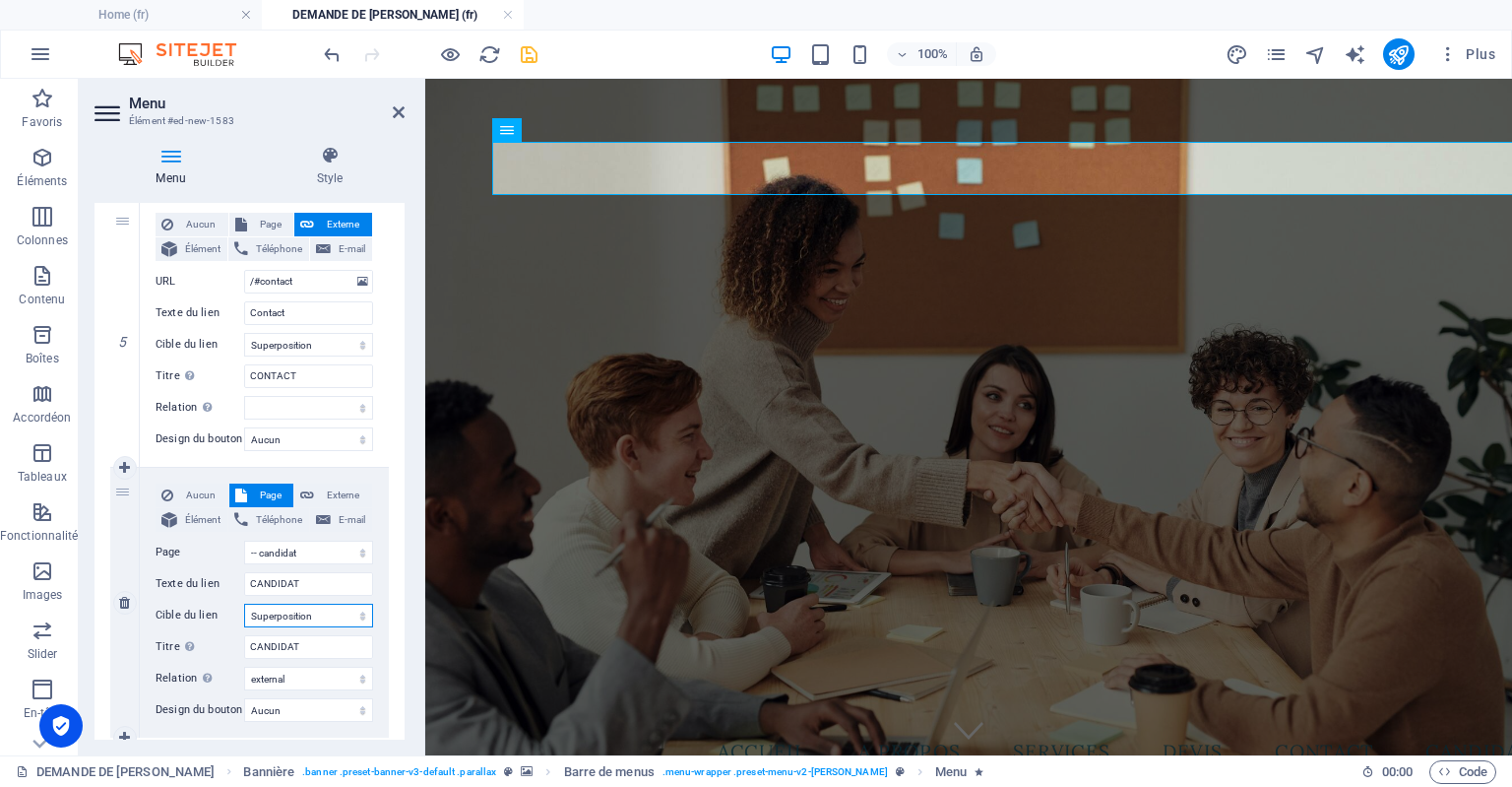 click on "Nouvel onglet Même onglet Superposition" at bounding box center [308, 616] 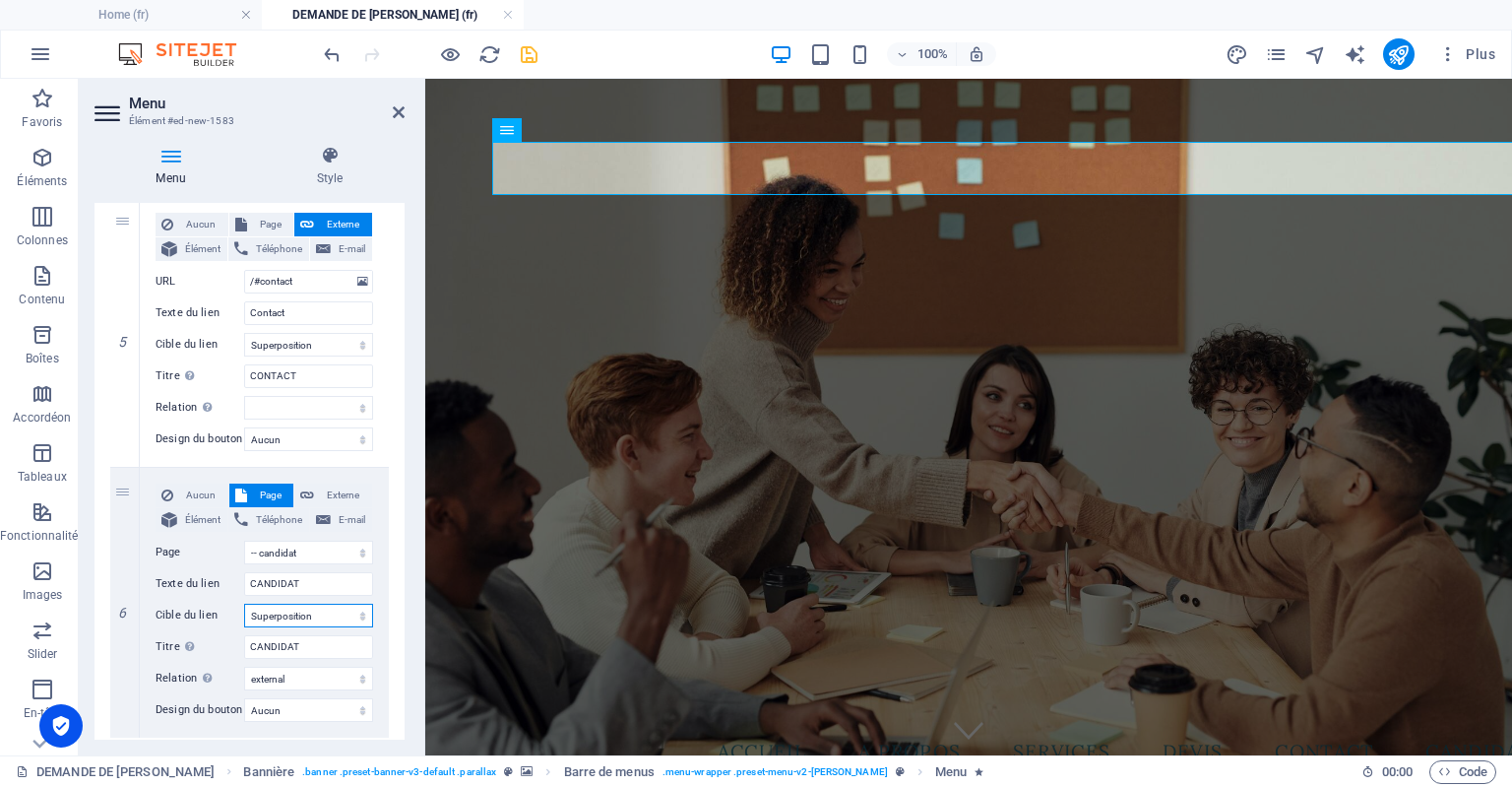 scroll, scrollTop: 1359, scrollLeft: 0, axis: vertical 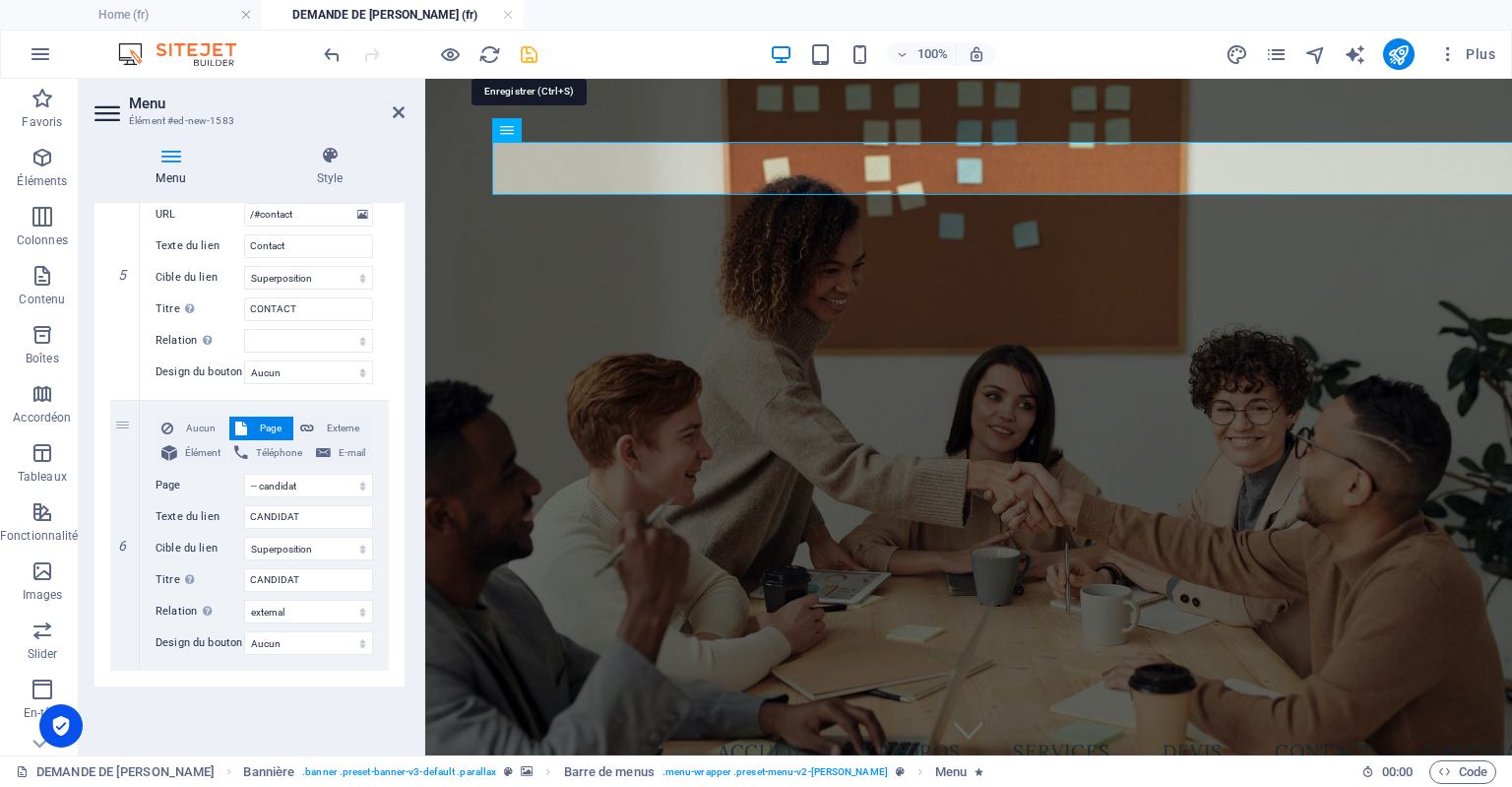 click at bounding box center [529, 54] 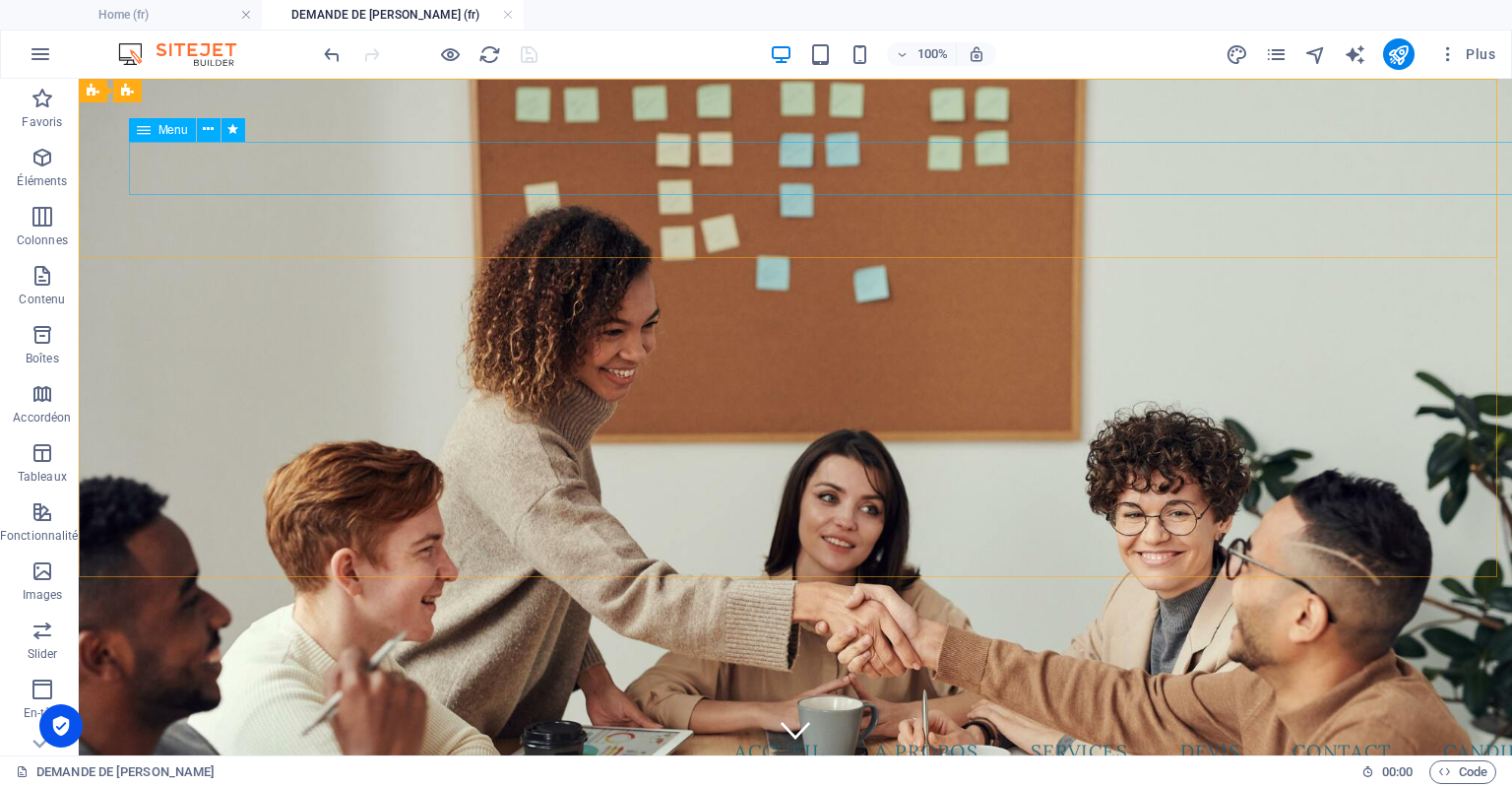 click on "ACCUEIL A PROPOS Services DEVIS Contact CANDIDAT" at bounding box center [795, 752] 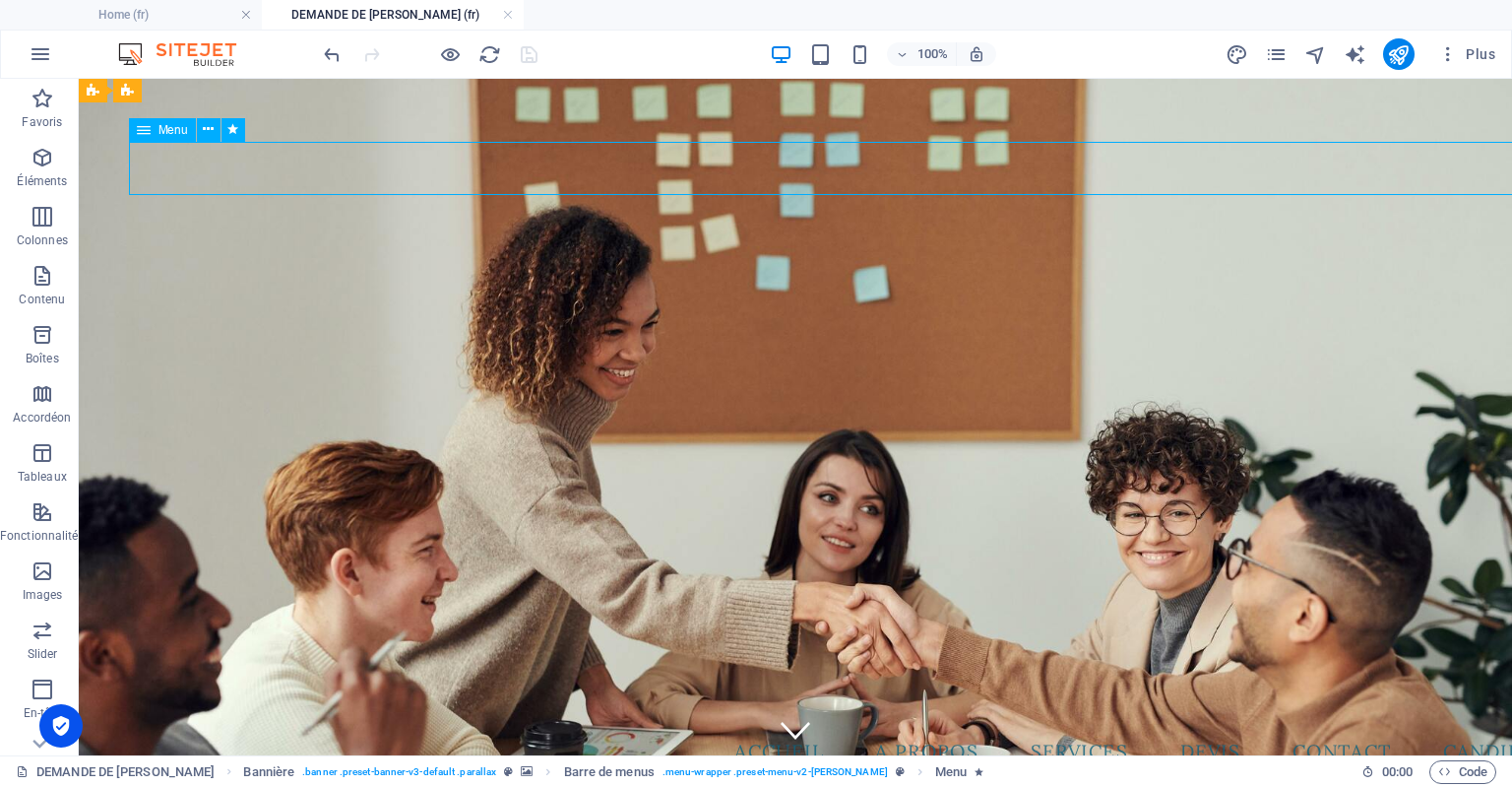 click on "ACCUEIL A PROPOS Services DEVIS Contact CANDIDAT" at bounding box center [795, 752] 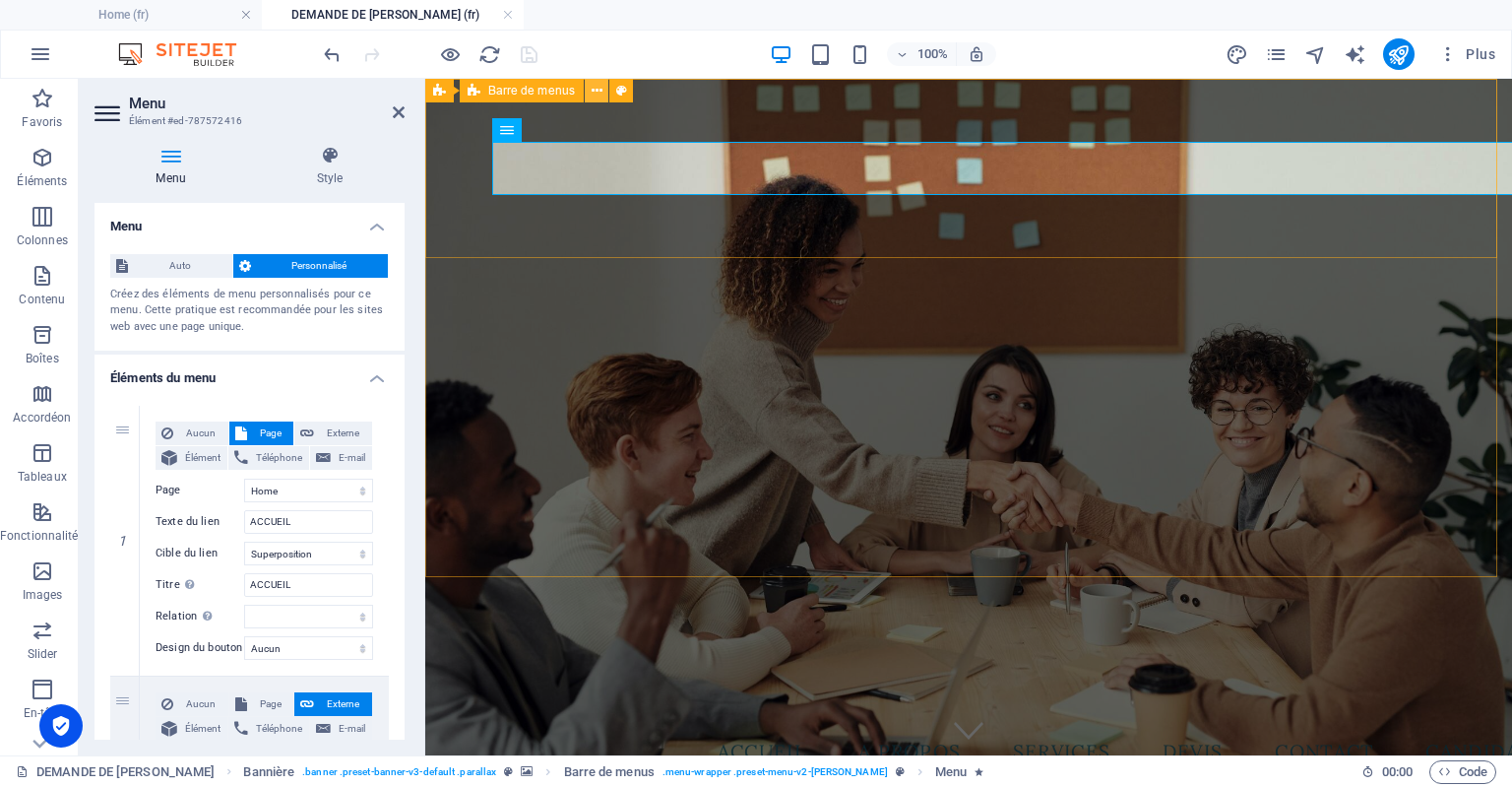 click at bounding box center (597, 91) 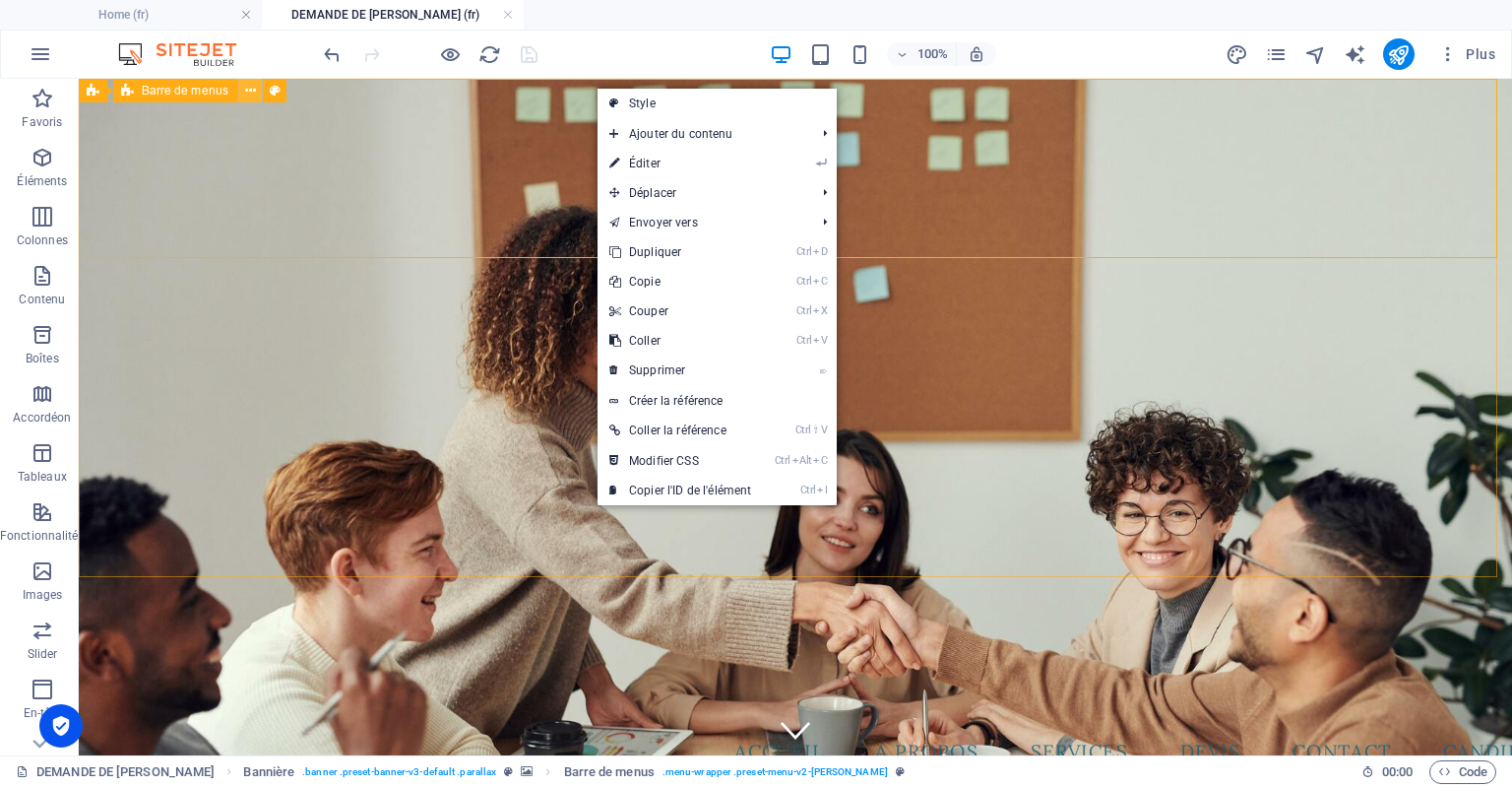 click at bounding box center (250, 91) 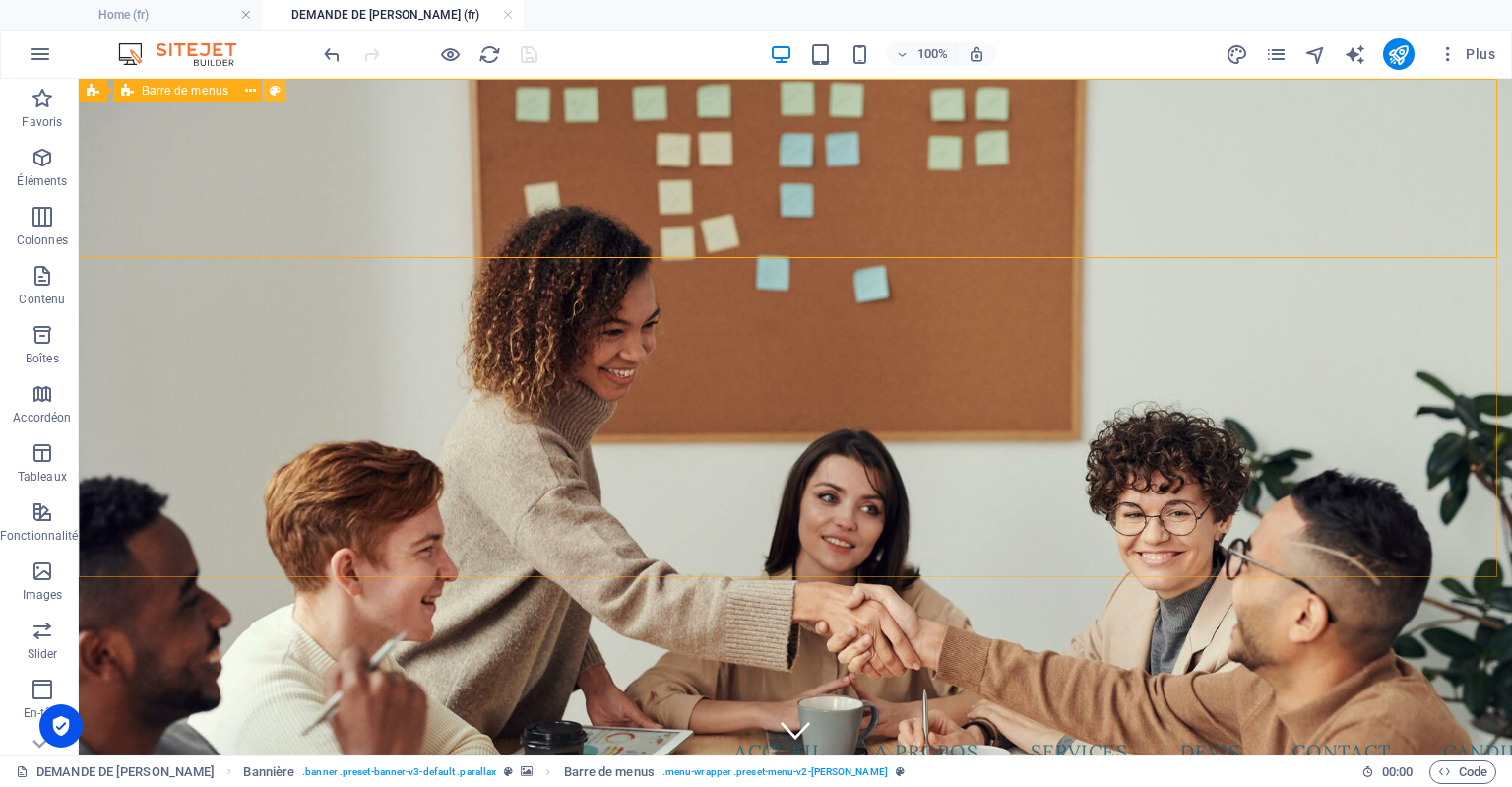 click at bounding box center [275, 91] 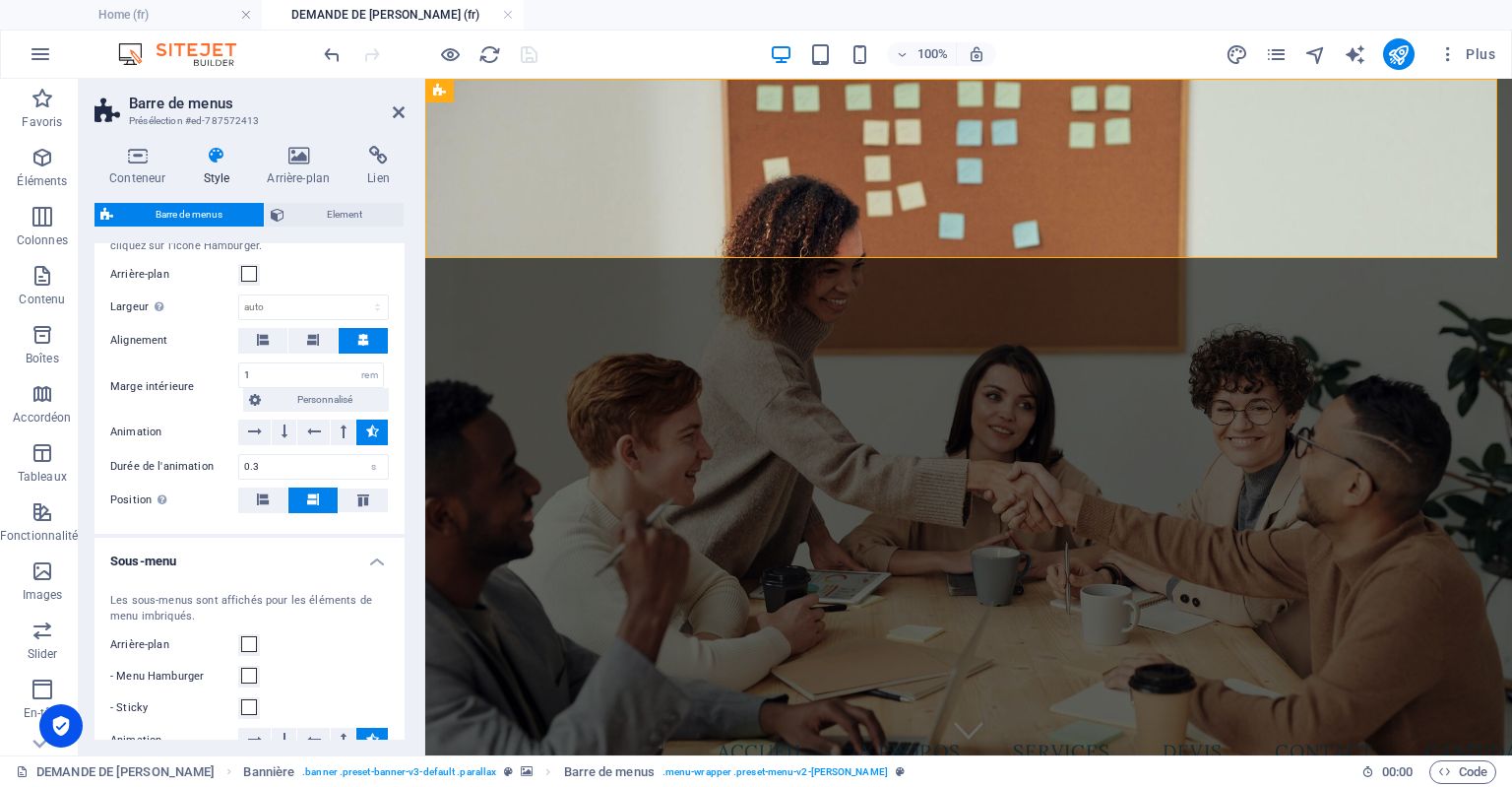 scroll, scrollTop: 1935, scrollLeft: 0, axis: vertical 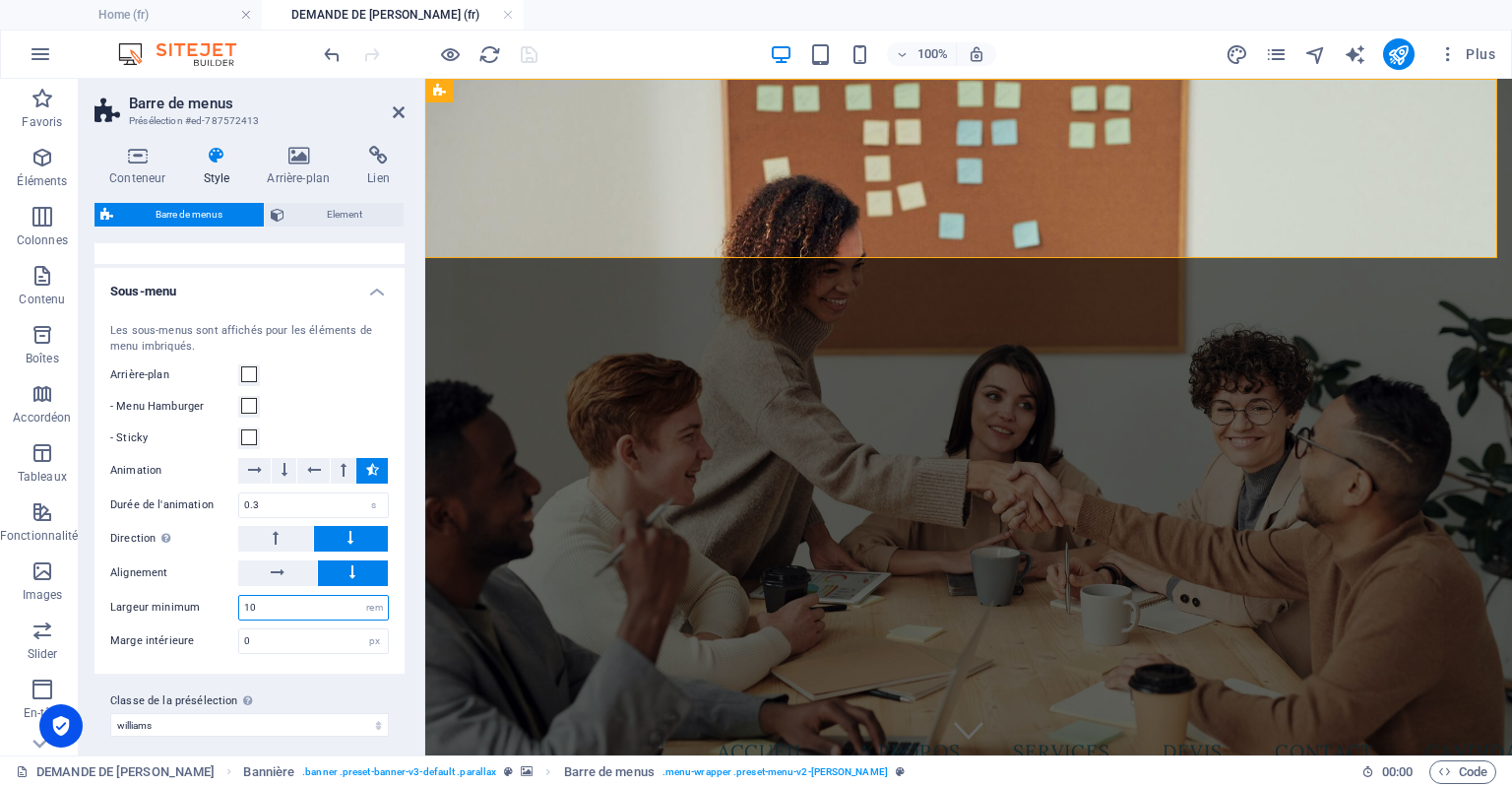drag, startPoint x: 274, startPoint y: 466, endPoint x: 277, endPoint y: 590, distance: 124.036285 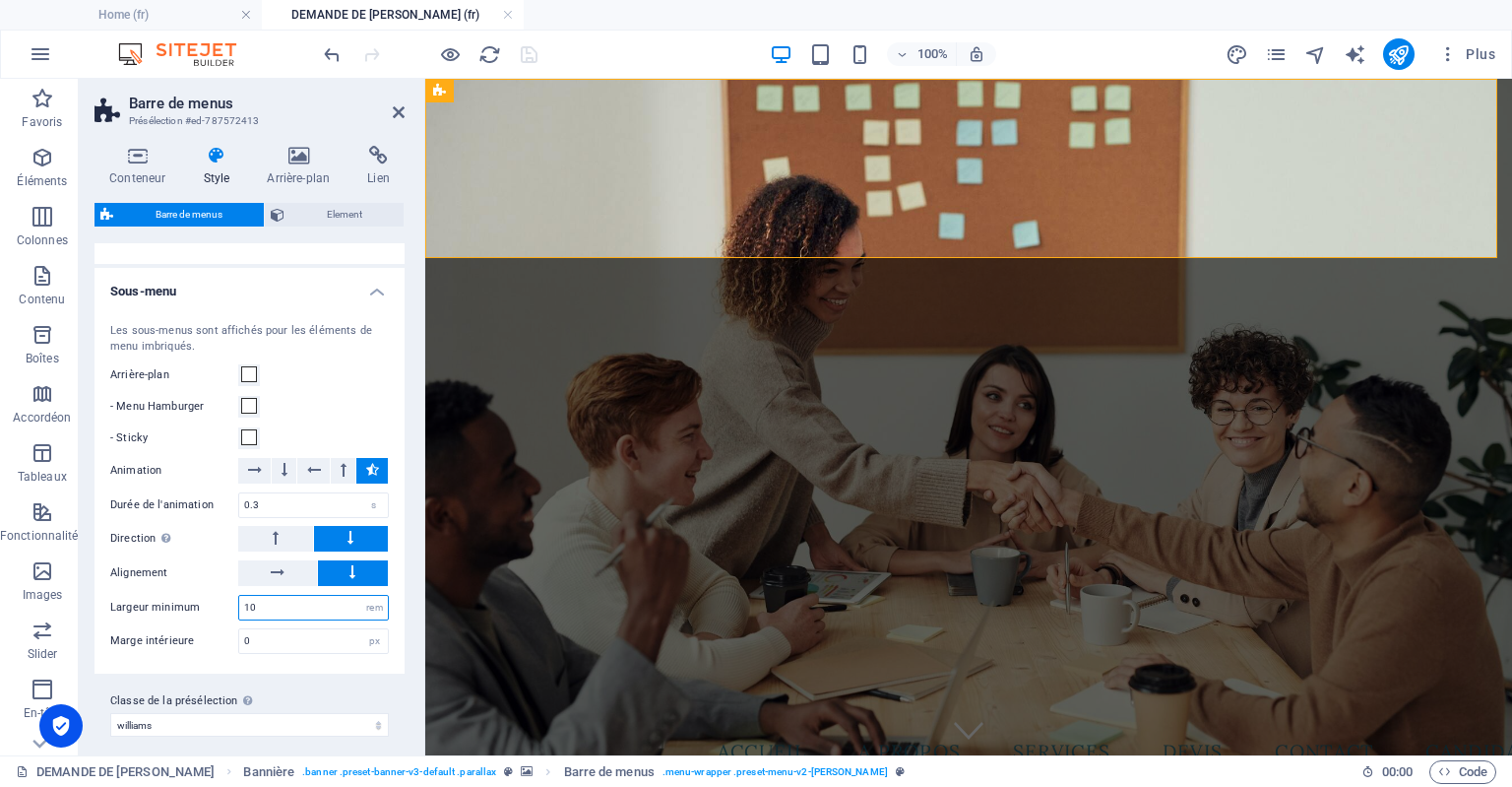 drag, startPoint x: 277, startPoint y: 590, endPoint x: 243, endPoint y: 588, distance: 34.058773 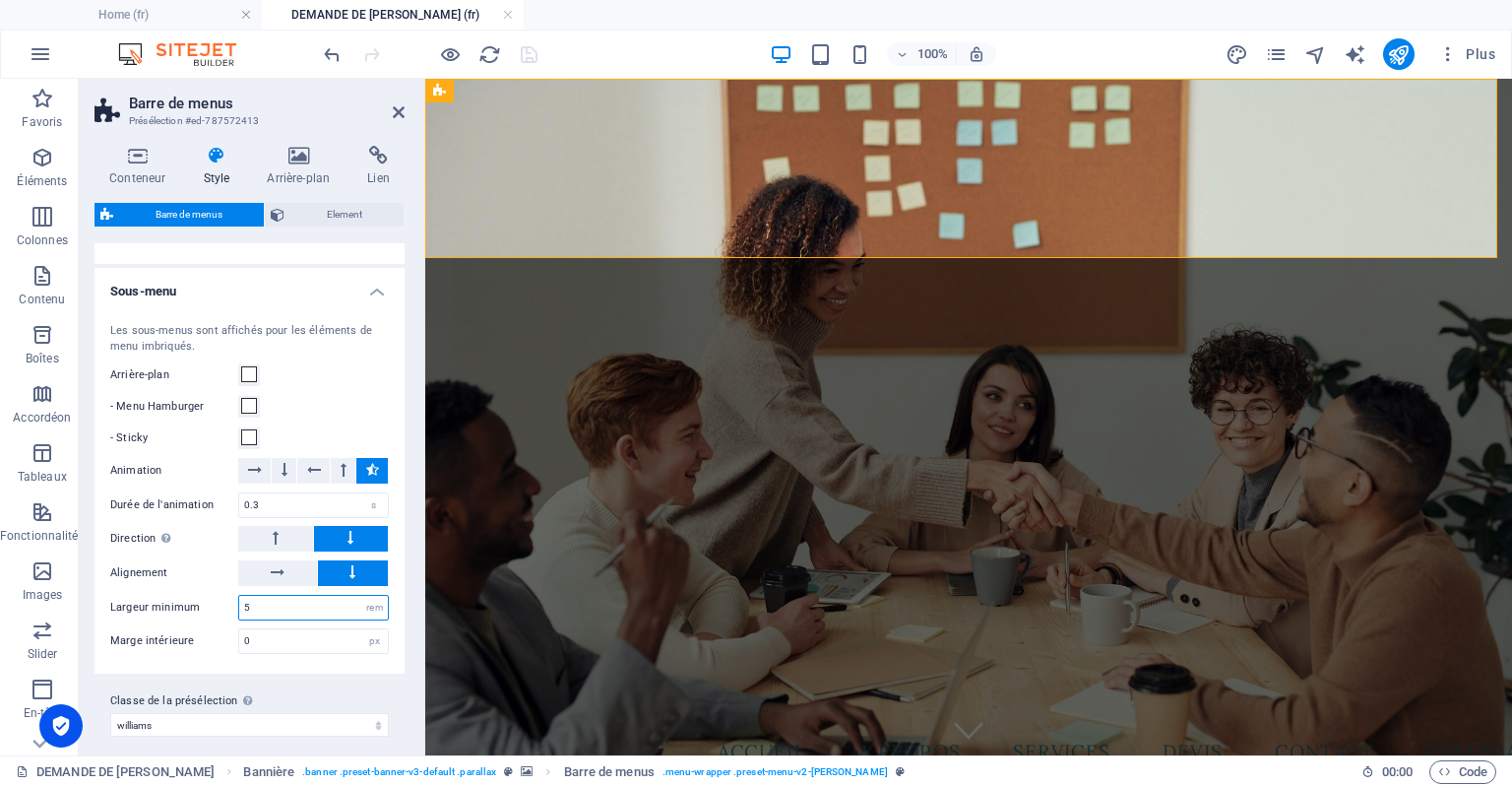 type on "5" 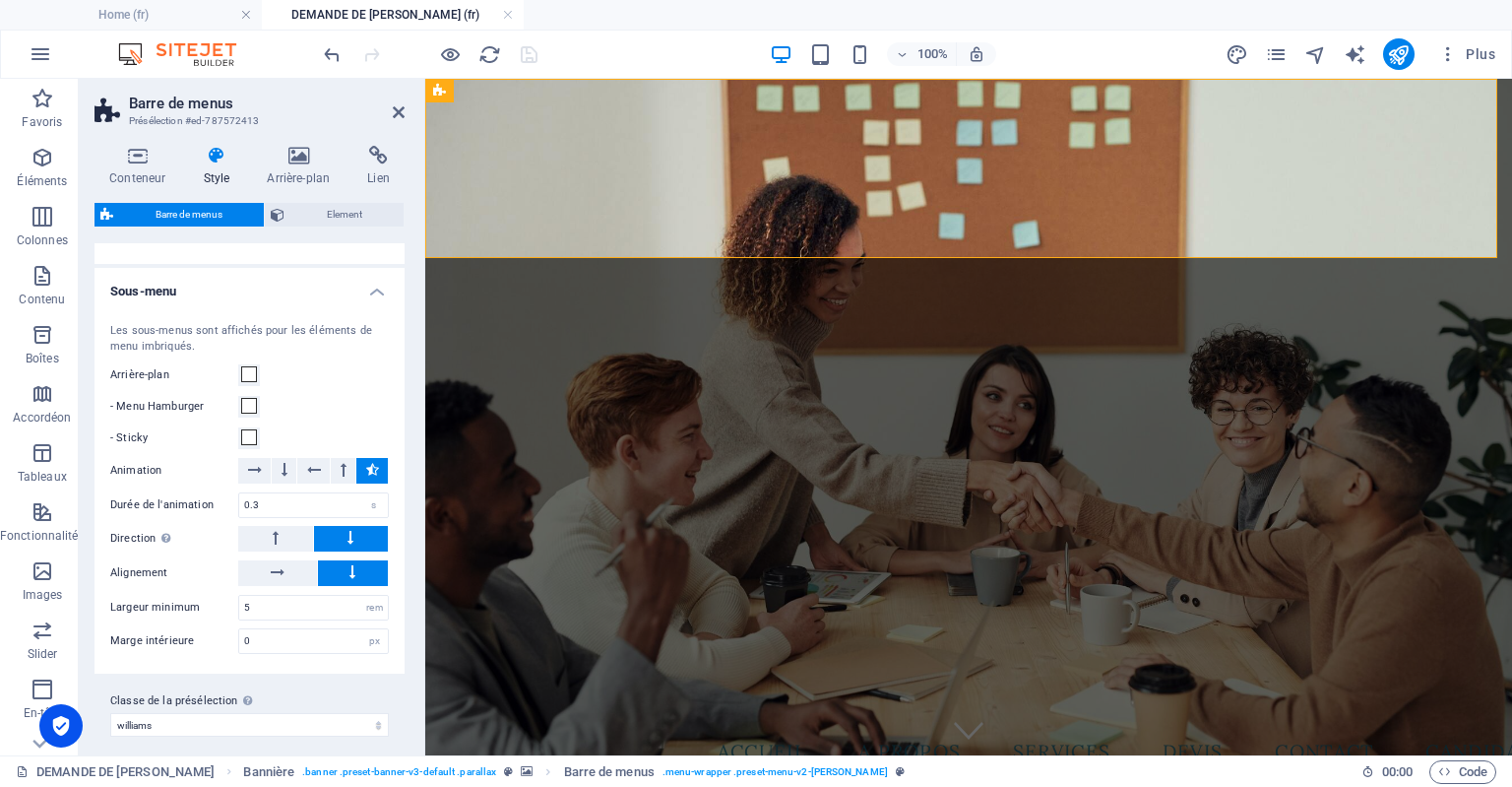 click on "- Menu Hamburger" at bounding box center [249, 407] 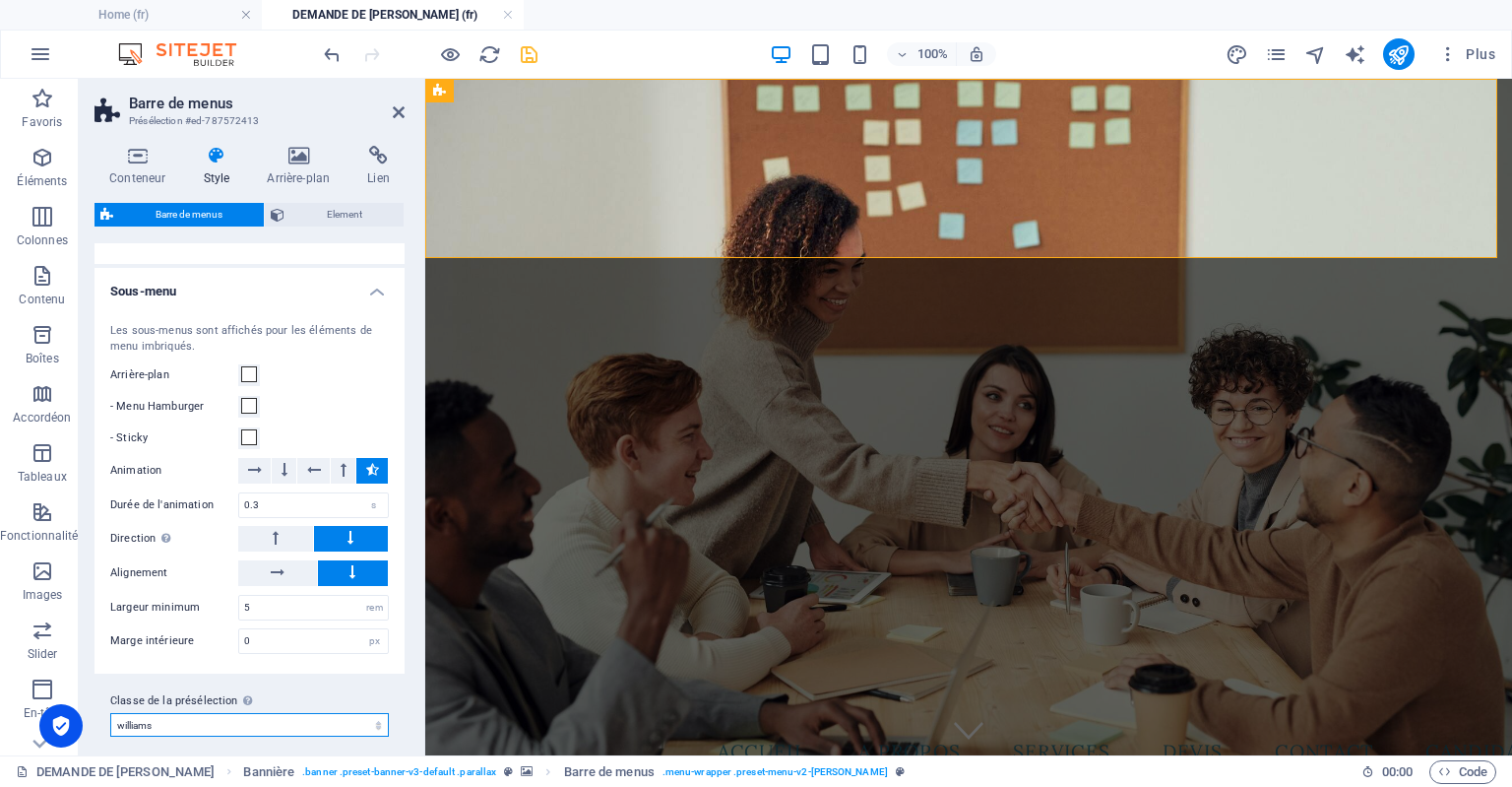 drag, startPoint x: 366, startPoint y: 706, endPoint x: 355, endPoint y: 710, distance: 11.7046999 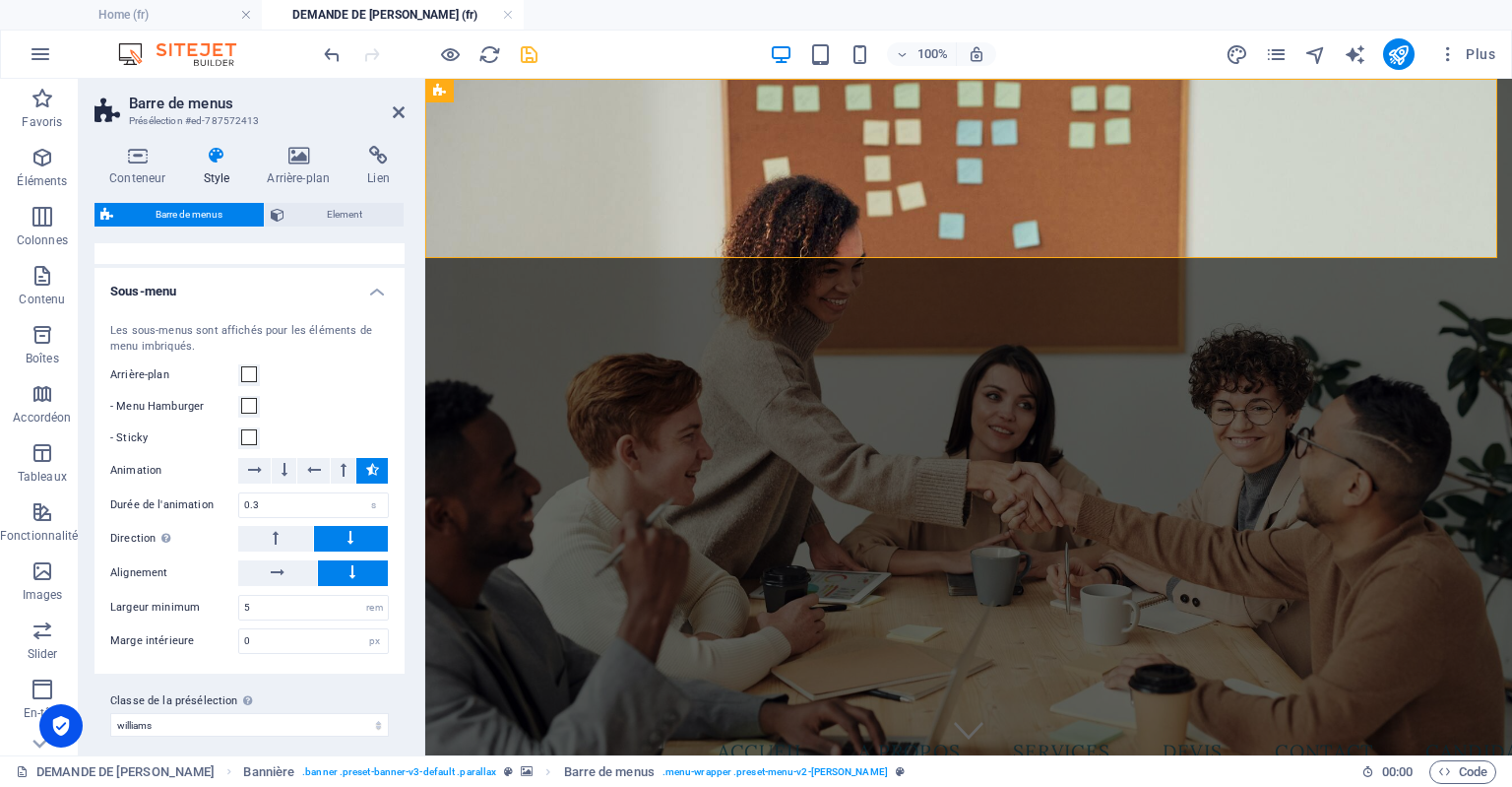 drag, startPoint x: 330, startPoint y: 708, endPoint x: 301, endPoint y: 685, distance: 37.01351 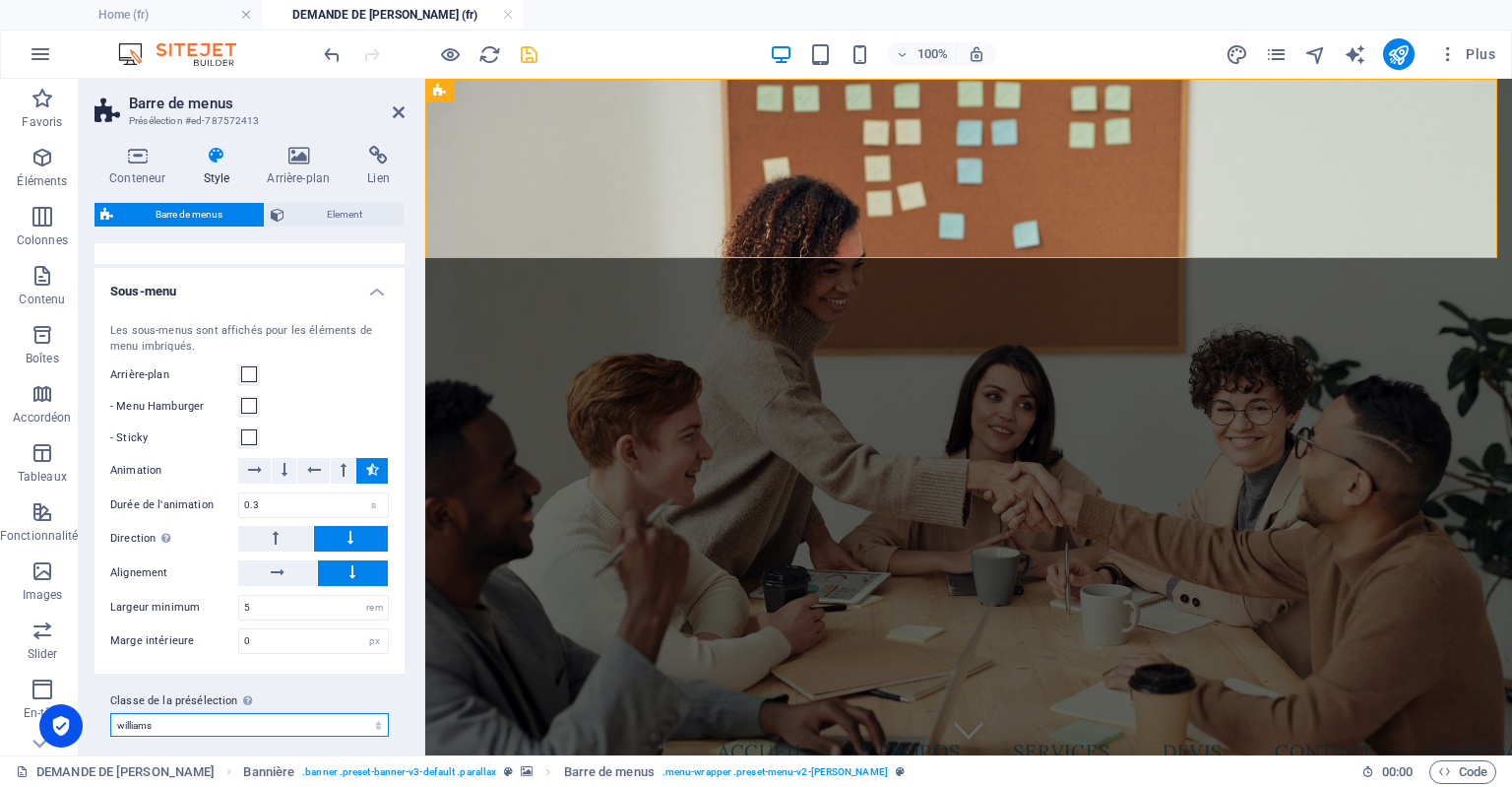click on "[PERSON_NAME] wide Ajouter la classe de la présélection" at bounding box center (249, 725) 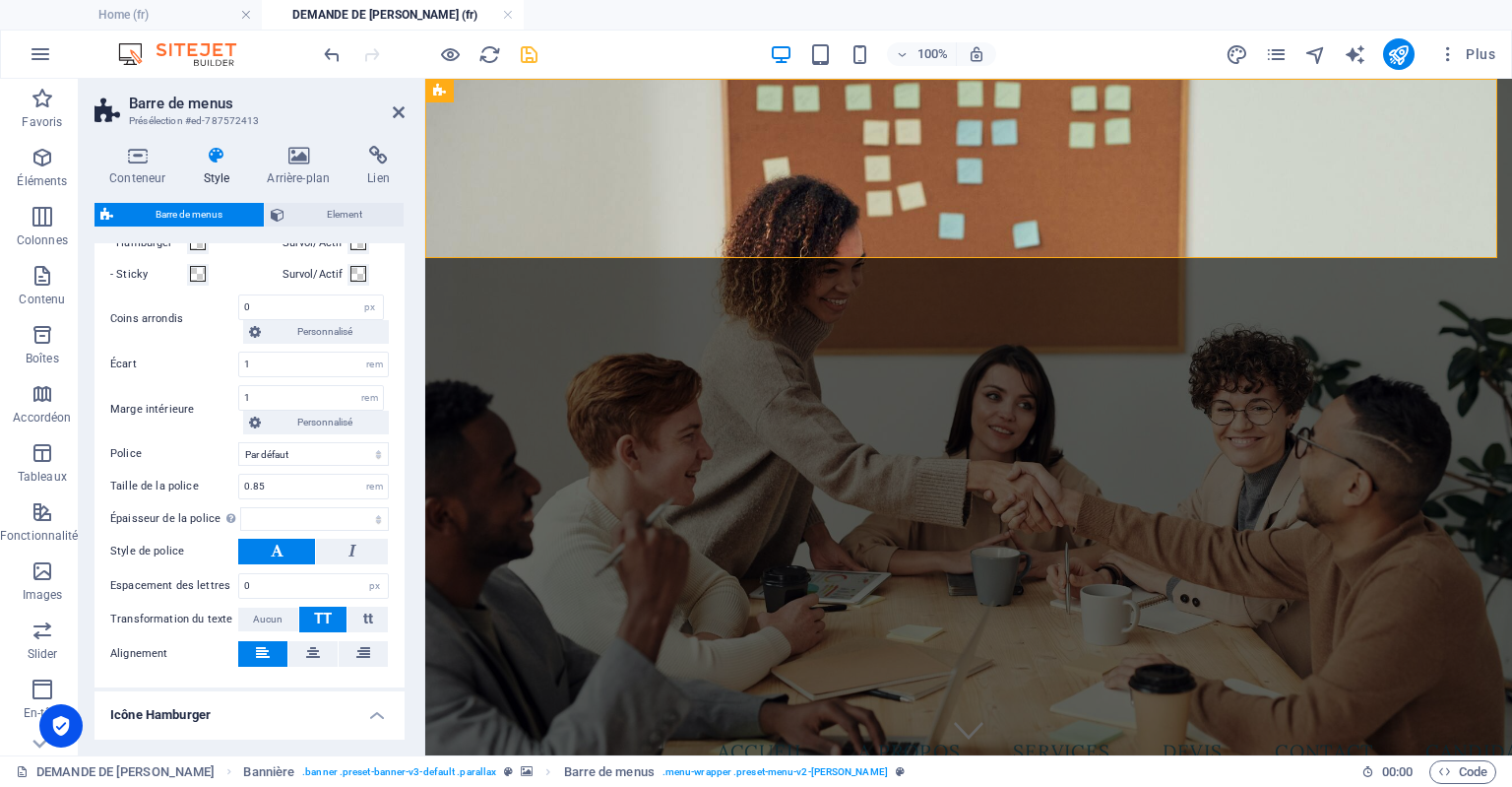 scroll, scrollTop: 785, scrollLeft: 0, axis: vertical 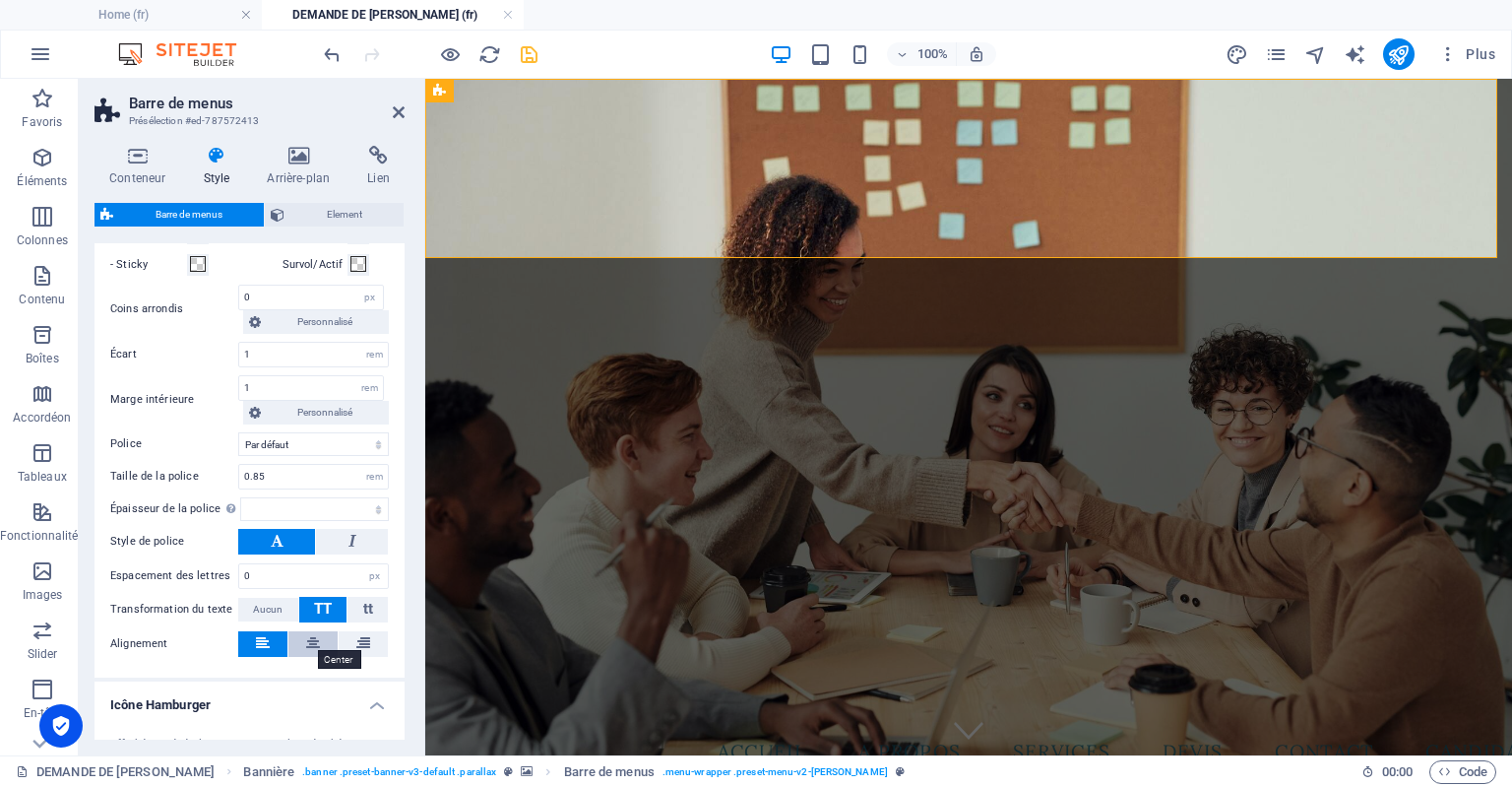 click at bounding box center [313, 643] 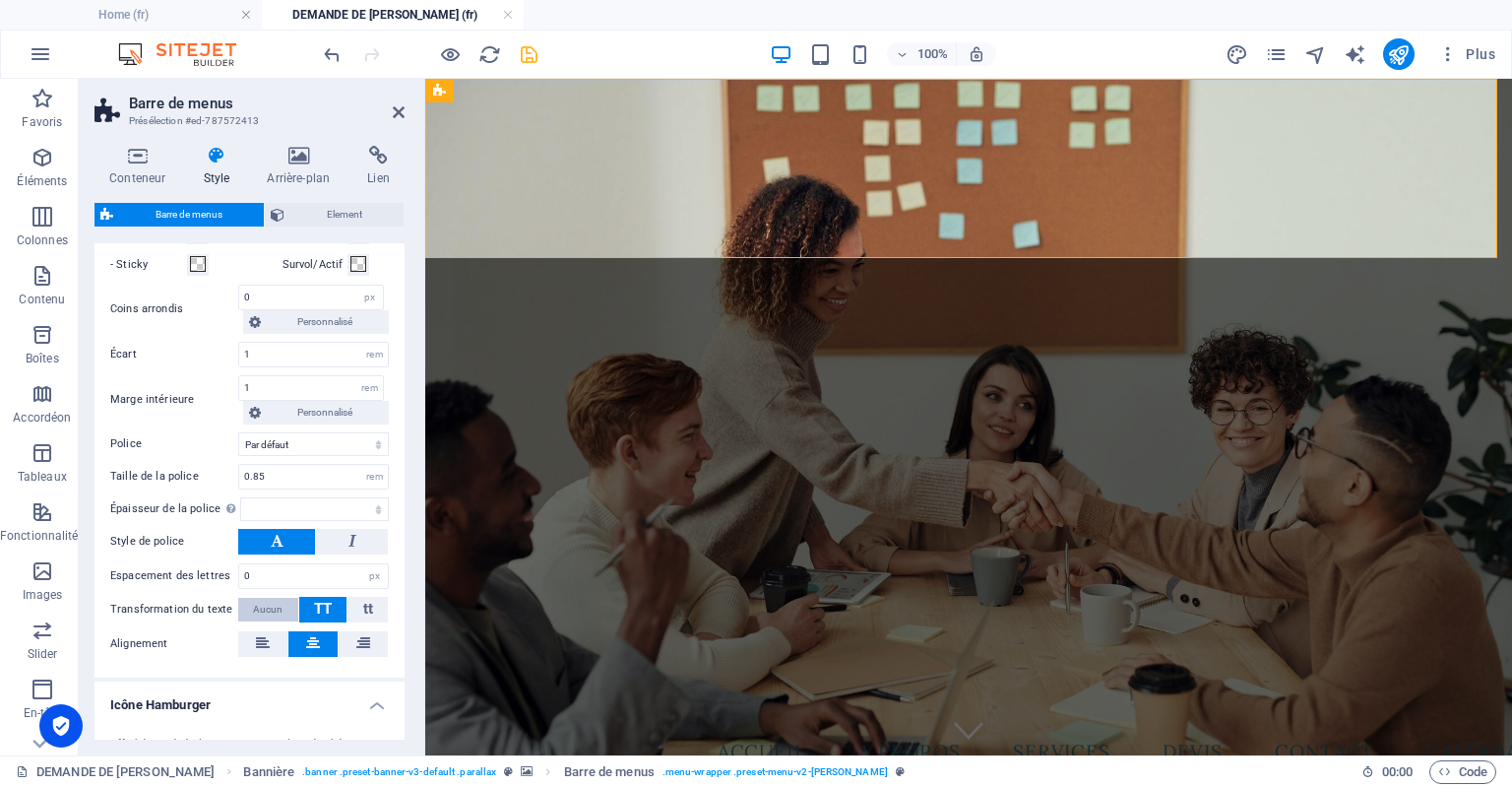 click on "Aucun" at bounding box center (268, 610) 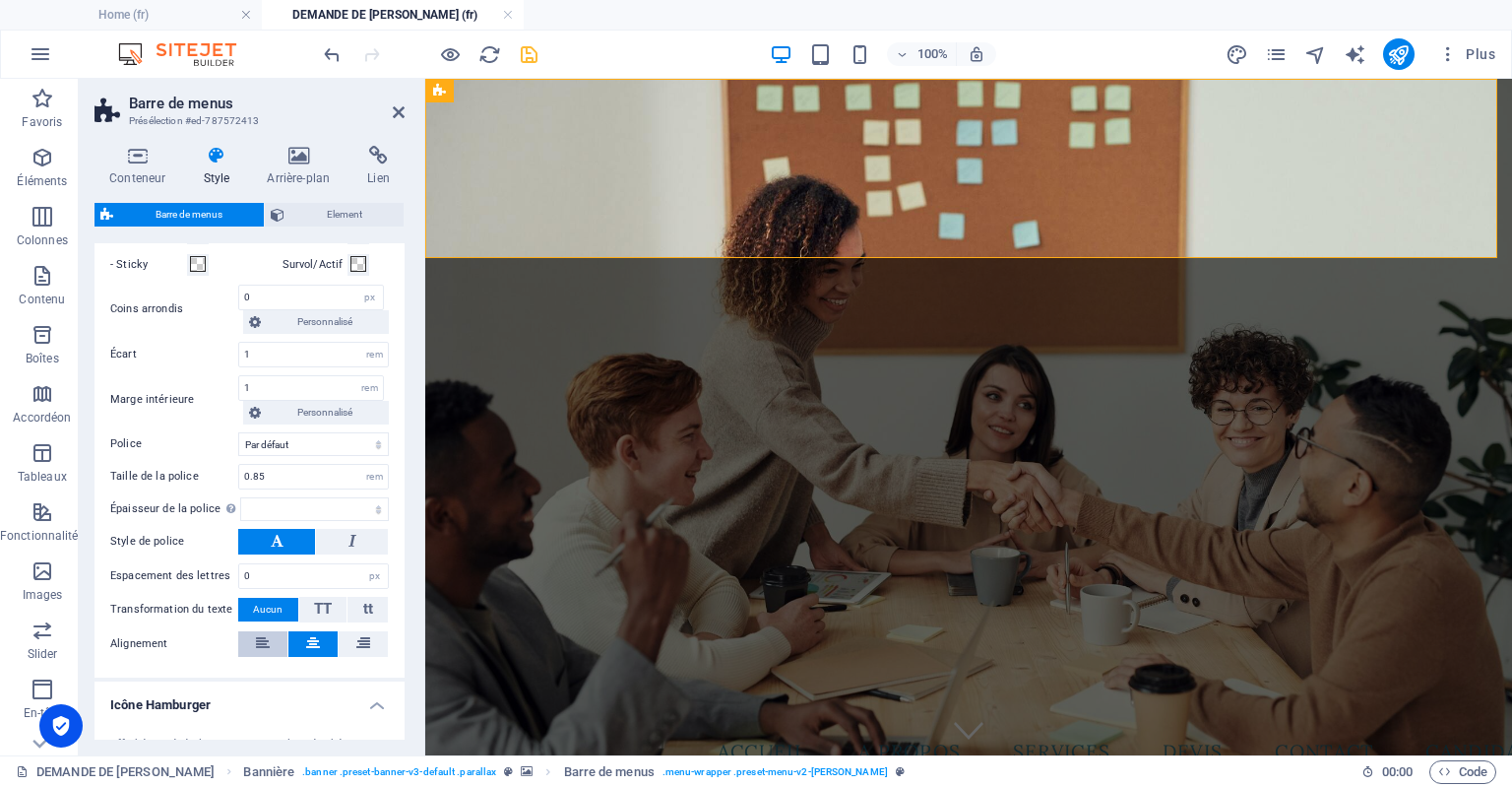 click at bounding box center (263, 643) 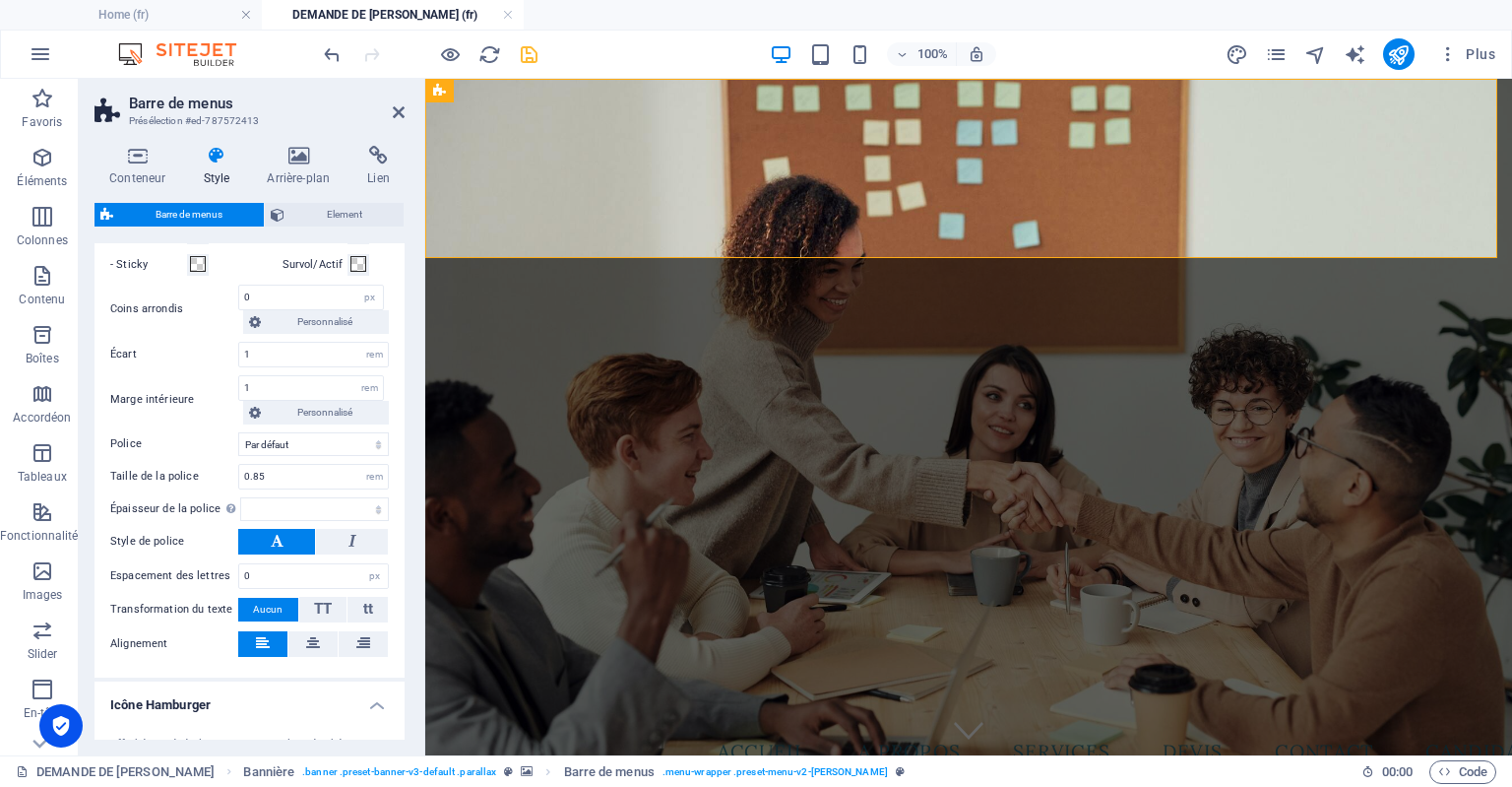 drag, startPoint x: 406, startPoint y: 486, endPoint x: 408, endPoint y: 398, distance: 88.02272 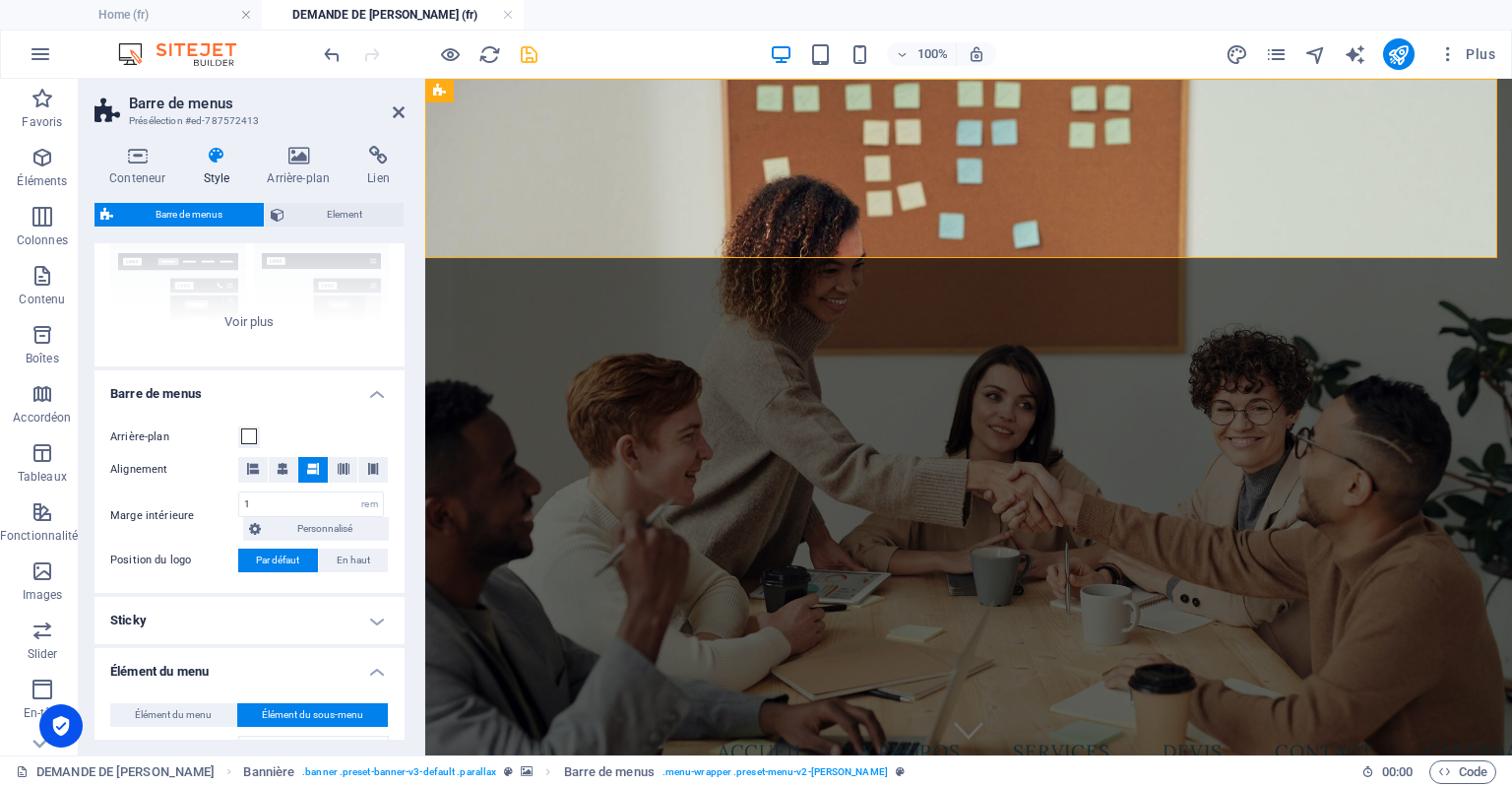 scroll, scrollTop: 220, scrollLeft: 0, axis: vertical 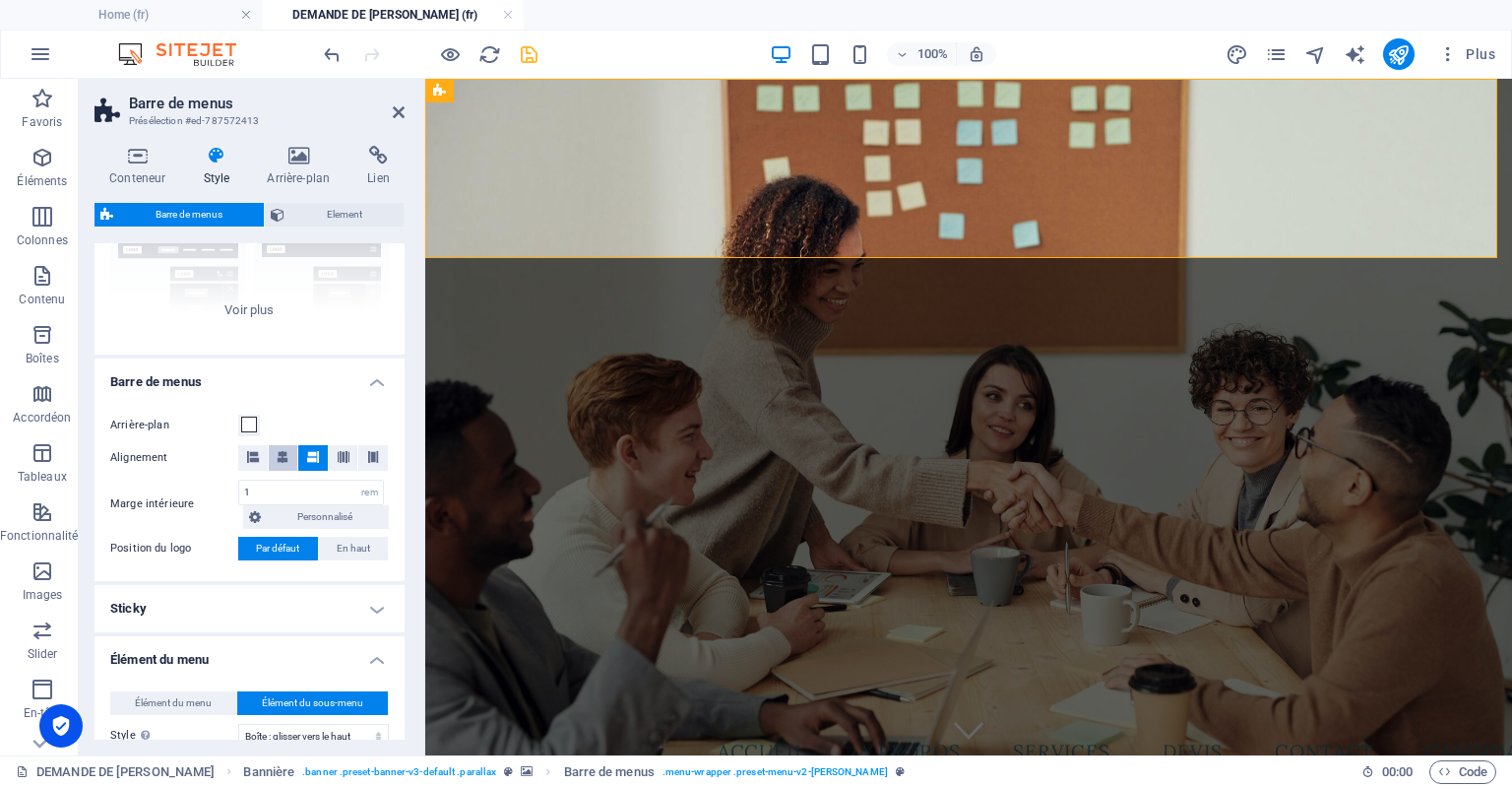 click at bounding box center (283, 457) 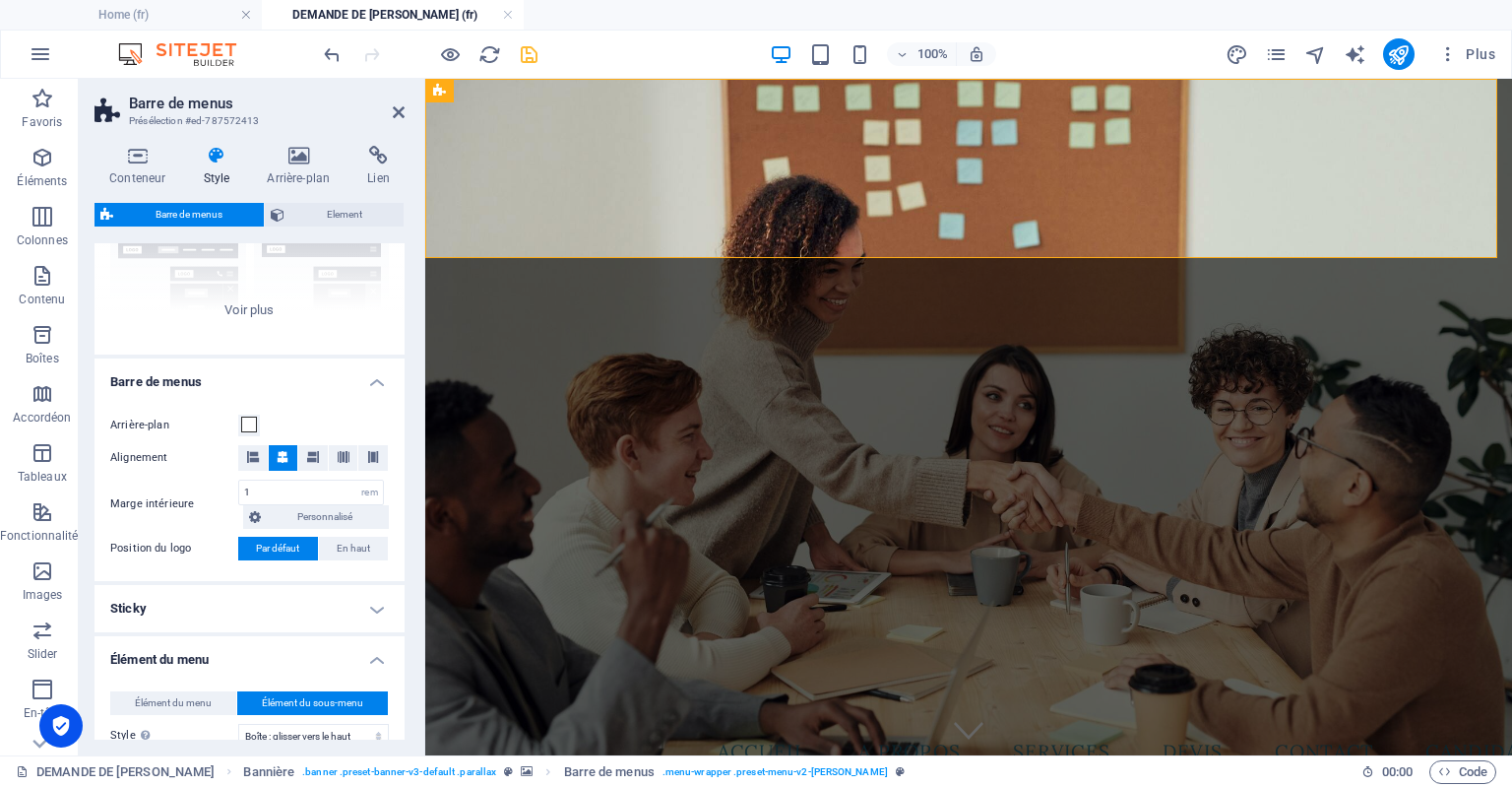 select 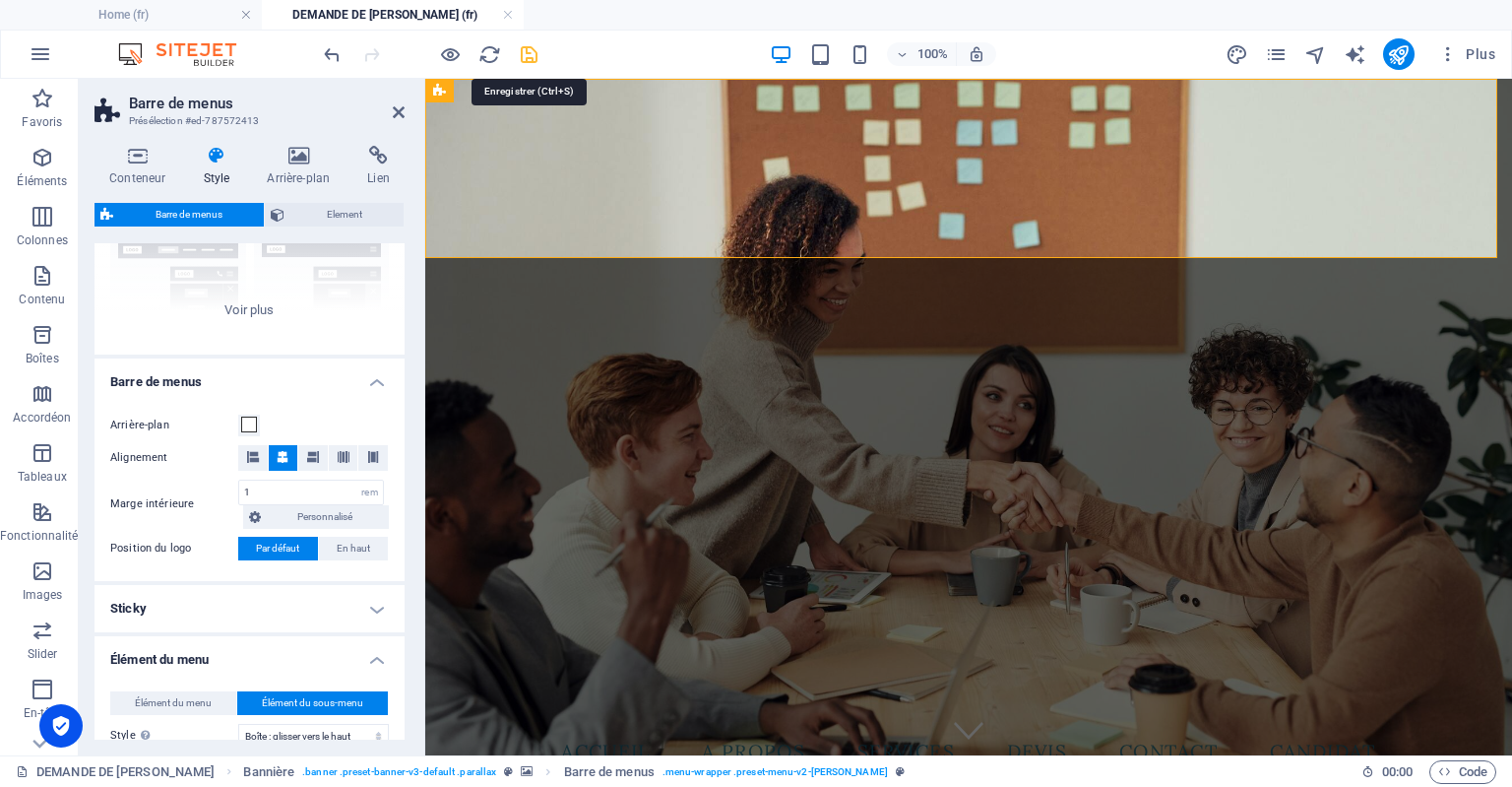 click at bounding box center [529, 54] 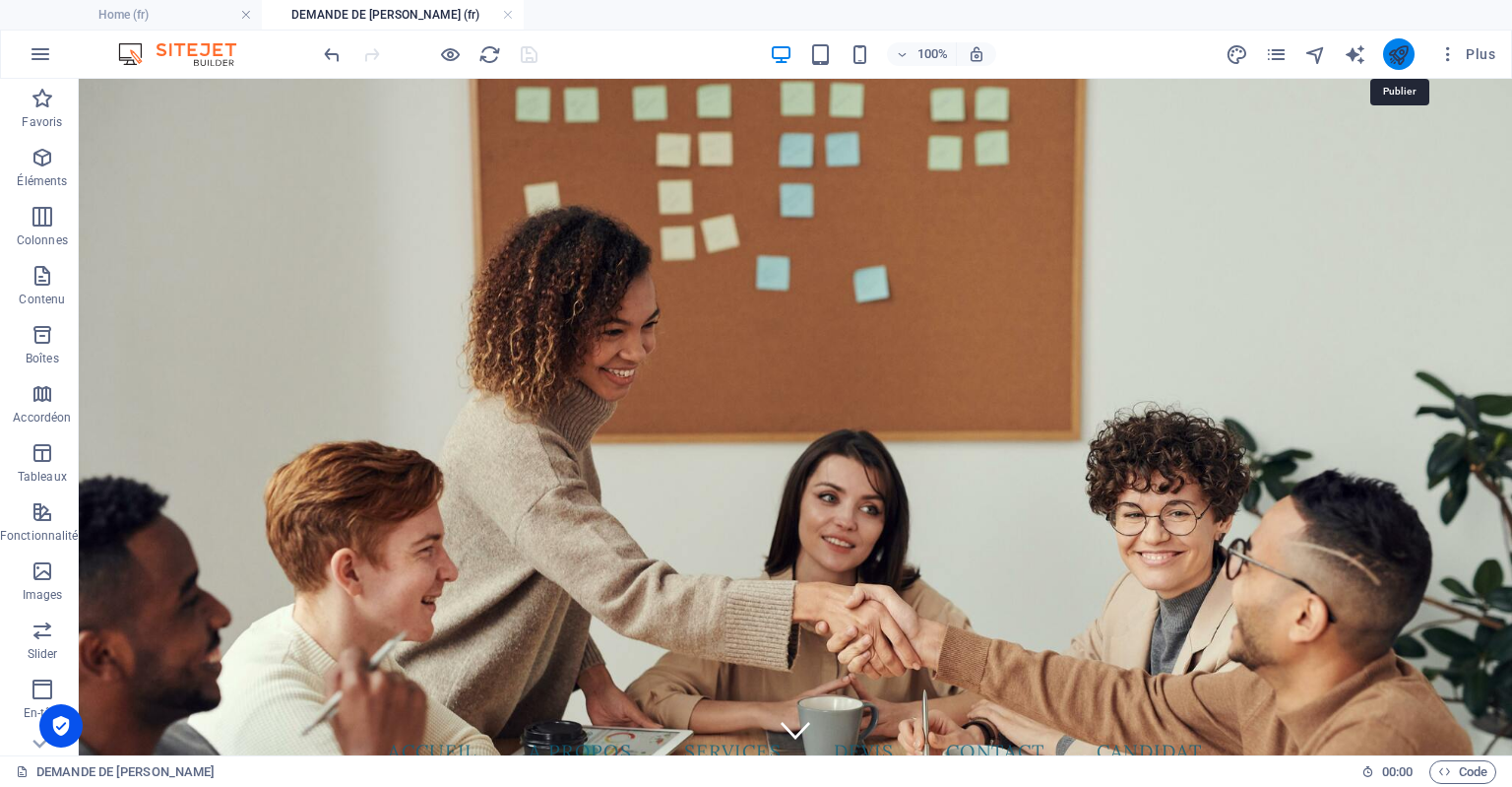 click at bounding box center [1398, 54] 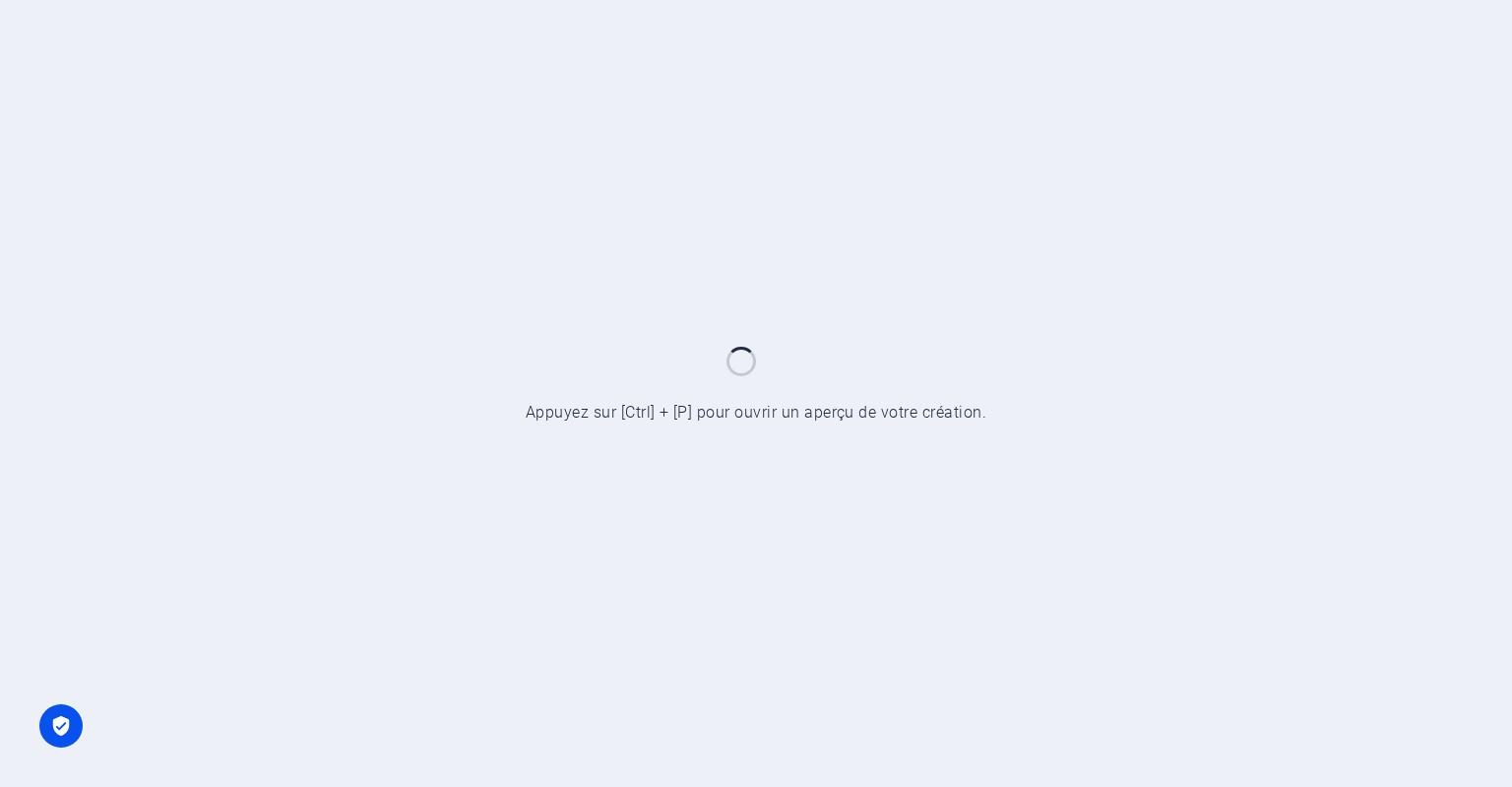 scroll, scrollTop: 0, scrollLeft: 0, axis: both 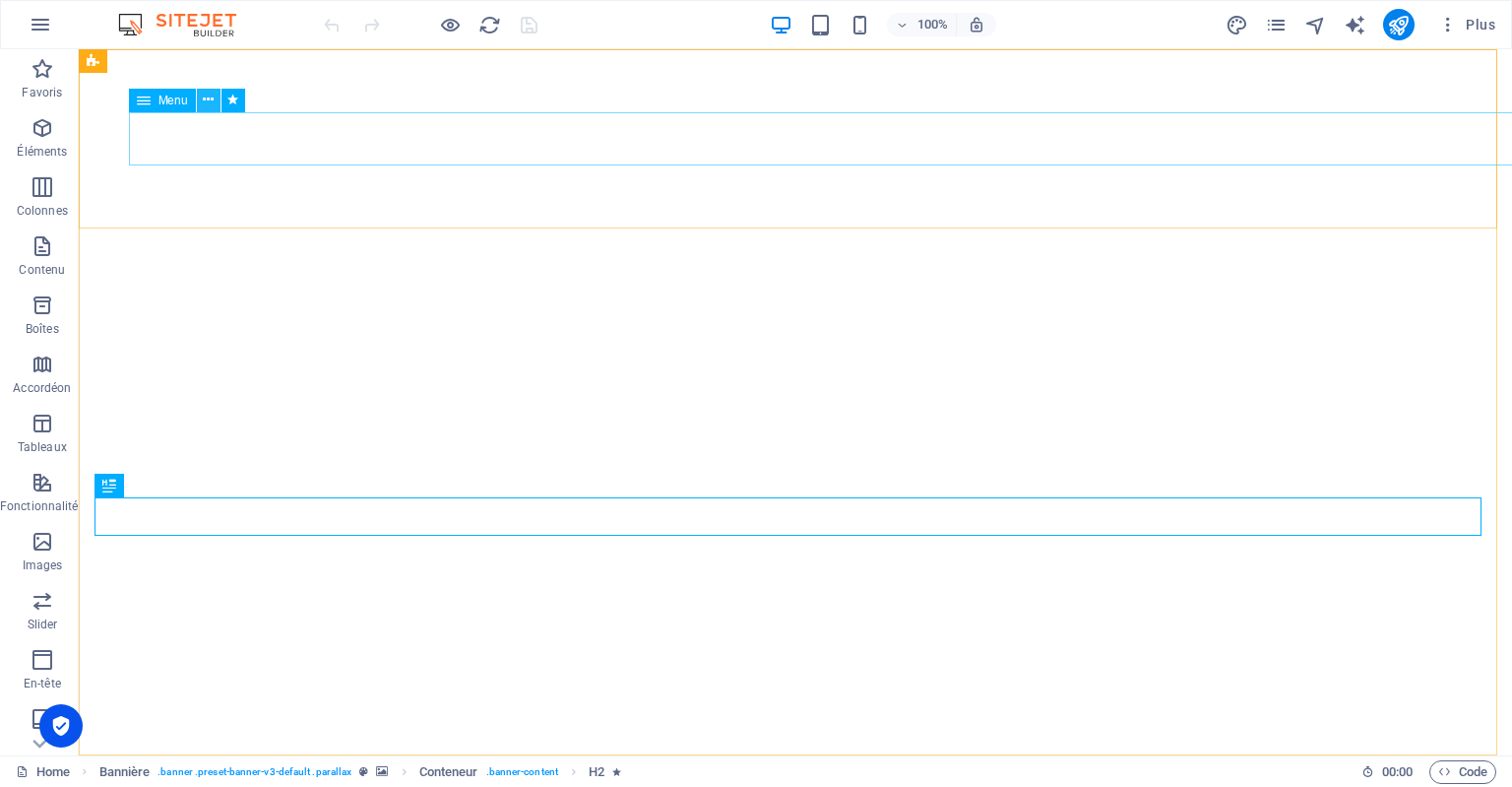 click at bounding box center [209, 100] 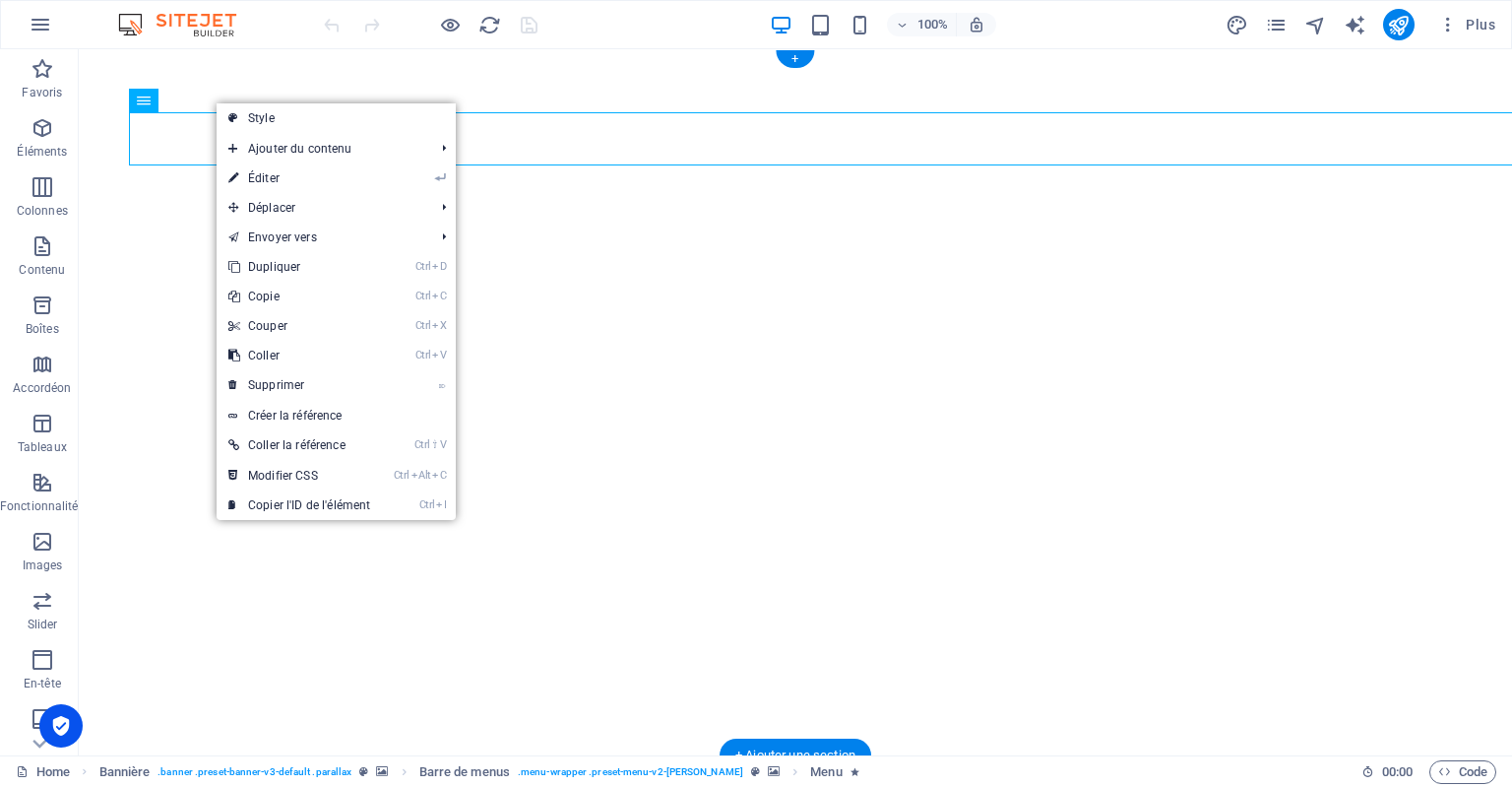 click at bounding box center [795, 845] 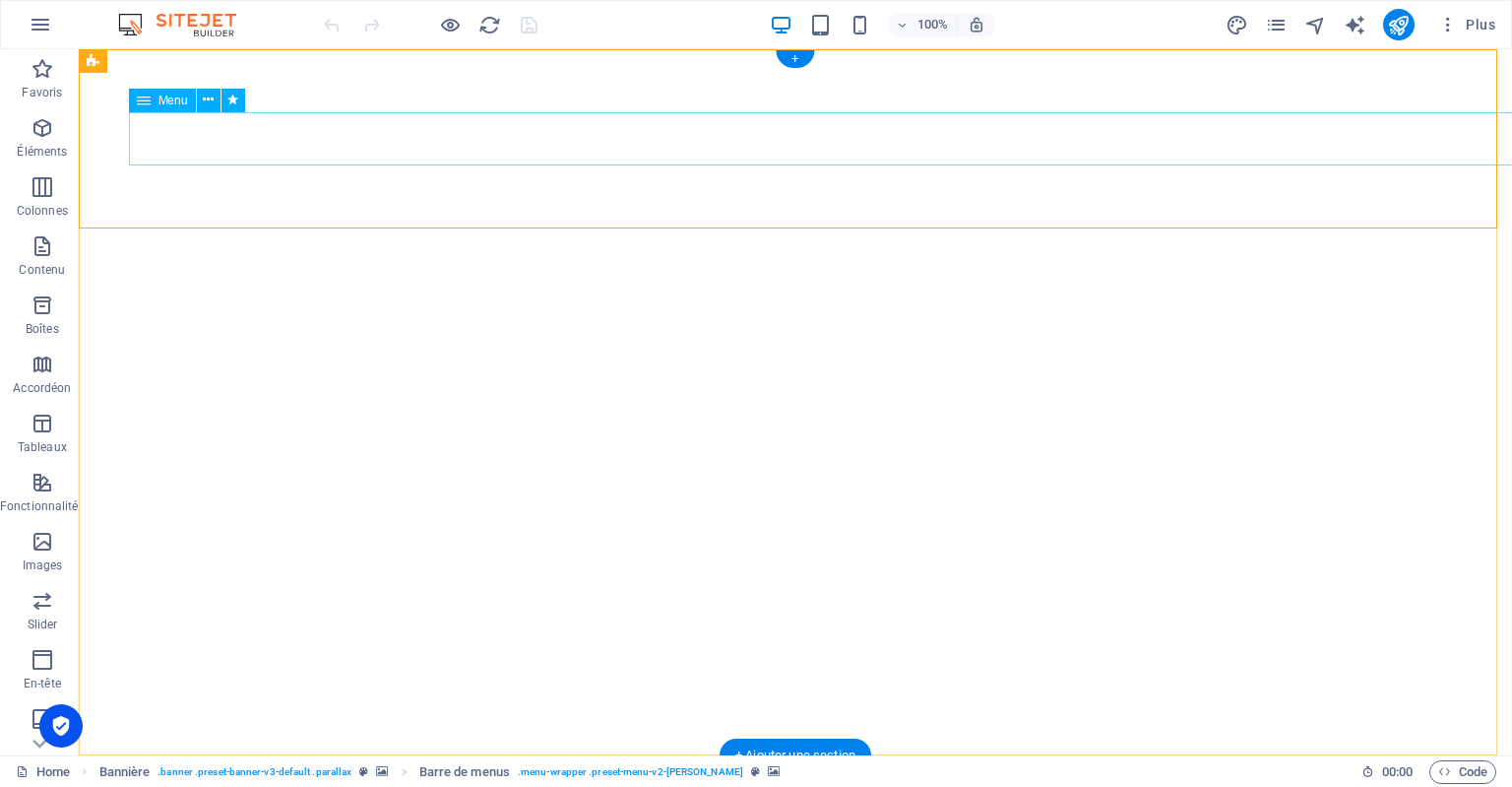 click on "ACCUEIL A PROPOS Services DEVIS Contact CANDIDAT" at bounding box center [795, 975] 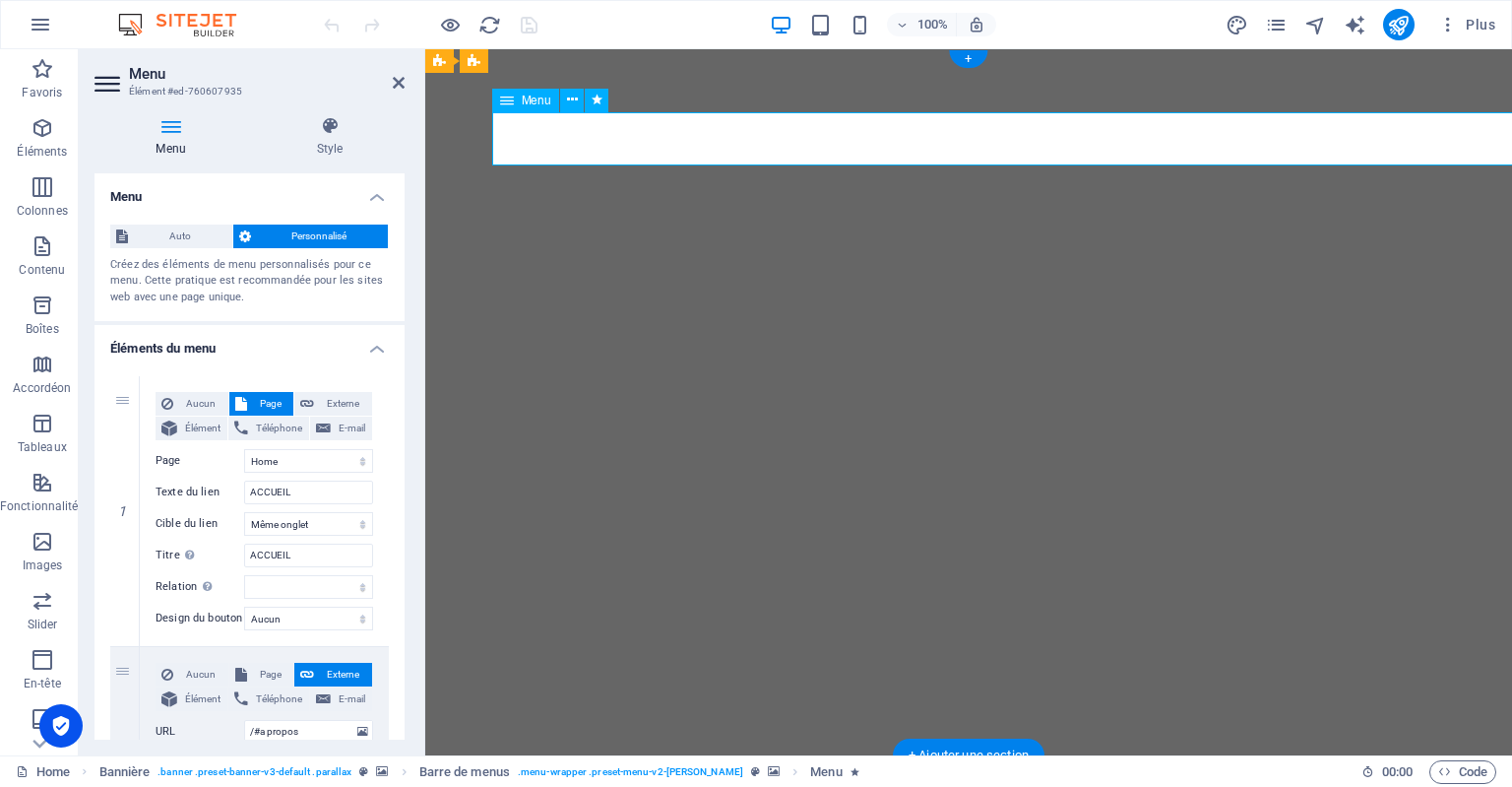 click on "ACCUEIL A PROPOS Services DEVIS Contact CANDIDAT" at bounding box center [968, 975] 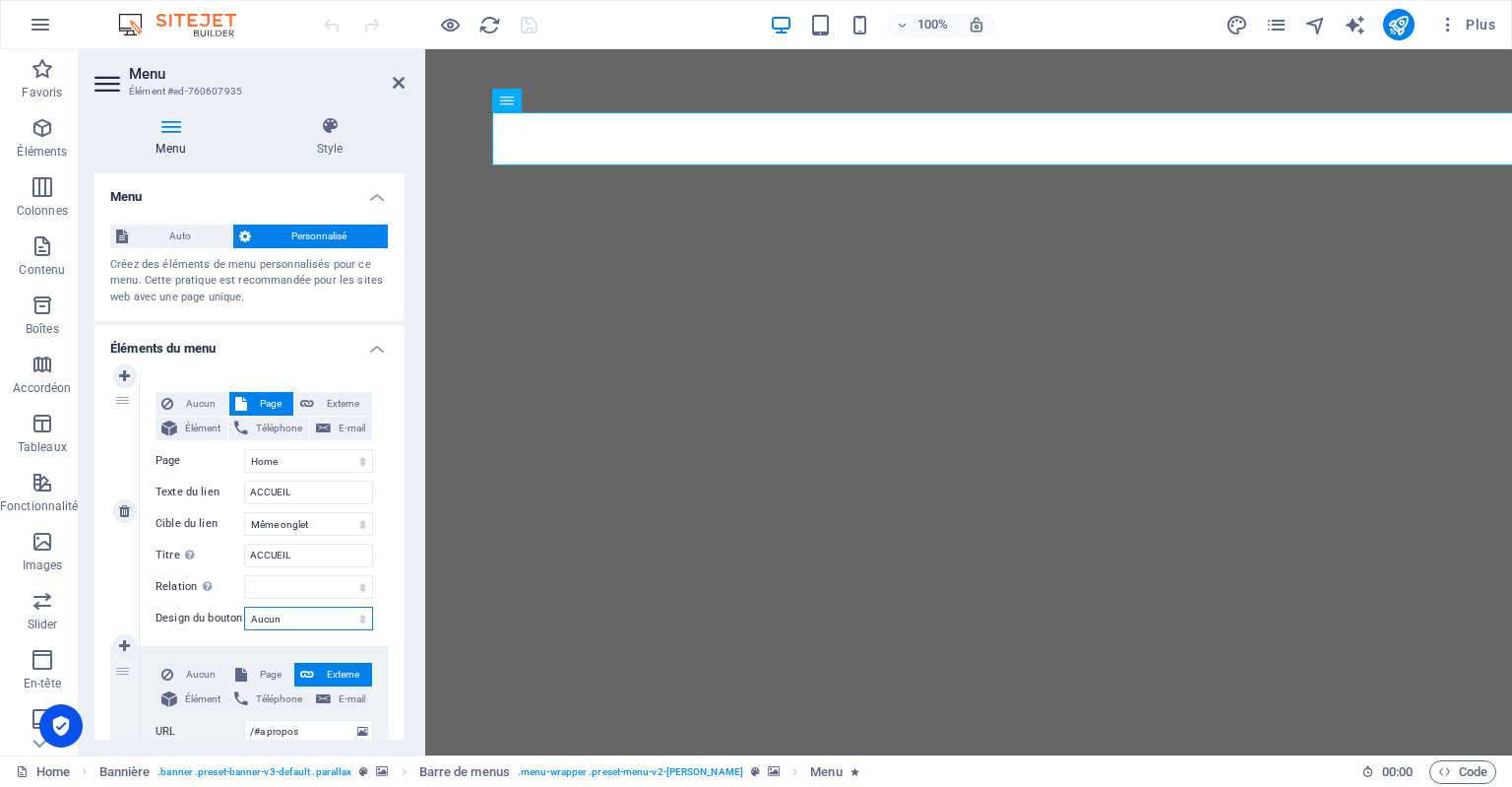 click on "Aucun Par défaut Principal Secondaire" at bounding box center (308, 619) 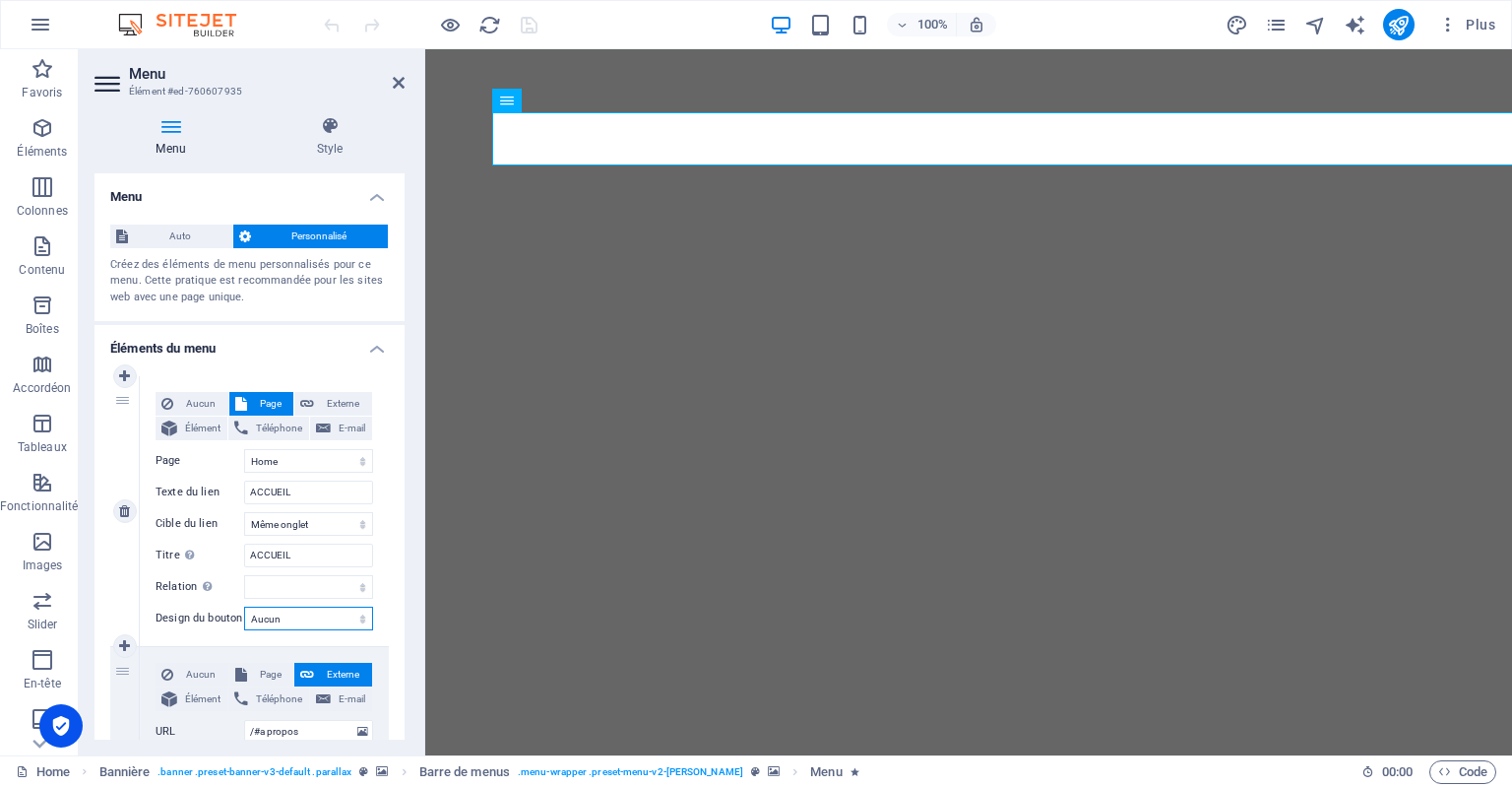 click on "Aucun Par défaut Principal Secondaire" at bounding box center [308, 619] 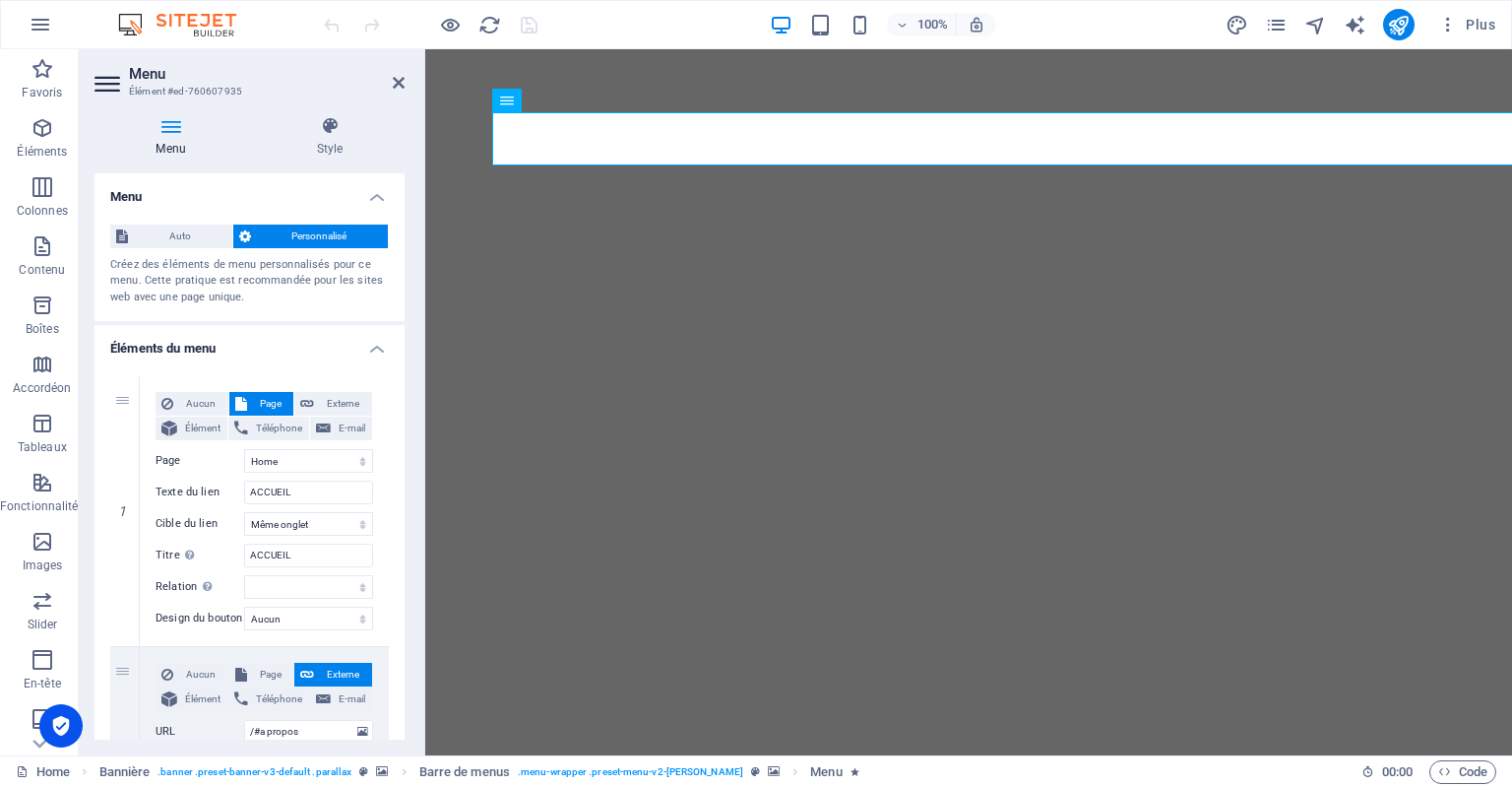 click at bounding box center (969, 845) 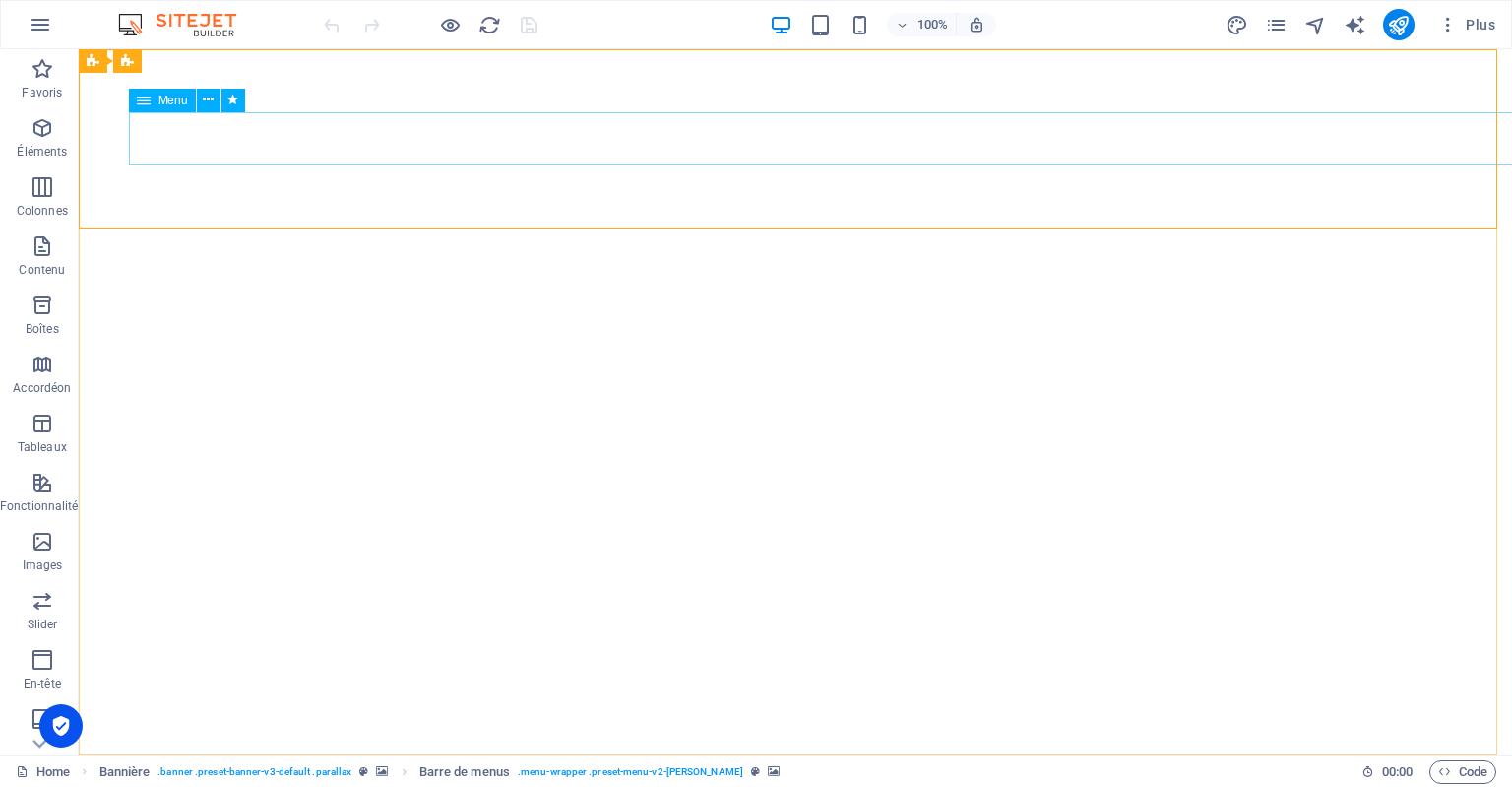 click on "ACCUEIL A PROPOS Services DEVIS Contact CANDIDAT" at bounding box center (795, 975) 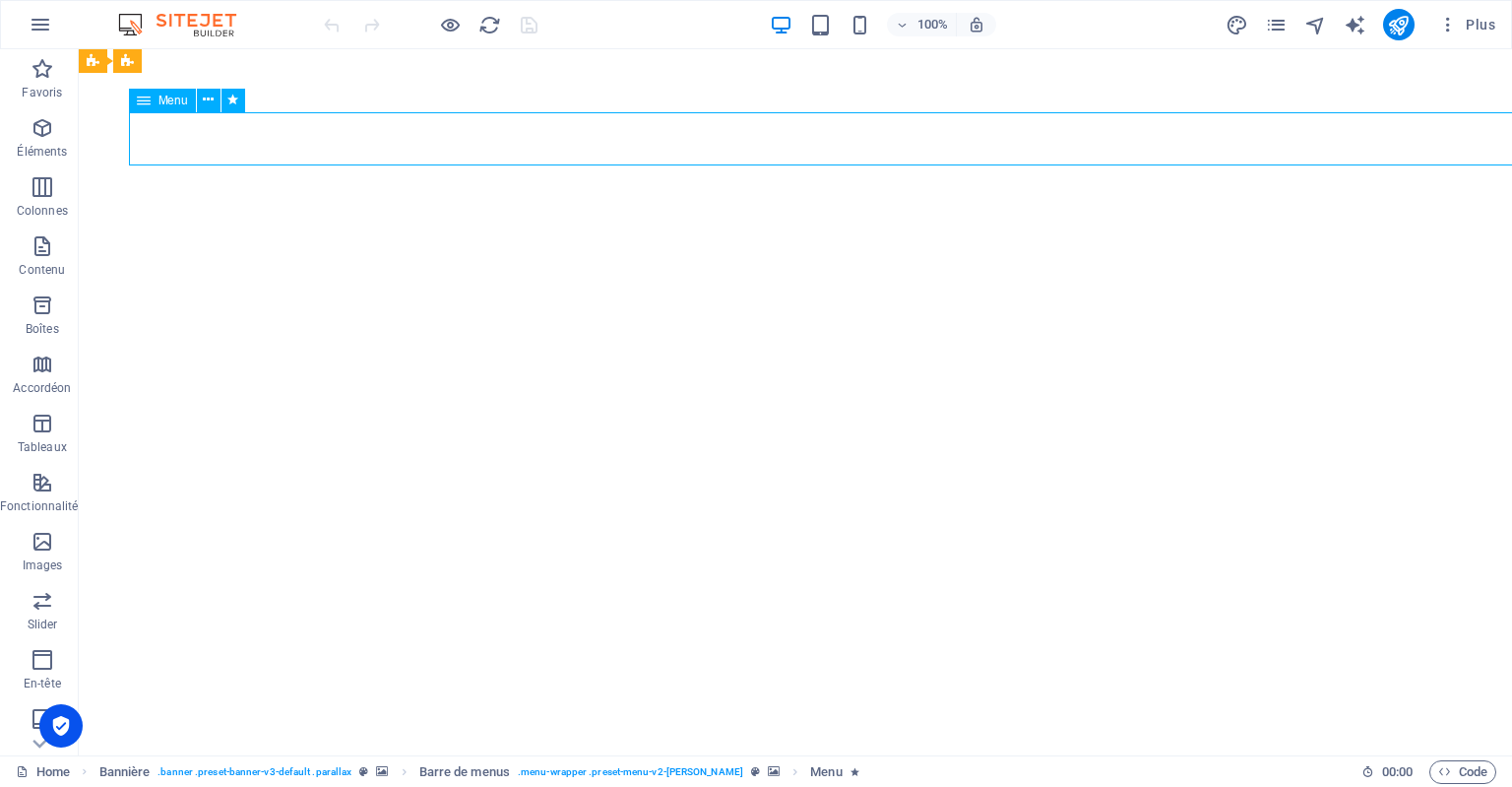 click on "ACCUEIL A PROPOS Services DEVIS Contact CANDIDAT" at bounding box center [795, 975] 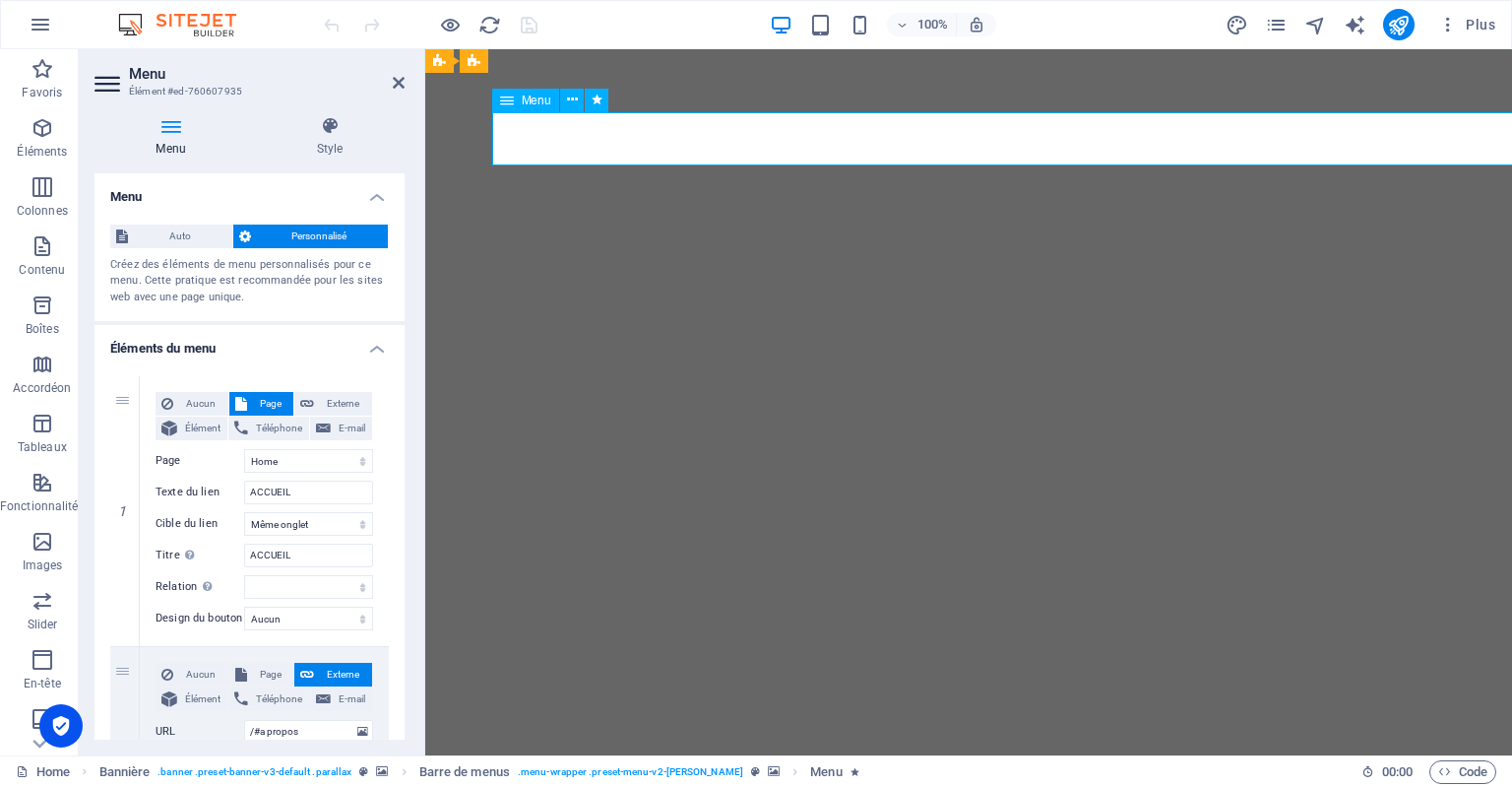 click on "ACCUEIL A PROPOS Services DEVIS Contact CANDIDAT" at bounding box center [968, 975] 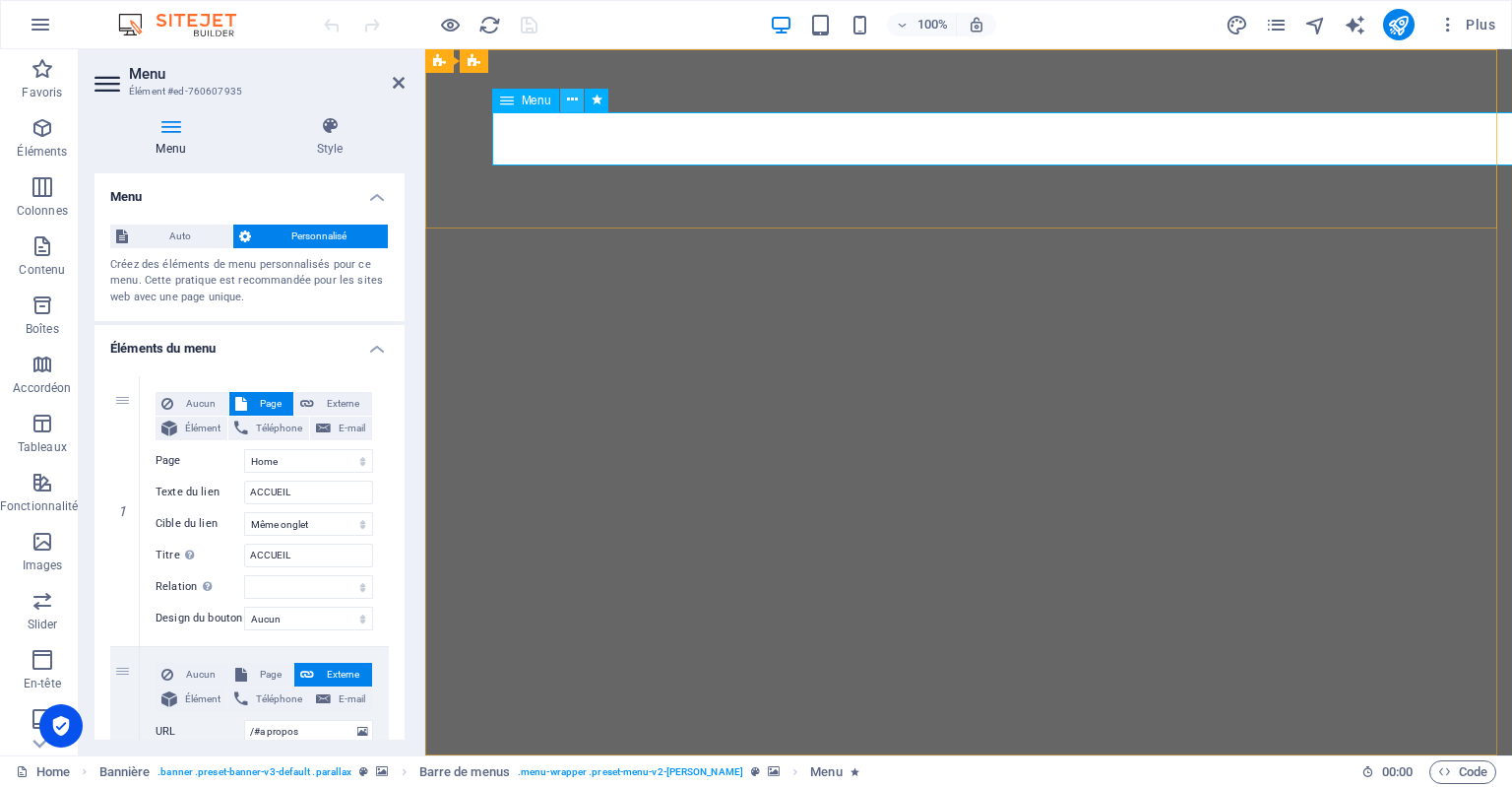 click at bounding box center (572, 99) 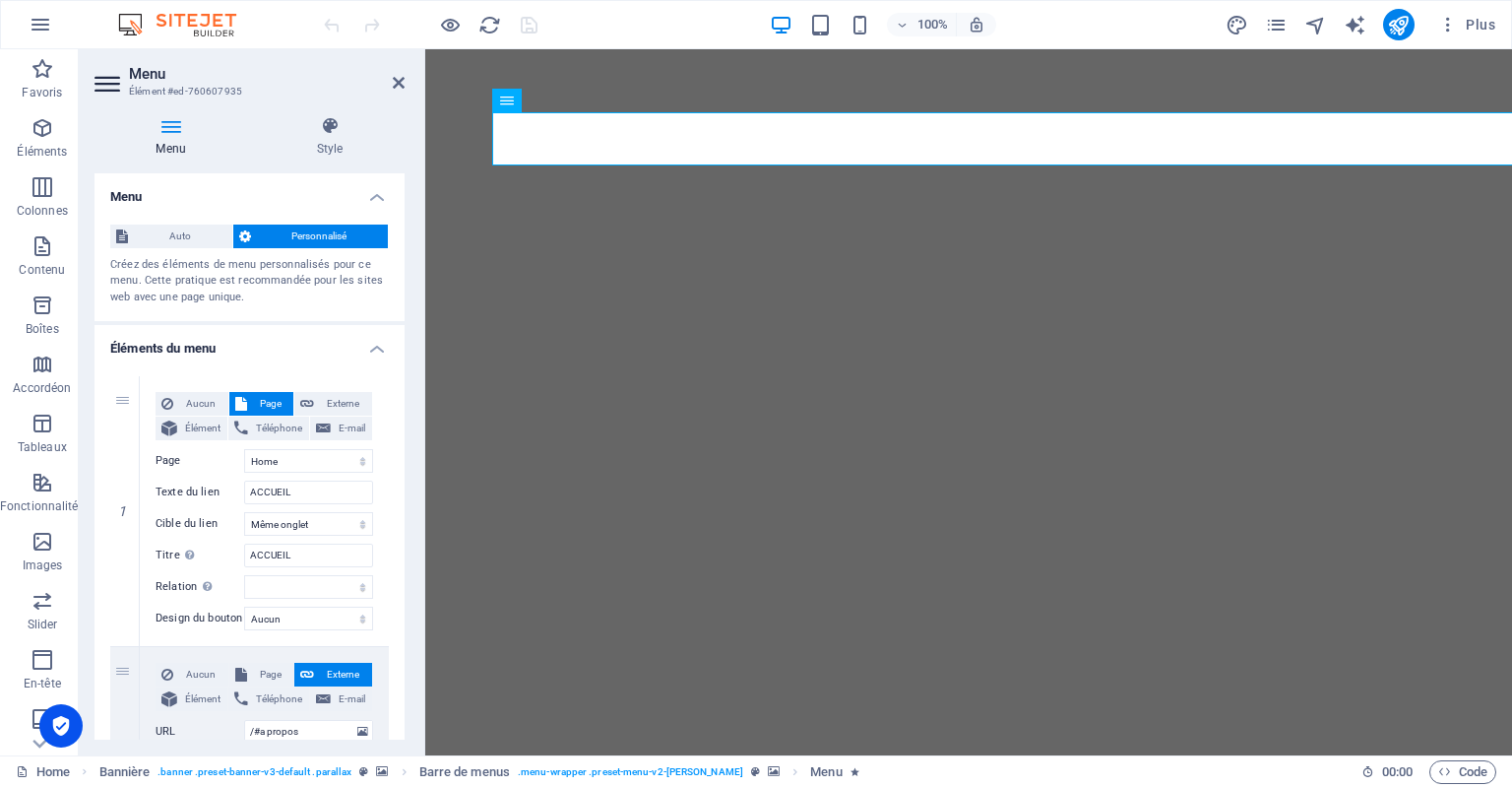 drag, startPoint x: 406, startPoint y: 331, endPoint x: 417, endPoint y: 458, distance: 127.47549 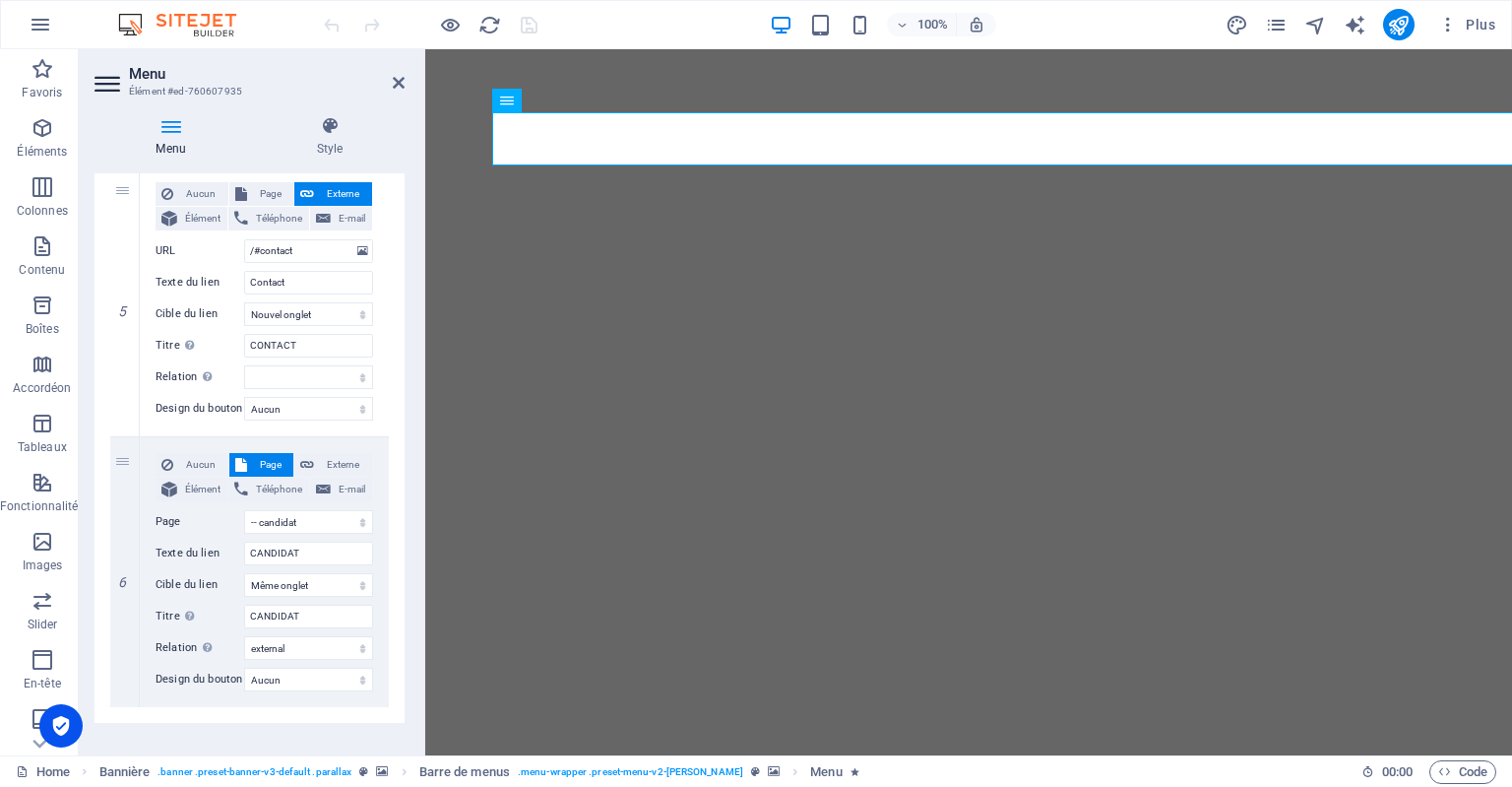 scroll, scrollTop: 1299, scrollLeft: 0, axis: vertical 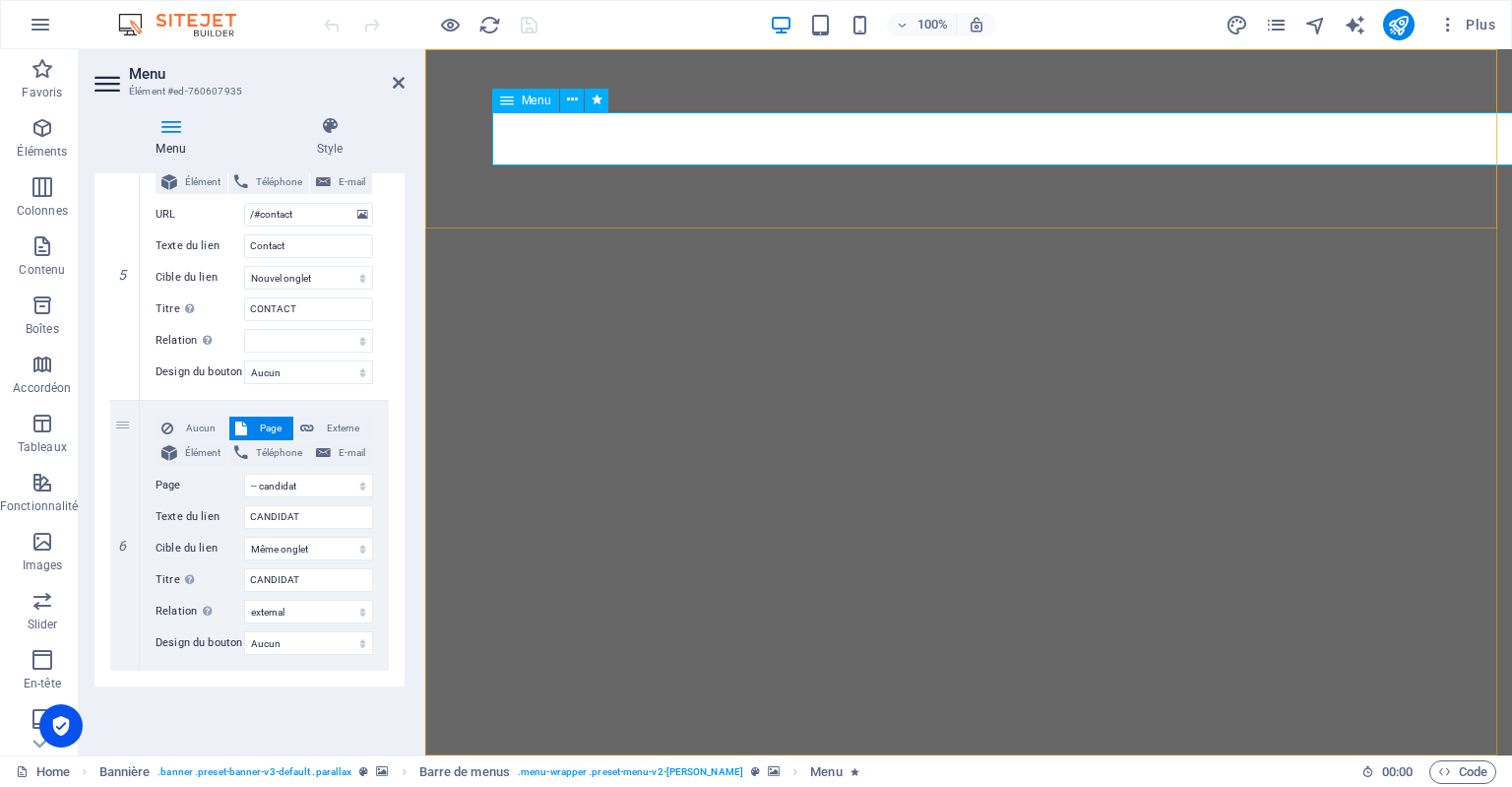 click on "ACCUEIL A PROPOS Services DEVIS Contact CANDIDAT" at bounding box center (968, 975) 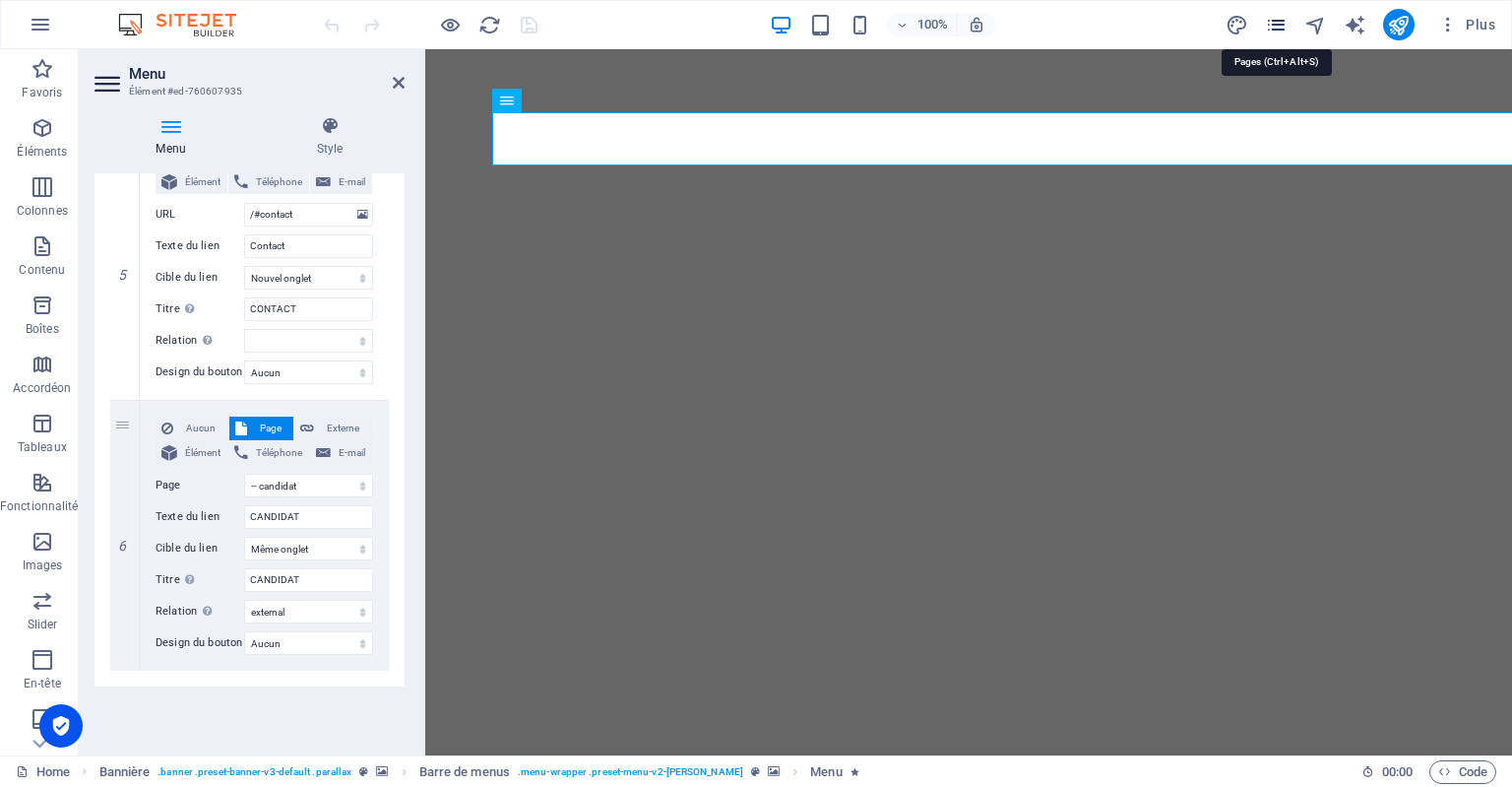 click at bounding box center (1276, 25) 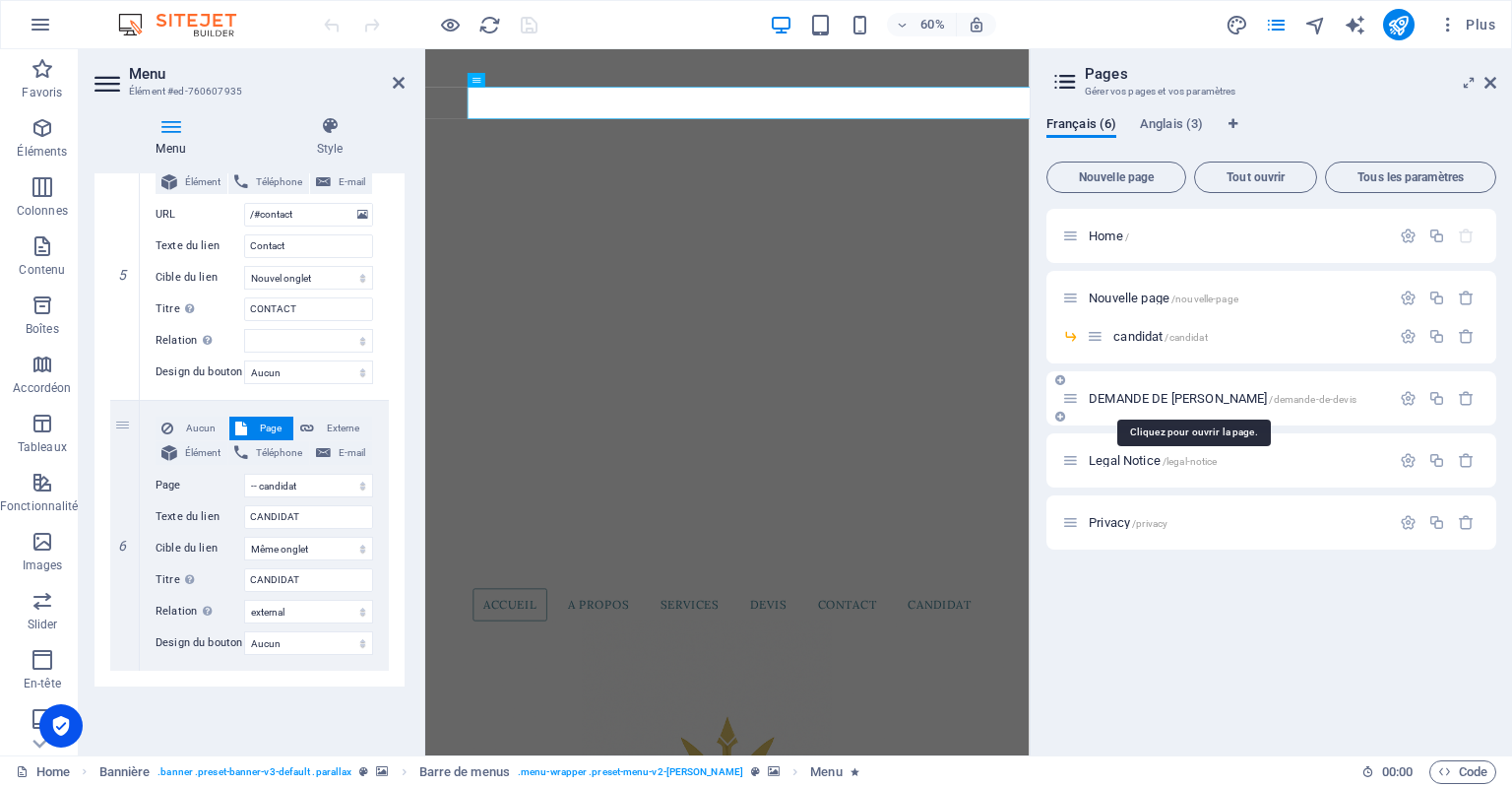 click on "DEMANDE DE [PERSON_NAME] /demande-de-[PERSON_NAME]" at bounding box center (1223, 398) 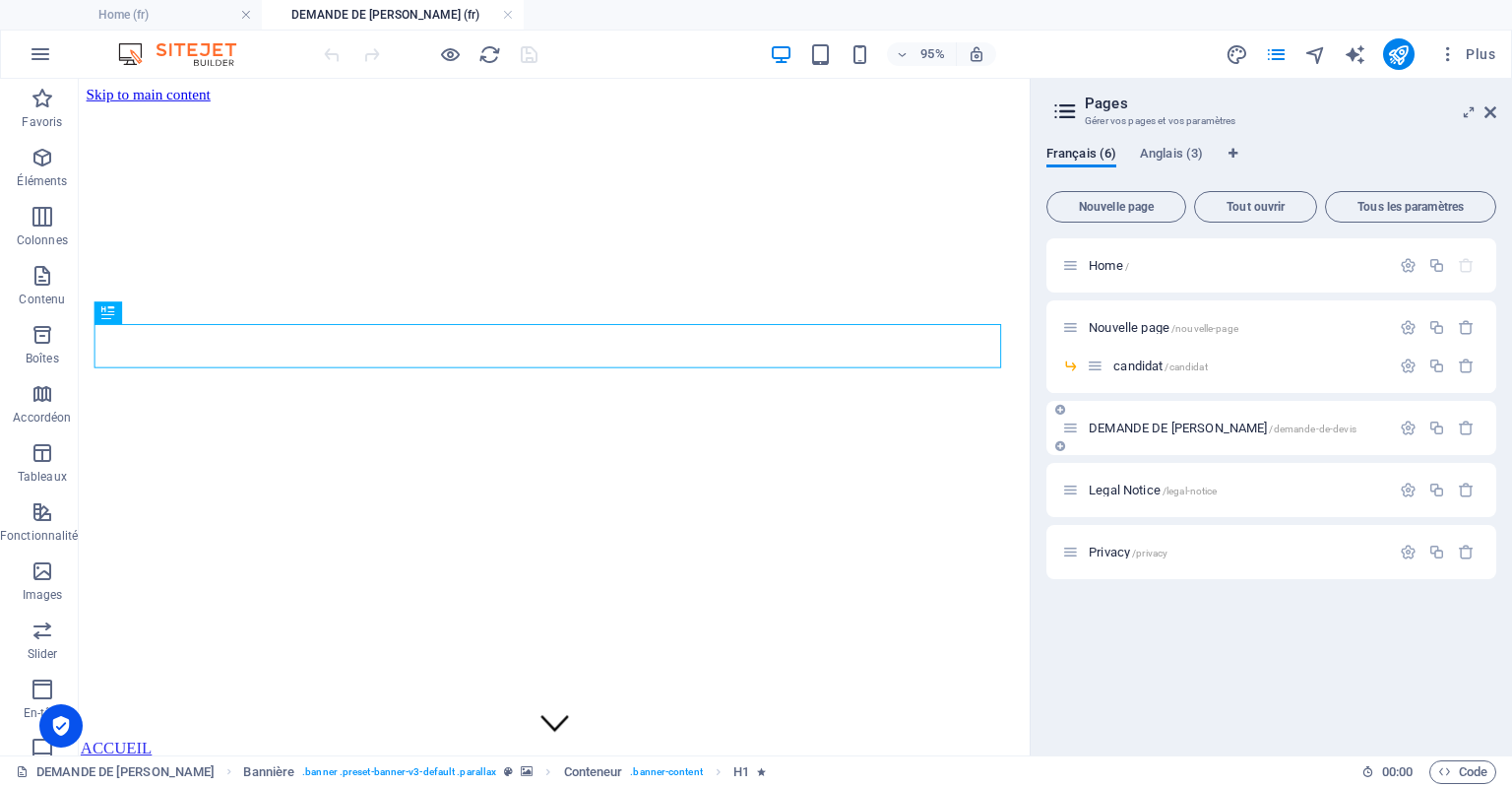 scroll, scrollTop: 0, scrollLeft: 0, axis: both 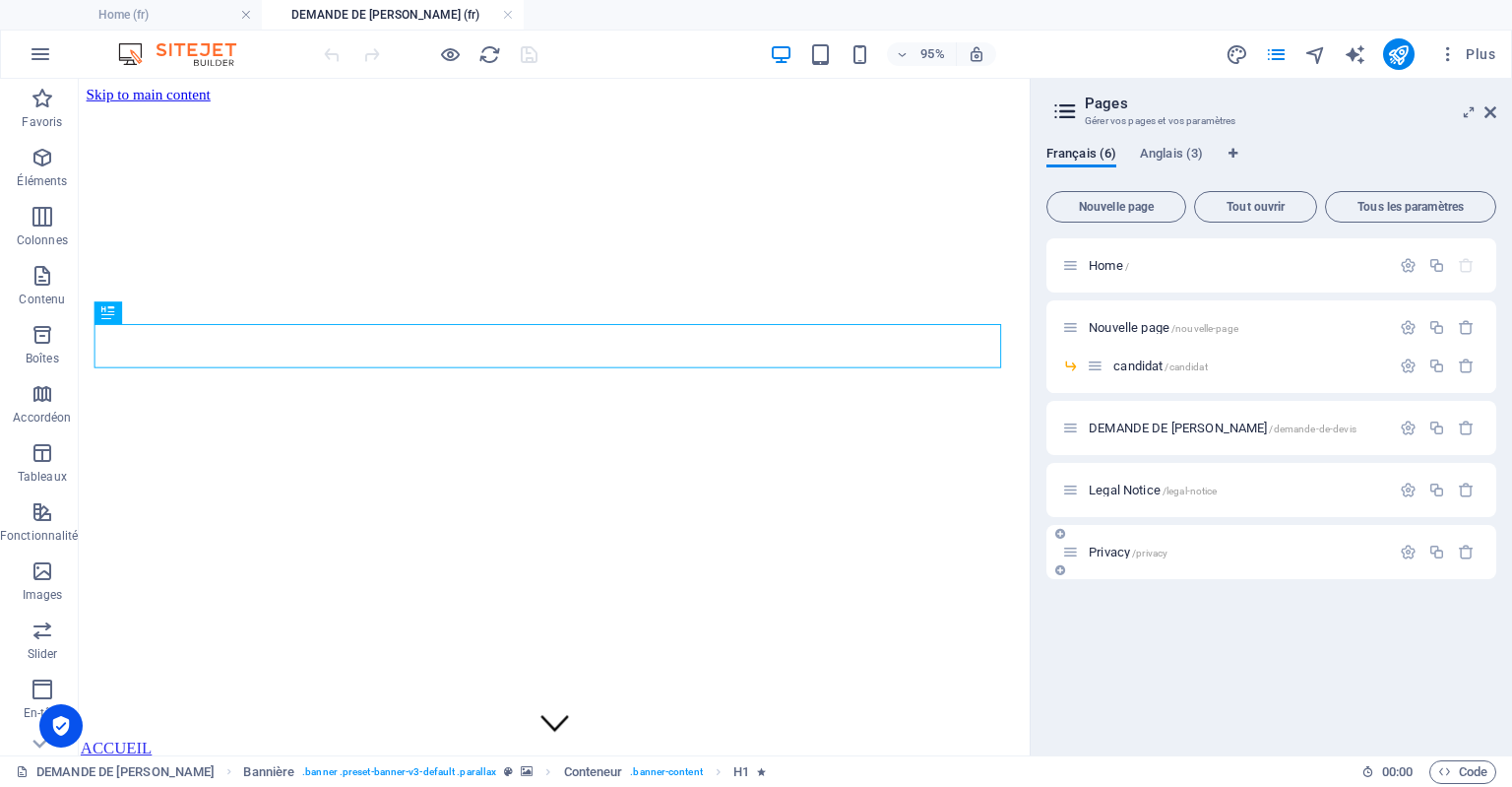 click on "/legal-notice" at bounding box center (1190, 491) 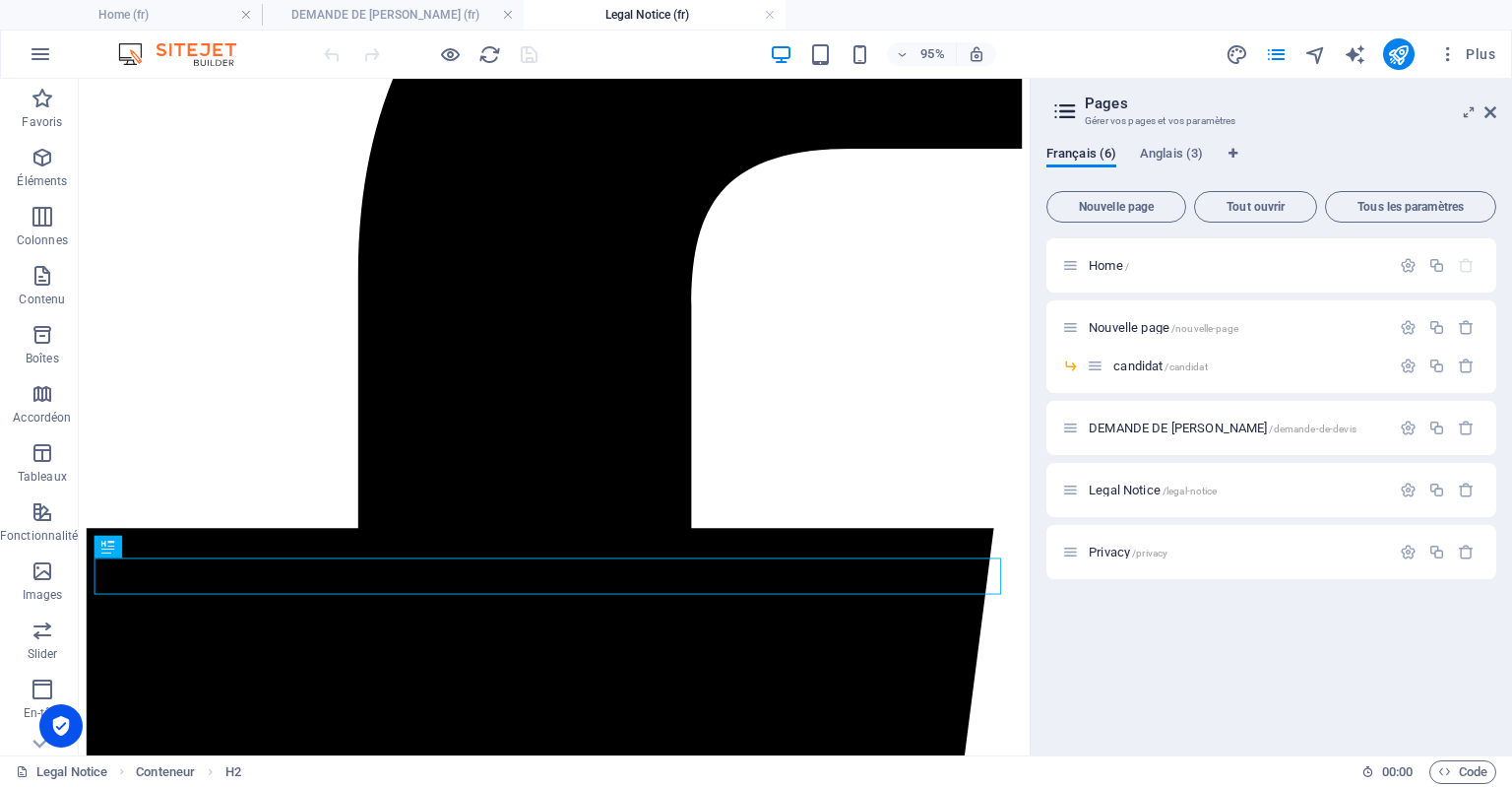 scroll, scrollTop: 374, scrollLeft: 0, axis: vertical 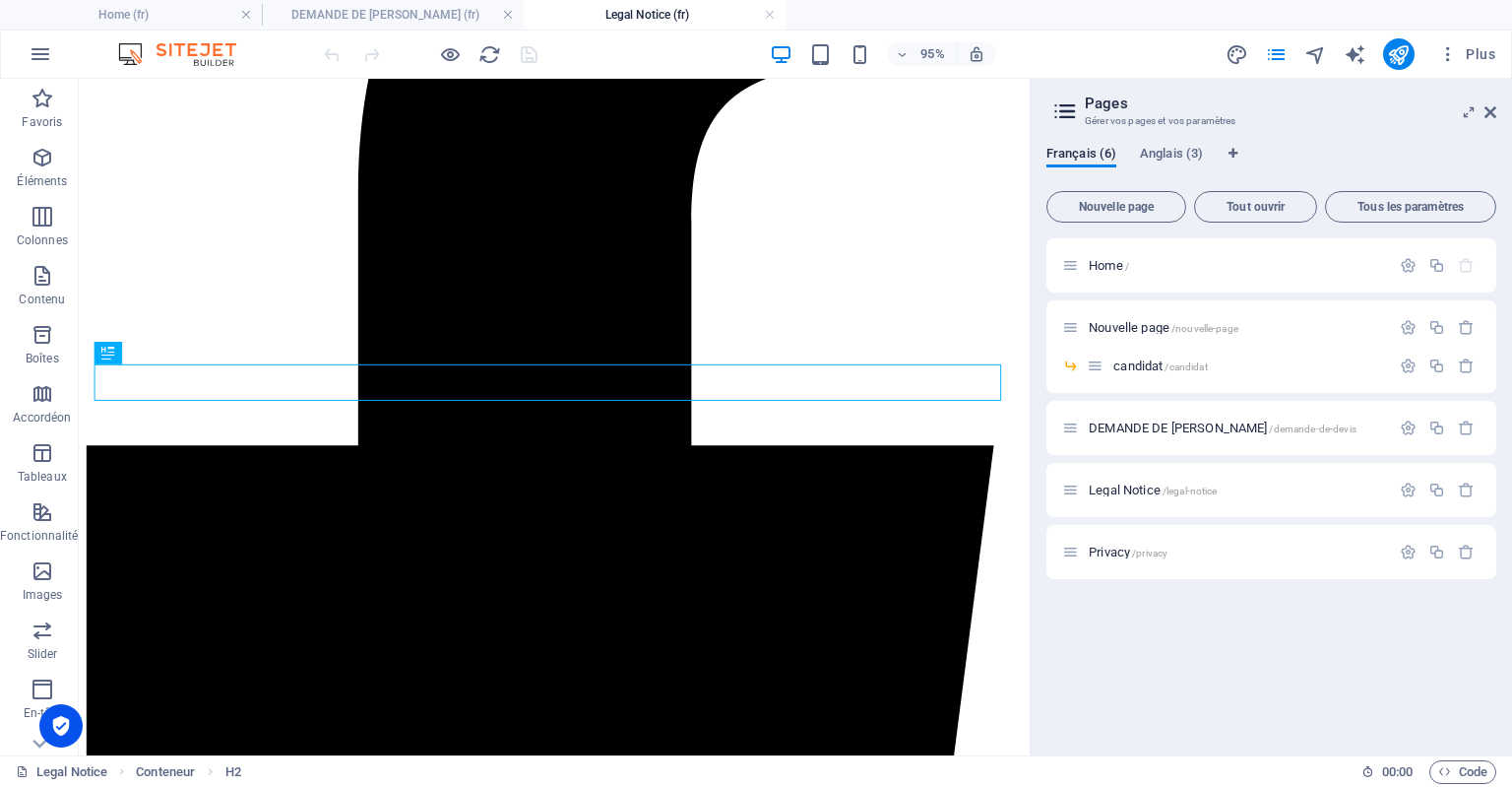 click on "Skip to main content
Back  Legal Notice EI EI Bois de nefles SAINT DENIS - ILE DE LA REUNION   97400 Phone:  00262 693 48 16 01 Mobile:  E-Mail:  contact@sivathi.com .download-cv-section .download-btn {
display: inline-block;
margin-top: 1.5rem;
padding: 1rem 2rem;
background-color: #4a4a4a;
color: #fff;
text-decoration: none;
border-radius: 5px;
font-weight: bold;
transition: background-color 0.3s ease;
}
.download-cv-section .download-btn:hover {
background-color: #2a2a2a;
}" at bounding box center [579, 2114] 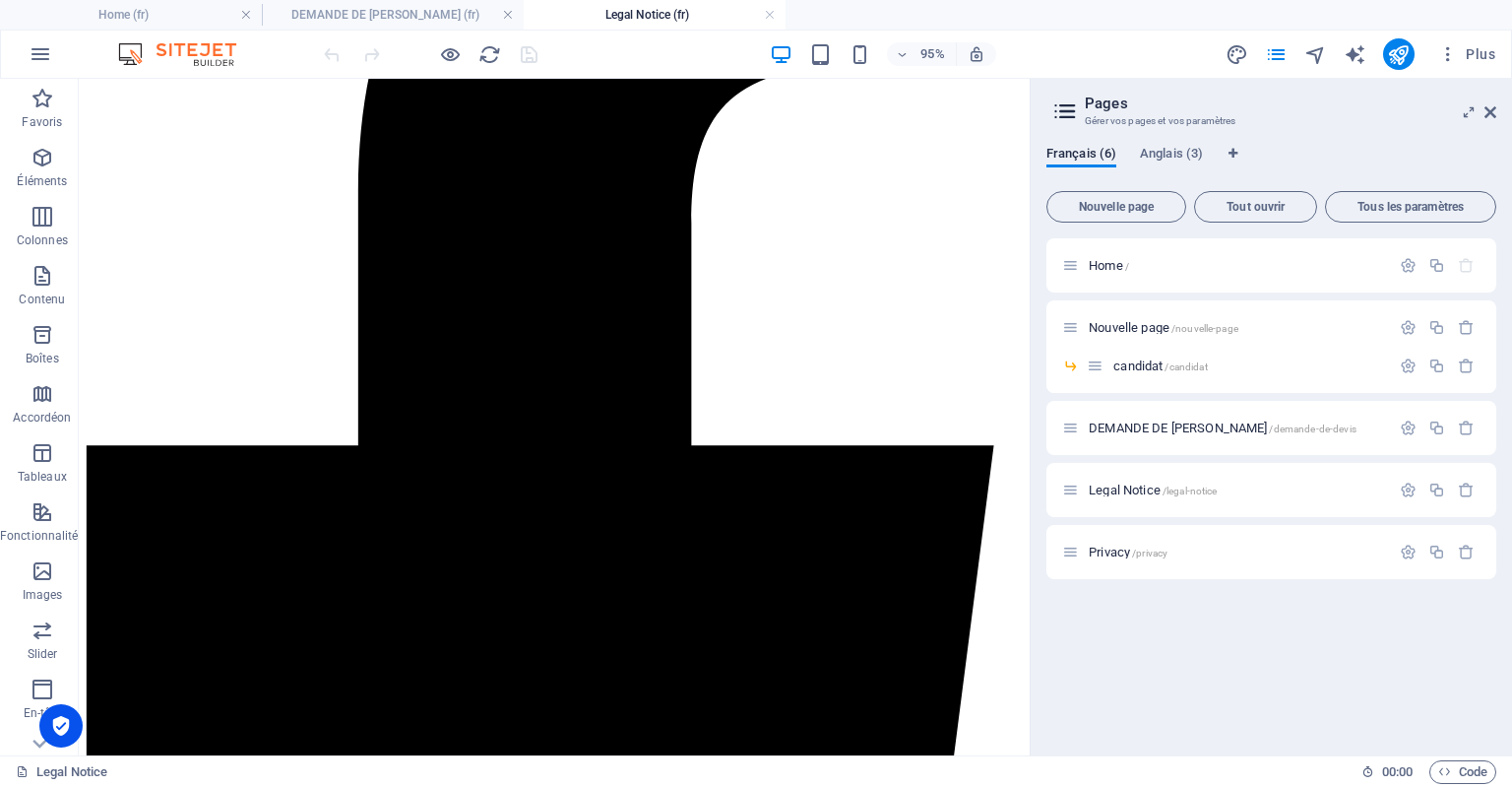 click on "Skip to main content
Back  Legal Notice EI EI Bois de nefles SAINT DENIS - ILE DE LA REUNION   97400 Phone:  00262 693 48 16 01 Mobile:  E-Mail:  contact@sivathi.com .download-cv-section .download-btn {
display: inline-block;
margin-top: 1.5rem;
padding: 1rem 2rem;
background-color: #4a4a4a;
color: #fff;
text-decoration: none;
border-radius: 5px;
font-weight: bold;
transition: background-color 0.3s ease;
}
.download-cv-section .download-btn:hover {
background-color: #2a2a2a;
}" at bounding box center (579, 2114) 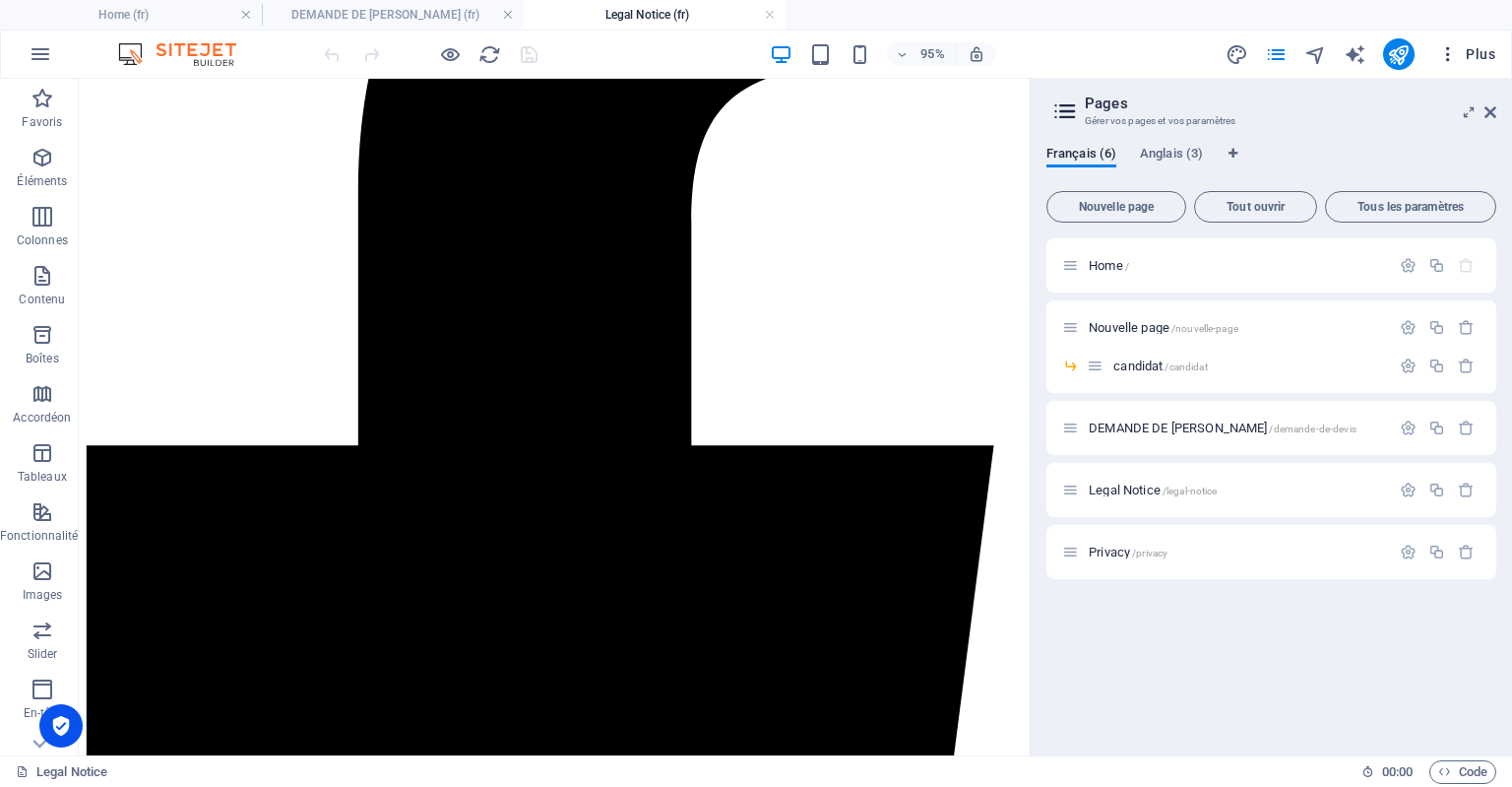 click on "Plus" at bounding box center (1467, 54) 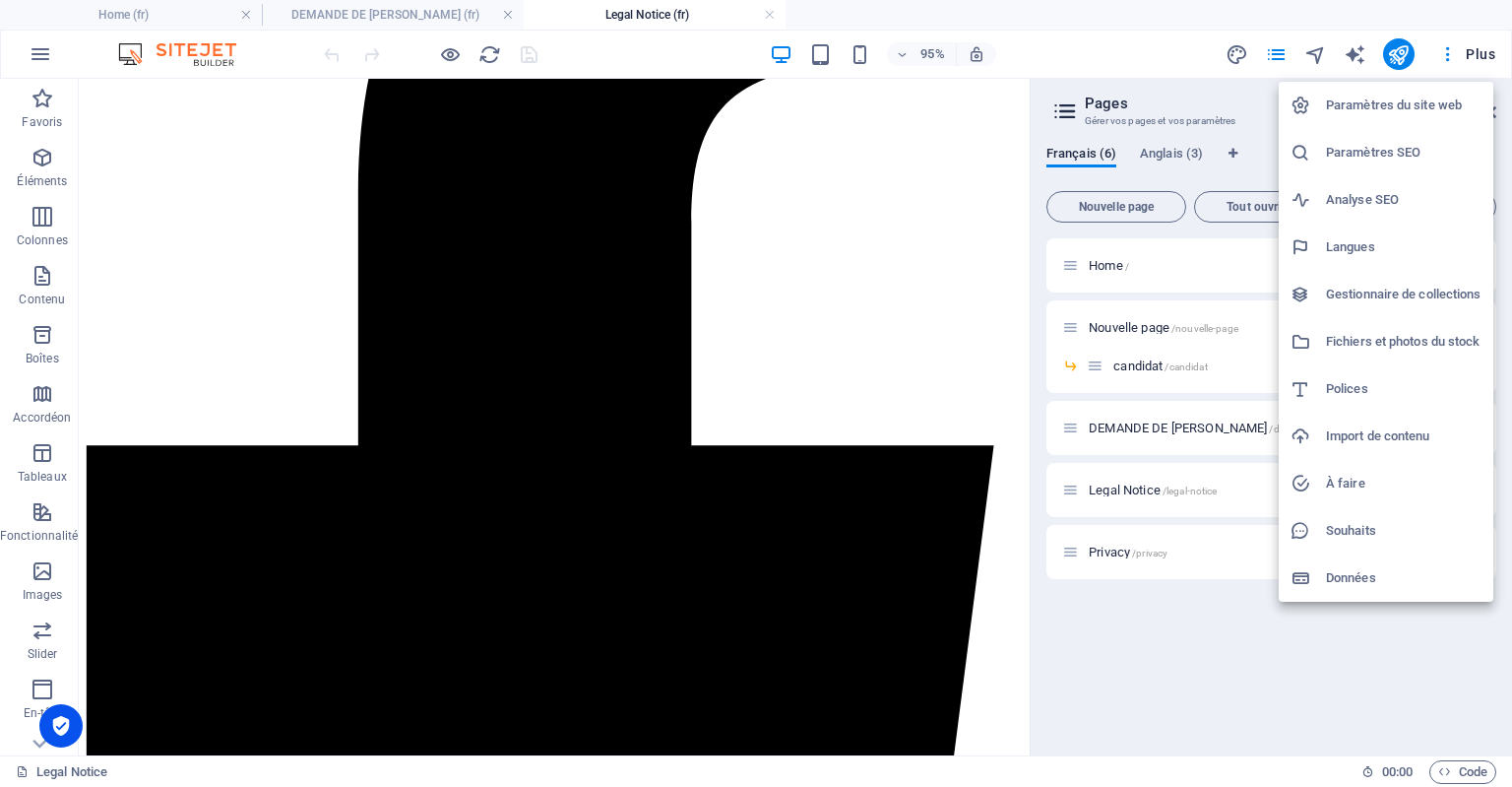 click on "Données" at bounding box center (1386, 578) 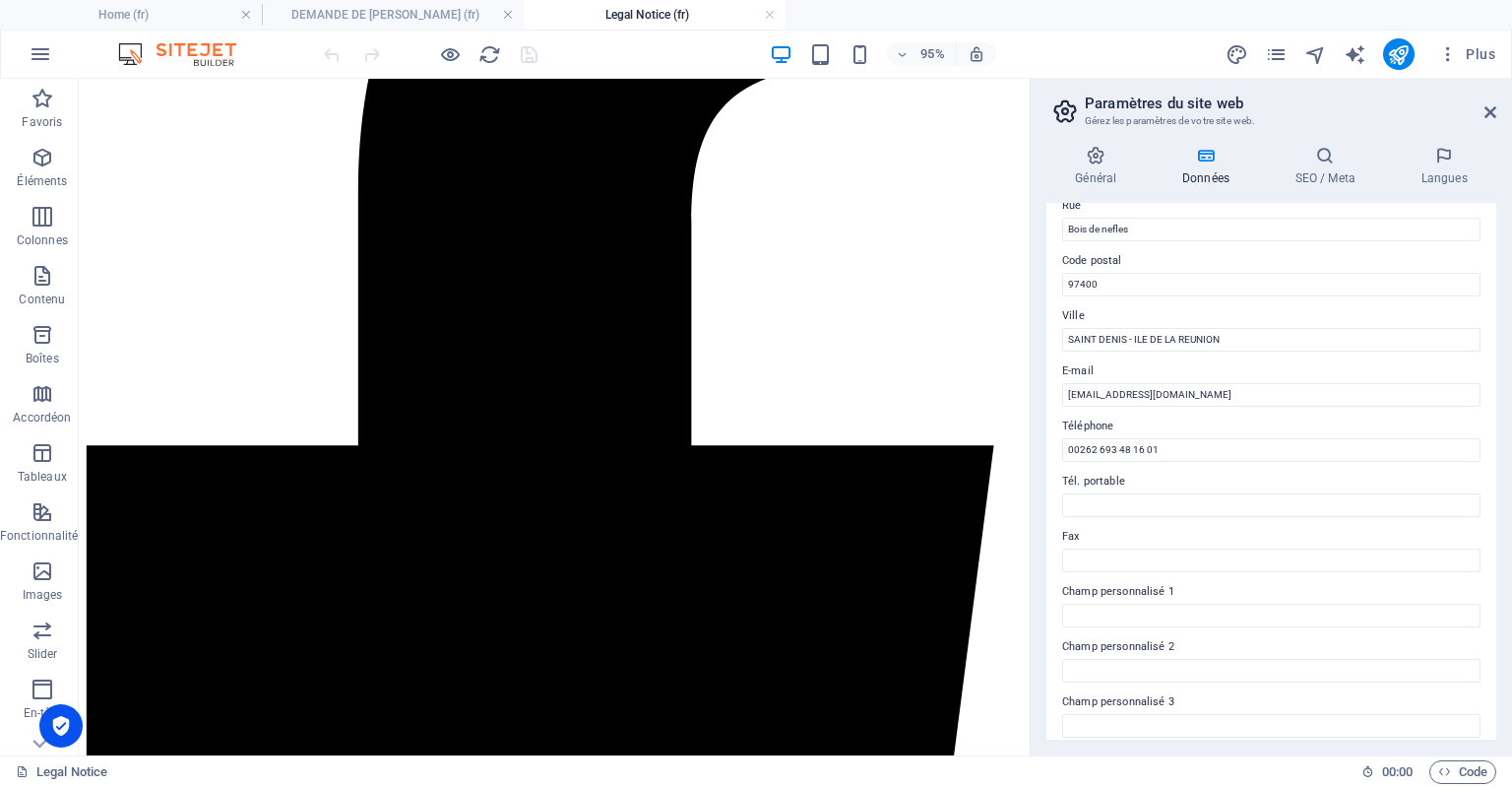 scroll, scrollTop: 409, scrollLeft: 0, axis: vertical 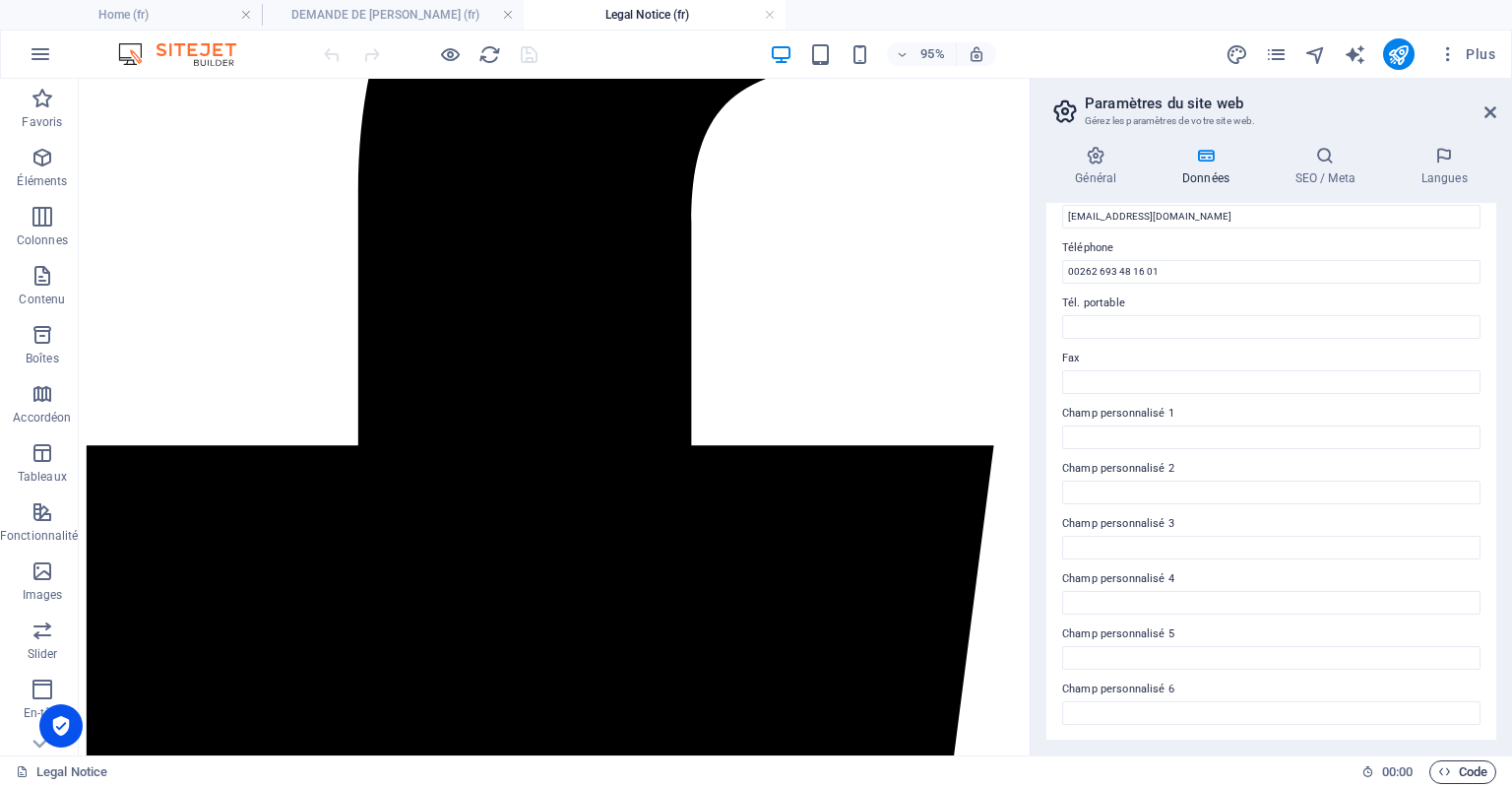 click on "Code" at bounding box center (1463, 772) 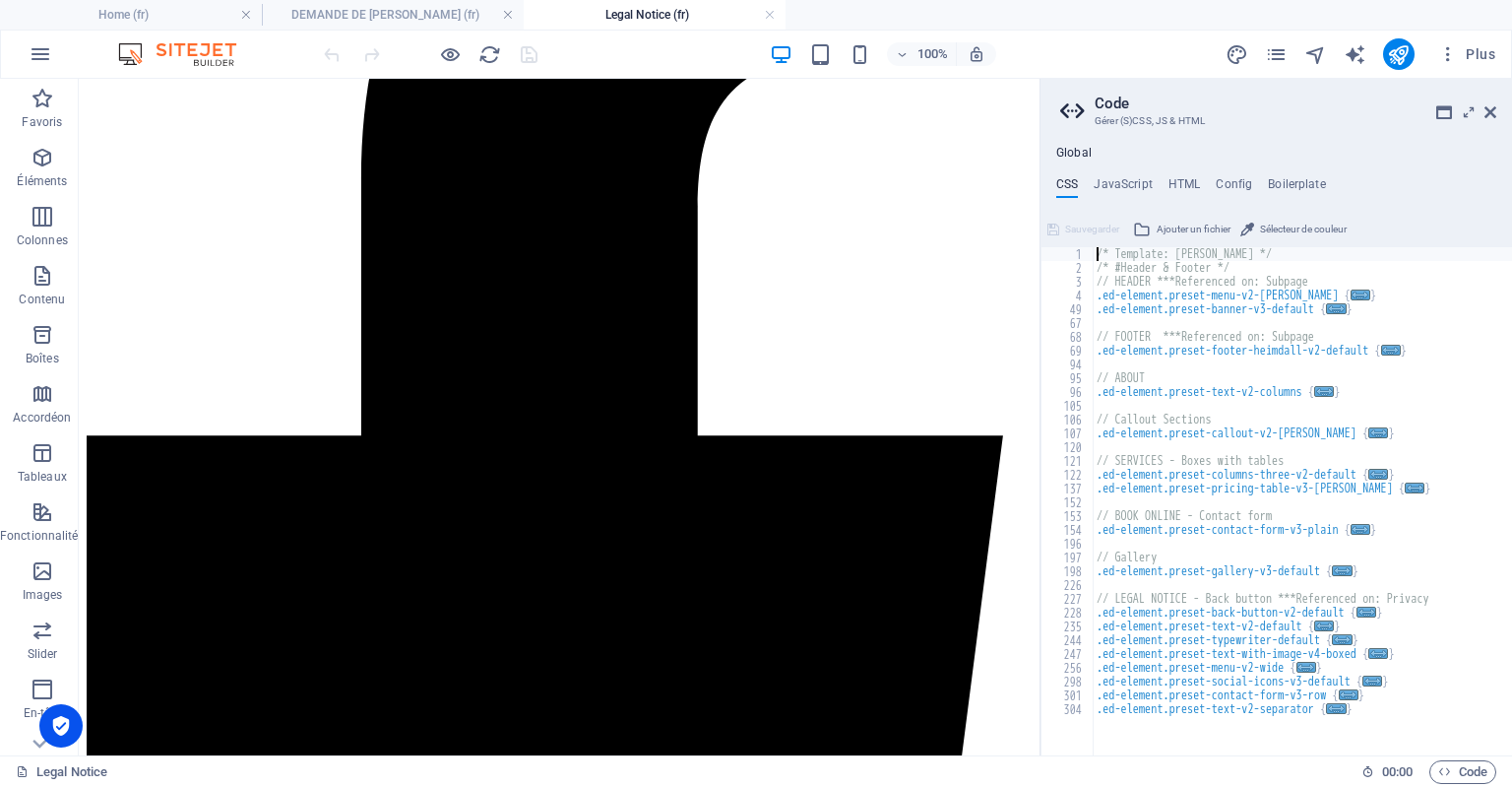scroll, scrollTop: 410, scrollLeft: 0, axis: vertical 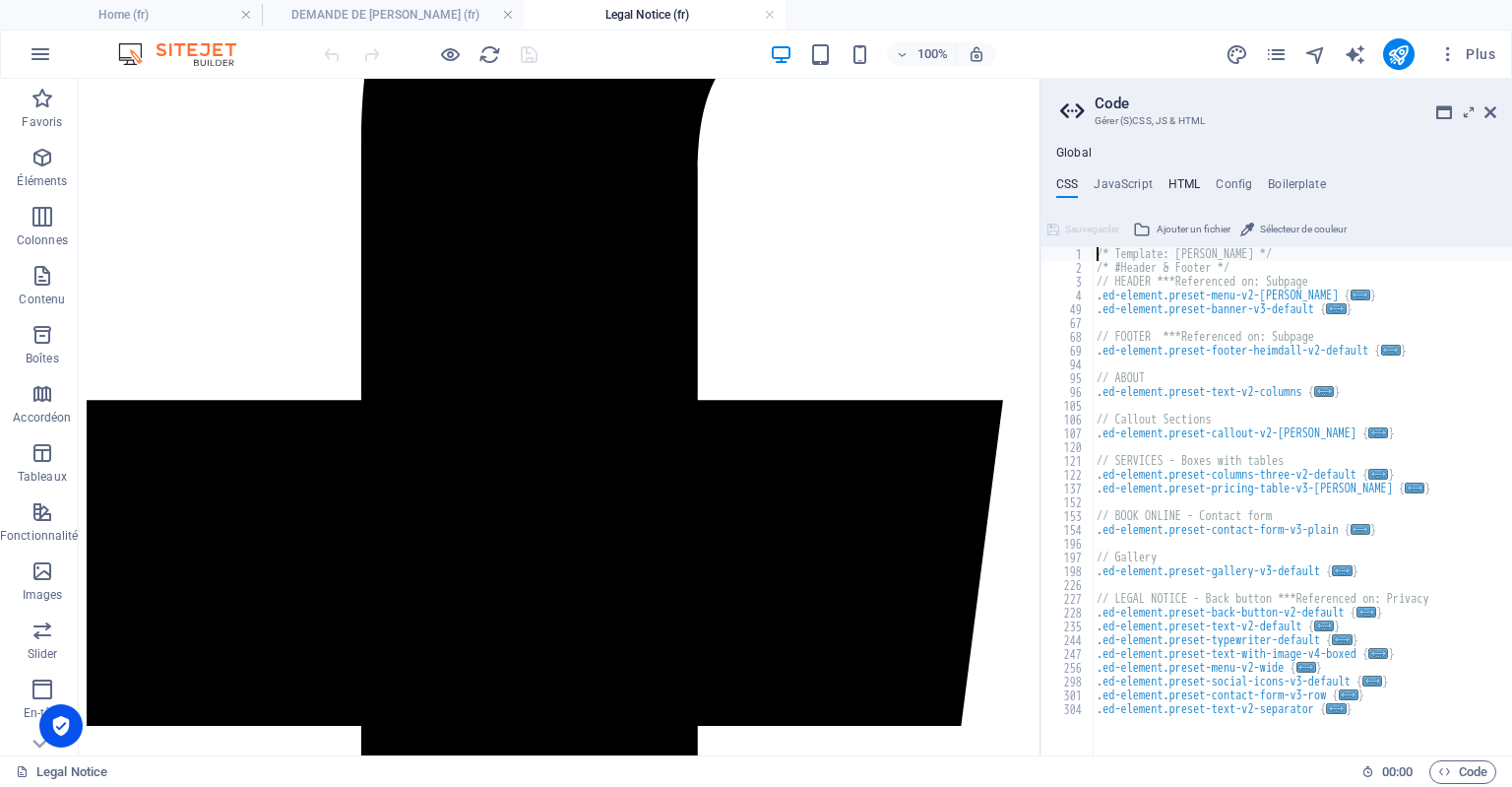click on "HTML" at bounding box center [1184, 188] 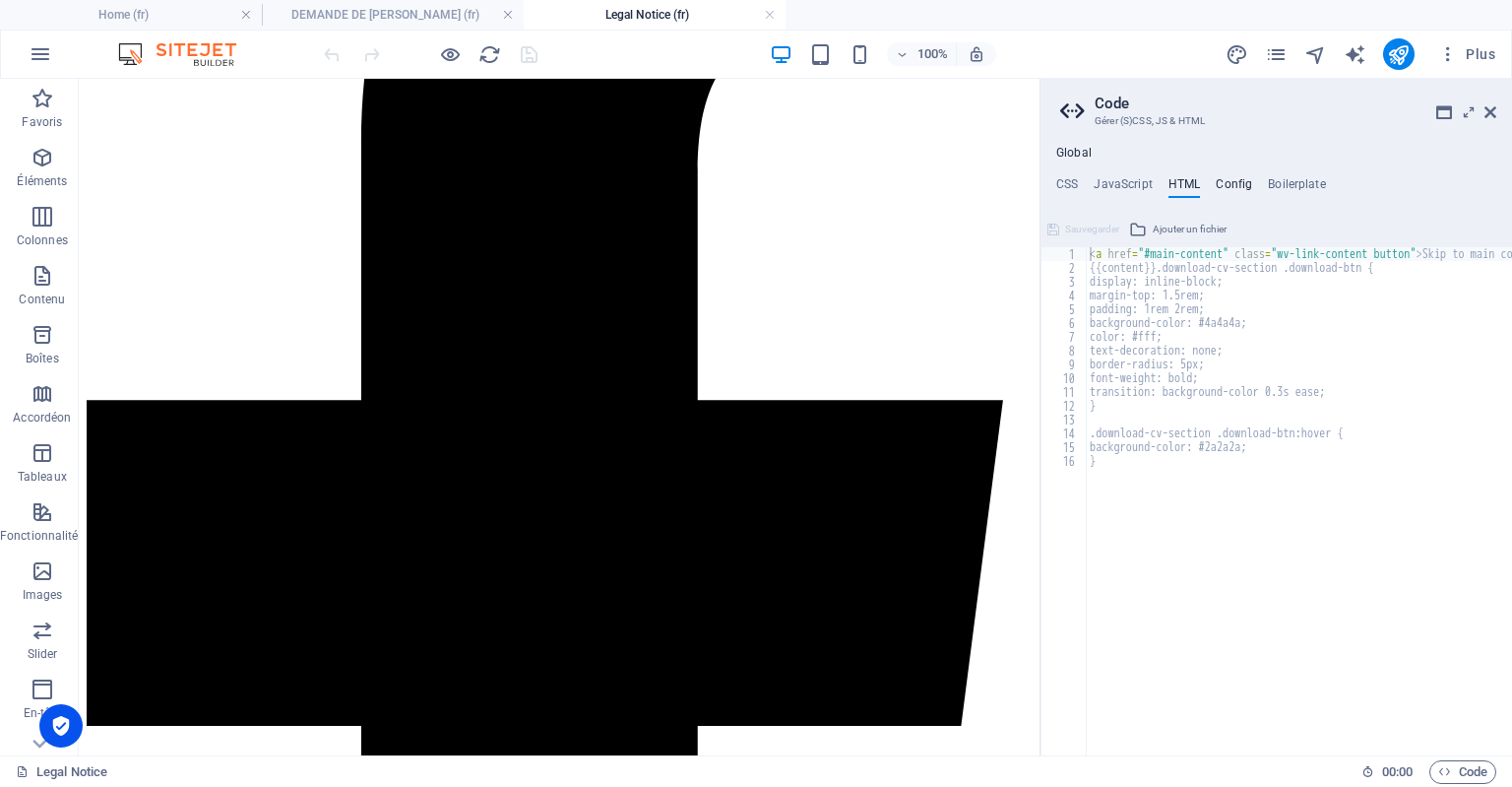 click on "Config" at bounding box center [1233, 188] 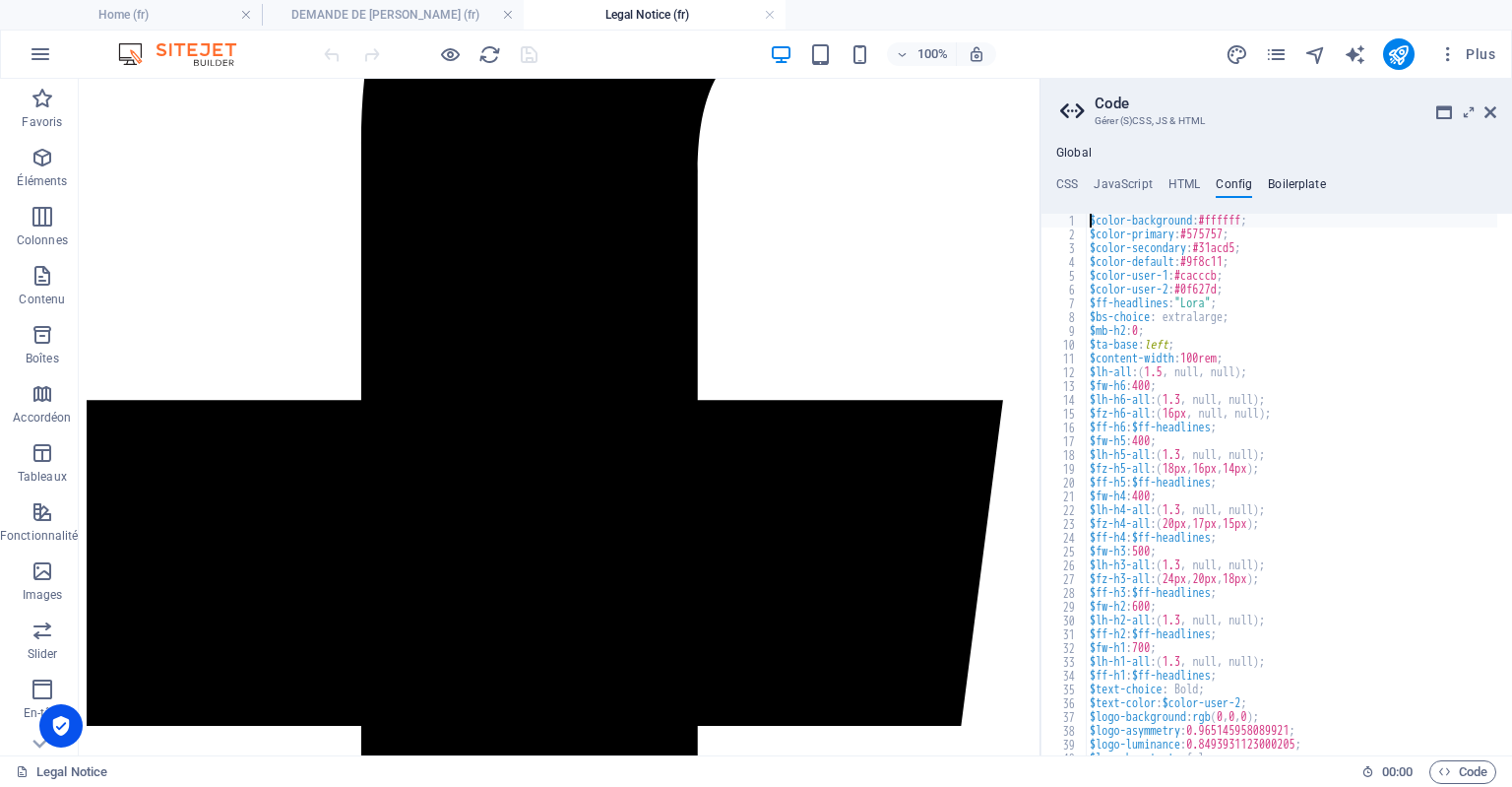 click on "Boilerplate" at bounding box center [1296, 188] 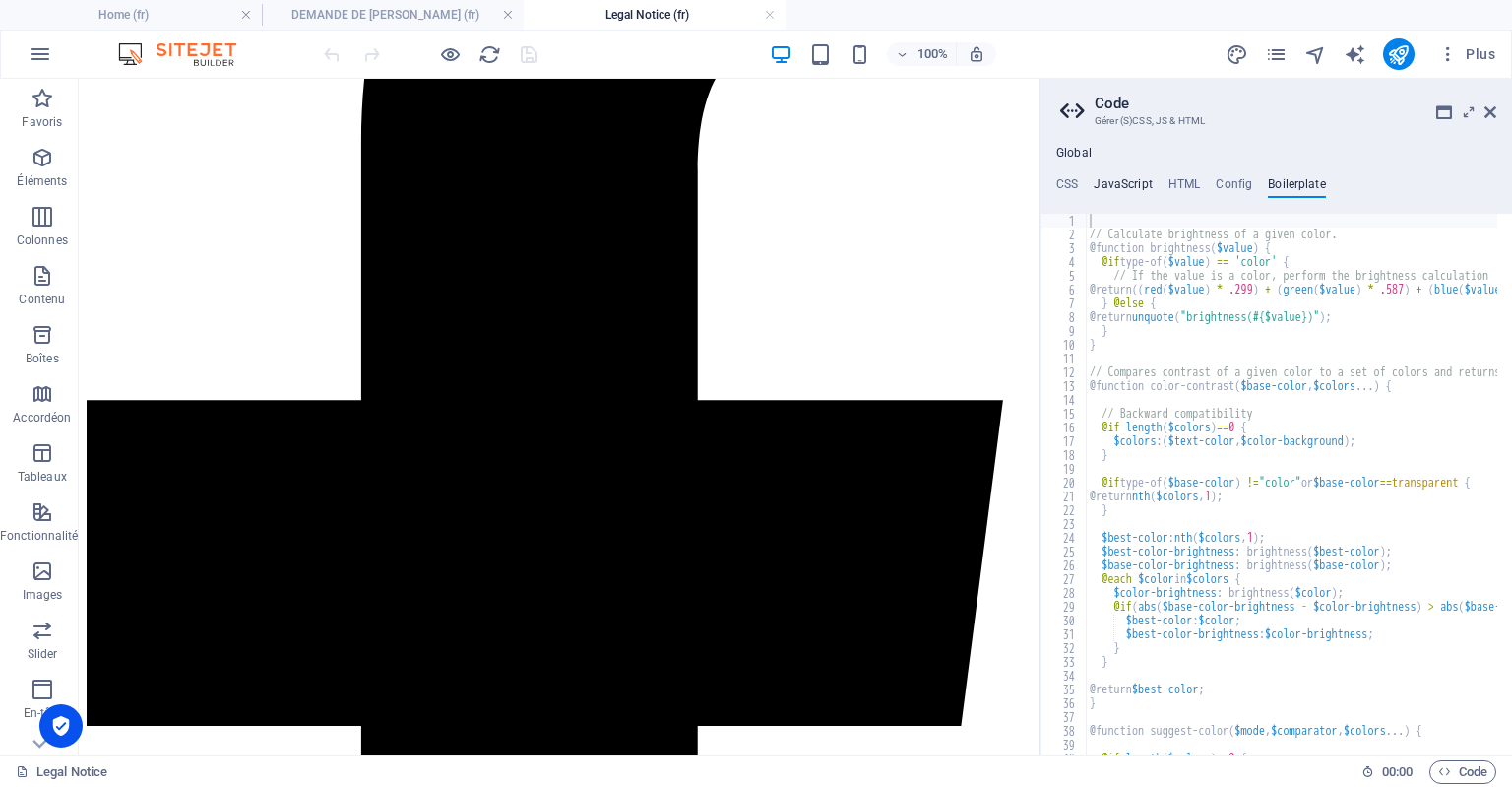 click on "JavaScript" at bounding box center (1122, 188) 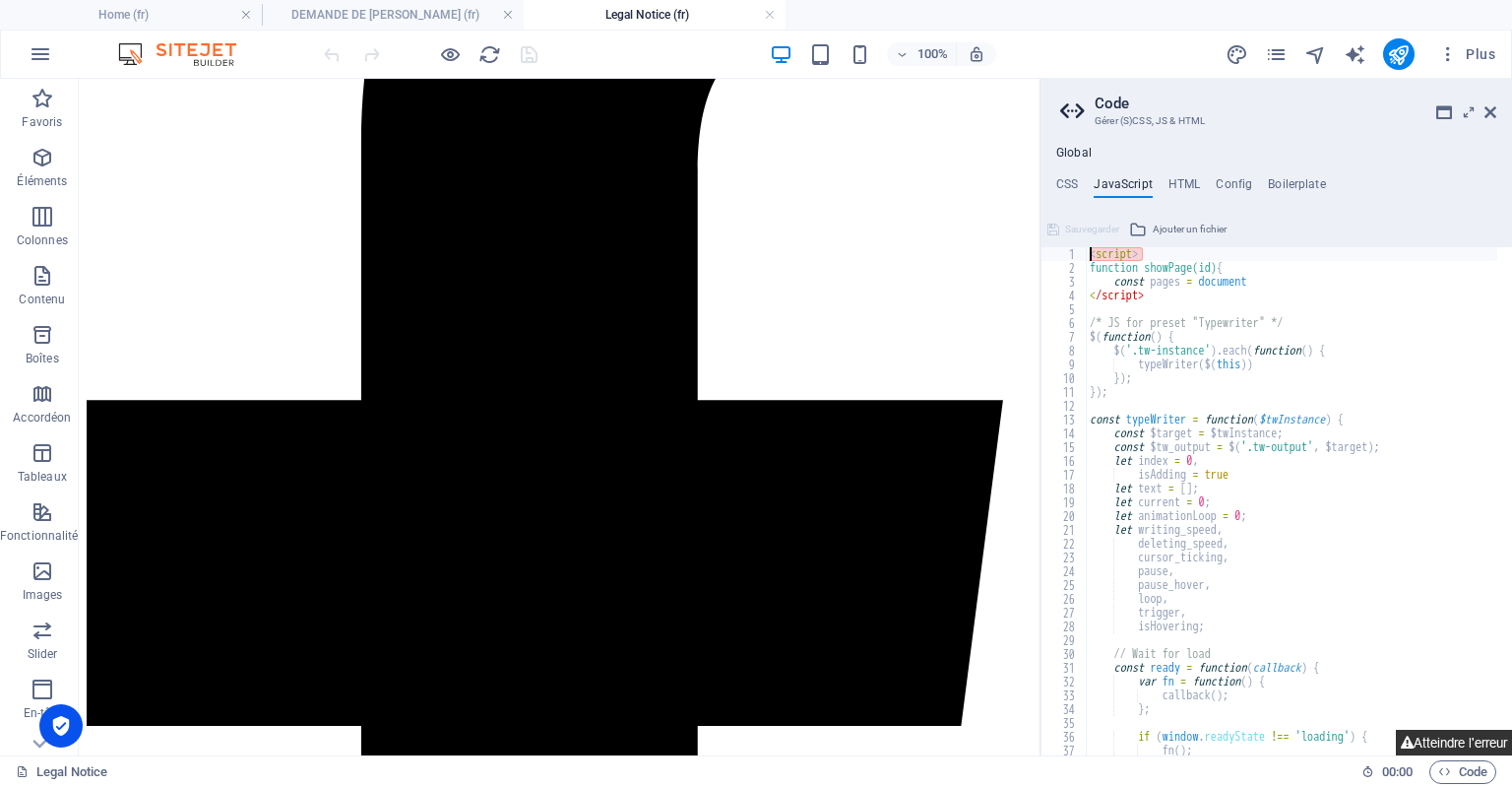 click on "Atteindre l'erreur" at bounding box center (1454, 743) 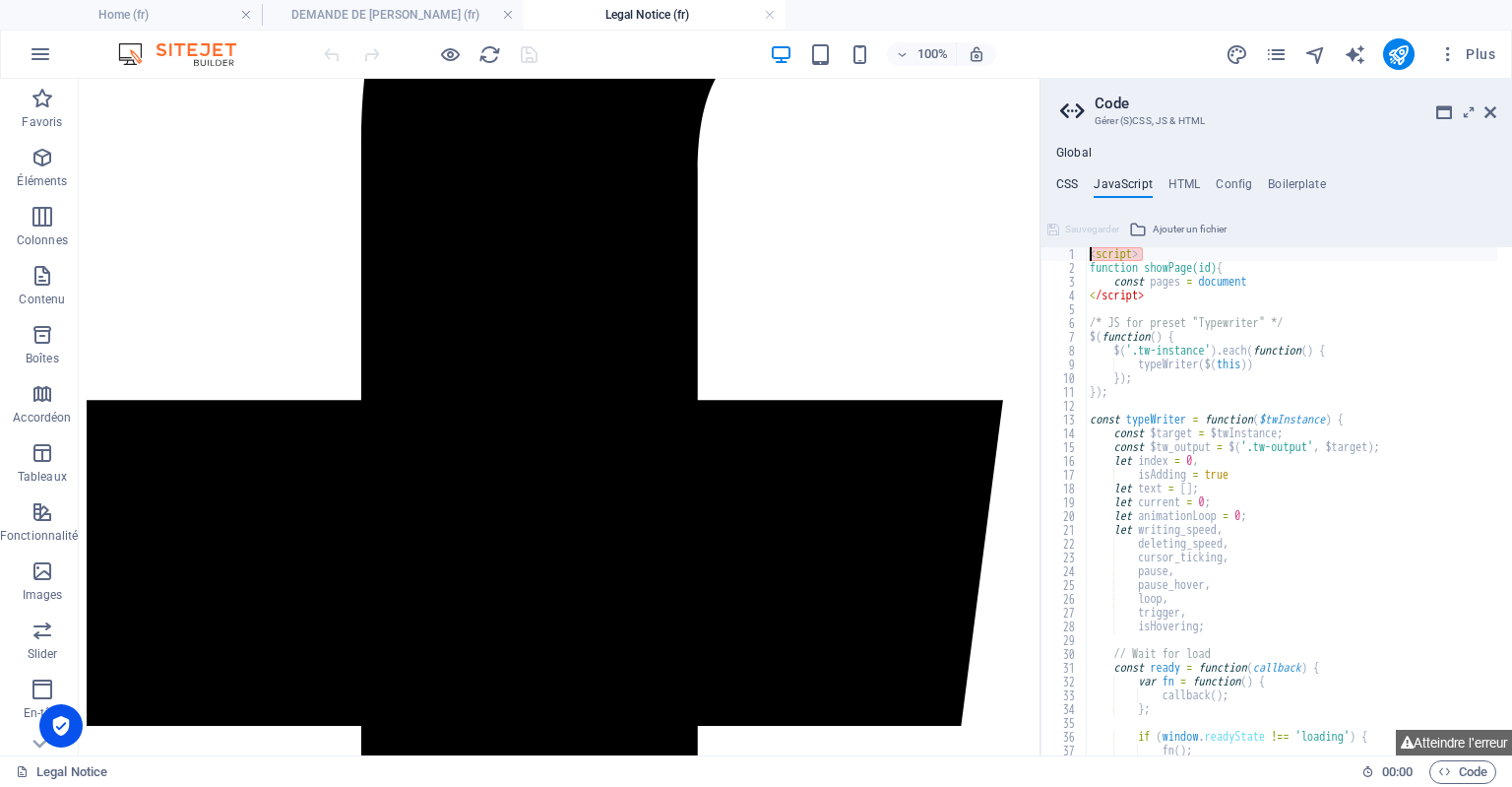 click on "CSS" at bounding box center (1067, 188) 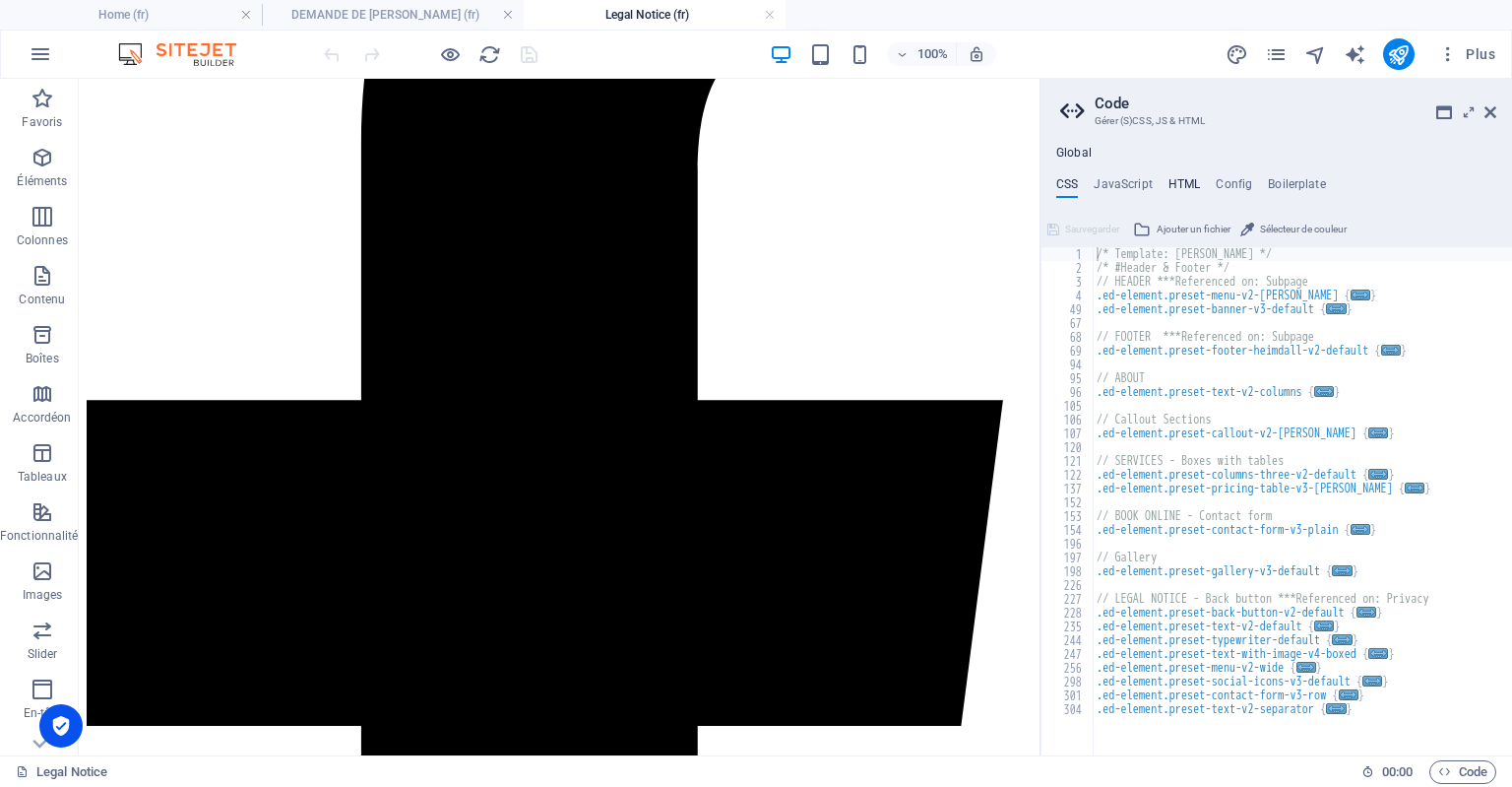 click on "HTML" at bounding box center (1184, 188) 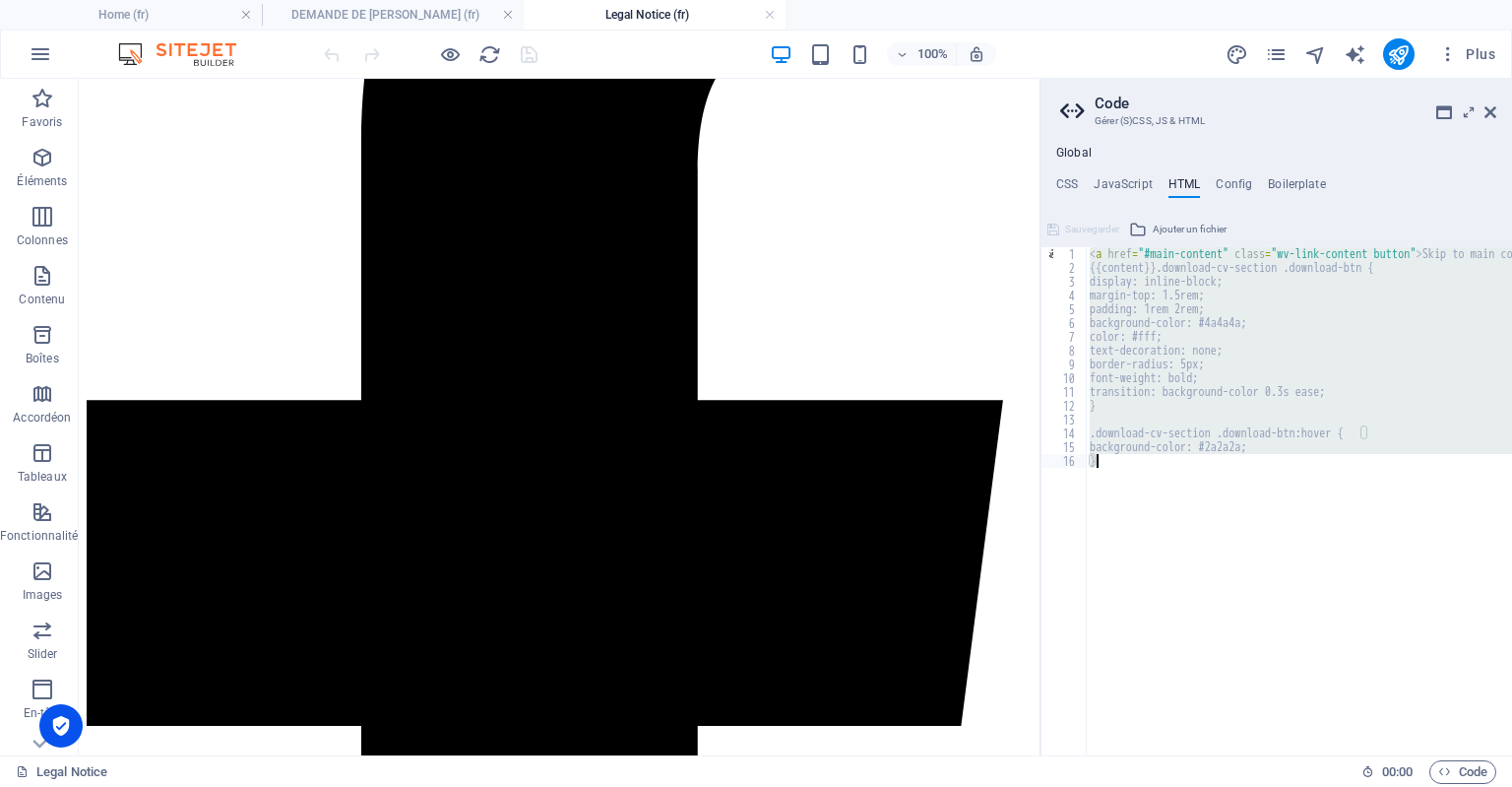 drag, startPoint x: 1091, startPoint y: 251, endPoint x: 1252, endPoint y: 507, distance: 302.419 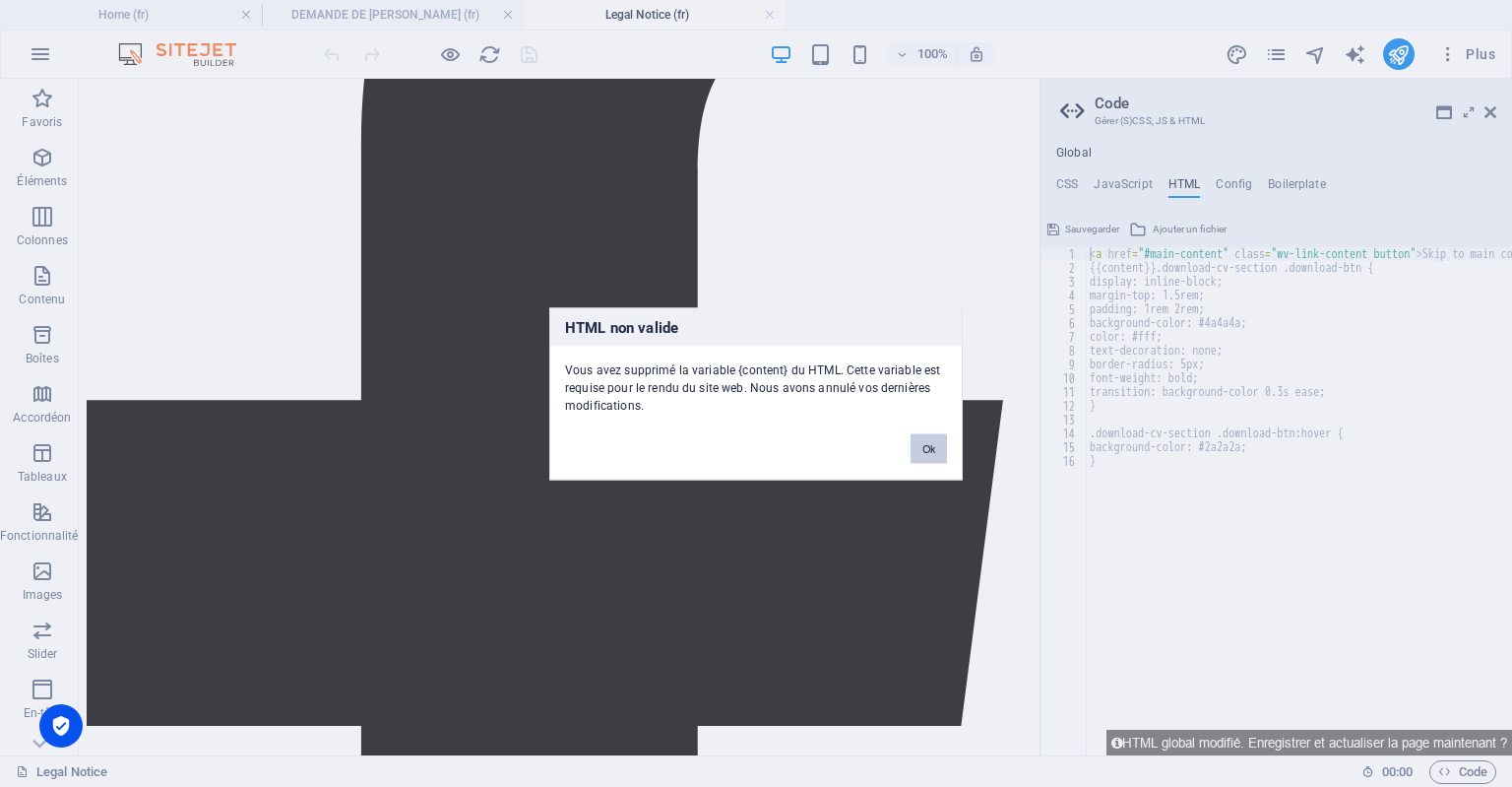 click on "Ok" at bounding box center [928, 448] 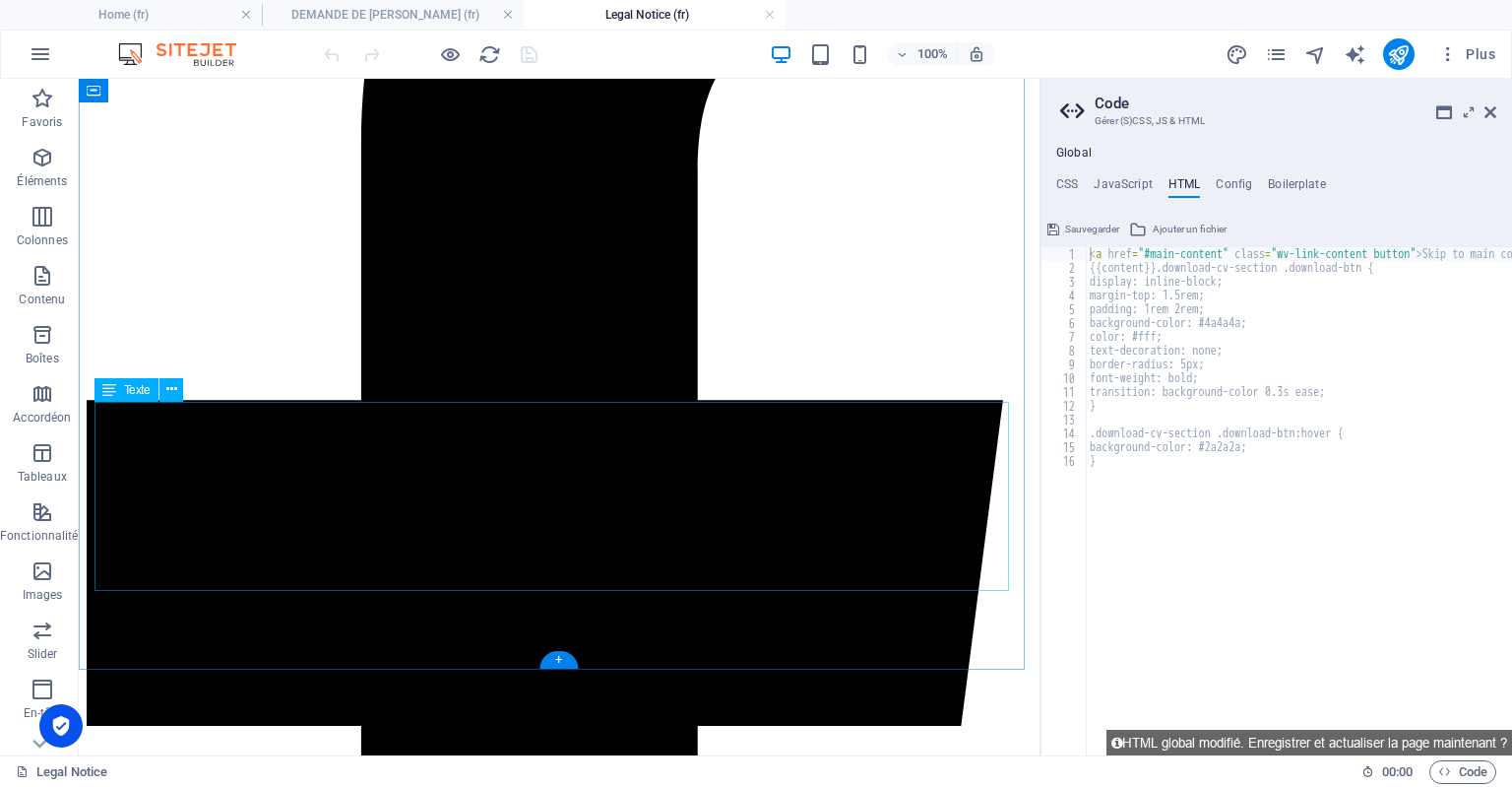 click on "EI EI Bois de nefles SAINT DENIS - ILE DE LA REUNION   97400 Phone:  00262 693 48 16 01 Mobile:  E-Mail:  contact@sivathi.com" at bounding box center [559, 4150] 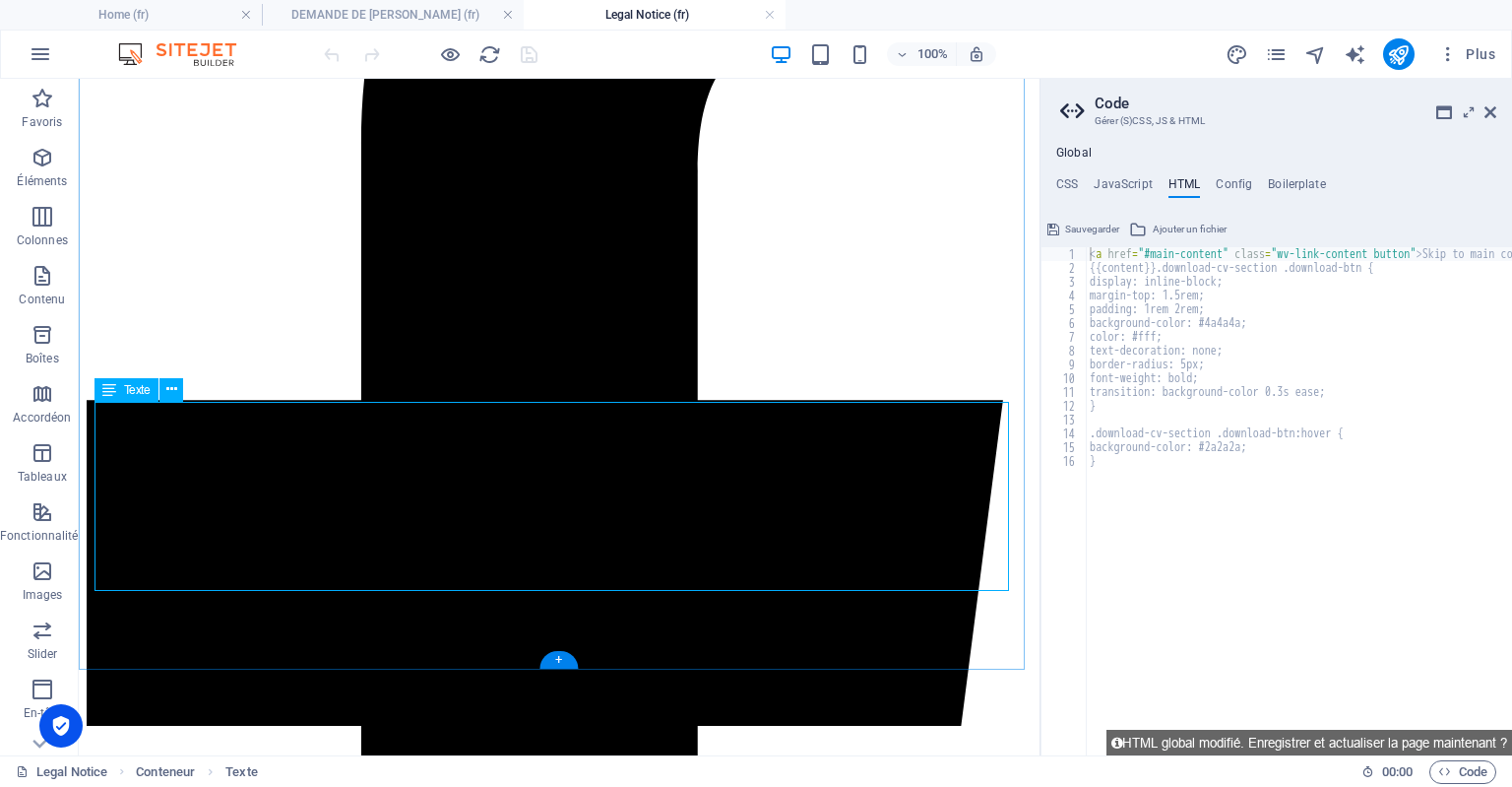 click on "EI EI Bois de nefles SAINT DENIS - ILE DE LA REUNION   97400 Phone:  00262 693 48 16 01 Mobile:  E-Mail:  contact@sivathi.com" at bounding box center (559, 4150) 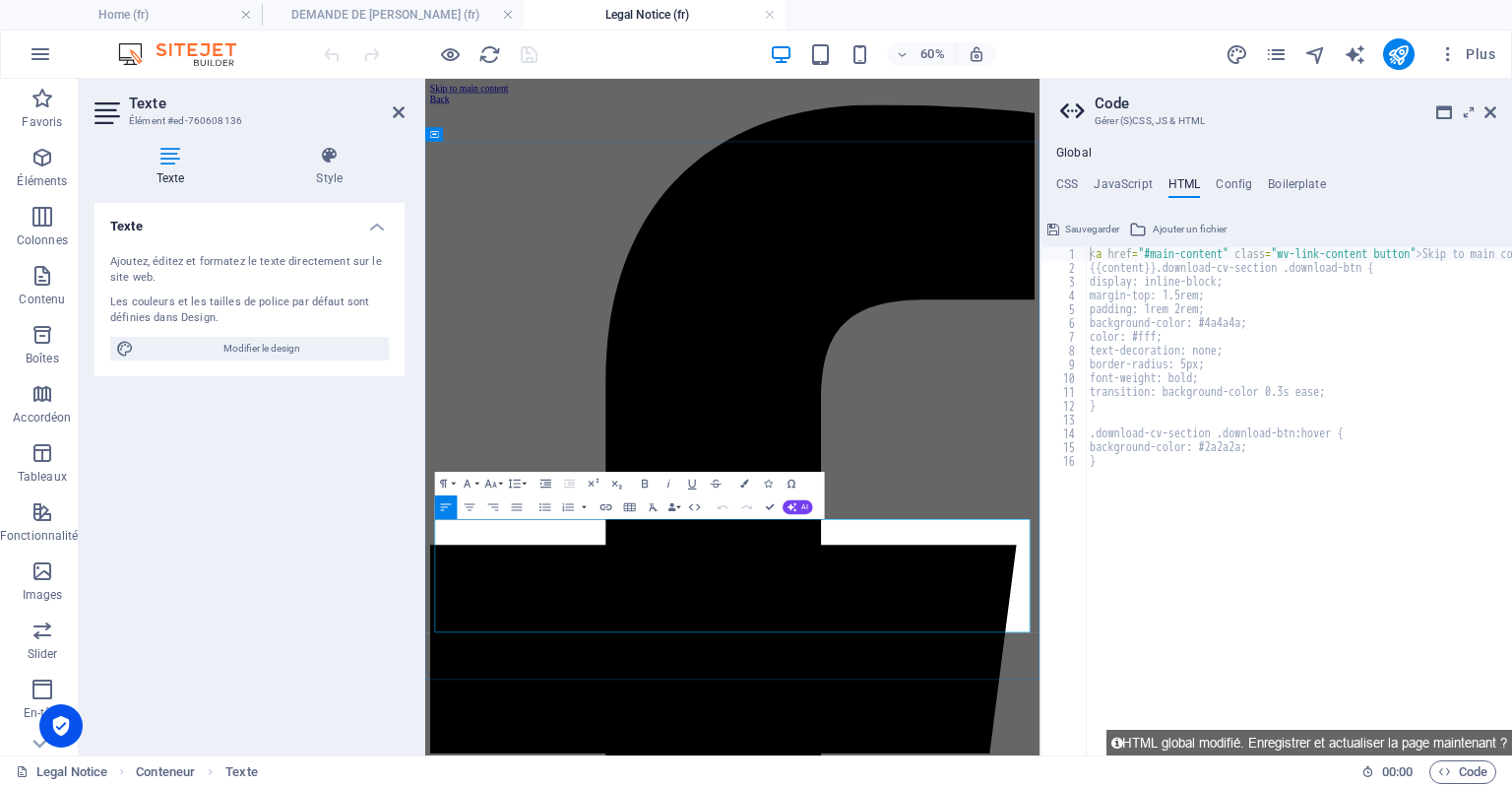 click on "Bois de nefles" at bounding box center (477, 4780) 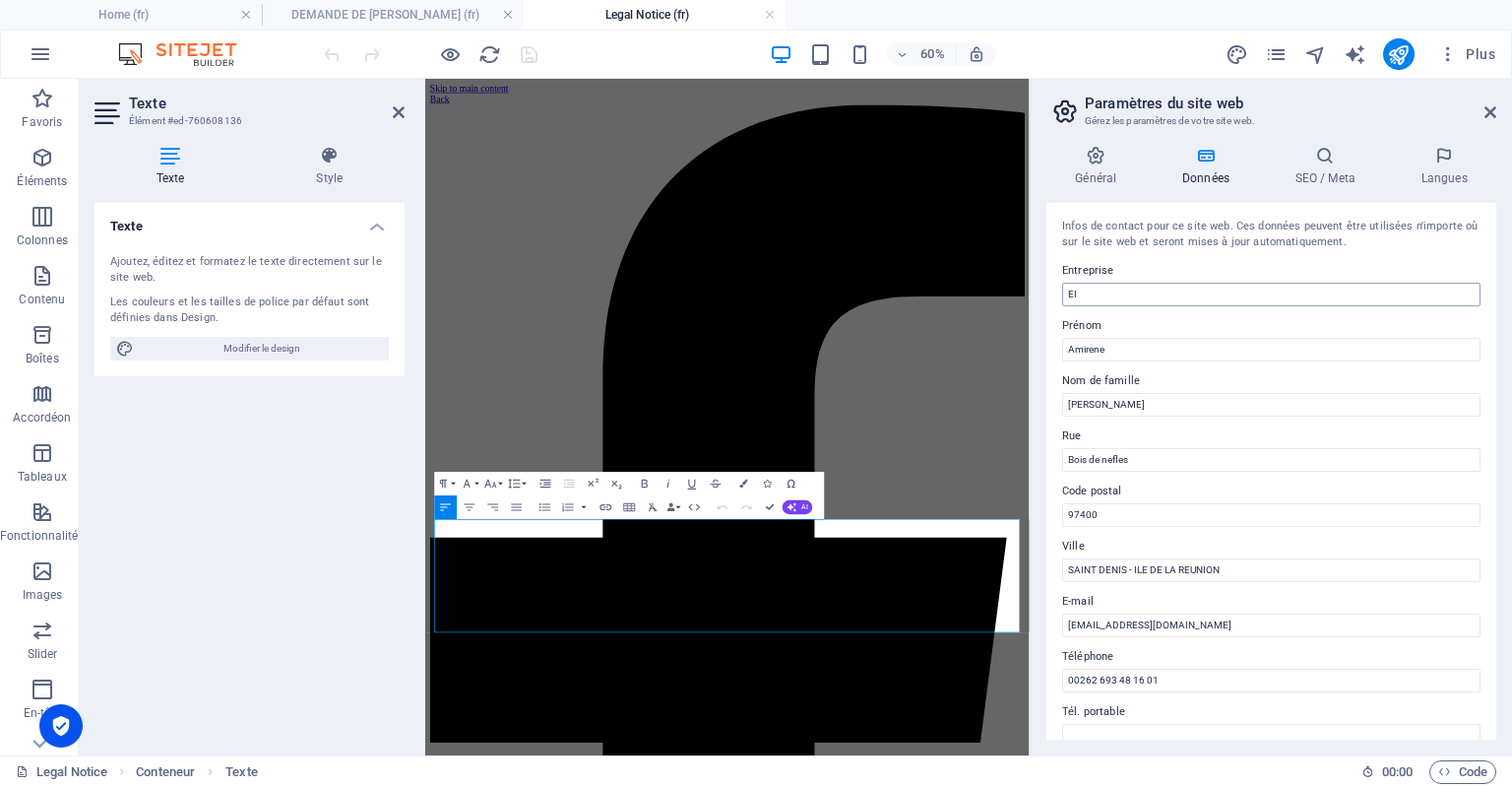click on "EI" at bounding box center (1271, 295) 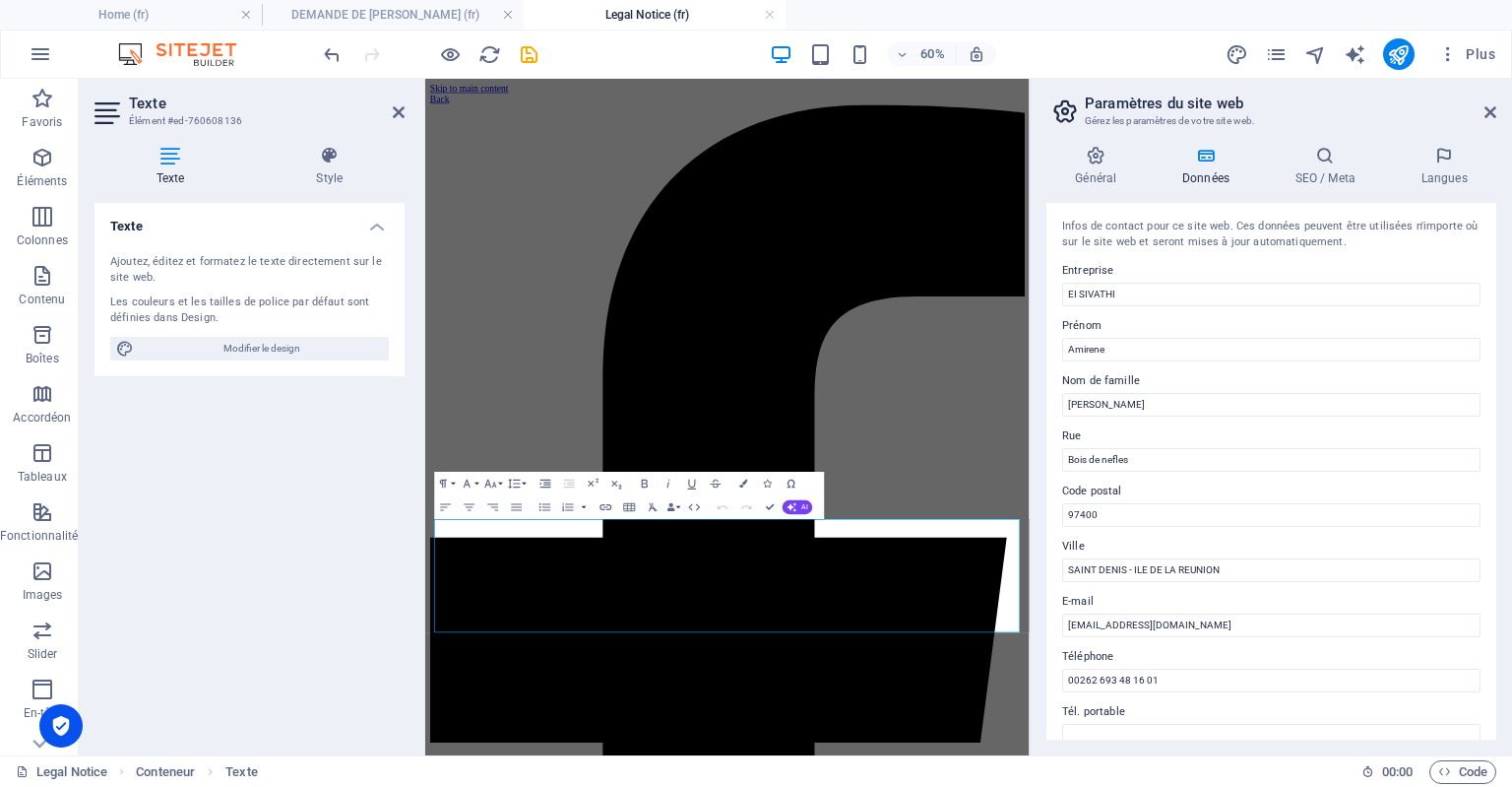 type on "EI SIVATHI" 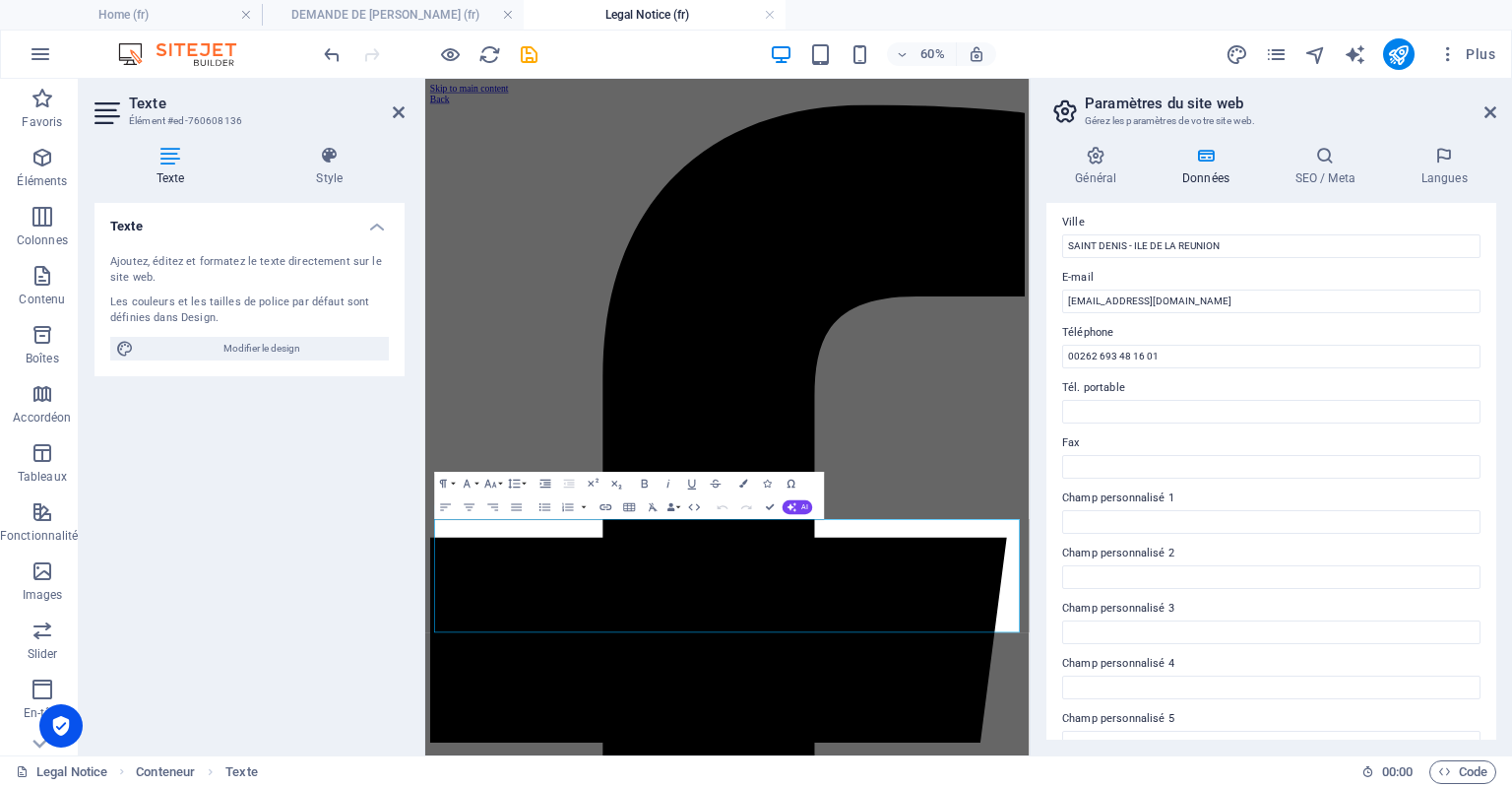 scroll, scrollTop: 340, scrollLeft: 0, axis: vertical 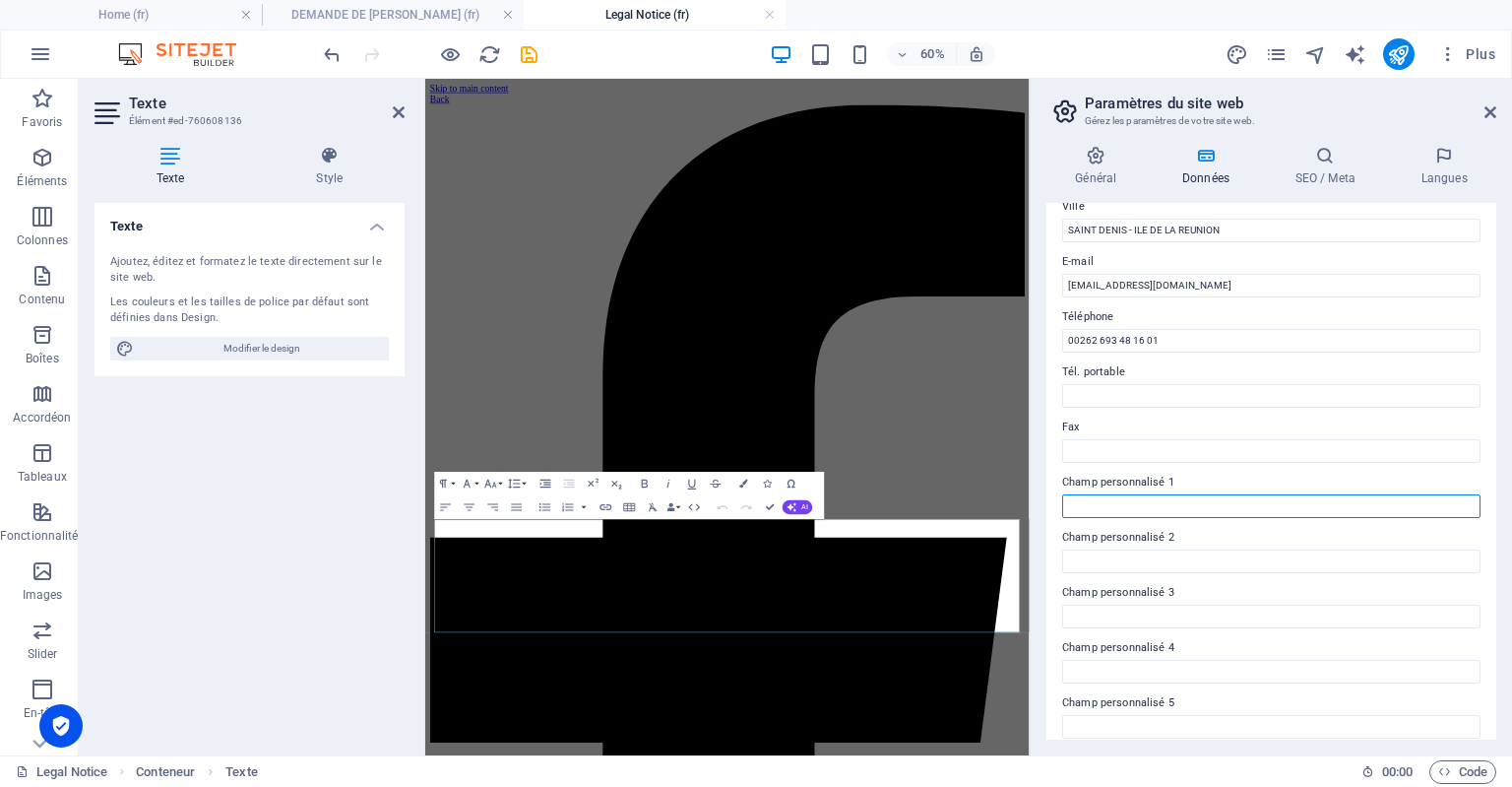 click on "Champ personnalisé 1" at bounding box center [1271, 506] 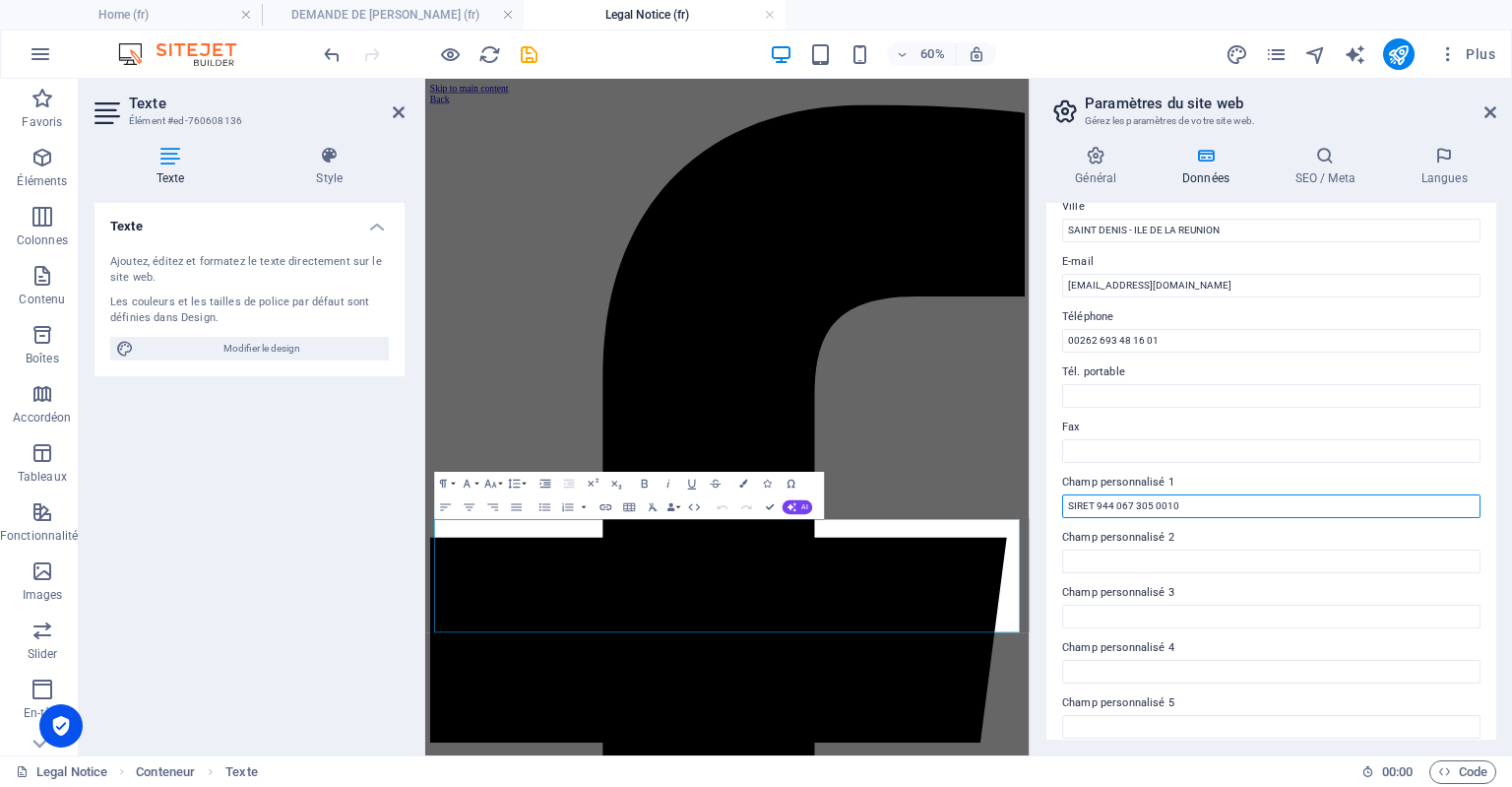 click on "SIRET 944 067 305 0010" at bounding box center [1271, 506] 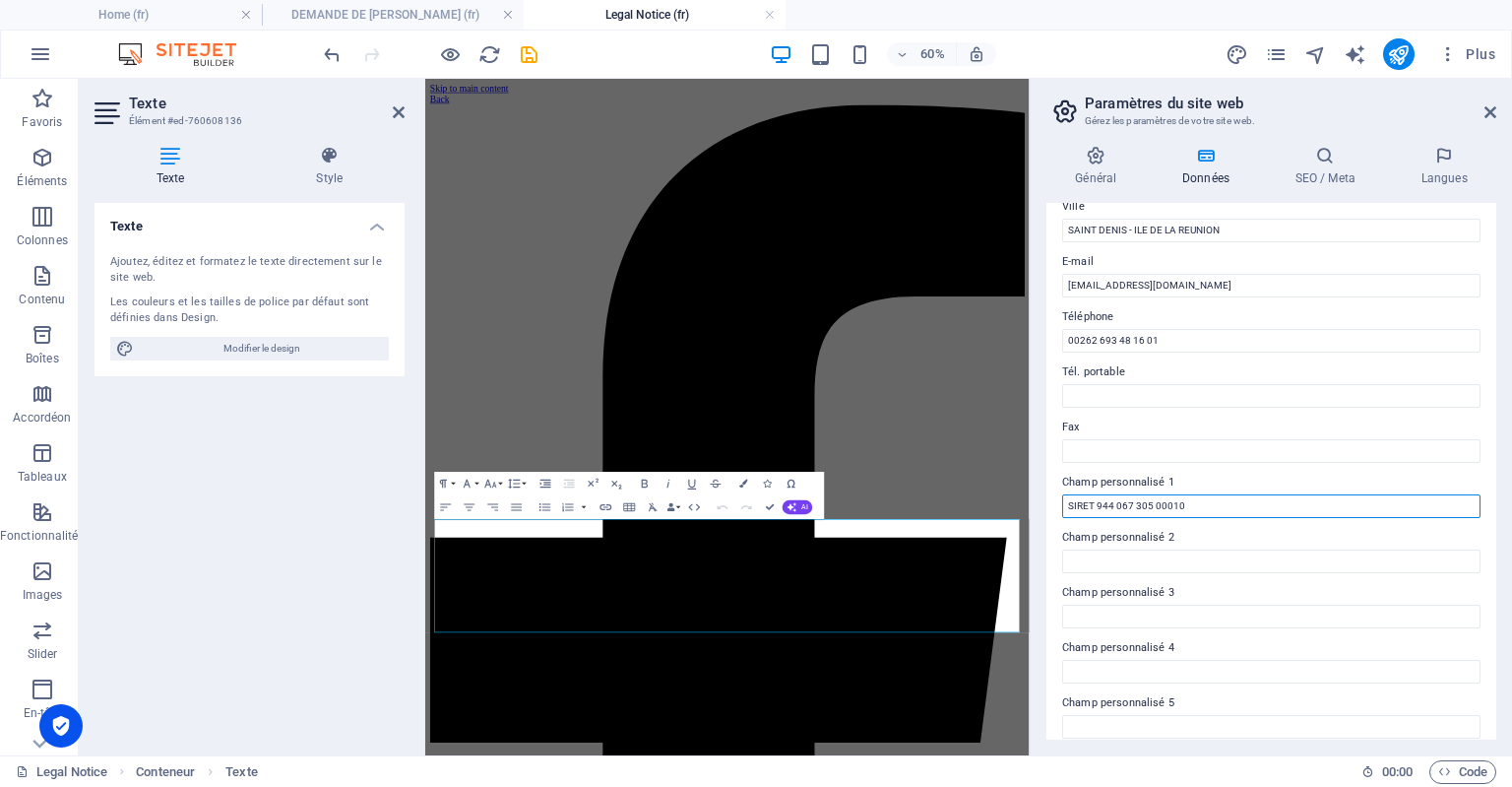 type on "SIRET 944 067 305 00010" 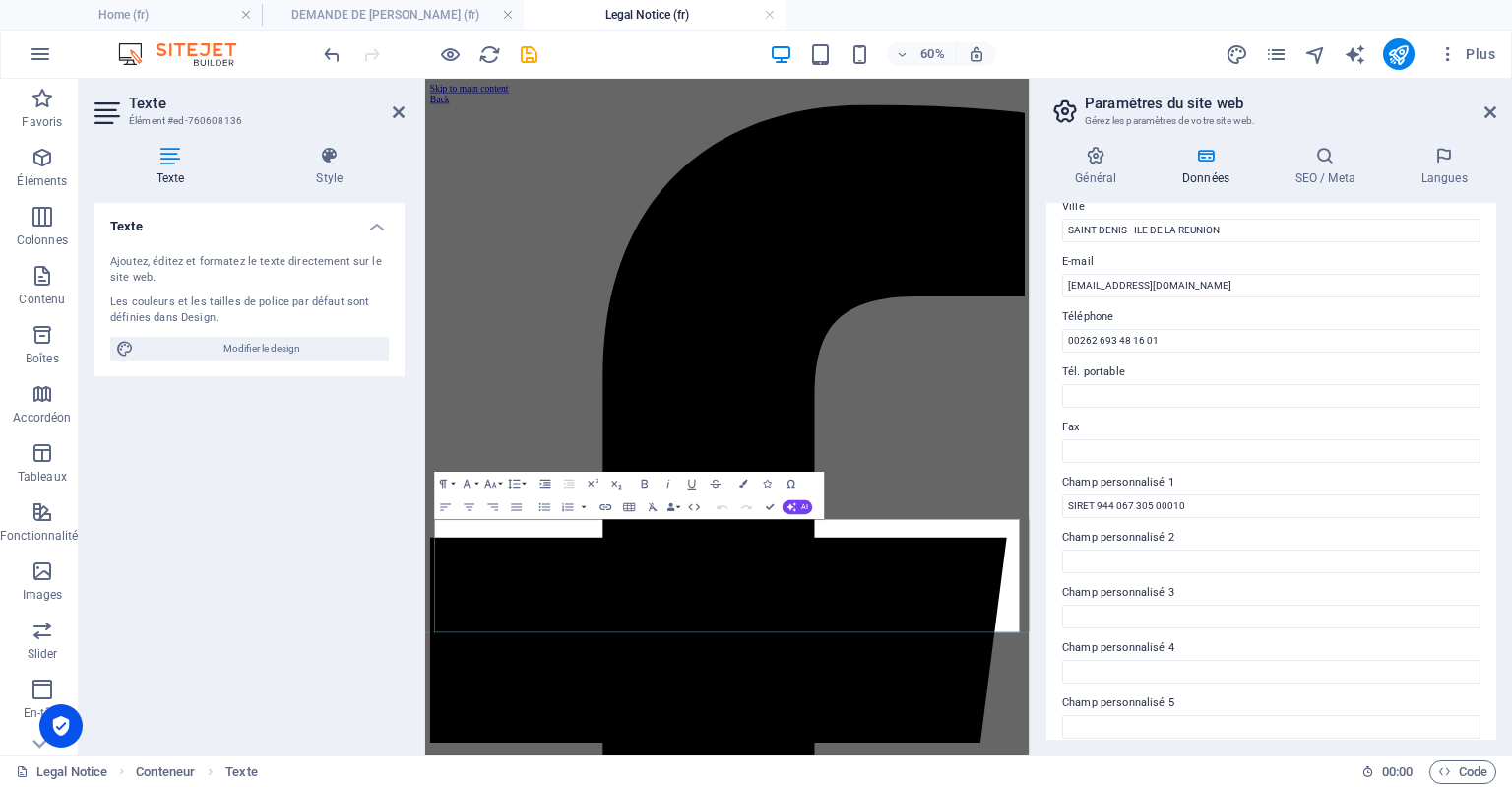click on "Champ personnalisé 1" at bounding box center (1271, 483) 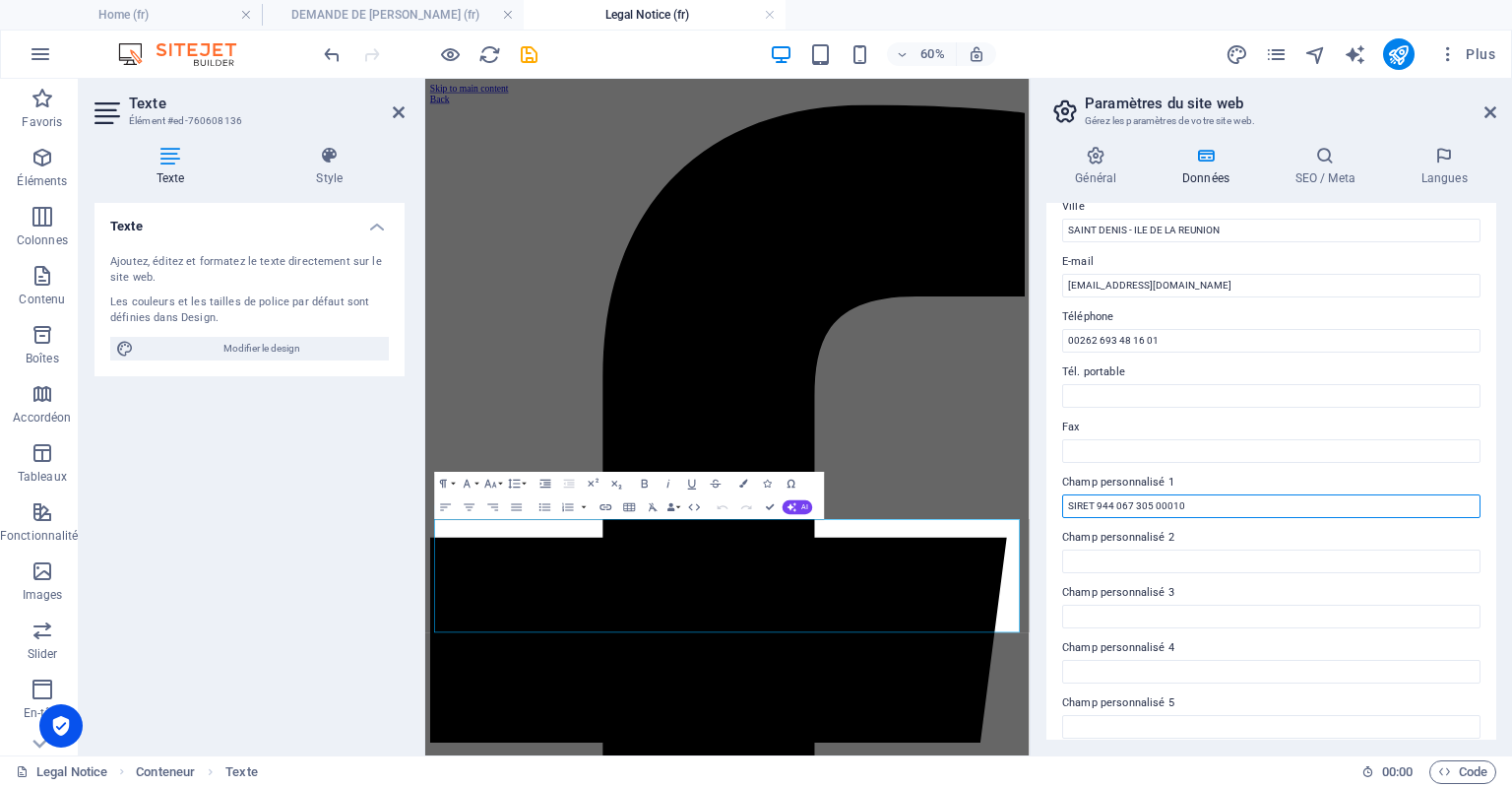 click on "SIRET 944 067 305 00010" at bounding box center (1271, 506) 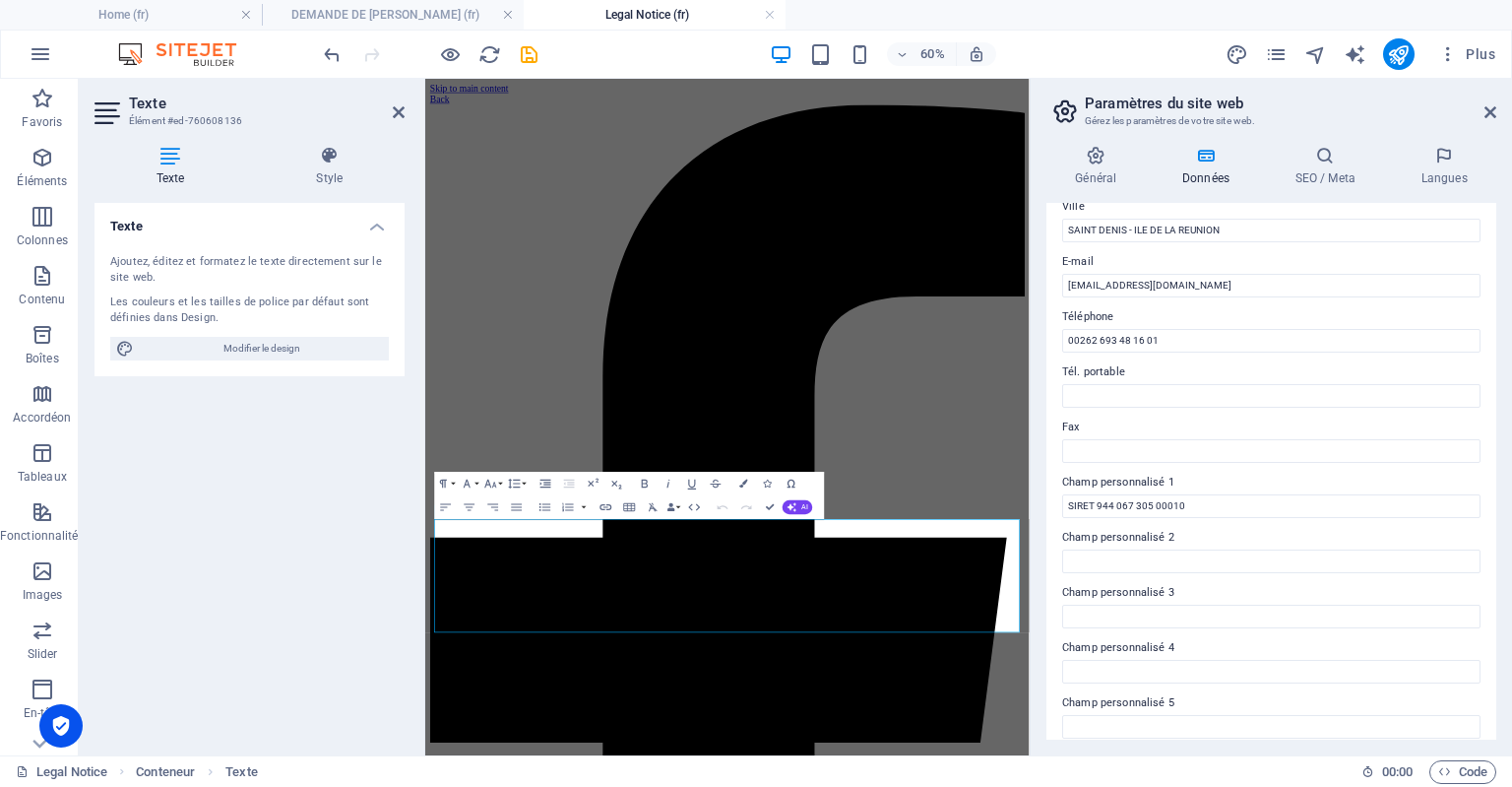 drag, startPoint x: 1490, startPoint y: 488, endPoint x: 1504, endPoint y: 677, distance: 189.51781 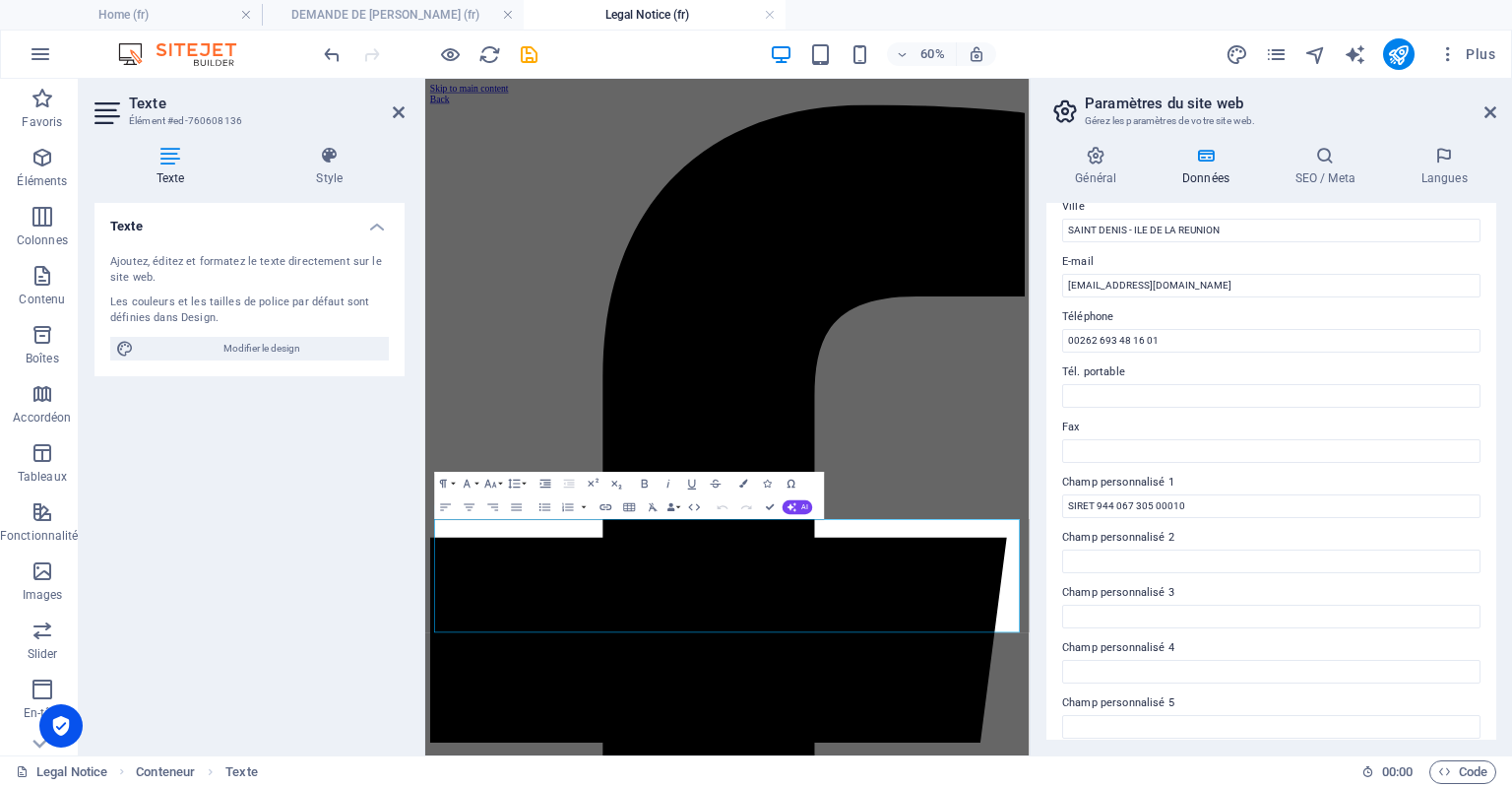 drag, startPoint x: 1491, startPoint y: 473, endPoint x: 1492, endPoint y: 633, distance: 160.00312 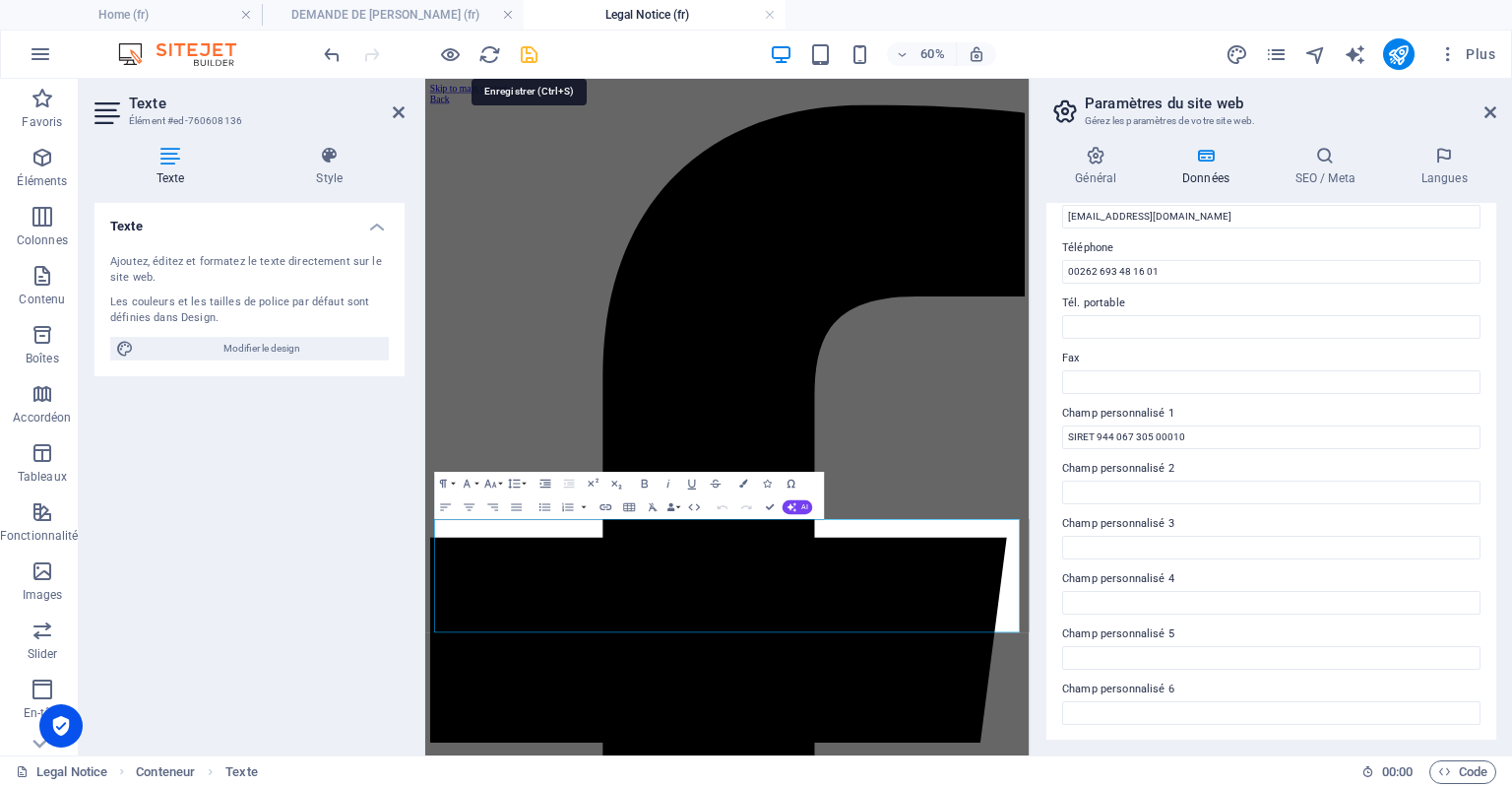 click at bounding box center [529, 54] 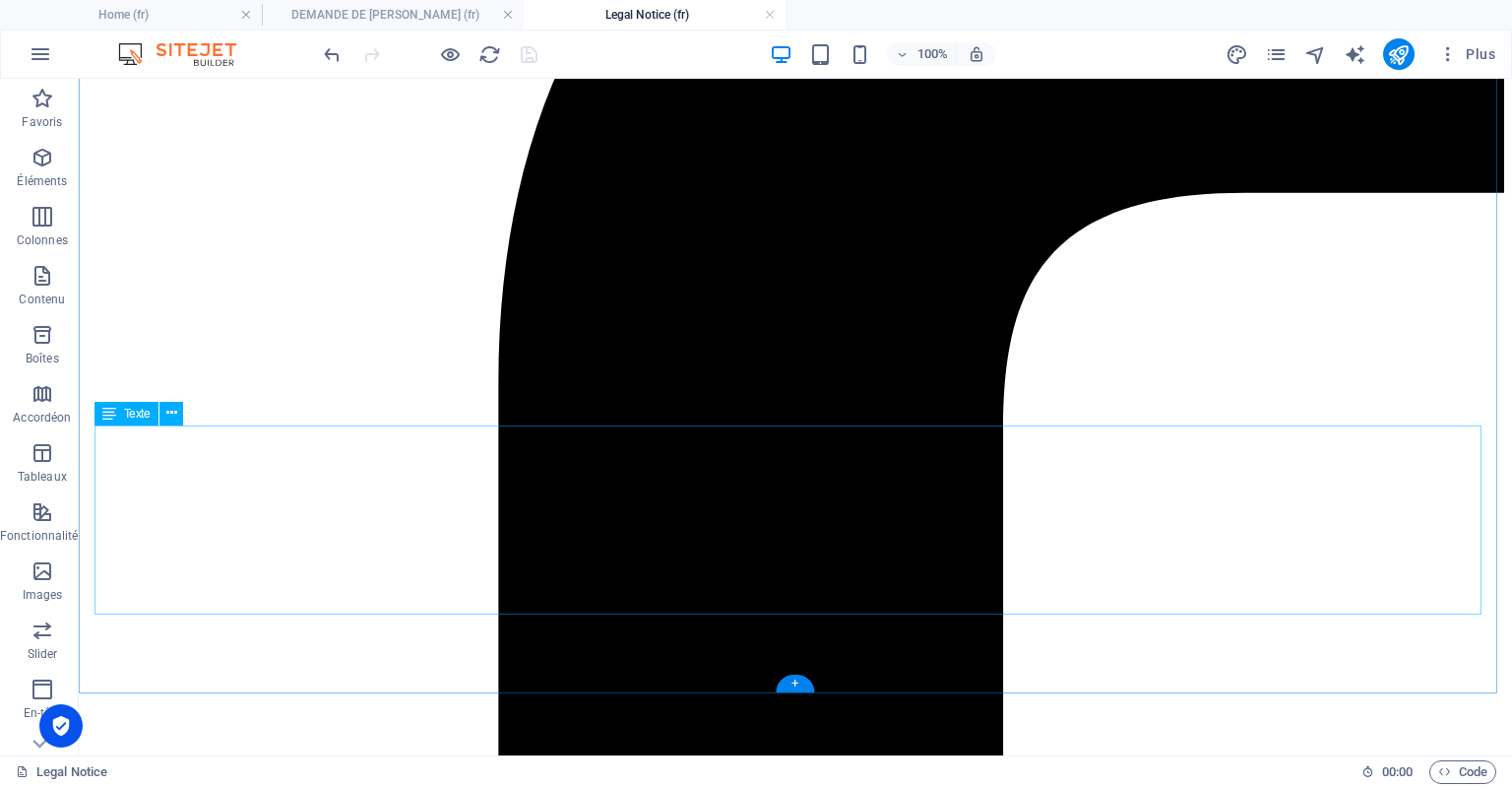 click on "EI SIVATHI EI SIVATHI Bois de nefles SAINT DENIS - ILE DE LA REUNION   97400 Phone:  00262 693 48 16 01 Mobile:  E-Mail:  contact@sivathi.com" at bounding box center (795, 6036) 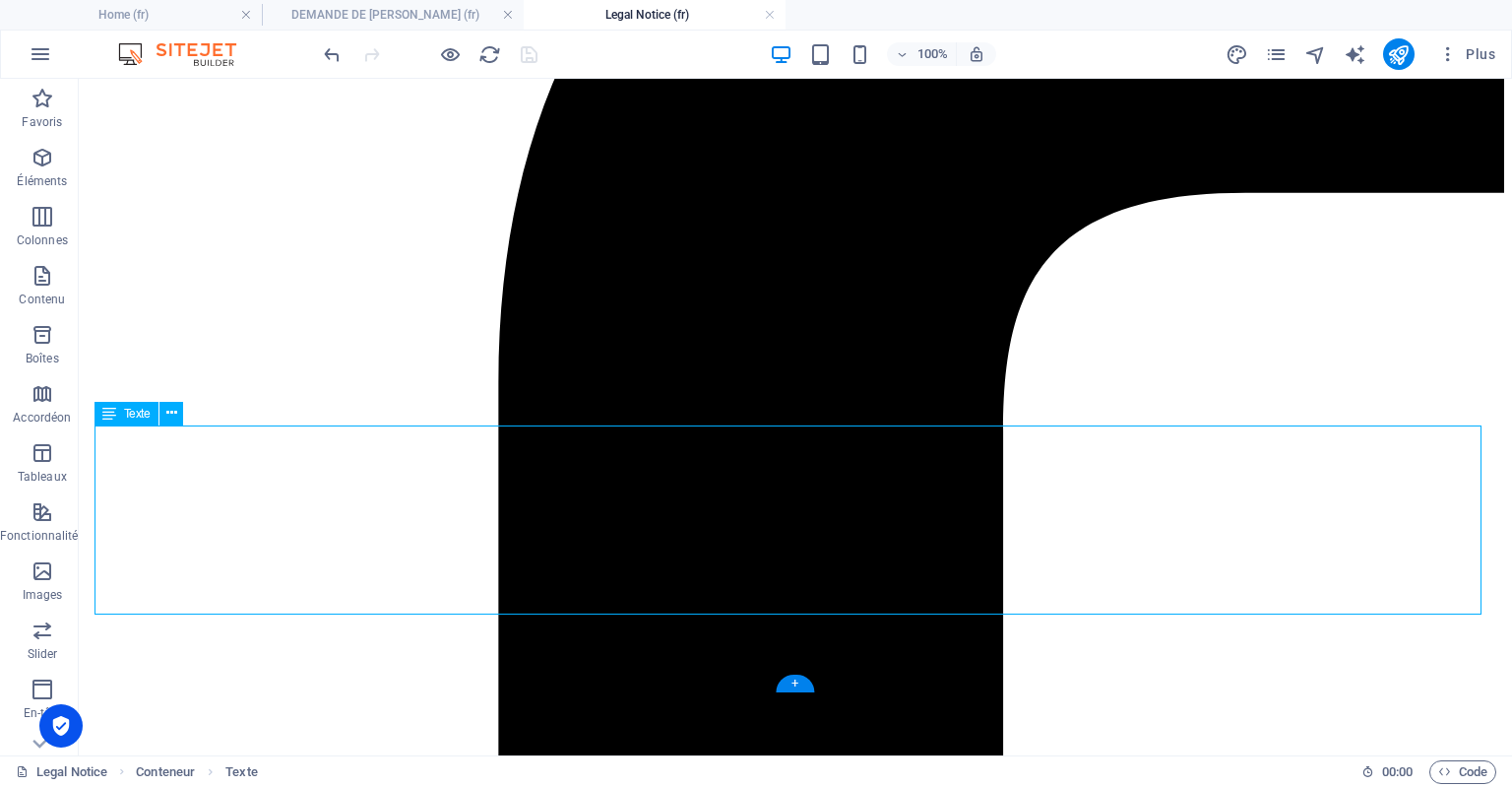 click on "EI SIVATHI EI SIVATHI Bois de nefles SAINT DENIS - ILE DE LA REUNION   97400 Phone:  00262 693 48 16 01 Mobile:  E-Mail:  contact@sivathi.com" at bounding box center (795, 6036) 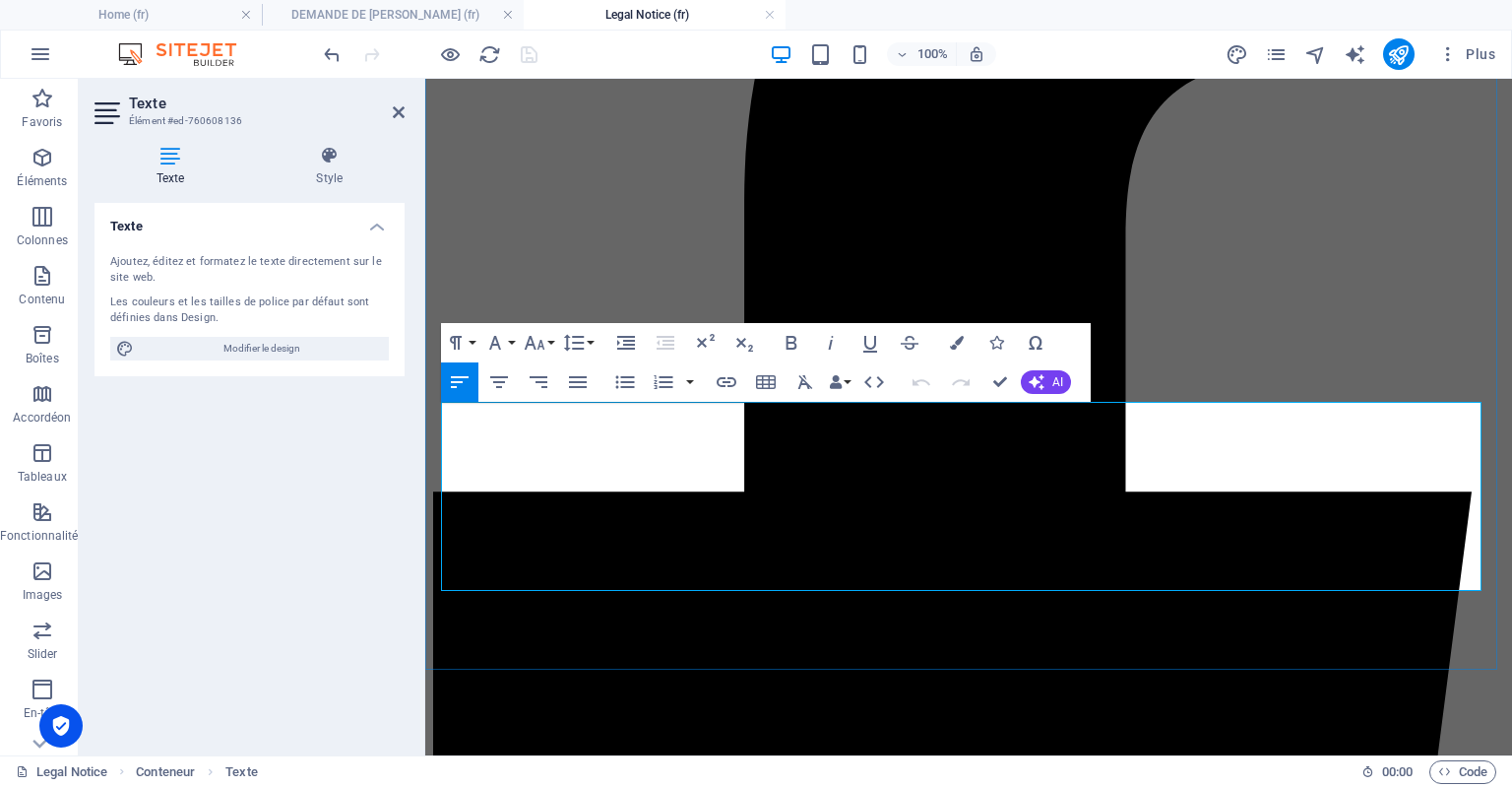 click on "EI SIVATHI" at bounding box center [969, 4586] 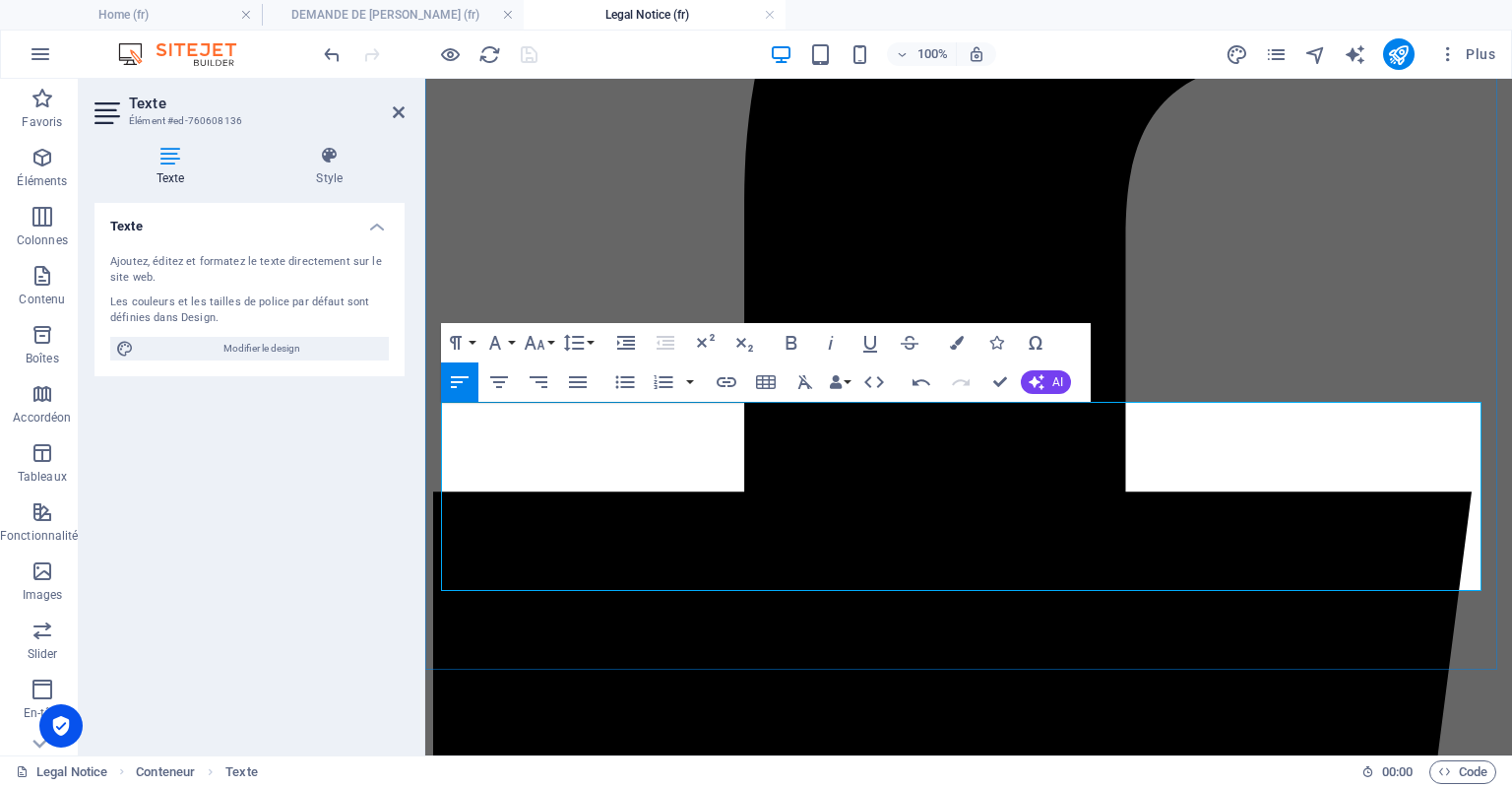 click on "Phone:  00262 693 48 16 01 Mobile:  E-Mail:  contact@sivathi.com" at bounding box center [969, 4722] 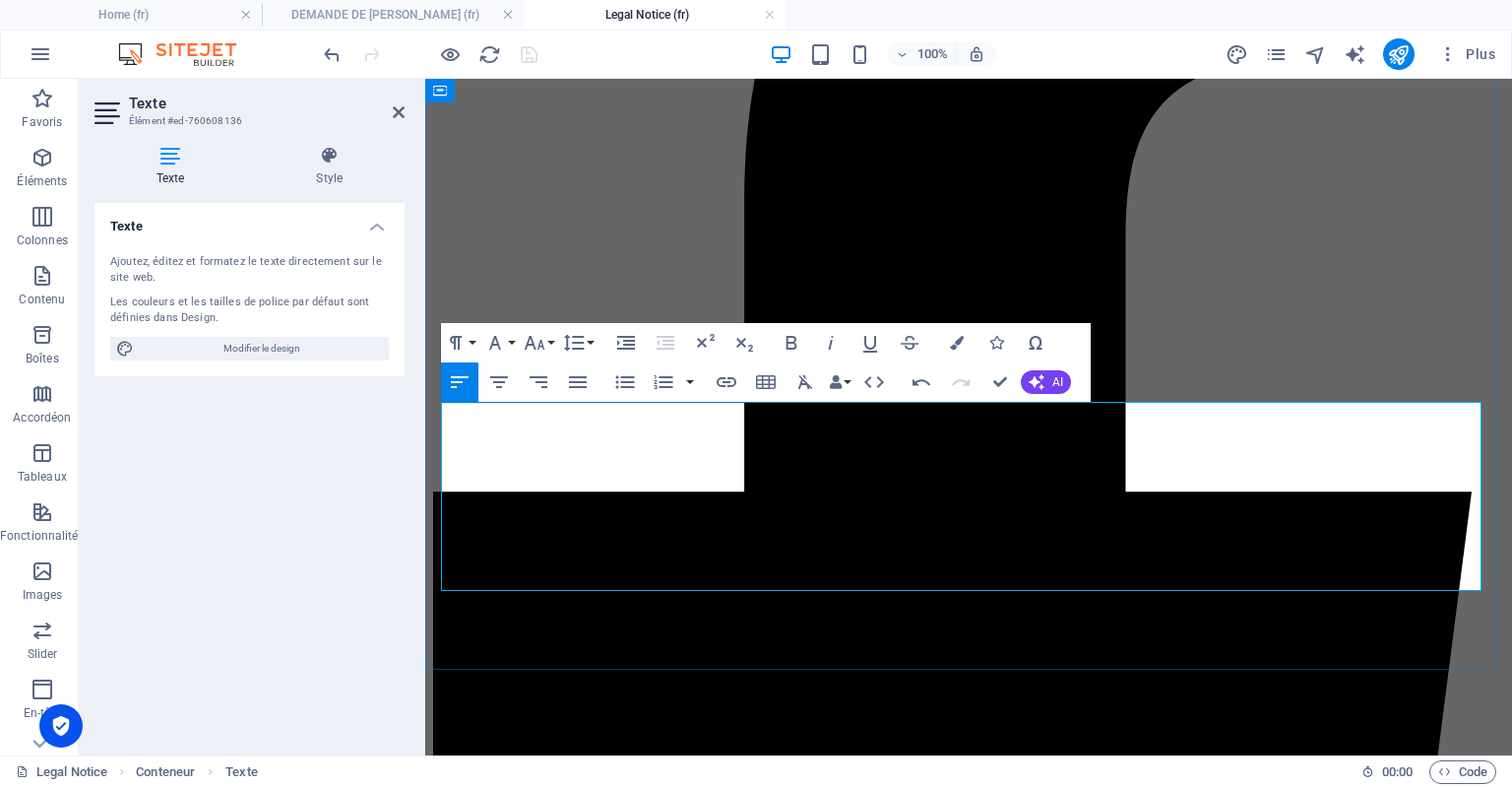 click on "Bois de nefles" at bounding box center [477, 4619] 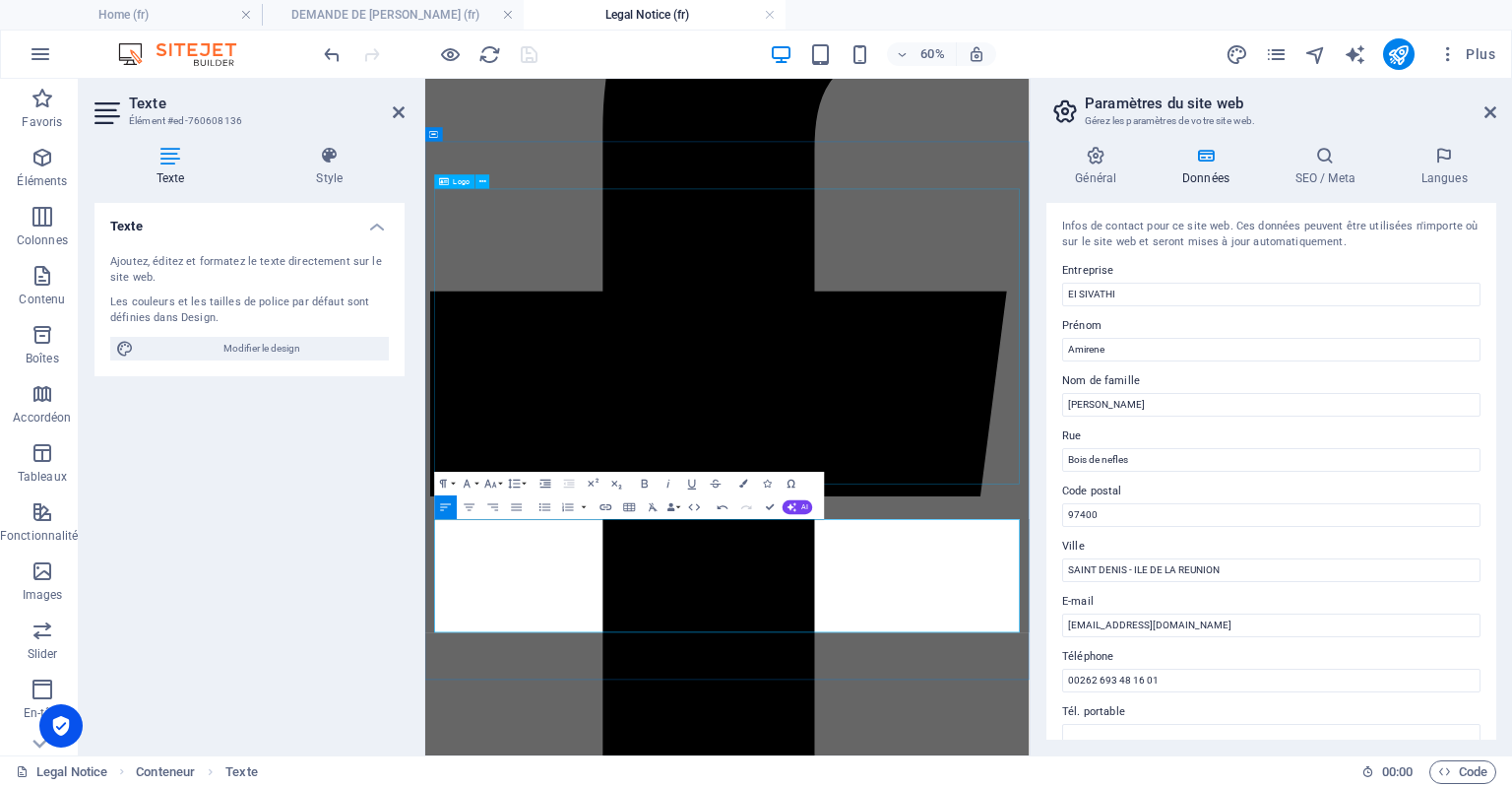 scroll, scrollTop: 0, scrollLeft: 0, axis: both 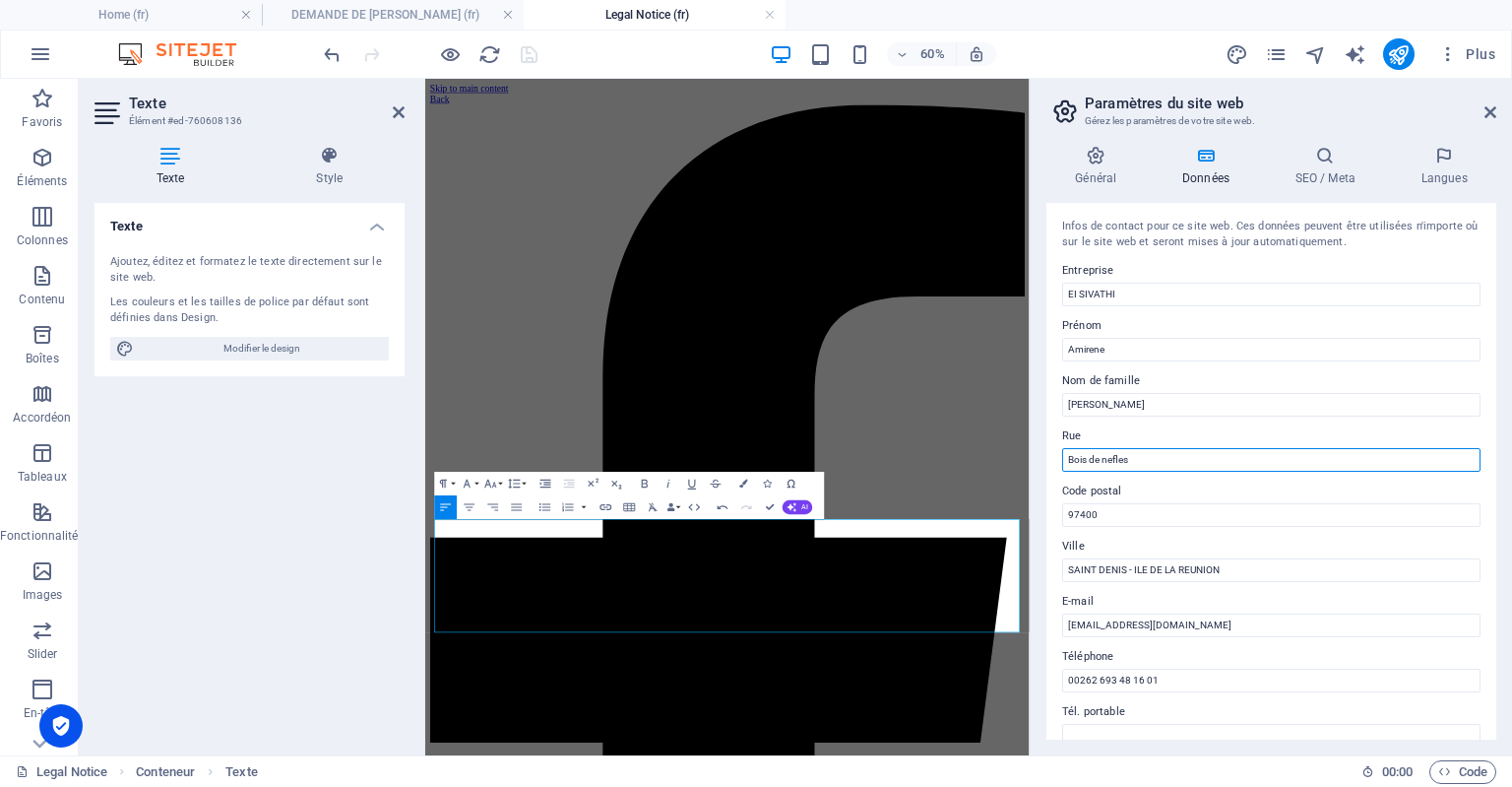 click on "Bois de nefles" at bounding box center (1271, 460) 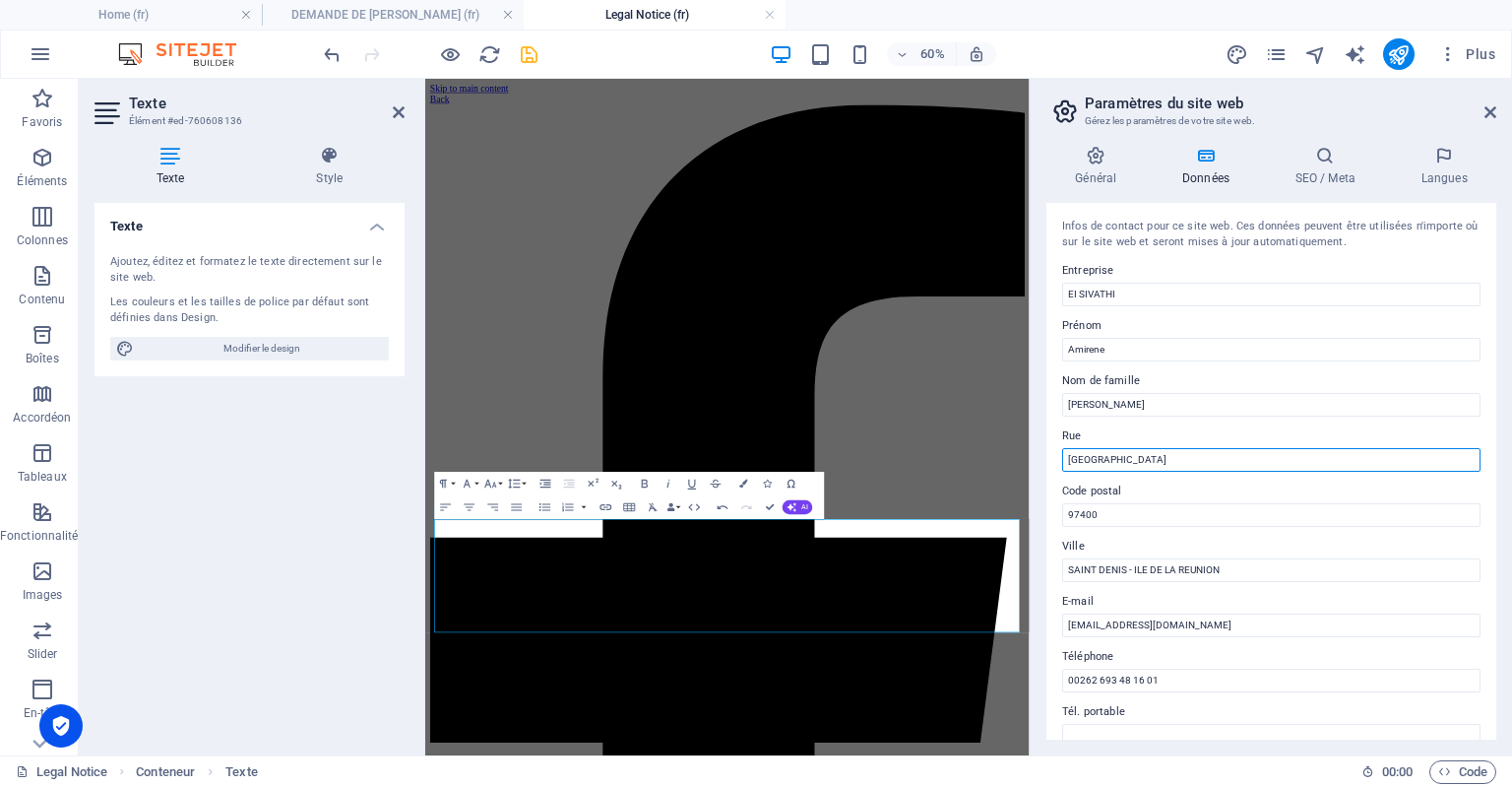type on "Rue Bois de nèfles" 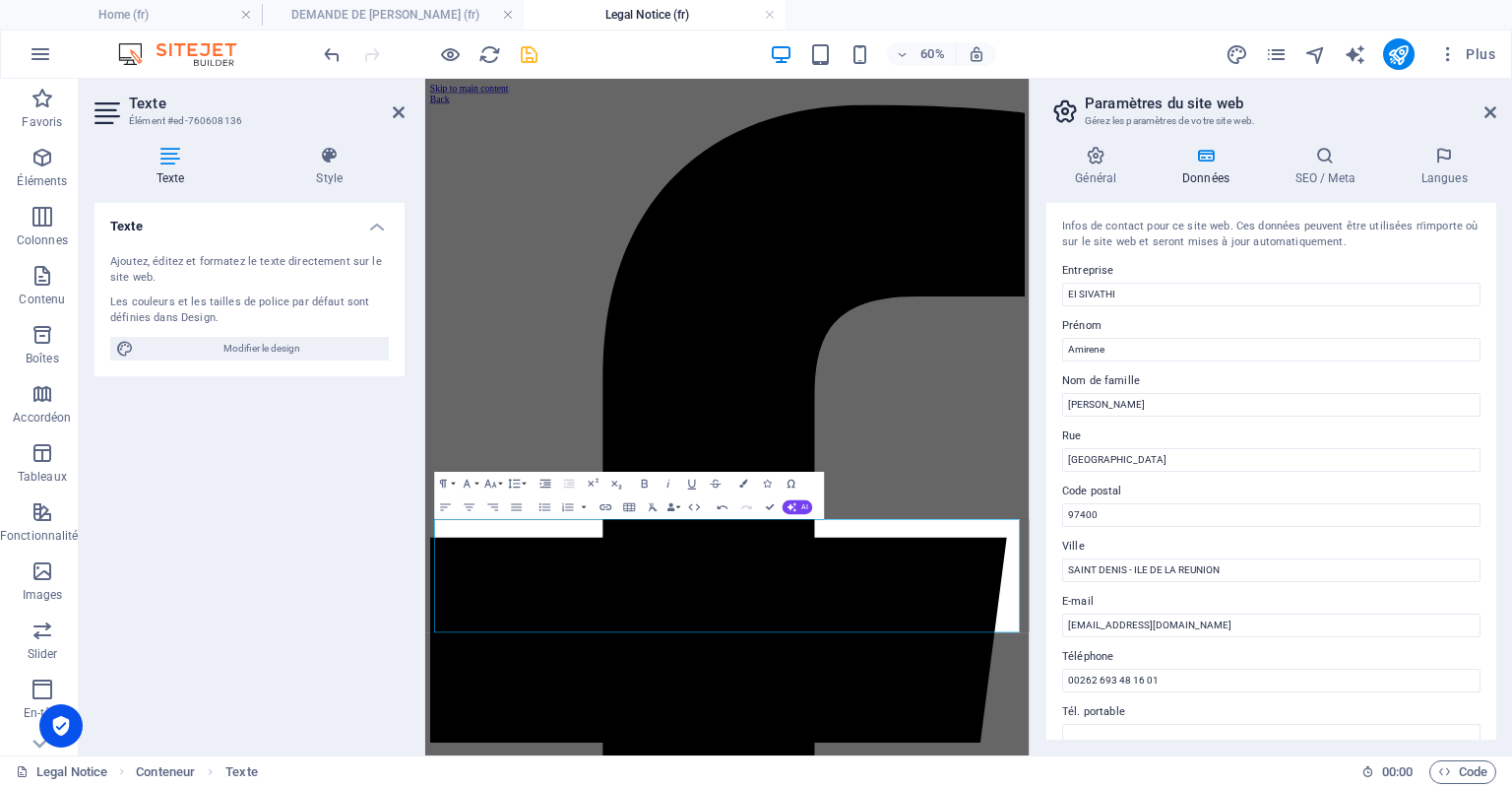 click at bounding box center (430, 54) 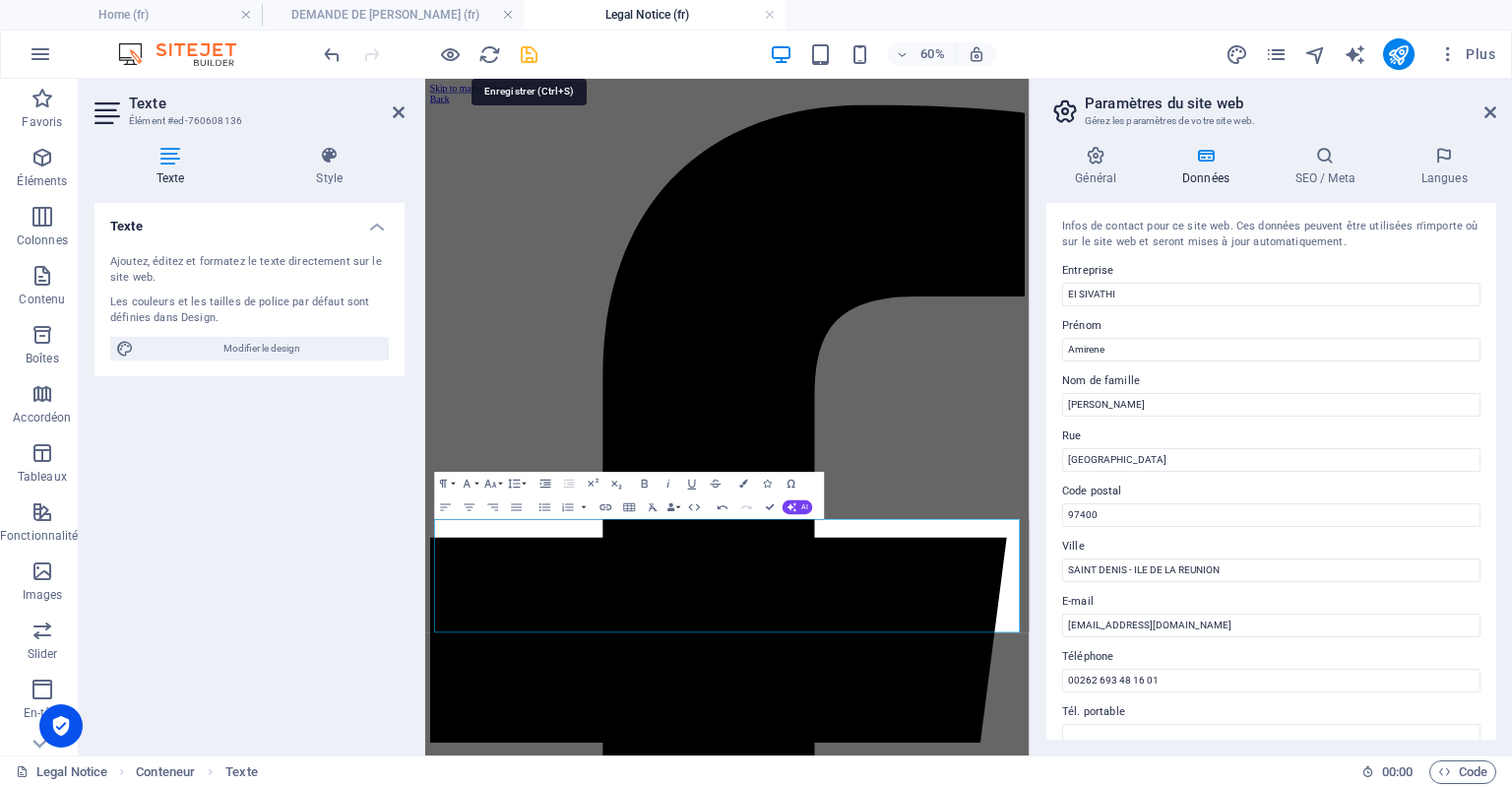click at bounding box center (529, 54) 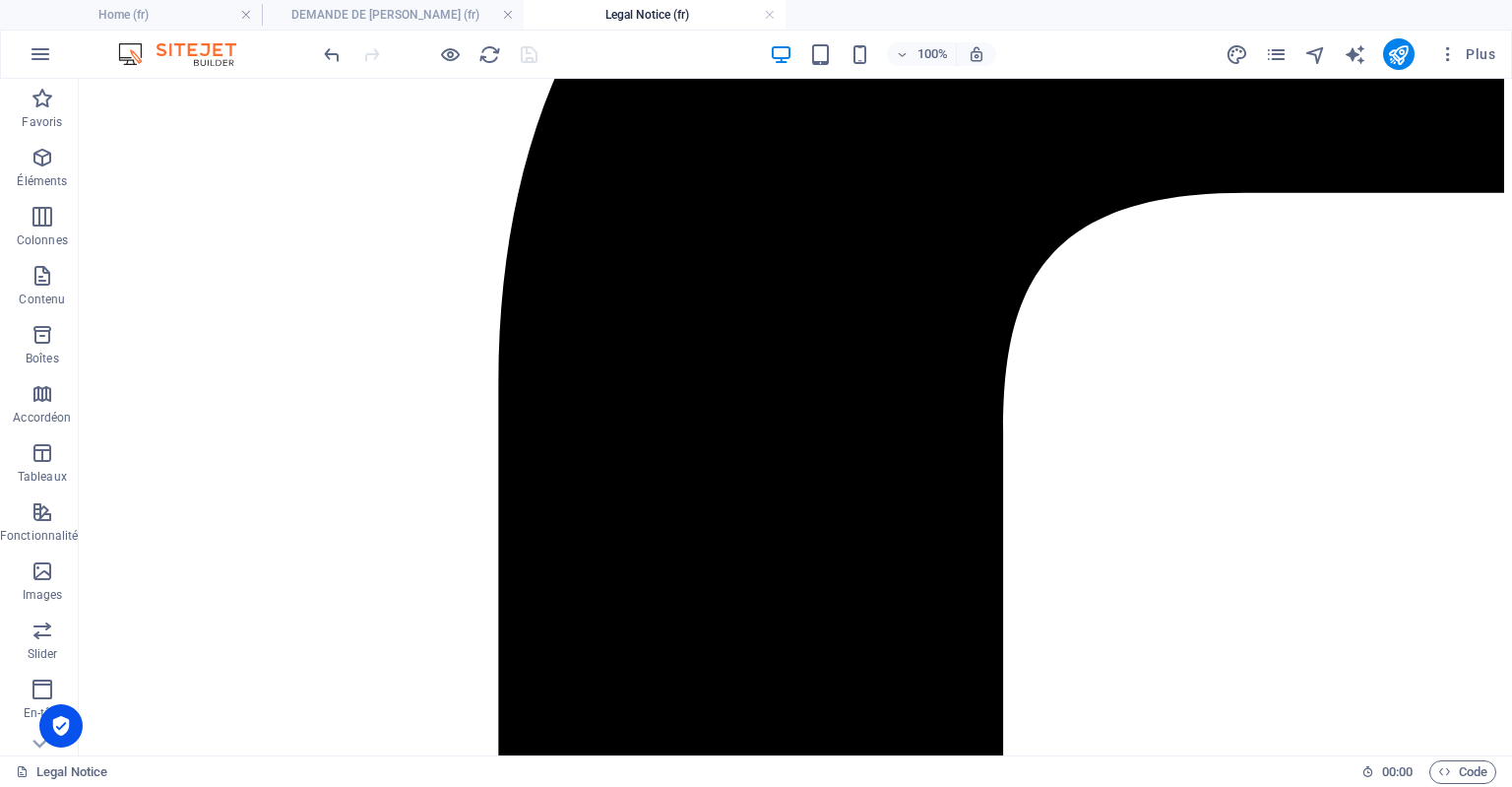 click on "Skip to main content
Back  Legal Notice EI SIVATHI Rue Bois de nèfles SAINT DENIS - ILE DE LA REUNION   97400 Phone:  00262 693 48 16 01 Mobile:  E-Mail:  contact@sivathi.com .download-cv-section .download-btn {
display: inline-block;
margin-top: 1.5rem;
padding: 1rem 2rem;
background-color: #4a4a4a;
color: #fff;
text-decoration: none;
border-radius: 5px;
font-weight: bold;
transition: background-color 0.3s ease;
}
.download-cv-section .download-btn:hover {
background-color: #2a2a2a;
}" at bounding box center (795, 2945) 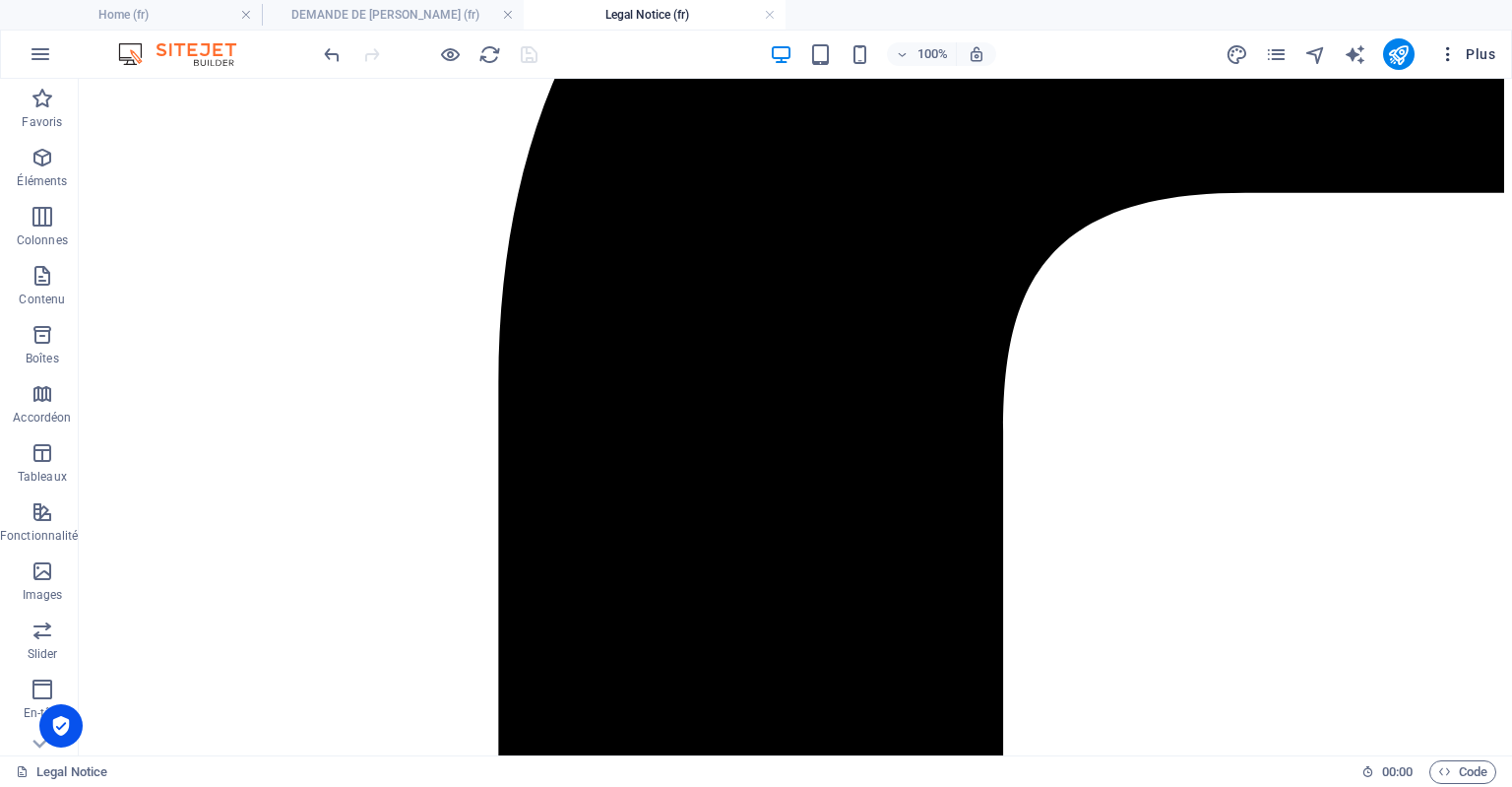 click on "Plus" at bounding box center [1467, 54] 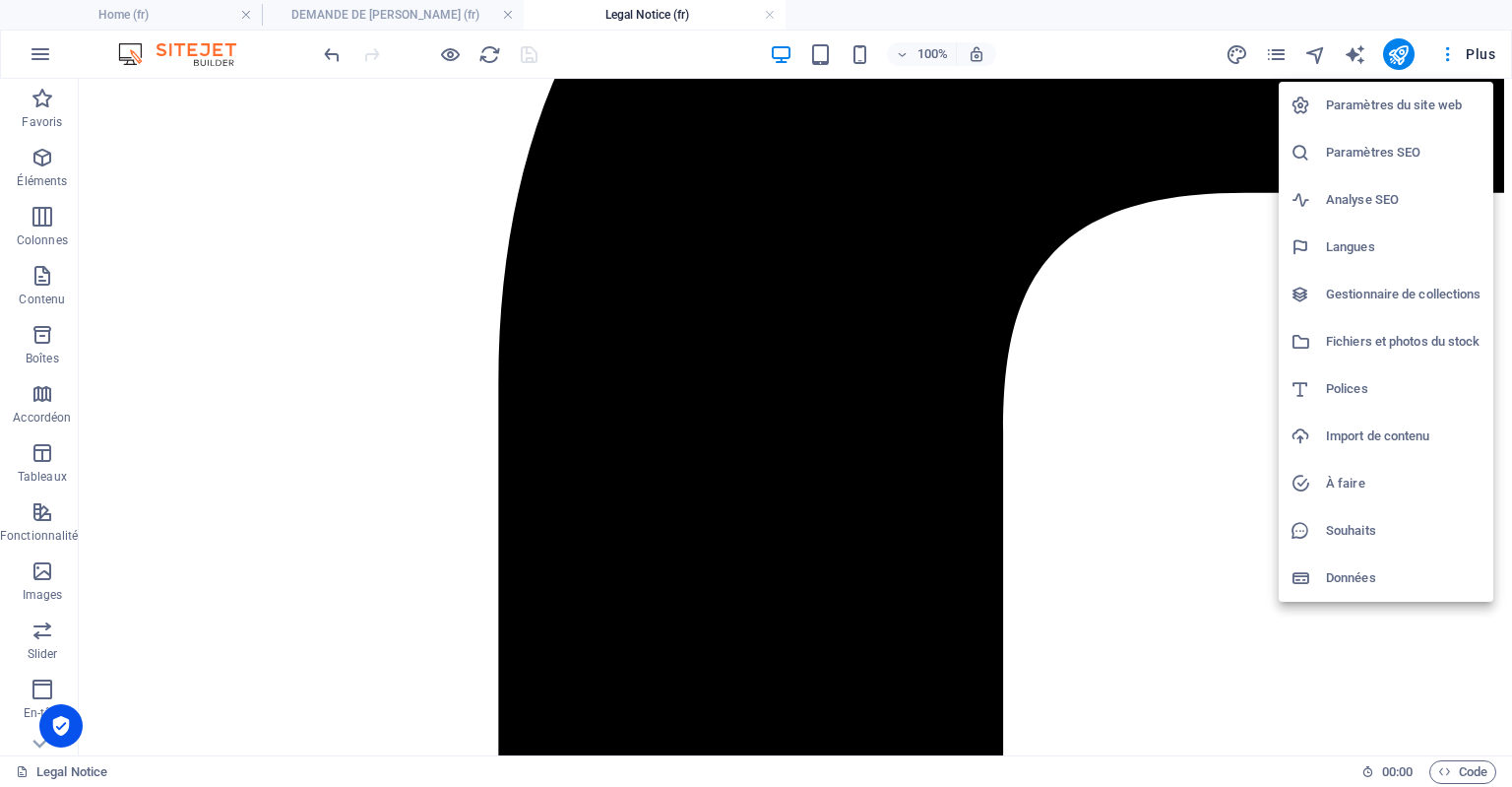 click at bounding box center [756, 393] 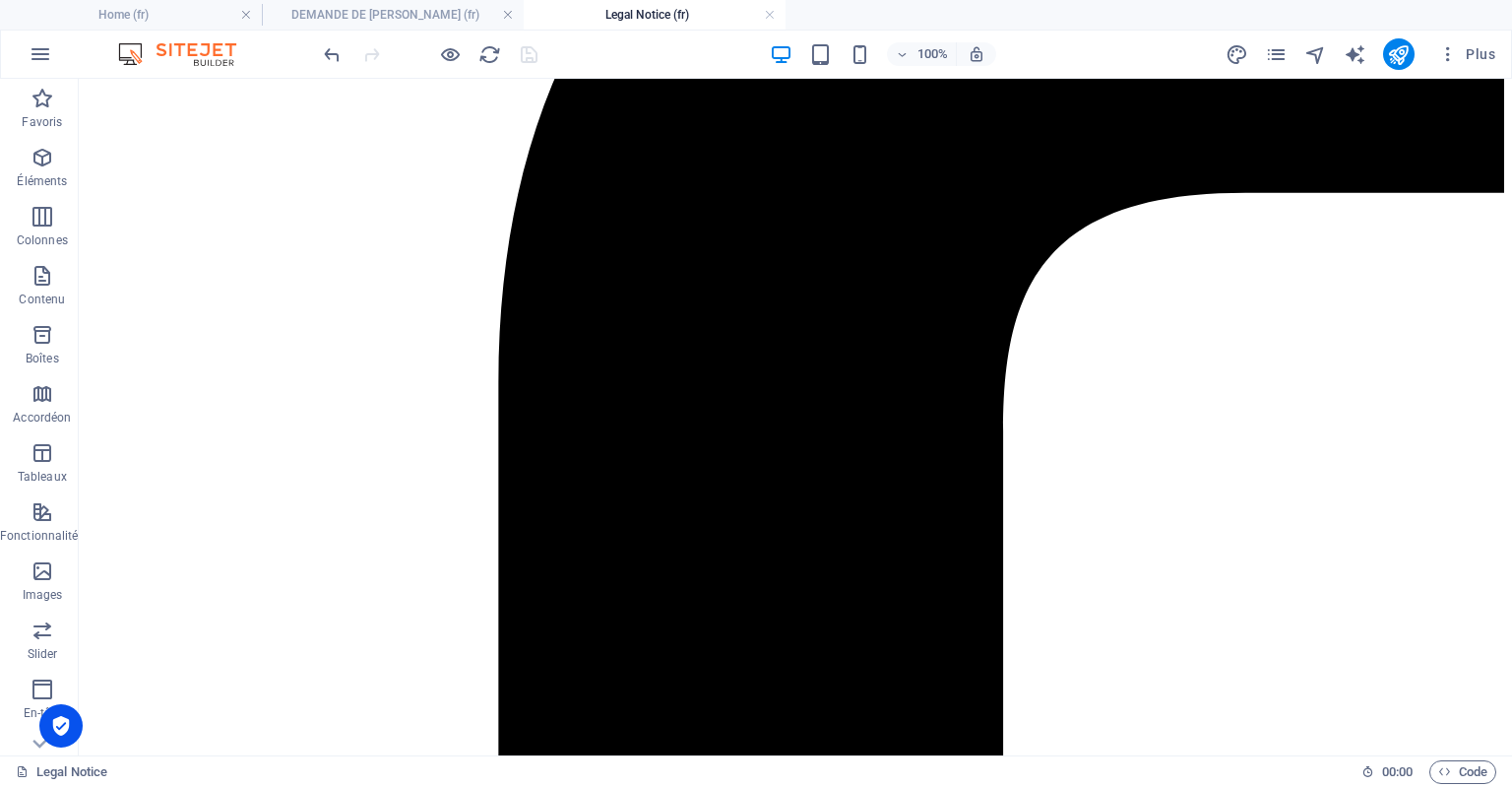 click on "Code" at bounding box center [1463, 772] 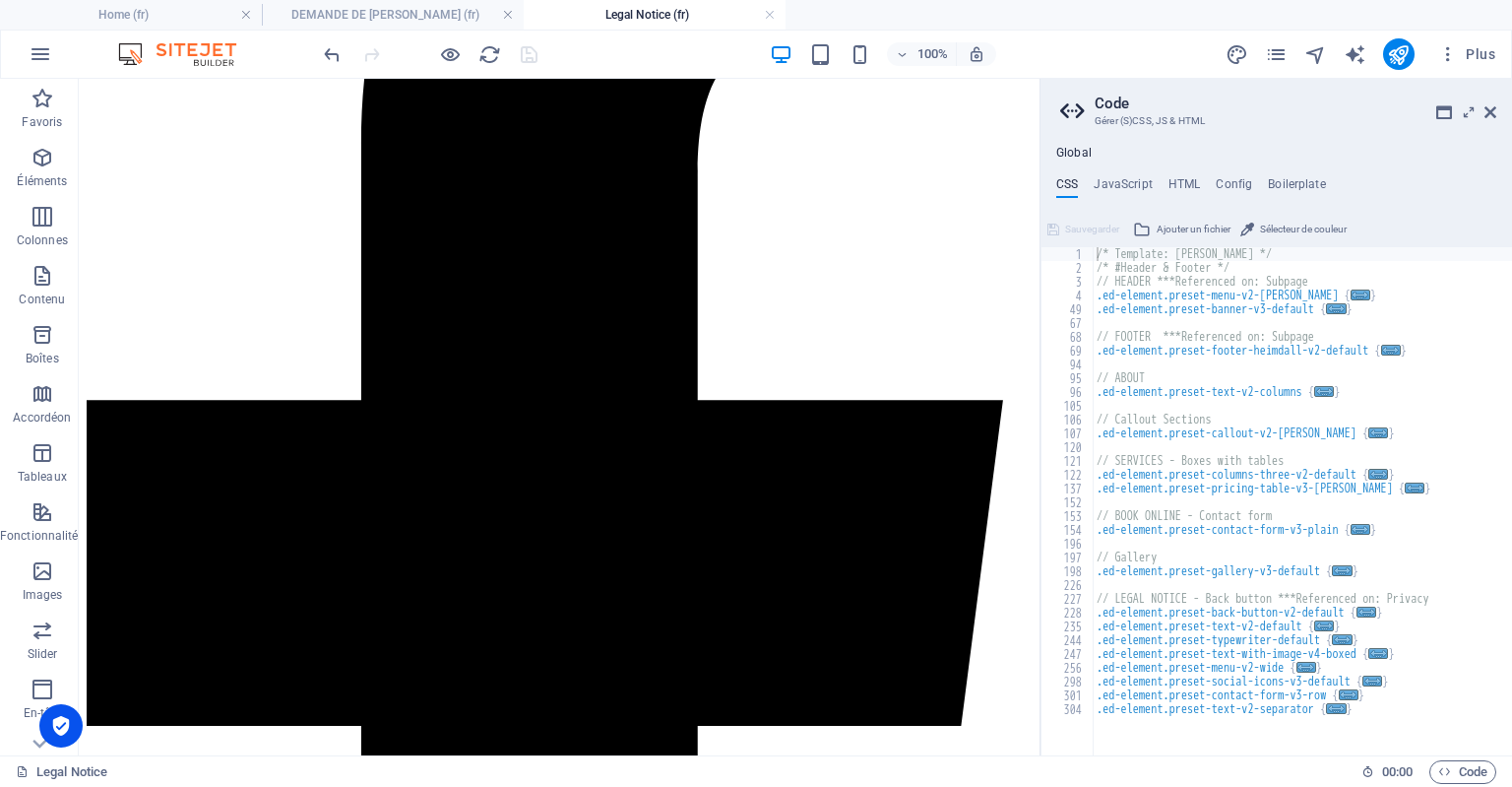 click on "Skip to main content
Back  Legal Notice EI SIVATHI Rue Bois de nèfles SAINT DENIS - ILE DE LA REUNION   97400 Phone:  00262 693 48 16 01 Mobile:  E-Mail:  contact@sivathi.com .download-cv-section .download-btn {
display: inline-block;
margin-top: 1.5rem;
padding: 1rem 2rem;
background-color: #4a4a4a;
color: #fff;
text-decoration: none;
border-radius: 5px;
font-weight: bold;
transition: background-color 0.3s ease;
}
.download-cv-section .download-btn:hover {
background-color: #2a2a2a;
}" at bounding box center [559, 1999] 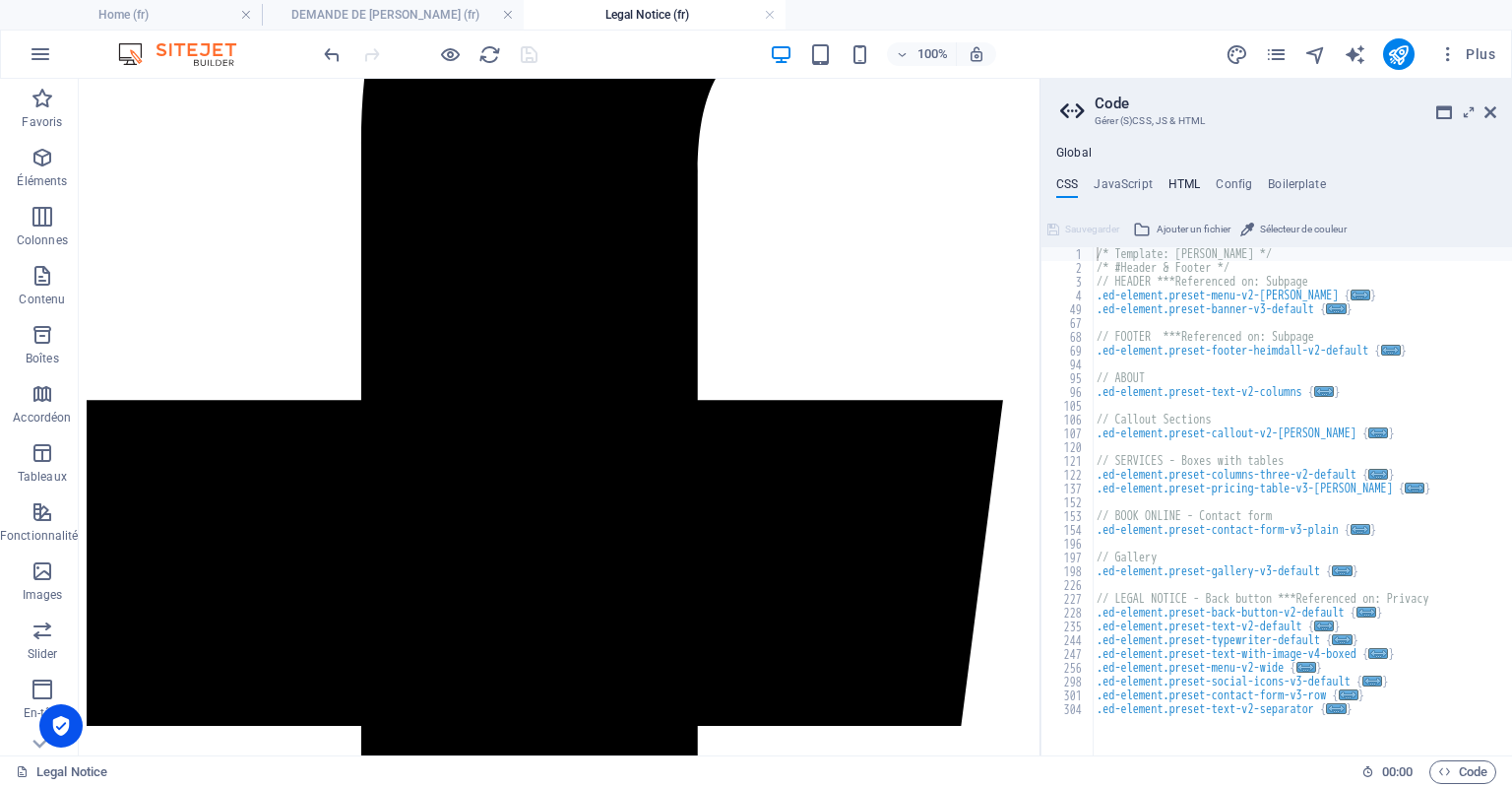 click on "HTML" at bounding box center (1184, 188) 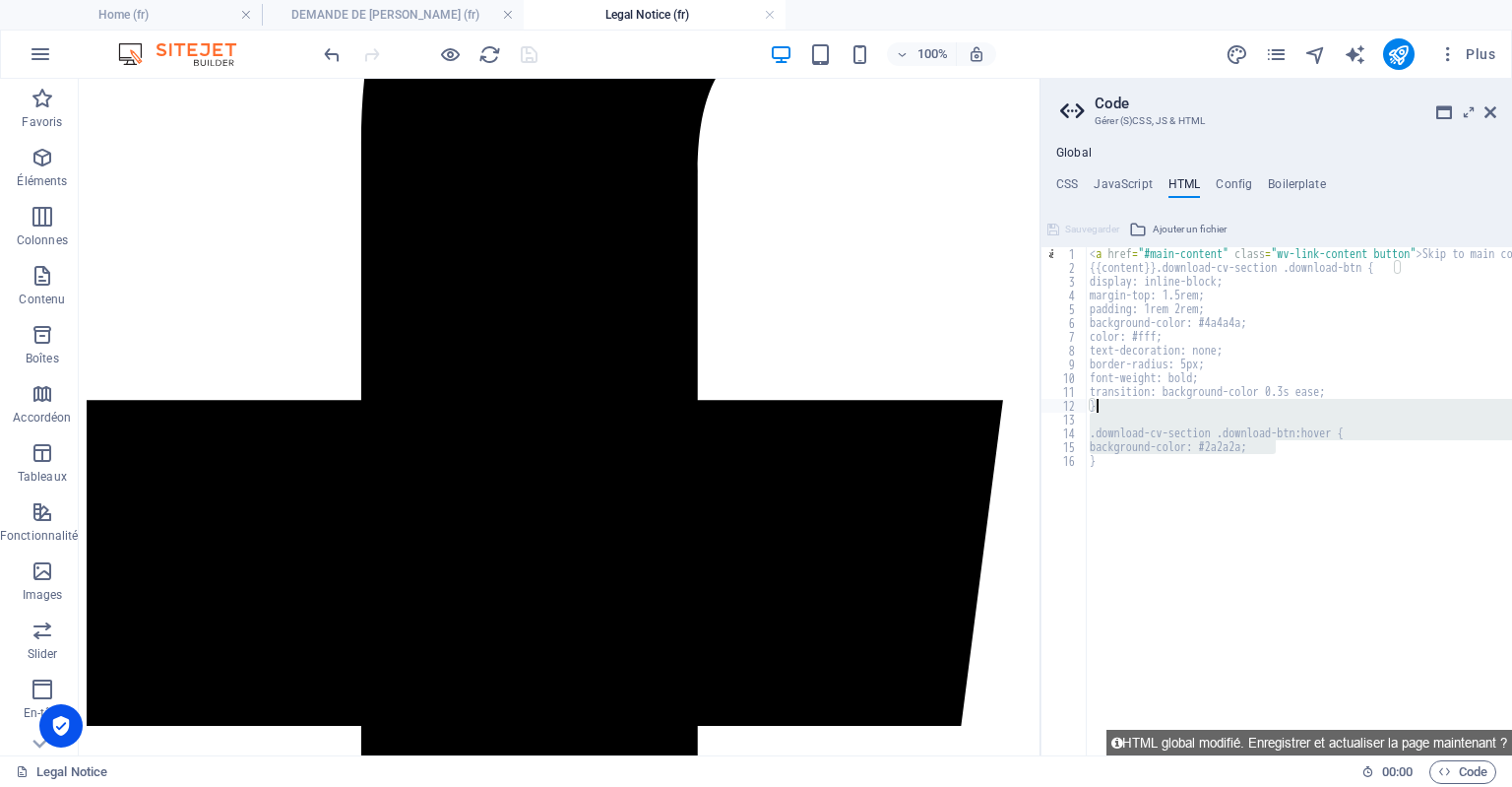 drag, startPoint x: 1286, startPoint y: 450, endPoint x: 1106, endPoint y: 411, distance: 184.17655 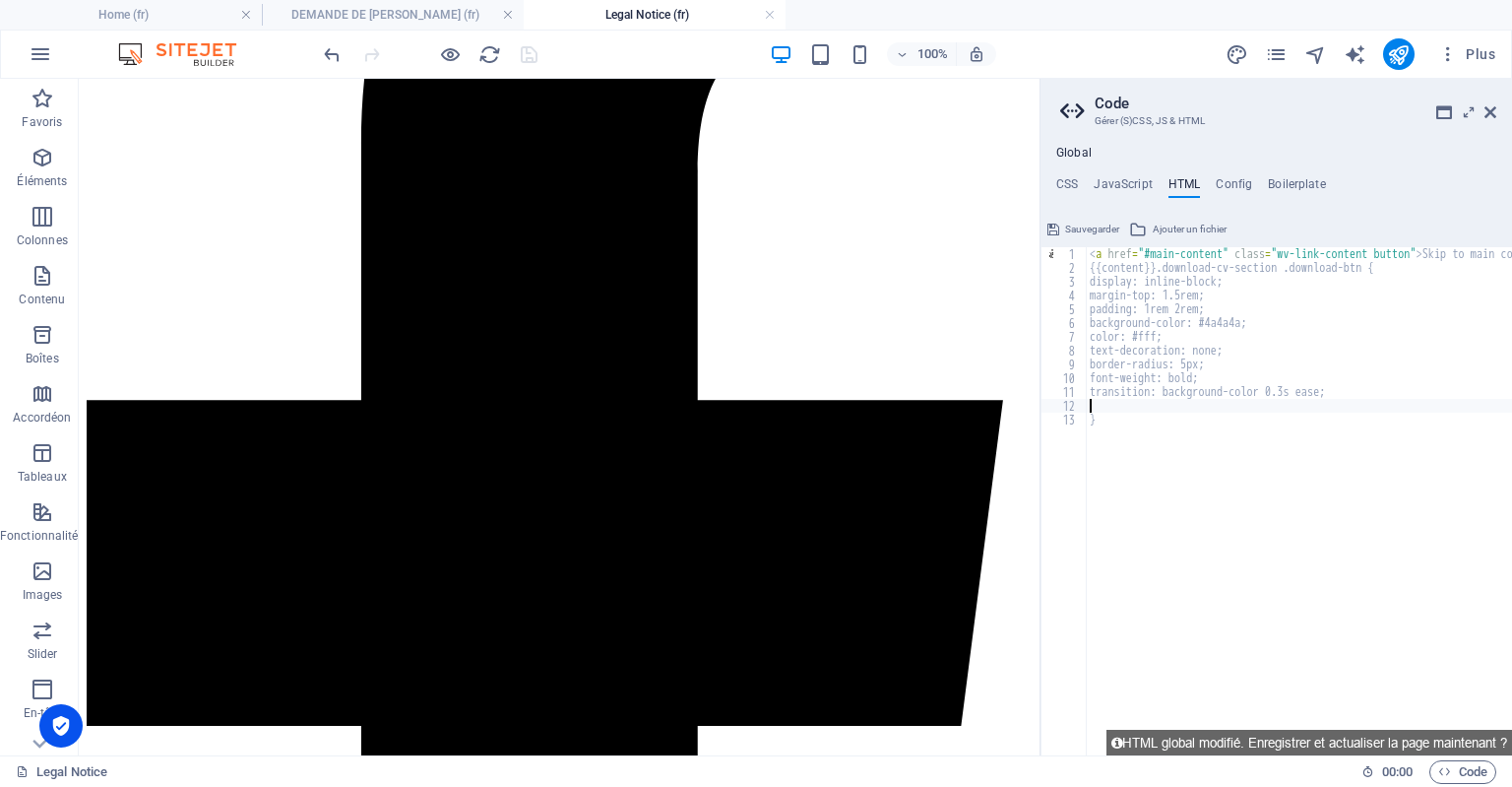 type on "}" 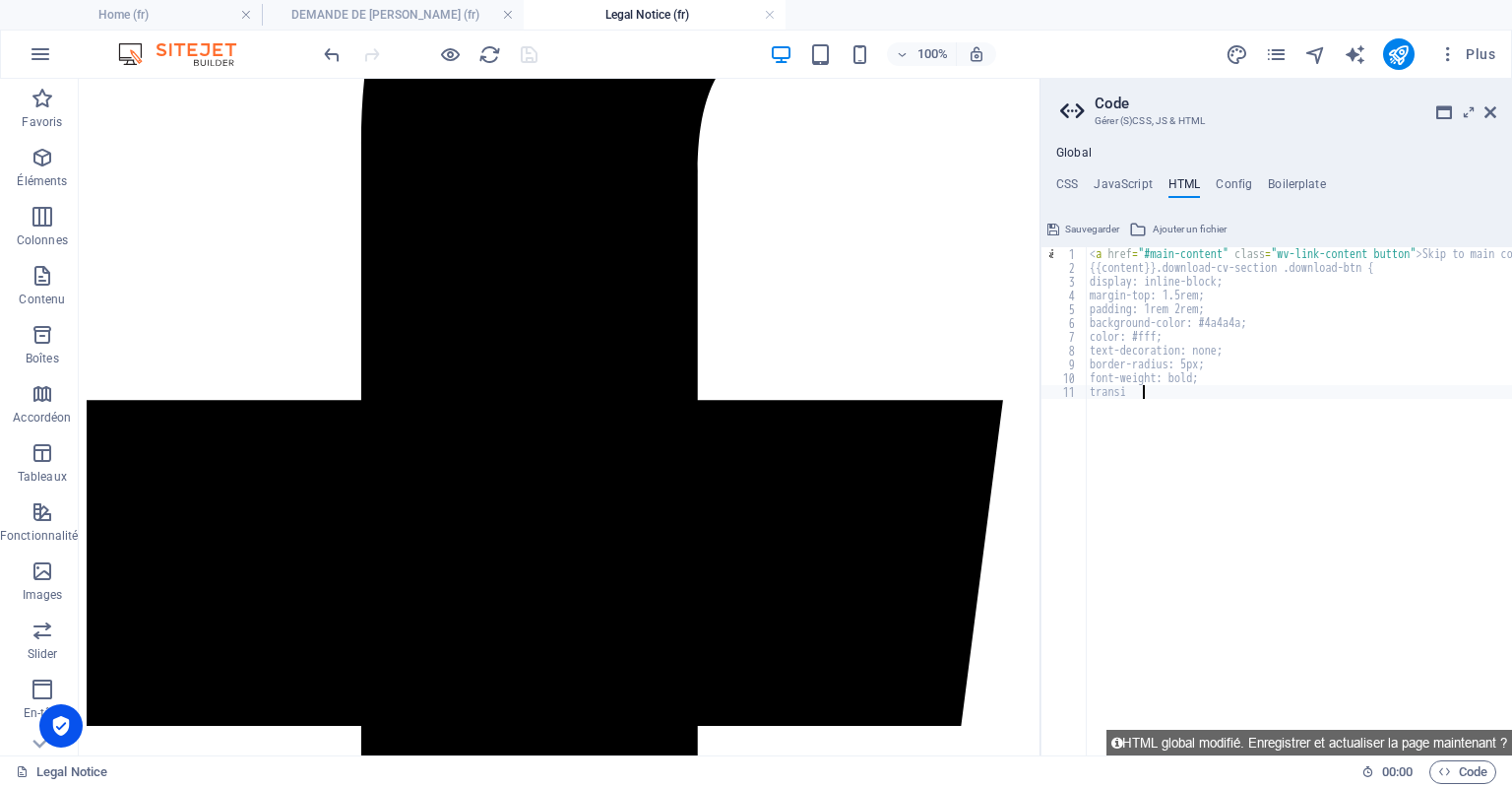 type on "t" 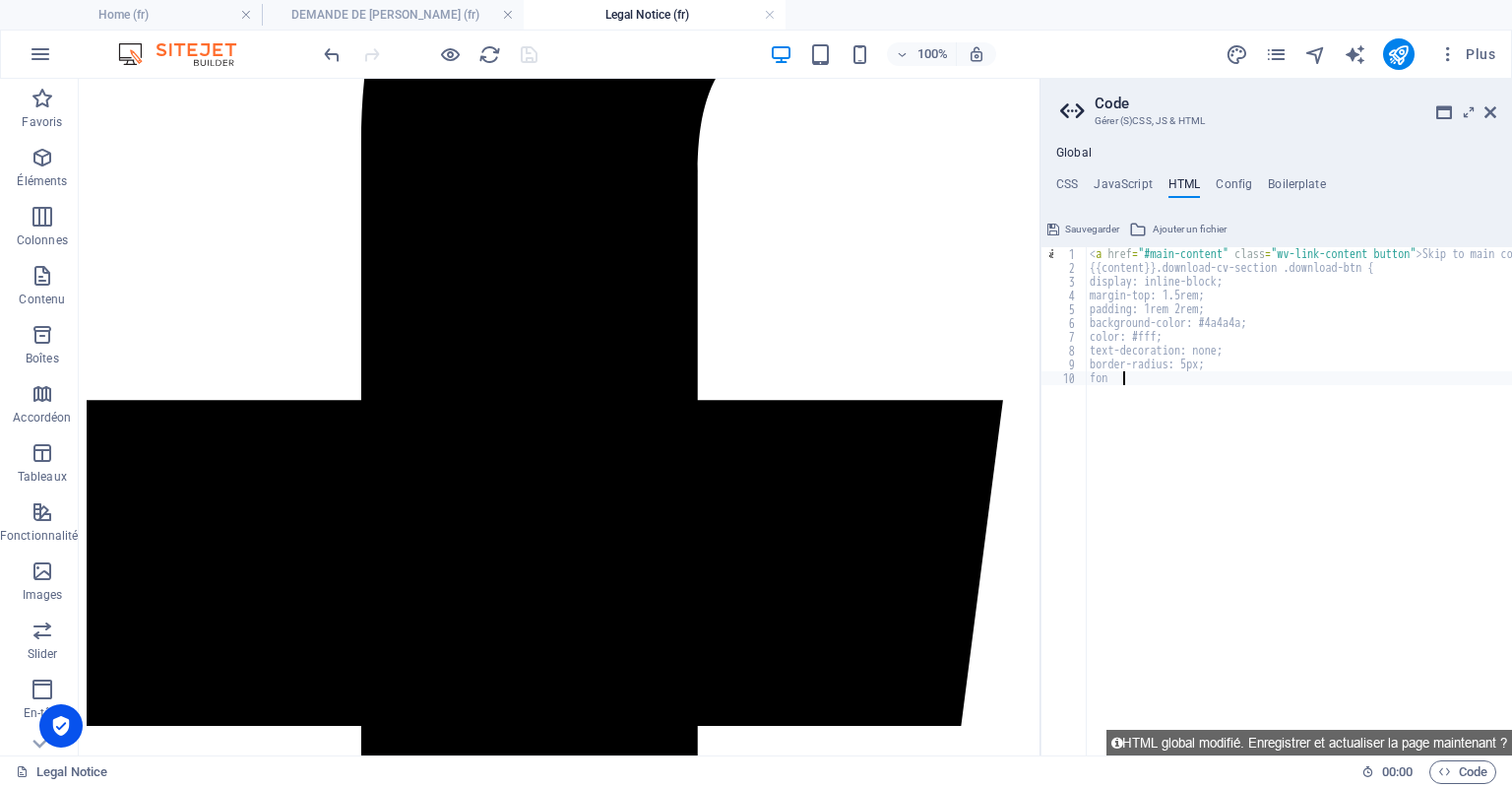 type on "f" 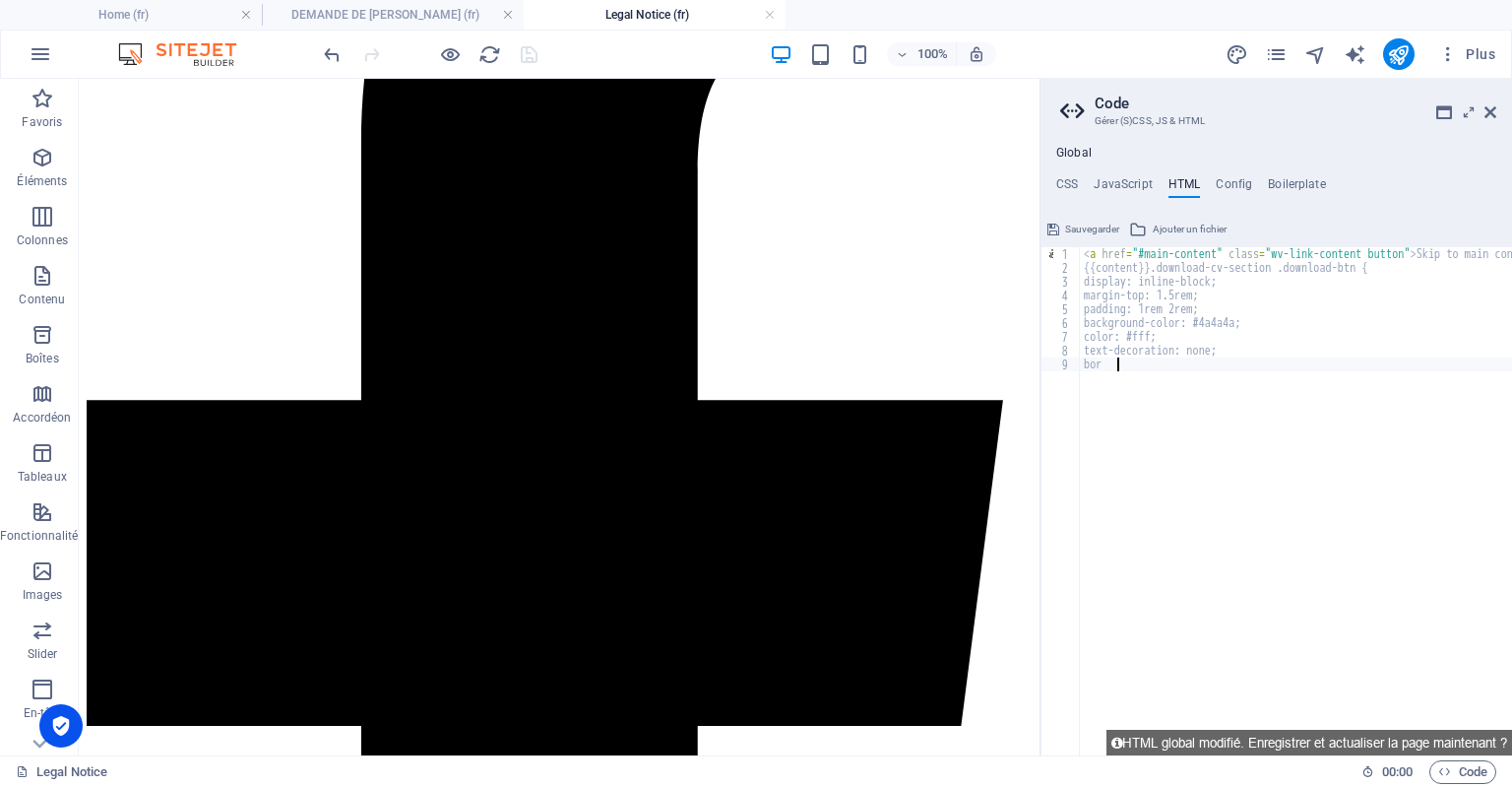type on "b" 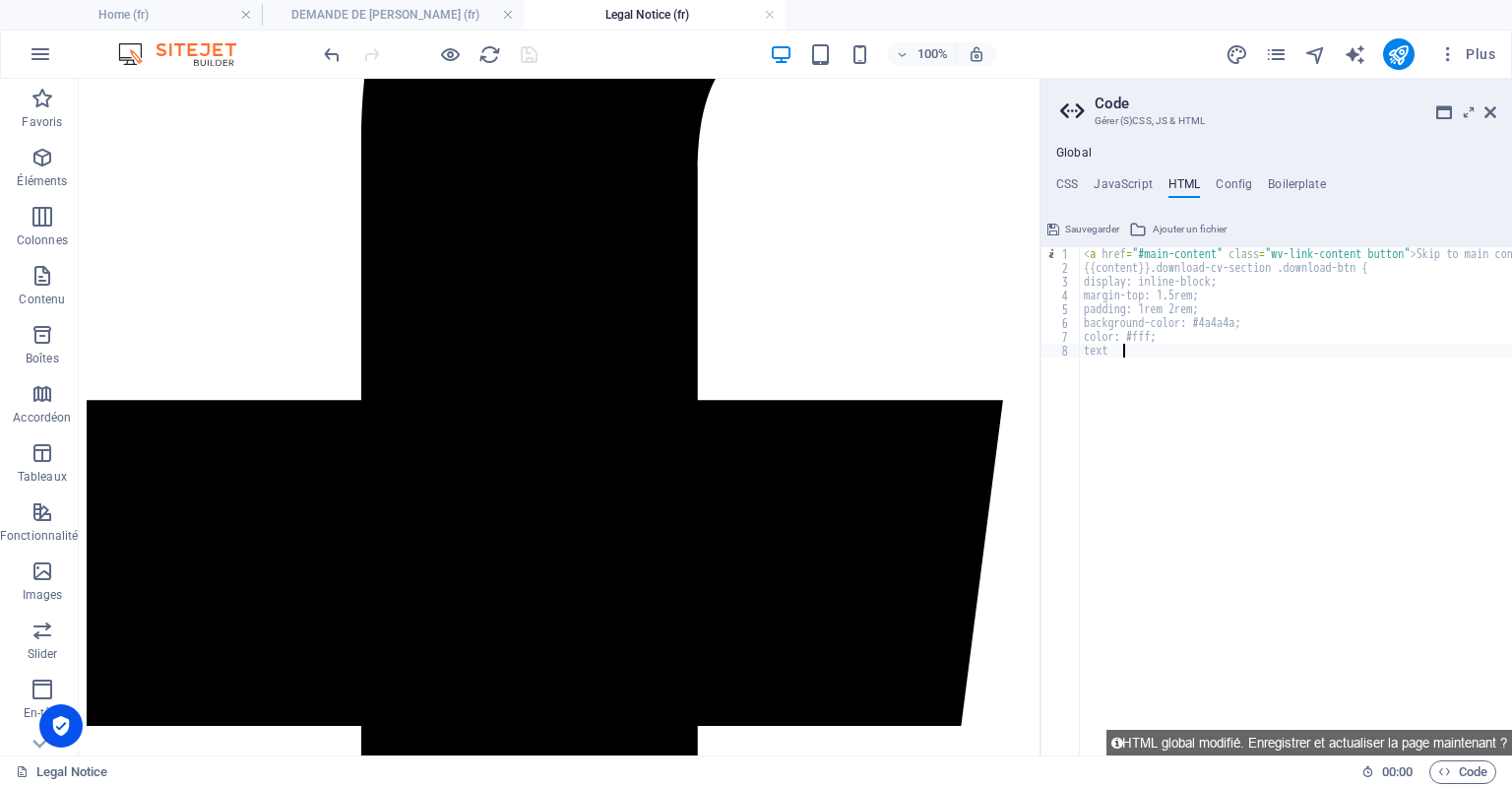 type on "t" 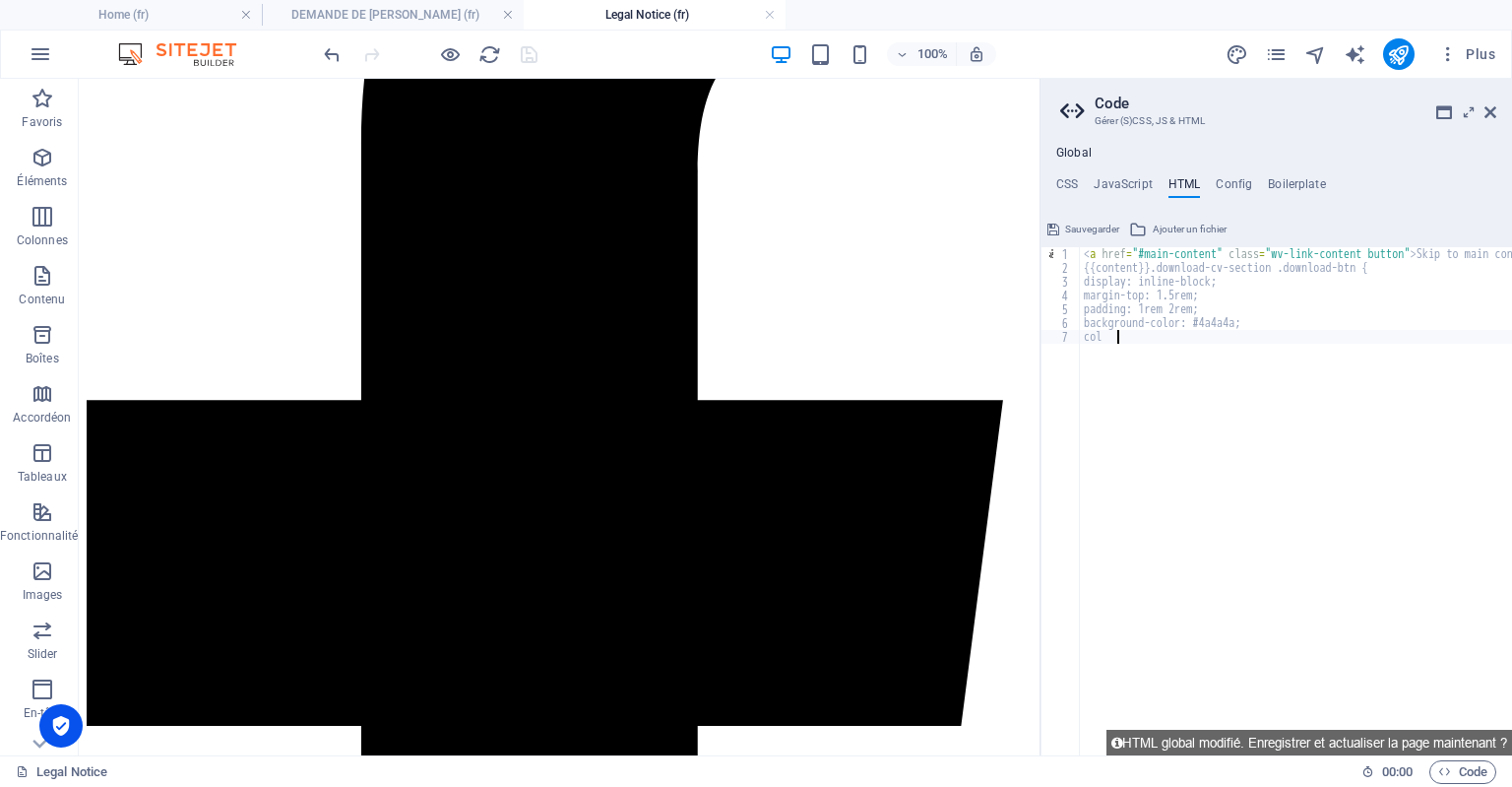 type on "c" 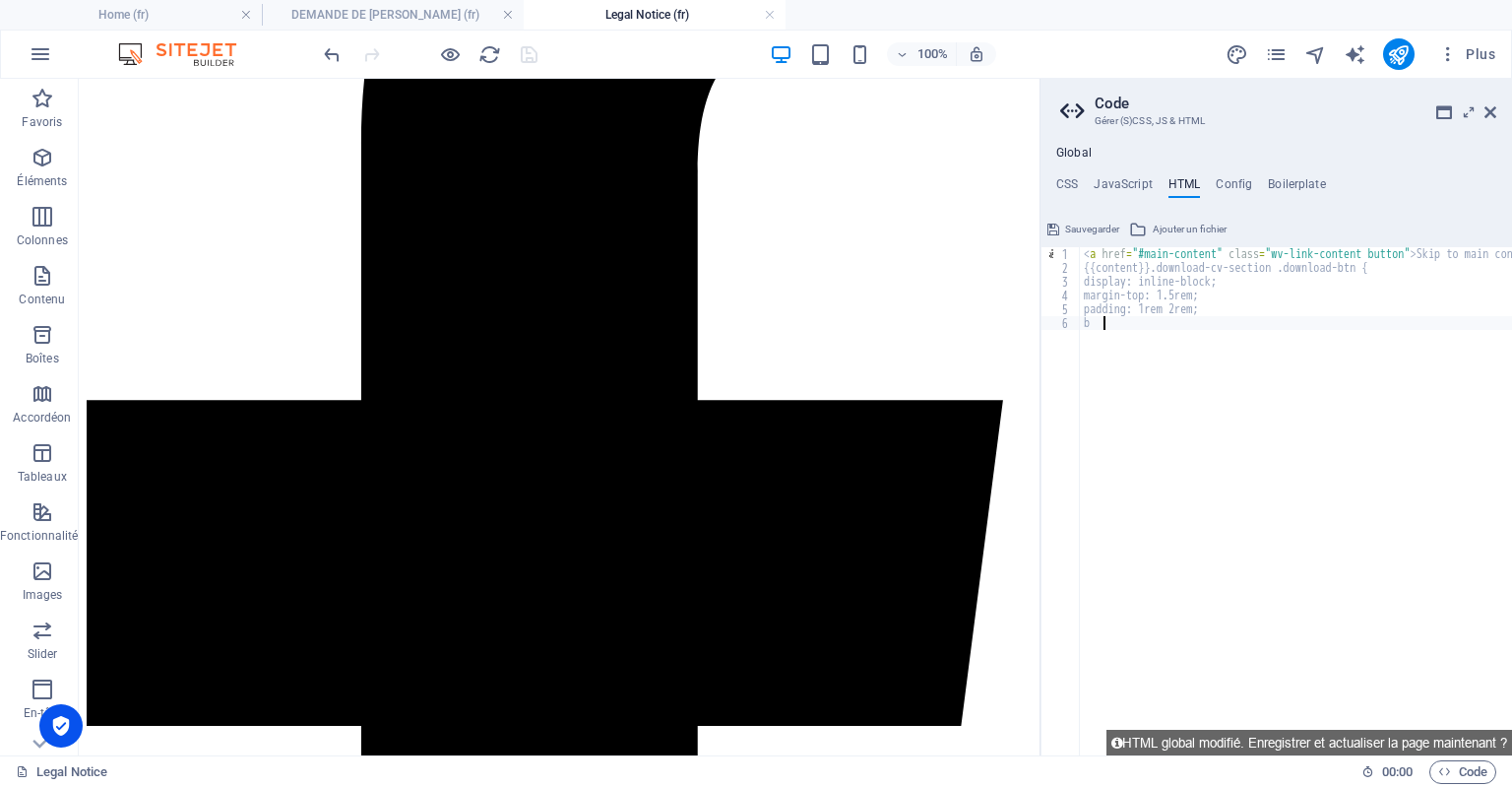 type on "b" 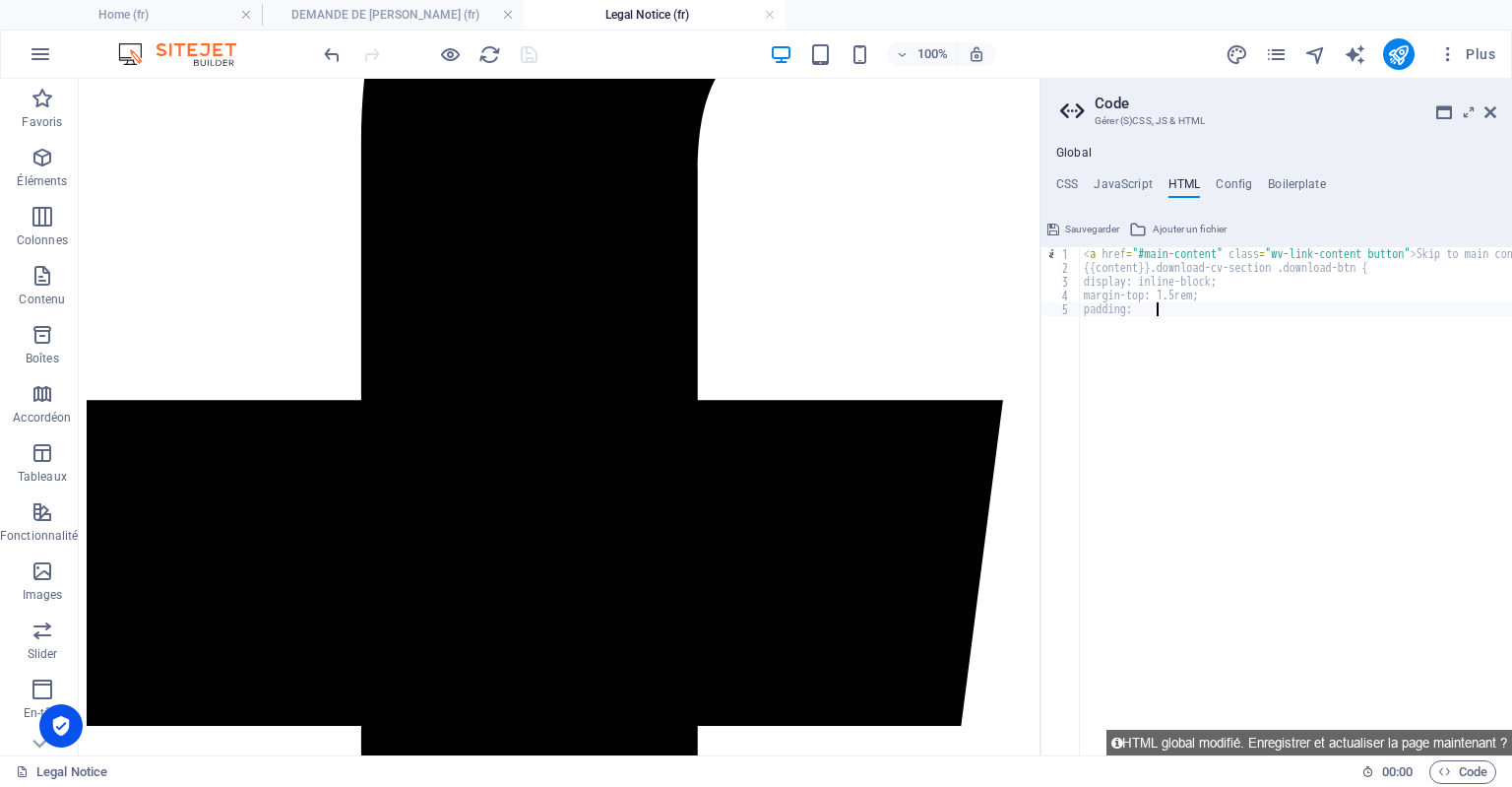 type on "p" 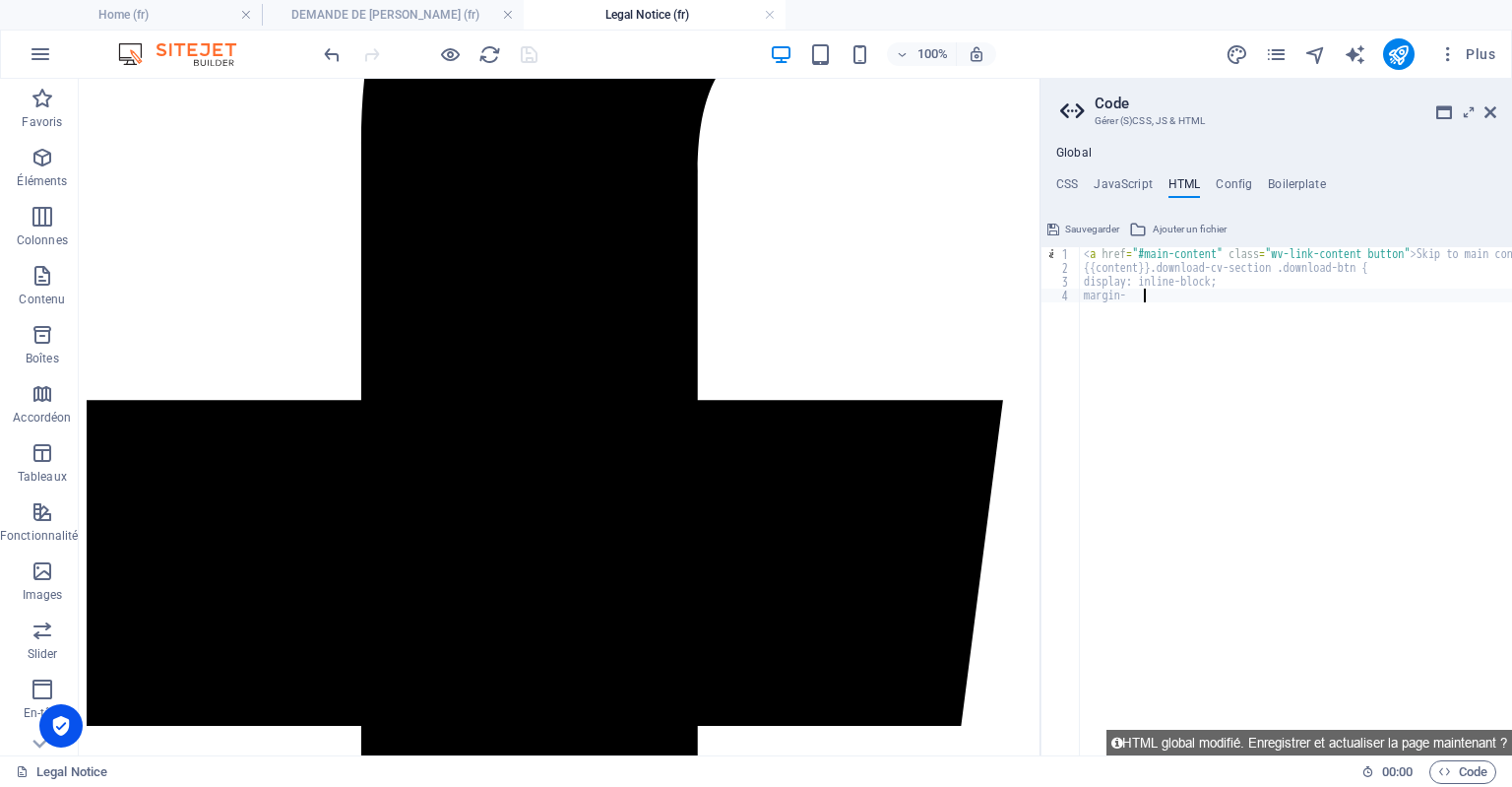type on "m" 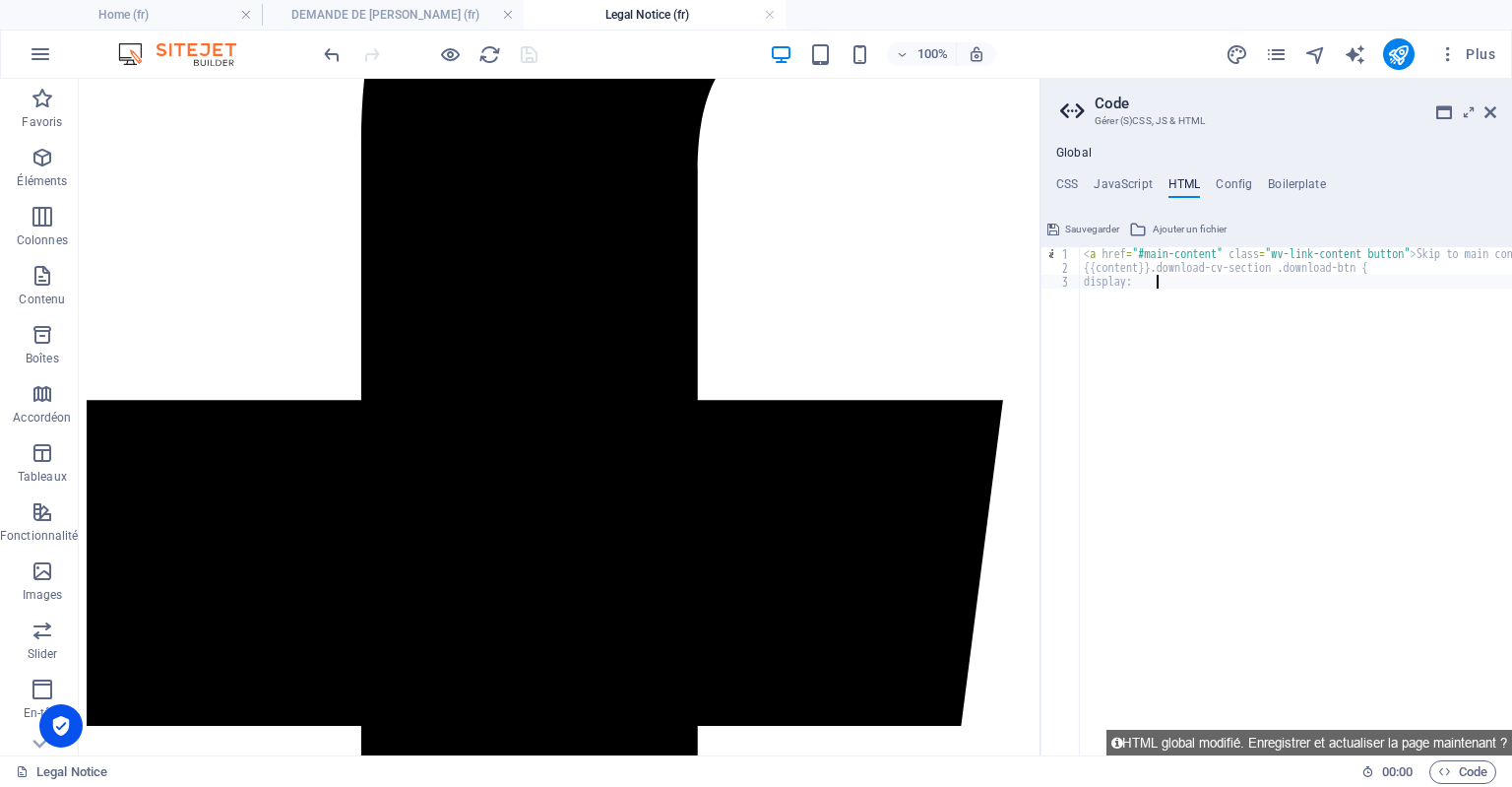 type on "d" 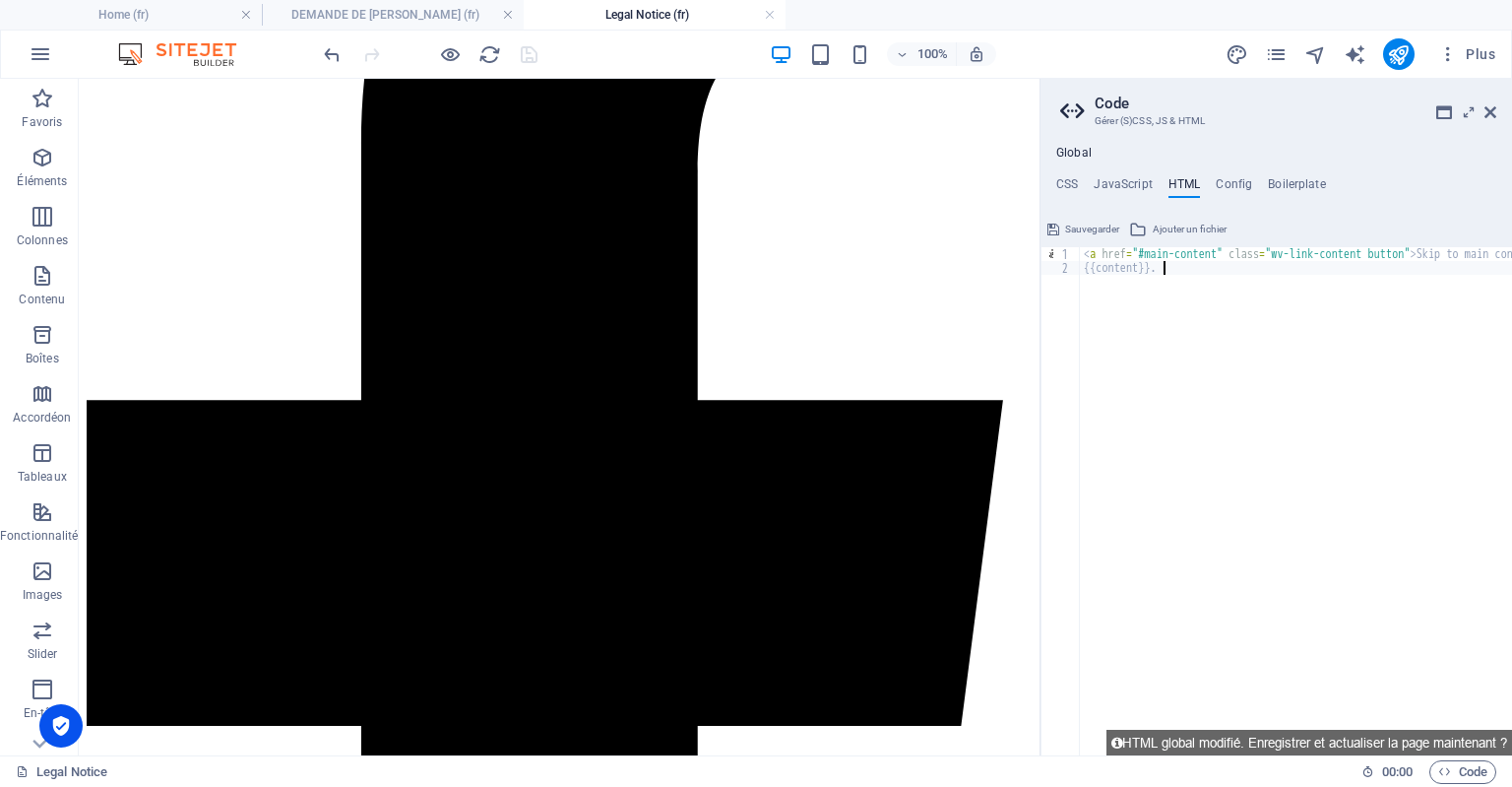 type on "<a href="#main-content" class="wv-link-content button">Skip to main content</a>" 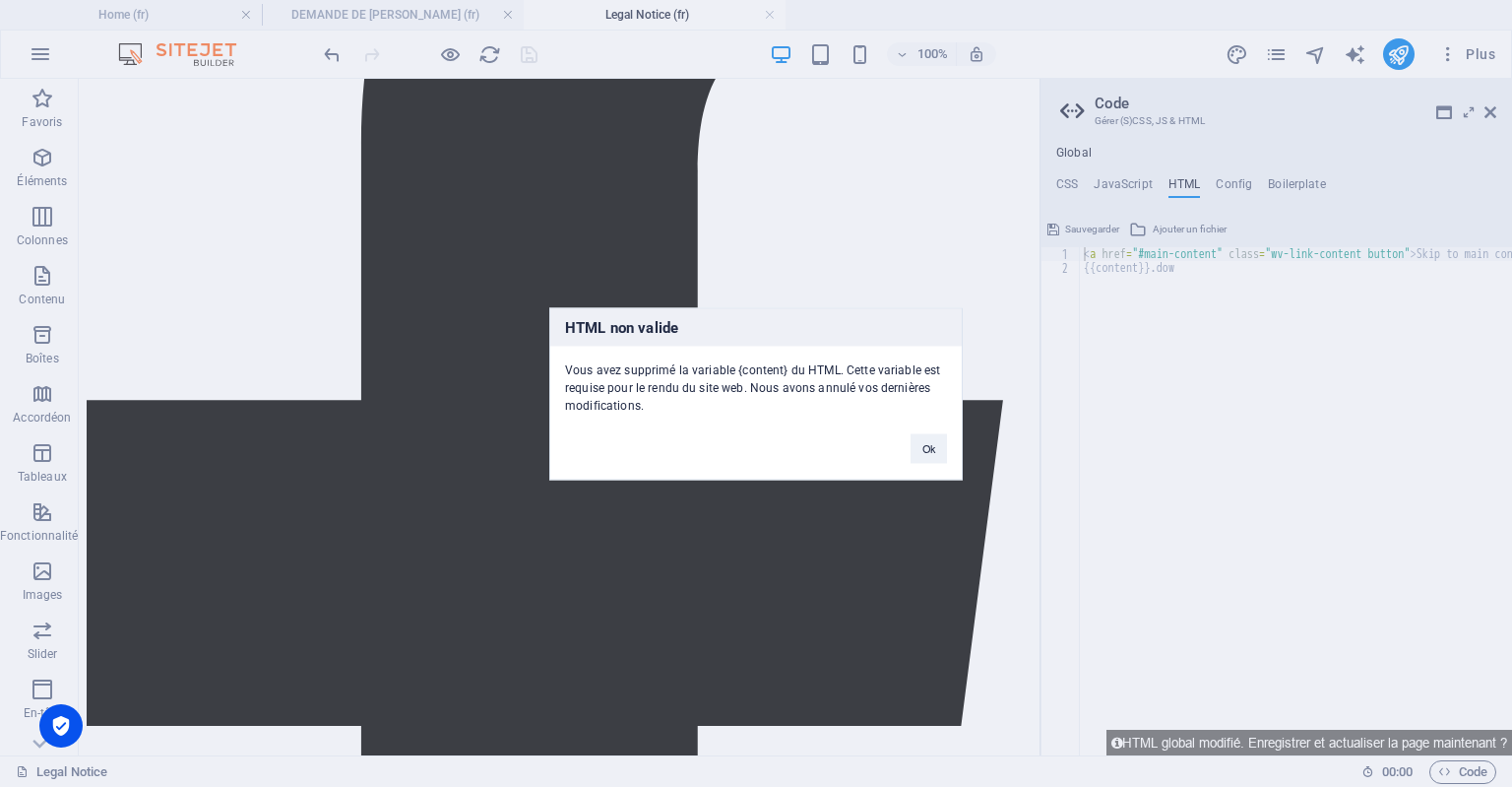 type 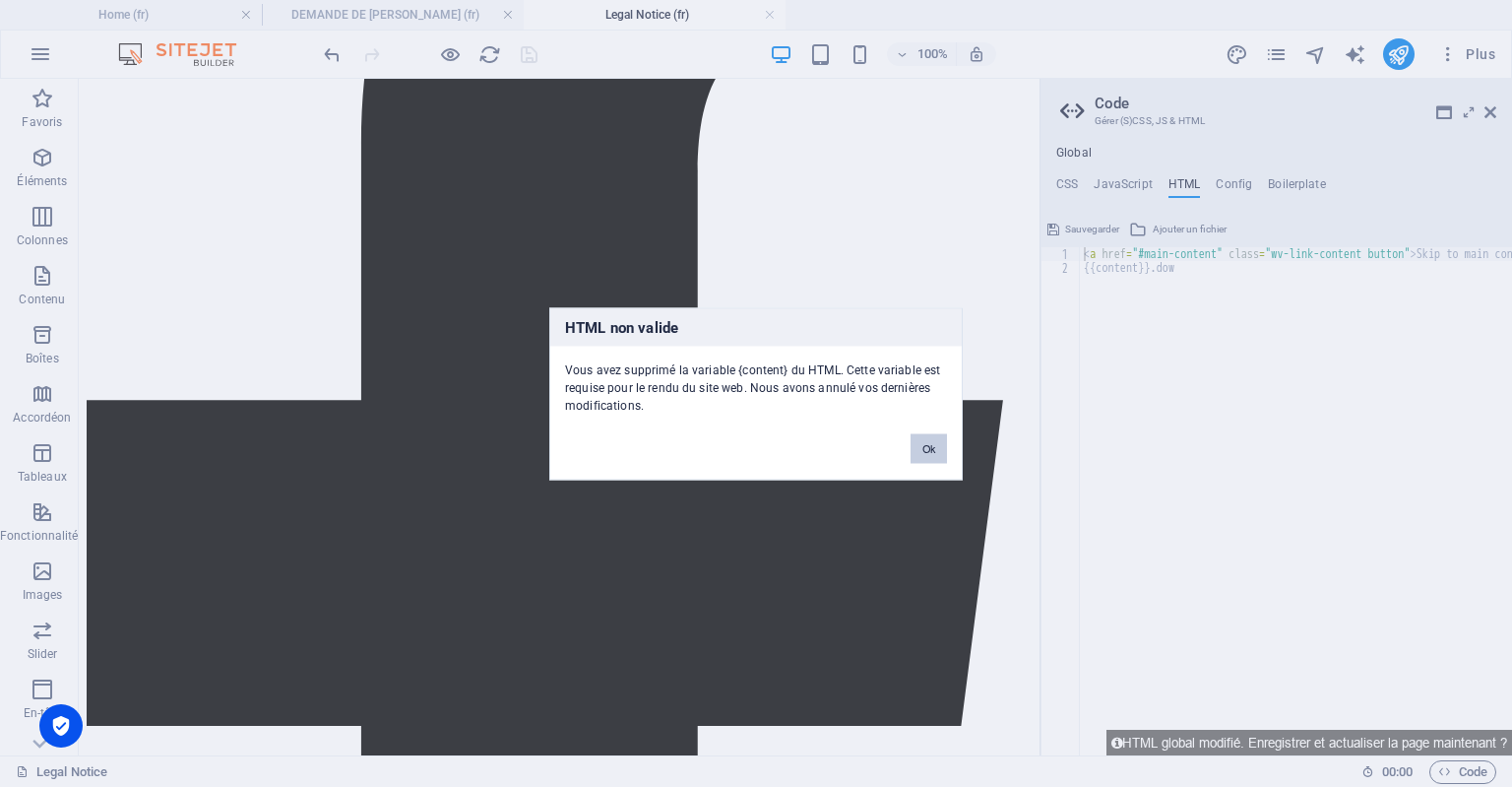 click on "Ok" at bounding box center [928, 448] 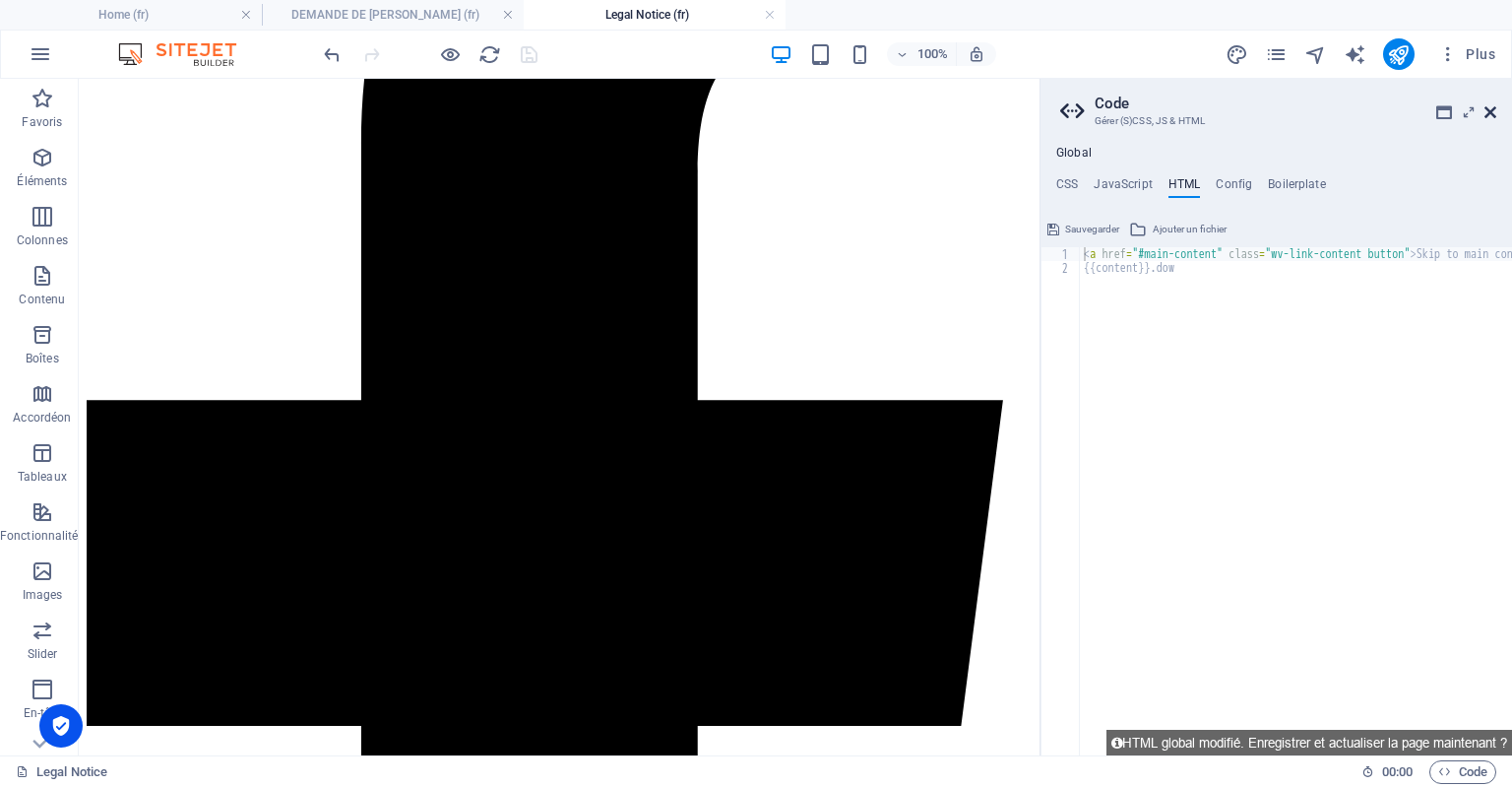 click at bounding box center [1490, 112] 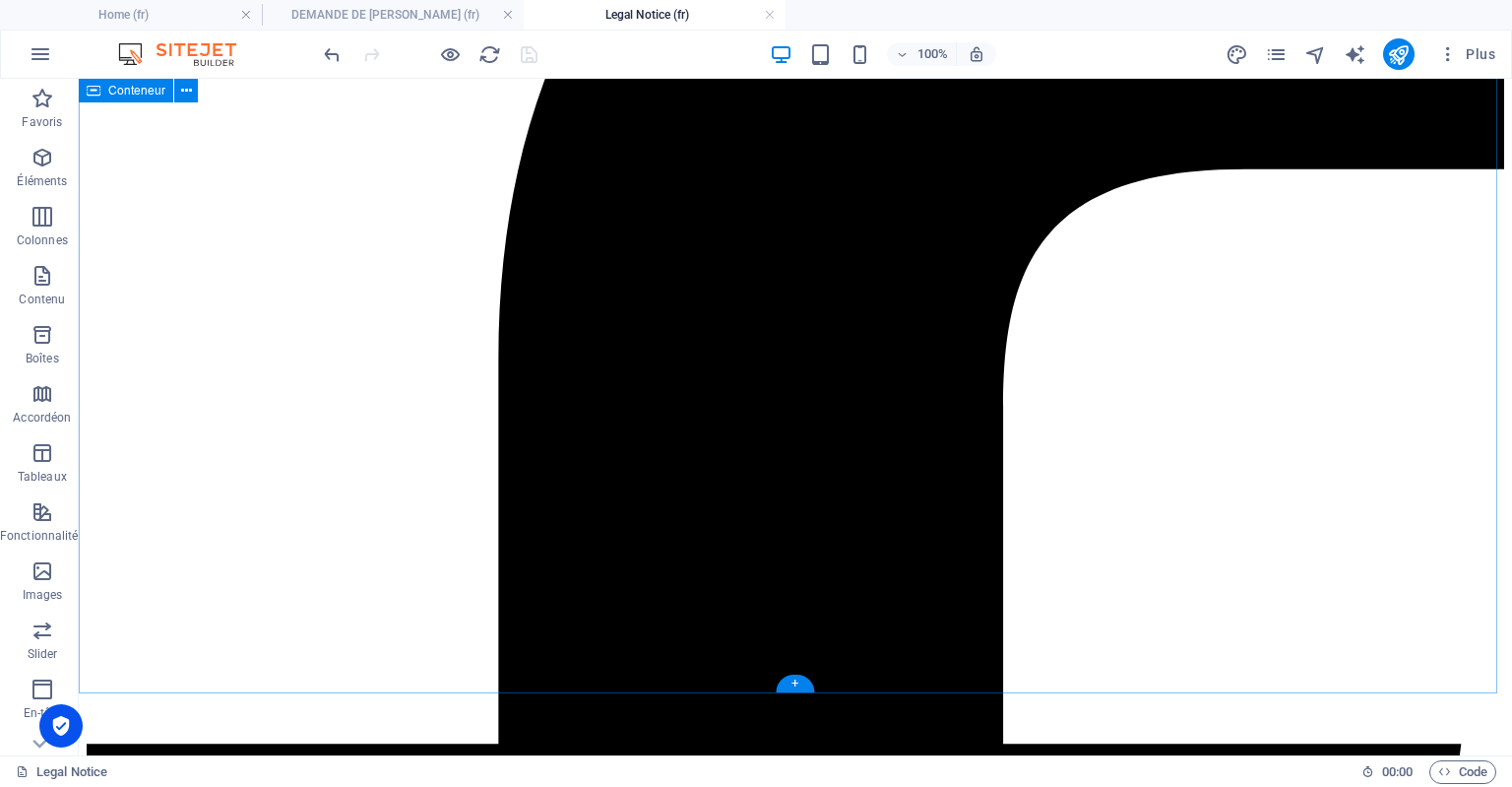 scroll, scrollTop: 386, scrollLeft: 0, axis: vertical 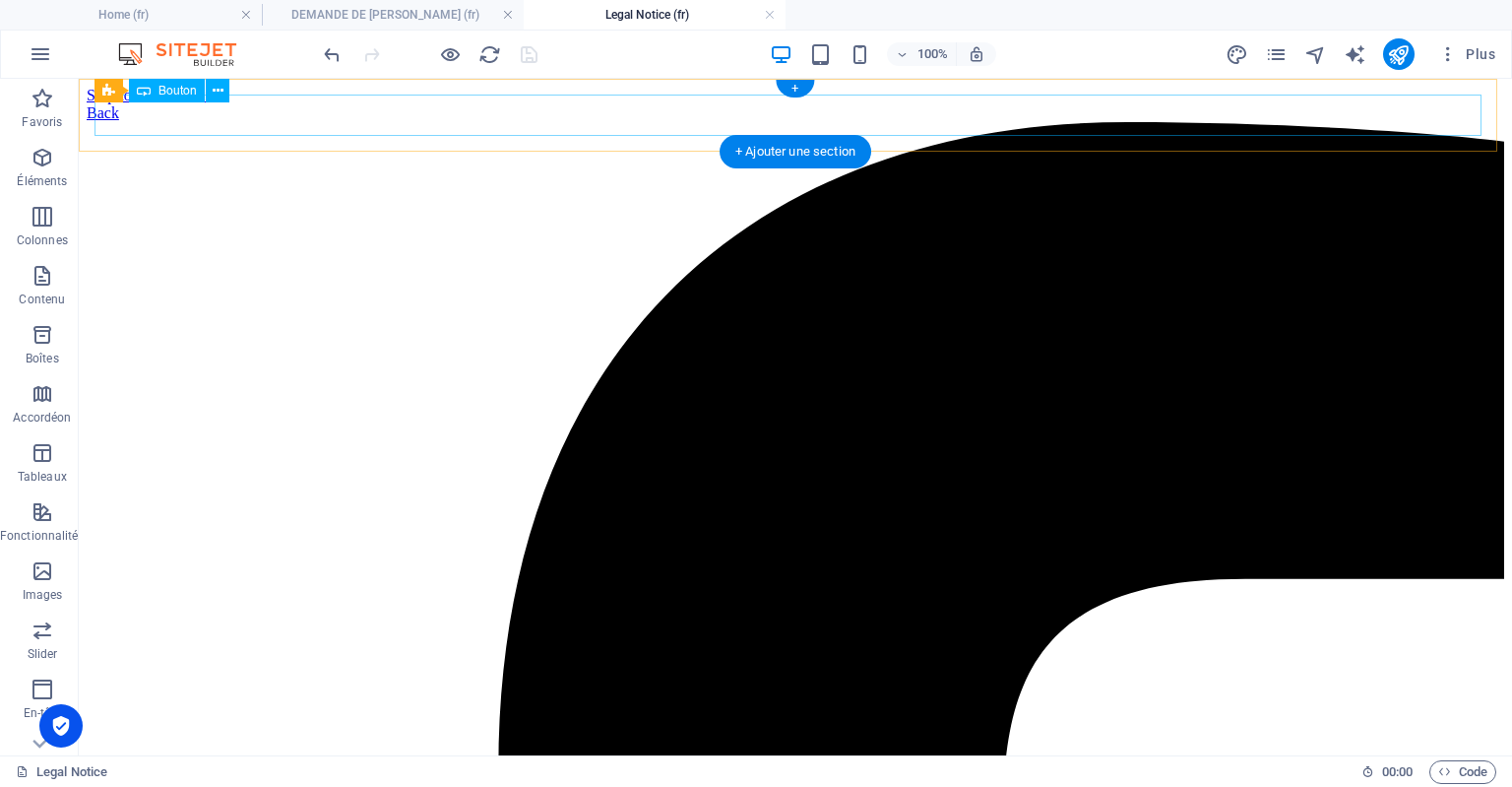 click on "Back" at bounding box center [795, 113] 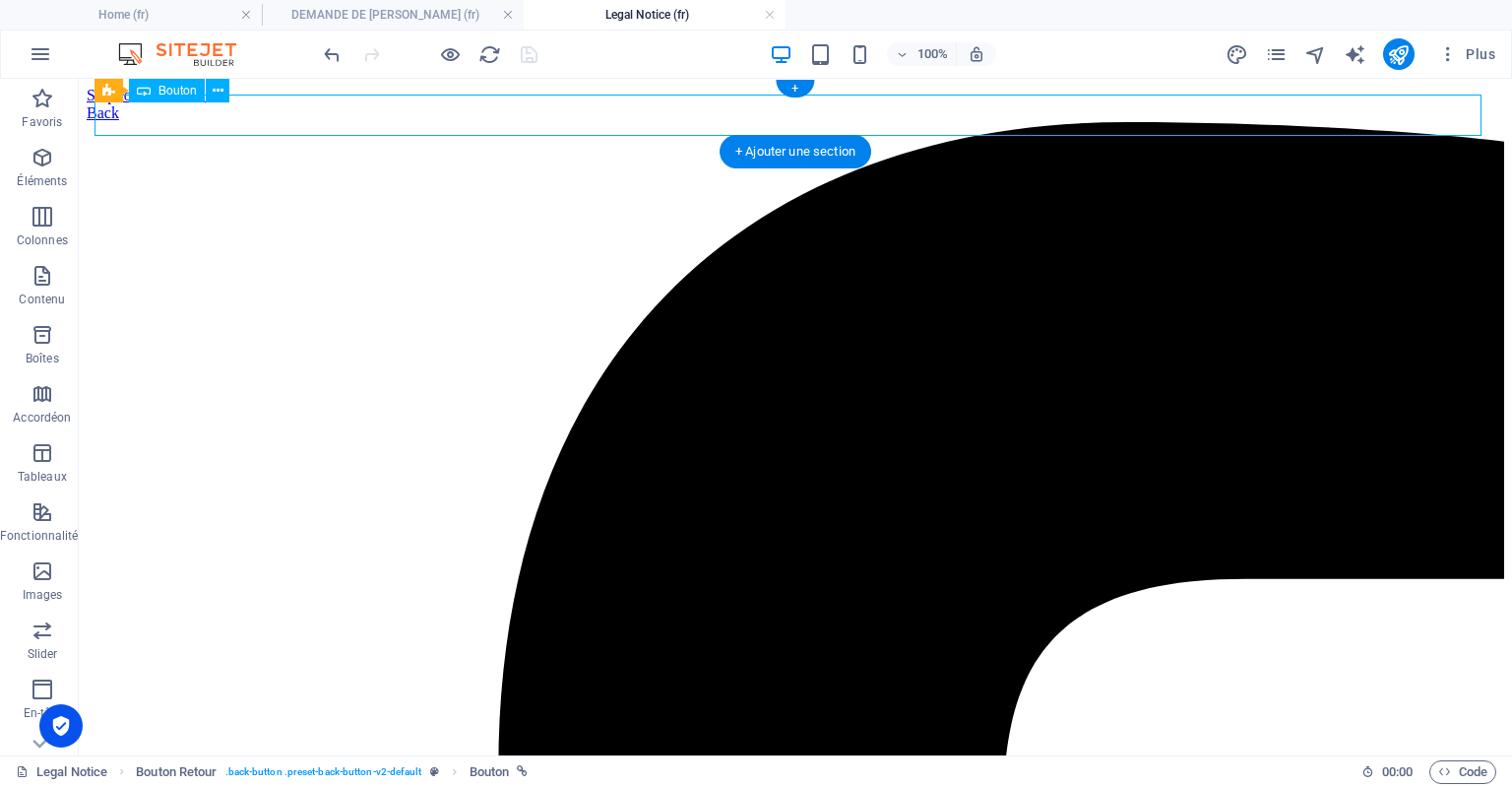 click on "Back" at bounding box center (795, 113) 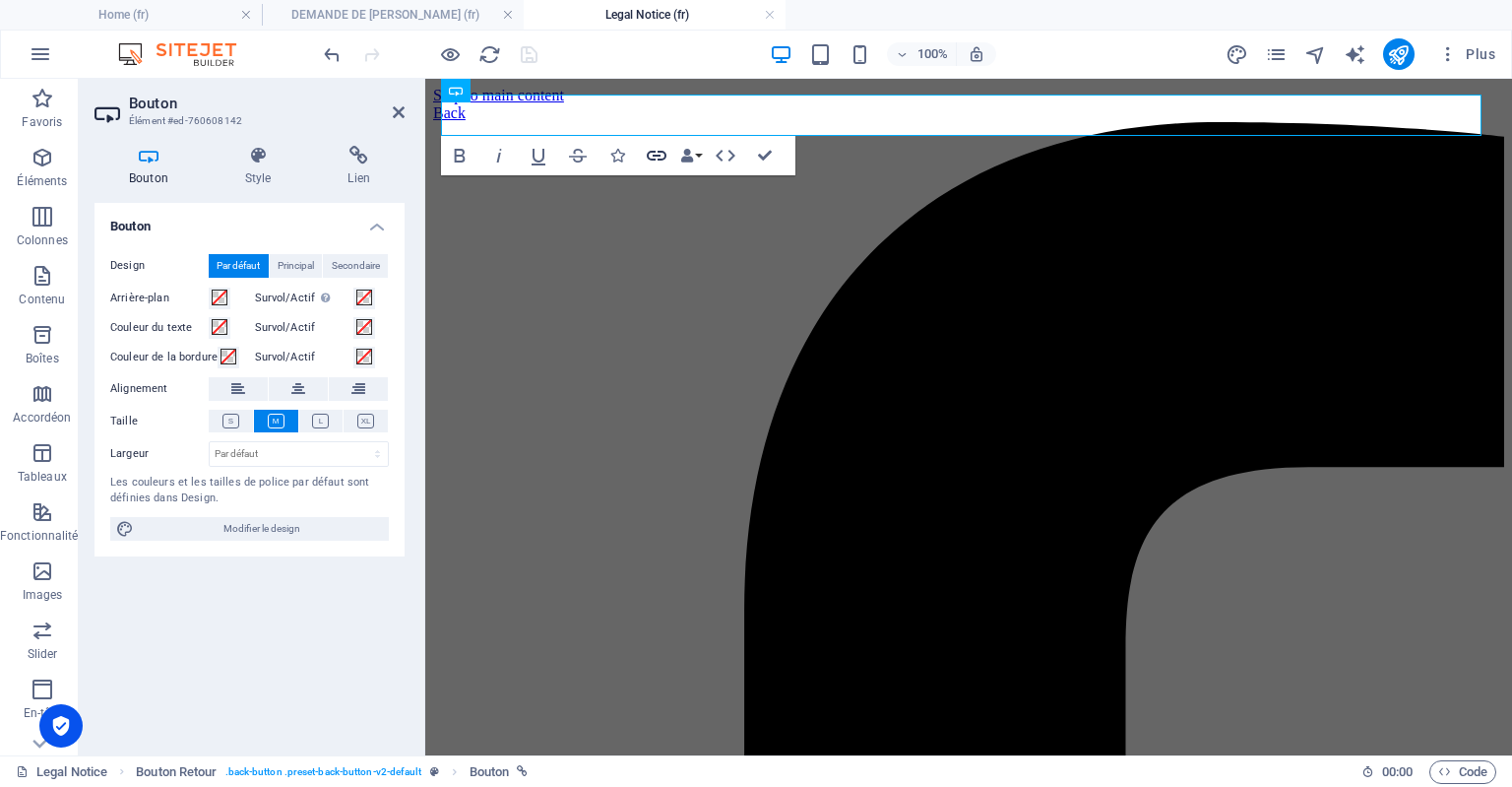 click 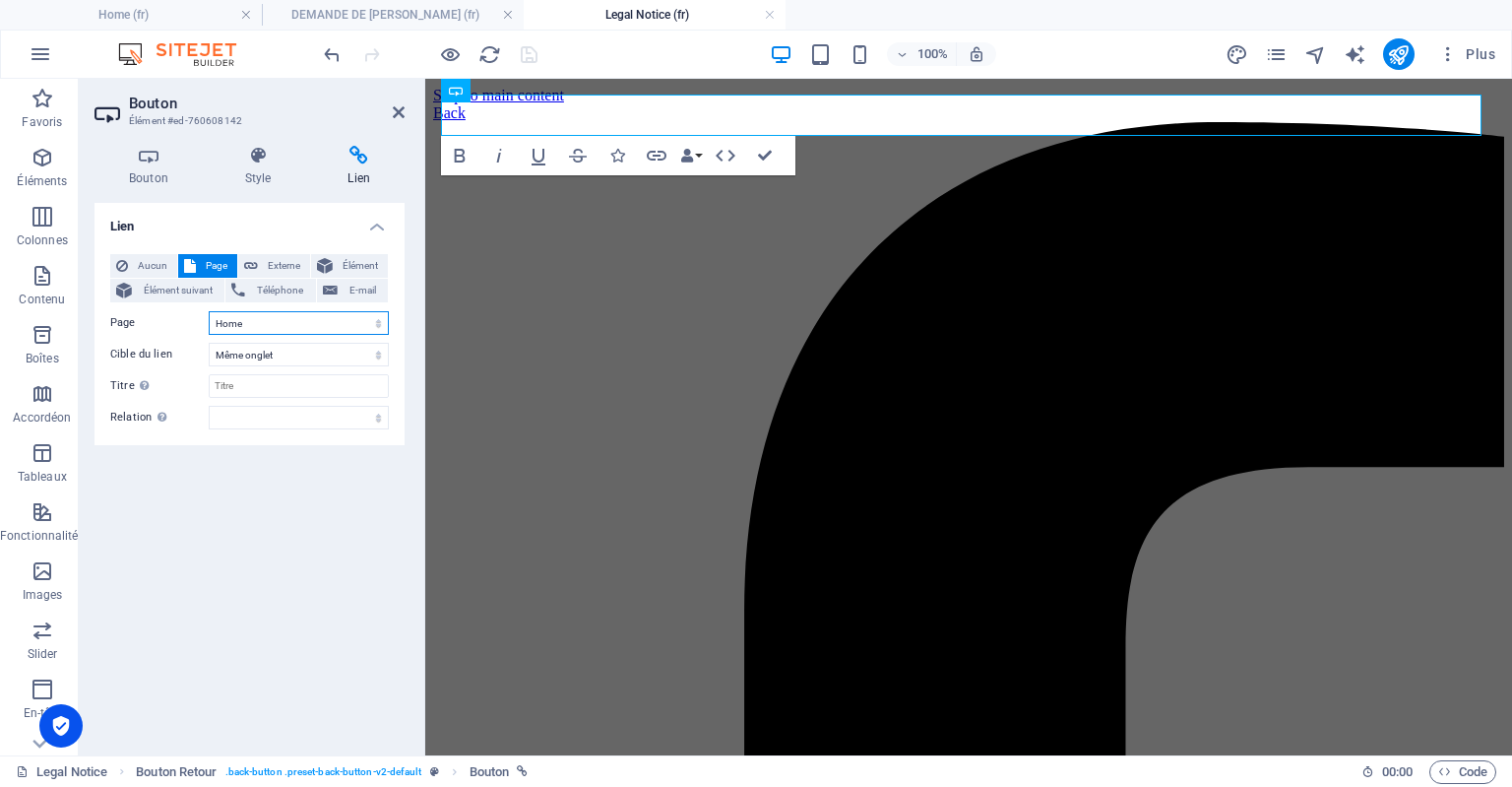 click on "Home Nouvelle page -- candidat DEMANDE DE DEVIS Legal Notice Privacy accueil Nouvelle page -- candidat" at bounding box center [298, 323] 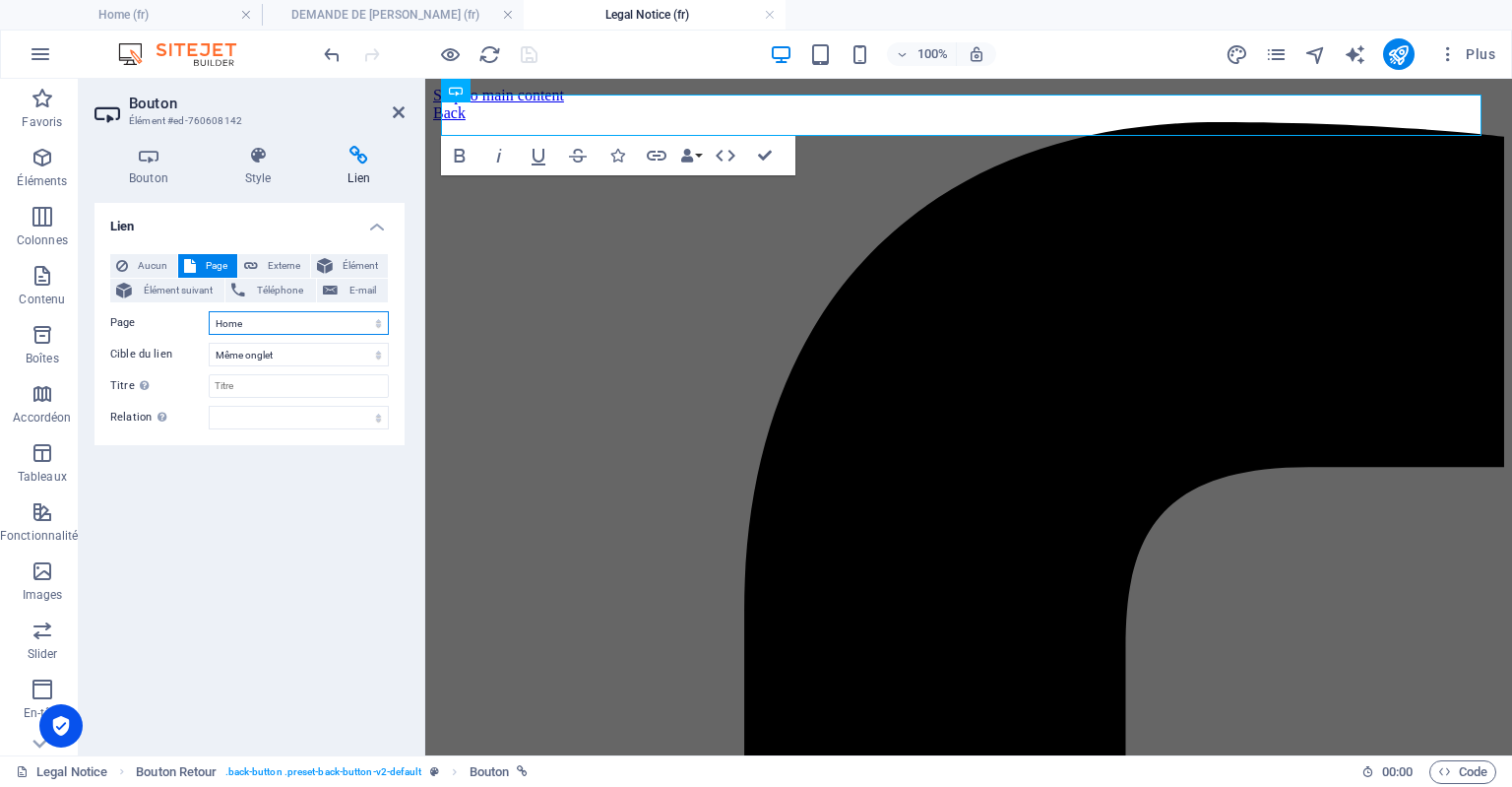 click on "Home Nouvelle page -- candidat DEMANDE DE DEVIS Legal Notice Privacy accueil Nouvelle page -- candidat" at bounding box center [298, 323] 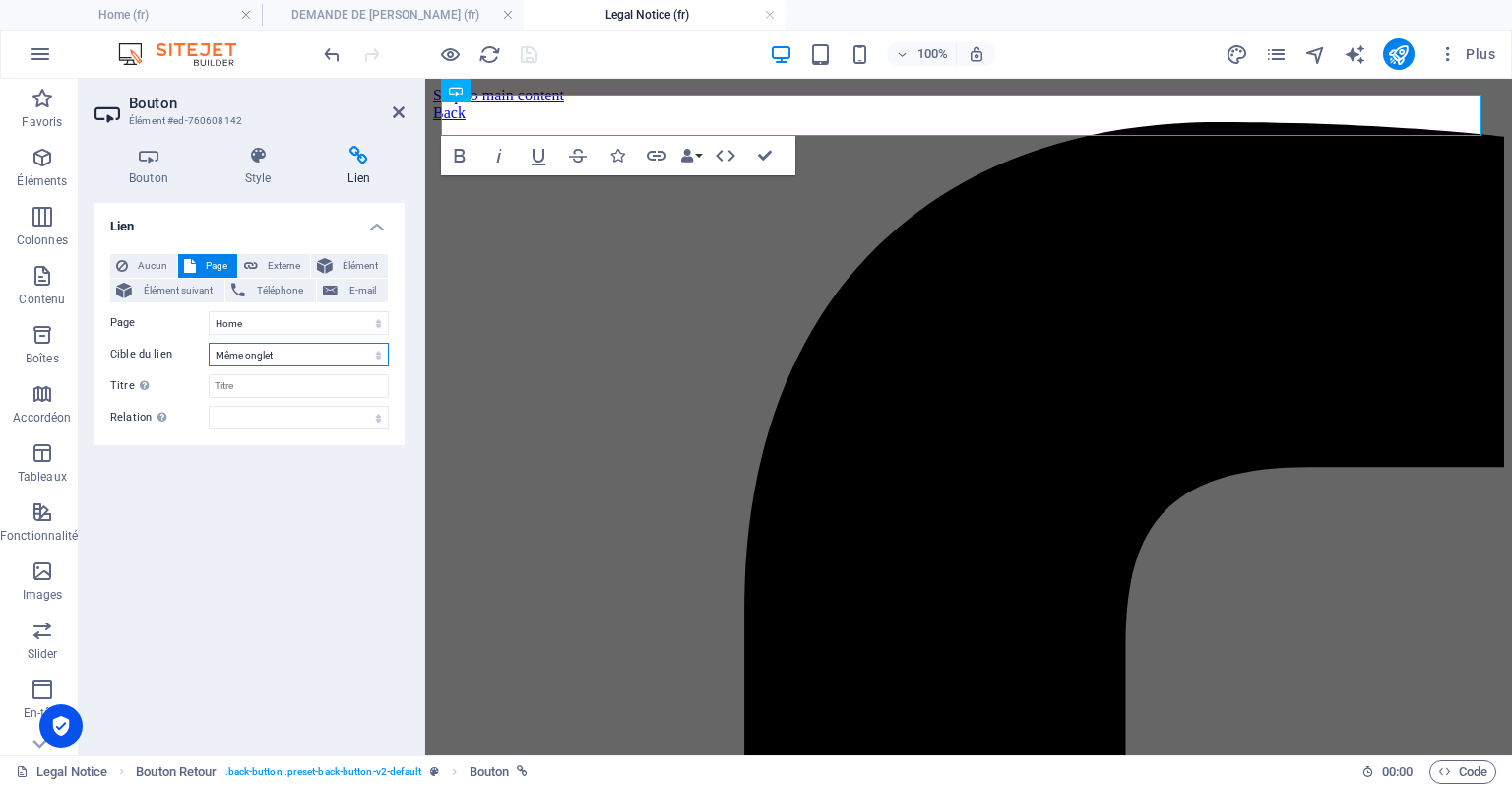 click on "Nouvel onglet Même onglet Superposition" at bounding box center [298, 355] 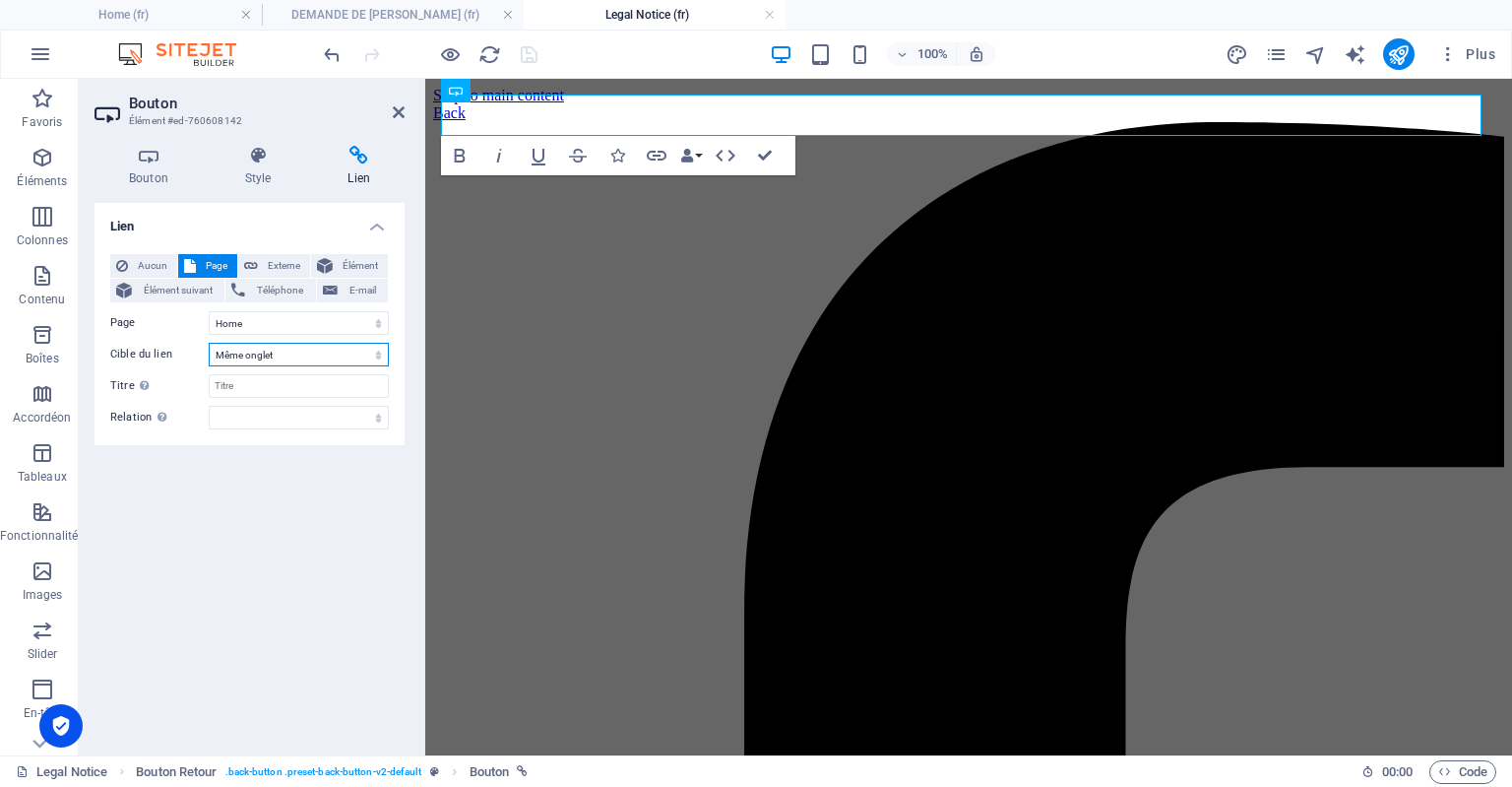 select on "overlay" 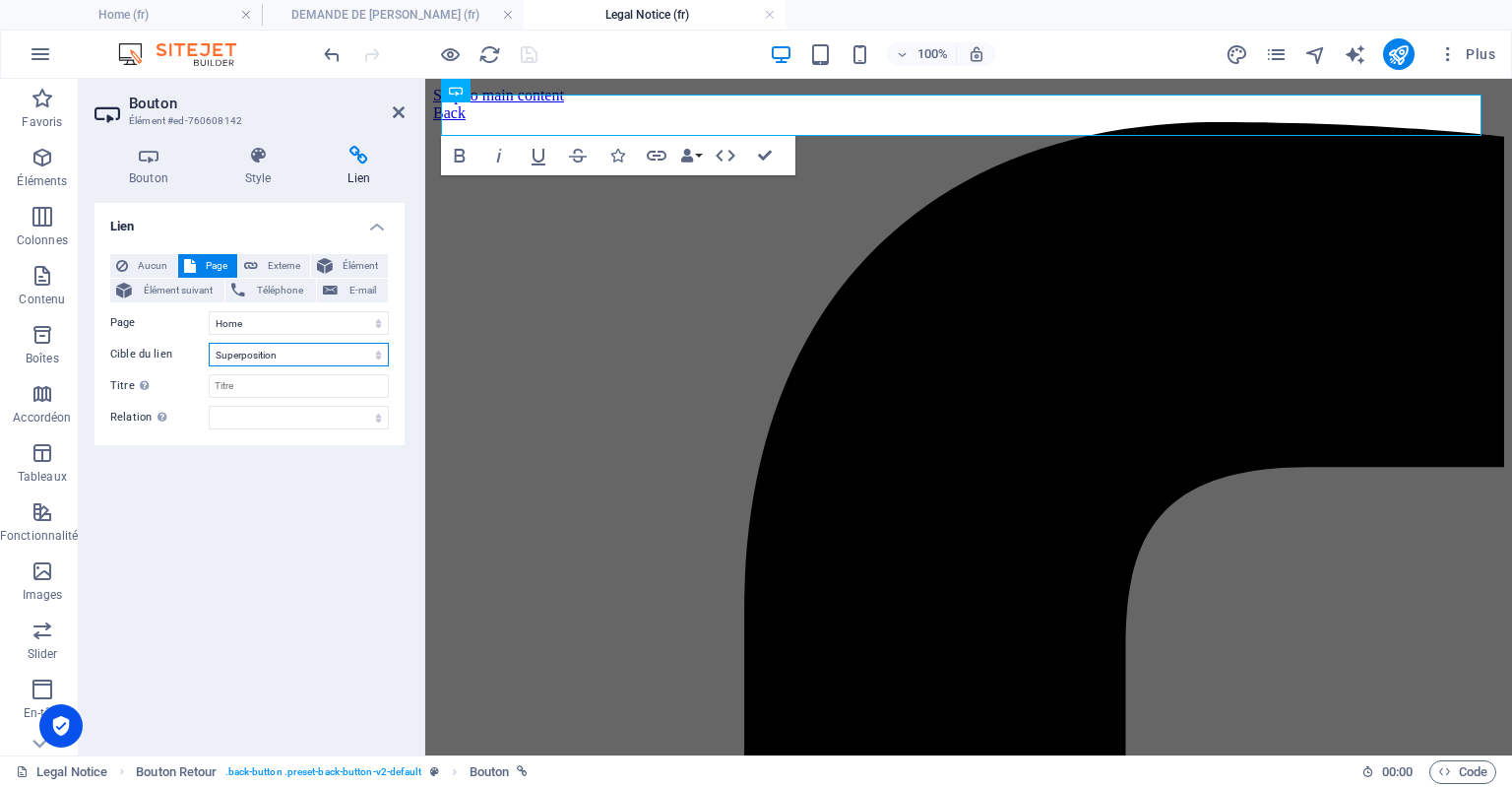 click on "Nouvel onglet Même onglet Superposition" at bounding box center [298, 355] 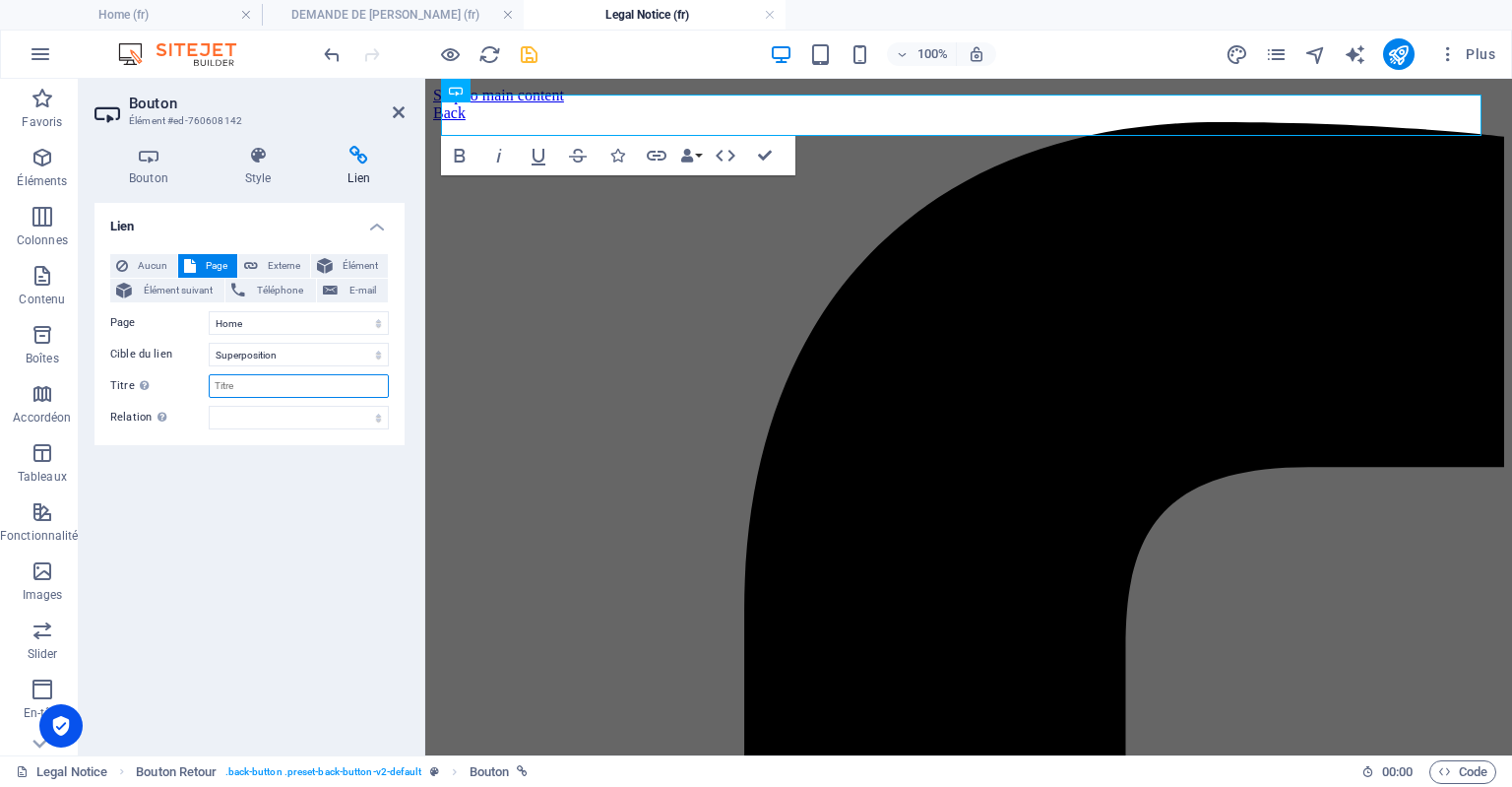 click on "Titre Description supplémentaire du lien. Celle-ci doit être différente du texte du lien. Le titre est souvent affiché comme Texte infobulle lorsque la souris passe sur l'élément. Laissez vide en cas de doute." at bounding box center (298, 386) 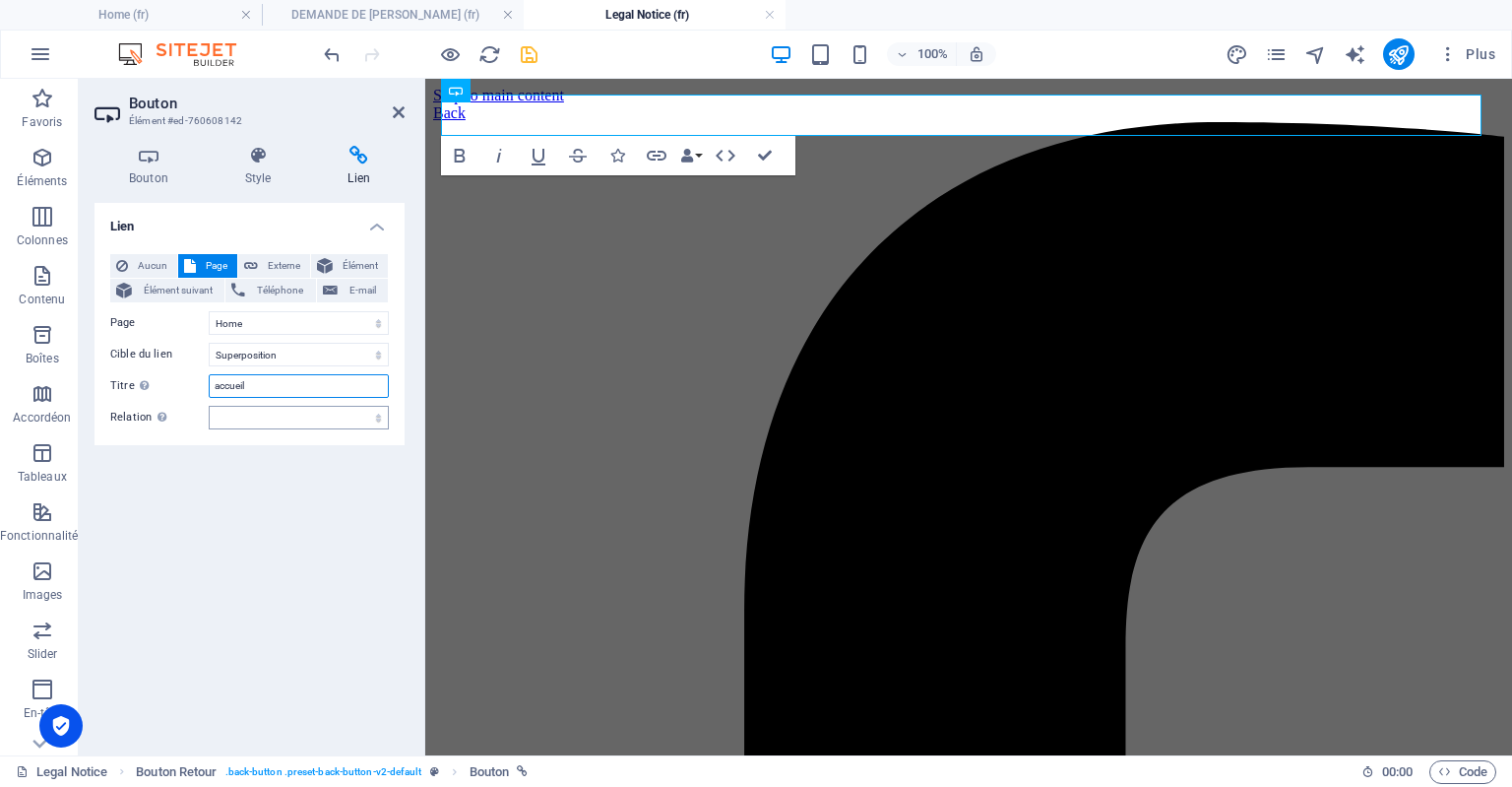 type on "accueil" 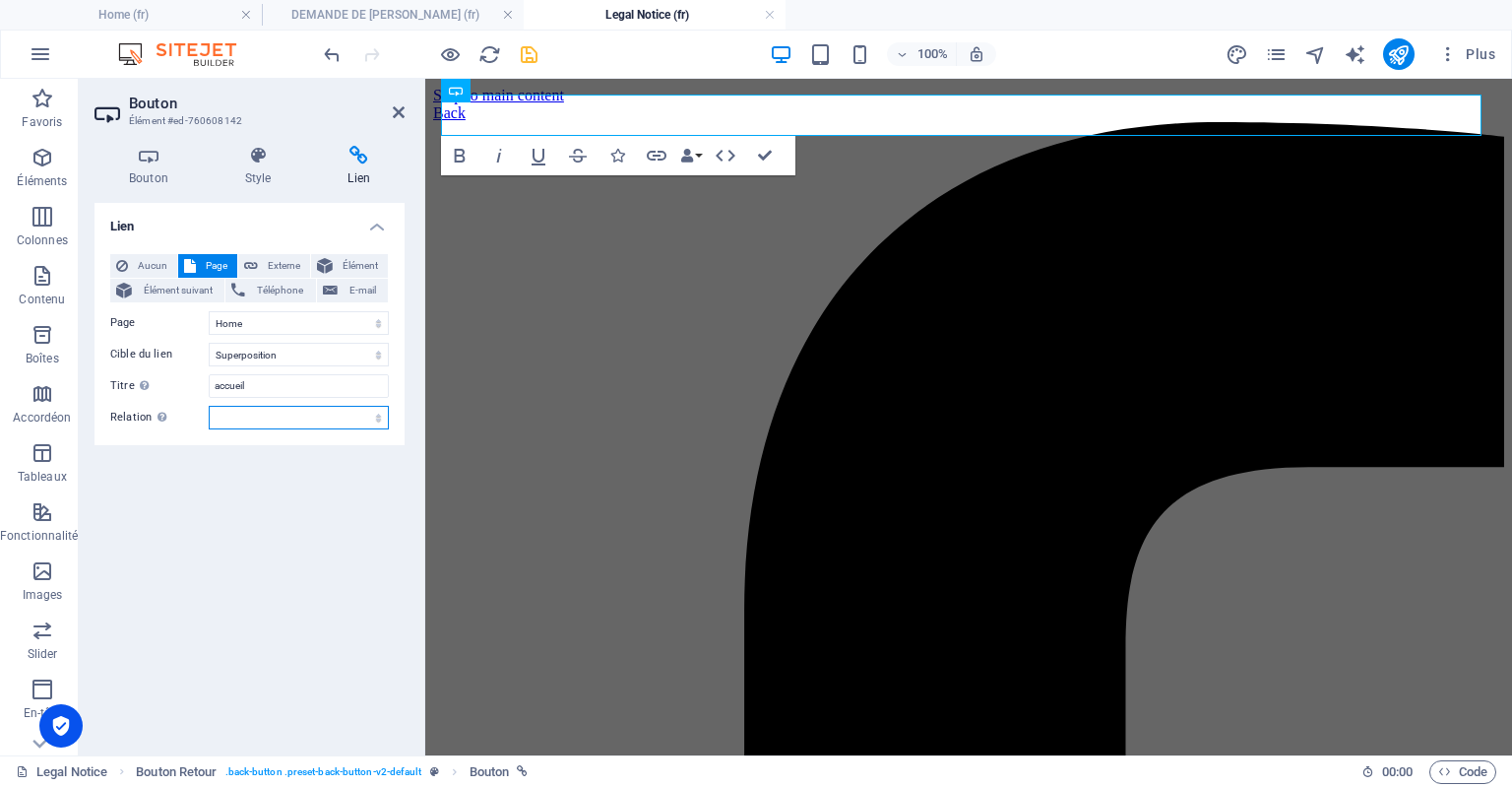 click on "alternate author bookmark external help license next nofollow noreferrer noopener prev search tag" at bounding box center [298, 418] 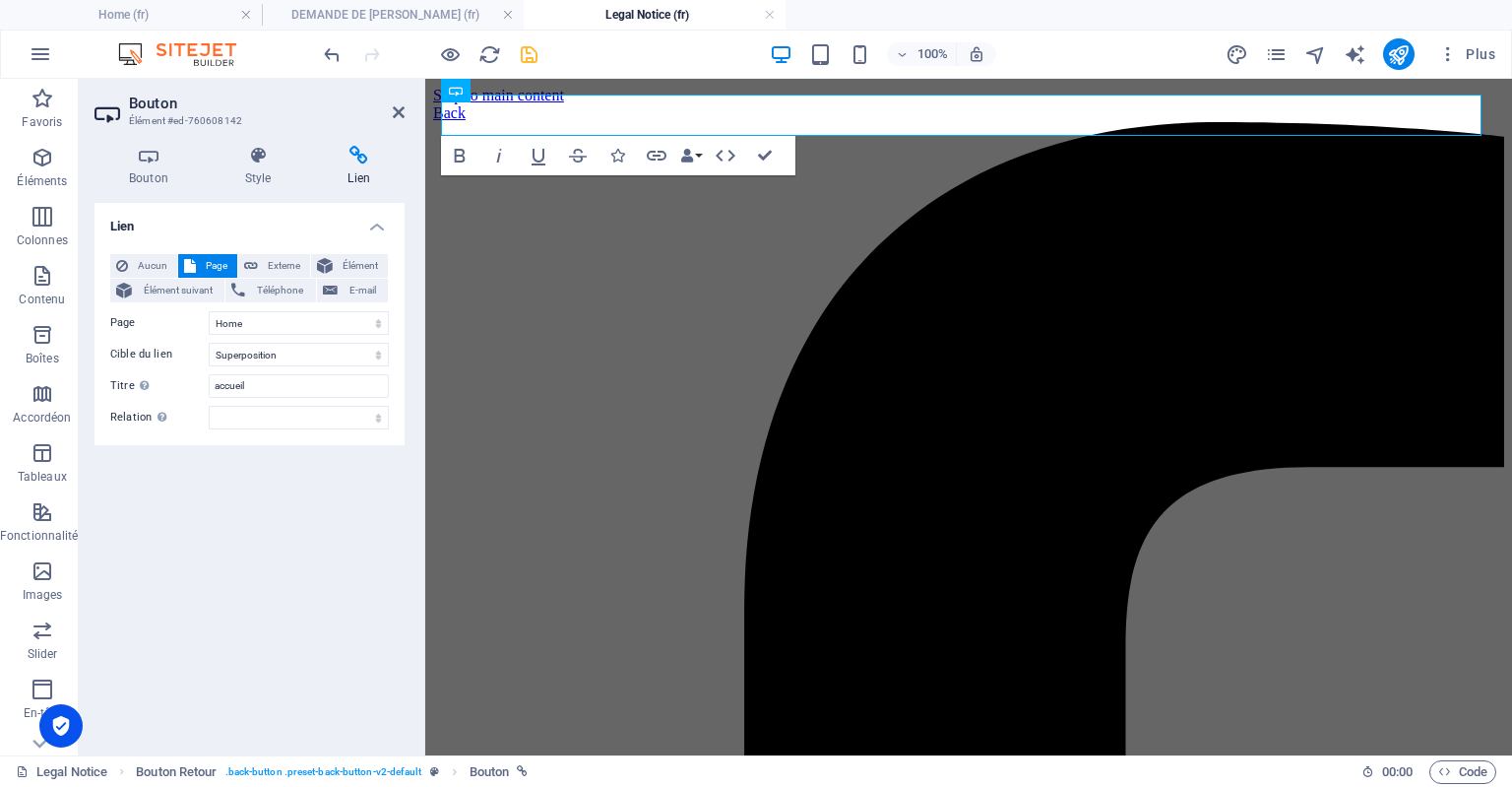 click on "Aucun Page Externe Élément Élément suivant Téléphone E-mail Page Home Nouvelle page -- candidat DEMANDE DE DEVIS Legal Notice Privacy accueil Nouvelle page -- candidat Élément
URL / Téléphone E-mail Cible du lien Nouvel onglet Même onglet Superposition Titre Description supplémentaire du lien. Celle-ci doit être différente du texte du lien. Le titre est souvent affiché comme Texte infobulle lorsque la souris passe sur l'élément. Laissez vide en cas de doute. accueil Relation Définit la  relation entre ce lien et la cible du lien . Par exemple, la valeur "nofollow" indique aux moteurs de recherche de ne pas suivre le lien. Vous pouvez le laisser vide. alternate author bookmark external help license next nofollow noreferrer noopener prev search tag" at bounding box center [249, 342] 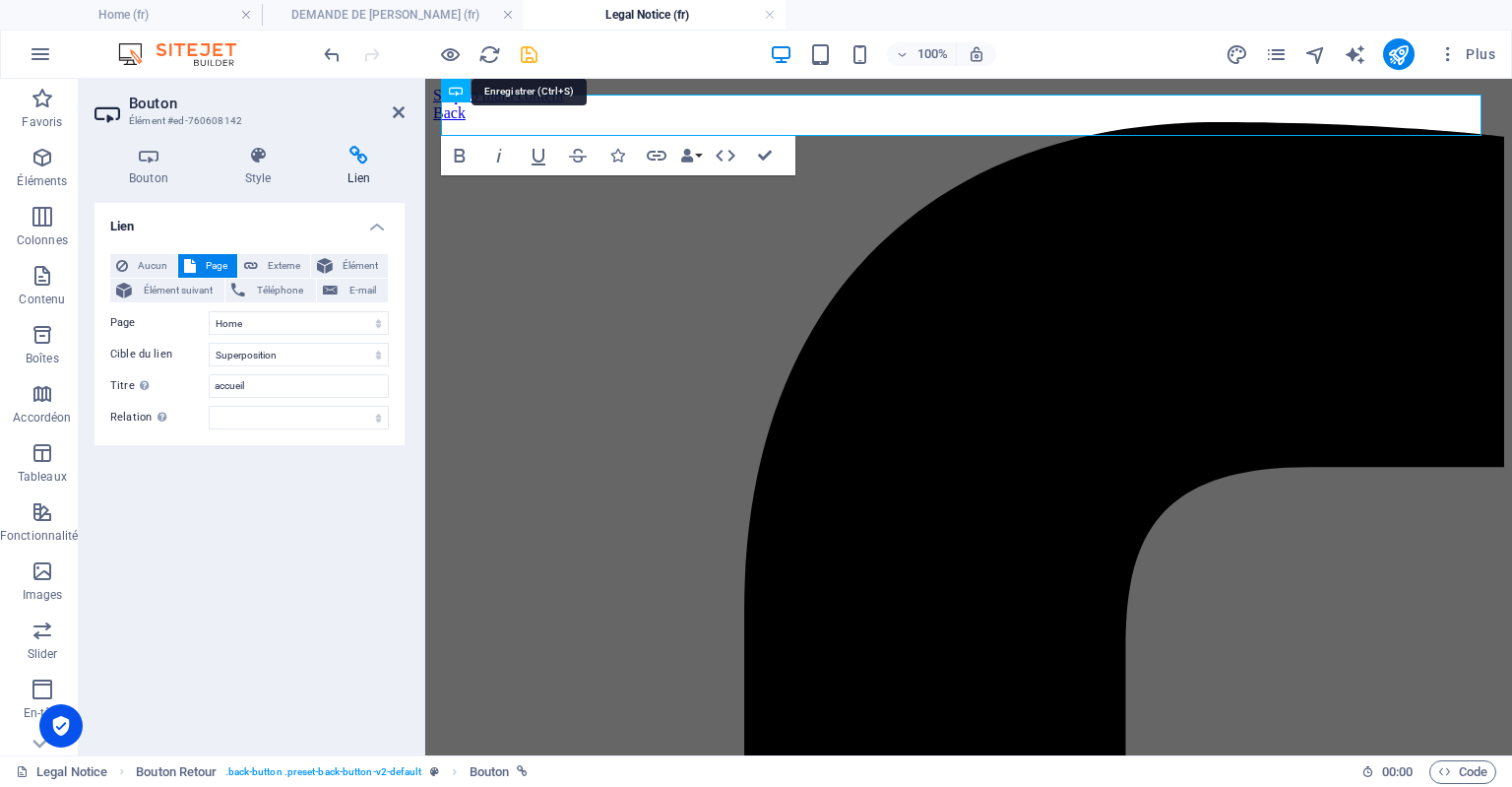 click at bounding box center (529, 54) 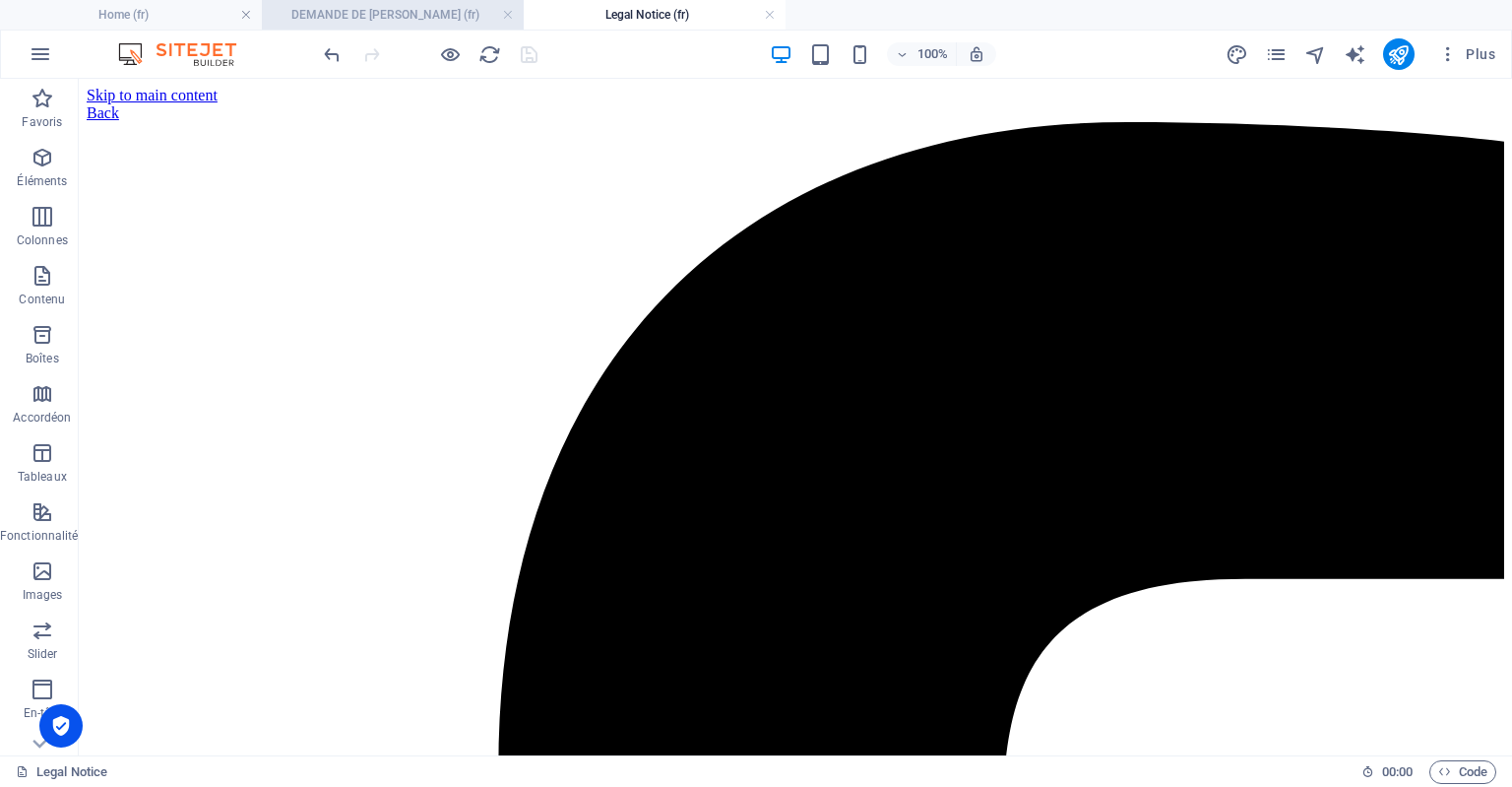 click on "DEMANDE DE [PERSON_NAME] (fr)" at bounding box center [393, 15] 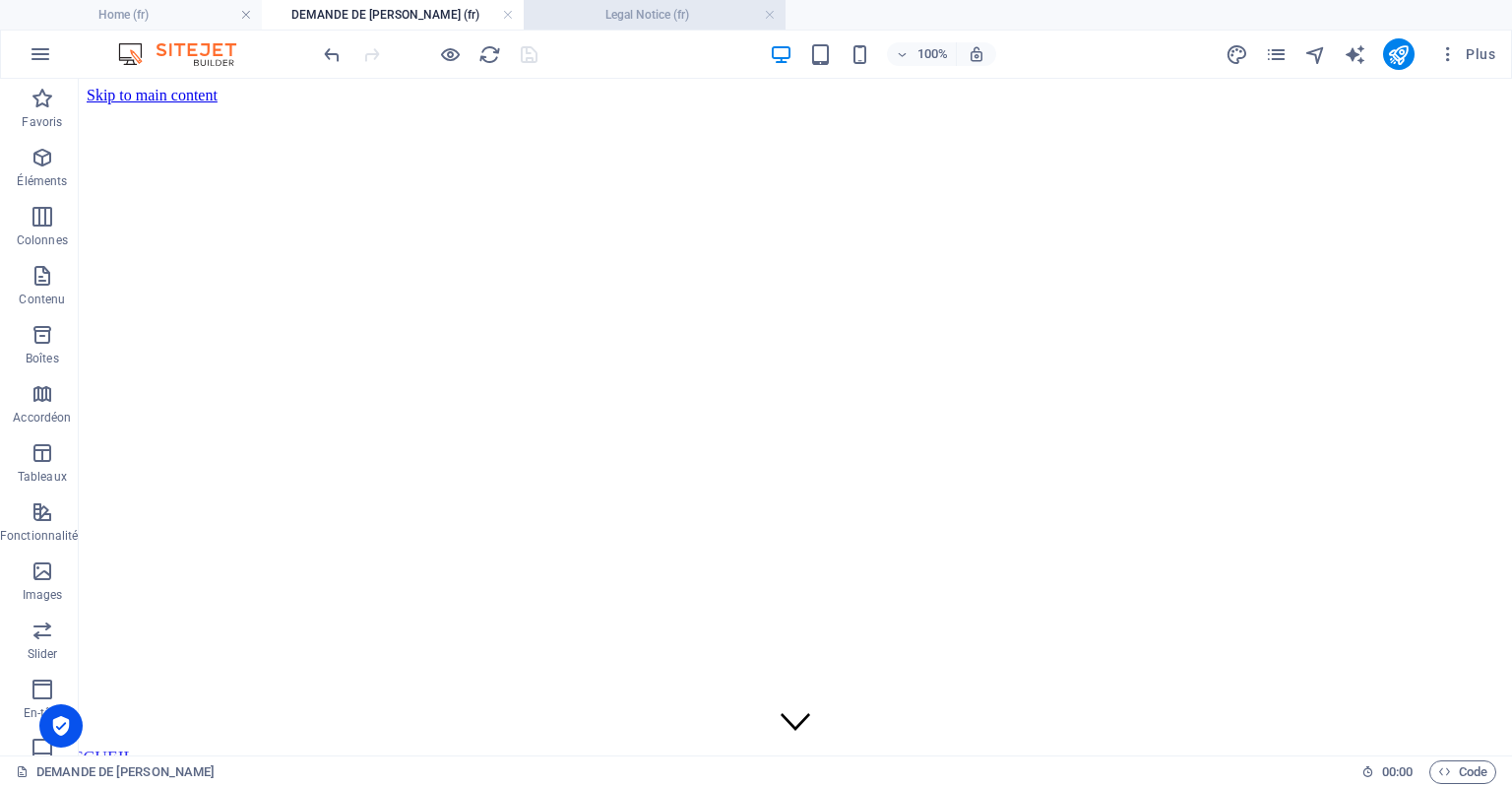 click on "Legal Notice (fr)" at bounding box center (655, 15) 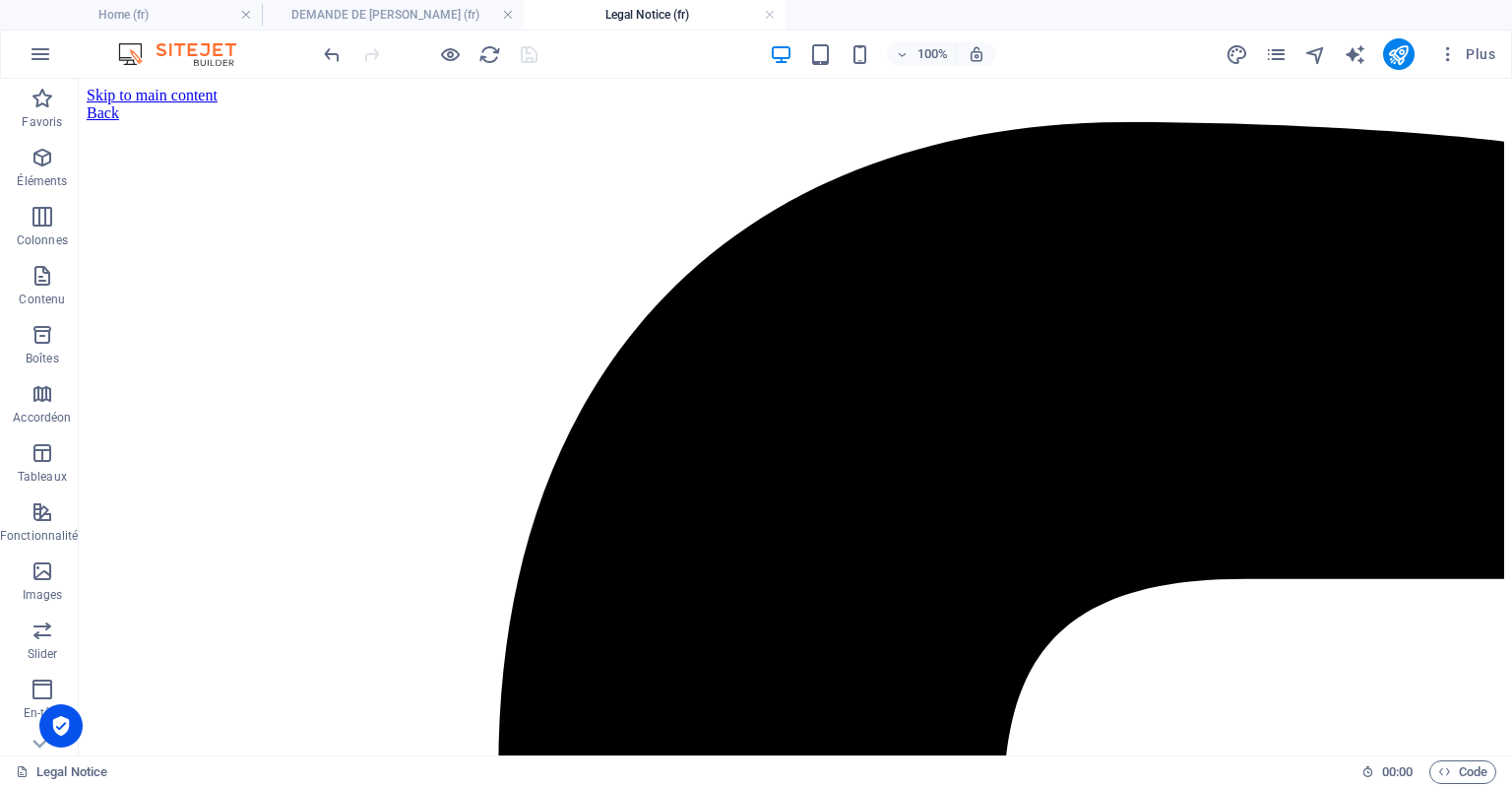 click on "Legal Notice (fr)" at bounding box center [655, 15] 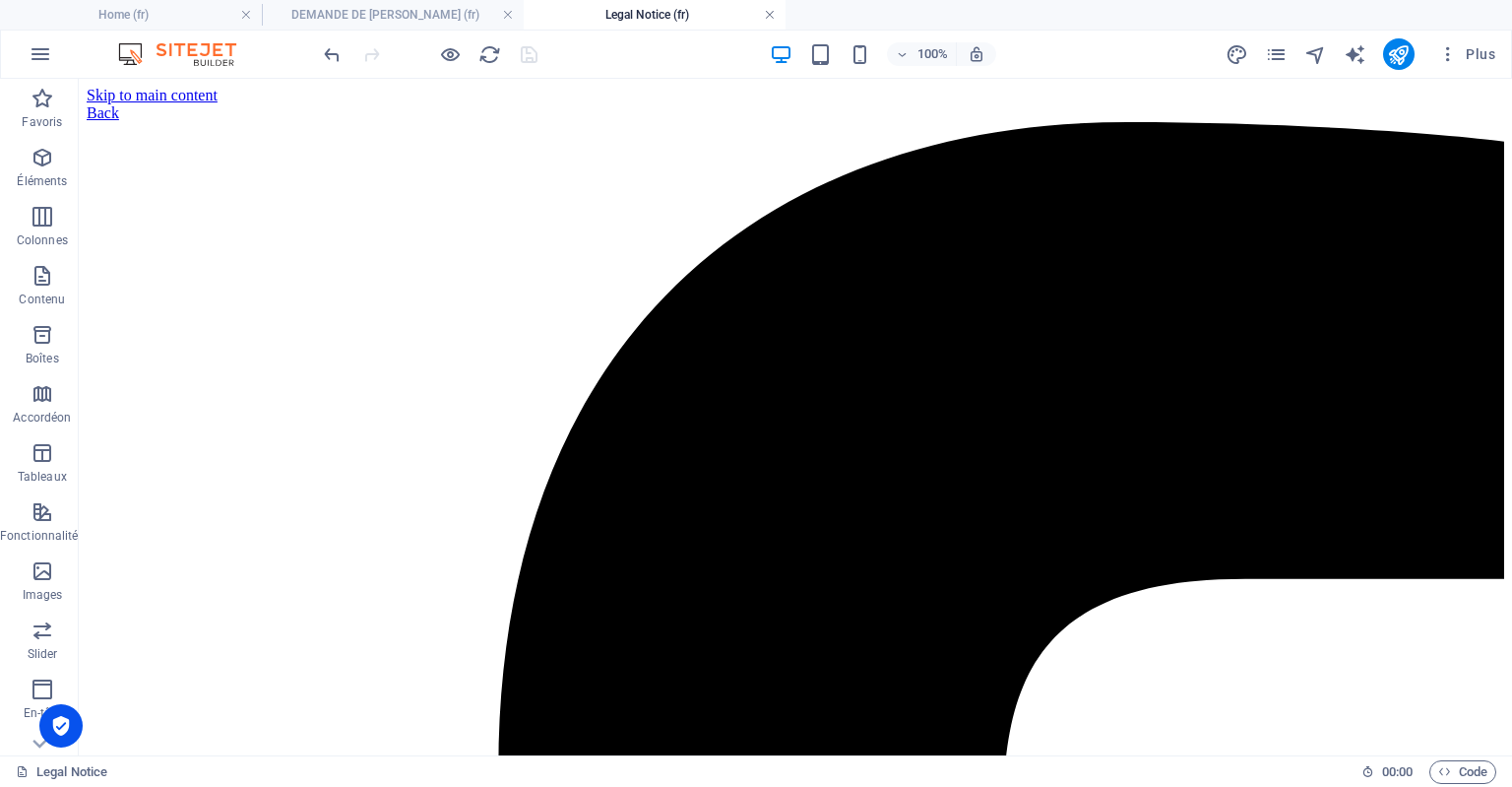 click at bounding box center (770, 15) 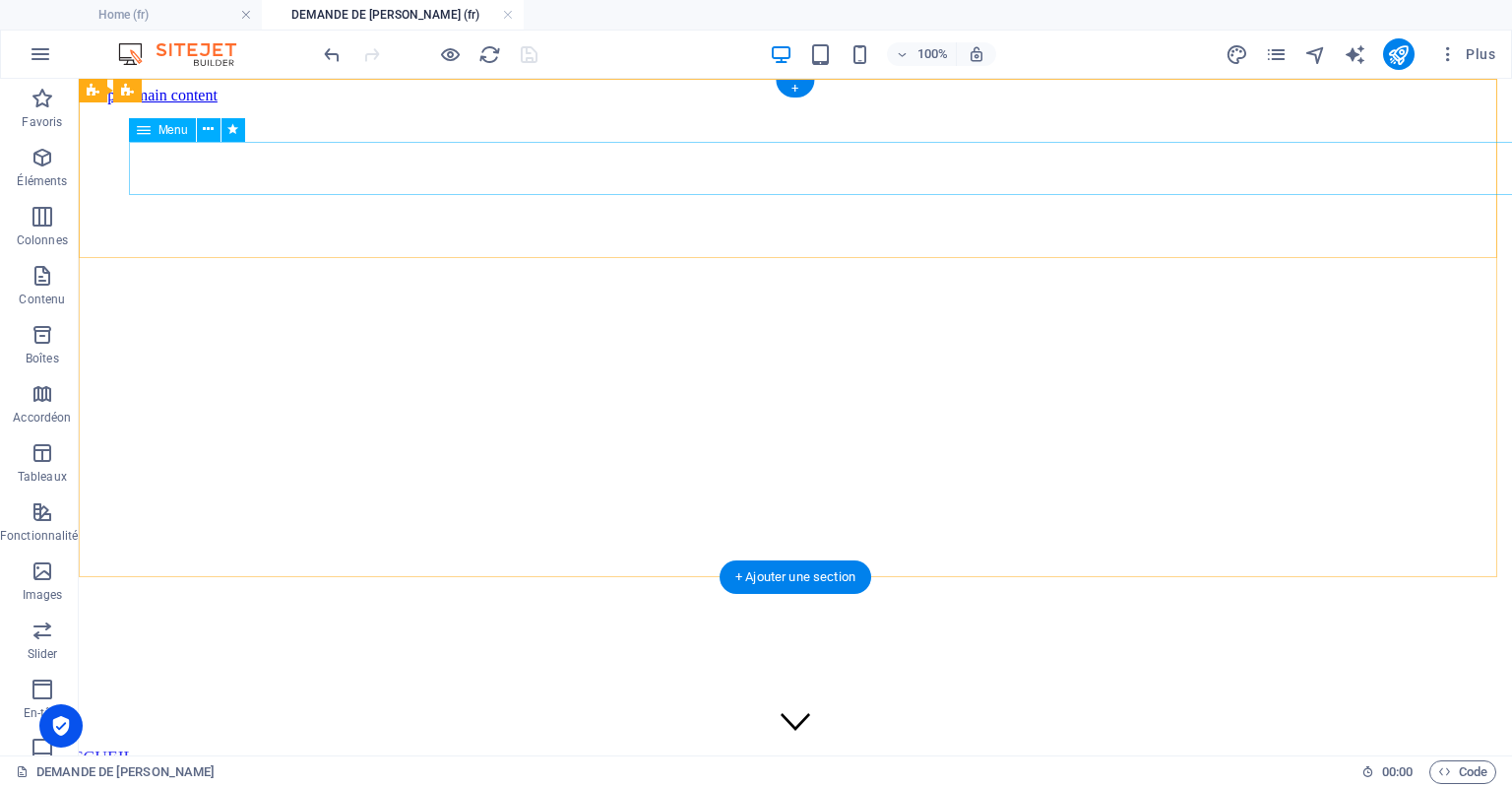 click on "ACCUEIL A PROPOS Services DEVIS Contact CANDIDAT" at bounding box center [795, 806] 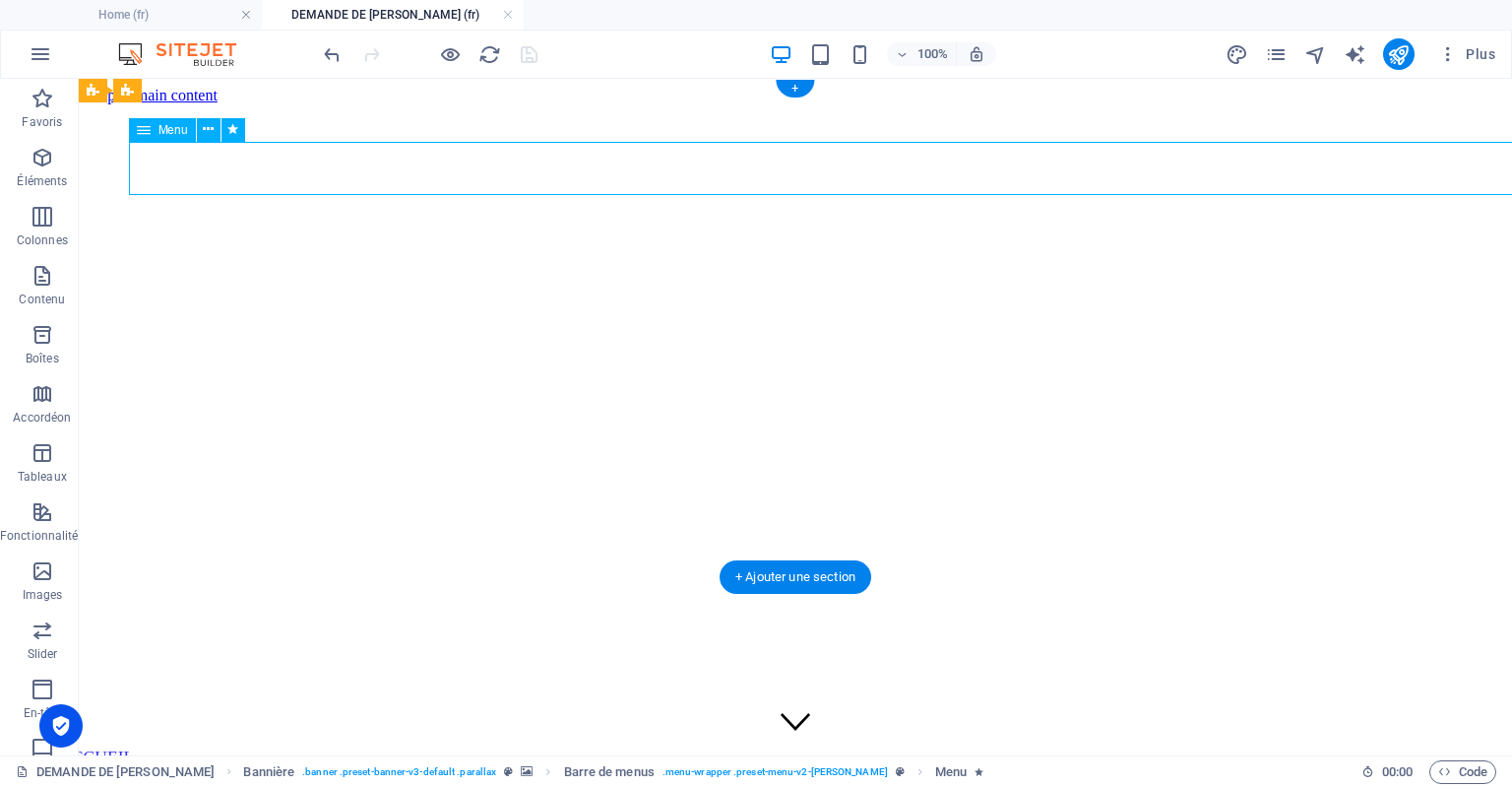 click on "ACCUEIL A PROPOS Services DEVIS Contact CANDIDAT" at bounding box center (795, 806) 